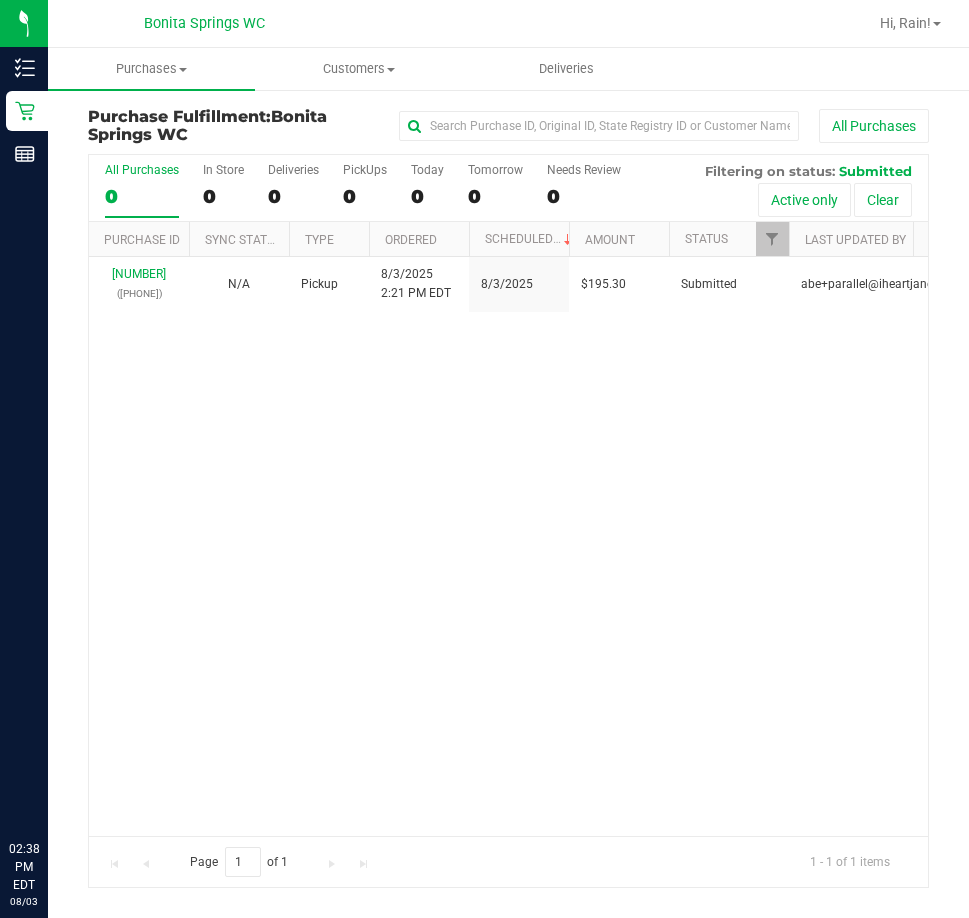 scroll, scrollTop: 0, scrollLeft: 0, axis: both 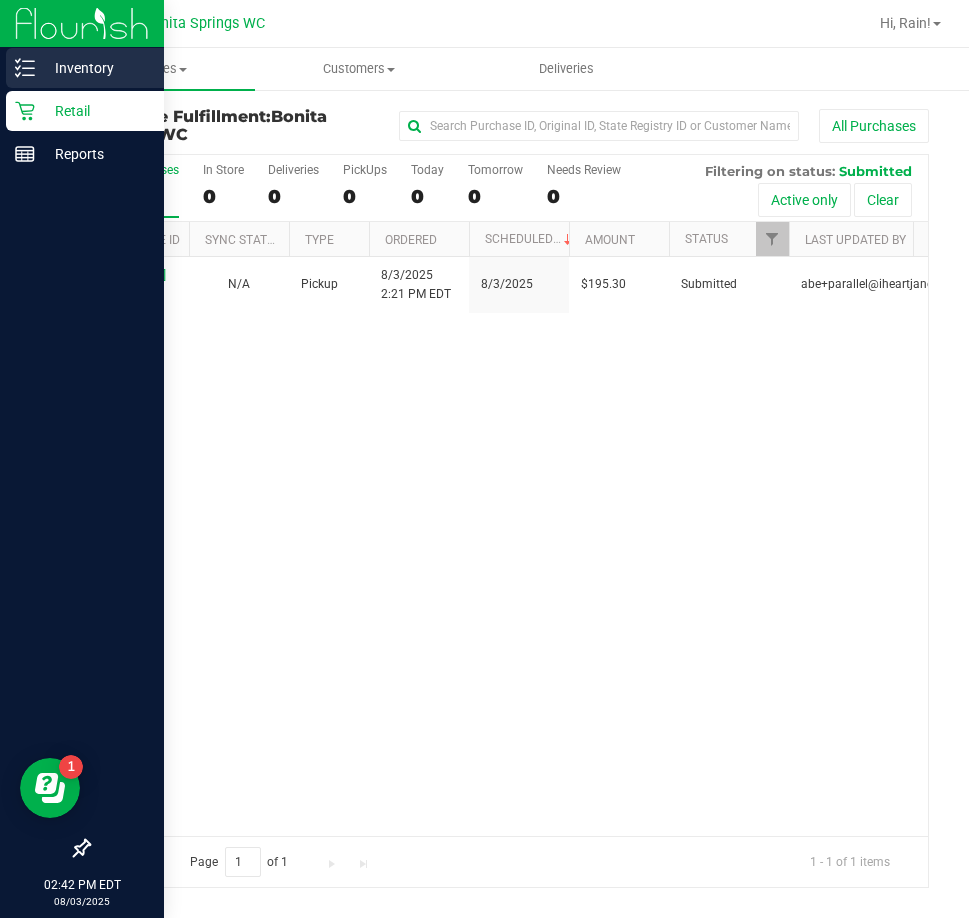 click on "Inventory" at bounding box center [95, 68] 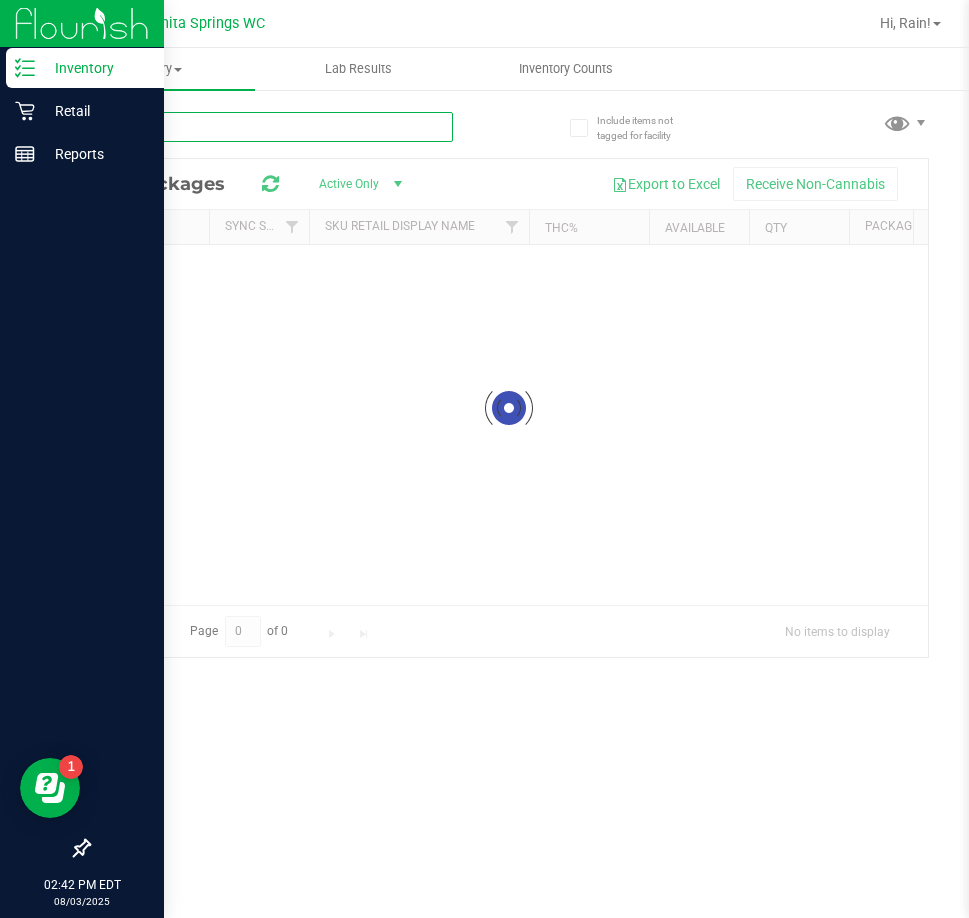 click at bounding box center (270, 127) 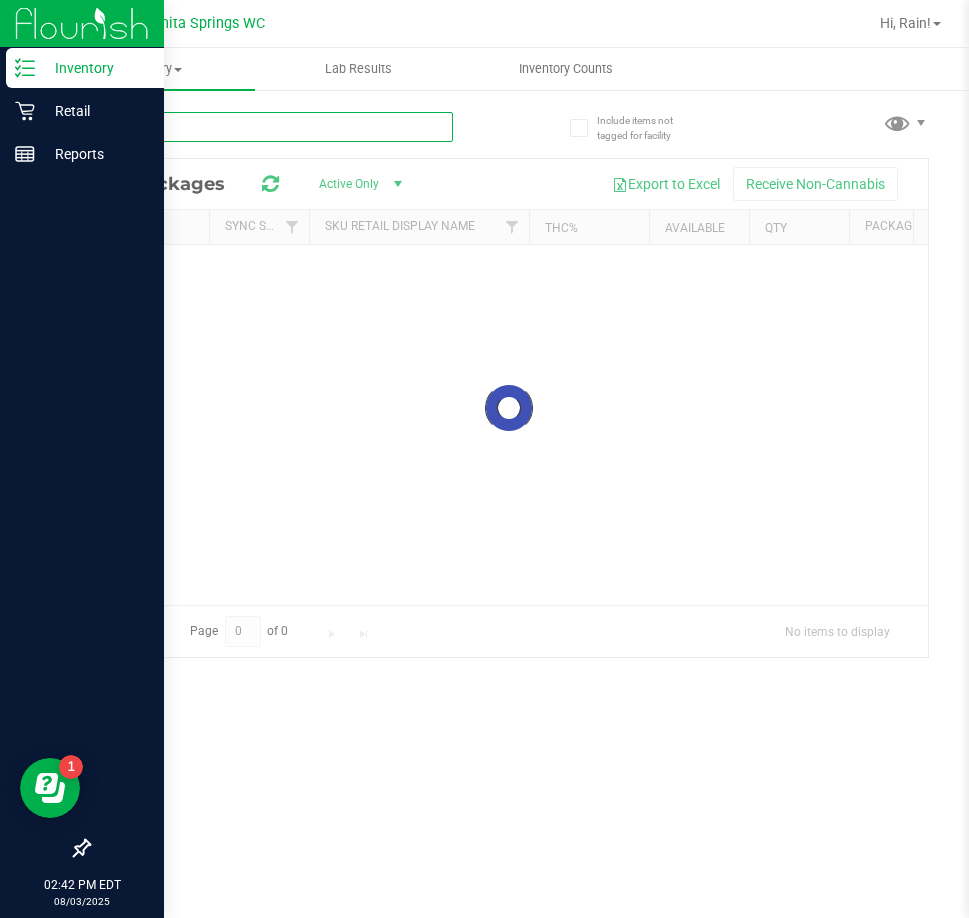 click at bounding box center (270, 127) 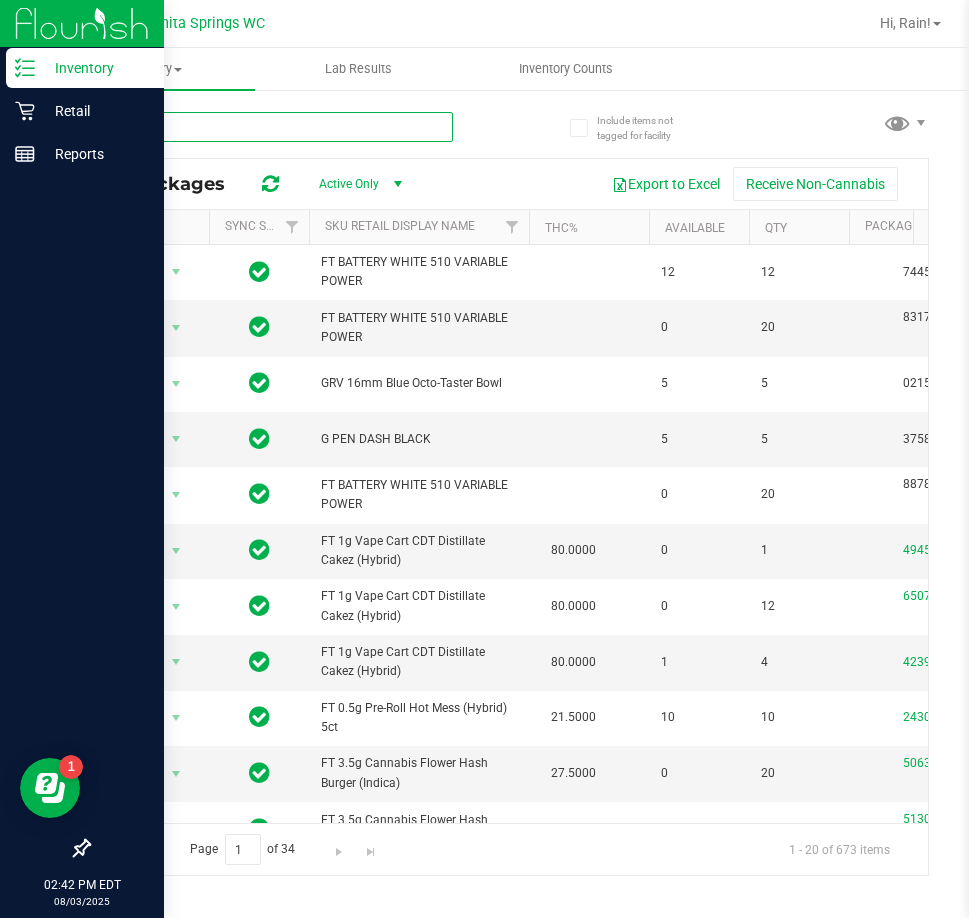 click at bounding box center [270, 127] 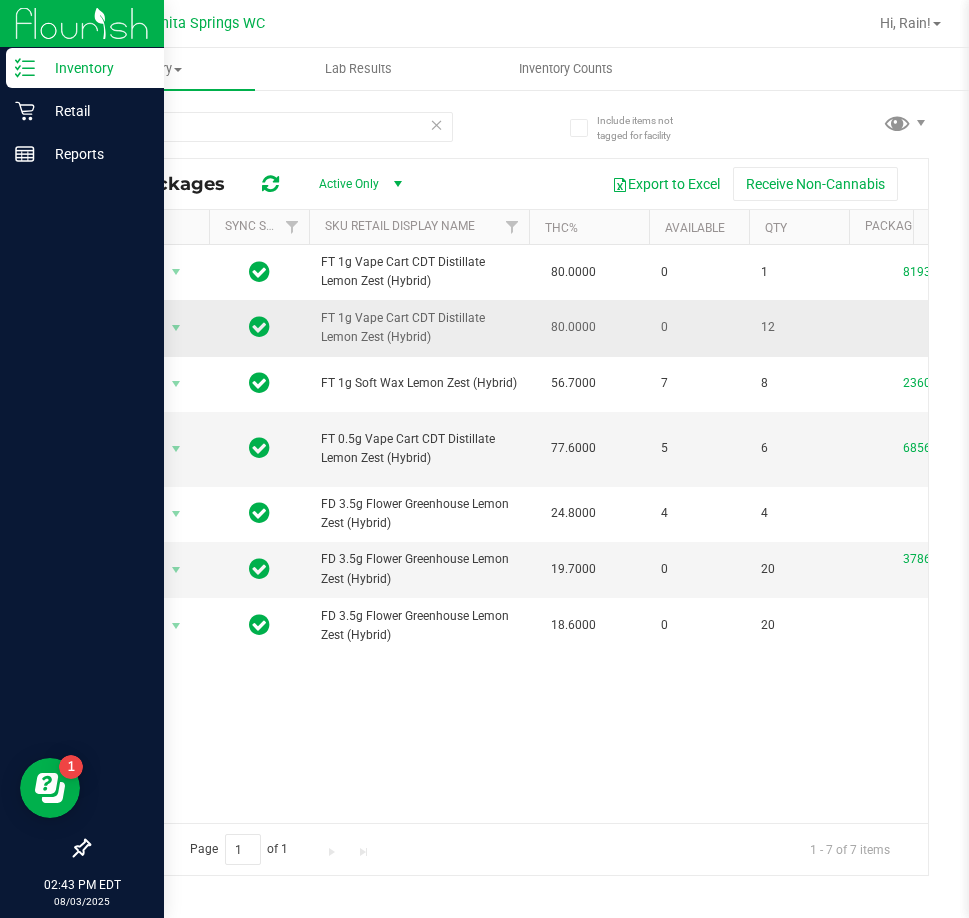 click on "FT 1g Vape Cart CDT Distillate Lemon Zest (Hybrid)" at bounding box center (419, 328) 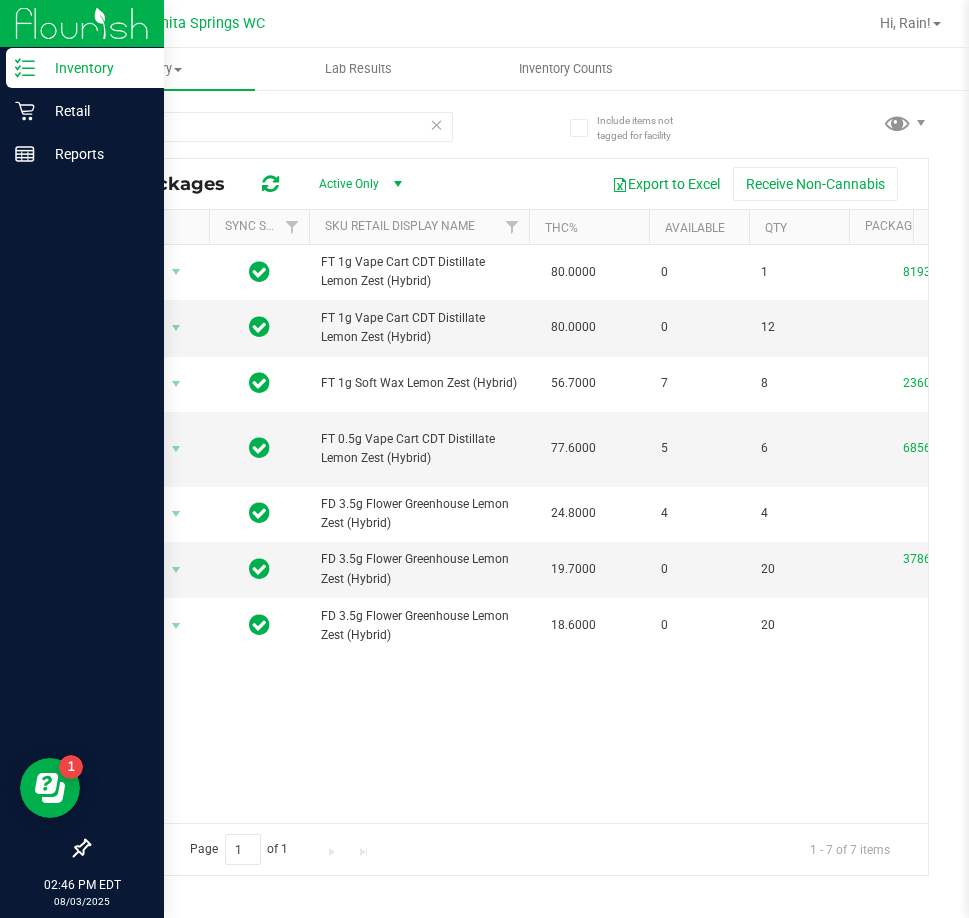 click at bounding box center [437, 124] 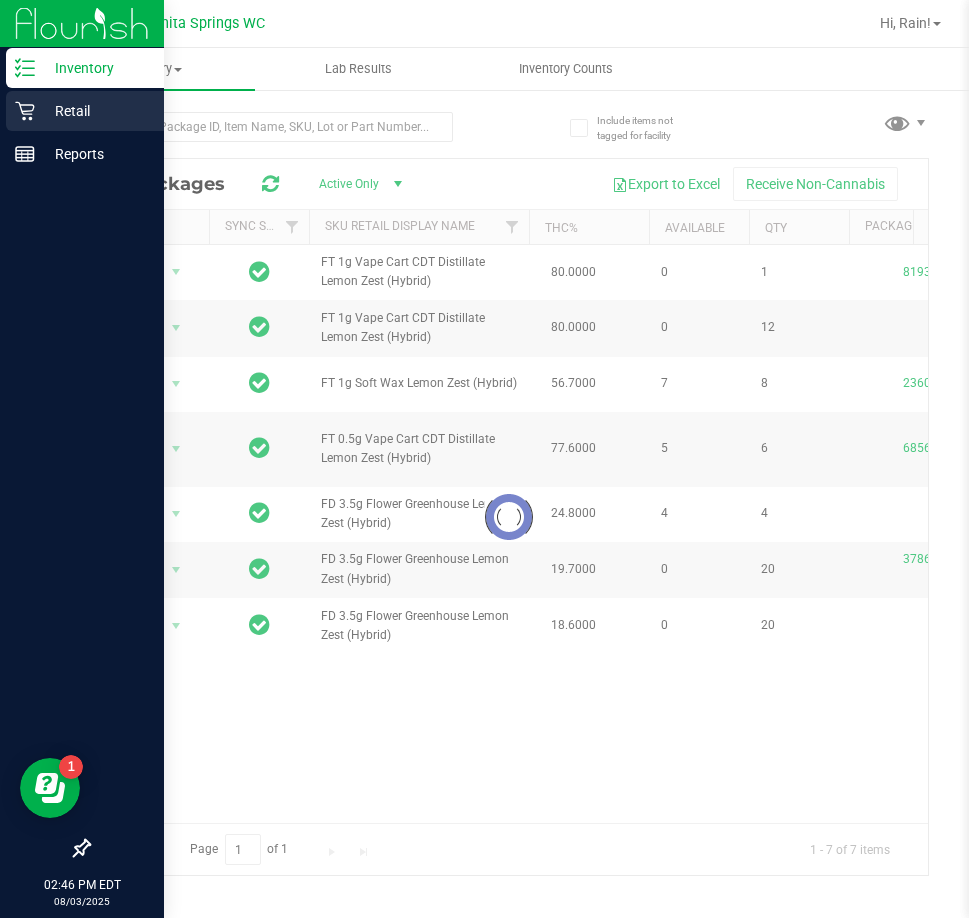 click on "Retail" at bounding box center (95, 111) 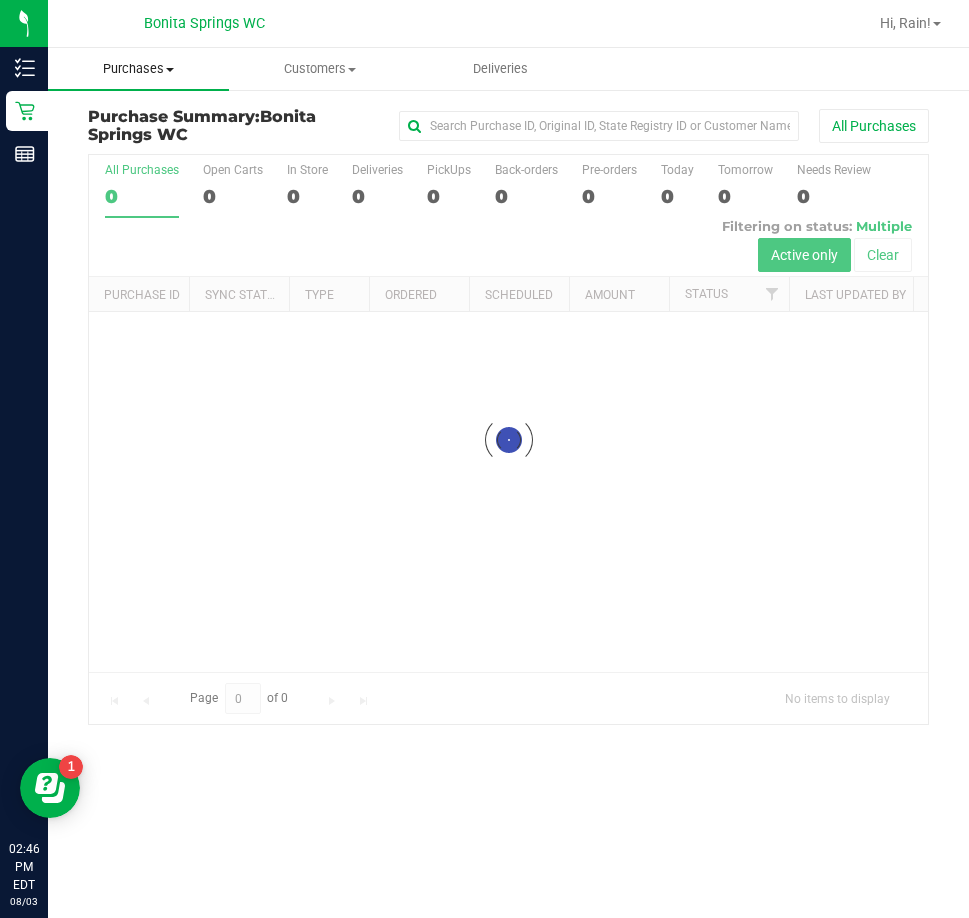 click on "Purchases" at bounding box center [138, 69] 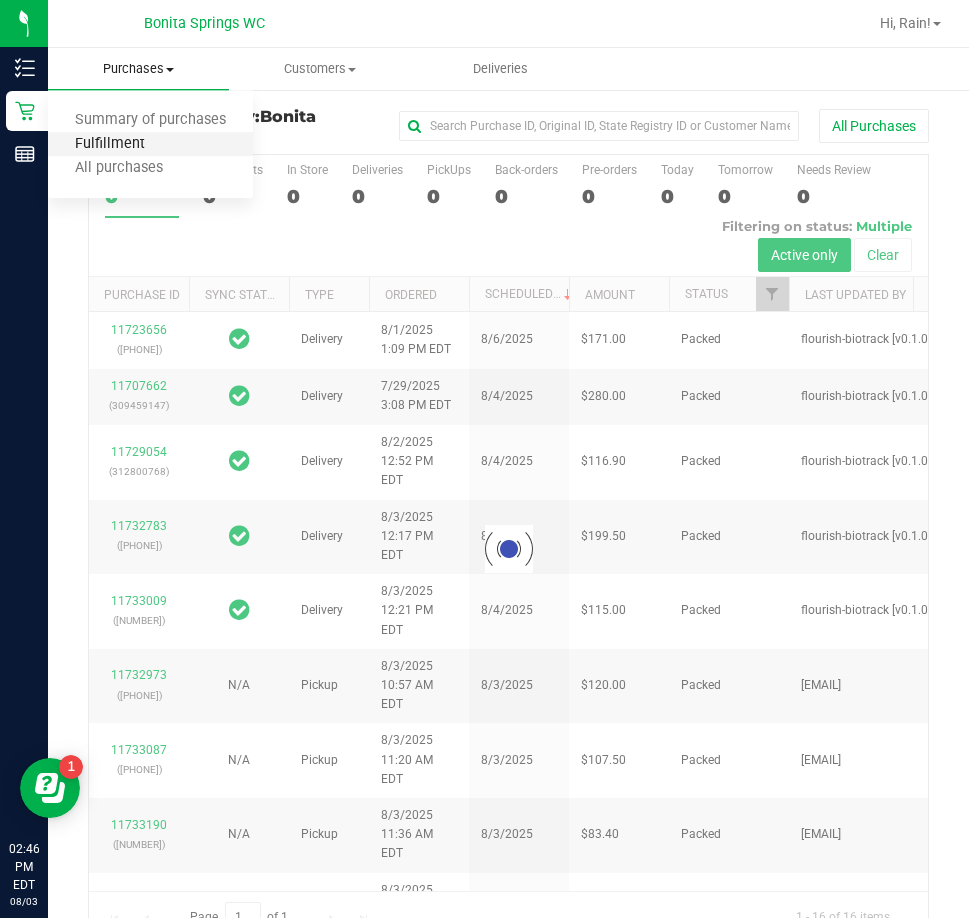 click on "Fulfillment" at bounding box center (110, 144) 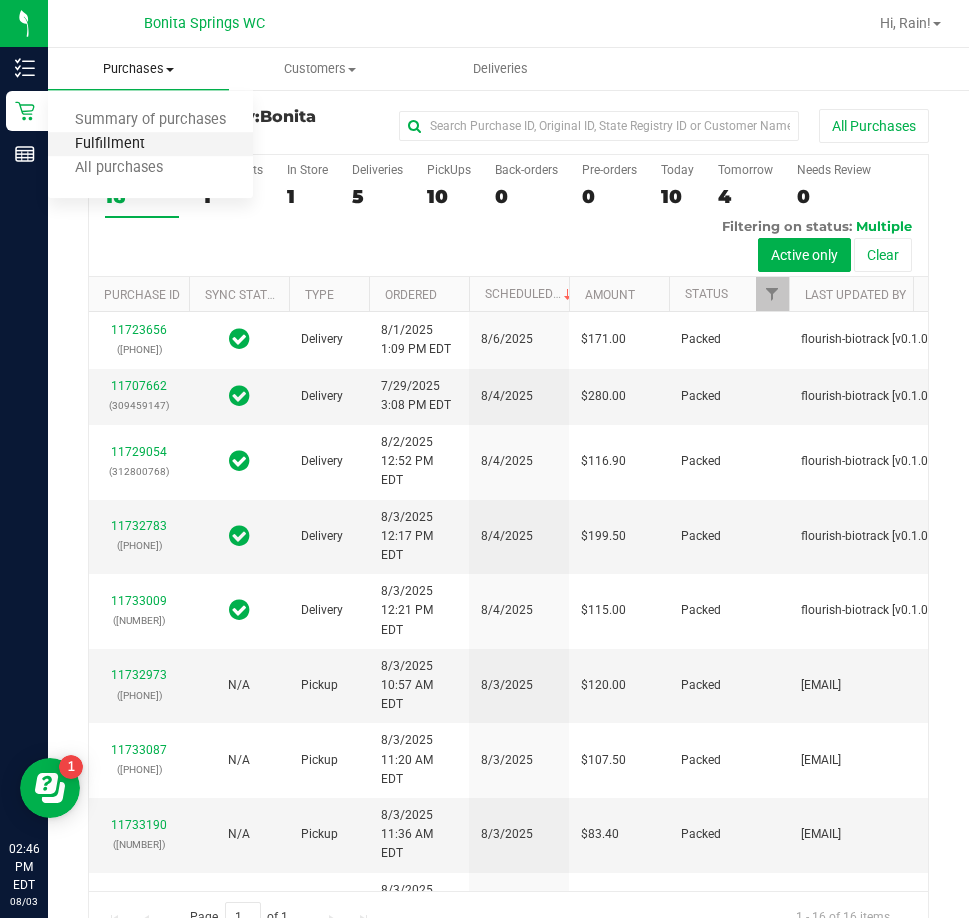 click on "Fulfillment" at bounding box center [110, 144] 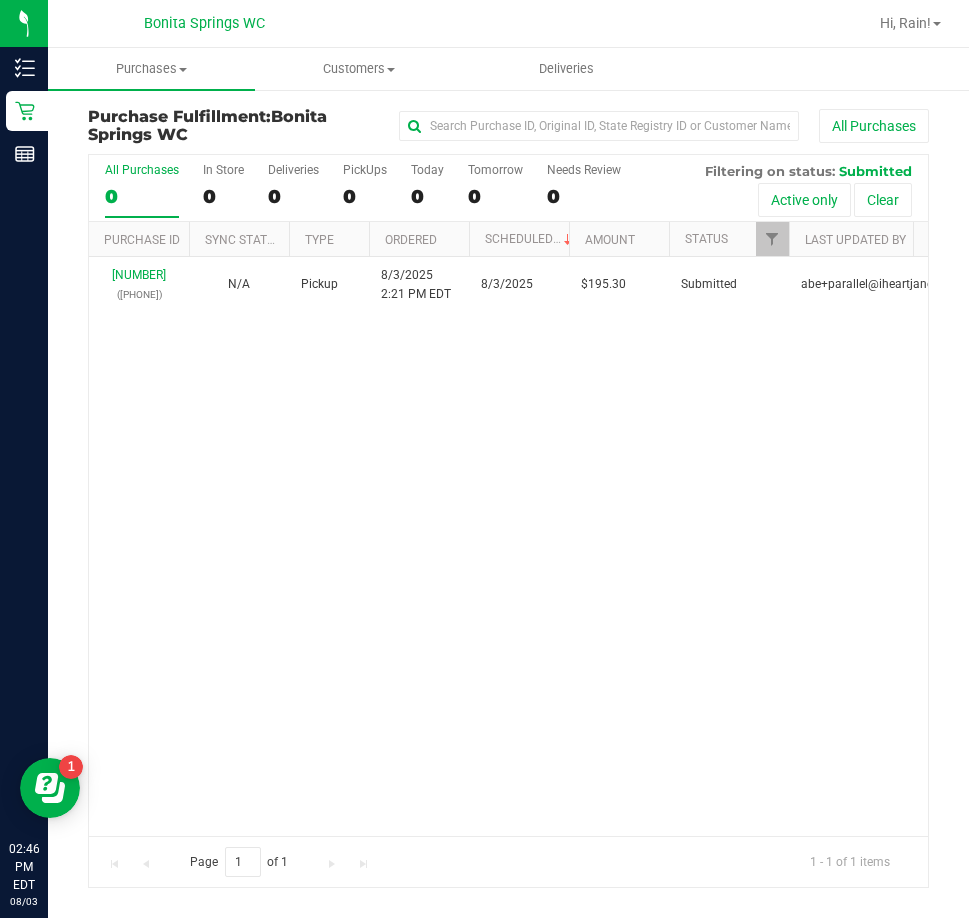 click on "[NUMBER]
([NUMBER])
N/A
Pickup [DATE] [TIME] [DATE]
$195.30
Submitted [EMAIL]" at bounding box center [508, 546] 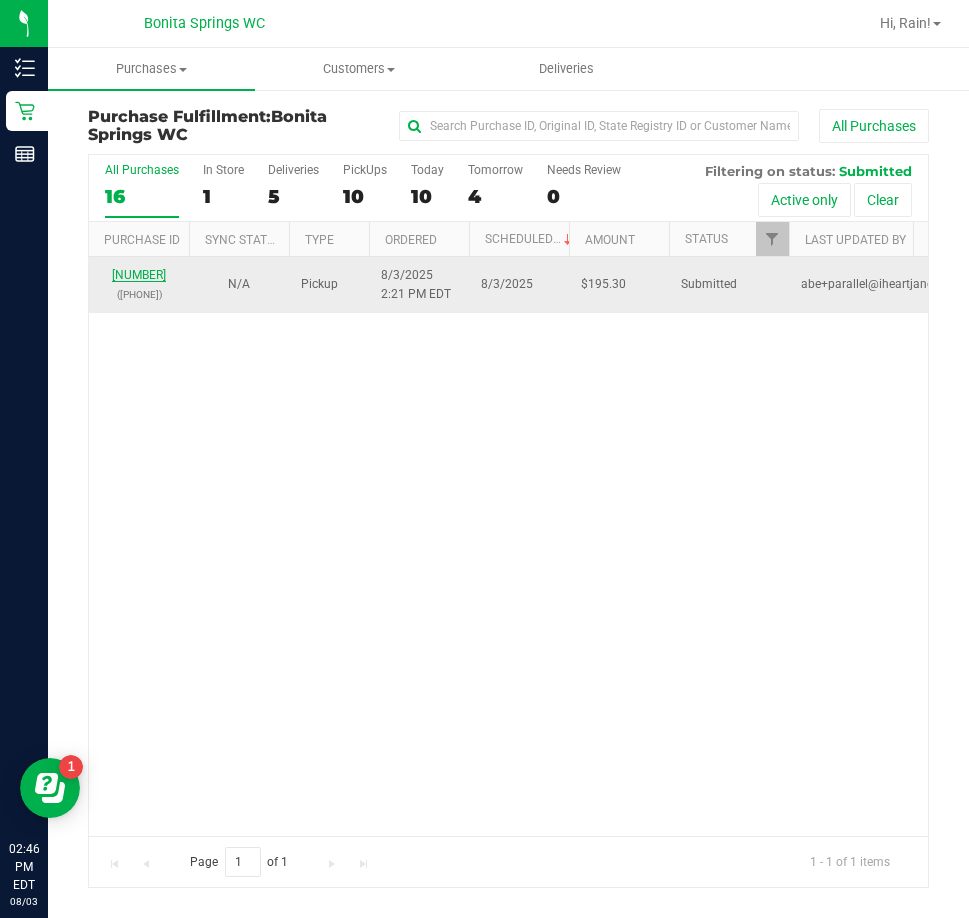 click on "[NUMBER]
([NUMBER])" at bounding box center [139, 285] 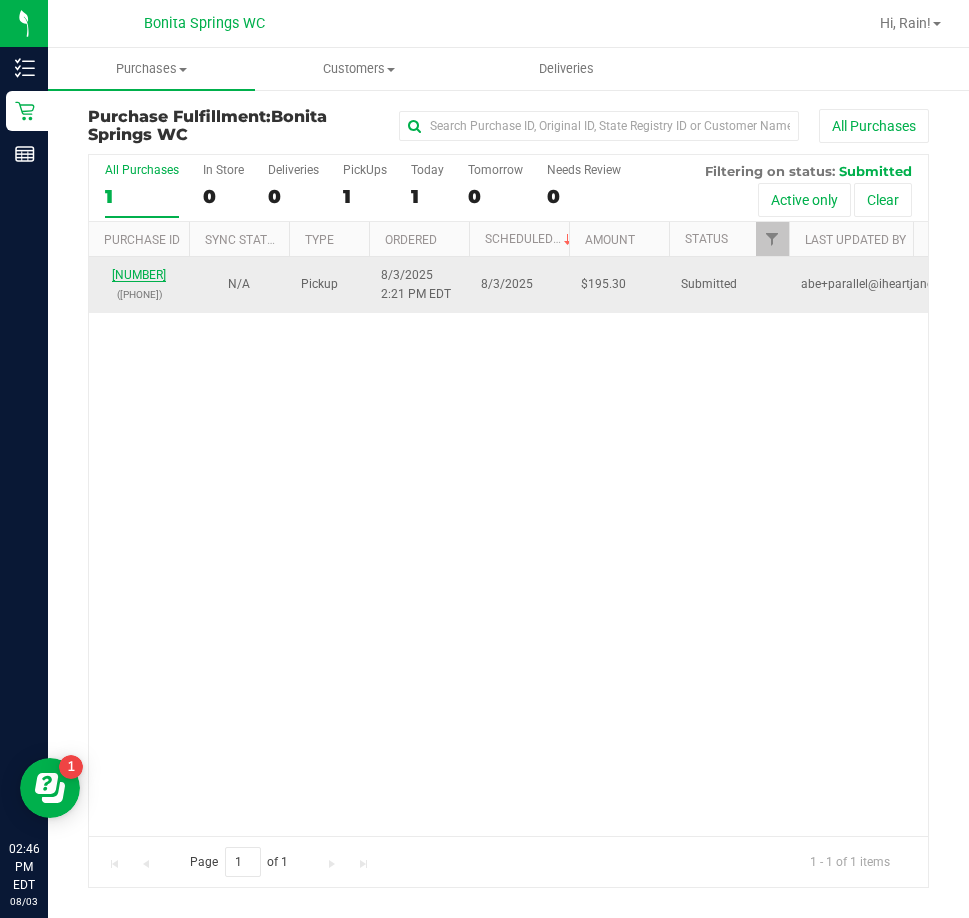 click on "[NUMBER]" at bounding box center [139, 275] 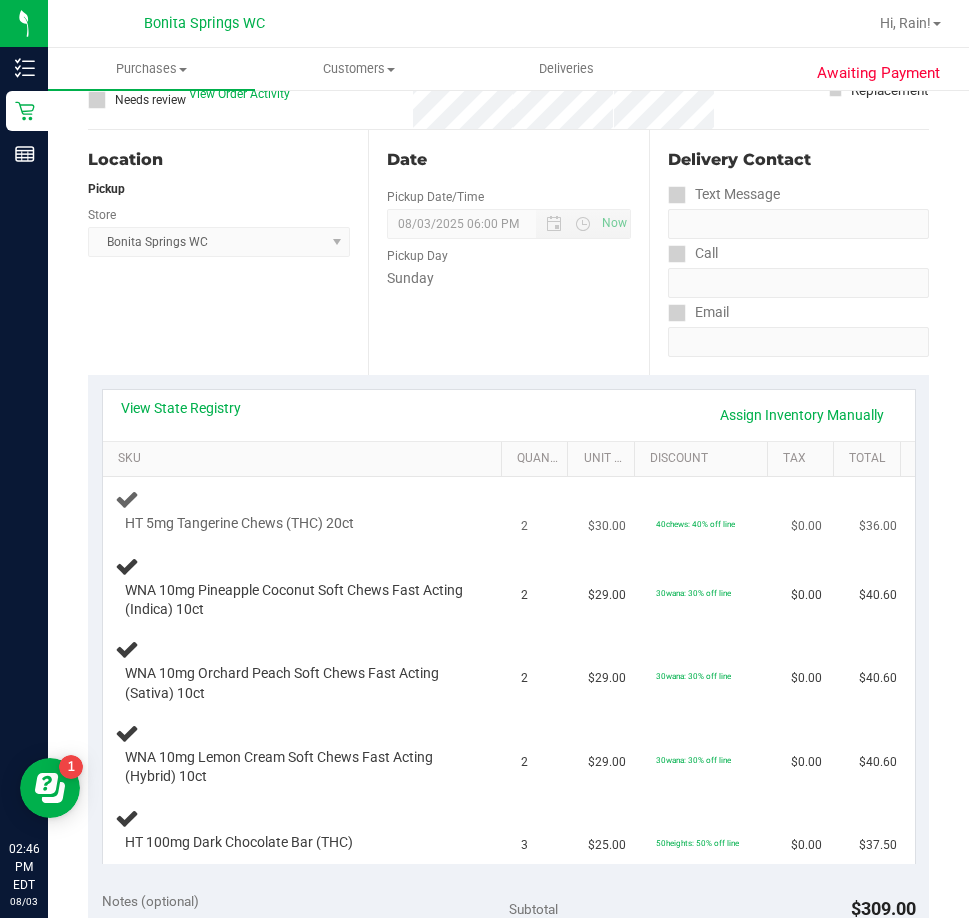 scroll, scrollTop: 200, scrollLeft: 0, axis: vertical 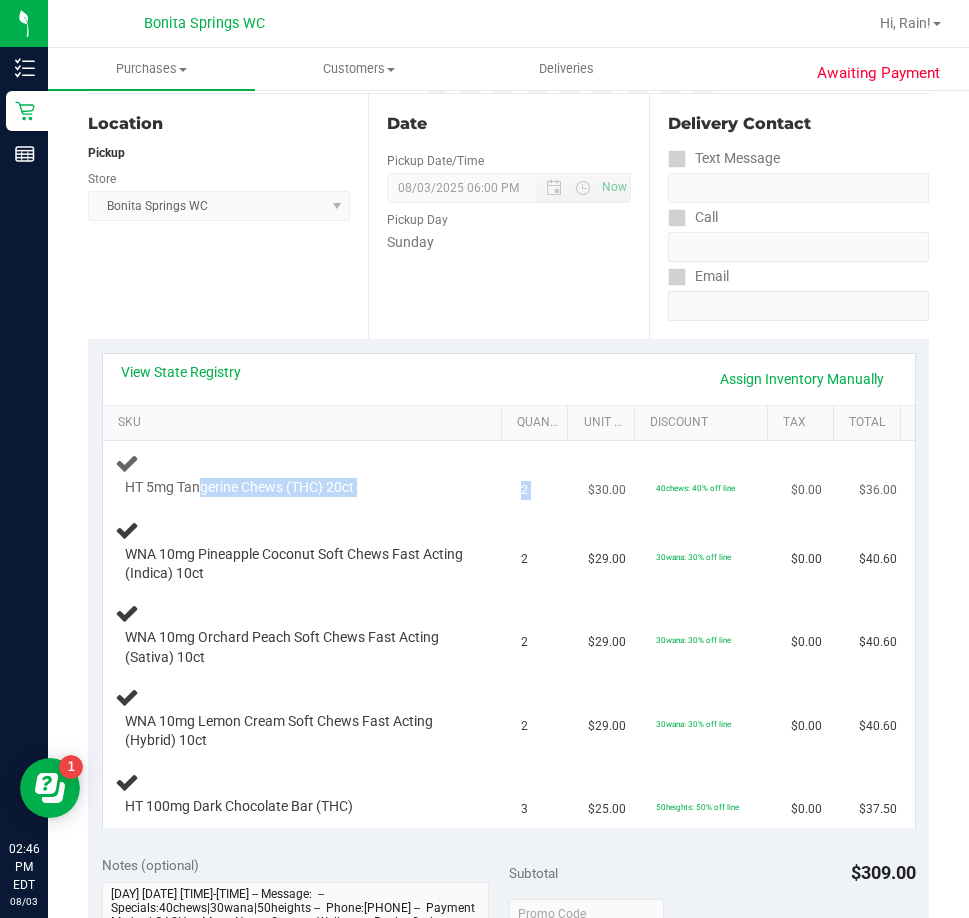 drag, startPoint x: 203, startPoint y: 486, endPoint x: 563, endPoint y: 485, distance: 360.0014 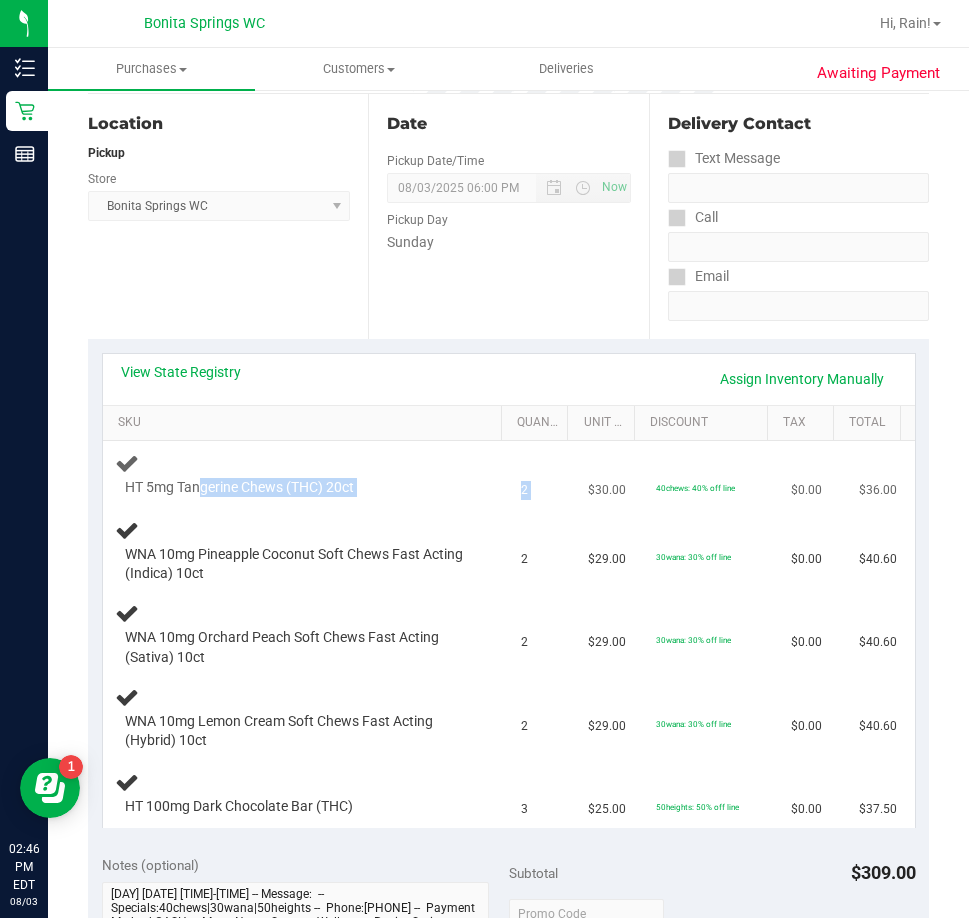 click on "HT 5mg Tangerine Chews (THC) 20ct
2
$30.00
40chews:
40%
off
line
$0.00
$36.00" at bounding box center (509, 475) 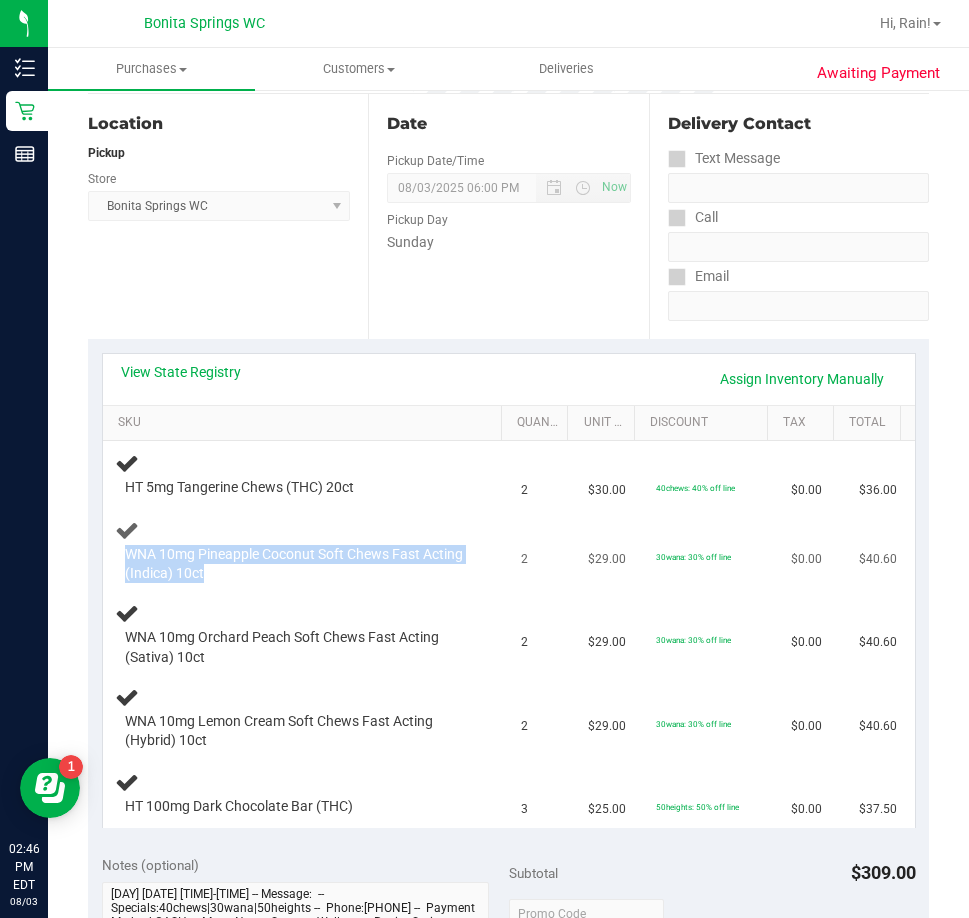 drag, startPoint x: 130, startPoint y: 559, endPoint x: 286, endPoint y: 583, distance: 157.83536 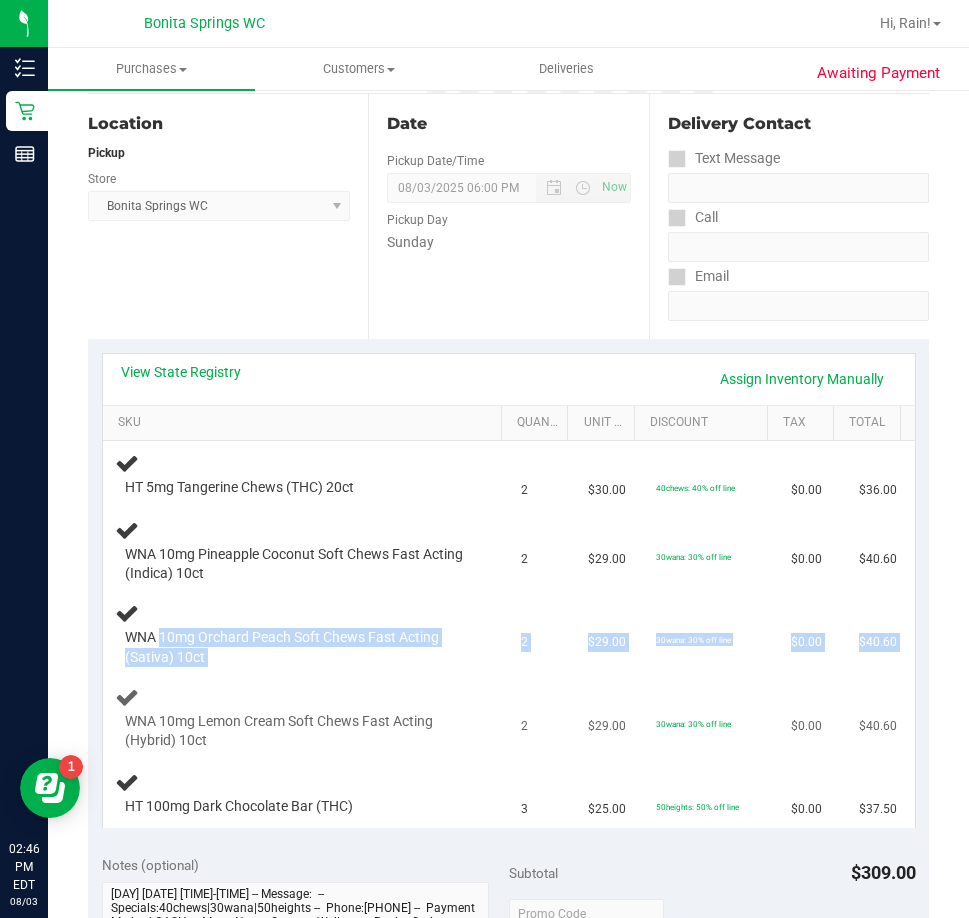 drag, startPoint x: 160, startPoint y: 632, endPoint x: 247, endPoint y: 677, distance: 97.94897 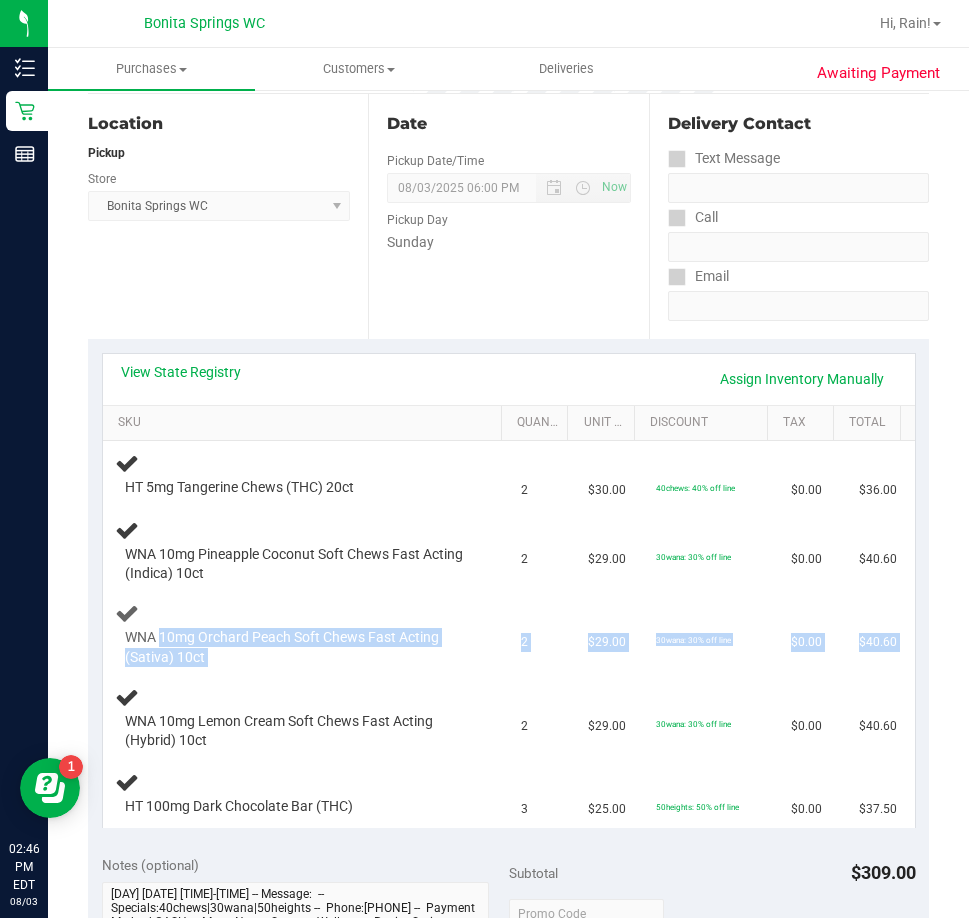click on "WNA 10mg Orchard Peach Soft Chews Fast Acting (Sativa) 10ct" at bounding box center (306, 634) 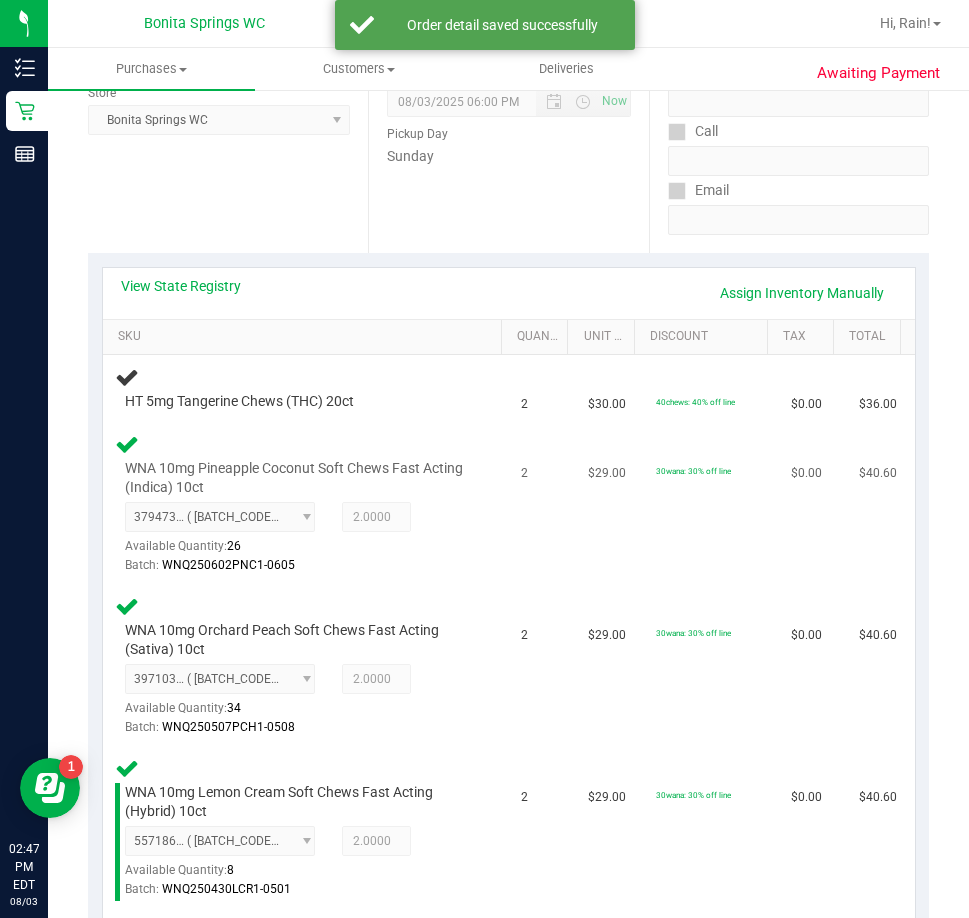scroll, scrollTop: 400, scrollLeft: 0, axis: vertical 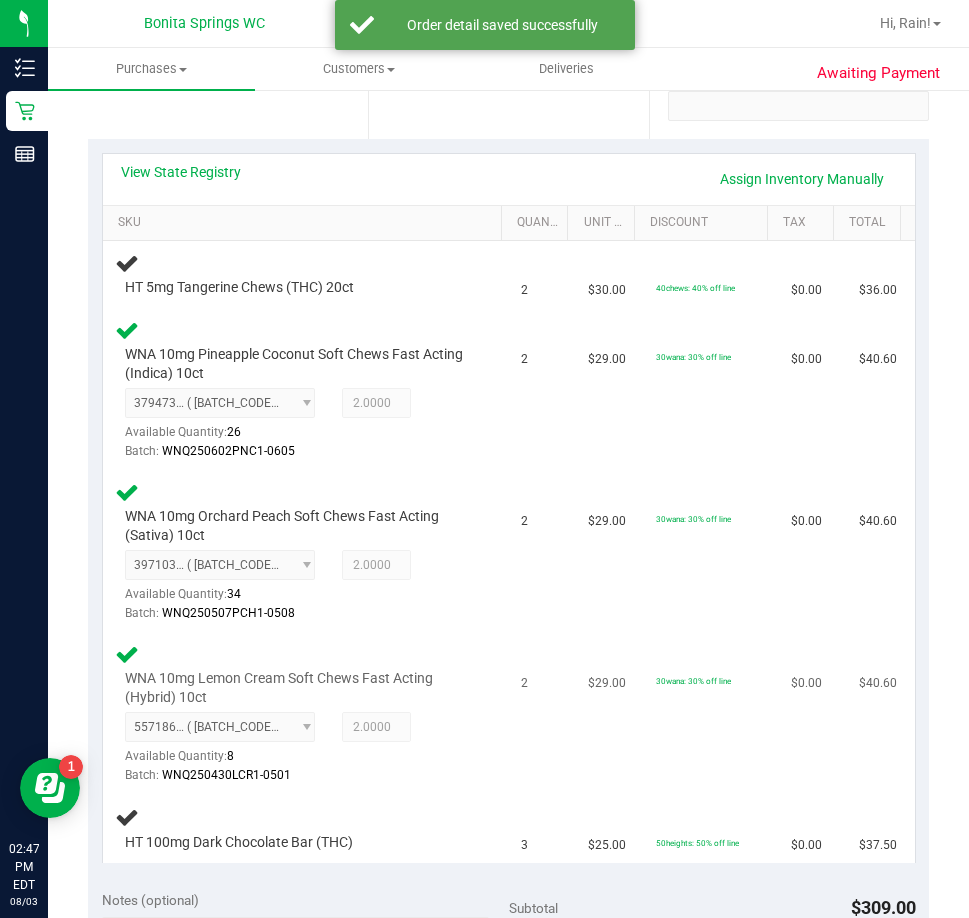 click on "WNA 10mg Lemon Cream Soft Chews Fast Acting (Hybrid) 10ct
[NUMBER]
(
WNQ[YEAR][MONTH][DAY]LCR1-0501 | orig: FLSRWGM-[YEAR][MONTH][DAY]-[ID]
)
[NUMBER]
Available Quantity:  8
2.0000 2" at bounding box center (306, 714) 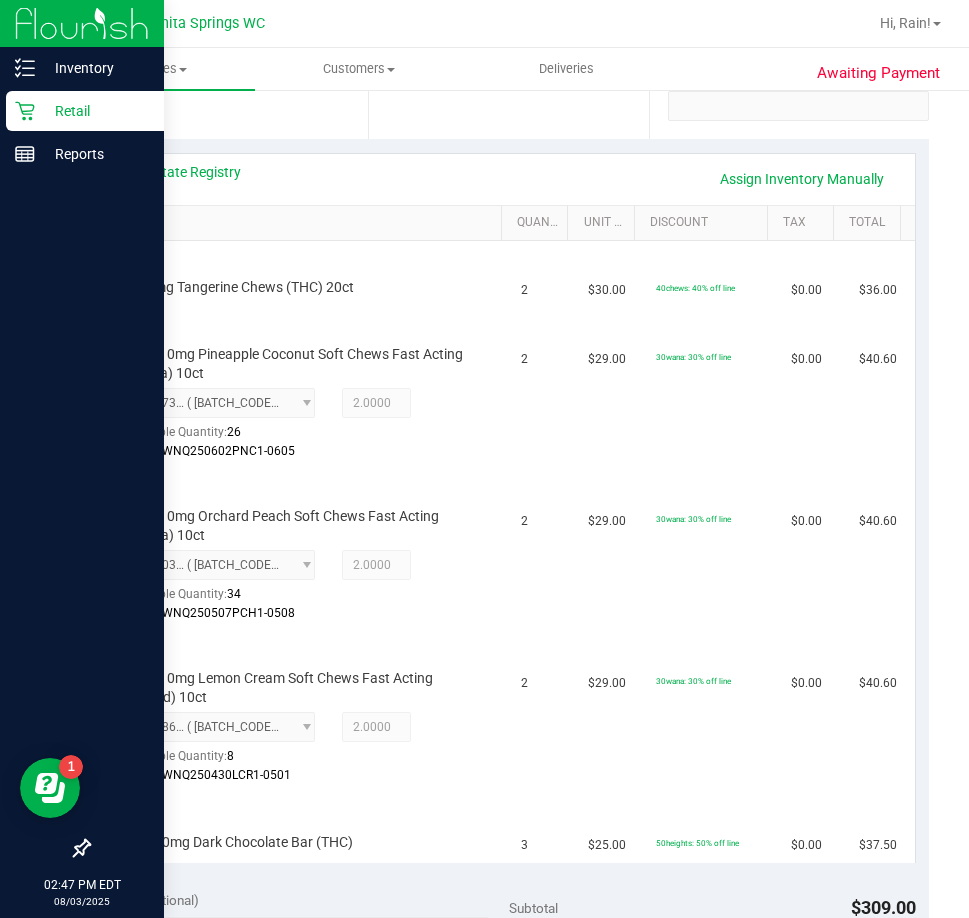 click on "Retail" at bounding box center (95, 111) 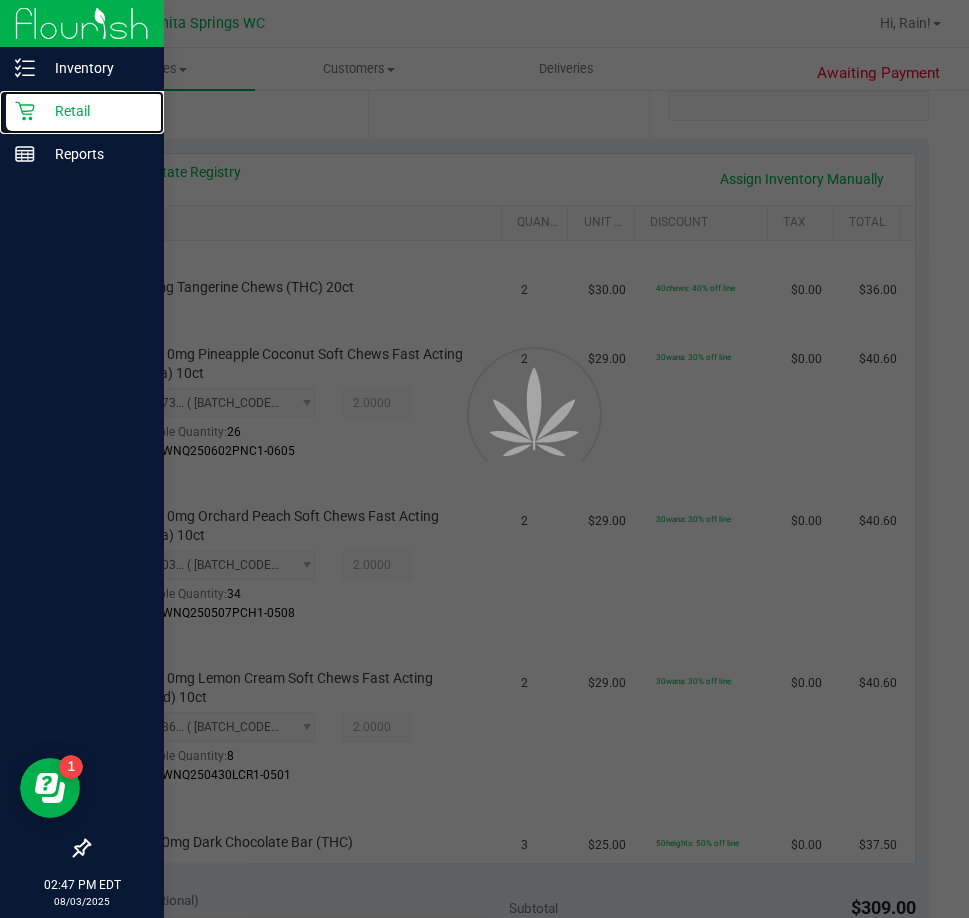 scroll, scrollTop: 0, scrollLeft: 0, axis: both 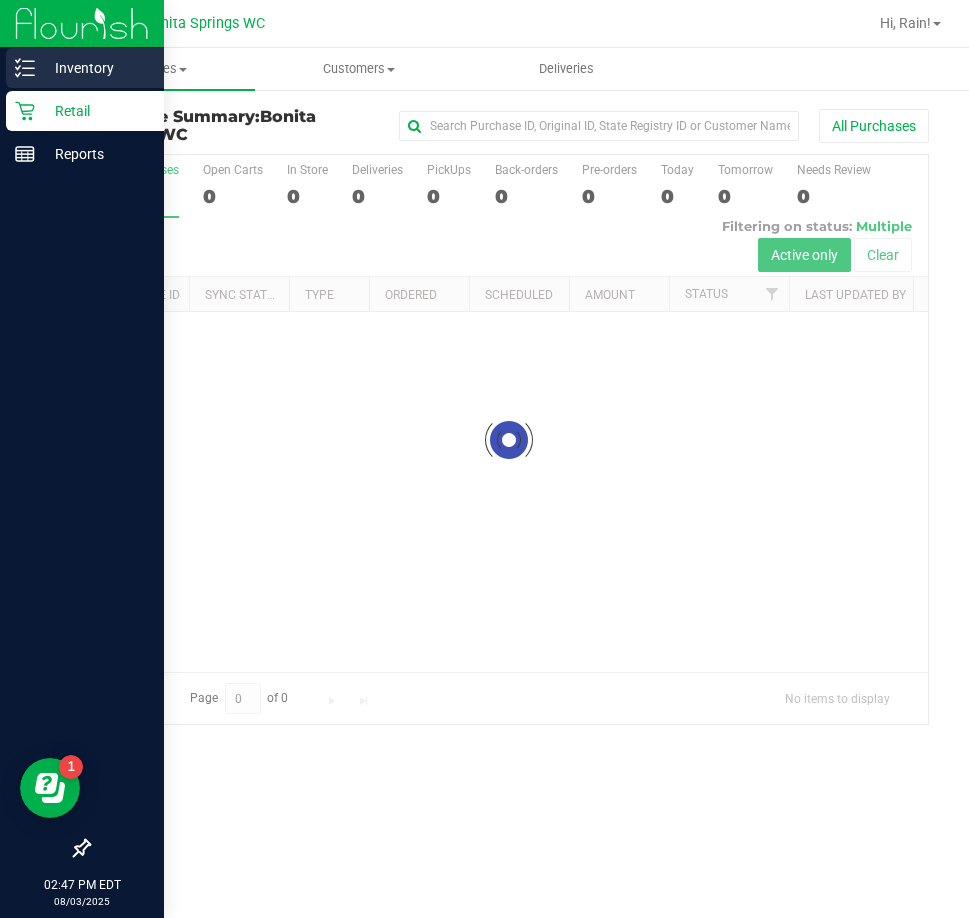 click on "Inventory" at bounding box center (95, 68) 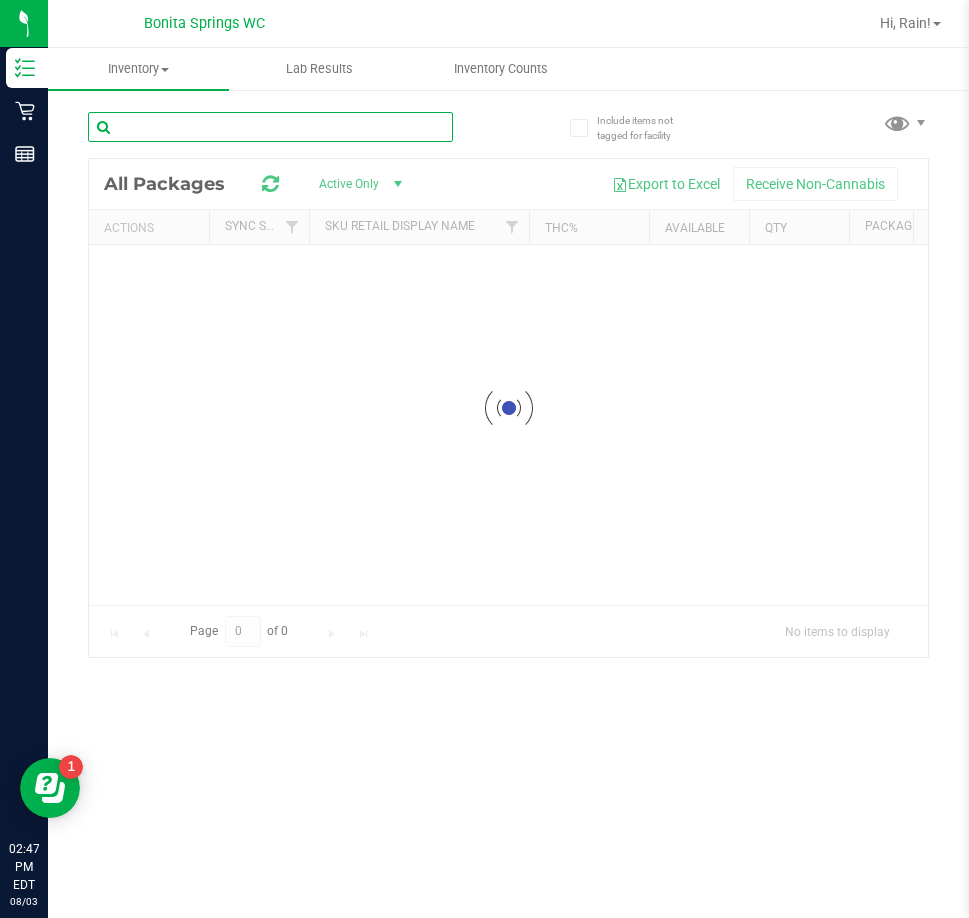 click at bounding box center [270, 127] 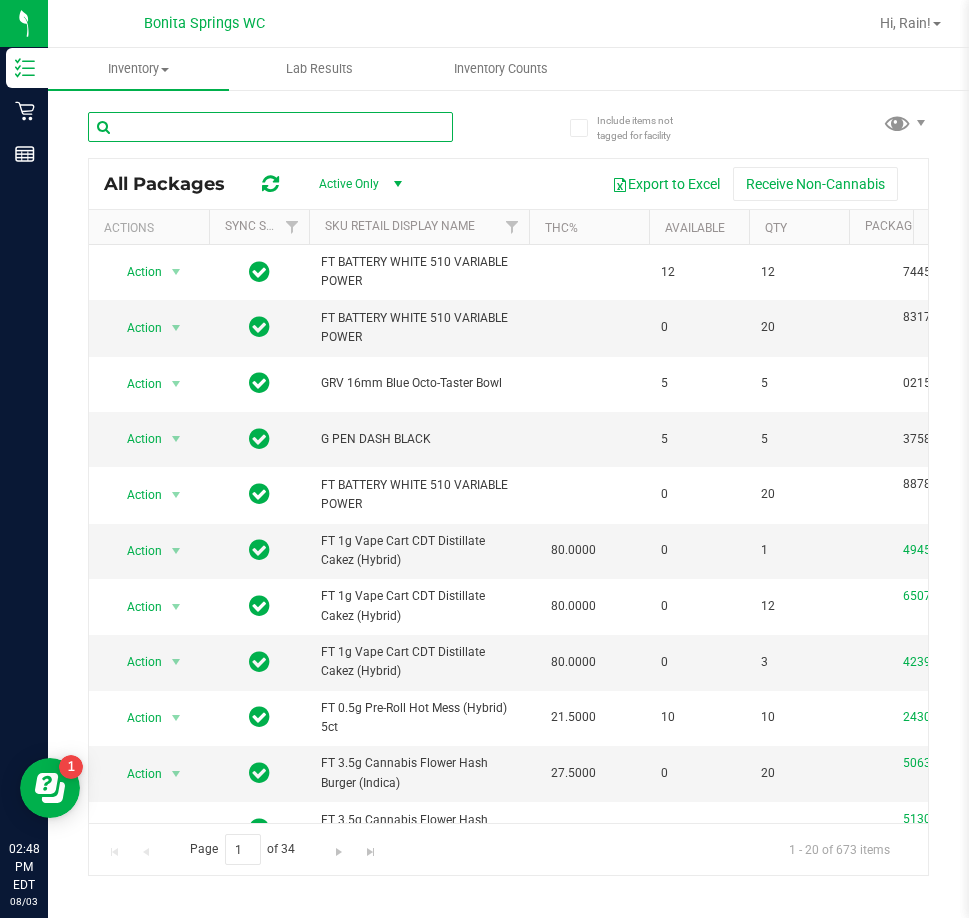 click at bounding box center [270, 127] 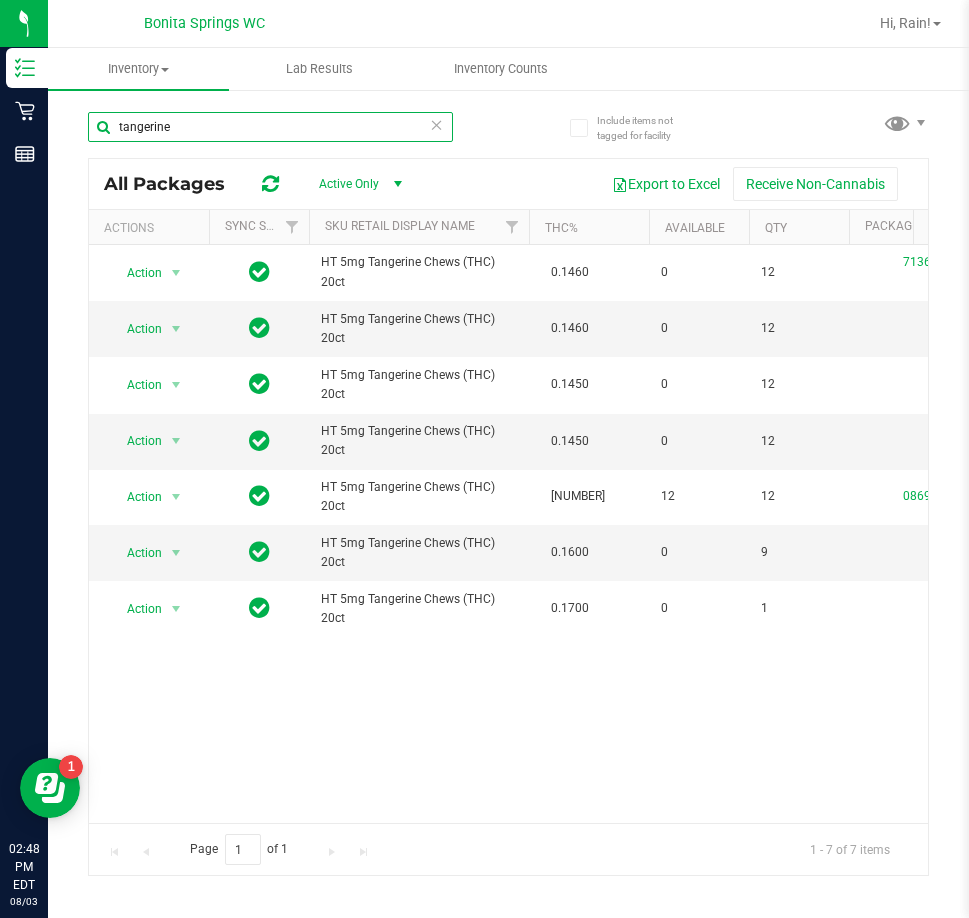 click on "tangerine" at bounding box center [270, 127] 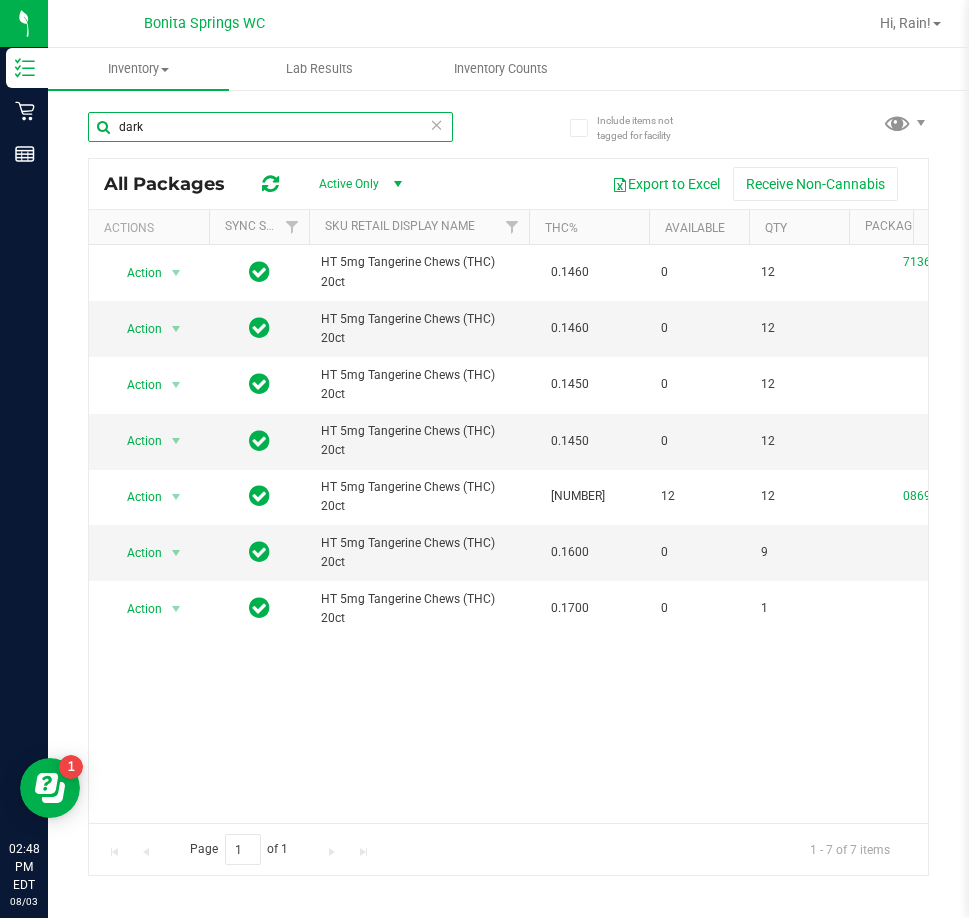 type on "dark" 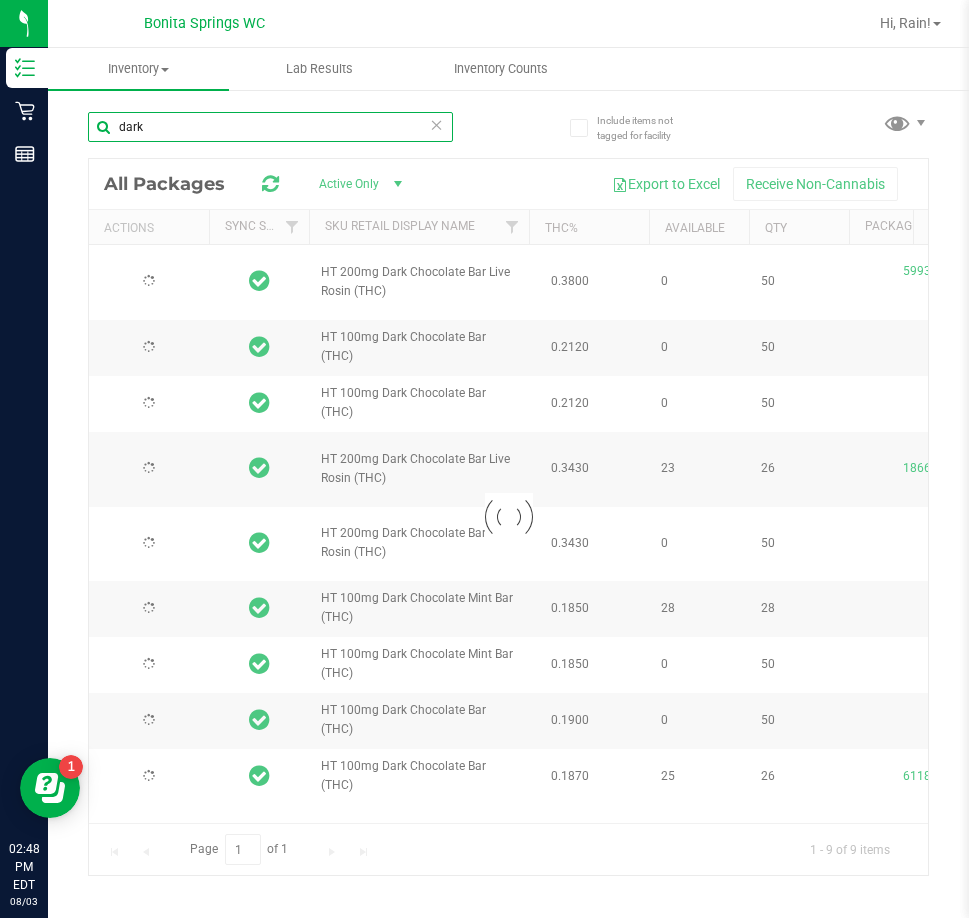 type on "[DATE]" 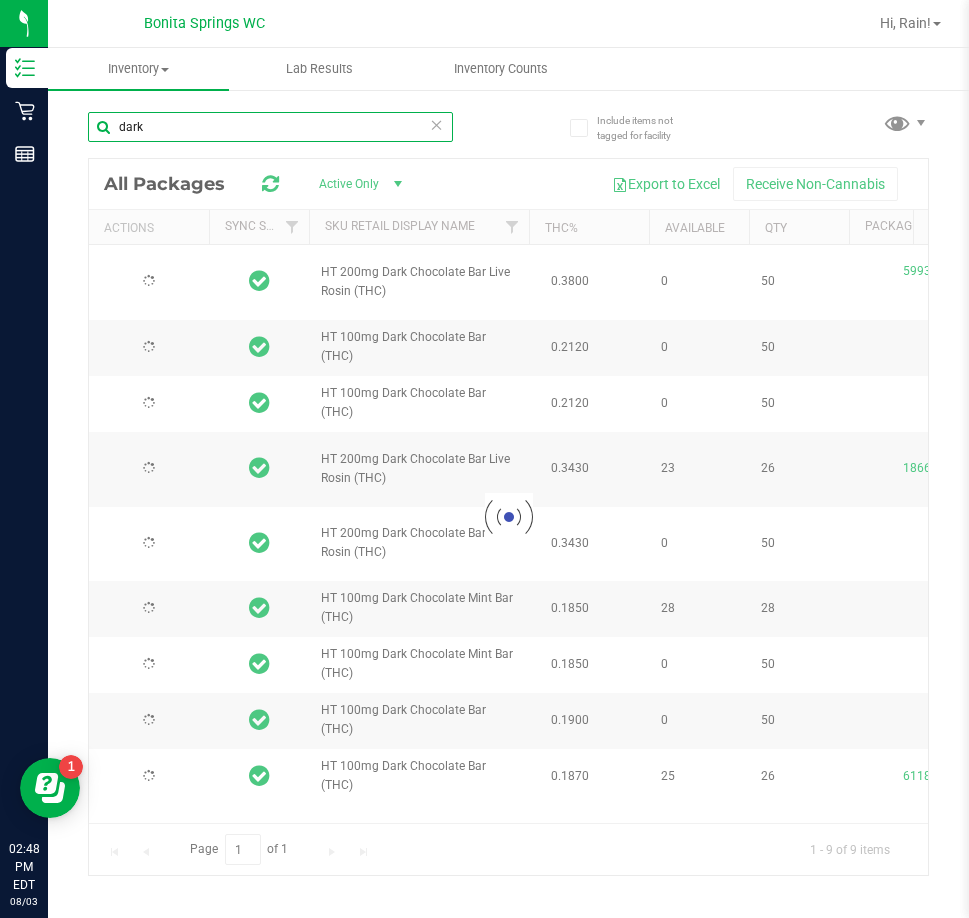 type on "[DATE]" 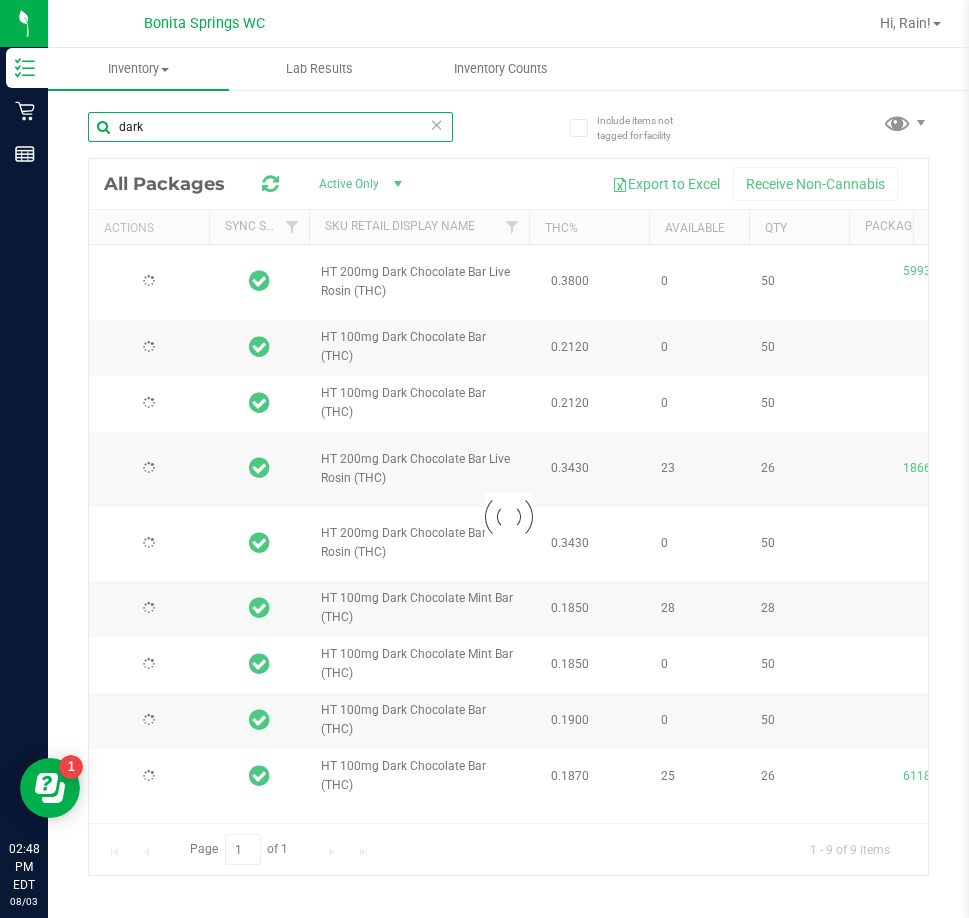 type on "[DATE]" 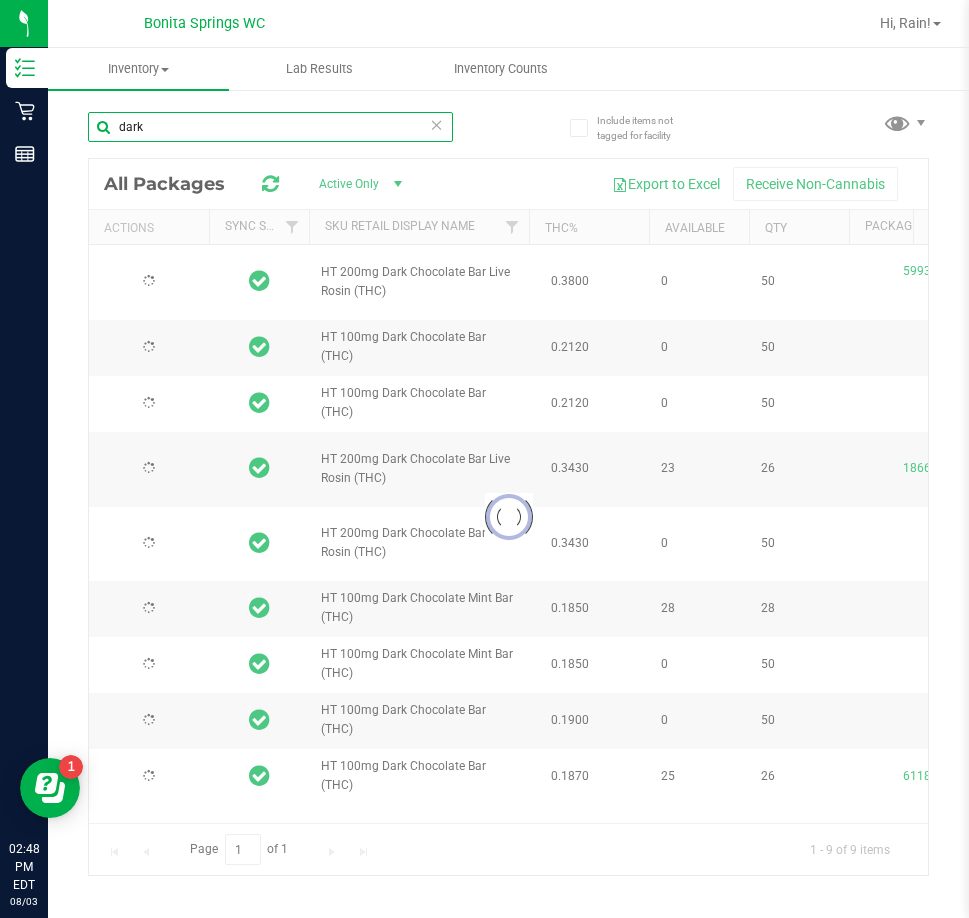 type on "[DATE]" 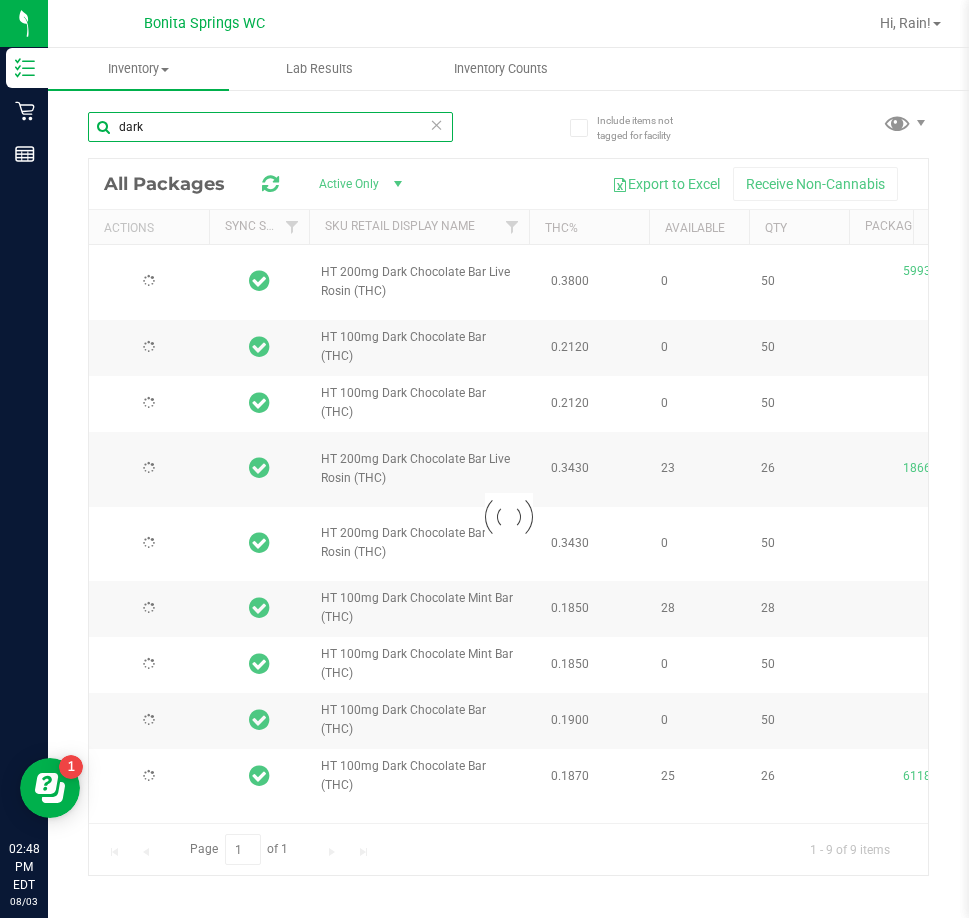 type on "[DATE]" 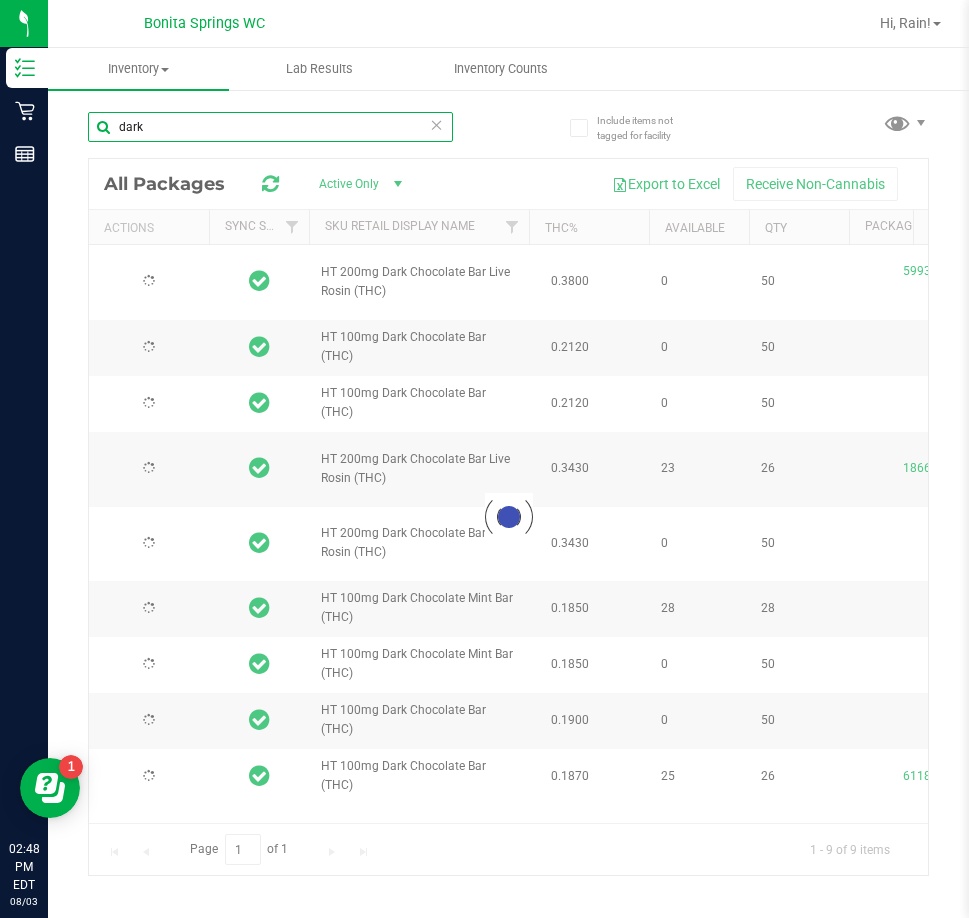 type on "2025-05-15" 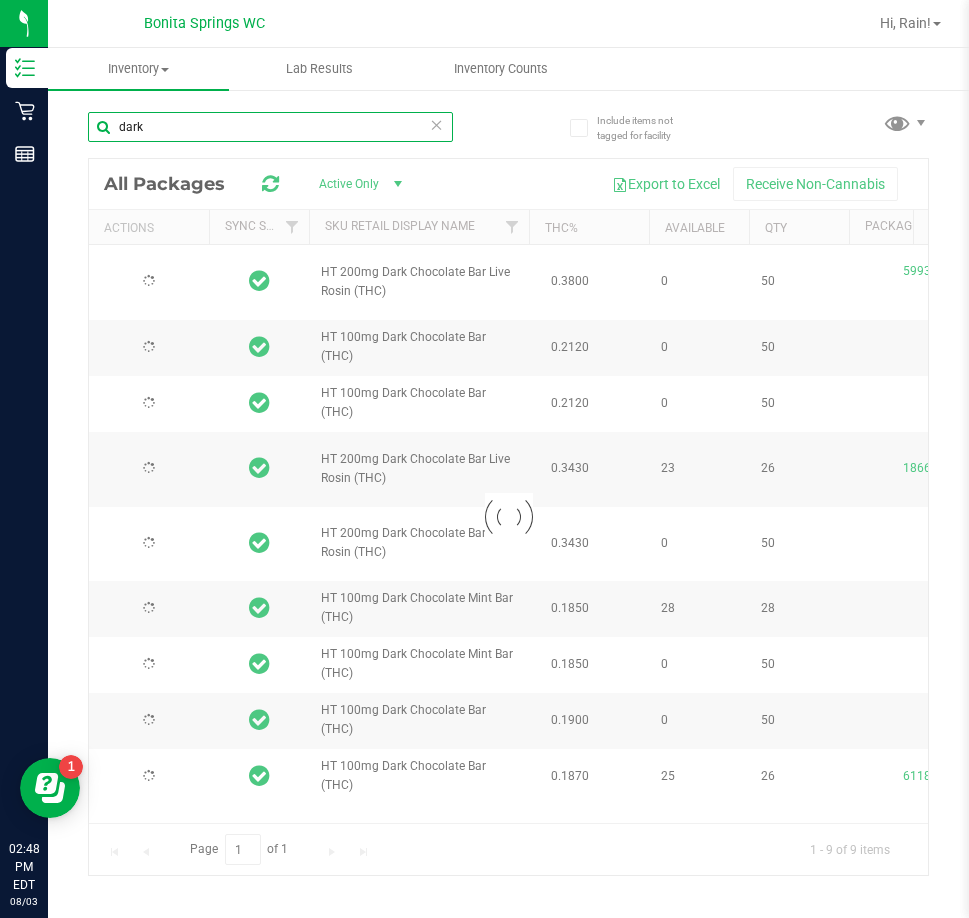 type on "[DATE]" 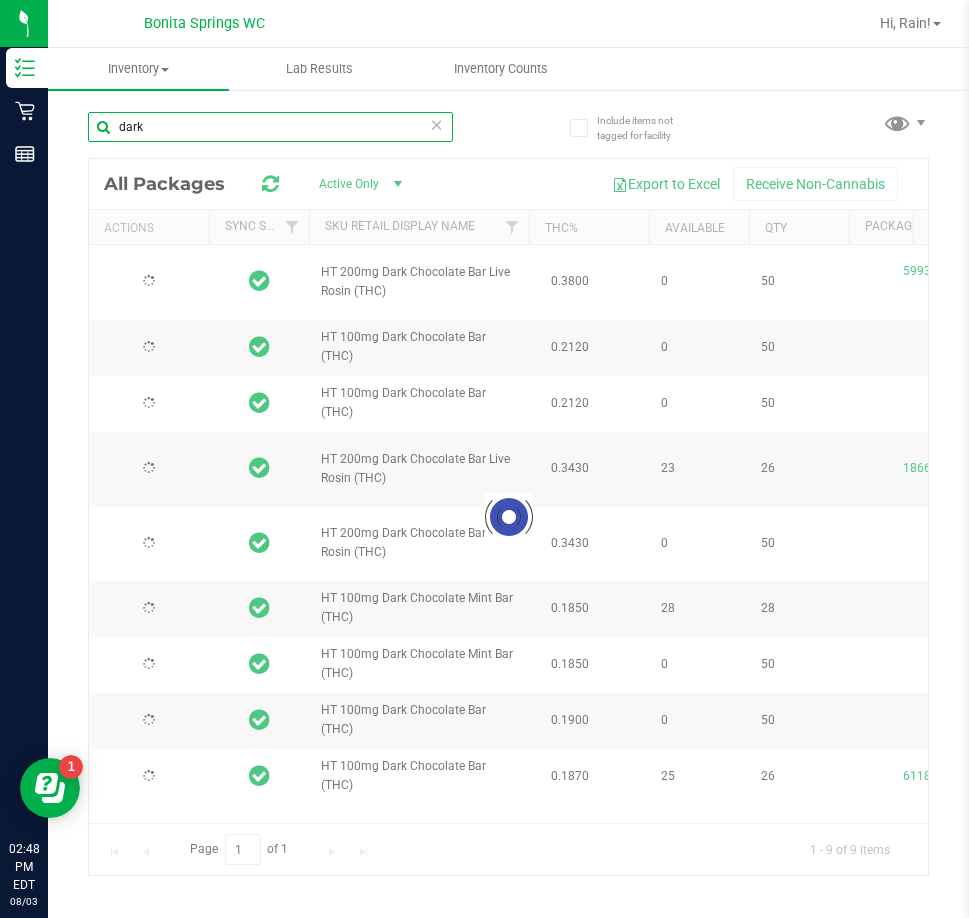 type on "2025-05-15" 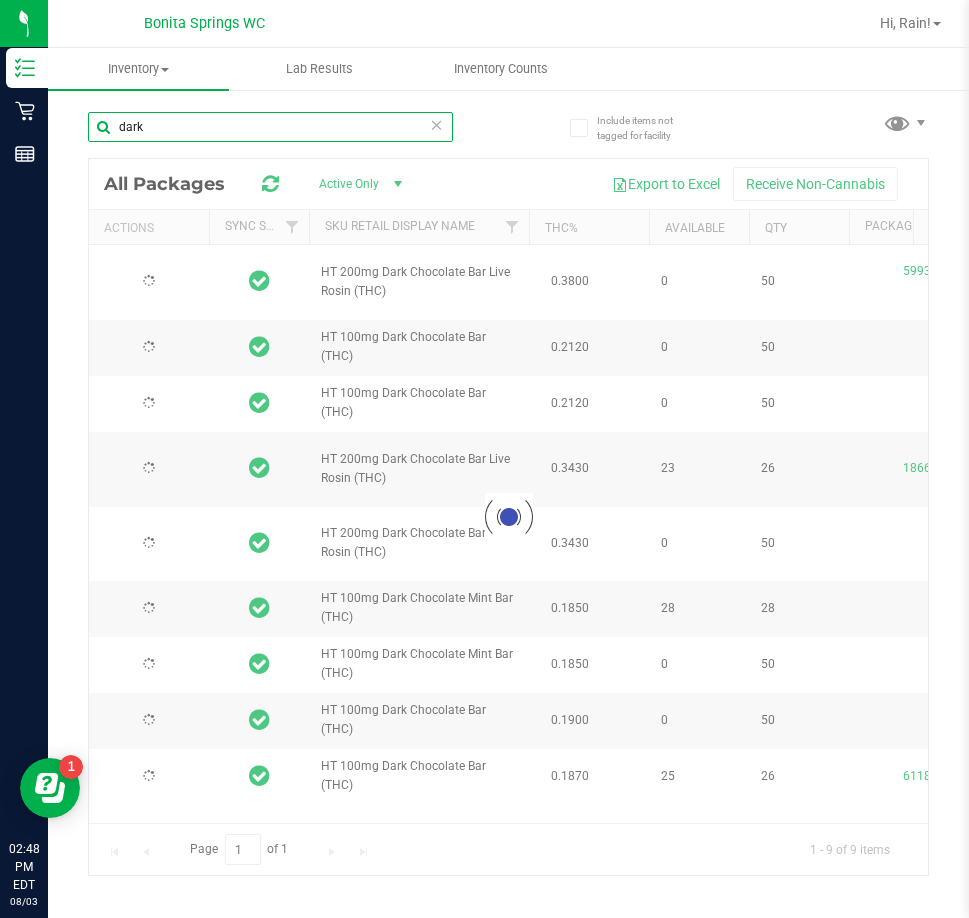 type on "[YEAR]-[MONTH]-[DAY]" 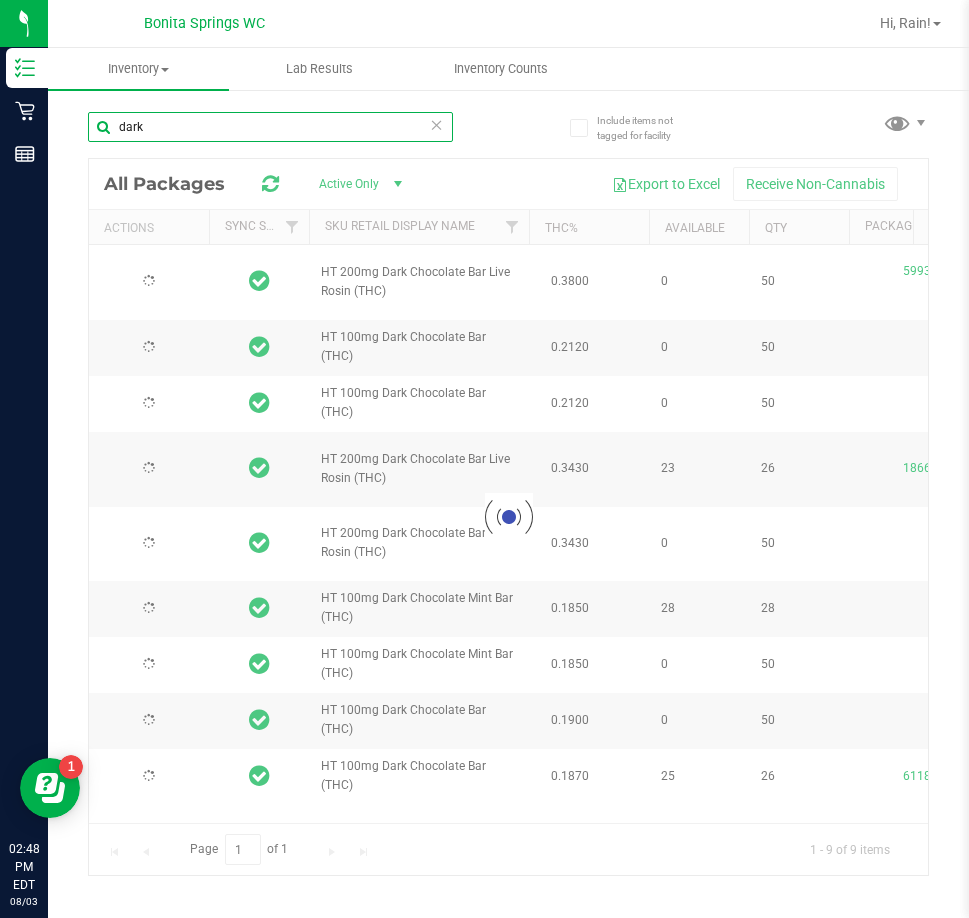 type on "[DATE]" 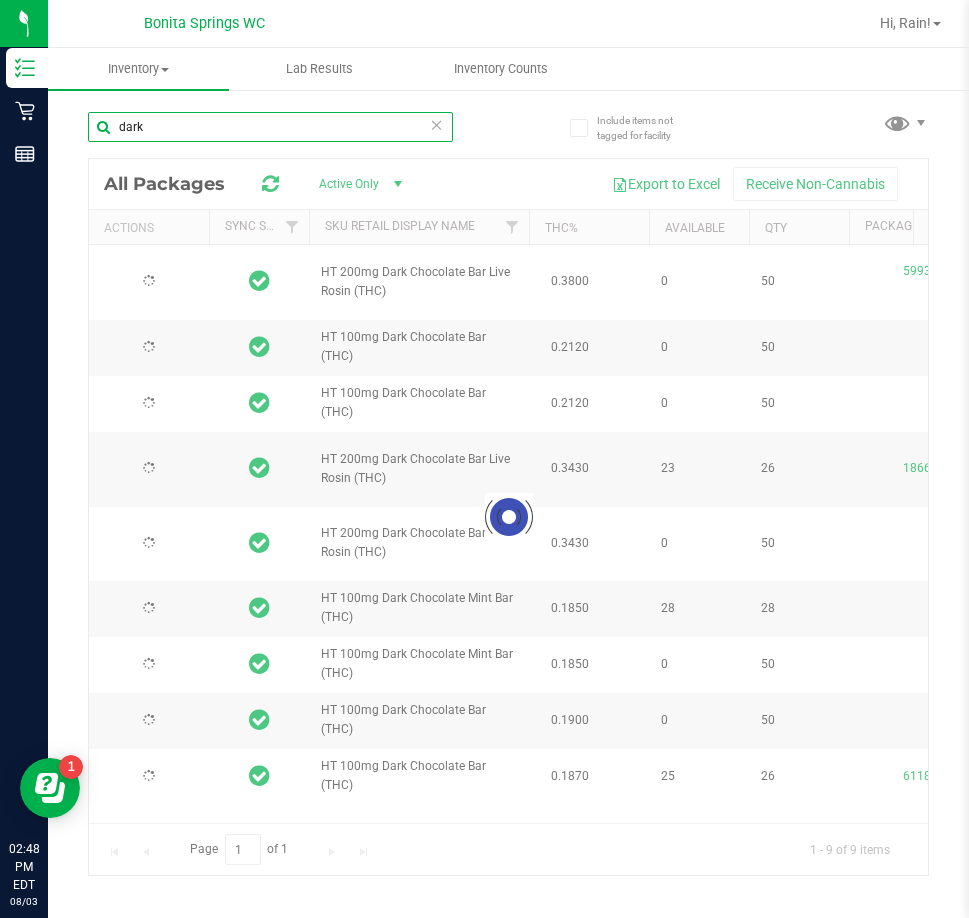 type on "[YEAR]-[MONTH]-[DAY]" 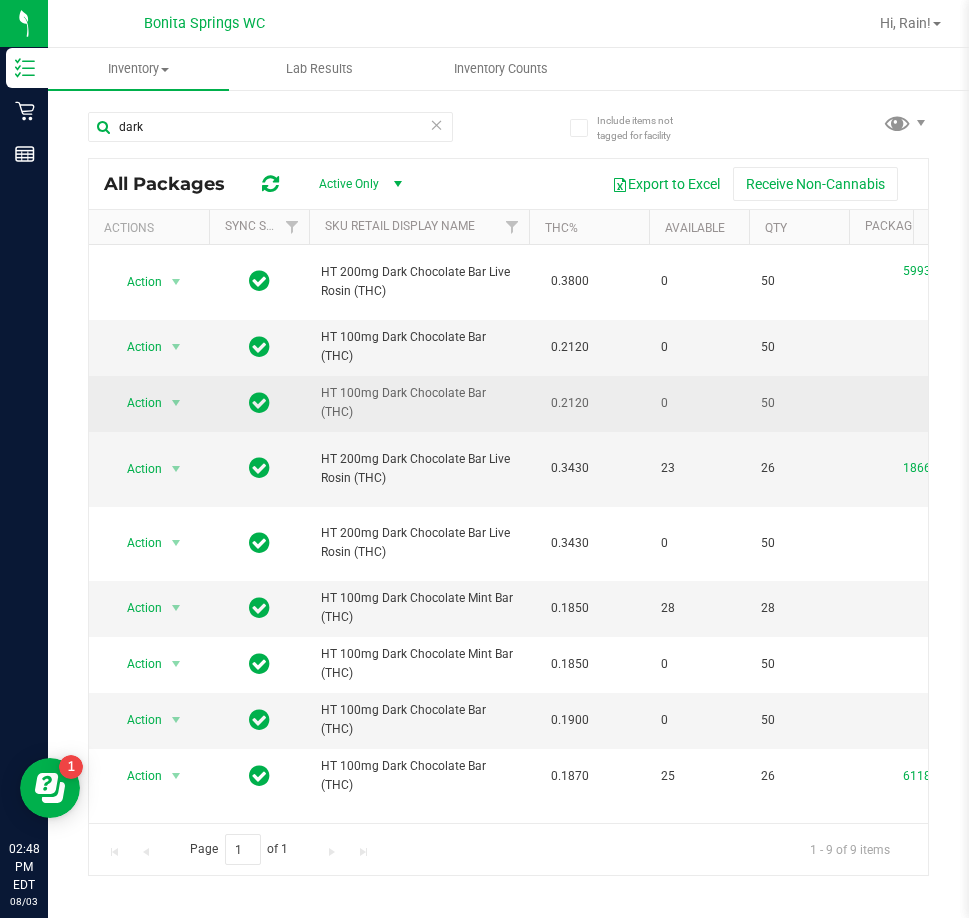 click on "HT 100mg Dark Chocolate Bar (THC)" at bounding box center [419, 403] 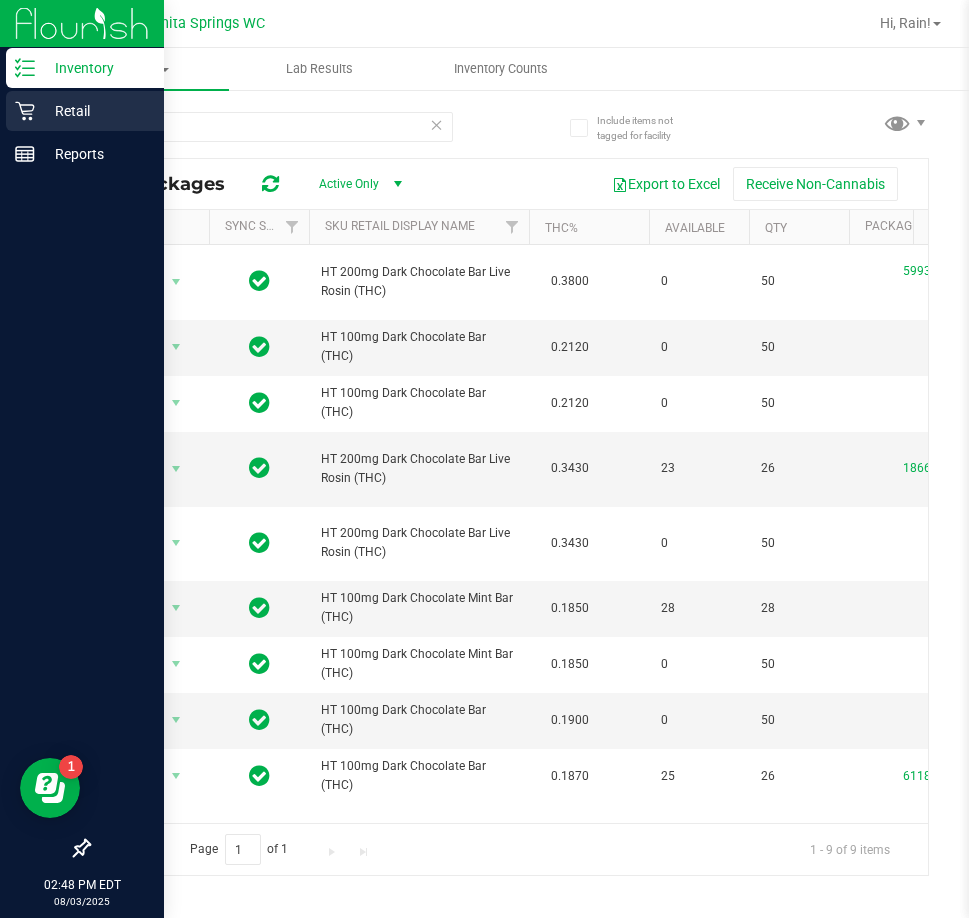 click on "Retail" at bounding box center (85, 111) 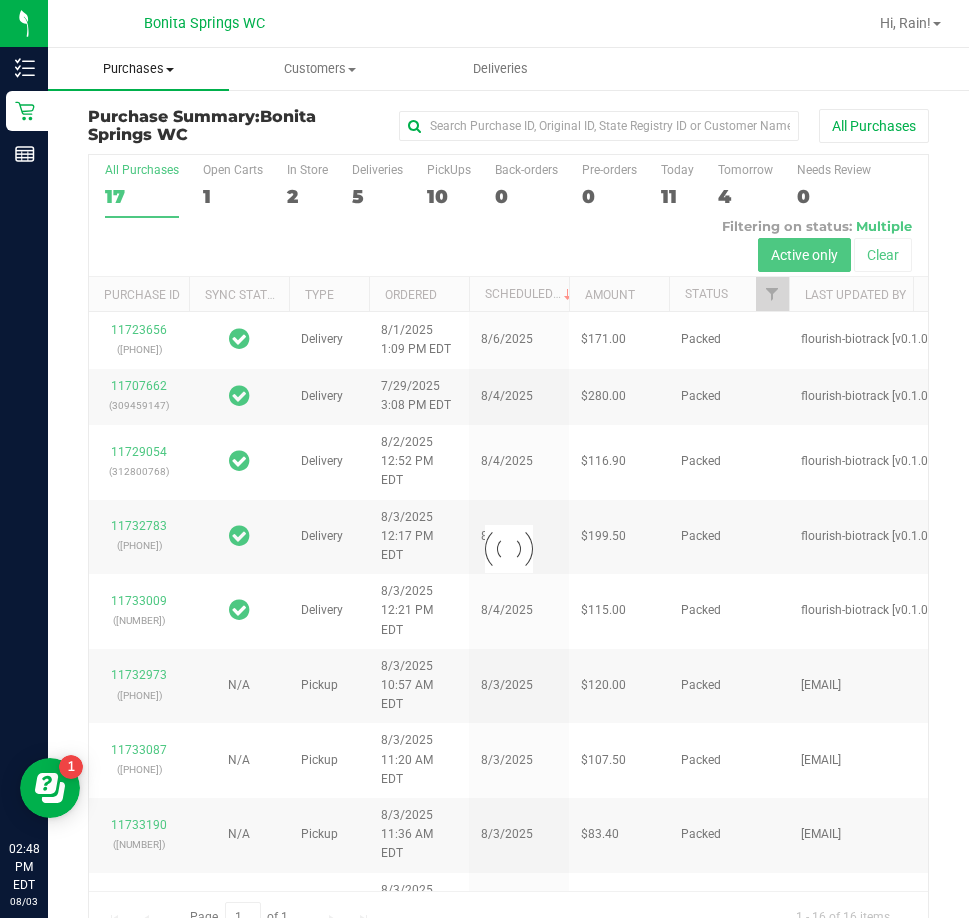 click on "Purchases" at bounding box center (138, 69) 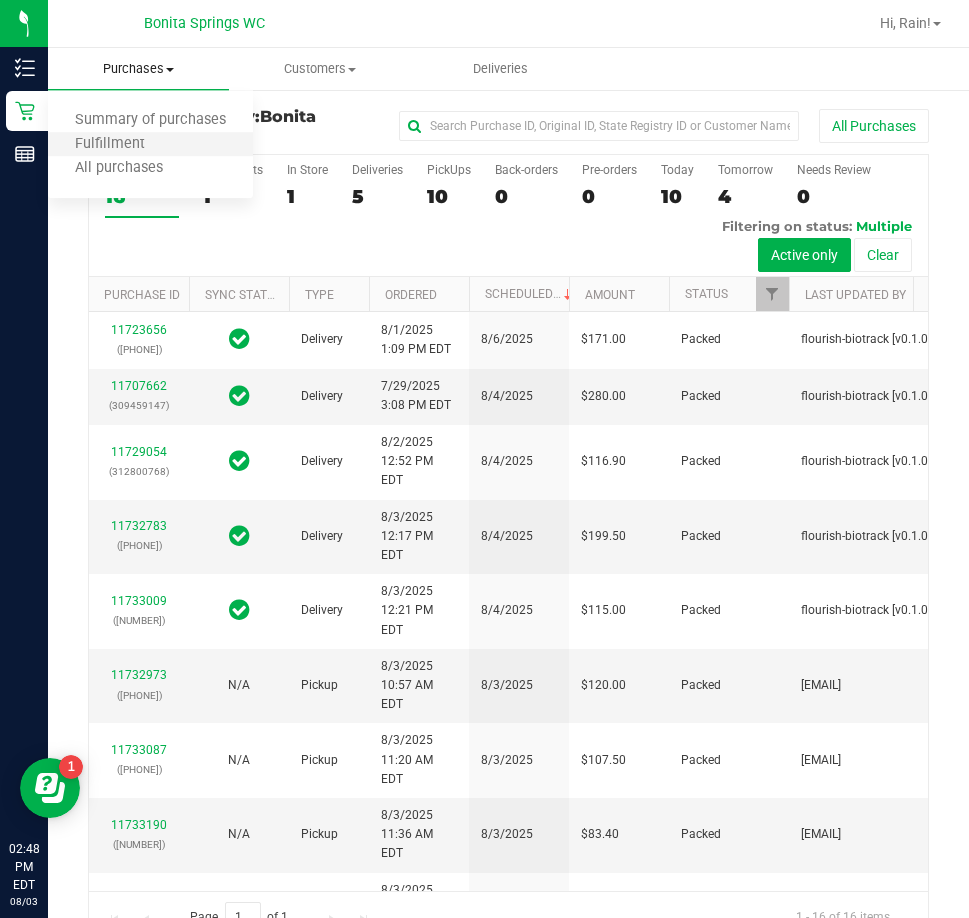 click on "Fulfillment" at bounding box center [150, 145] 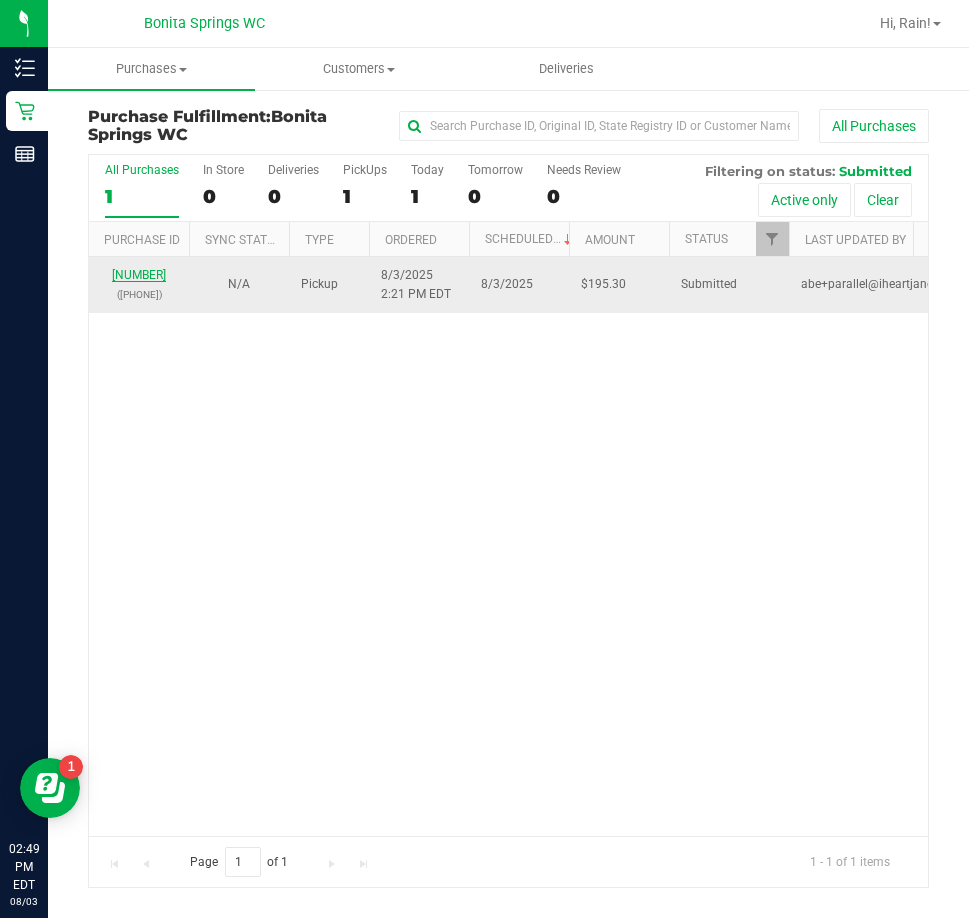 click on "[NUMBER]" at bounding box center (139, 275) 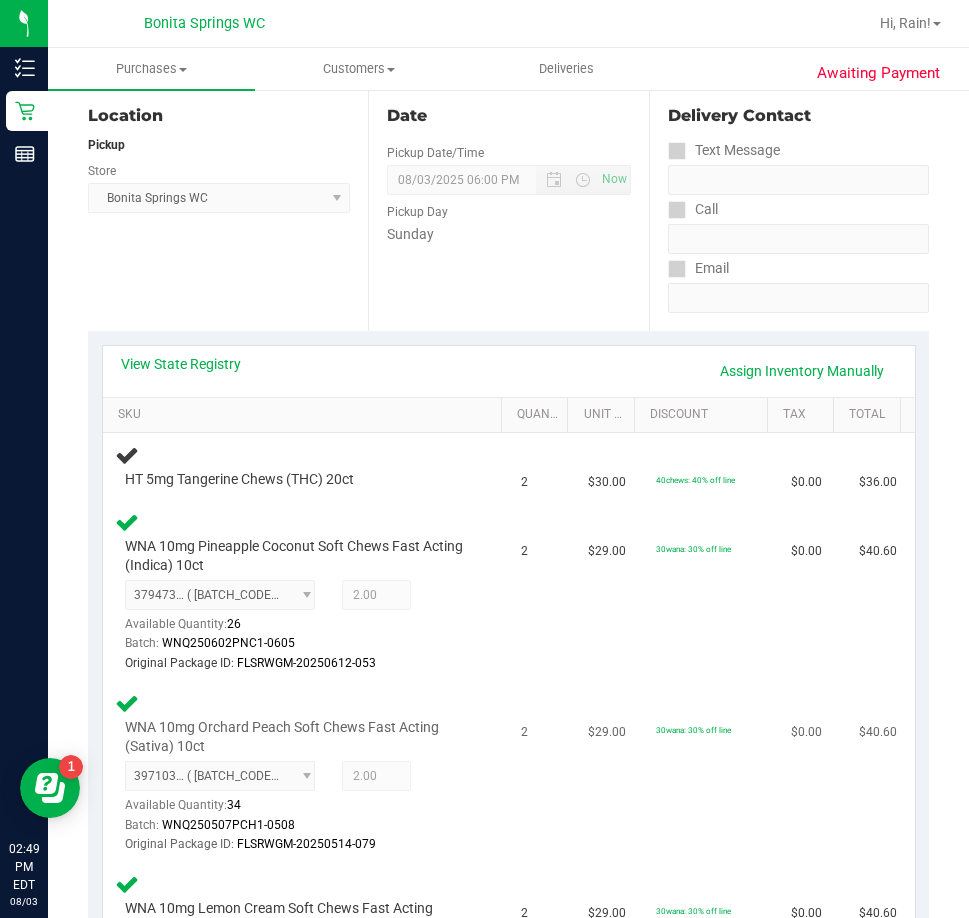 scroll, scrollTop: 200, scrollLeft: 0, axis: vertical 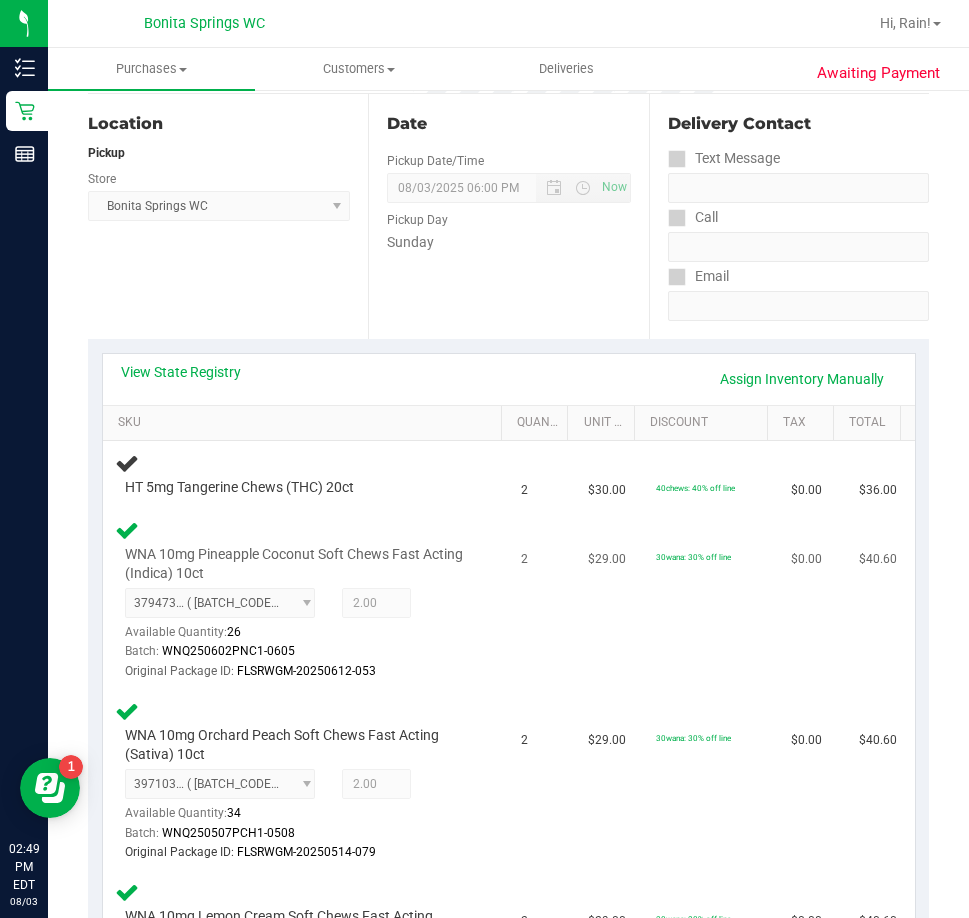 click on "30wana:
30%
off
line" at bounding box center (711, 600) 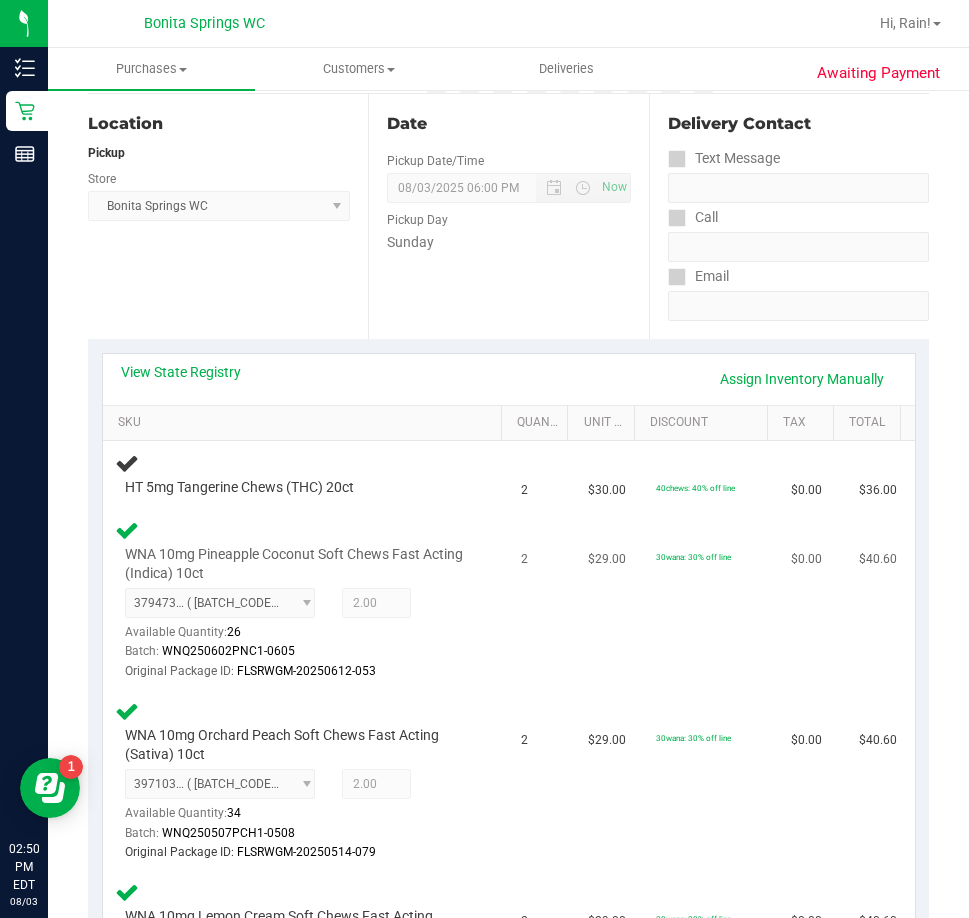click on "30wana:
30%
off
line" at bounding box center (711, 600) 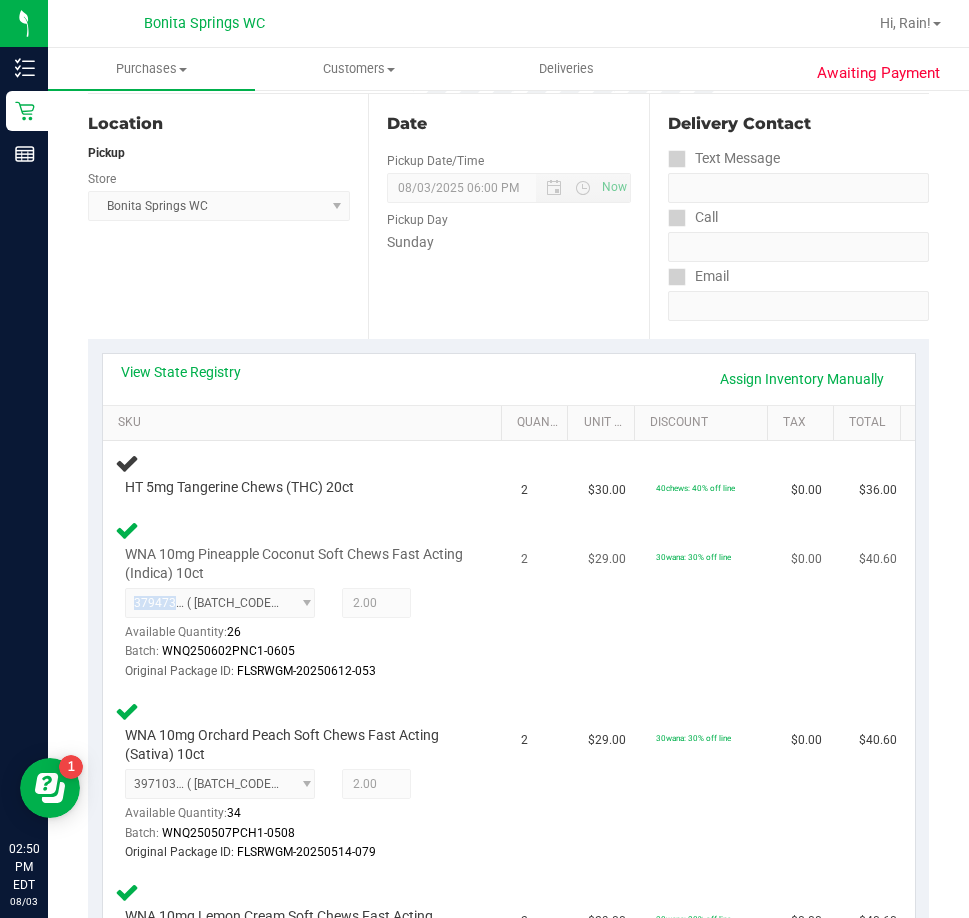 click on "WNA 10mg Pineapple Coconut Soft Chews Fast Acting (Indica) 10ct
[NUMBER]
(
[PRODUCT_CODE] | orig: [PRODUCT_CODE]
)
[NUMBER]
Available Quantity:  26
2.00 2" at bounding box center (306, 600) 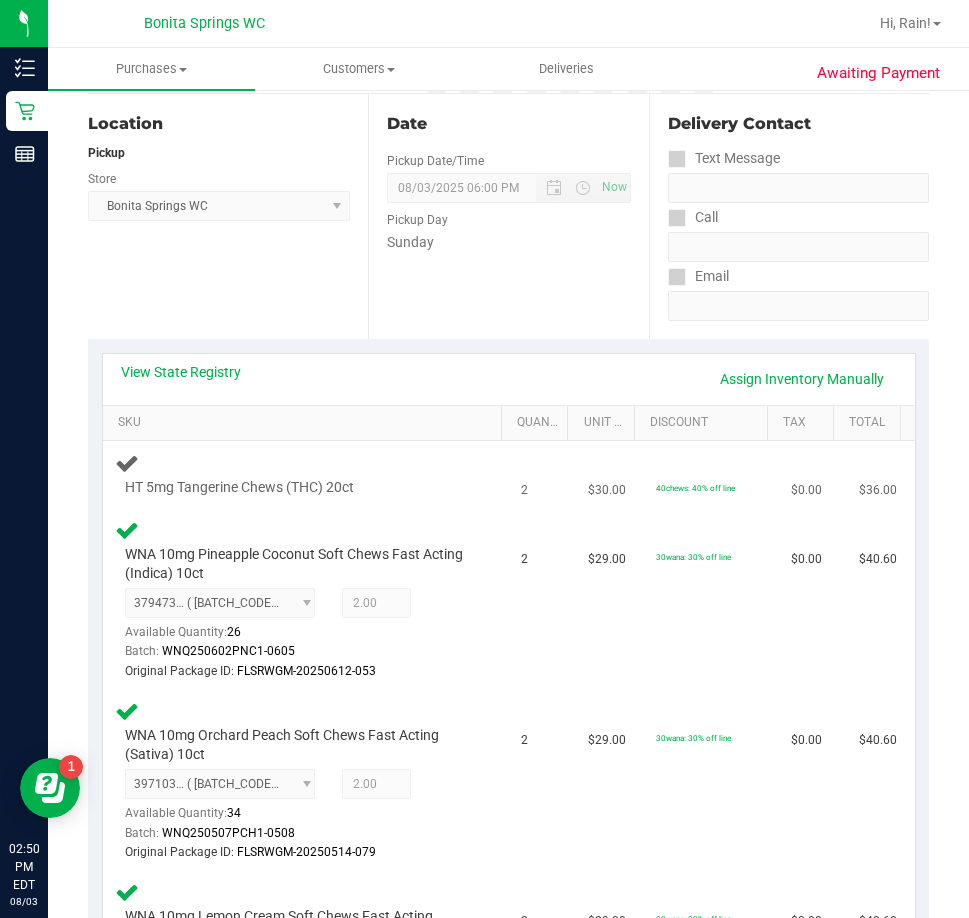 click on "HT 5mg Tangerine Chews (THC) 20ct" at bounding box center [306, 474] 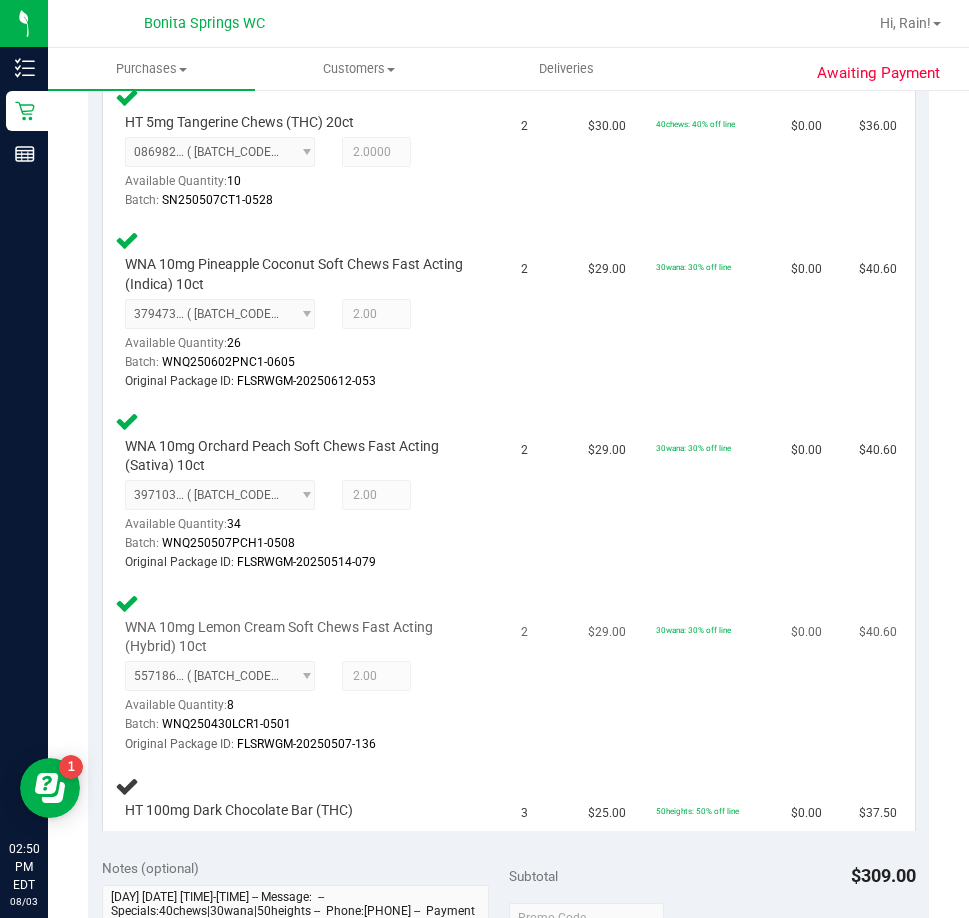 scroll, scrollTop: 600, scrollLeft: 0, axis: vertical 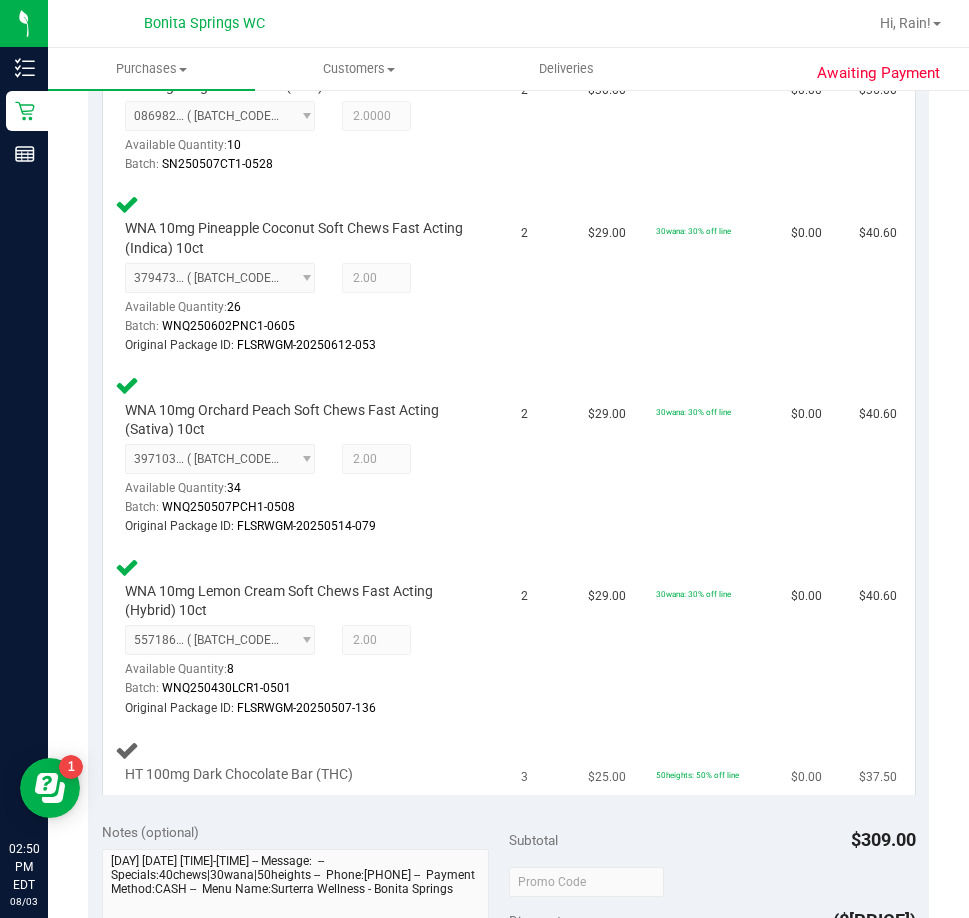click on "HT 100mg Dark Chocolate Bar (THC)" at bounding box center (306, 761) 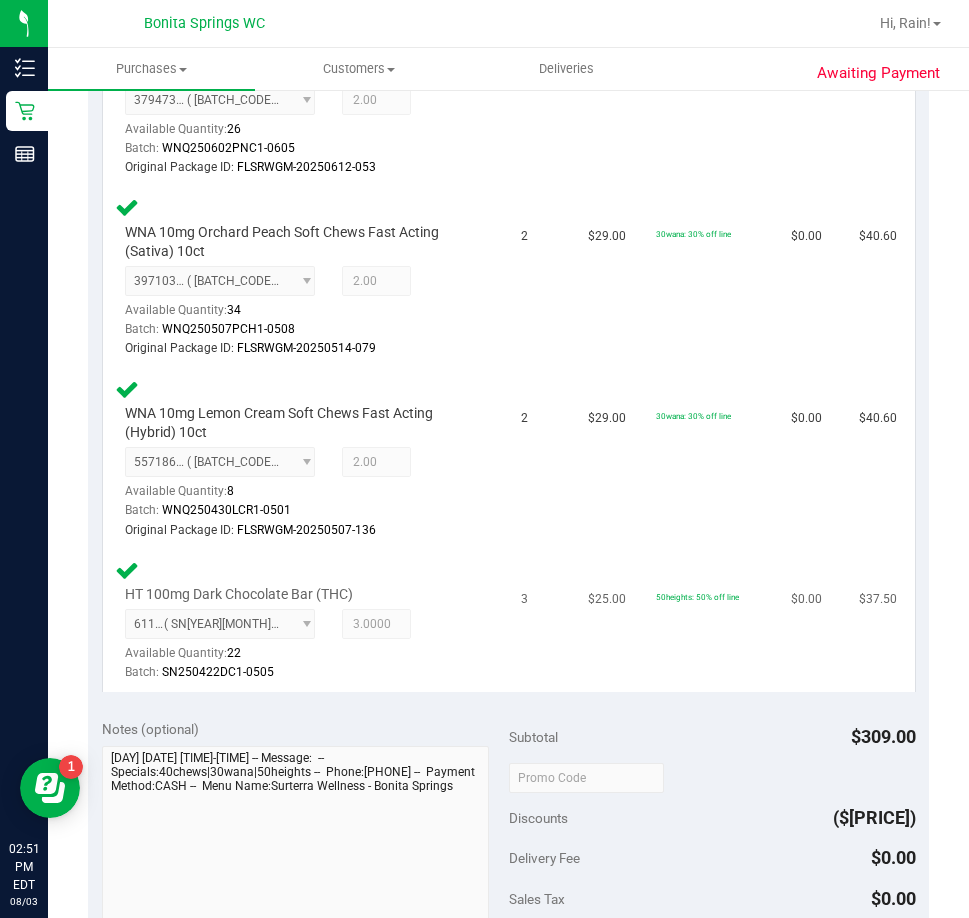 scroll, scrollTop: 1000, scrollLeft: 0, axis: vertical 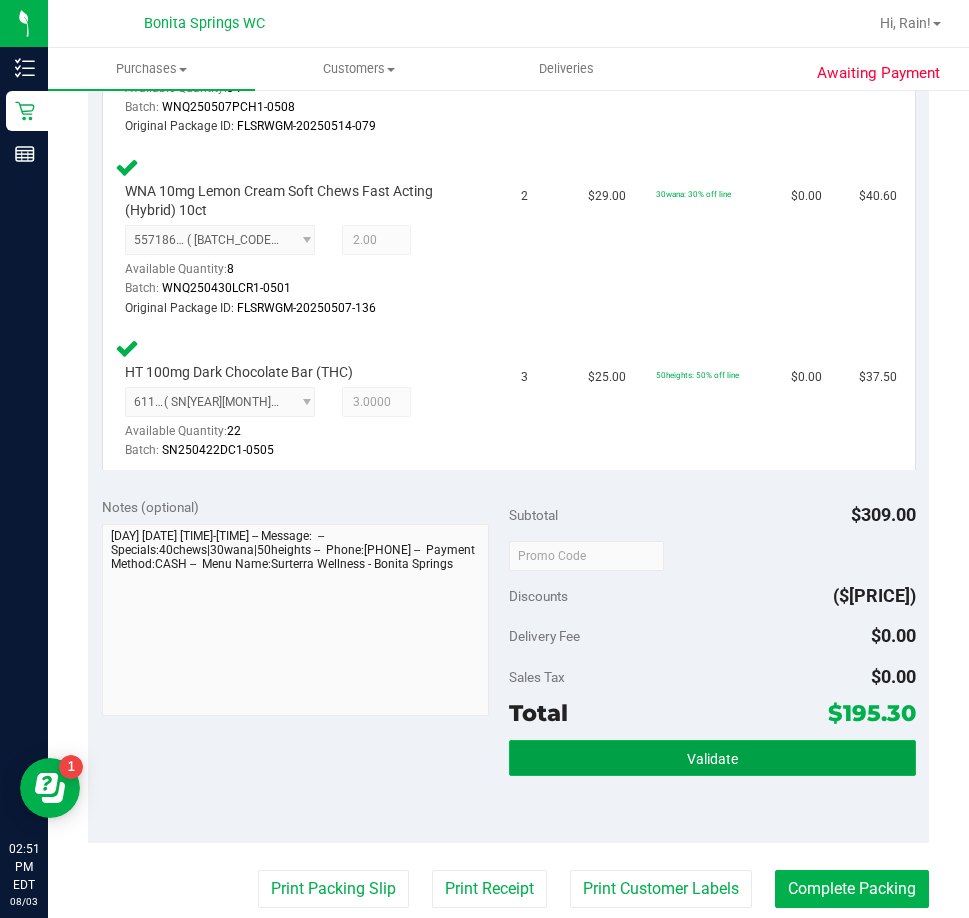 click on "Validate" at bounding box center (712, 758) 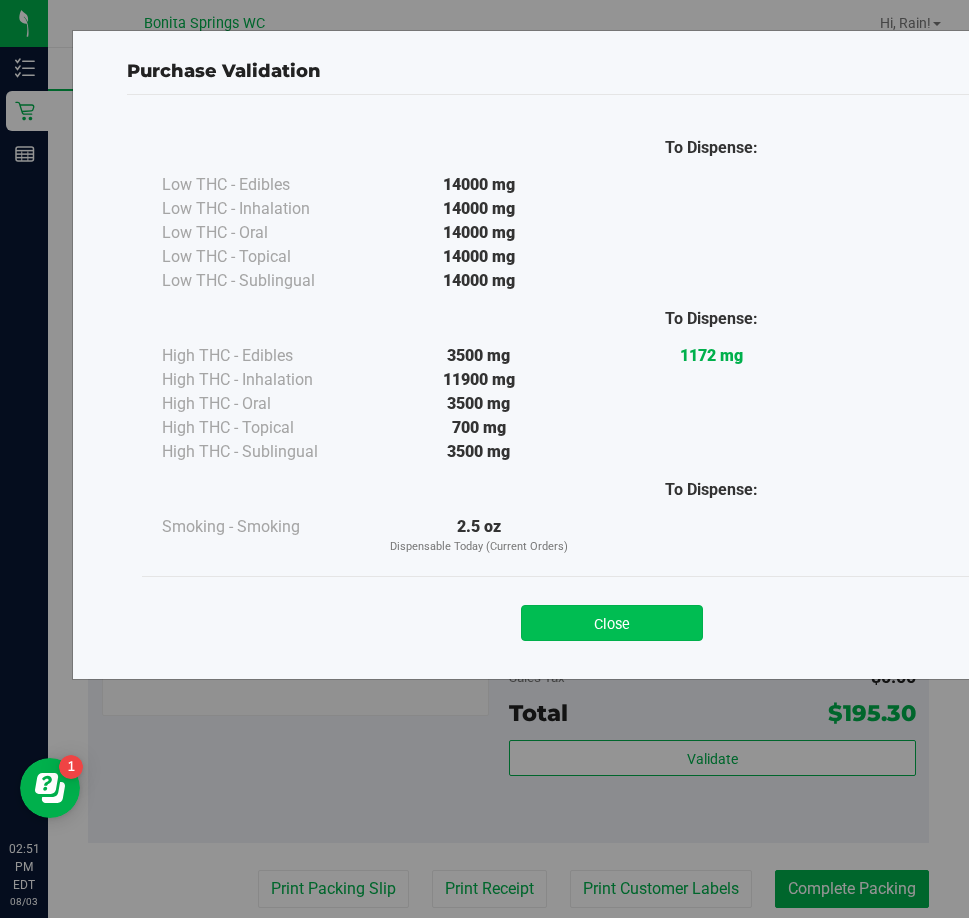 click on "Close" at bounding box center (612, 623) 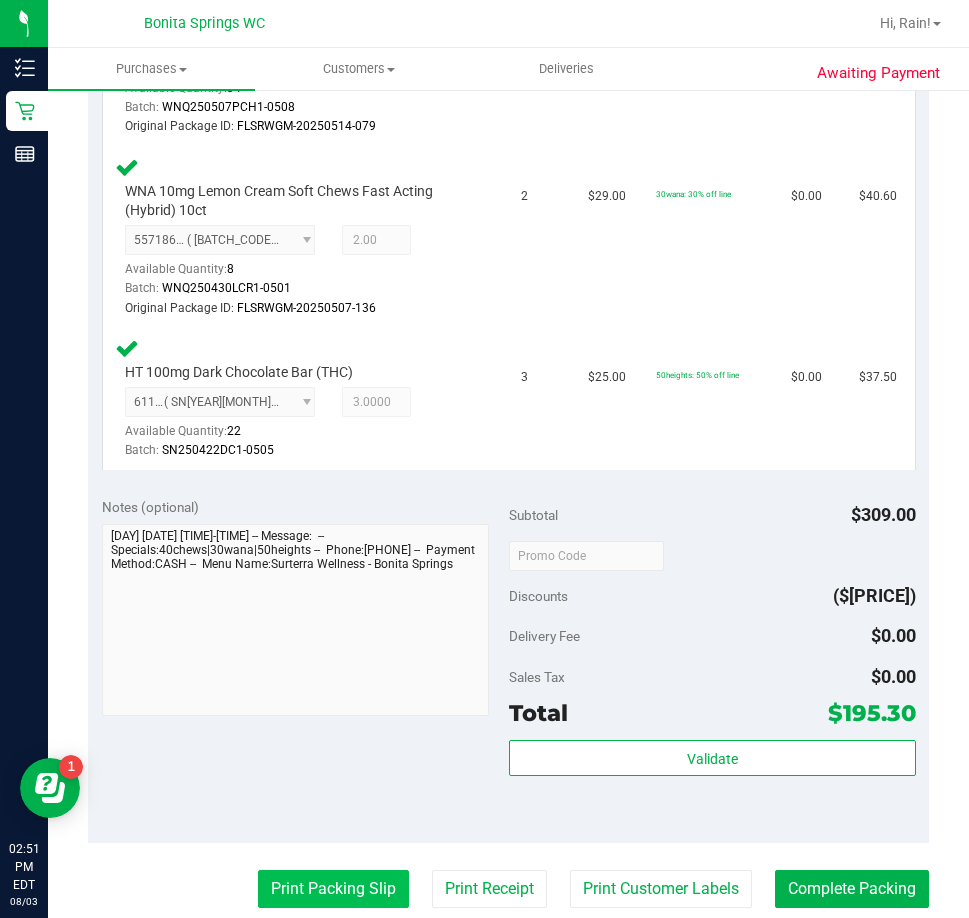 click on "Print Packing Slip" at bounding box center [333, 889] 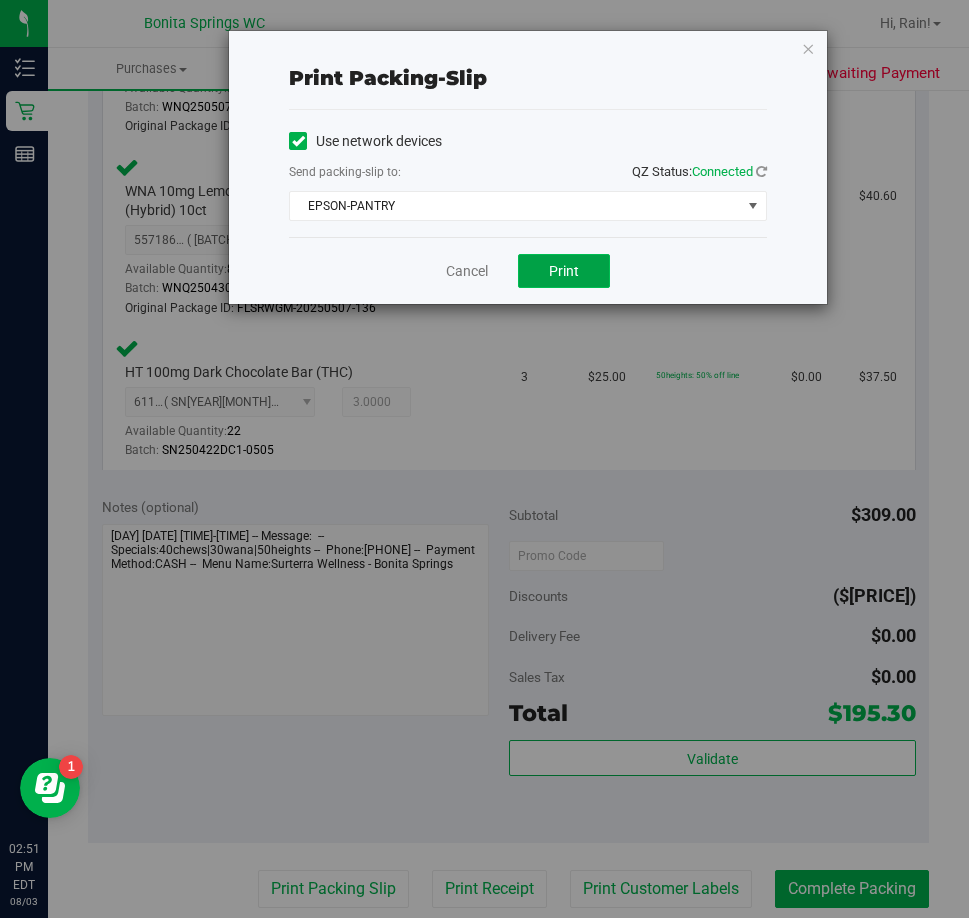 click on "Print" at bounding box center [564, 271] 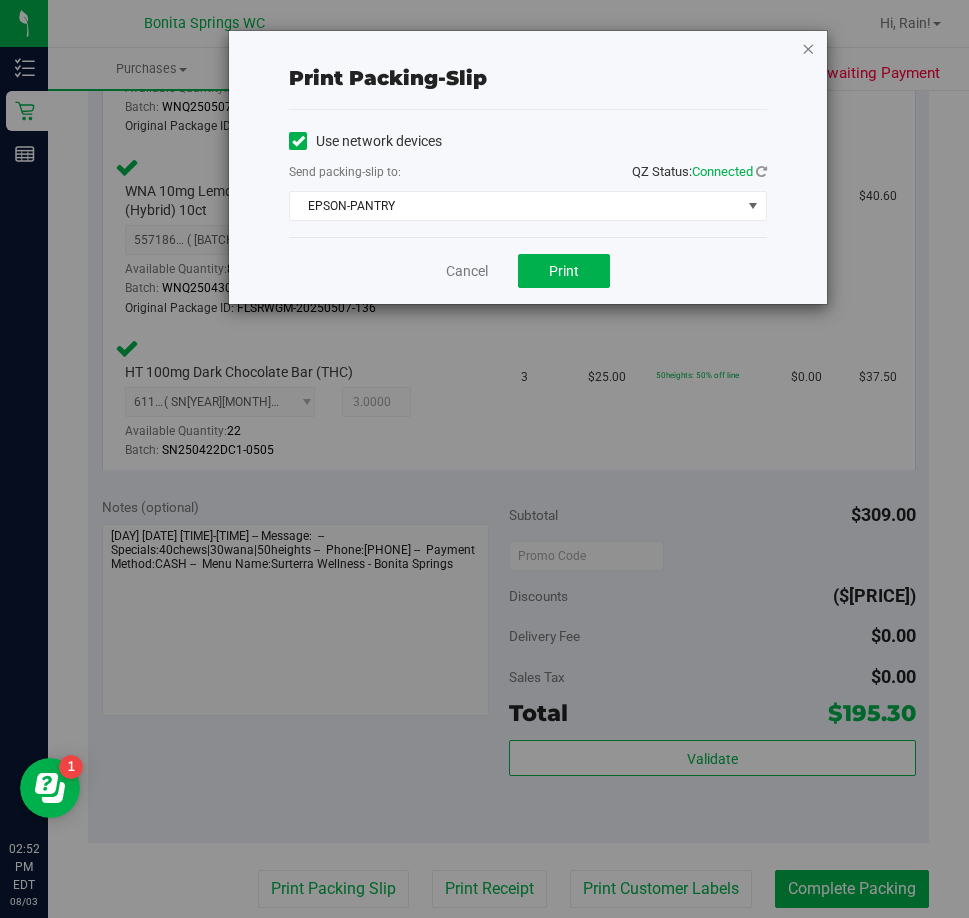 click at bounding box center (808, 48) 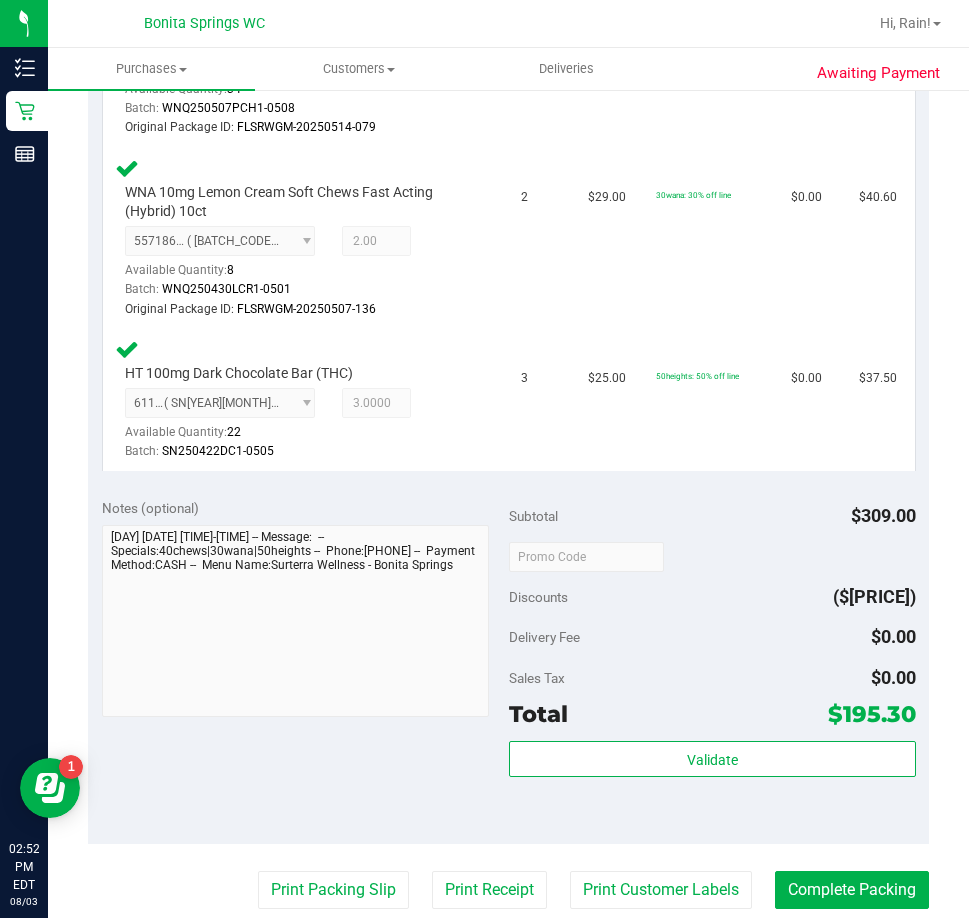 scroll, scrollTop: 1100, scrollLeft: 0, axis: vertical 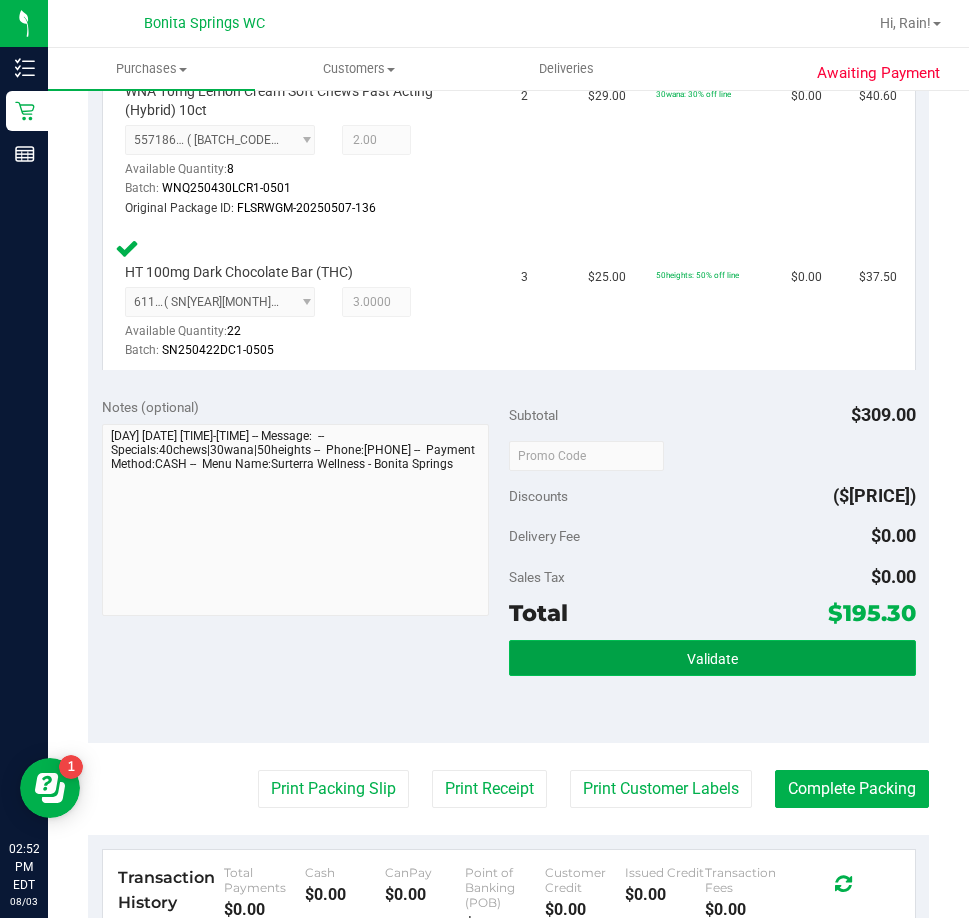 click on "Validate" at bounding box center (712, 658) 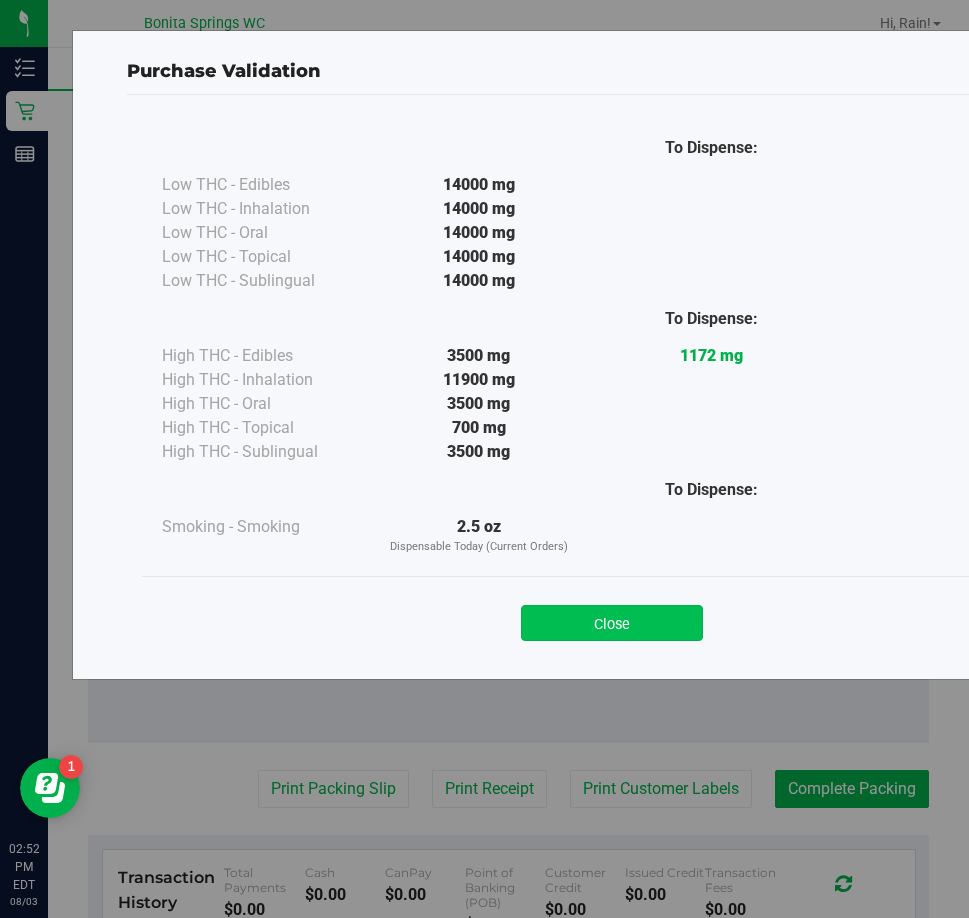click on "Close" at bounding box center [612, 623] 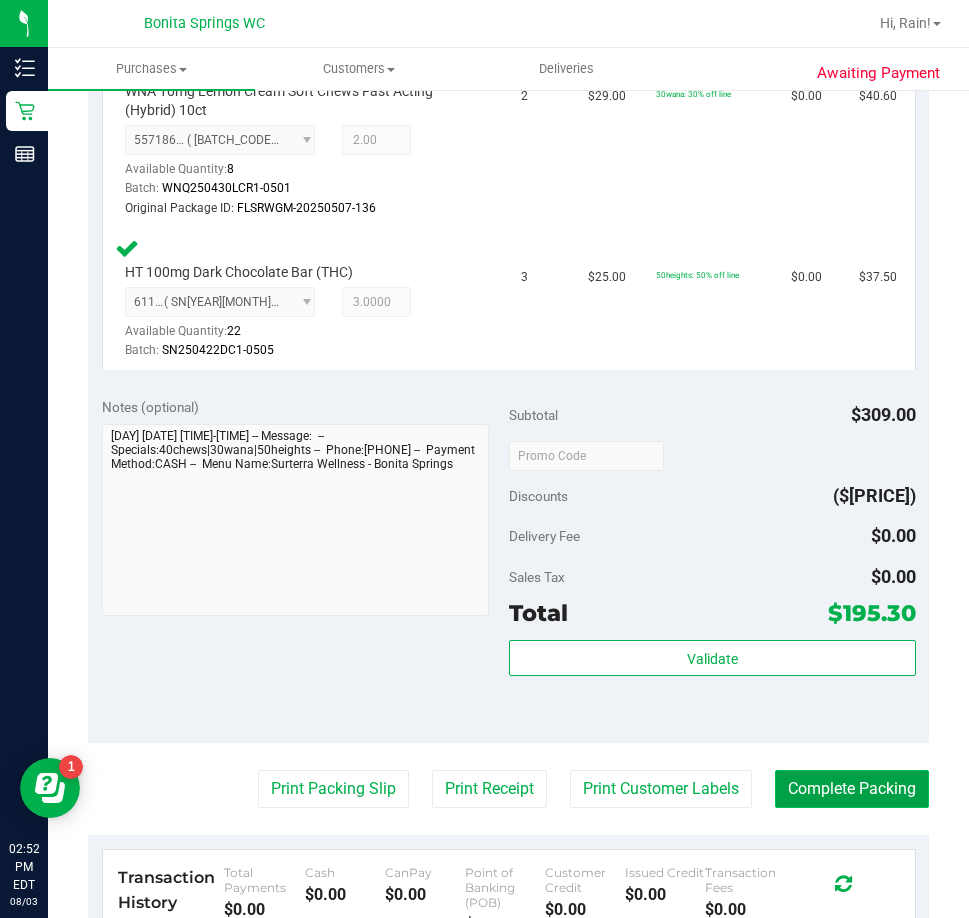 click on "Complete Packing" at bounding box center [852, 789] 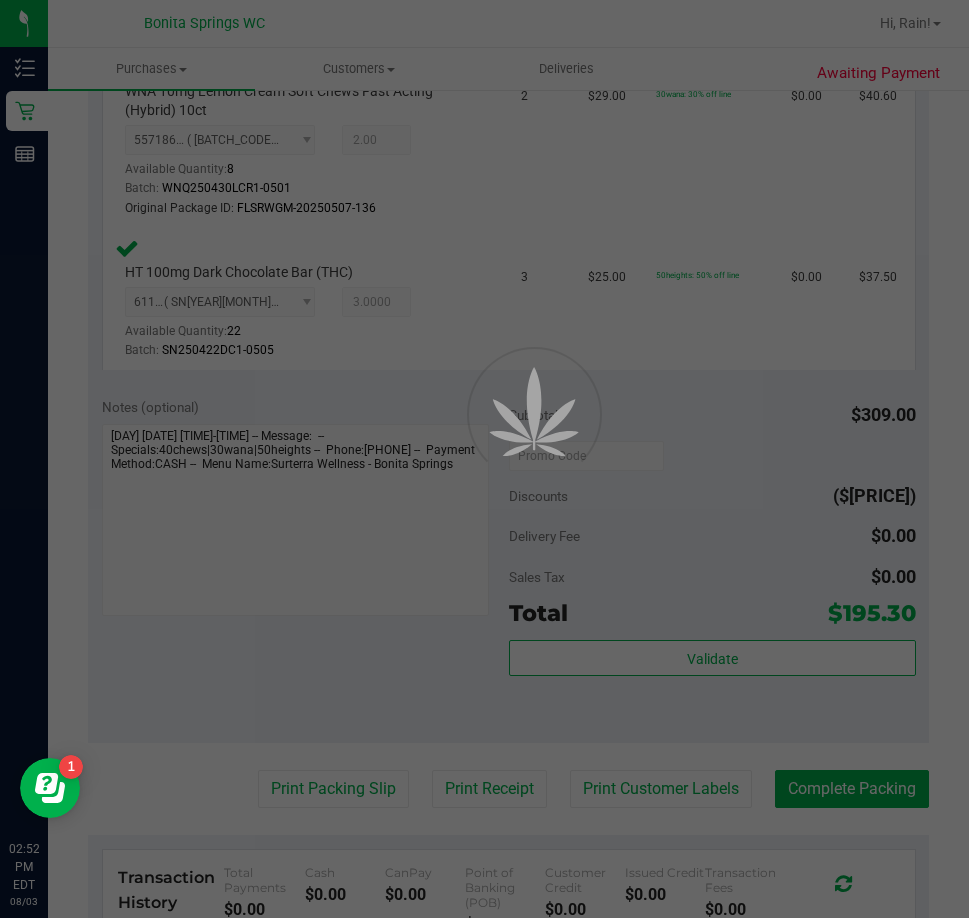 scroll, scrollTop: 0, scrollLeft: 0, axis: both 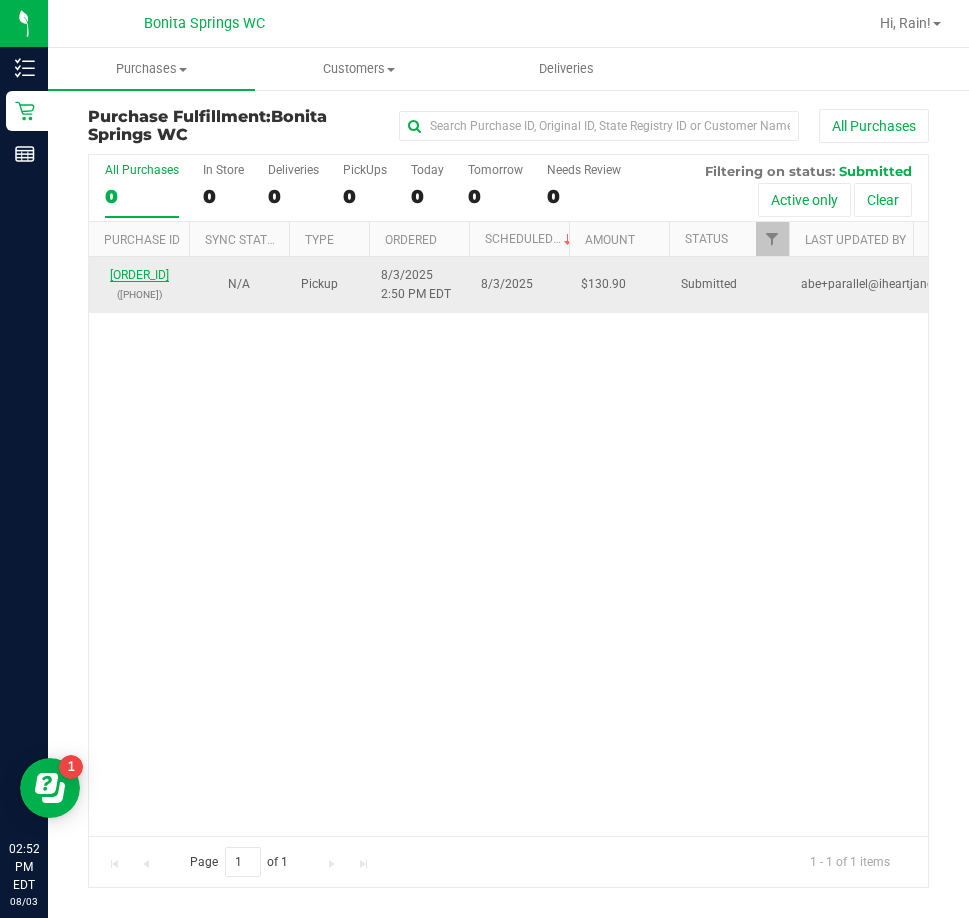 click on "[ORDER_ID]" at bounding box center (139, 275) 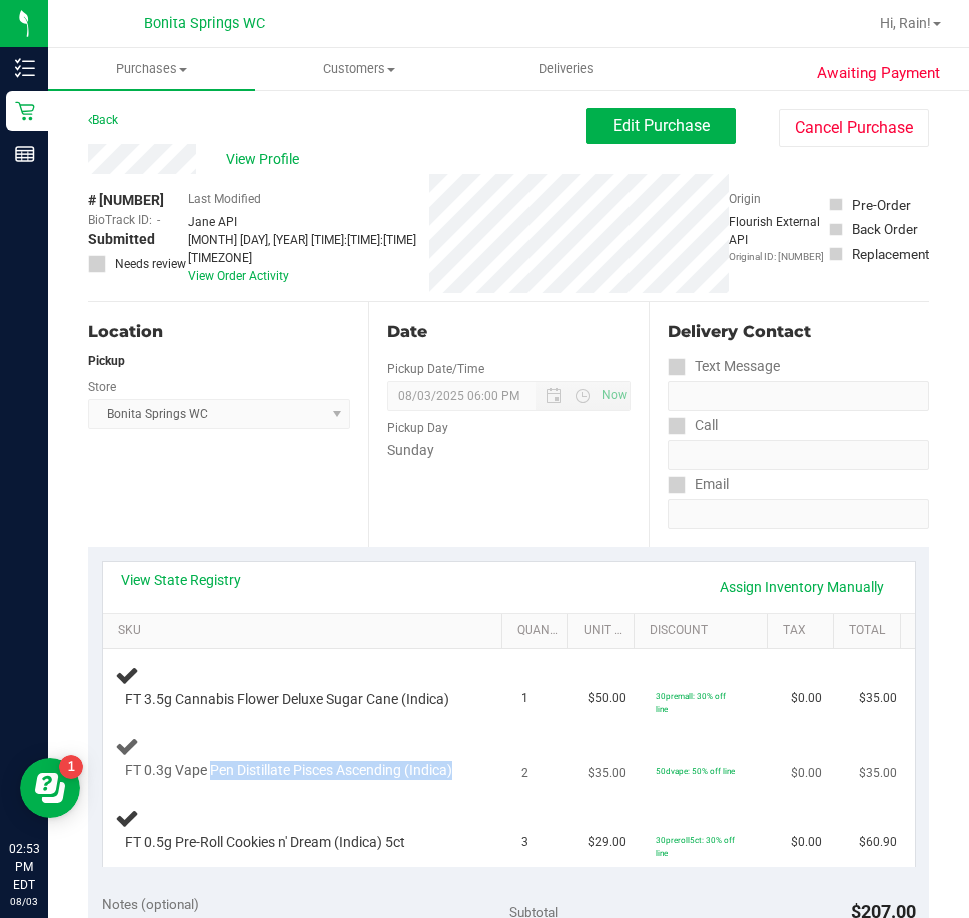 drag, startPoint x: 210, startPoint y: 769, endPoint x: 281, endPoint y: 793, distance: 74.94665 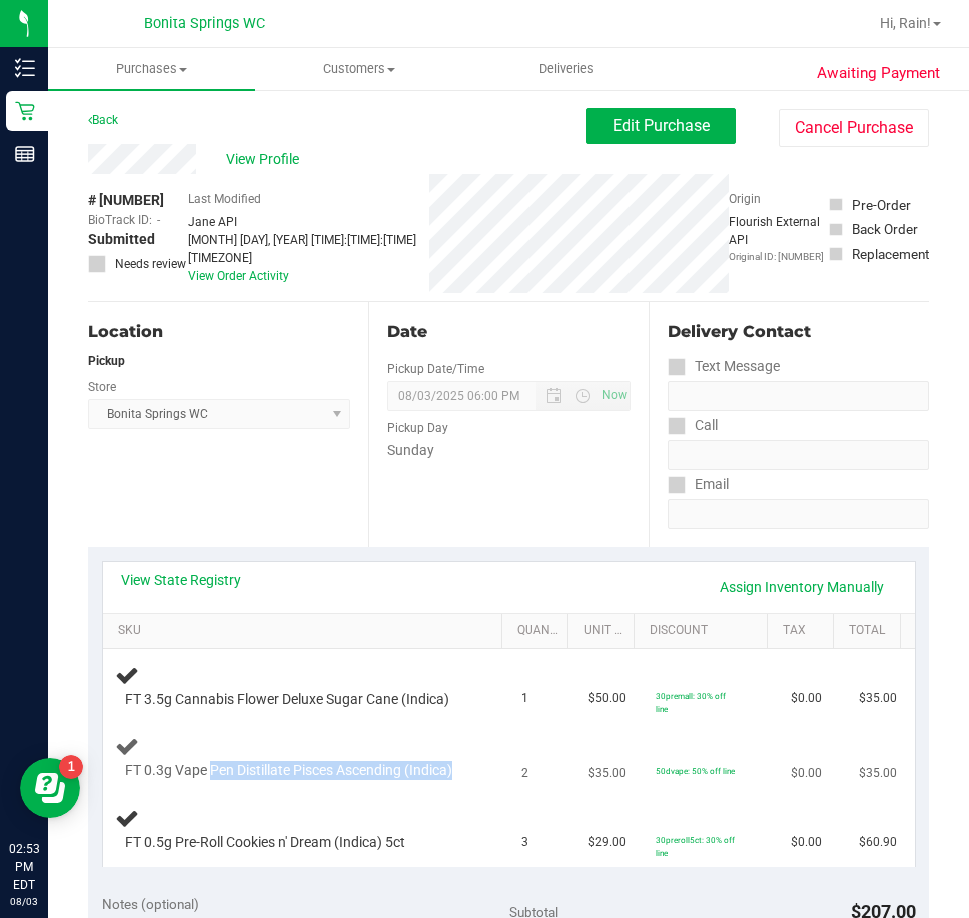 click on "FT 0.3g Vape Pen Distillate Pisces Ascending (Indica)" at bounding box center [306, 758] 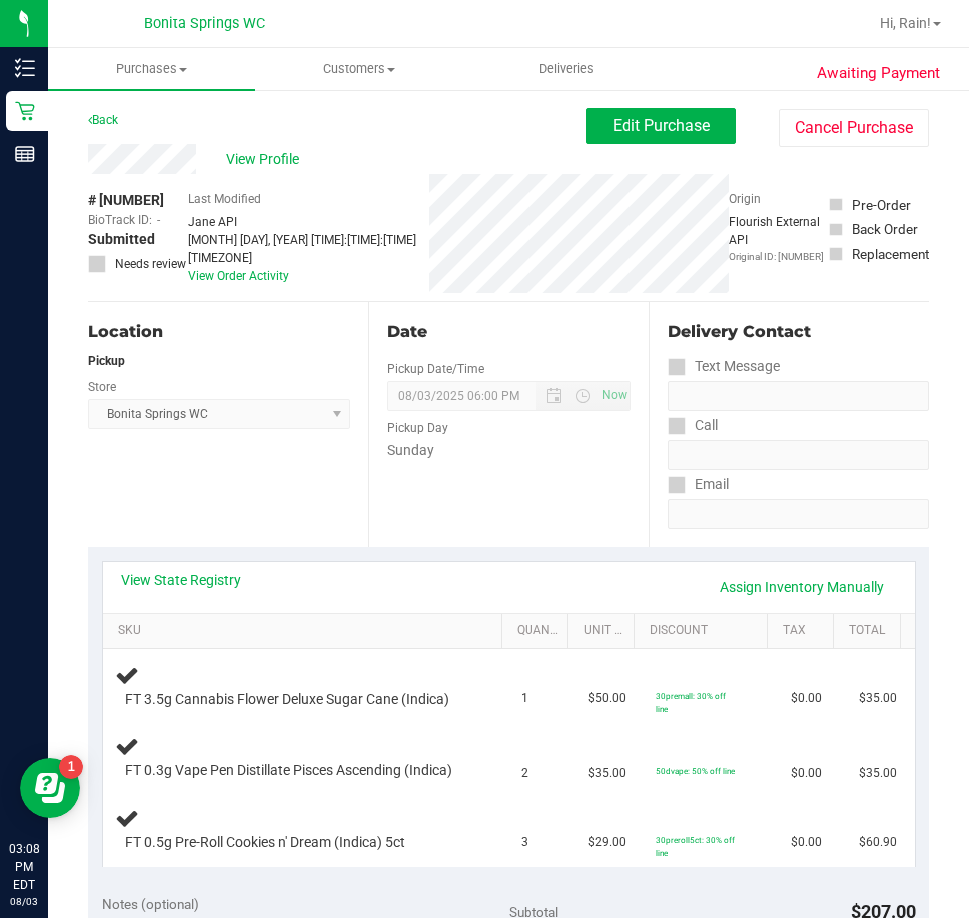click on "Last Modified
Jane API
[MONTH] [DAY], [YEAR] [TIME]:[TIME]:[TIME] [TIMEZONE]
View Order Activity" at bounding box center [308, 237] 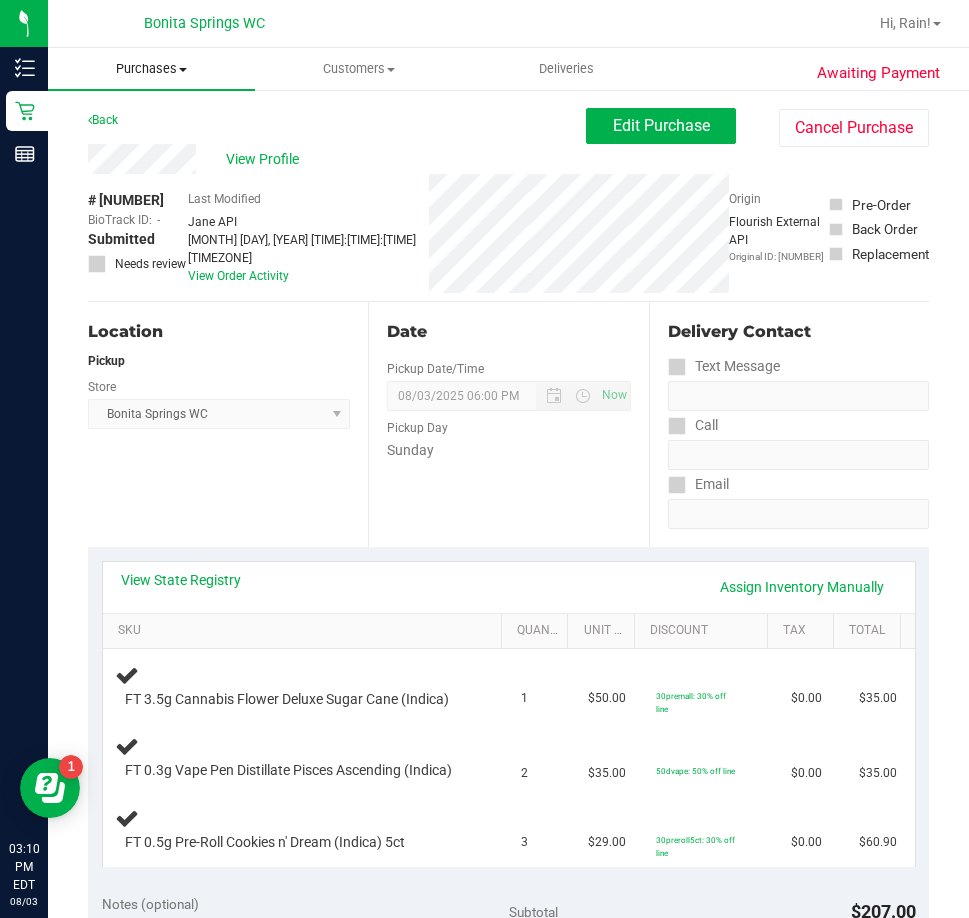 click on "Purchases
Summary of purchases
Fulfillment
All purchases" at bounding box center (151, 69) 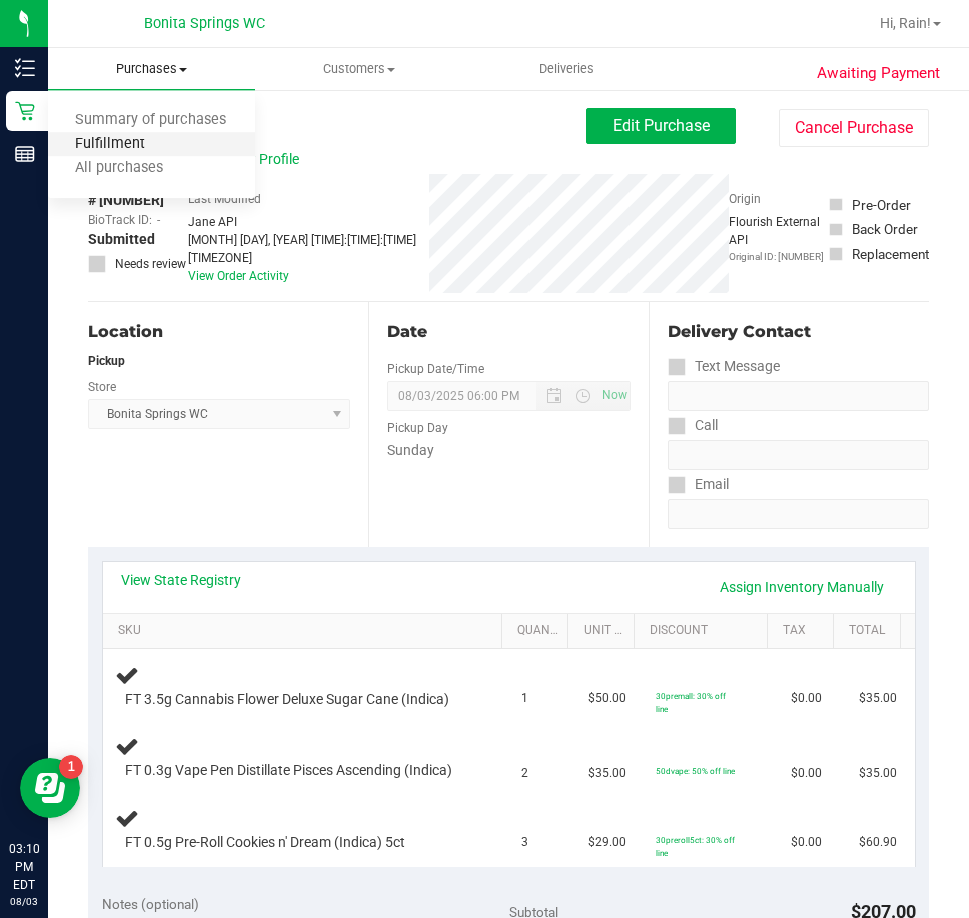 click on "Fulfillment" at bounding box center [110, 144] 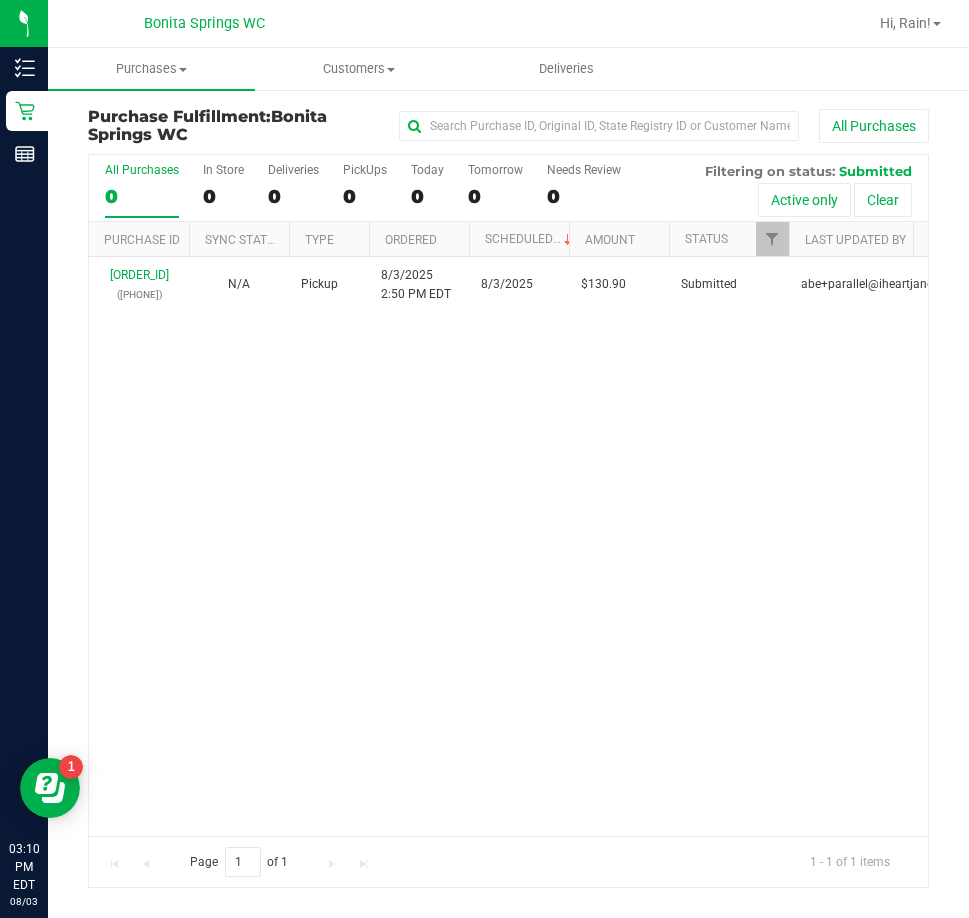 click on "[NUMBER]
([NUMBER])
N/A
Pickup [DATE] [TIME] [DATE]
$130.90
Submitted [EMAIL]" at bounding box center (508, 546) 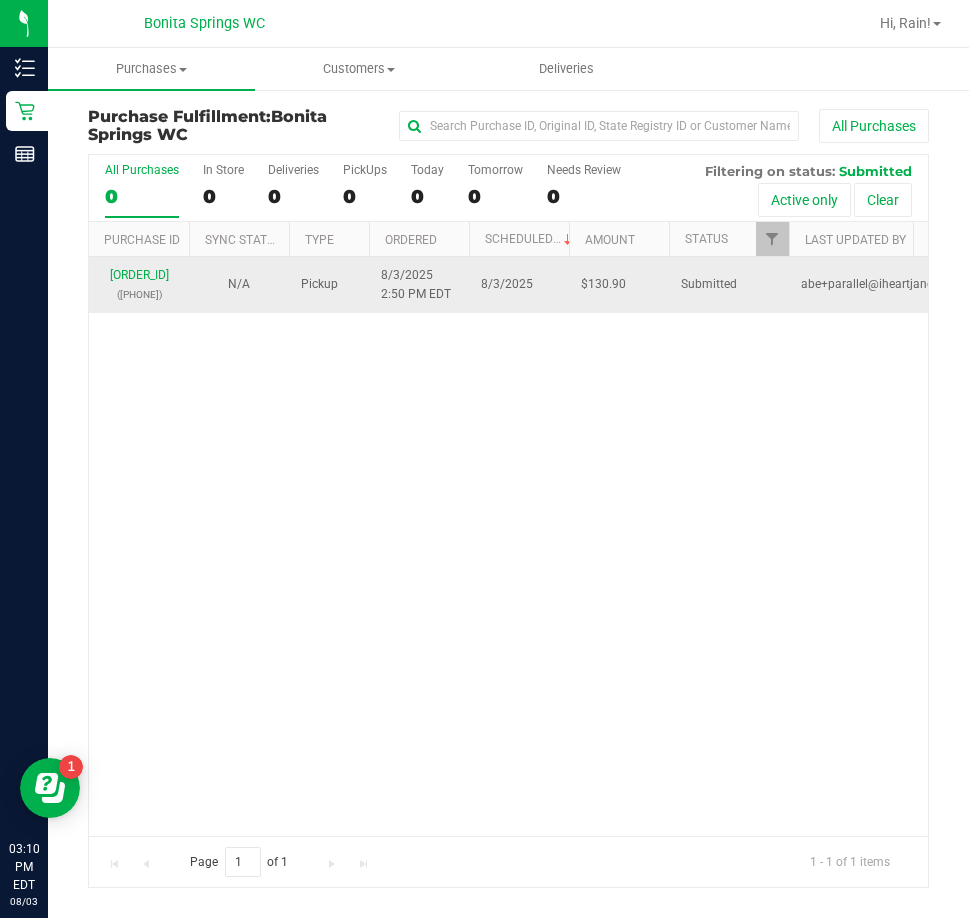 click on "[ORDER_ID]
([PHONE])" at bounding box center [139, 285] 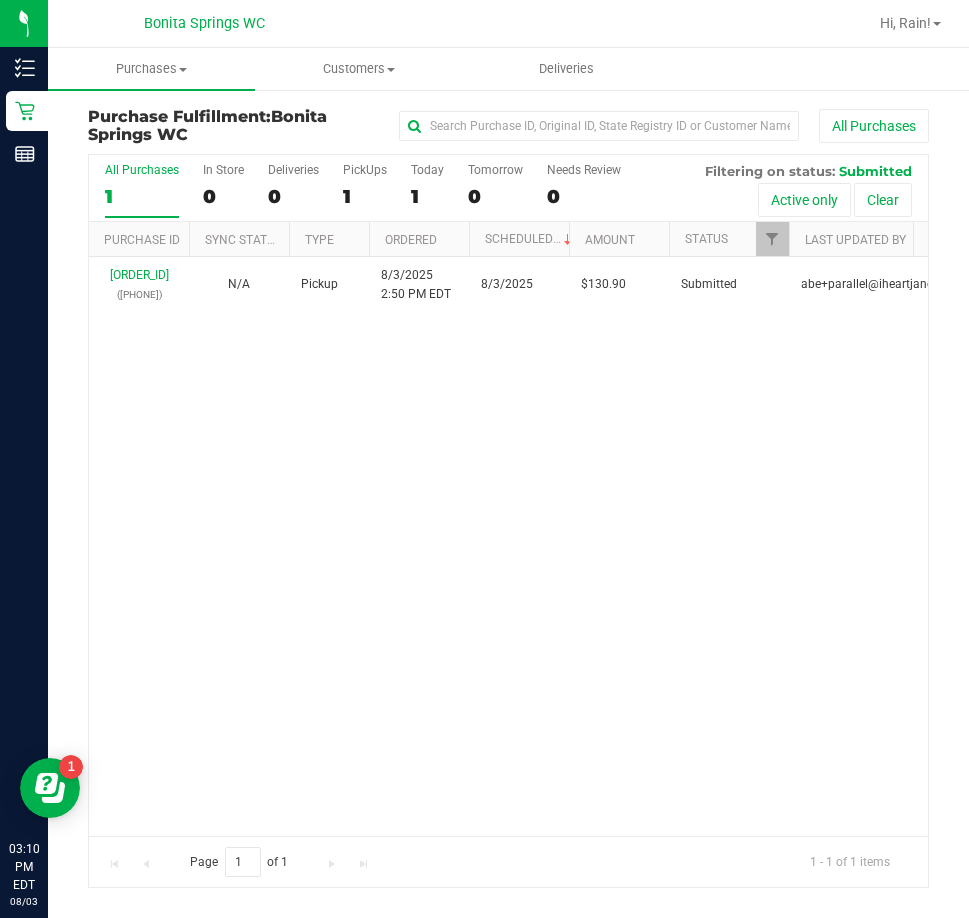 click on "Purchase ID" at bounding box center [139, 239] 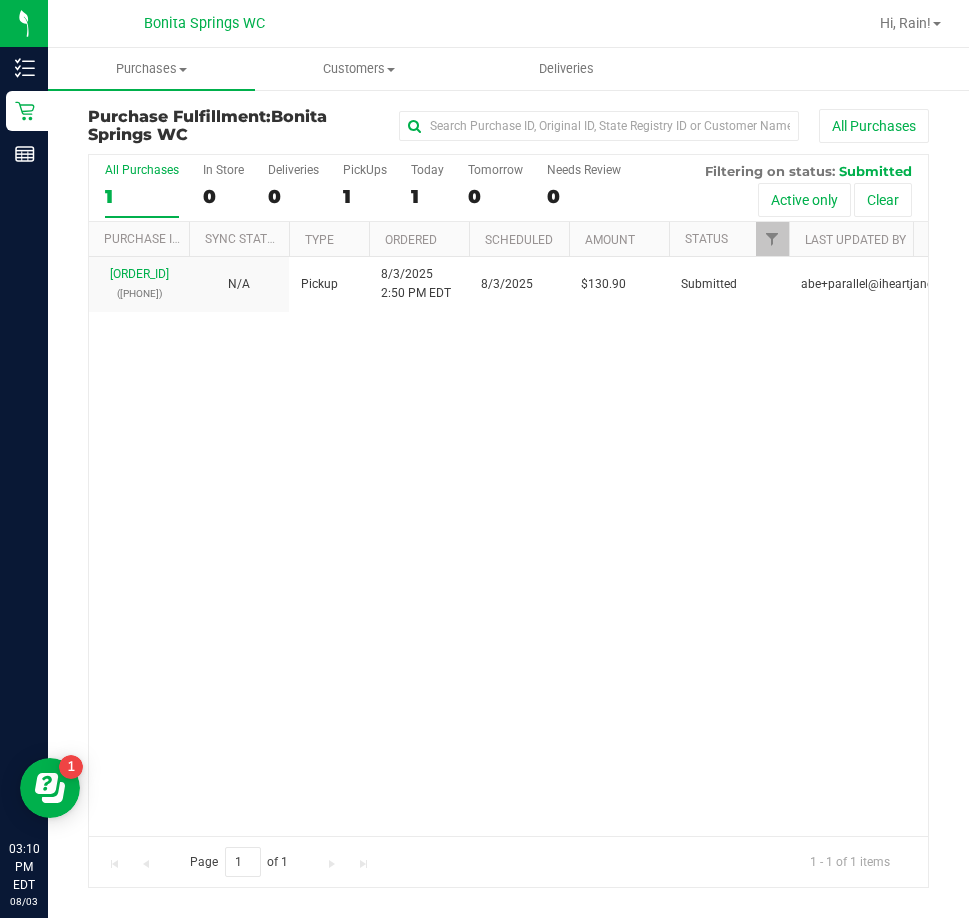 click on "[ORDER_ID]
([PHONE])" at bounding box center [139, 284] 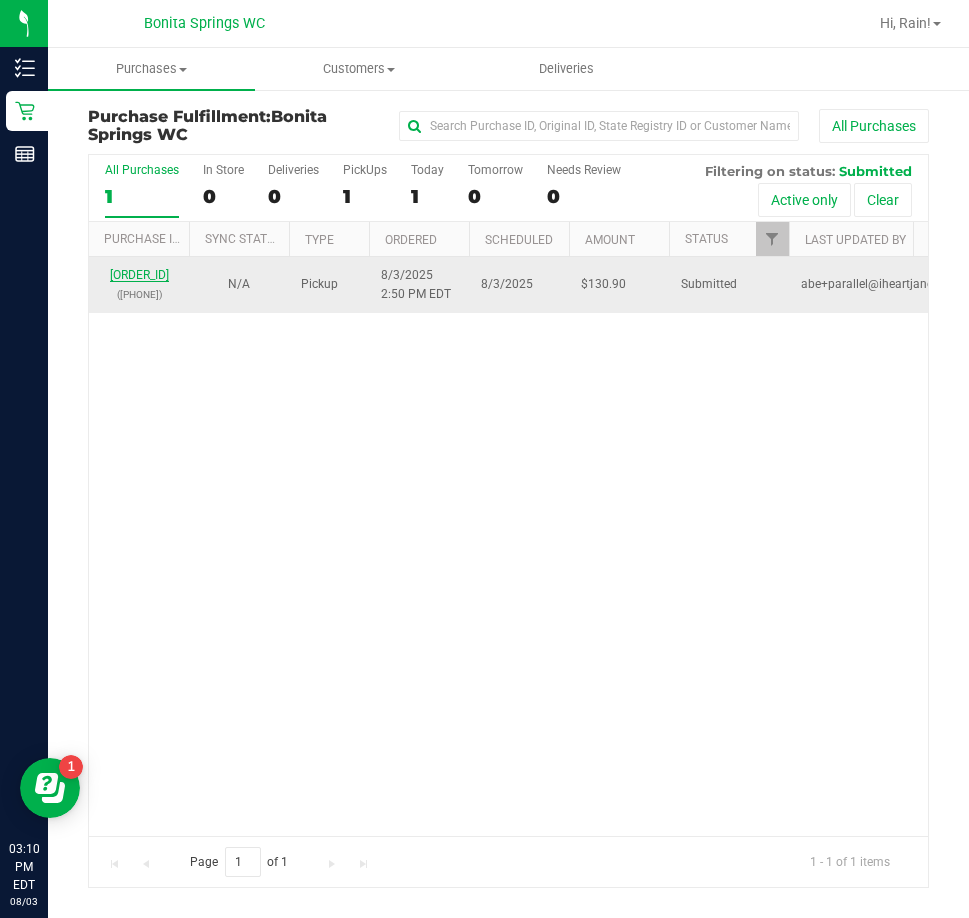 click on "[ORDER_ID]" at bounding box center (139, 275) 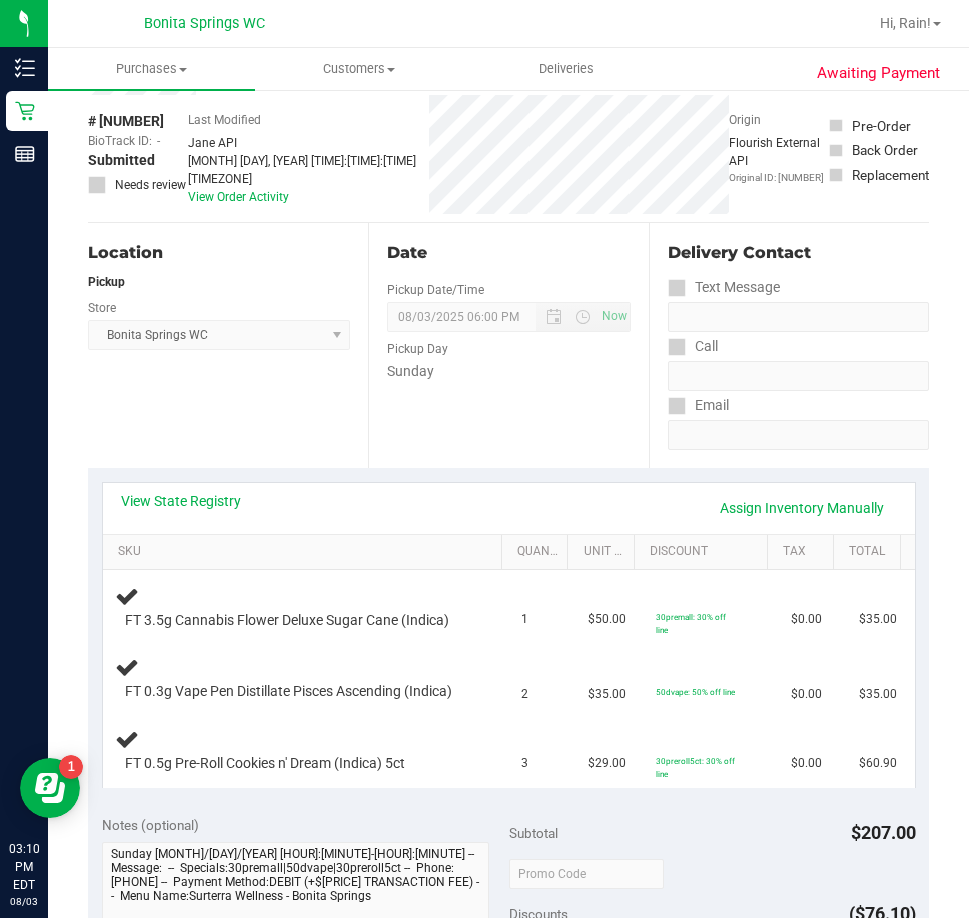 scroll, scrollTop: 200, scrollLeft: 0, axis: vertical 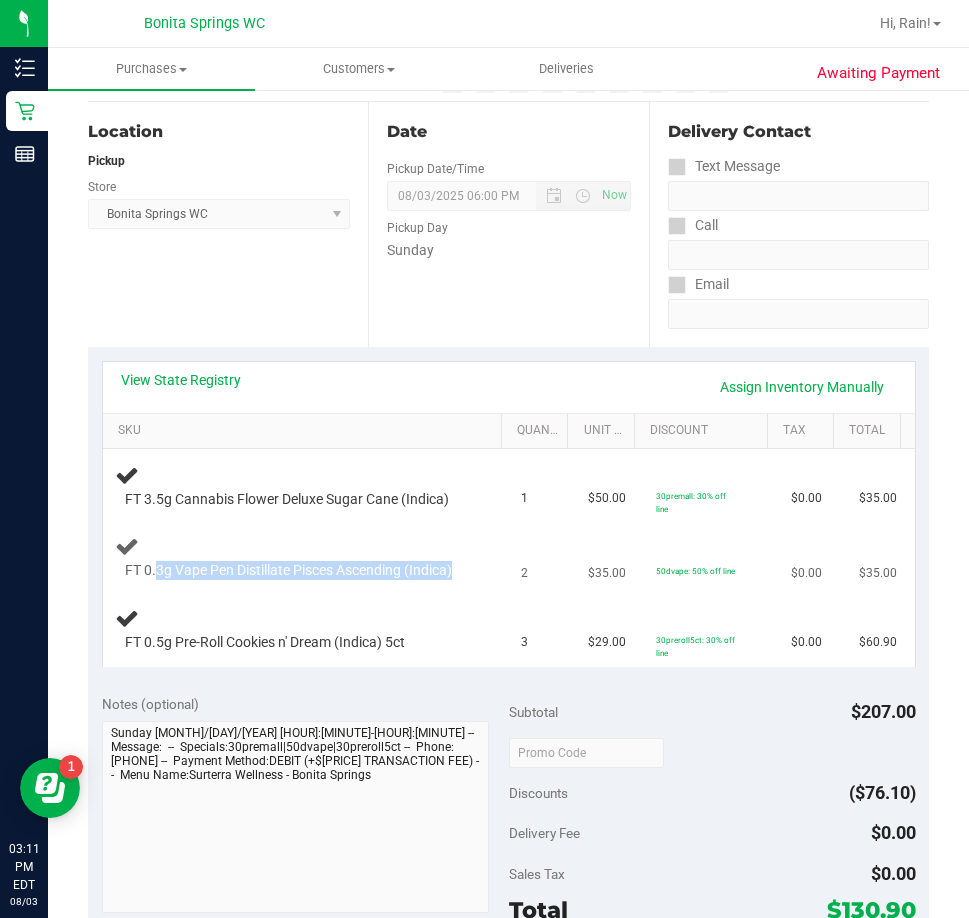 drag, startPoint x: 159, startPoint y: 564, endPoint x: 260, endPoint y: 594, distance: 105.36128 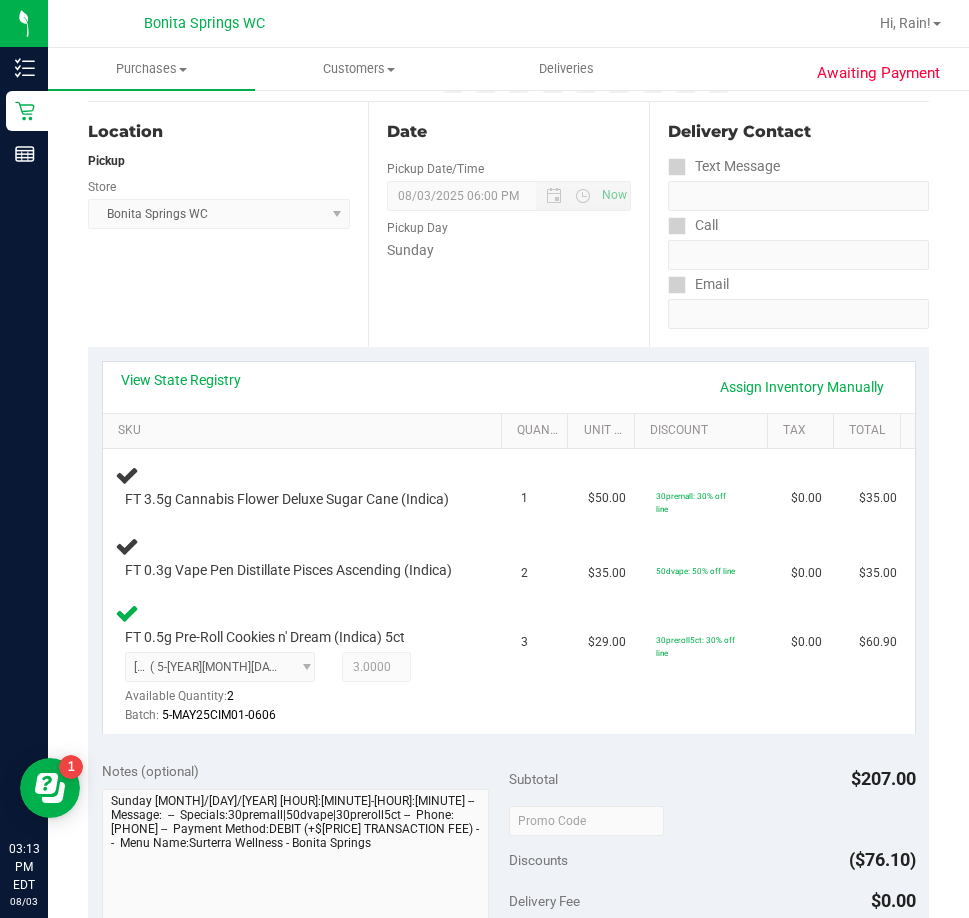 click on "FT 0.3g Vape Pen Distillate Pisces Ascending (Indica)" at bounding box center [306, 558] 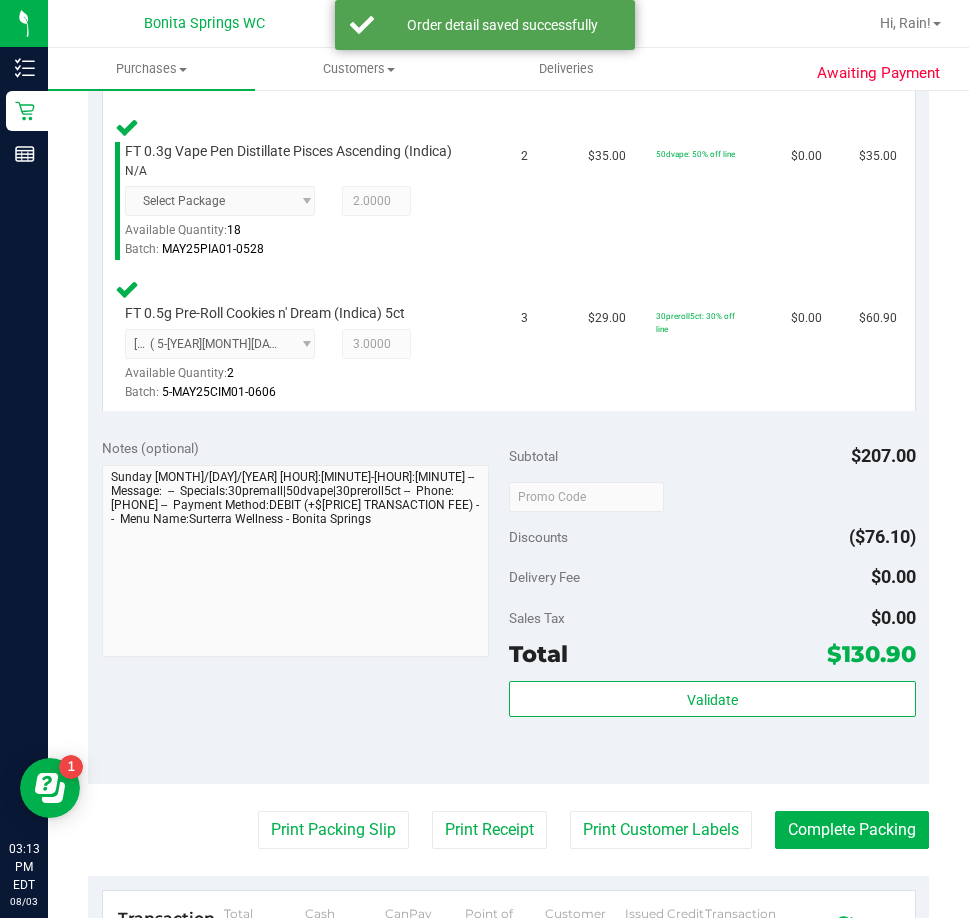 scroll, scrollTop: 800, scrollLeft: 0, axis: vertical 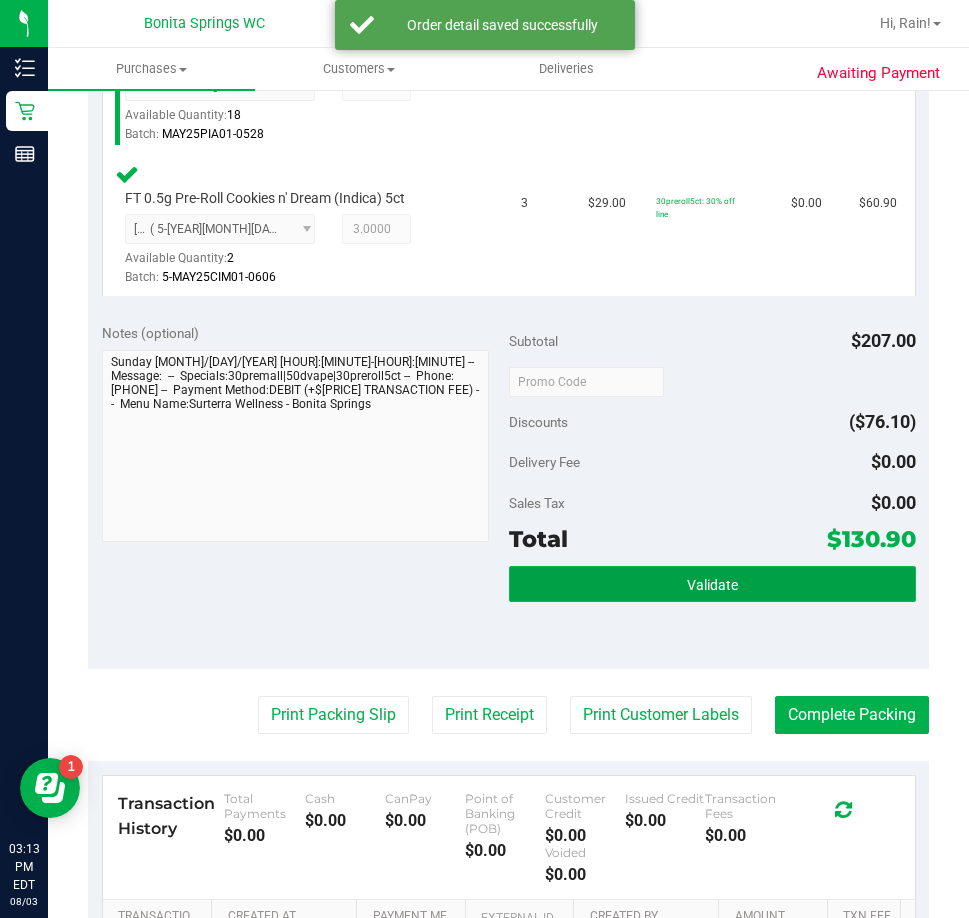 click on "Validate" at bounding box center (712, 584) 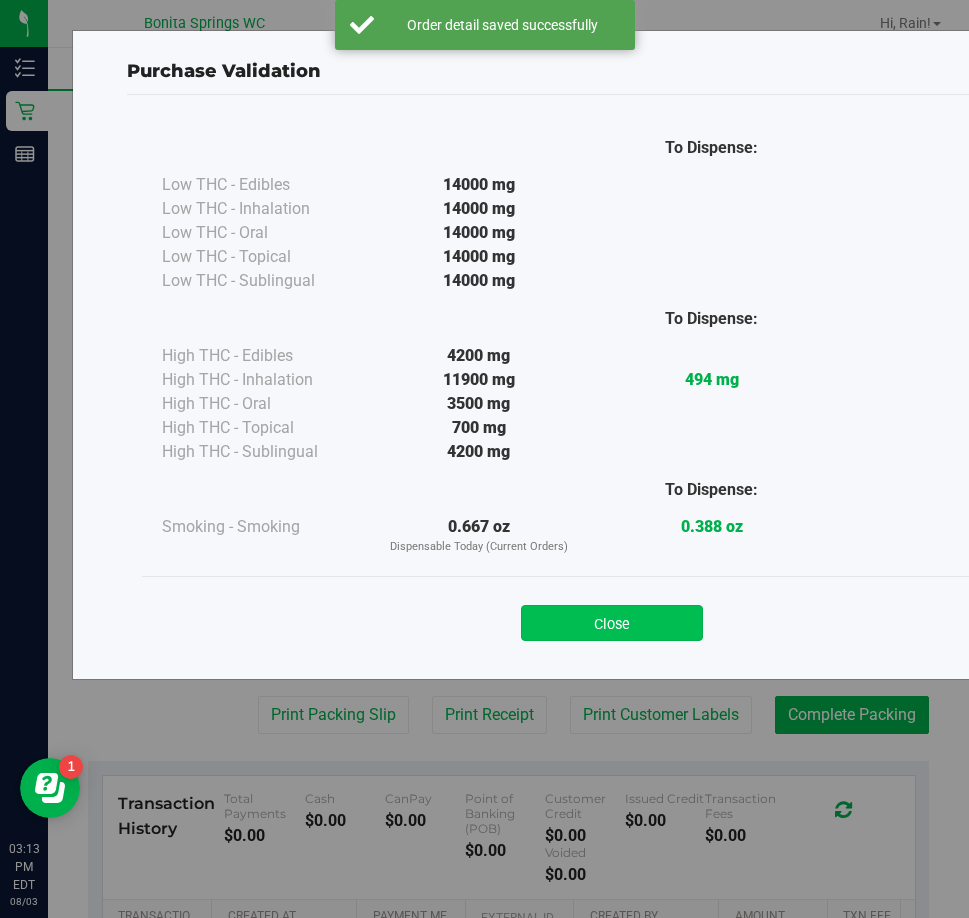 click on "Close" at bounding box center (612, 623) 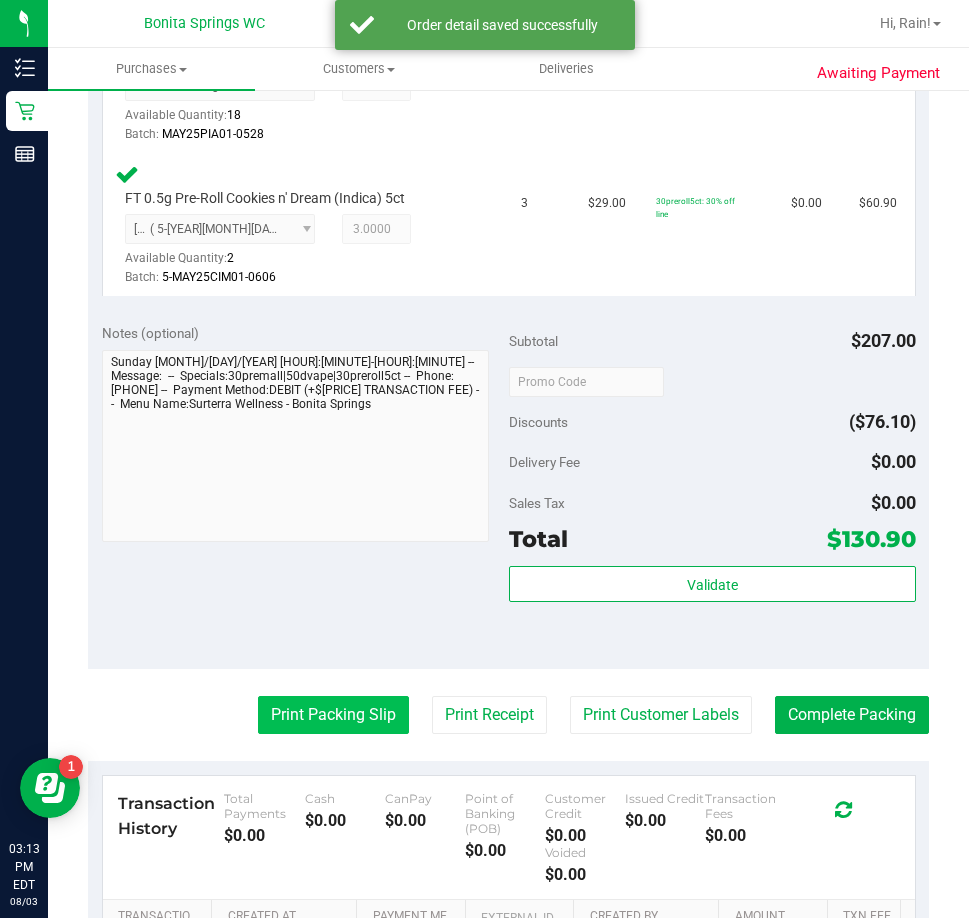 click on "Print Packing Slip" at bounding box center (333, 715) 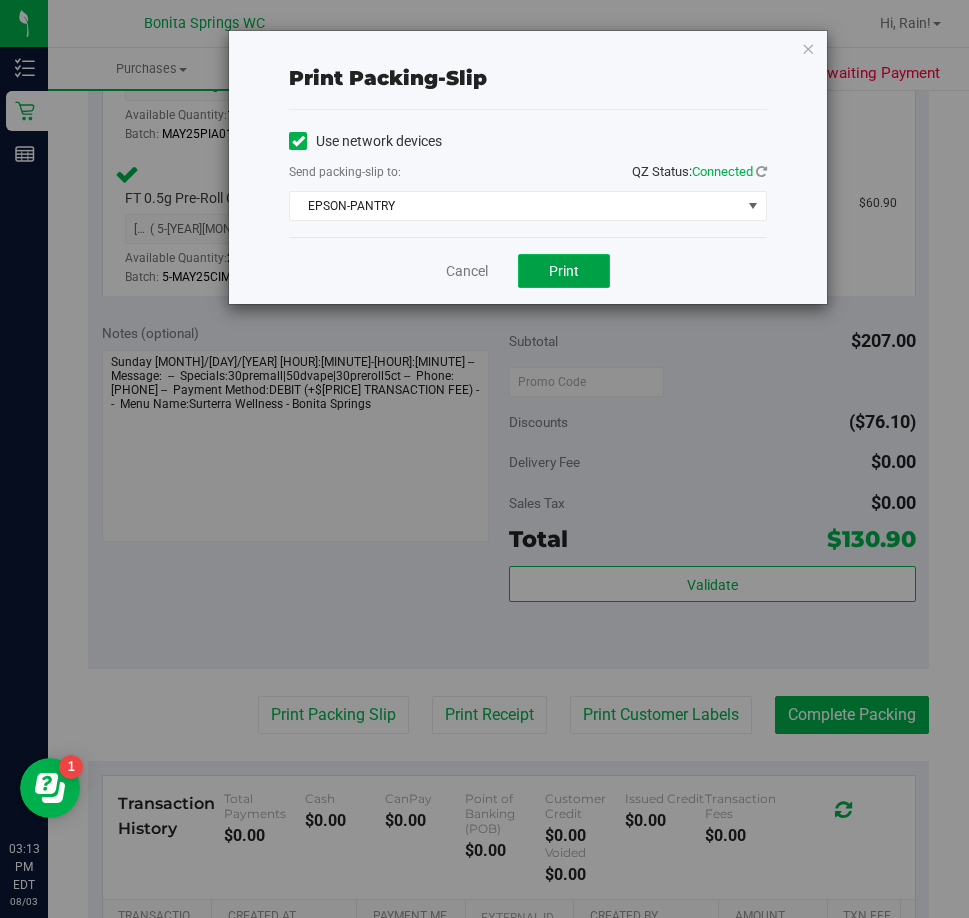 click on "Print" at bounding box center [564, 271] 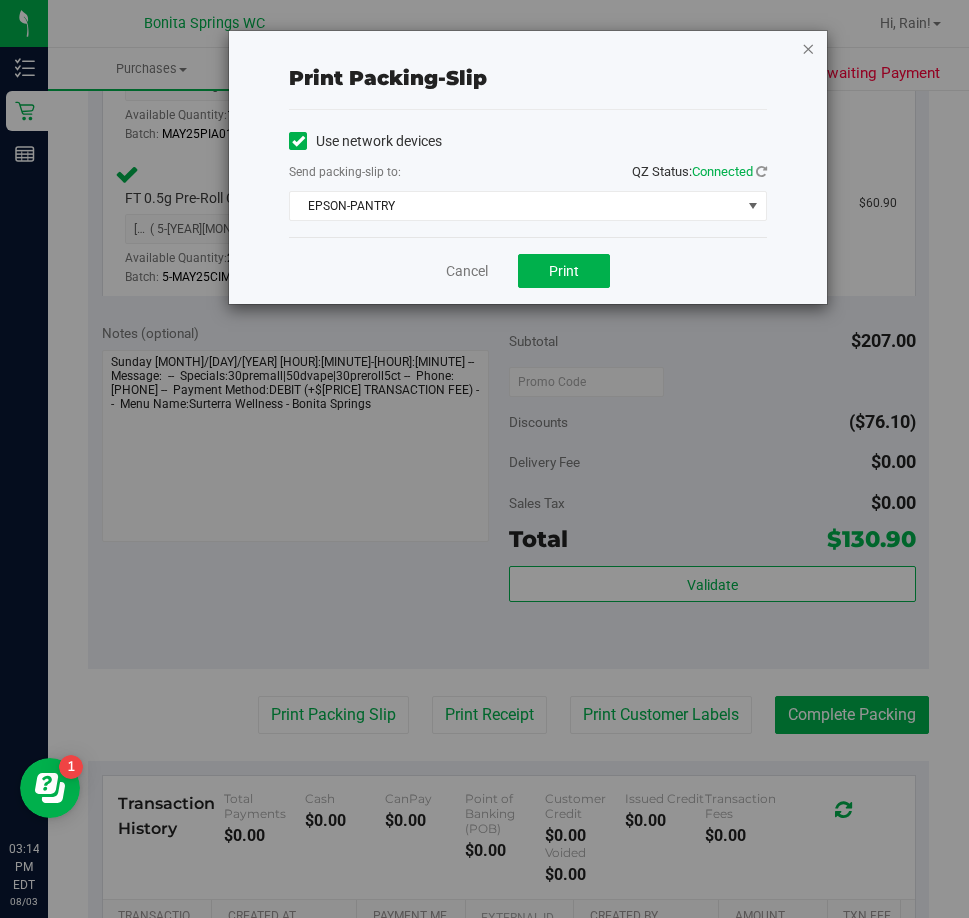 click at bounding box center (808, 48) 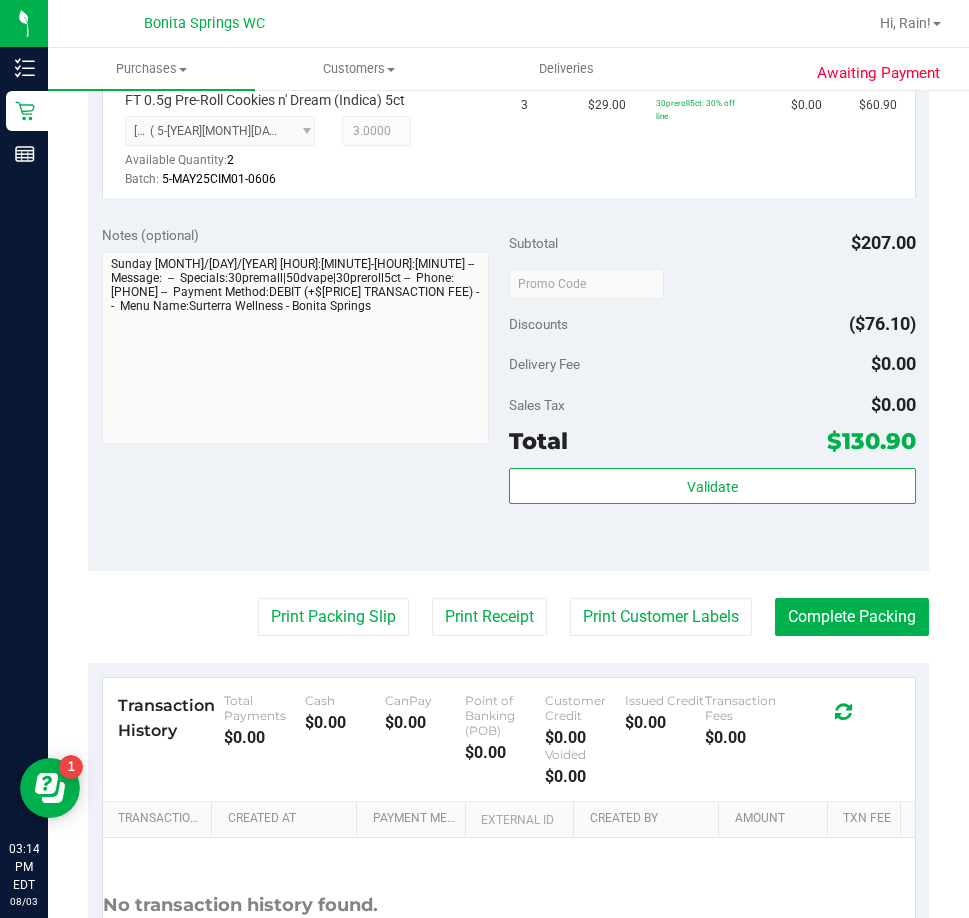 scroll, scrollTop: 900, scrollLeft: 0, axis: vertical 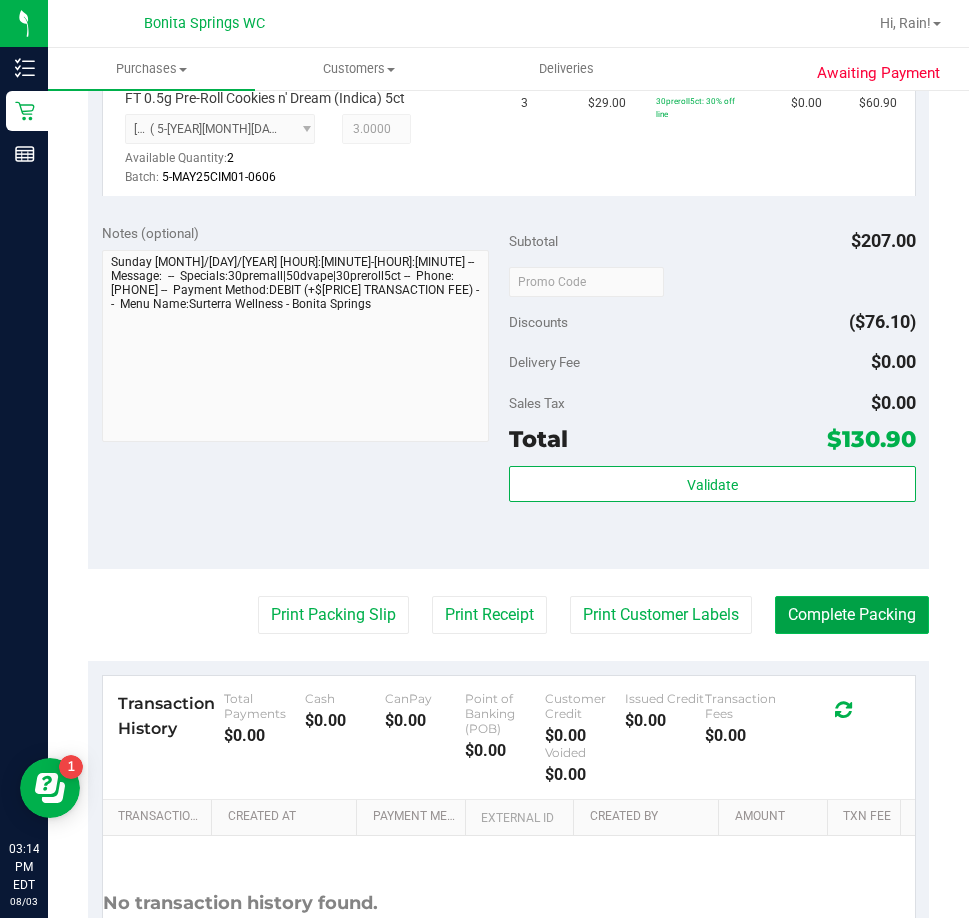 click on "Complete Packing" at bounding box center (852, 615) 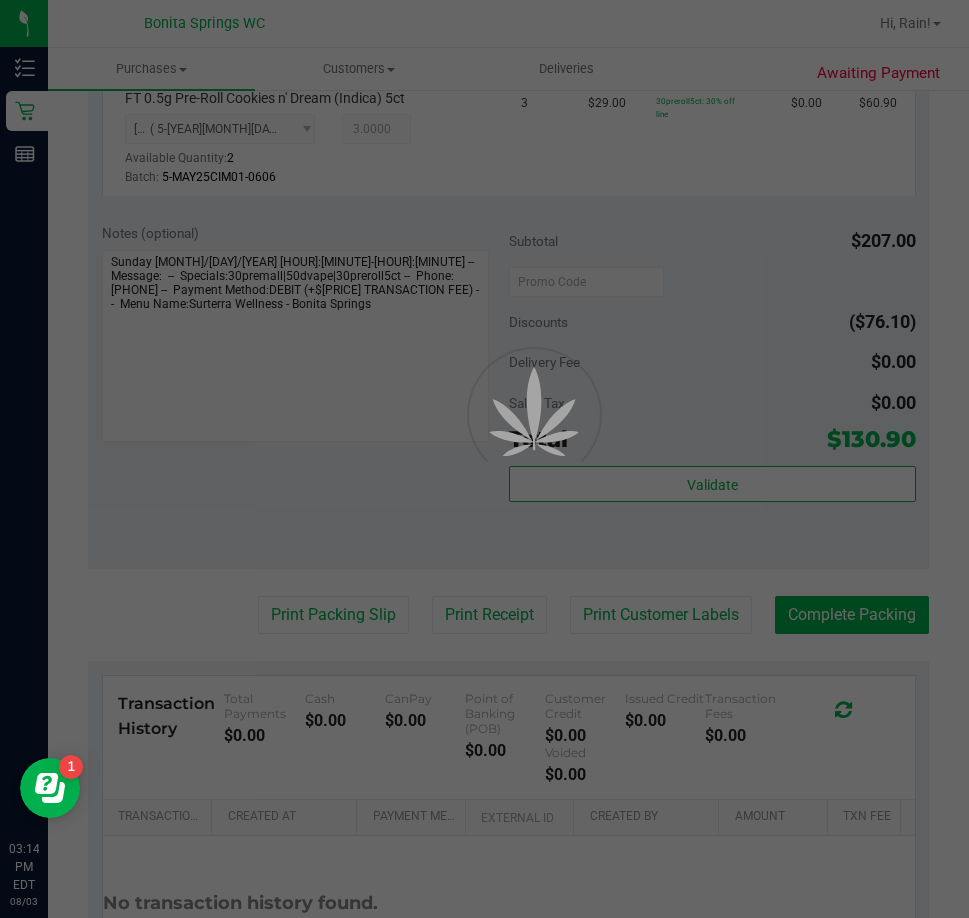 scroll, scrollTop: 0, scrollLeft: 0, axis: both 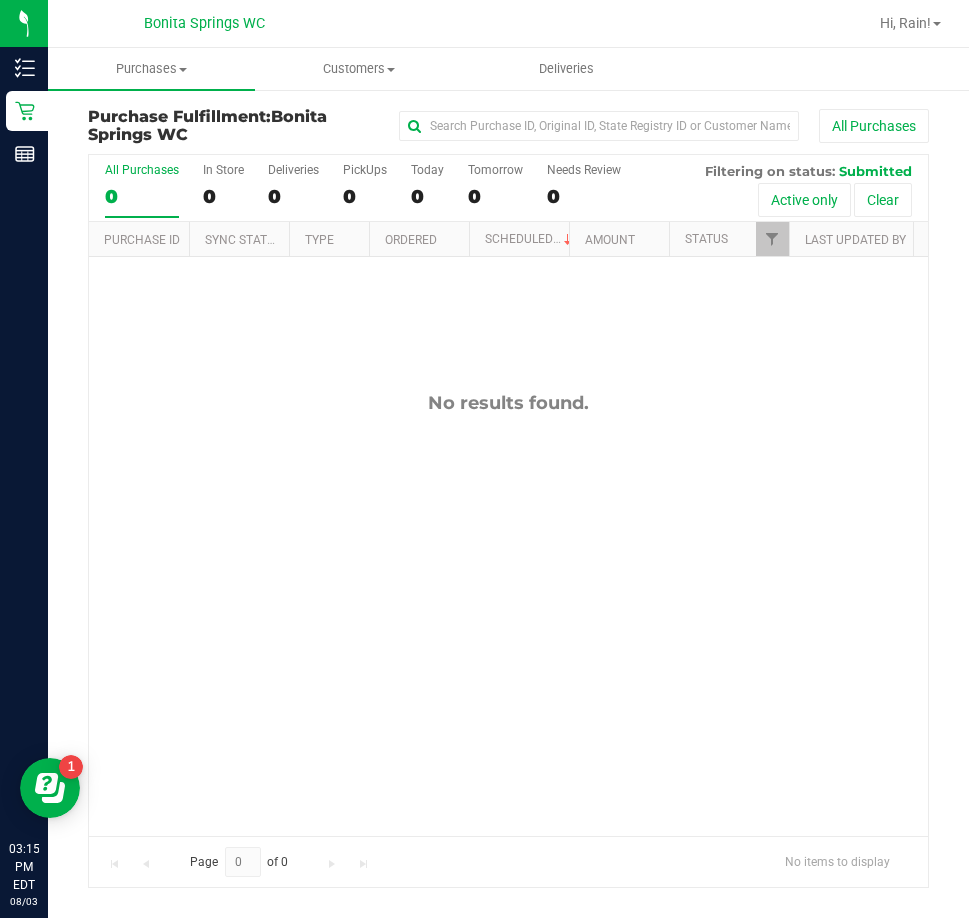 click on "Purchase Fulfillment:
Bonita Springs WC
All Purchases
All Purchases
0
In Store
0
Deliveries
0
PickUps
0
Today
0
Tomorrow
0" at bounding box center [508, 498] 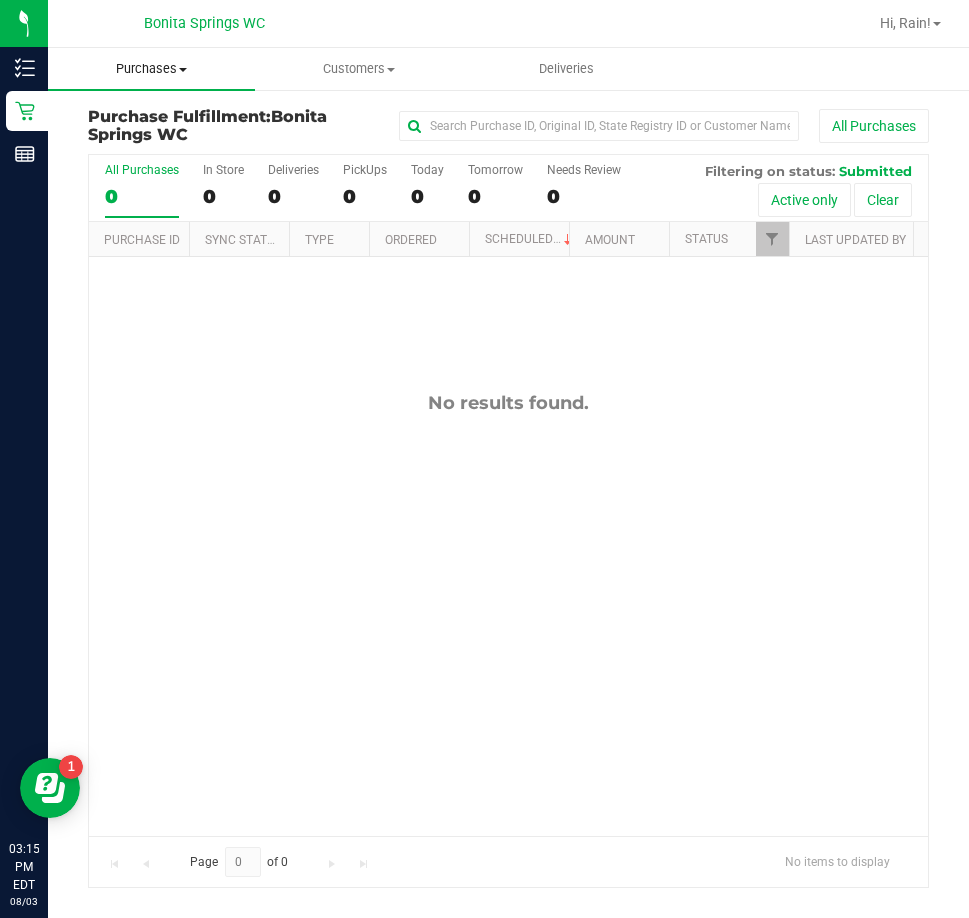 click on "Purchases" at bounding box center [151, 69] 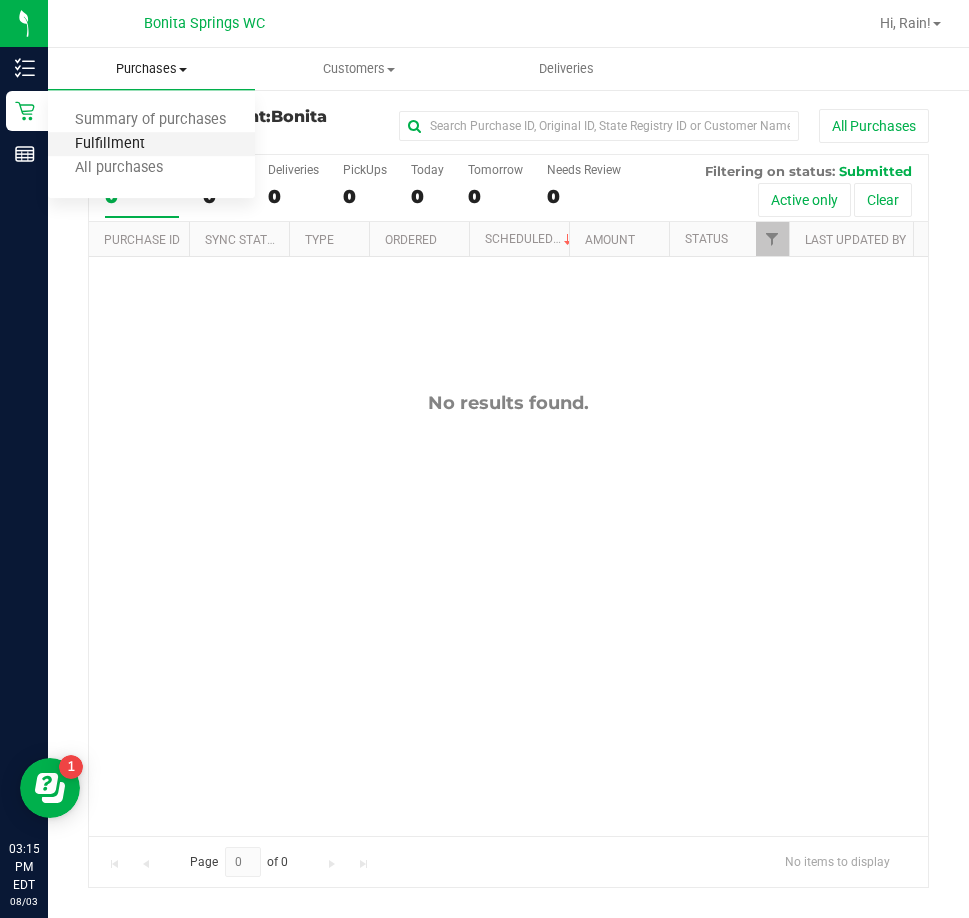click on "Fulfillment" at bounding box center (110, 144) 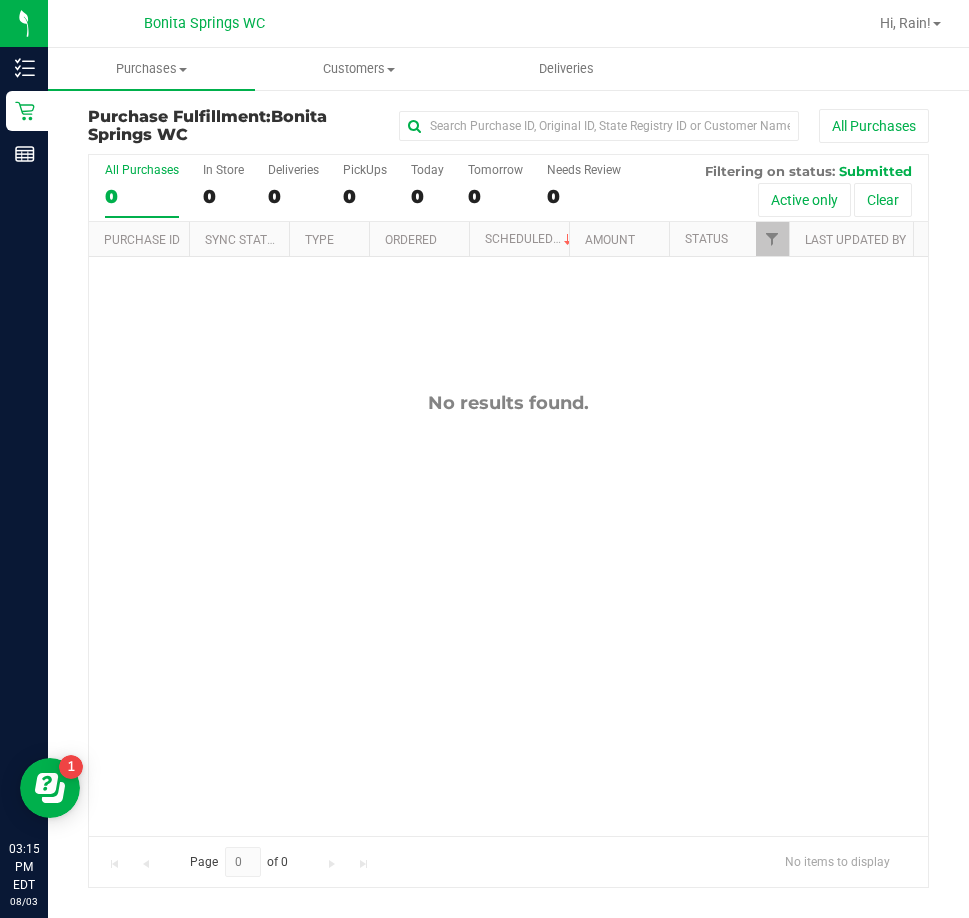 click on "No results found." at bounding box center (508, 613) 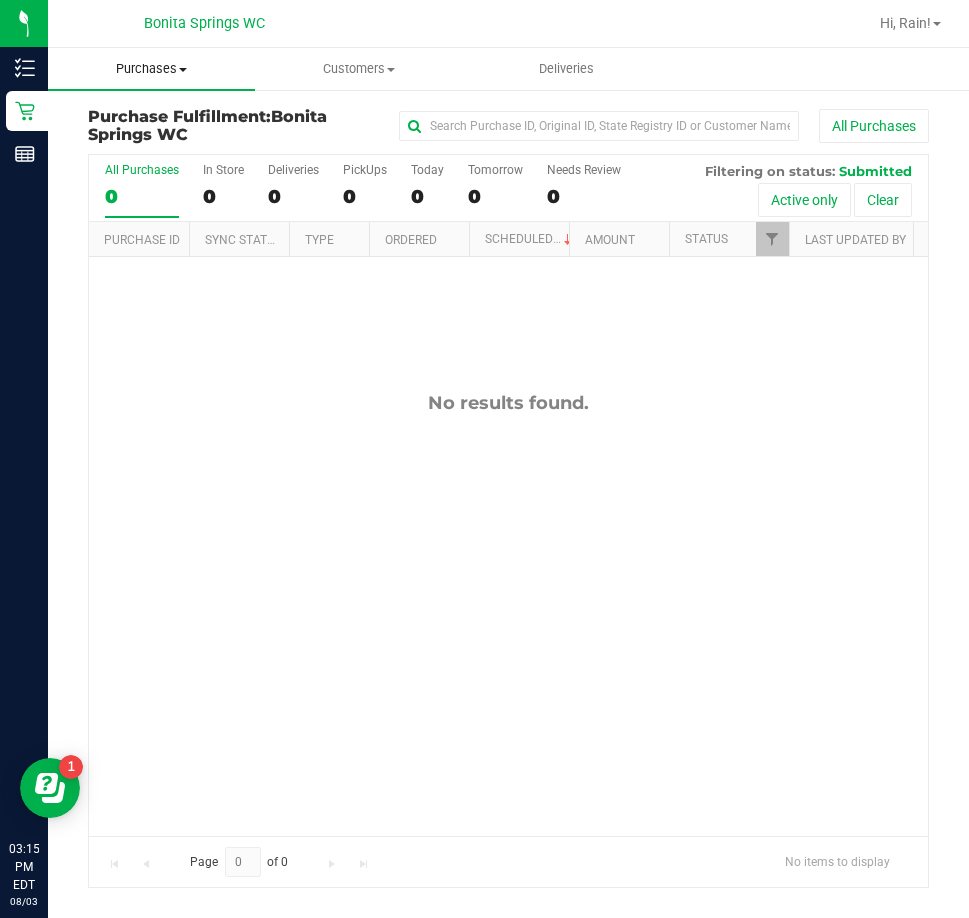 click on "Purchases" at bounding box center (151, 69) 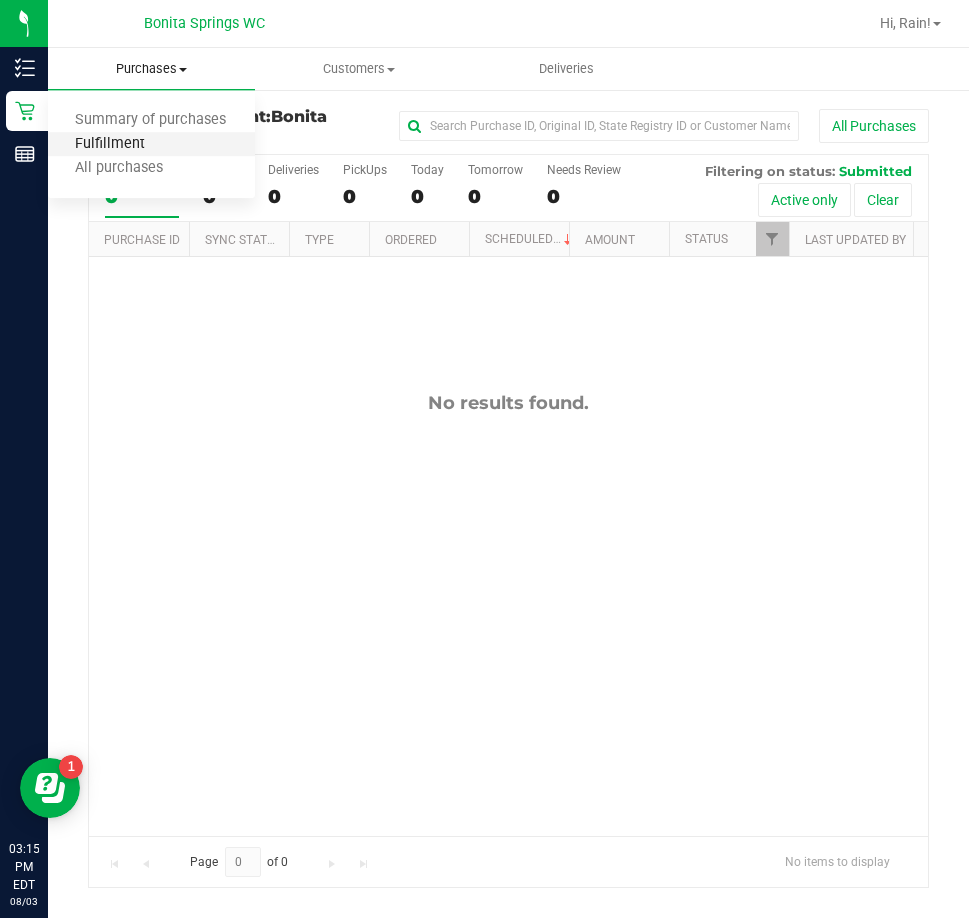 click on "Fulfillment" at bounding box center (110, 144) 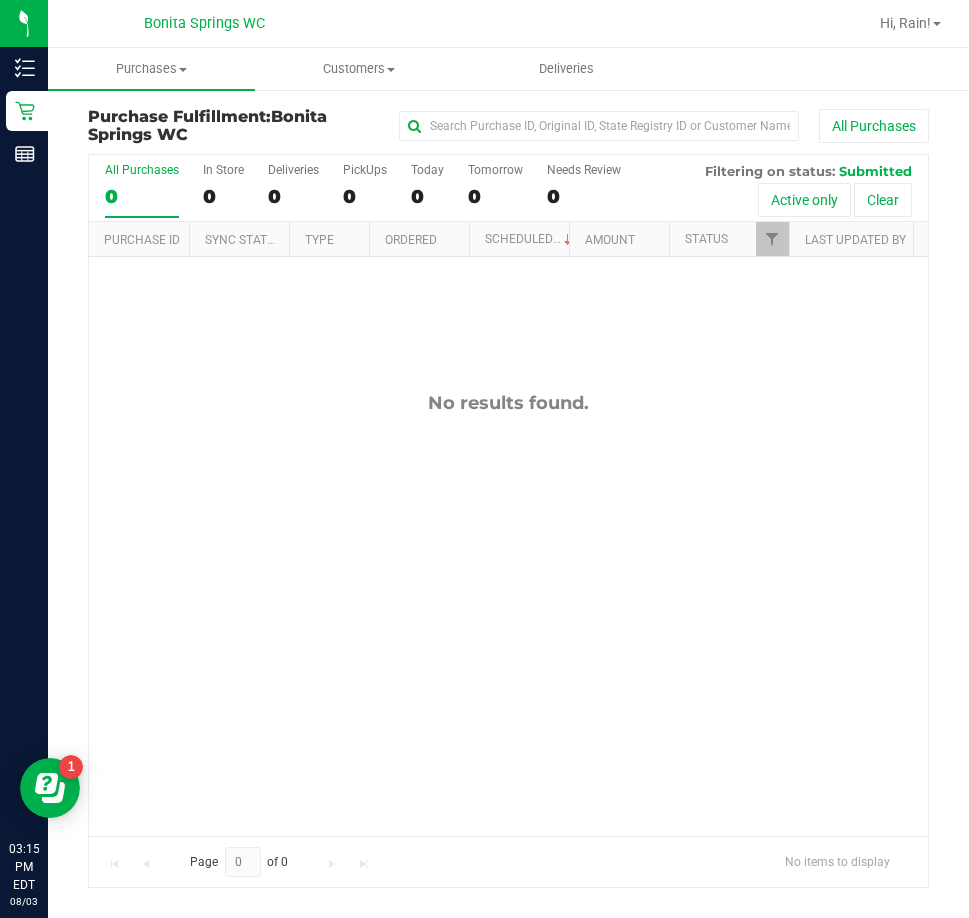 click on "No results found." at bounding box center [508, 613] 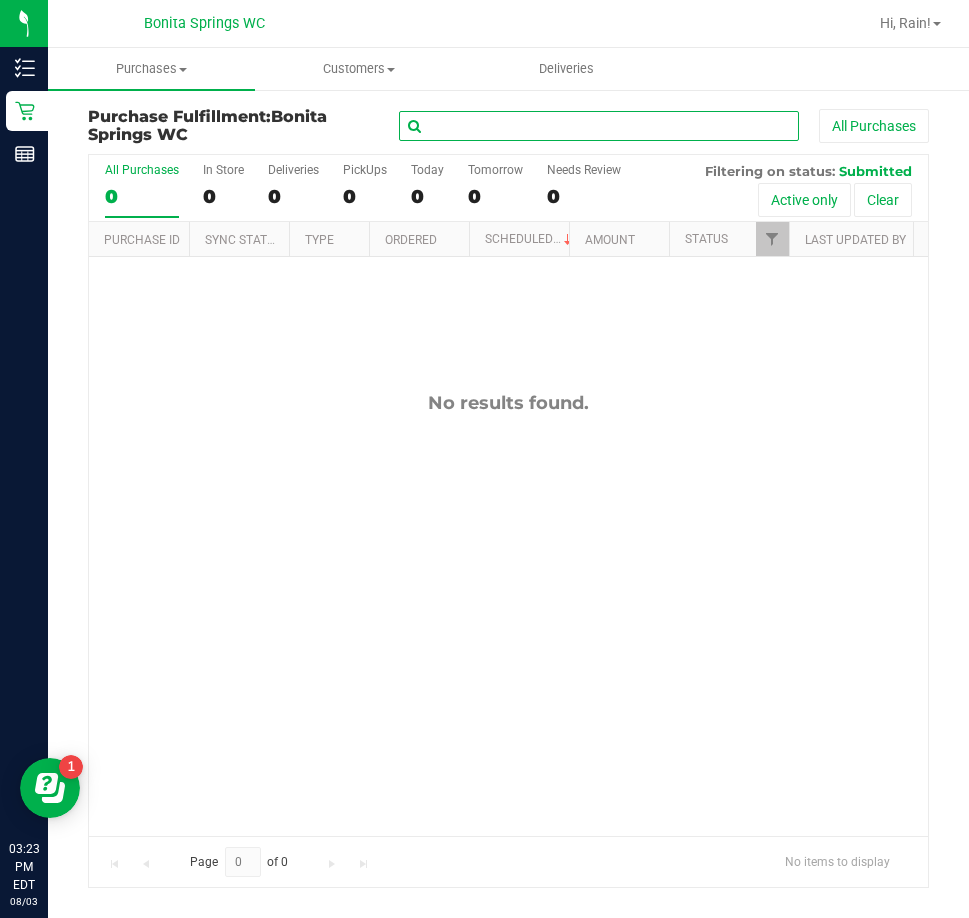 click at bounding box center (599, 126) 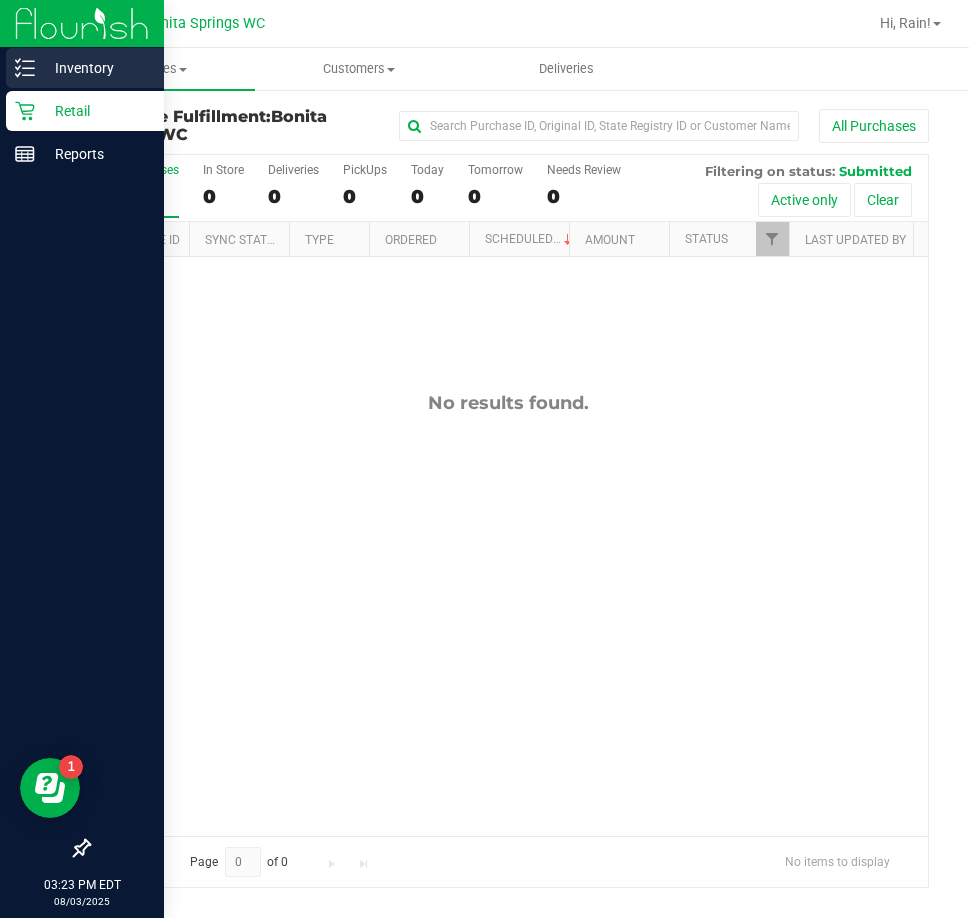 click on "Inventory" at bounding box center (95, 68) 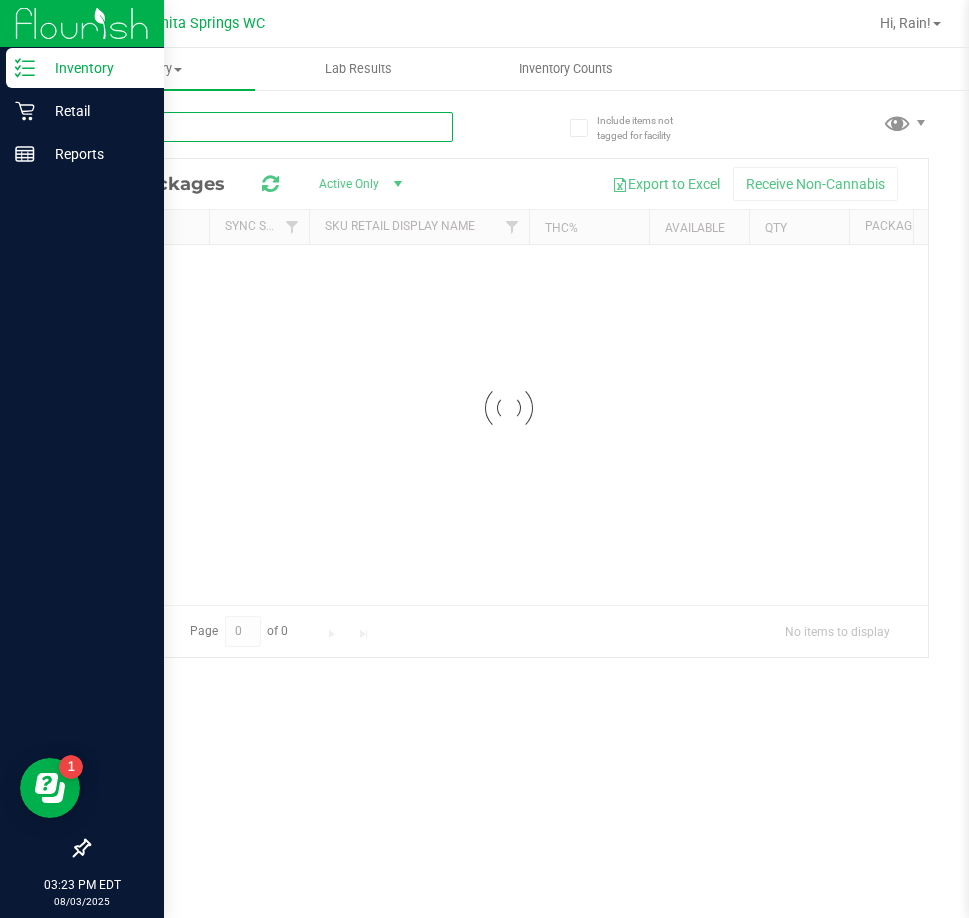 click at bounding box center (270, 127) 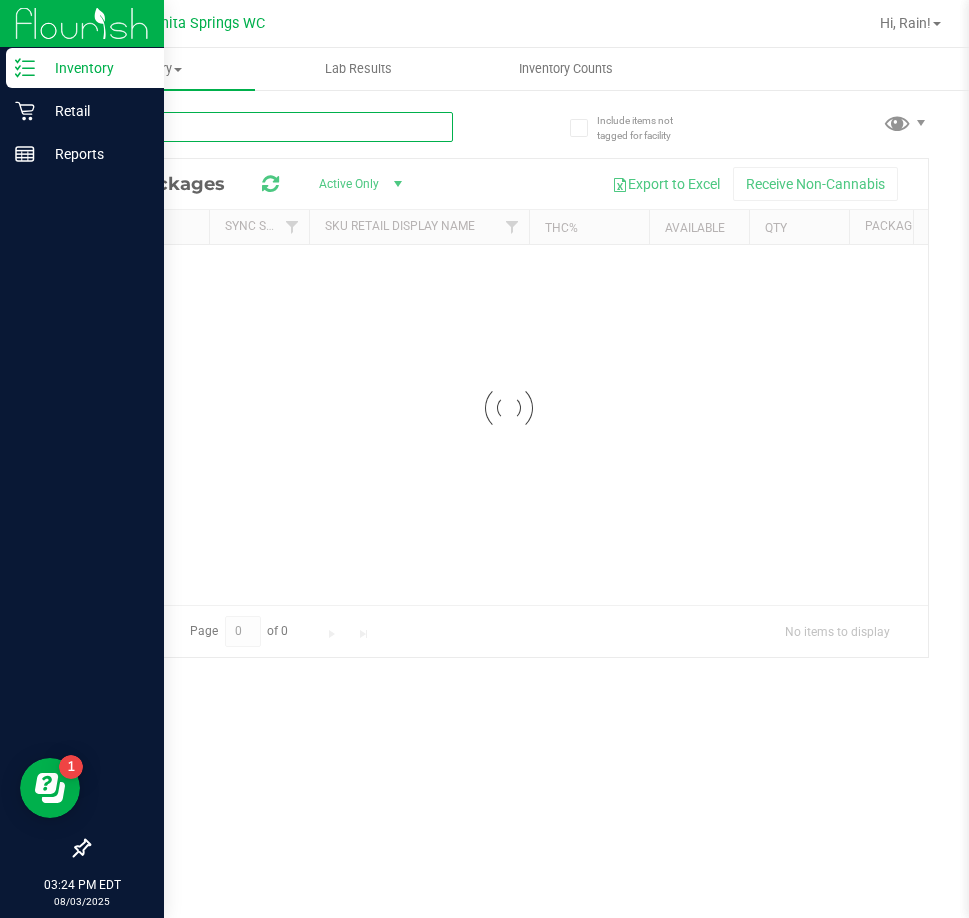 click at bounding box center [270, 127] 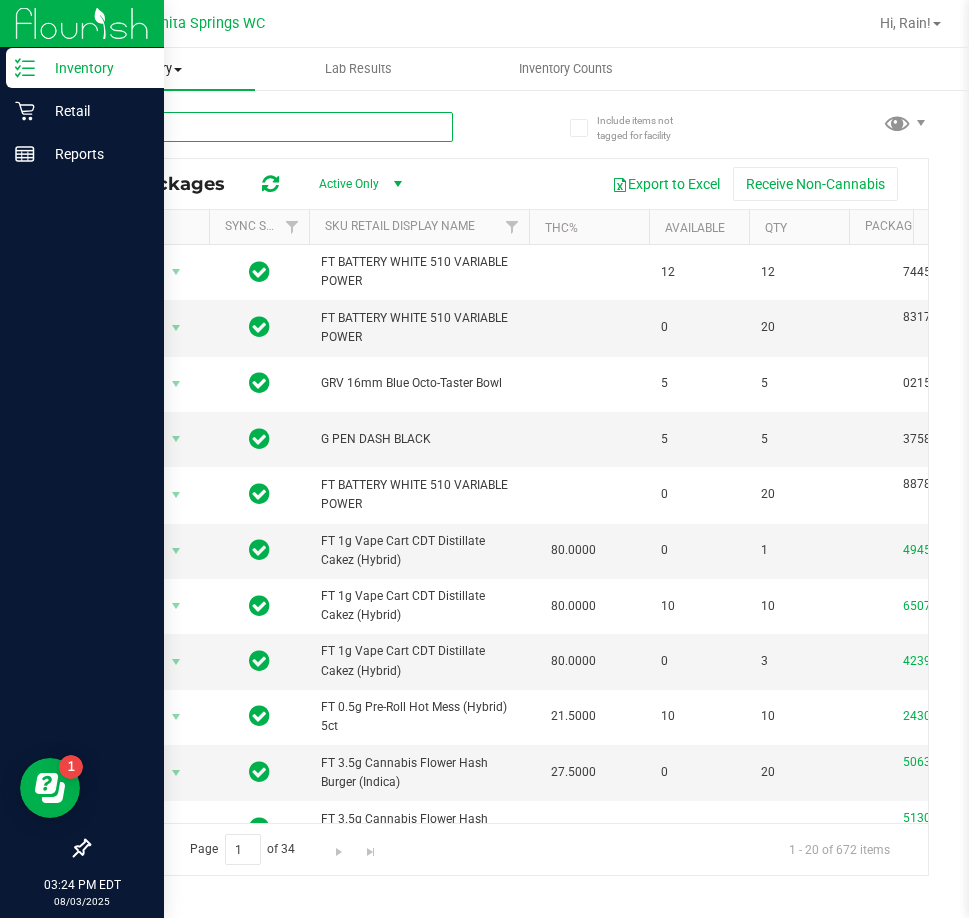type on "slh" 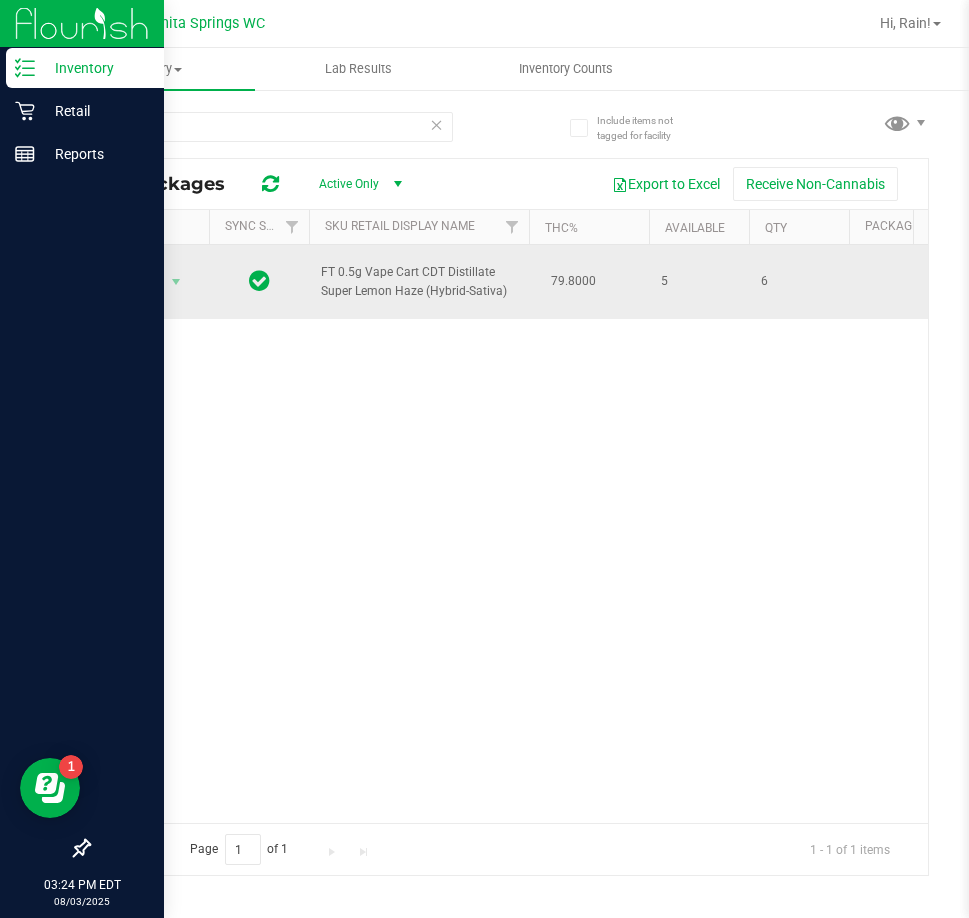 click on "FT 0.5g Vape Cart CDT Distillate Super Lemon Haze (Hybrid-Sativa)" at bounding box center (419, 282) 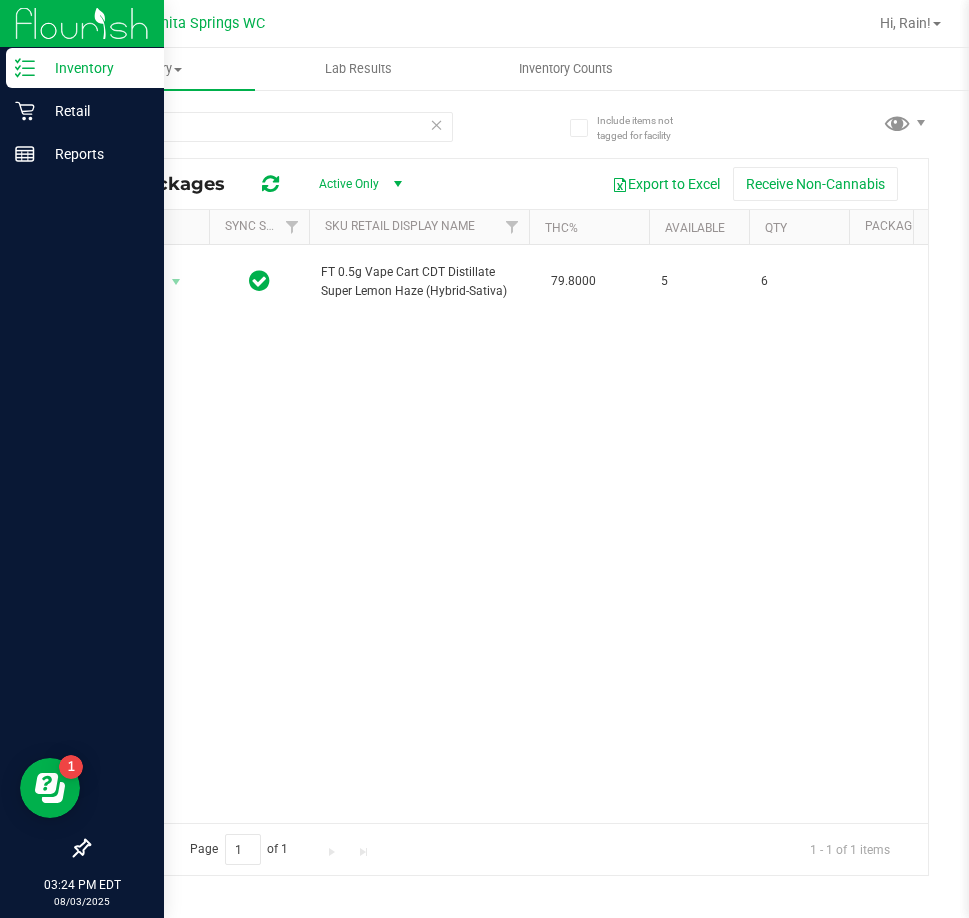 click at bounding box center [437, 124] 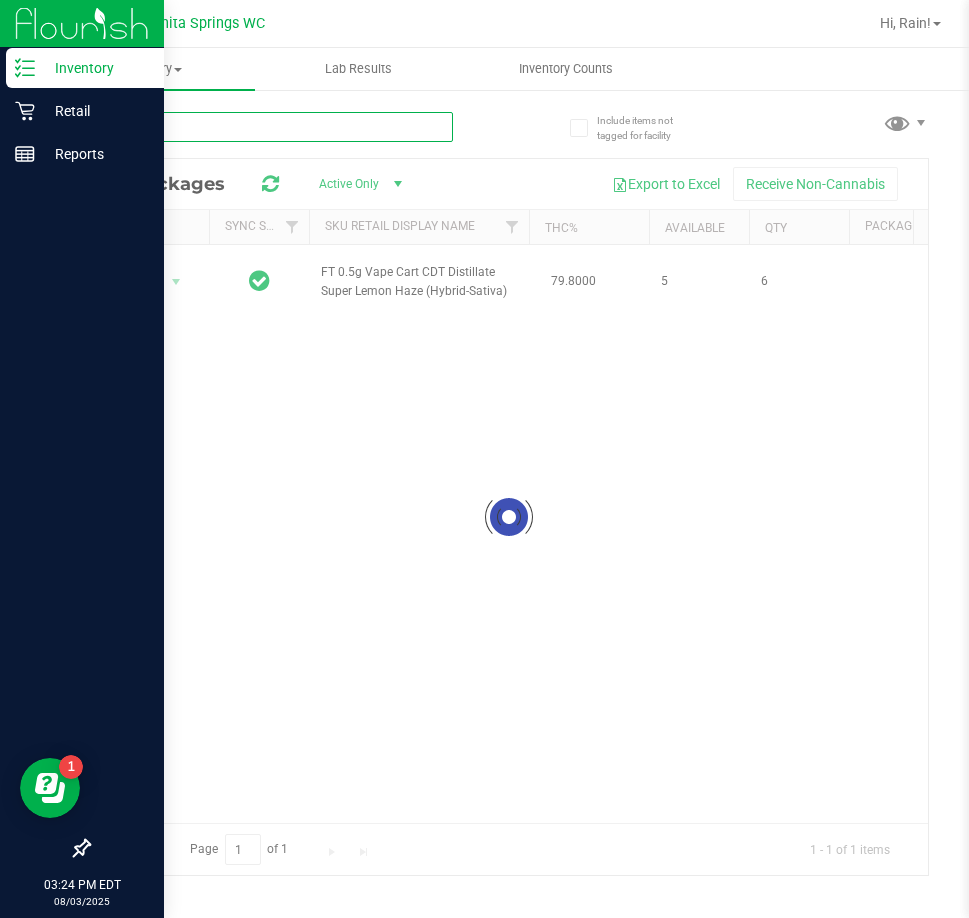click at bounding box center [270, 127] 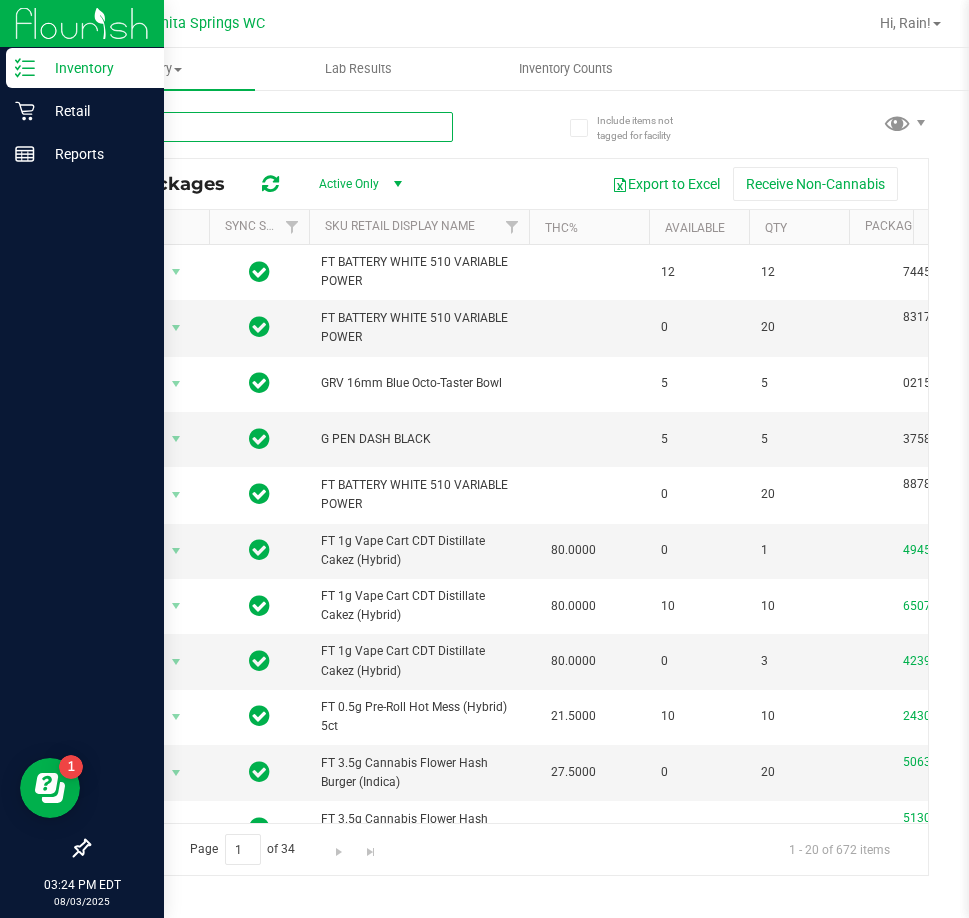 click at bounding box center (270, 127) 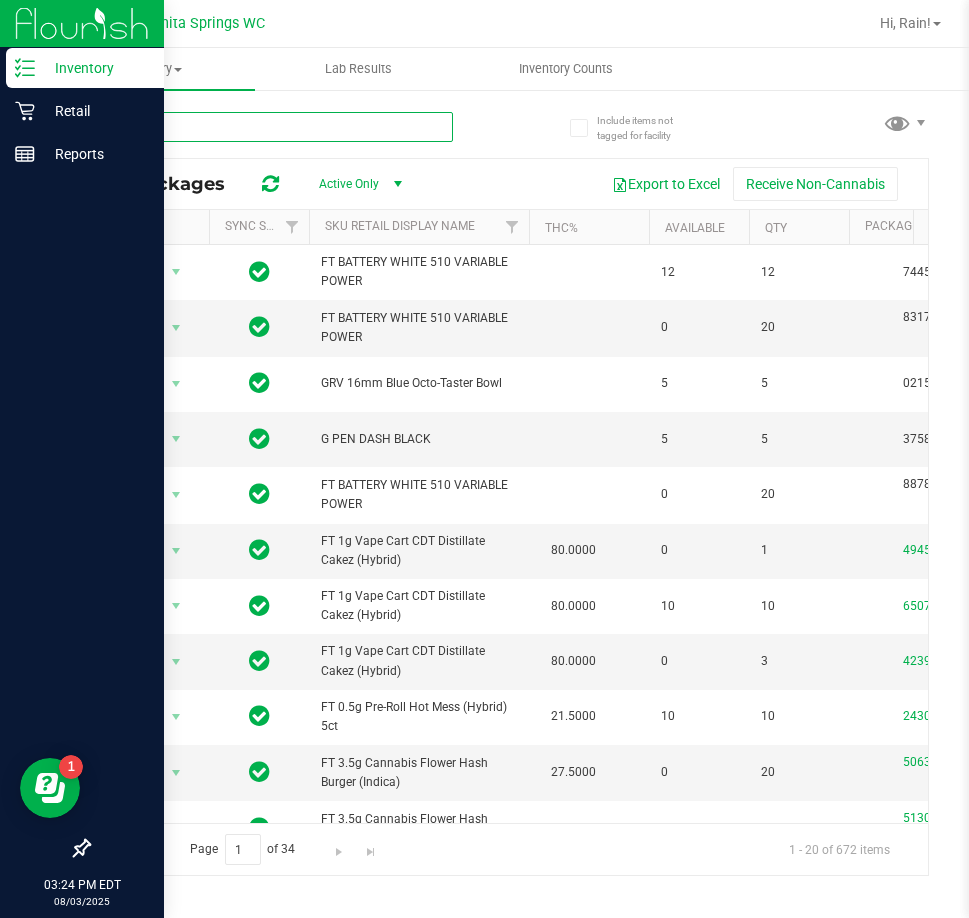 click at bounding box center (270, 127) 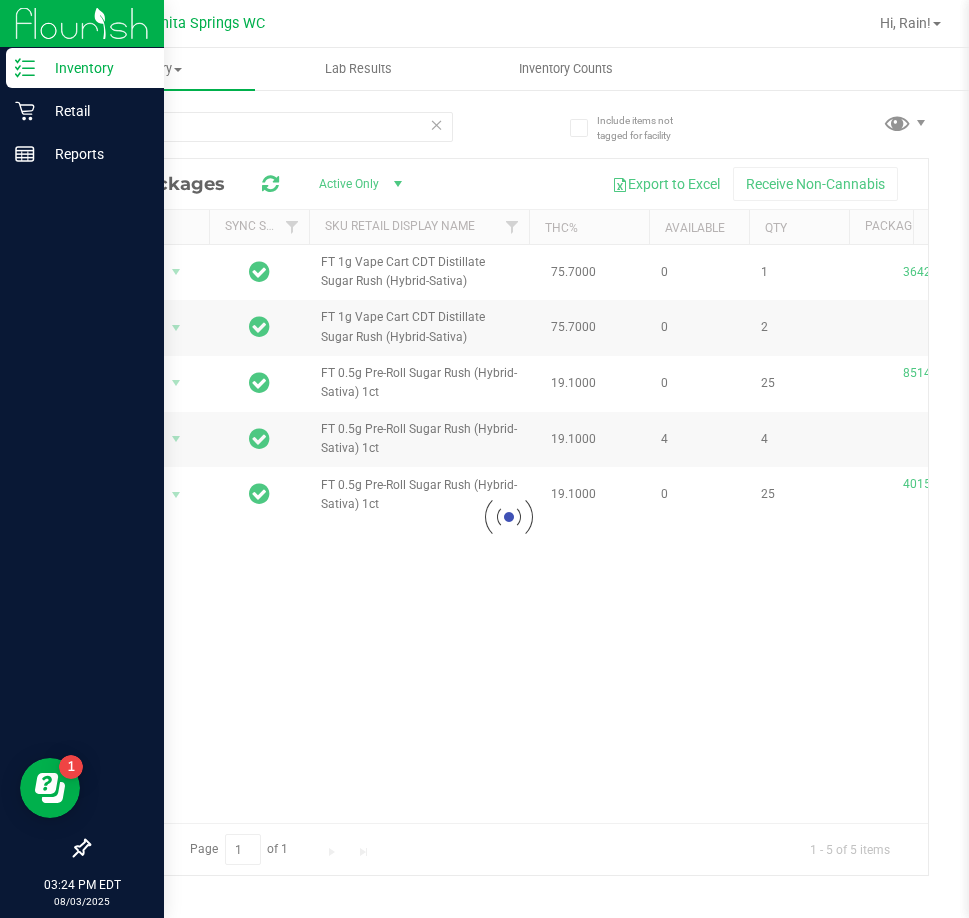 click on "srh" at bounding box center (298, 126) 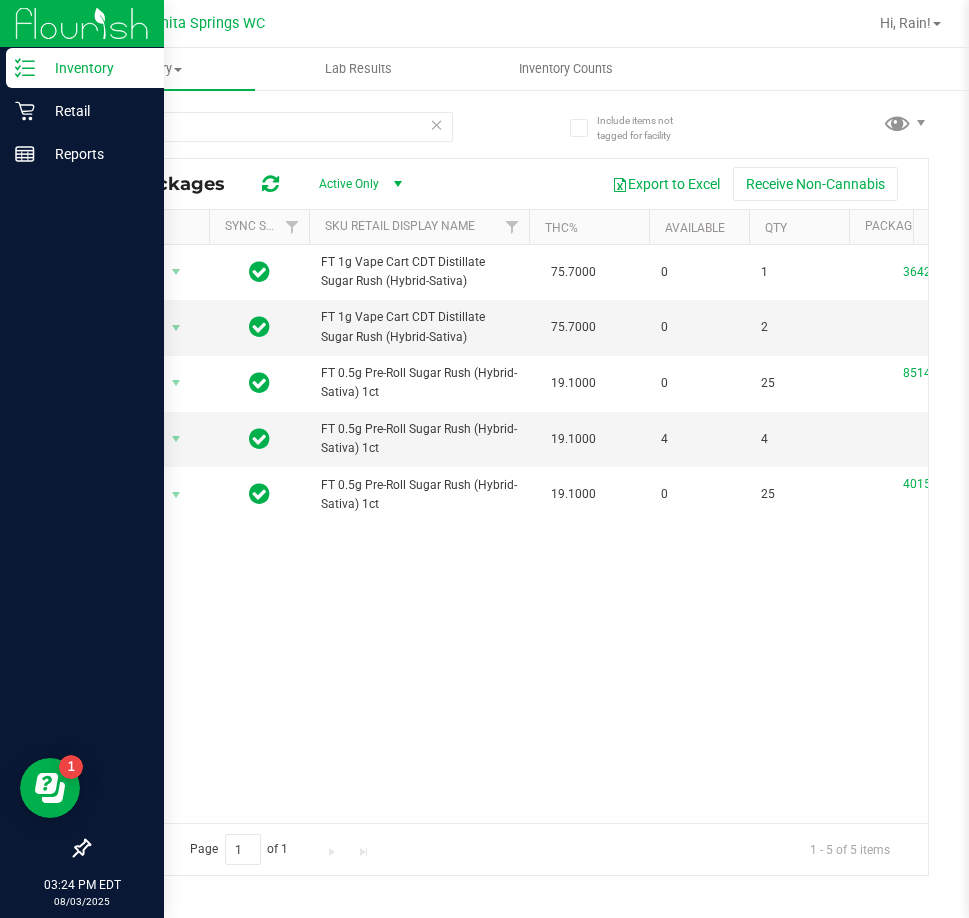 click on "Inventory
All packages
All inventory
Waste log
Lab Results
Inventory Counts" at bounding box center [532, 69] 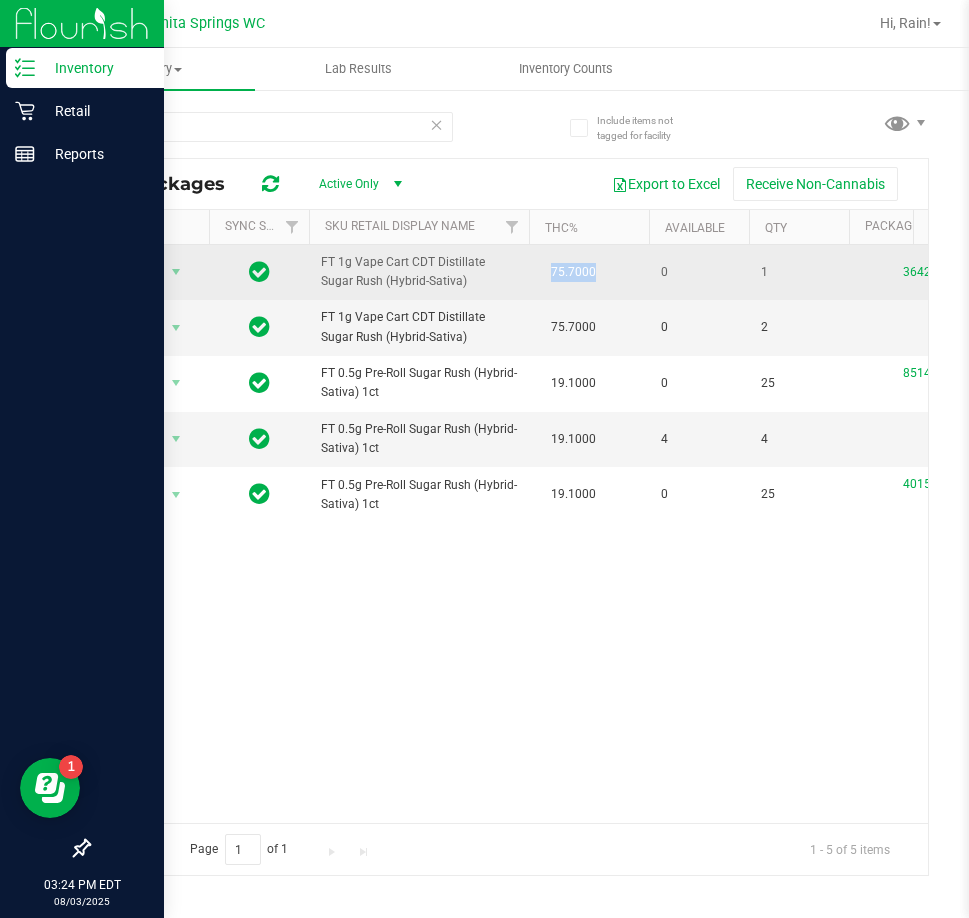 drag, startPoint x: 595, startPoint y: 281, endPoint x: 534, endPoint y: 286, distance: 61.204575 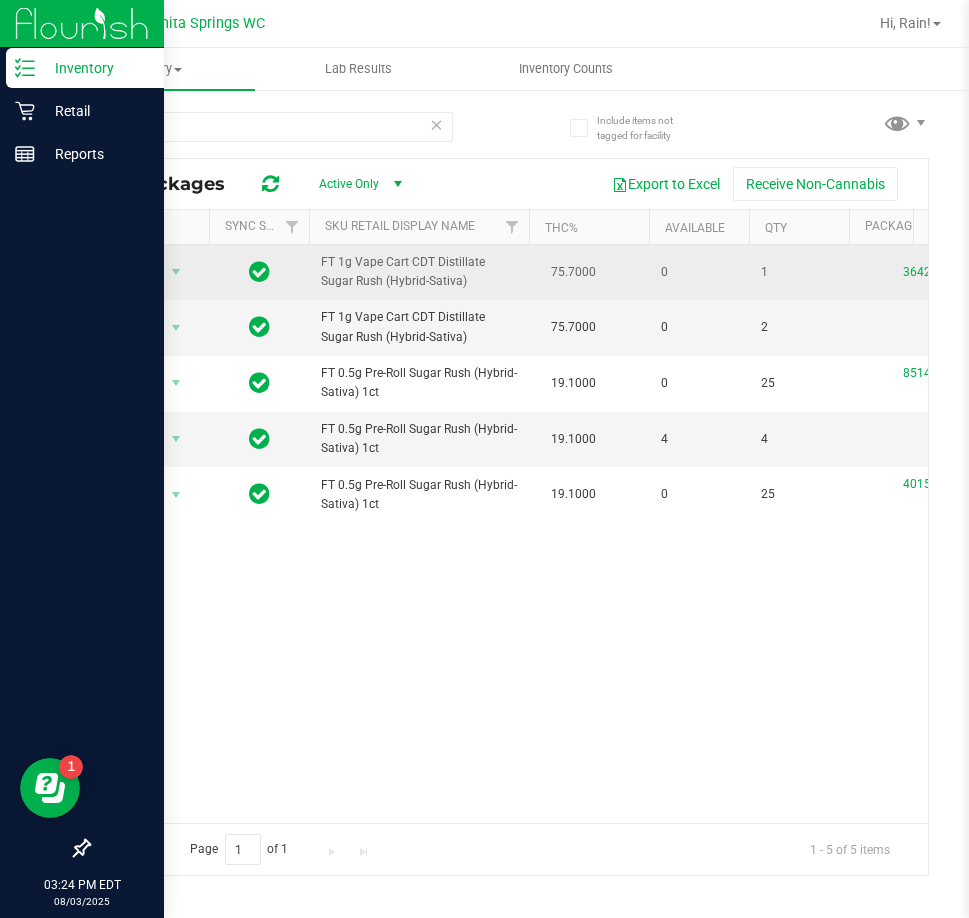 click on "FT 1g Vape Cart CDT Distillate Sugar Rush (Hybrid-Sativa)" at bounding box center [419, 272] 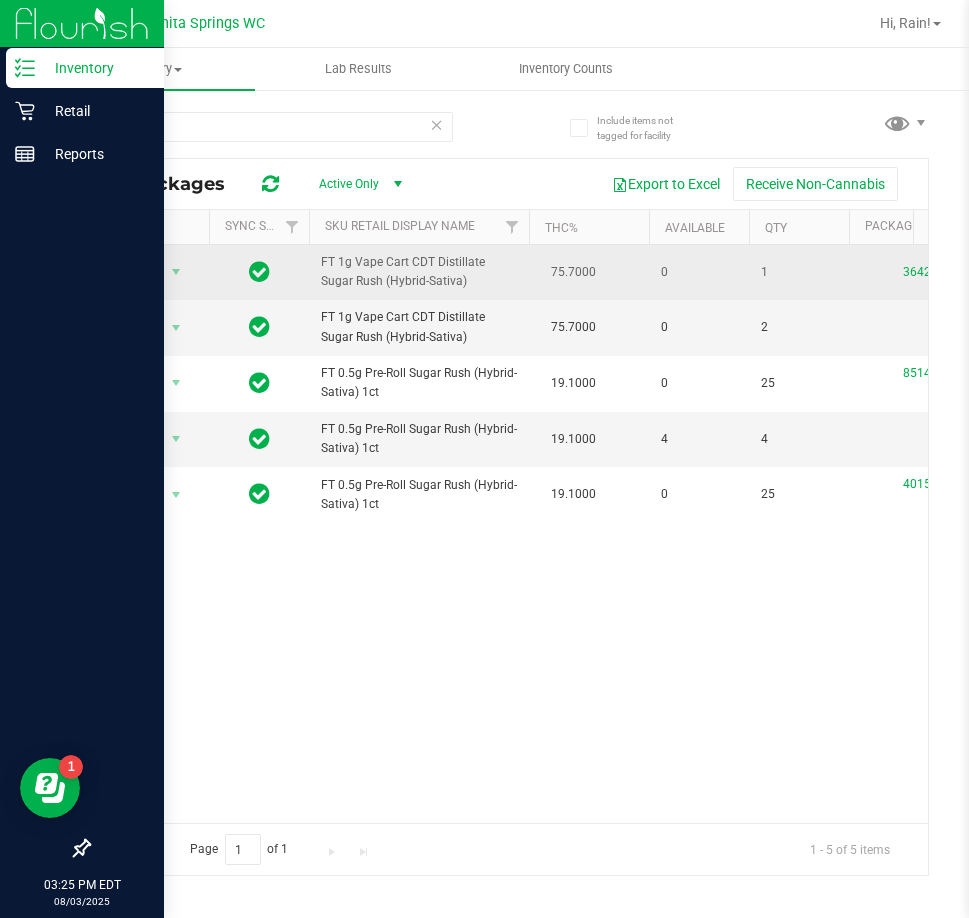 drag, startPoint x: 447, startPoint y: 289, endPoint x: 310, endPoint y: 265, distance: 139.0863 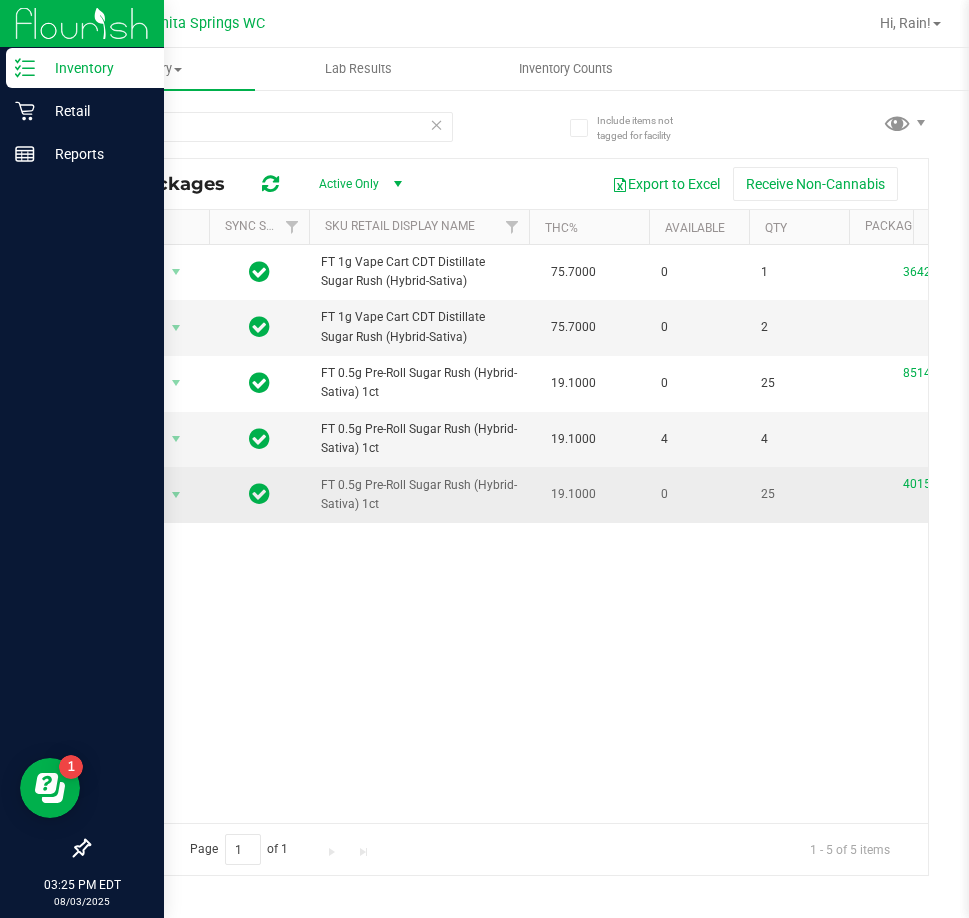 click on "FT 0.5g Pre-Roll Sugar Rush (Hybrid-Sativa) 1ct" at bounding box center [419, 495] 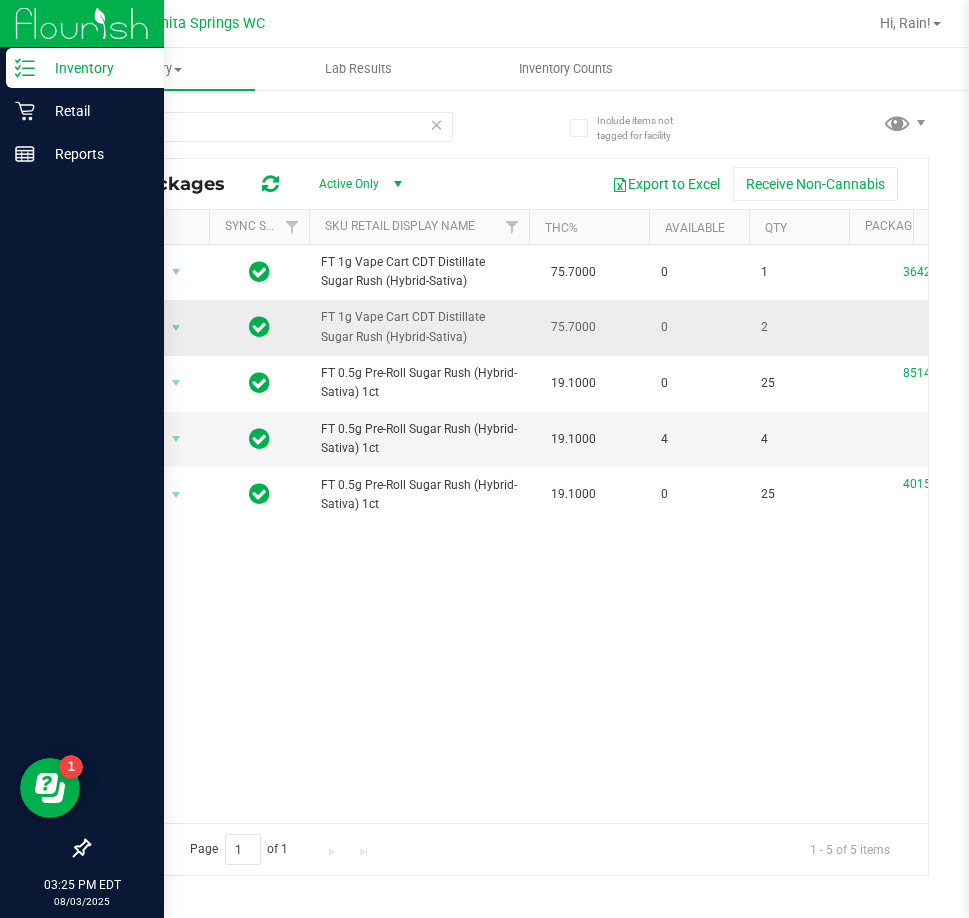 click on "FT 1g Vape Cart CDT Distillate Sugar Rush (Hybrid-Sativa)" at bounding box center [419, 327] 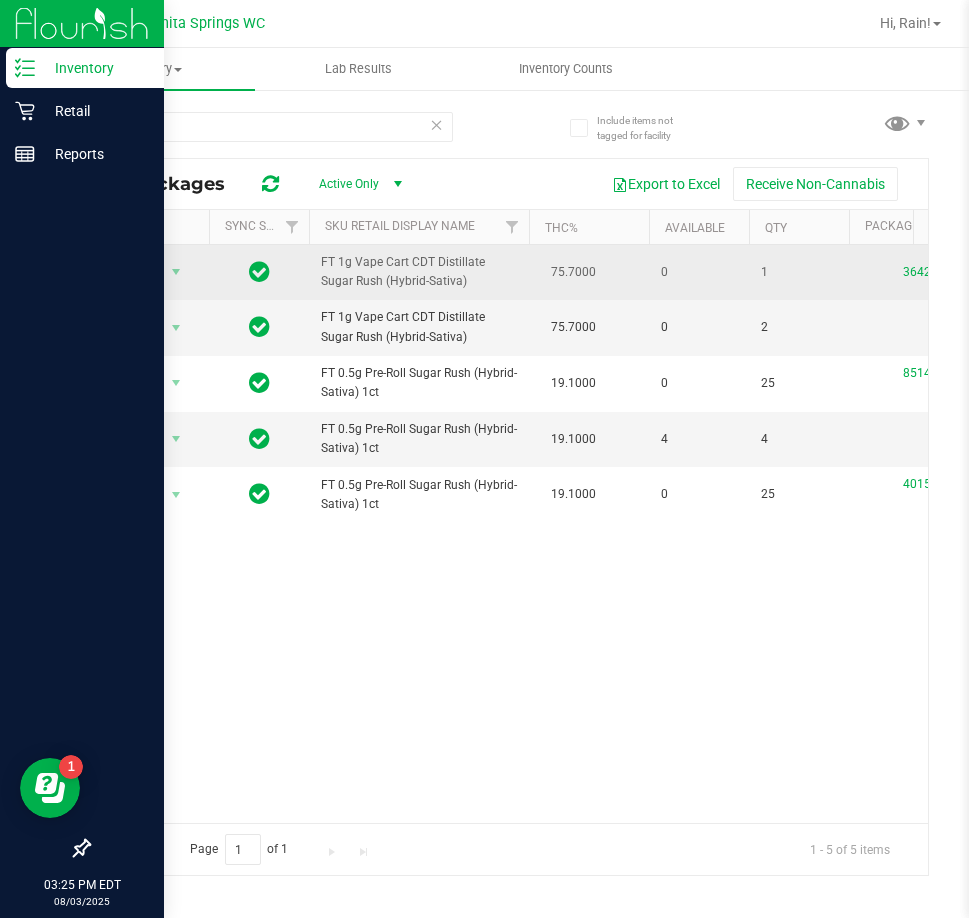 click on "FT 1g Vape Cart CDT Distillate Sugar Rush (Hybrid-Sativa)" at bounding box center (419, 272) 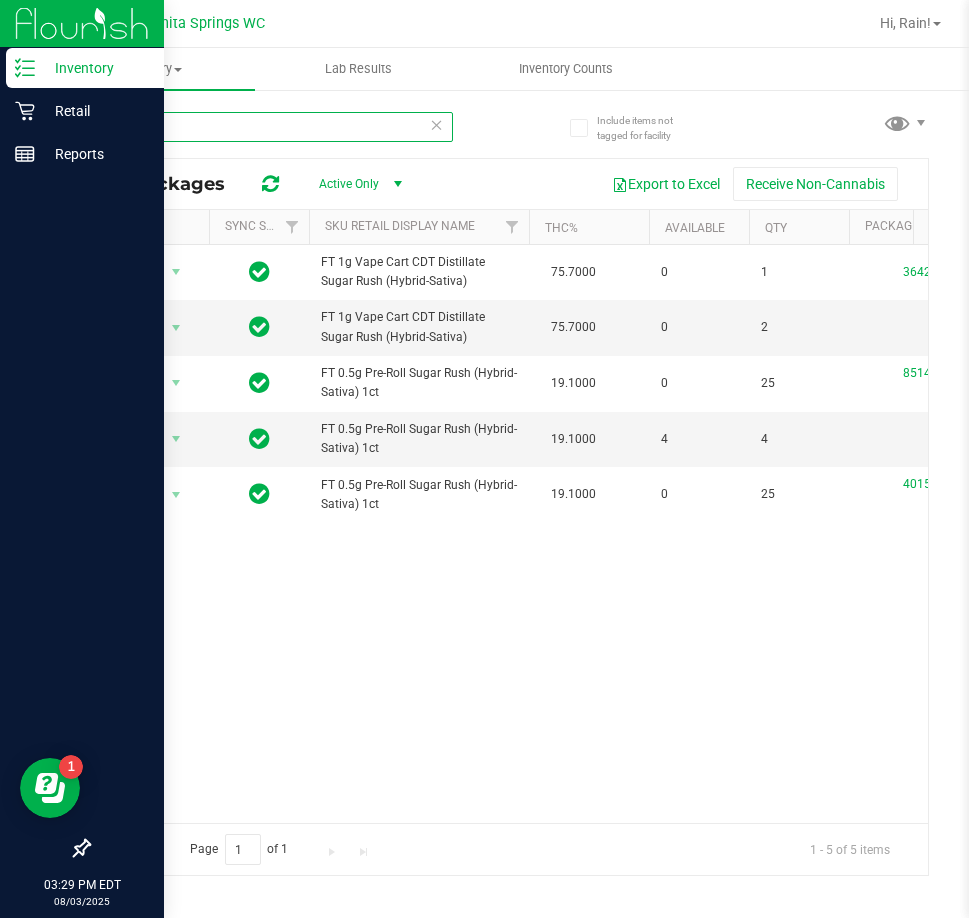 click on "srh" at bounding box center (270, 127) 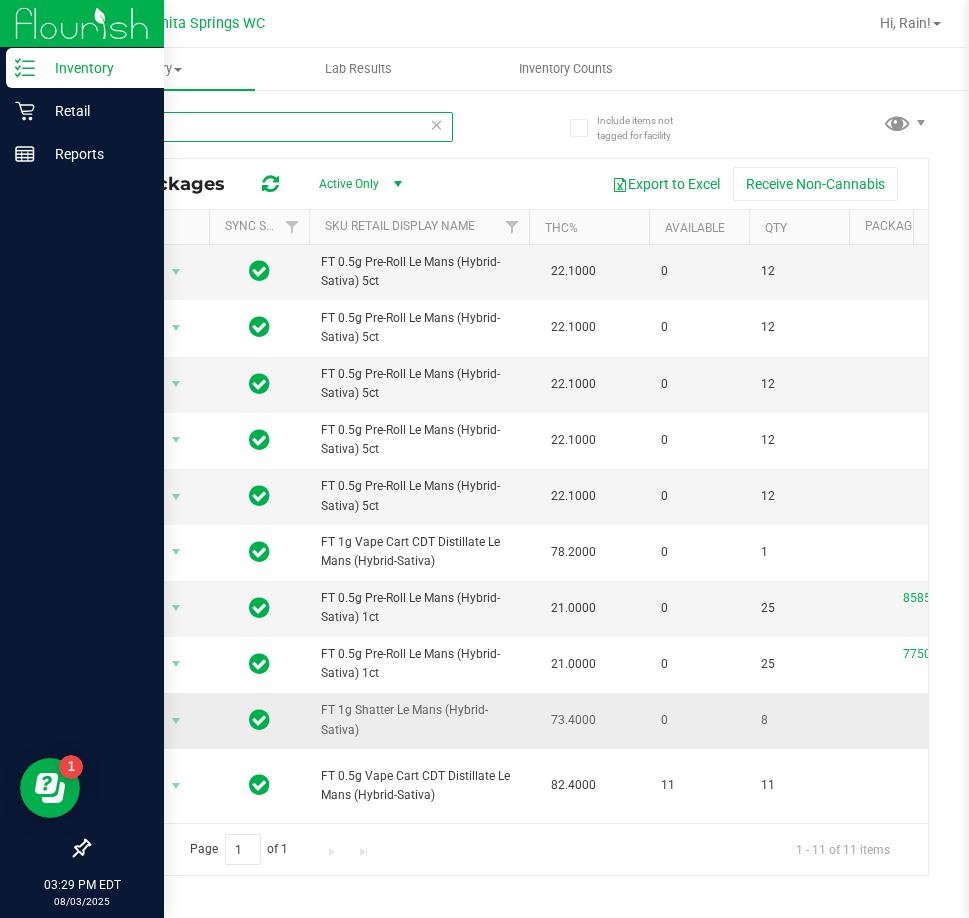 scroll, scrollTop: 0, scrollLeft: 0, axis: both 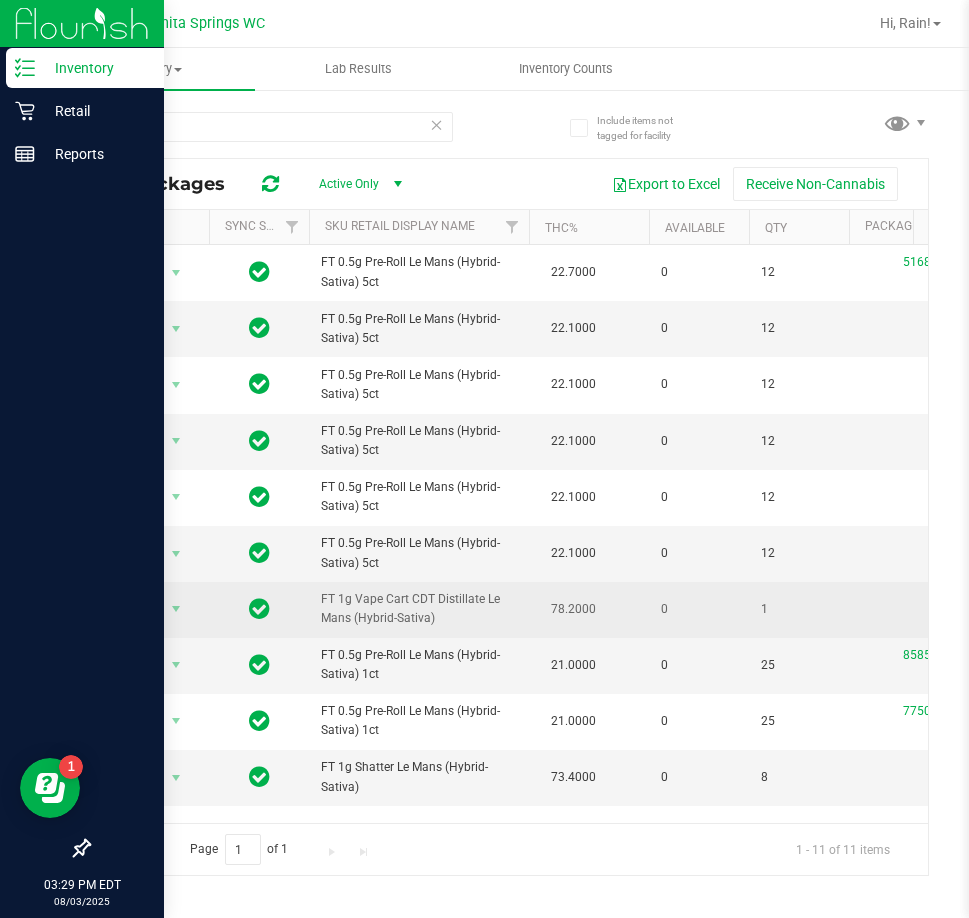 click on "FT 1g Vape Cart CDT Distillate Le Mans (Hybrid-Sativa)" at bounding box center [419, 609] 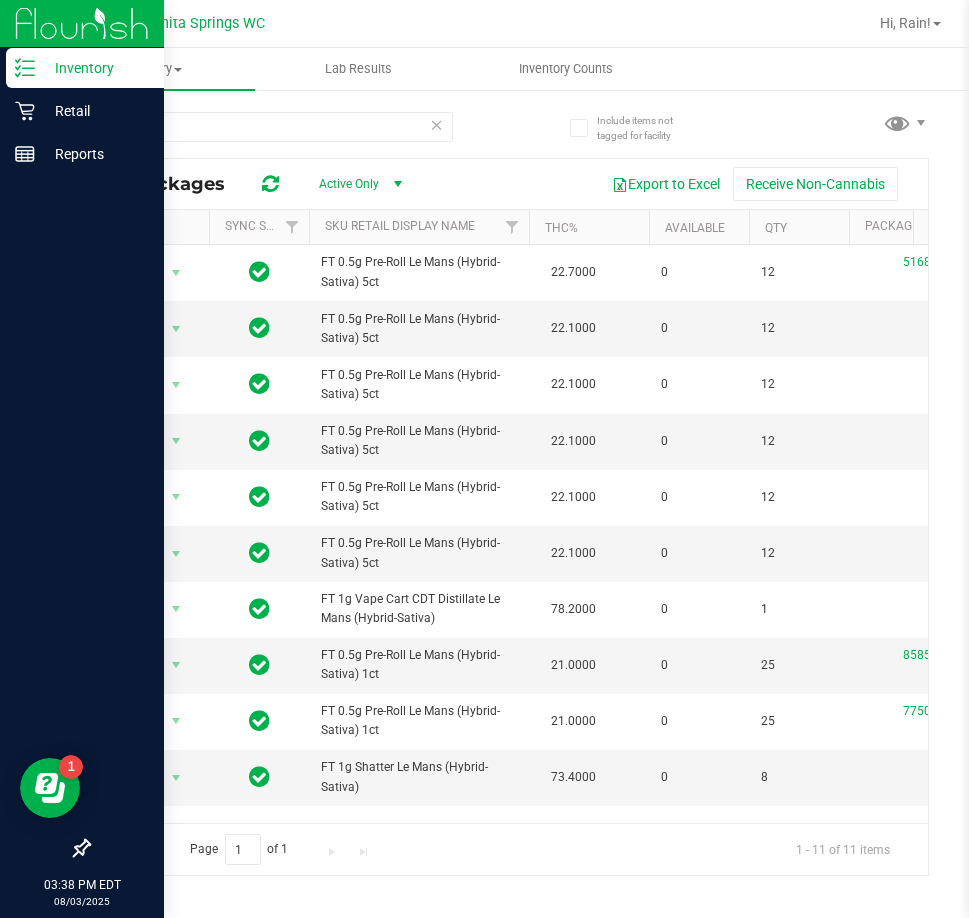 click on "Inventory
All packages
All inventory
Waste log
Lab Results
Inventory Counts" at bounding box center [532, 69] 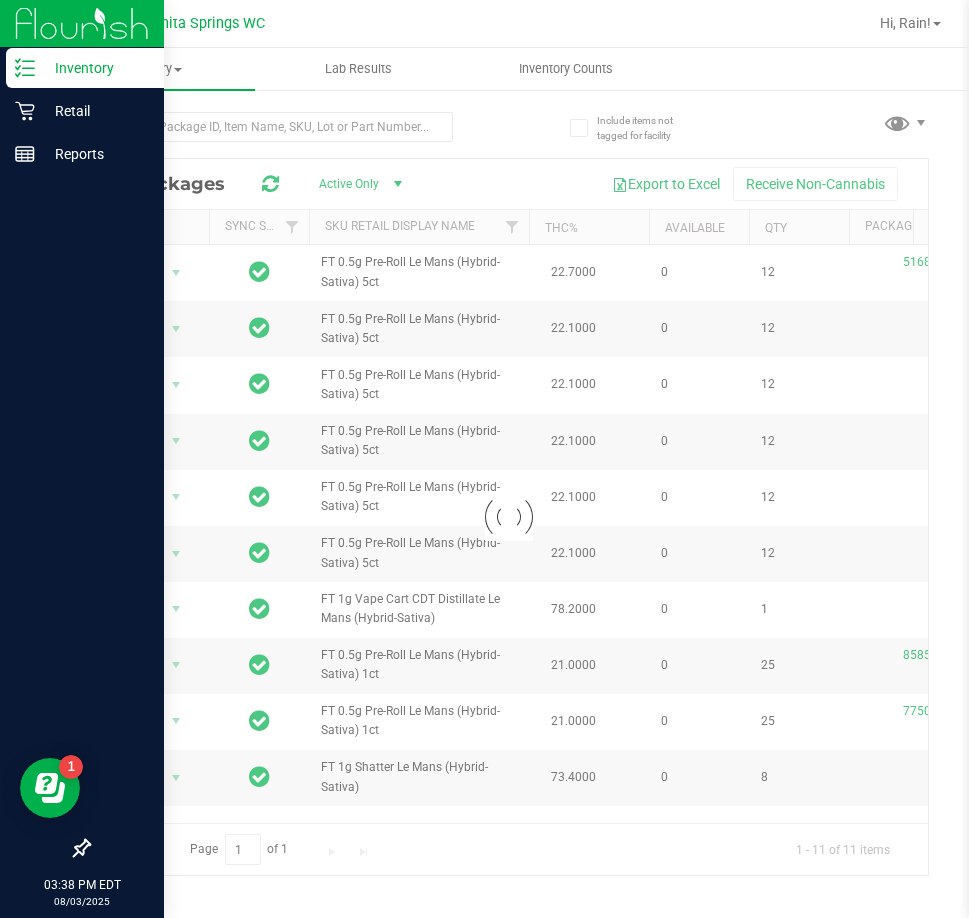 click on "Inventory
All packages
All inventory
Waste log
Lab Results
Inventory Counts" at bounding box center [532, 69] 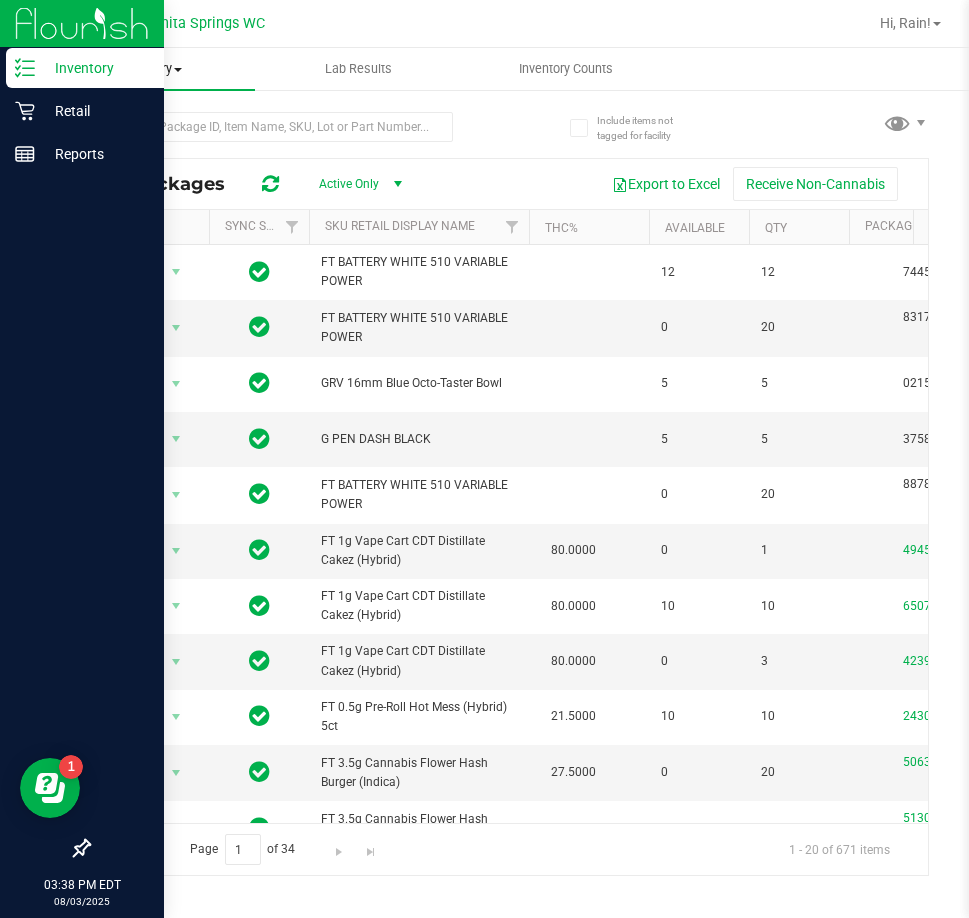 click on "Inventory" at bounding box center [151, 69] 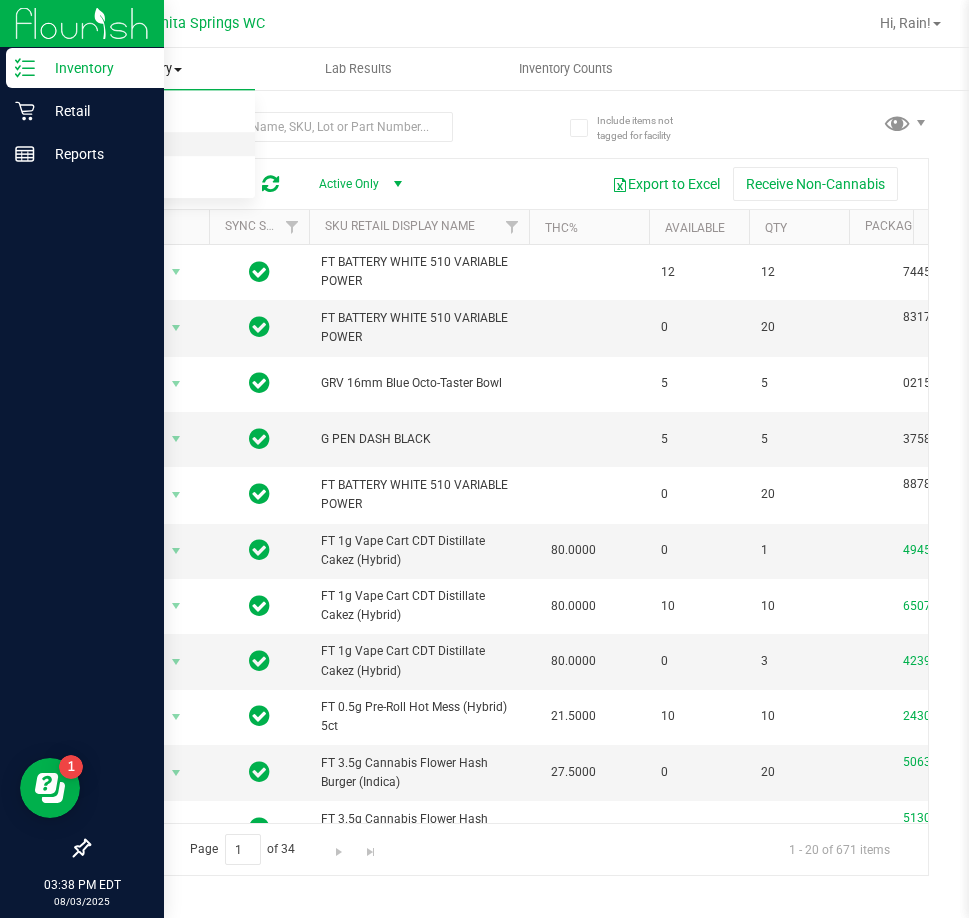 click on "All inventory" at bounding box center [115, 144] 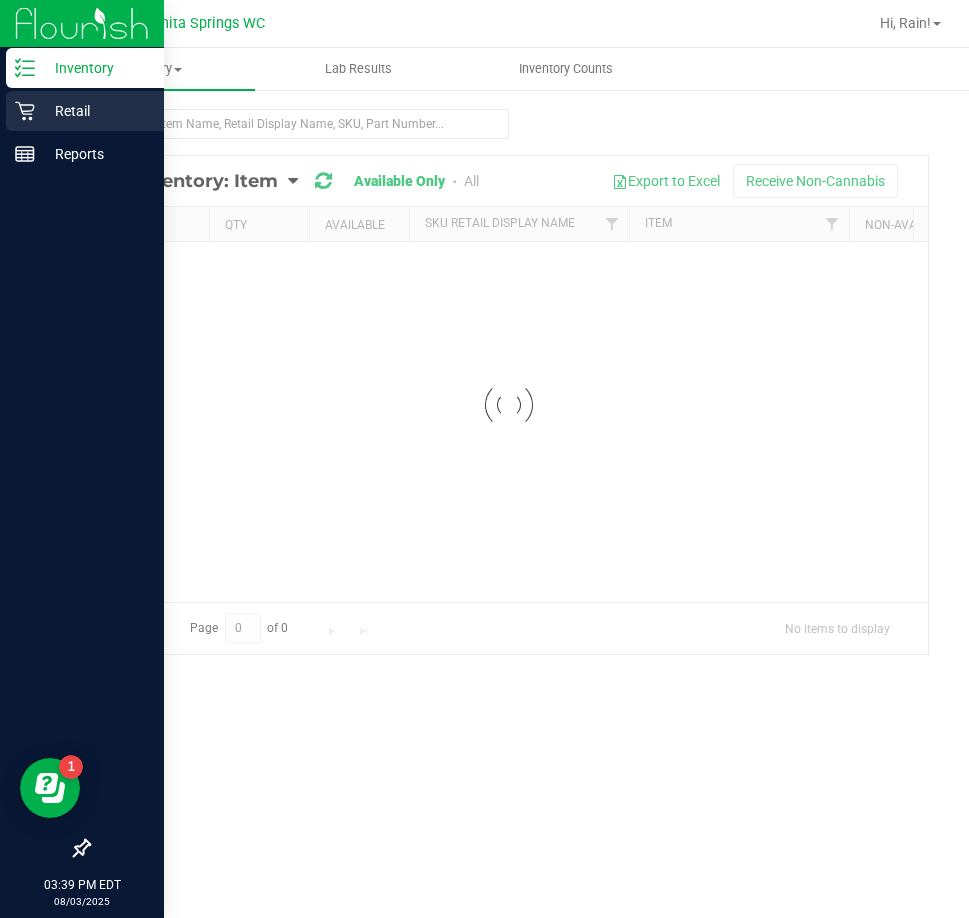 click 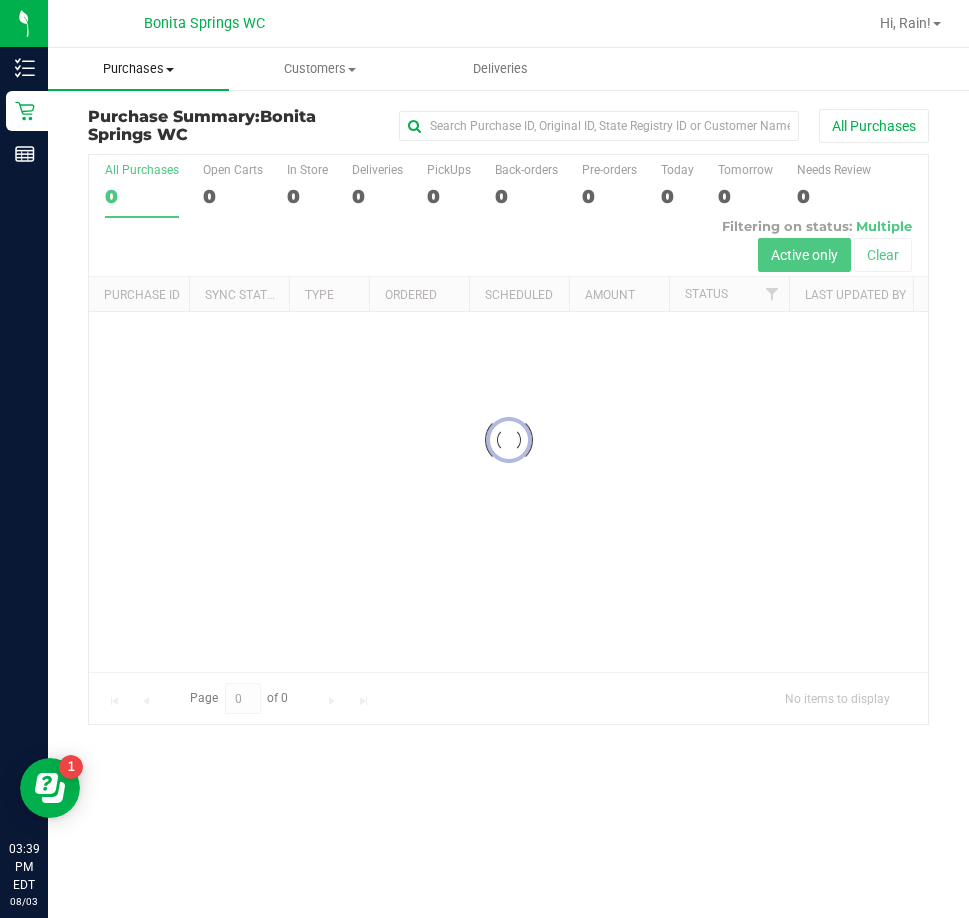 click on "Purchases
Summary of purchases
Fulfillment
All purchases" at bounding box center [138, 69] 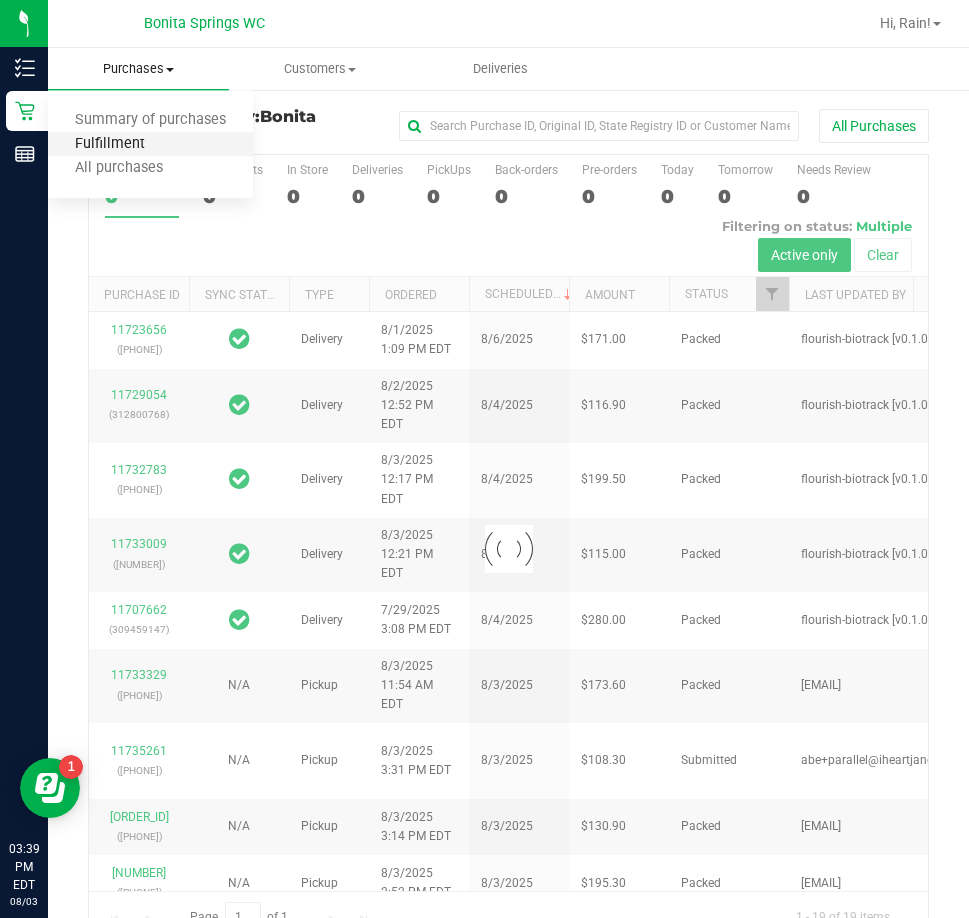 click on "Fulfillment" at bounding box center (110, 144) 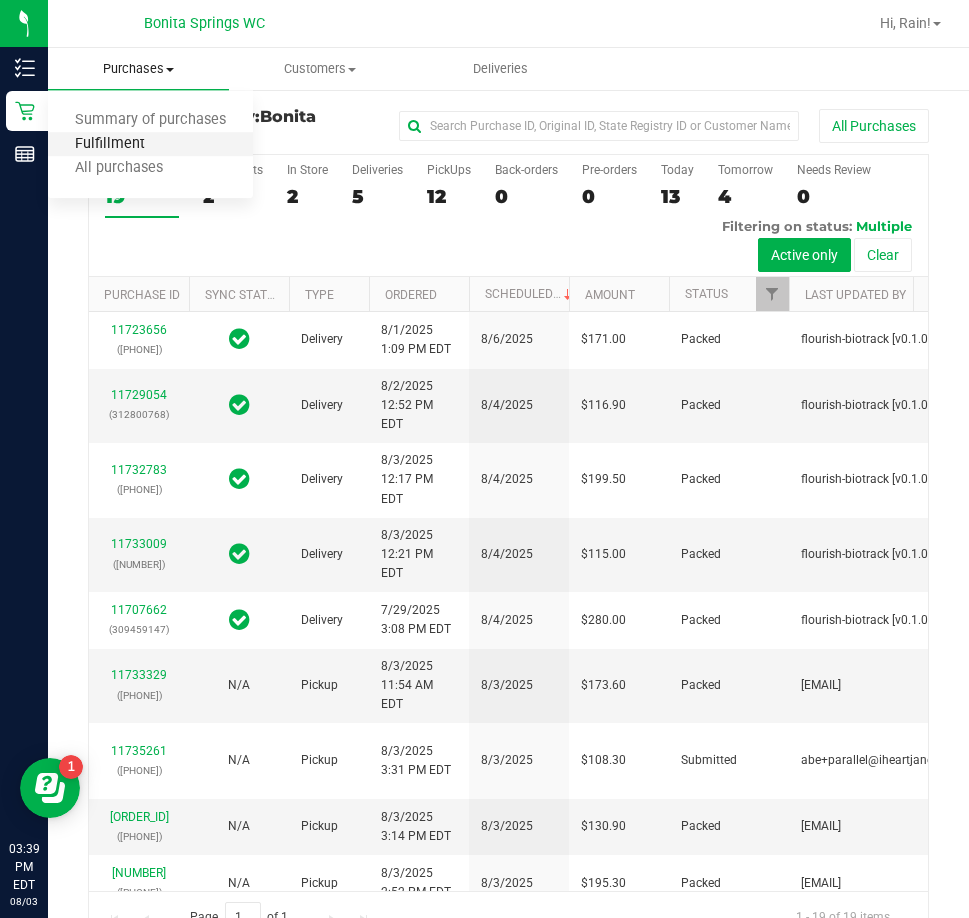 click on "Fulfillment" at bounding box center (110, 144) 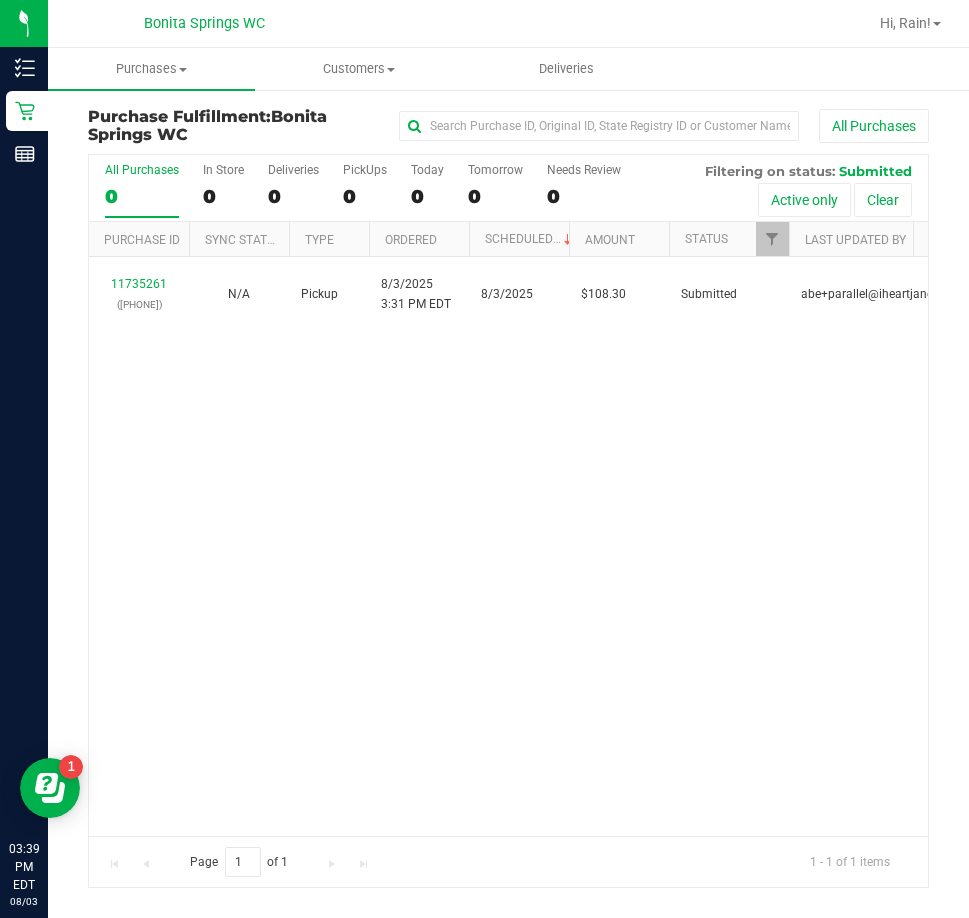 click on "[ID]
([PHONE])
N/A
Pickup [MONTH]/[DAY]/[YEAR] [HOUR]:[MINUTE] [AM/PM] [MONTH]/[DAY]/[YEAR]
[PRICE]
Submitted [EMAIL]" at bounding box center (508, 546) 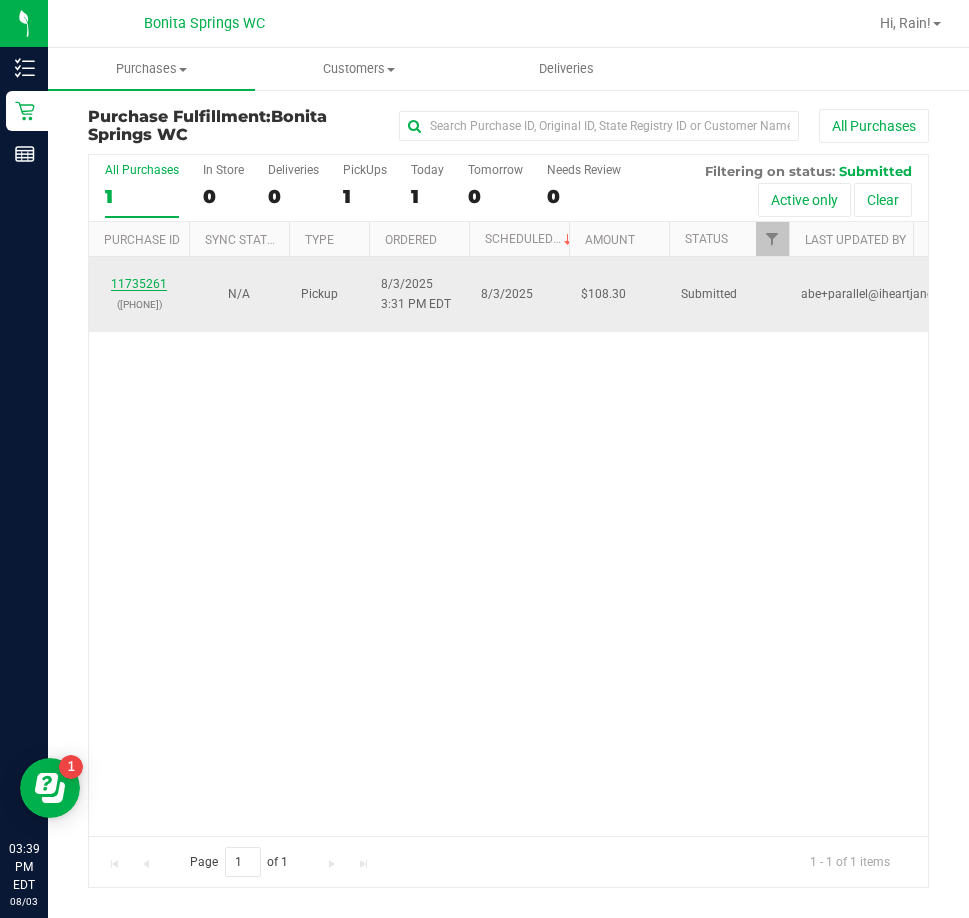 click on "11735261" at bounding box center [139, 284] 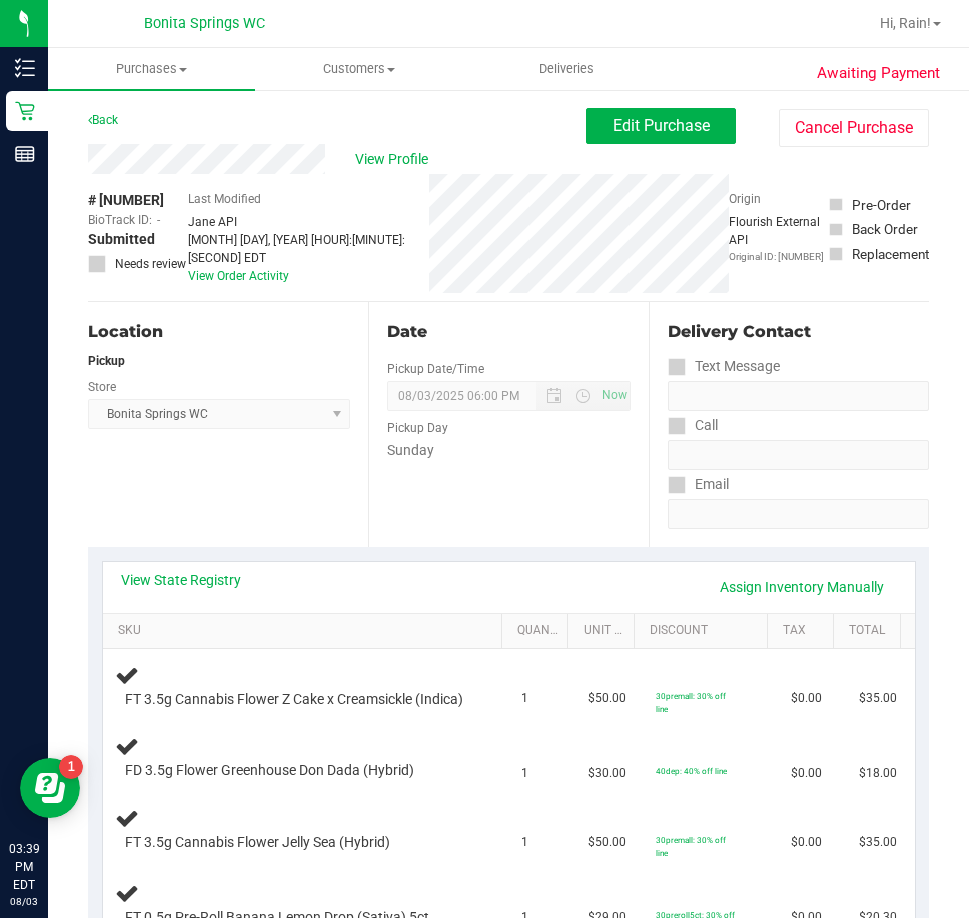 click on "View State Registry
Assign Inventory Manually" at bounding box center (509, 587) 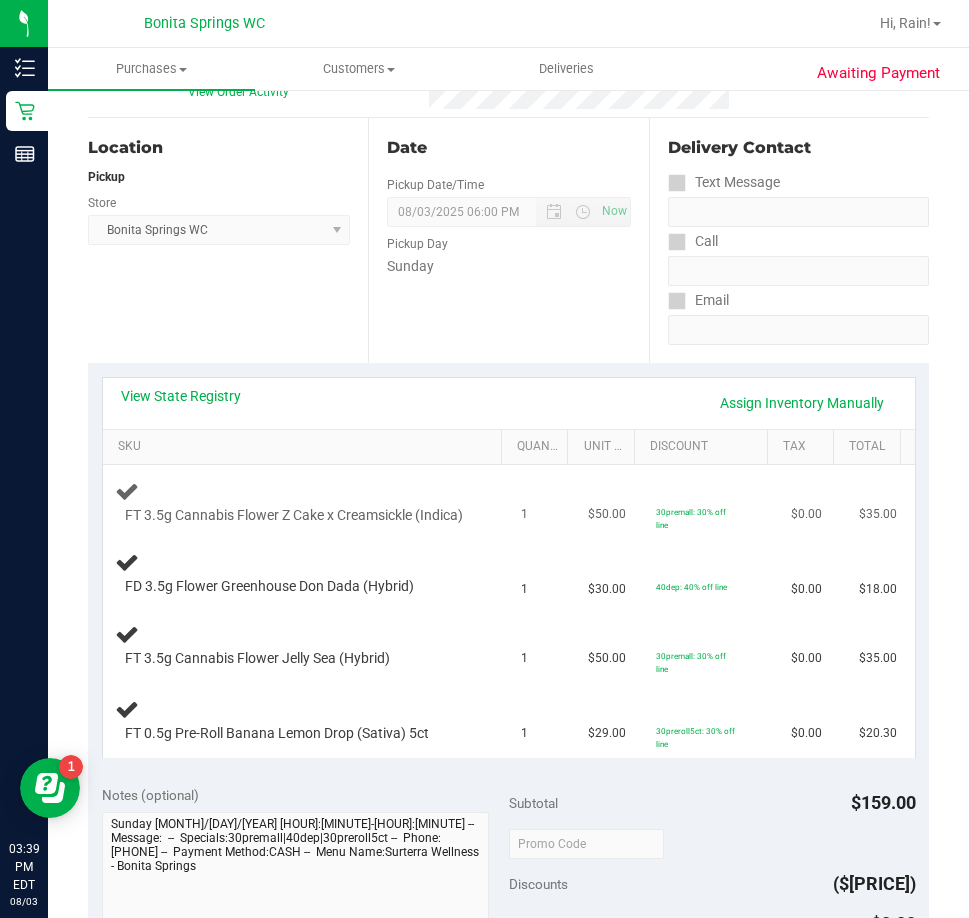 scroll, scrollTop: 0, scrollLeft: 0, axis: both 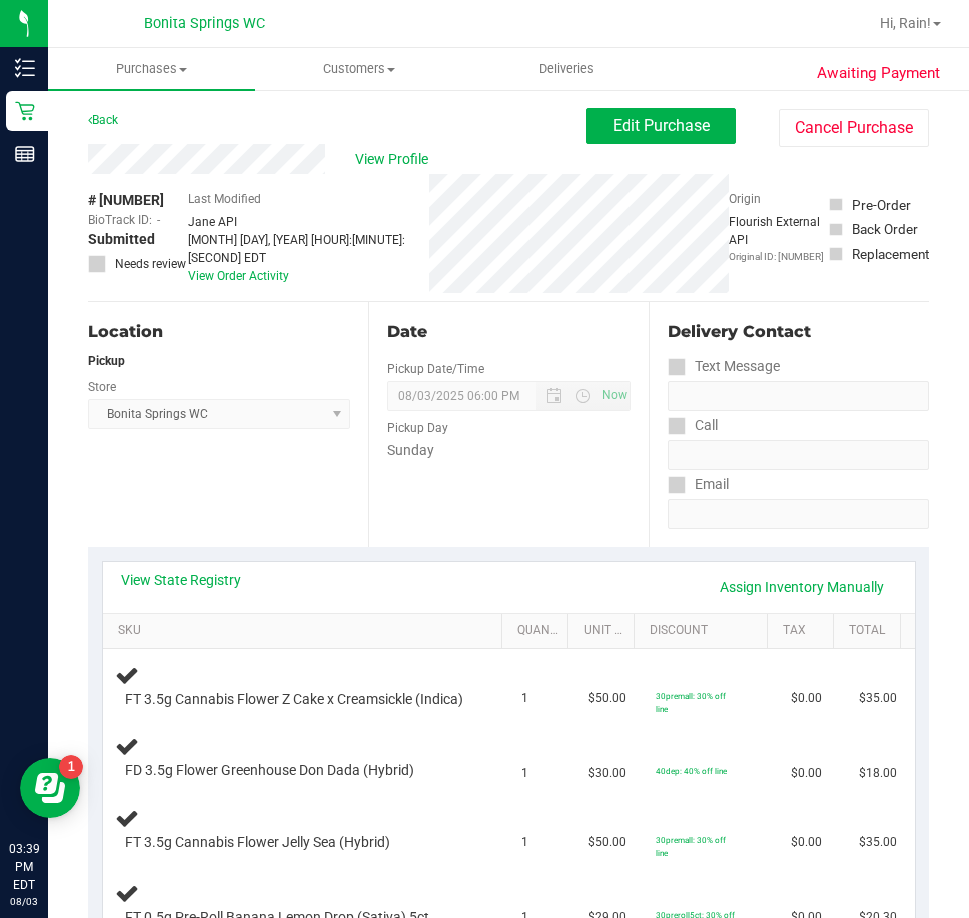 click on "Location
Pickup
Store
Bonita Springs [CITY] Select Store Bonita Springs [CITY] Boynton Beach [CITY] Bradenton [CITY] Brandon [CITY] Brooksville [CITY] Call Center Clermont [CITY] Crestview [CITY] Deerfield Beach [CITY] Delray Beach [CITY] Deltona [CITY] Ft Walton Beach [CITY] Ft. Lauderdale [CITY] Ft. Myers [CITY] Gainesville [CITY] Jax Atlantic [CITY] JAX DC REP Jax [CITY] Key West [CITY] Lakeland [CITY] Largo [CITY] Lehigh Acres DC REP Merritt Island [CITY] Miami 72nd [CITY] Miami Beach [CITY] Miami Dadeland [CITY] Miramar DC REP New Port Richey [CITY] North Palm Beach [CITY] North Port [CITY] Ocala [CITY] Orange Park [CITY] Orlando Colonial [CITY] Orlando DC REP Orlando [CITY] Oviedo [CITY] Palm Bay [CITY] Palm Coast [CITY] Panama City [CITY] Pensacola [CITY] Port Orange [CITY] Port St. Lucie [CITY] Sebring [CITY] South Tampa [CITY] St. Pete [CITY] Summerfield [CITY] Tallahassee DC REP Tallahassee [CITY] Tampa DC Testing Tampa Warehouse Tampa [CITY] TX Austin DC TX Plano Retail WPB DC" at bounding box center [228, 424] 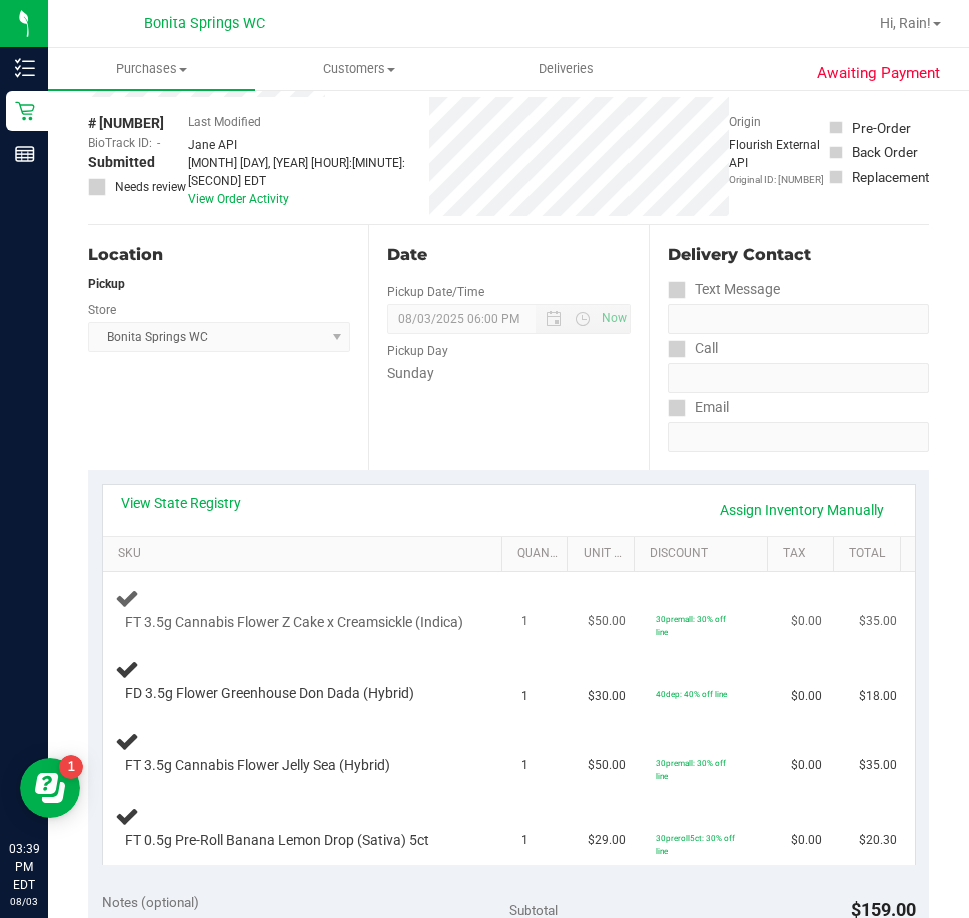 scroll, scrollTop: 100, scrollLeft: 0, axis: vertical 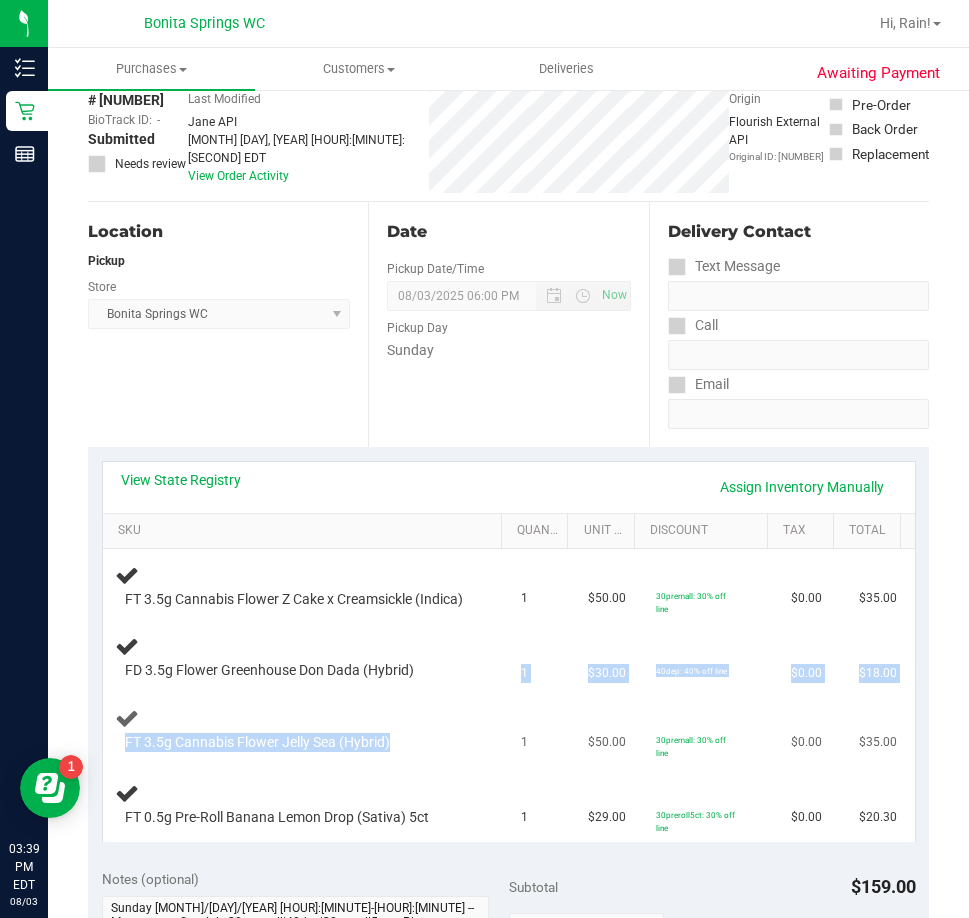 click on "FT 3.5g Cannabis Flower Z Cake x Creamsickle (Indica)
1
$50.00
30premall:
30%
off
line
$0.00
$35.00
FD 3.5g Flower Greenhouse Don Dada (Hybrid)
1" at bounding box center [509, 695] 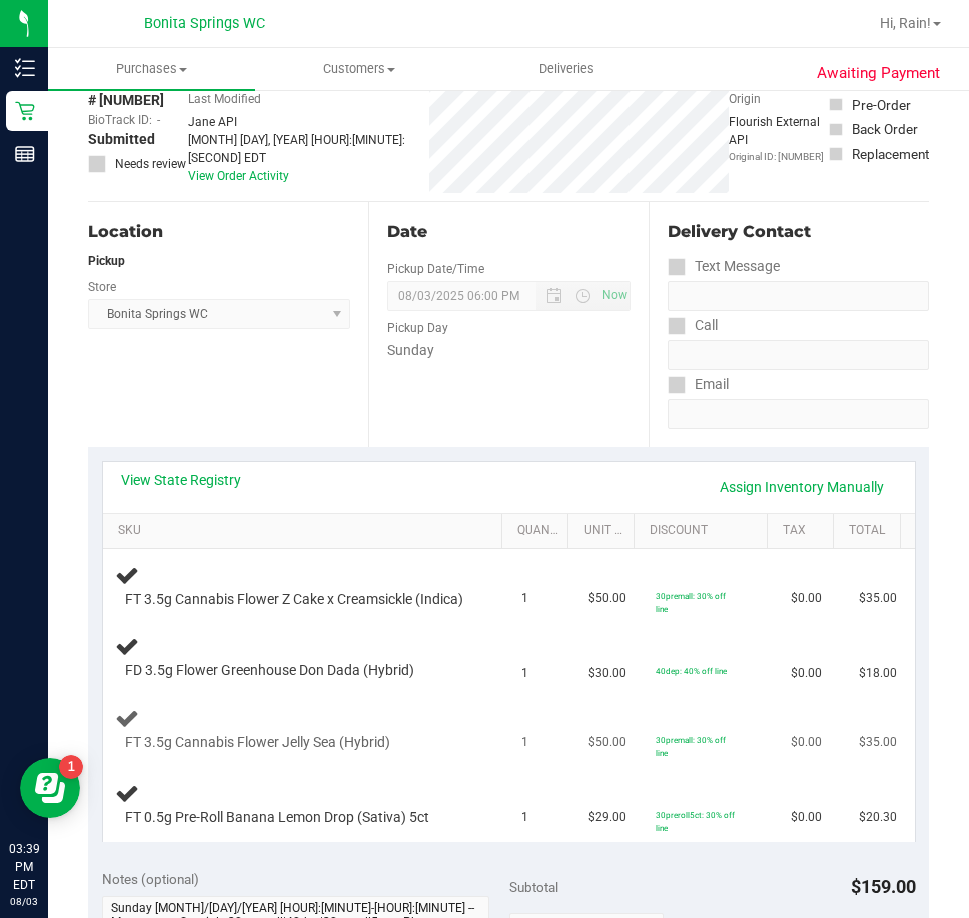 click on "FT 3.5g Cannabis Flower Jelly Sea (Hybrid)" at bounding box center [306, 729] 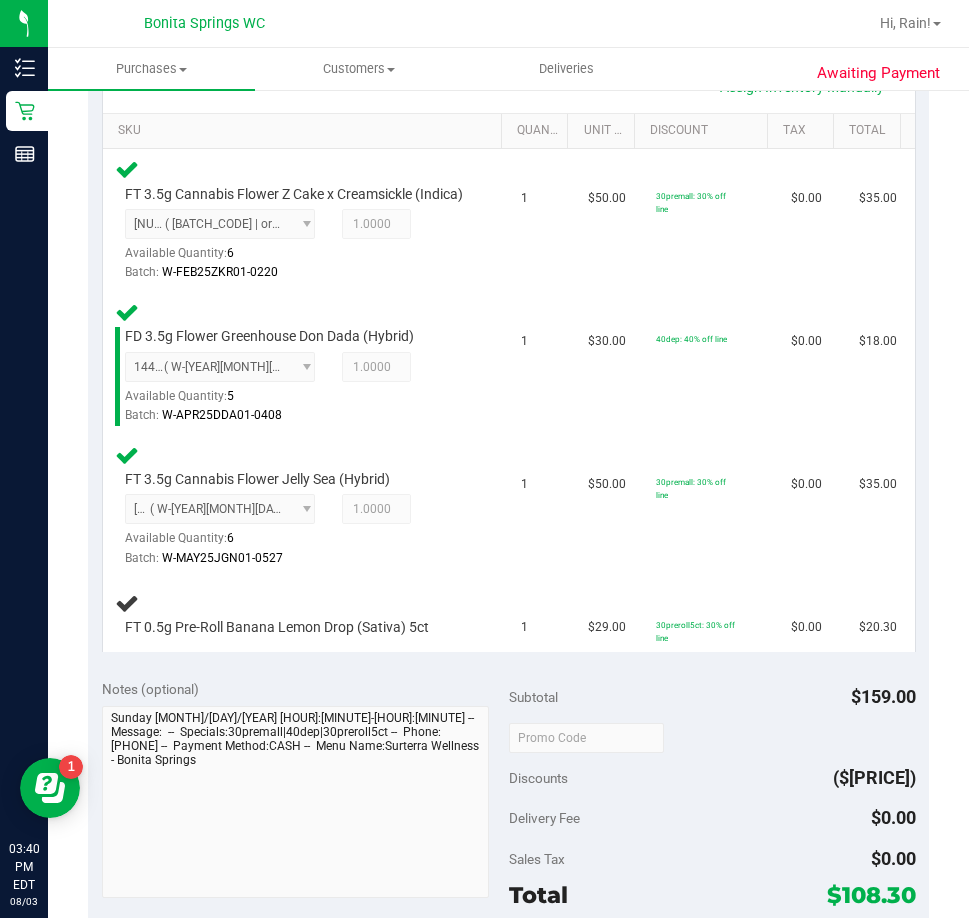 scroll, scrollTop: 800, scrollLeft: 0, axis: vertical 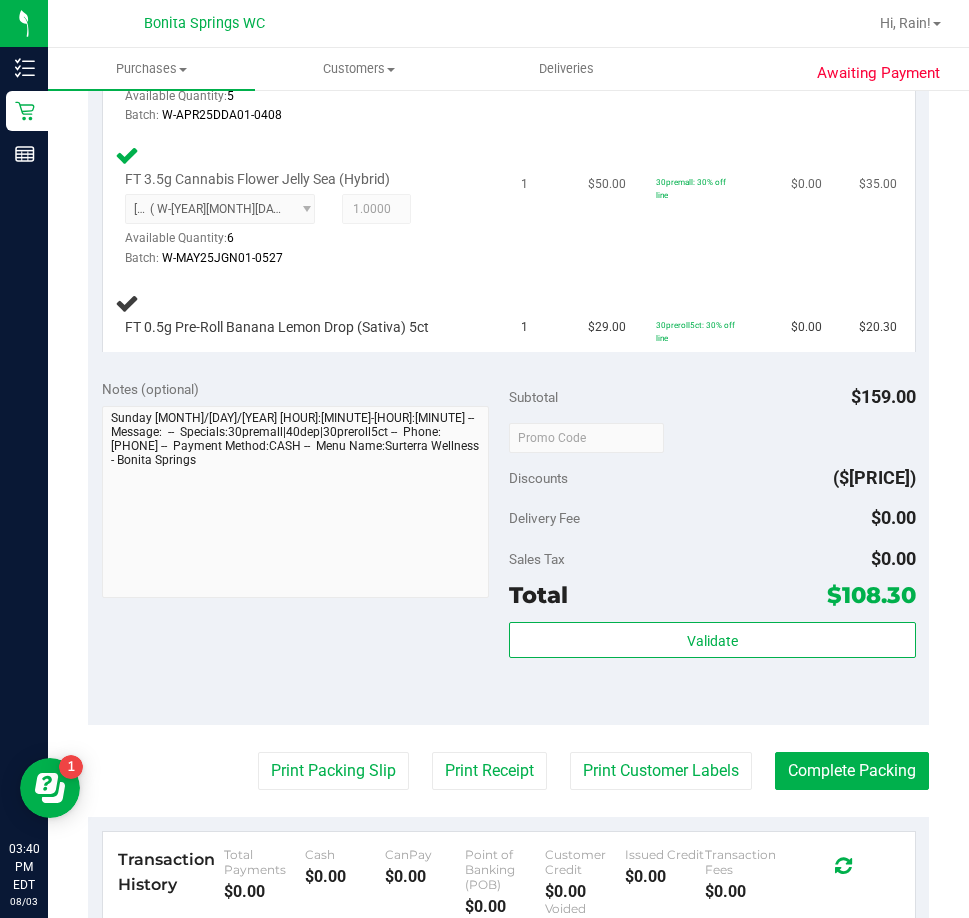 click on "FT 3.5g Cannabis Flower Jelly Sea (Hybrid)
[NUMBER]
(
[BATCH_CODE] | orig: [ORIG_CODE]
)
[NUMBER]
Available Quantity:  6
1.0000 1
Batch:" at bounding box center (306, 206) 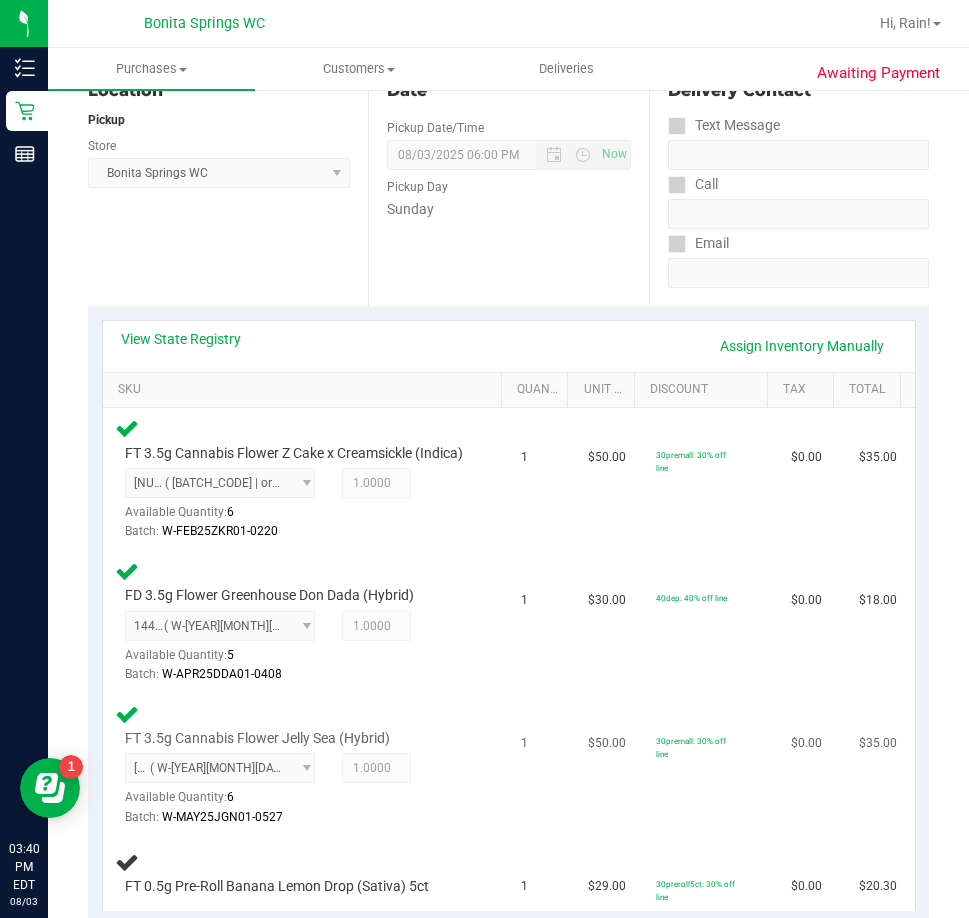 scroll, scrollTop: 500, scrollLeft: 0, axis: vertical 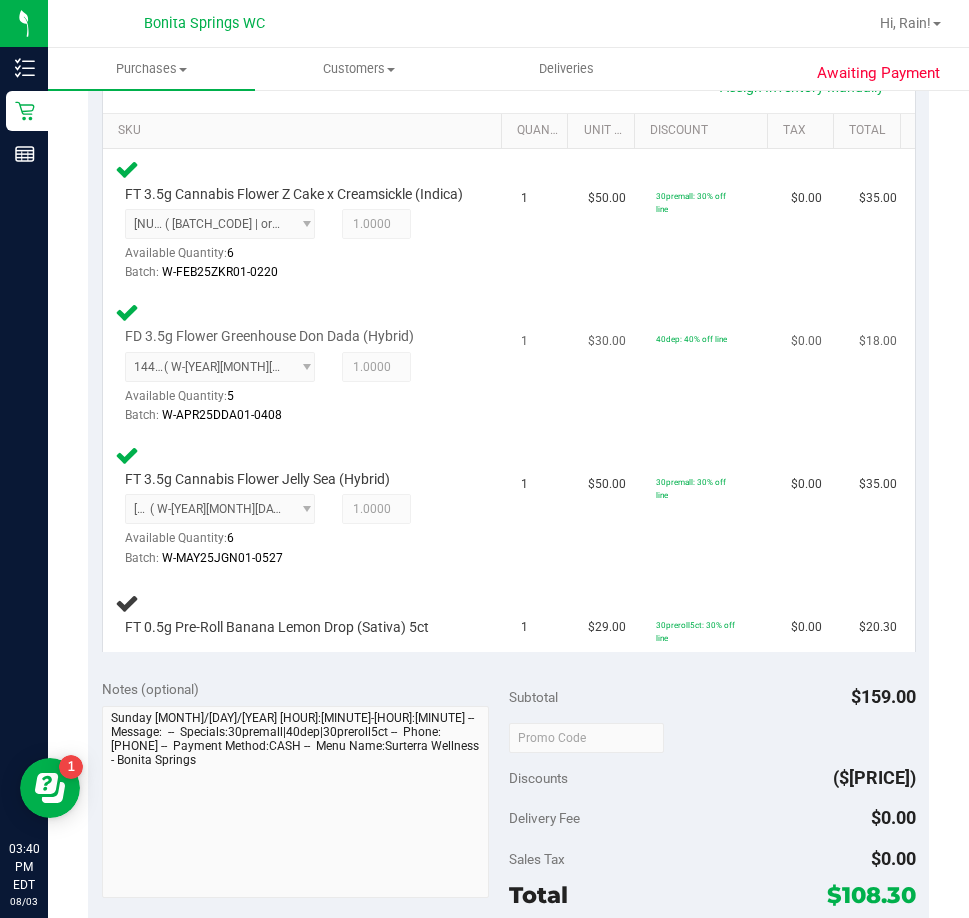 click on "FD 3.5g Flower Greenhouse Don Dada (Hybrid)
[NUMBER]
(
[BATCH_CODE] | orig: [ORIG_CODE]
)
[NUMBER]
Available Quantity:  5
1.0000 1
Batch:" at bounding box center [306, 363] 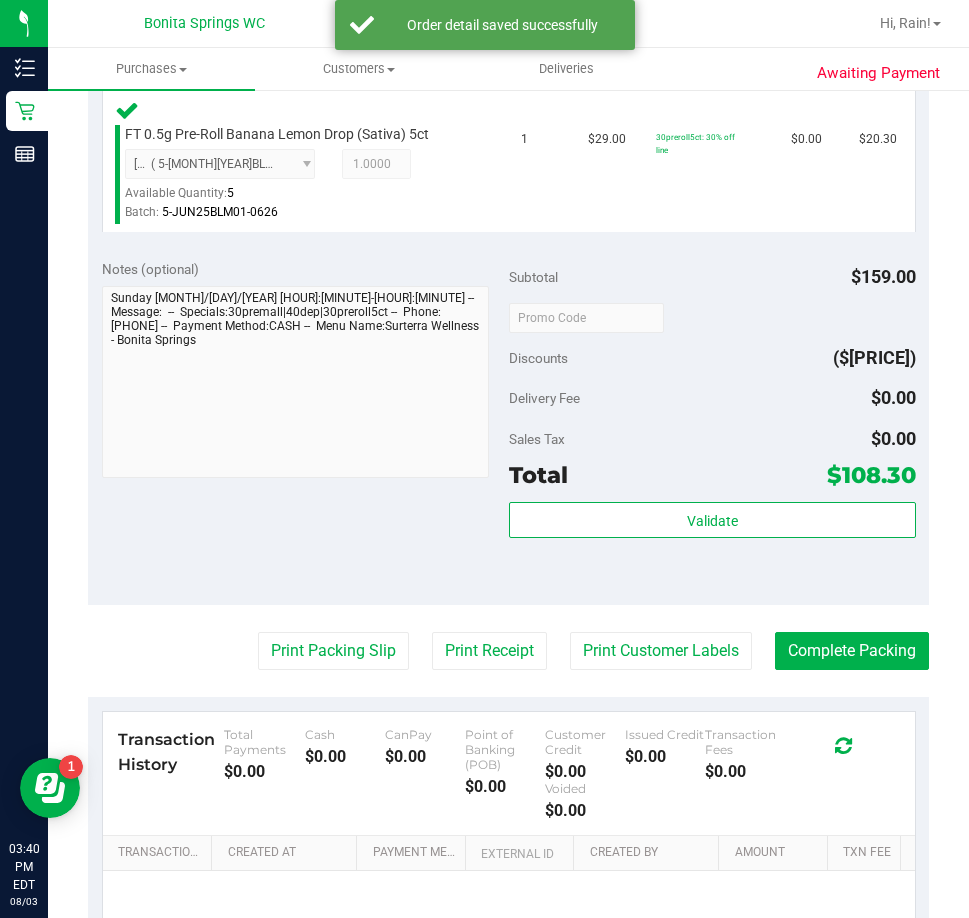 scroll, scrollTop: 1000, scrollLeft: 0, axis: vertical 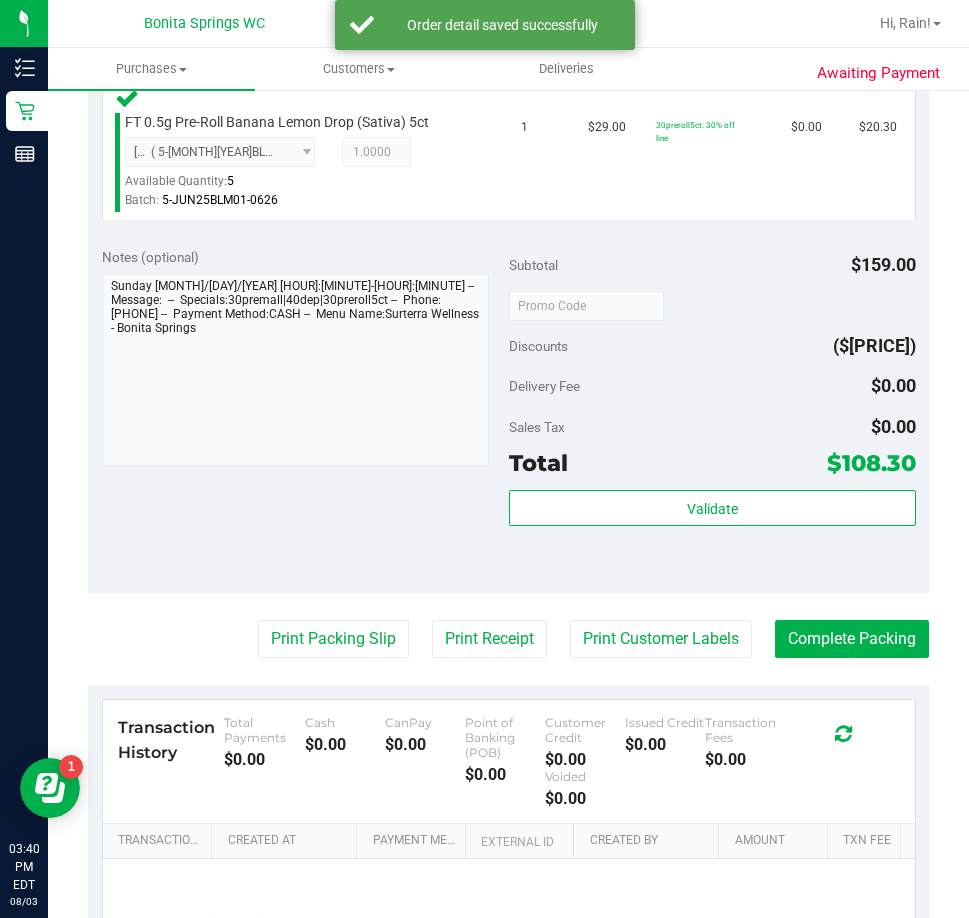 click on "Subtotal
$159.00
Discounts
($50.70)
Delivery Fee
$0.00
Sales Tax
$0.00
Total
$108.30
Validate" at bounding box center (712, 413) 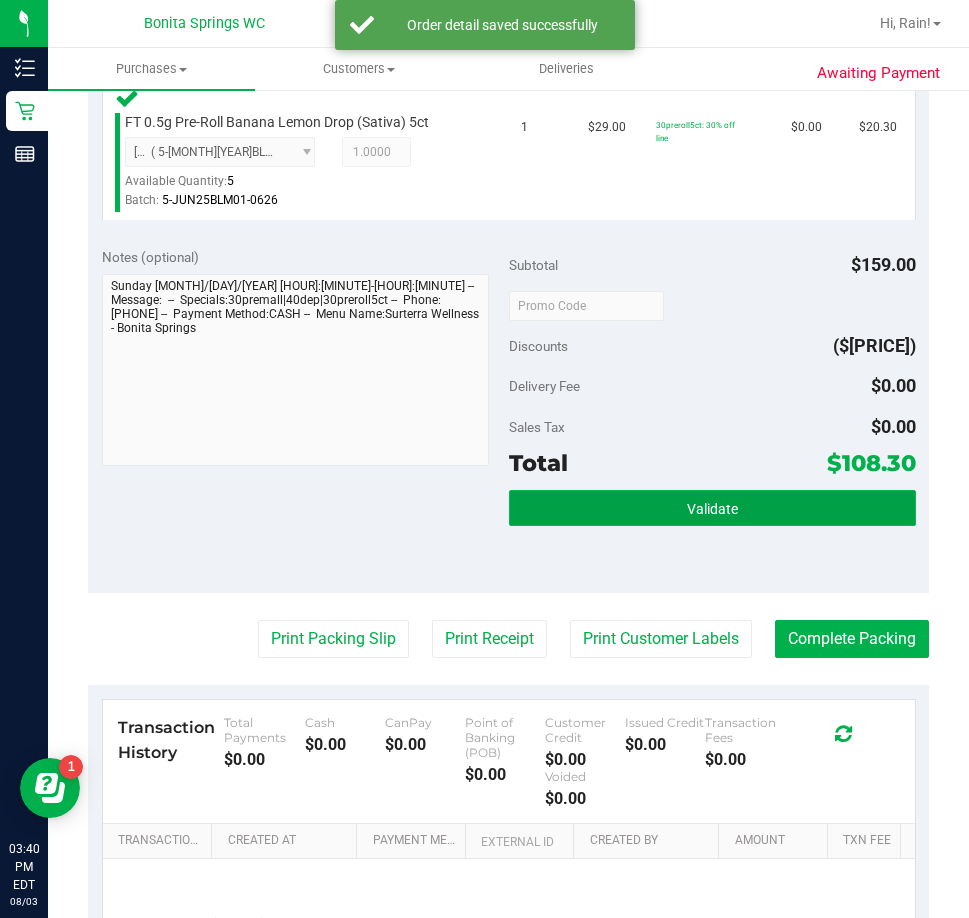 click on "Validate" at bounding box center [712, 508] 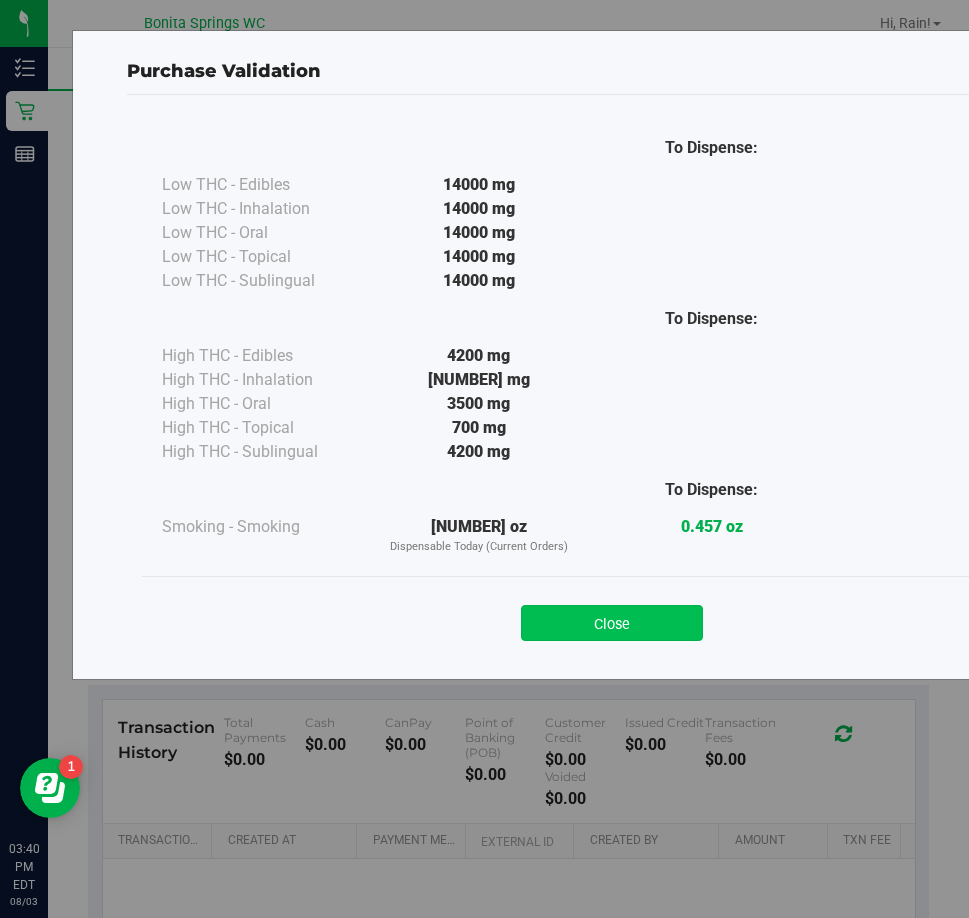 click on "Close" at bounding box center [612, 623] 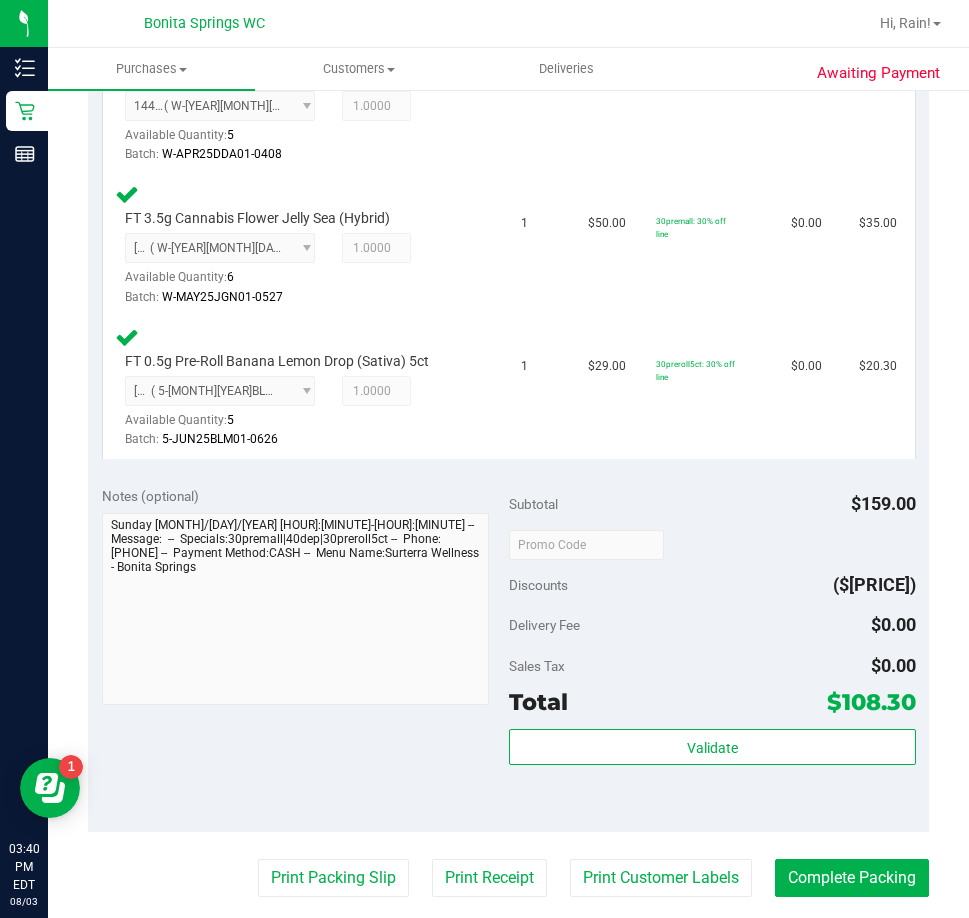scroll, scrollTop: 1200, scrollLeft: 0, axis: vertical 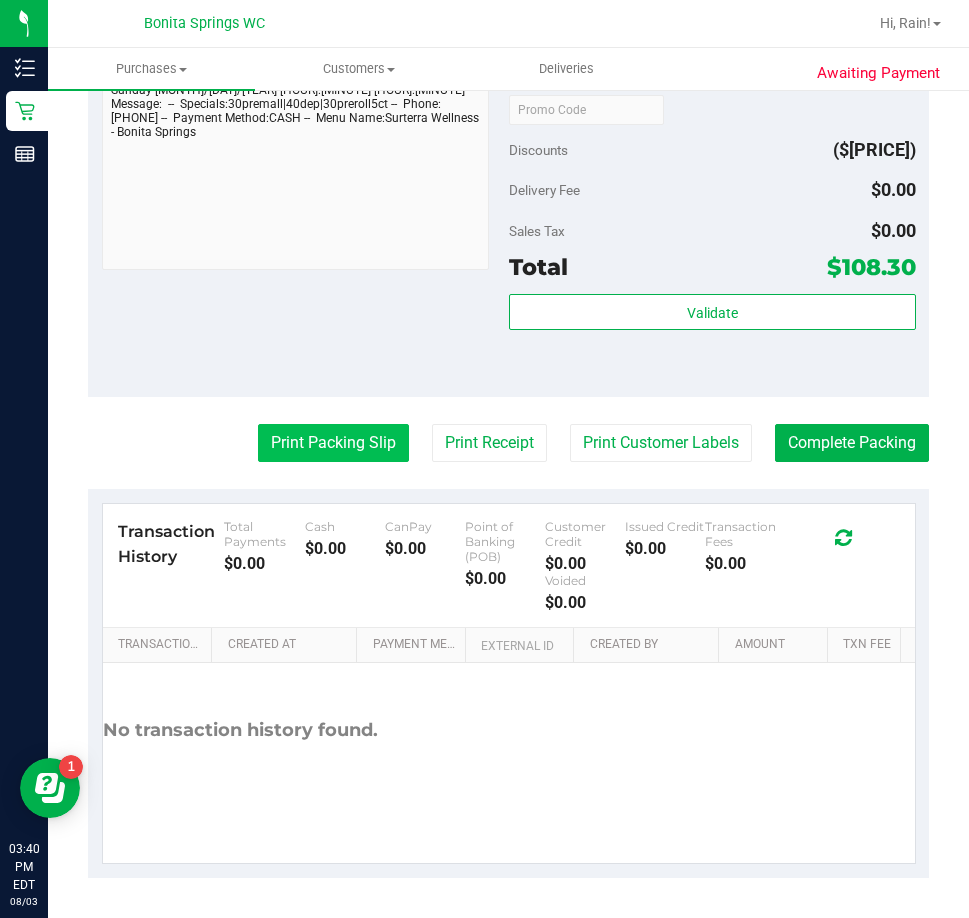 click on "Print Packing Slip" at bounding box center [333, 443] 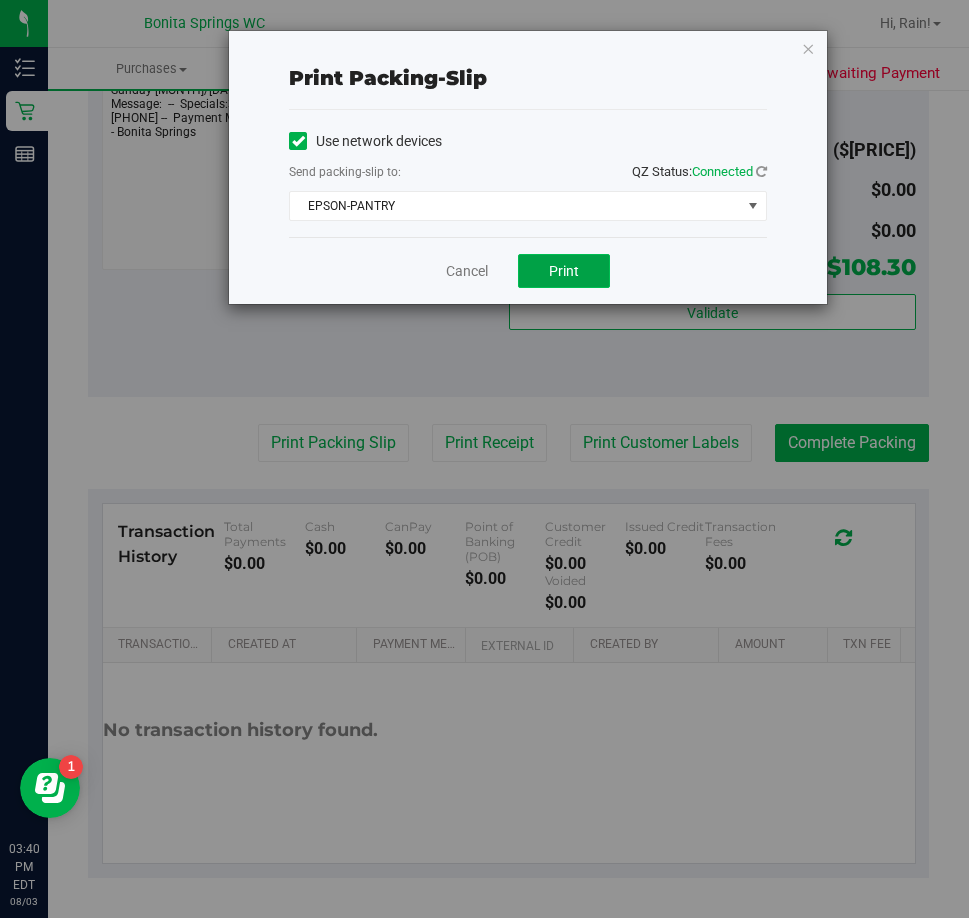 click on "Print" at bounding box center [564, 271] 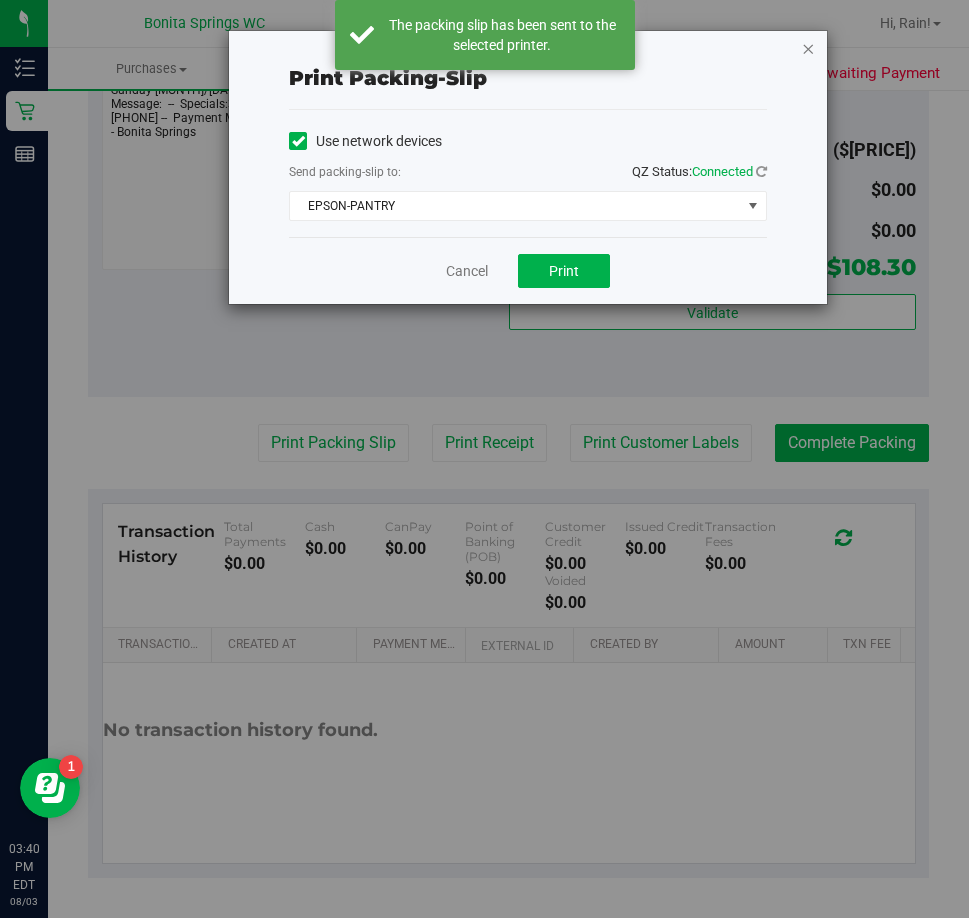 click at bounding box center [808, 48] 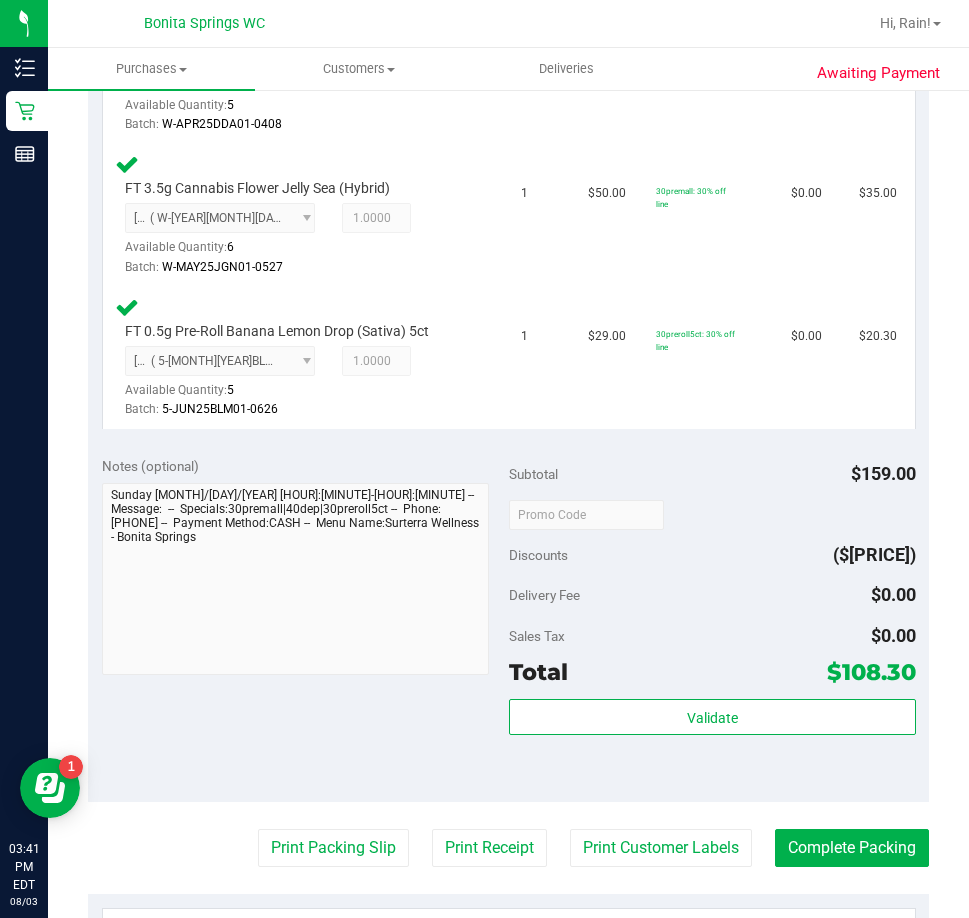 scroll, scrollTop: 1100, scrollLeft: 0, axis: vertical 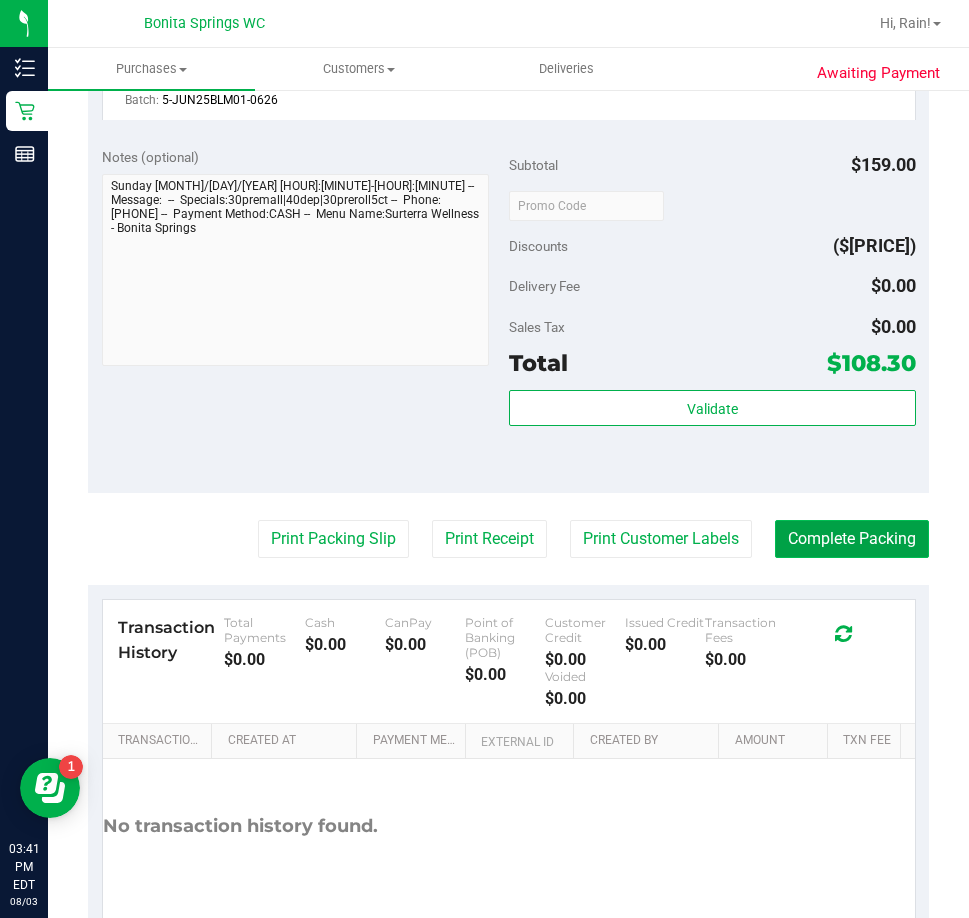 click on "Complete Packing" at bounding box center [852, 539] 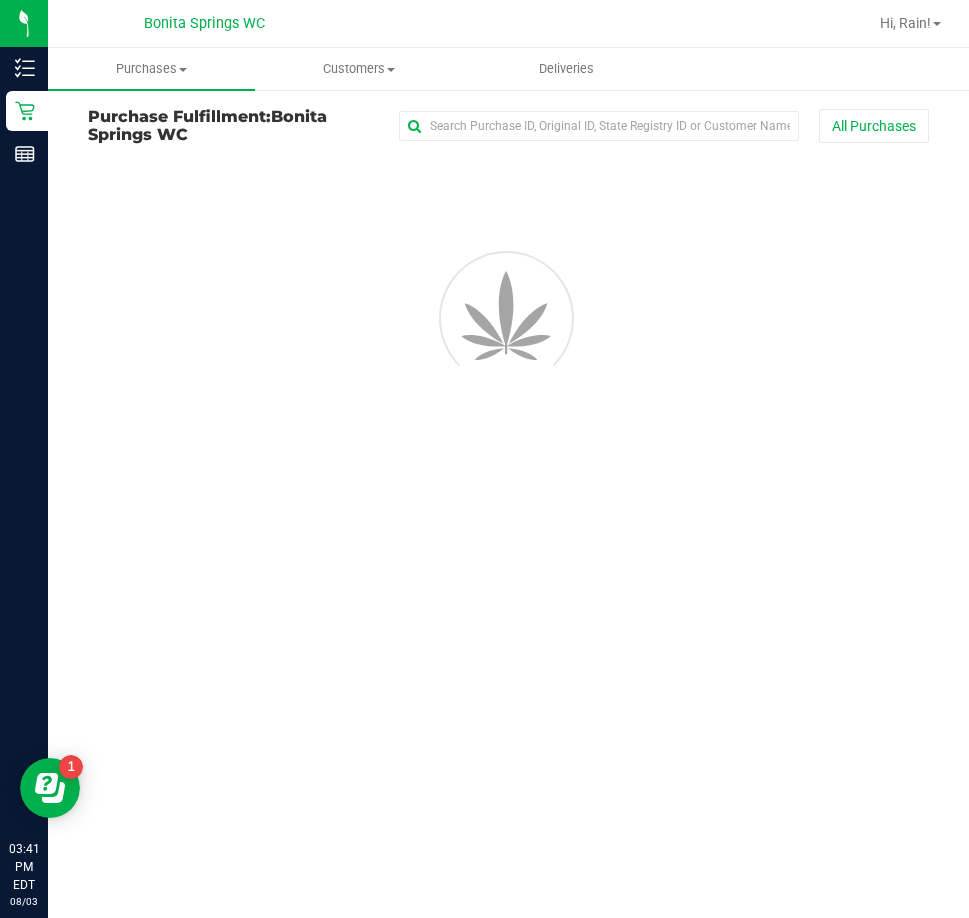 scroll, scrollTop: 0, scrollLeft: 0, axis: both 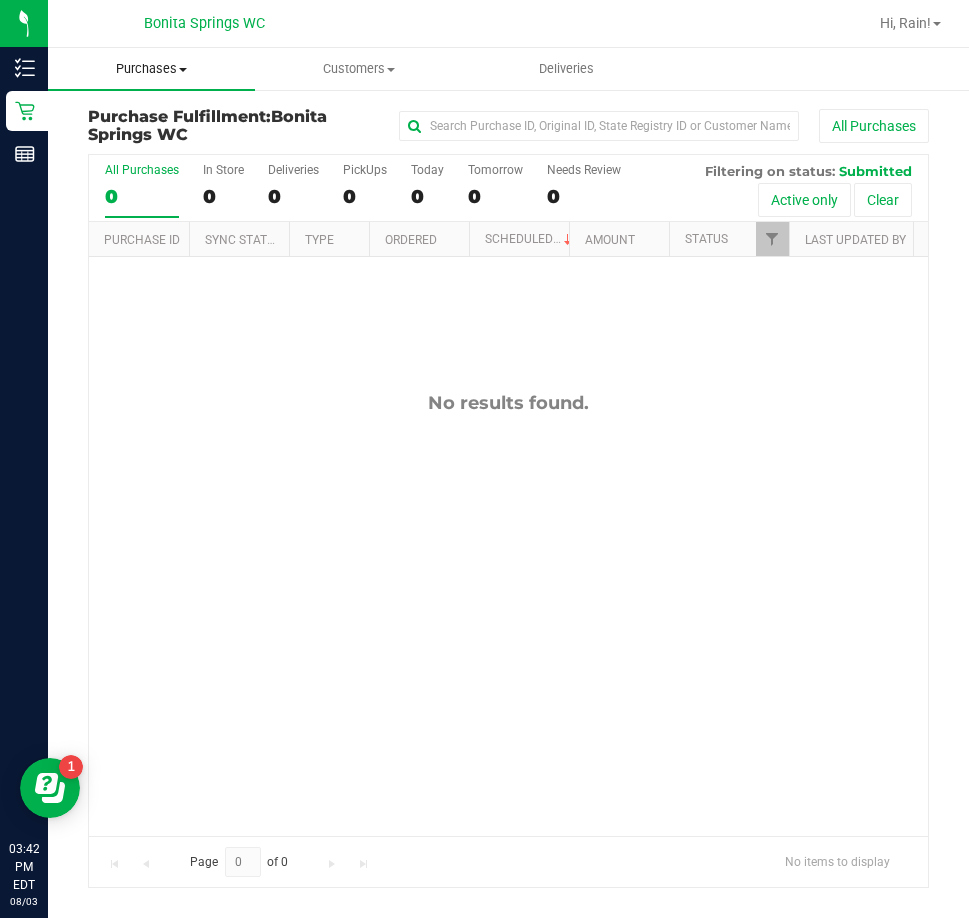 click on "Purchases
Summary of purchases
Fulfillment
All purchases" at bounding box center (151, 69) 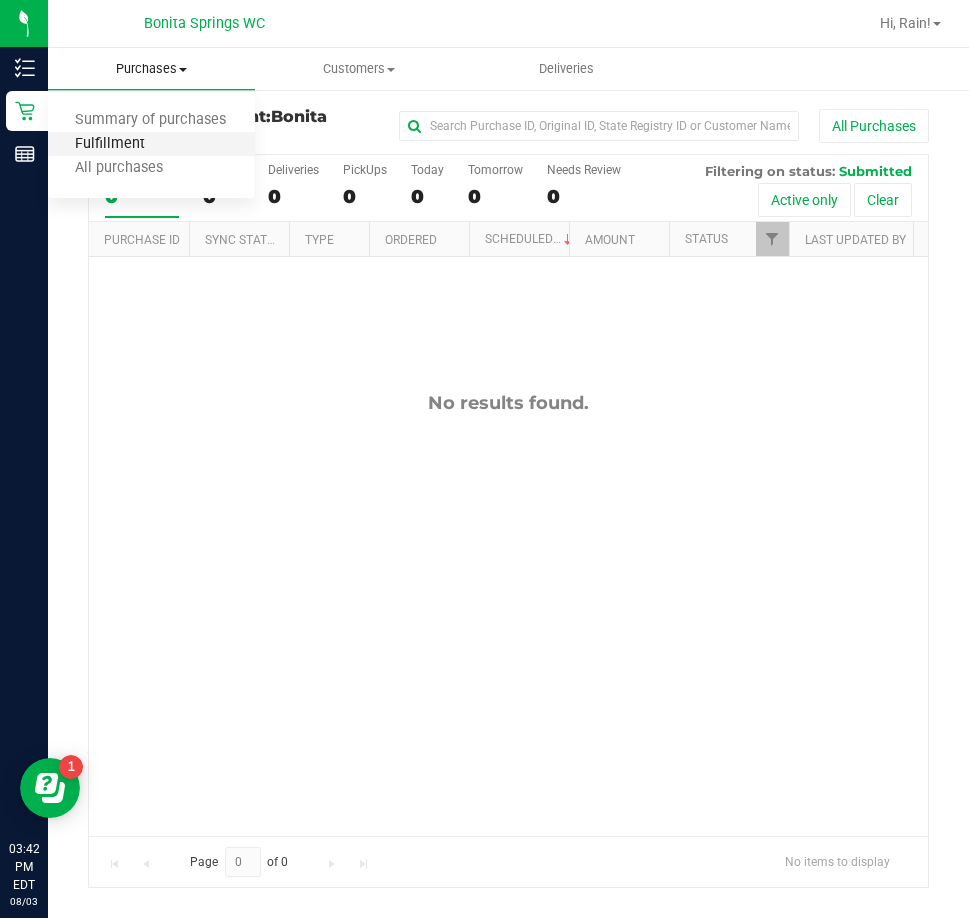 click on "Fulfillment" at bounding box center (110, 144) 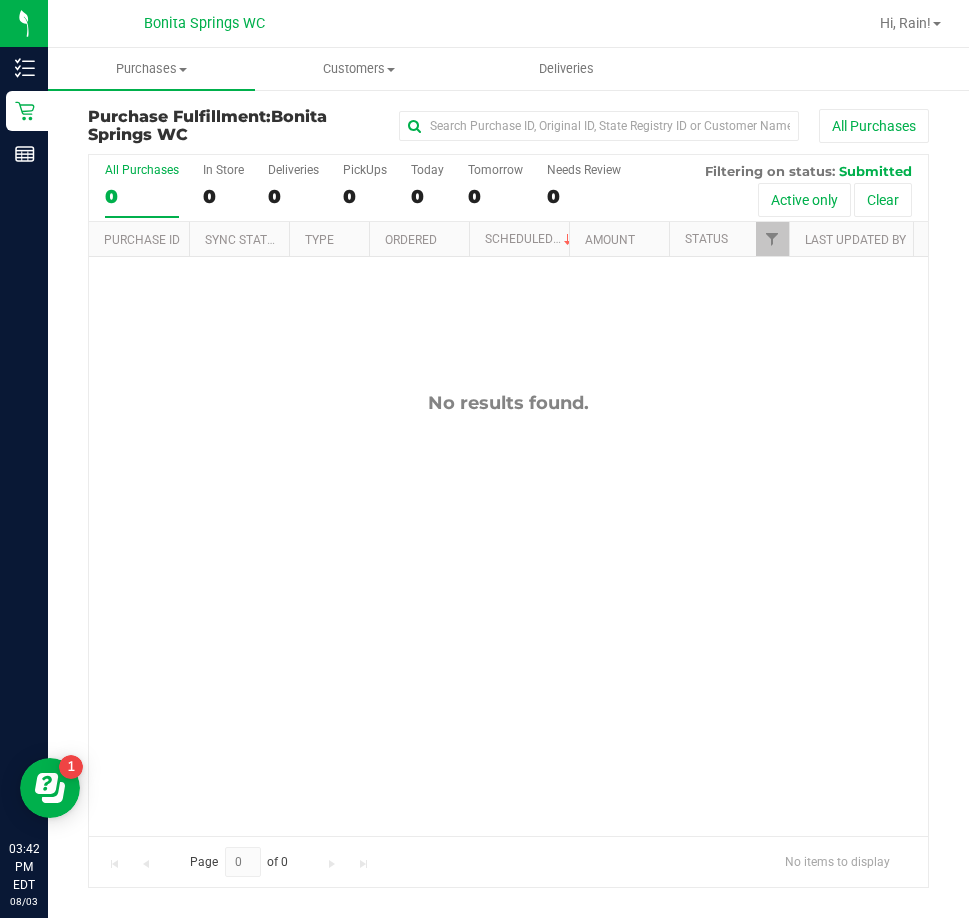 click on "No results found." at bounding box center (508, 613) 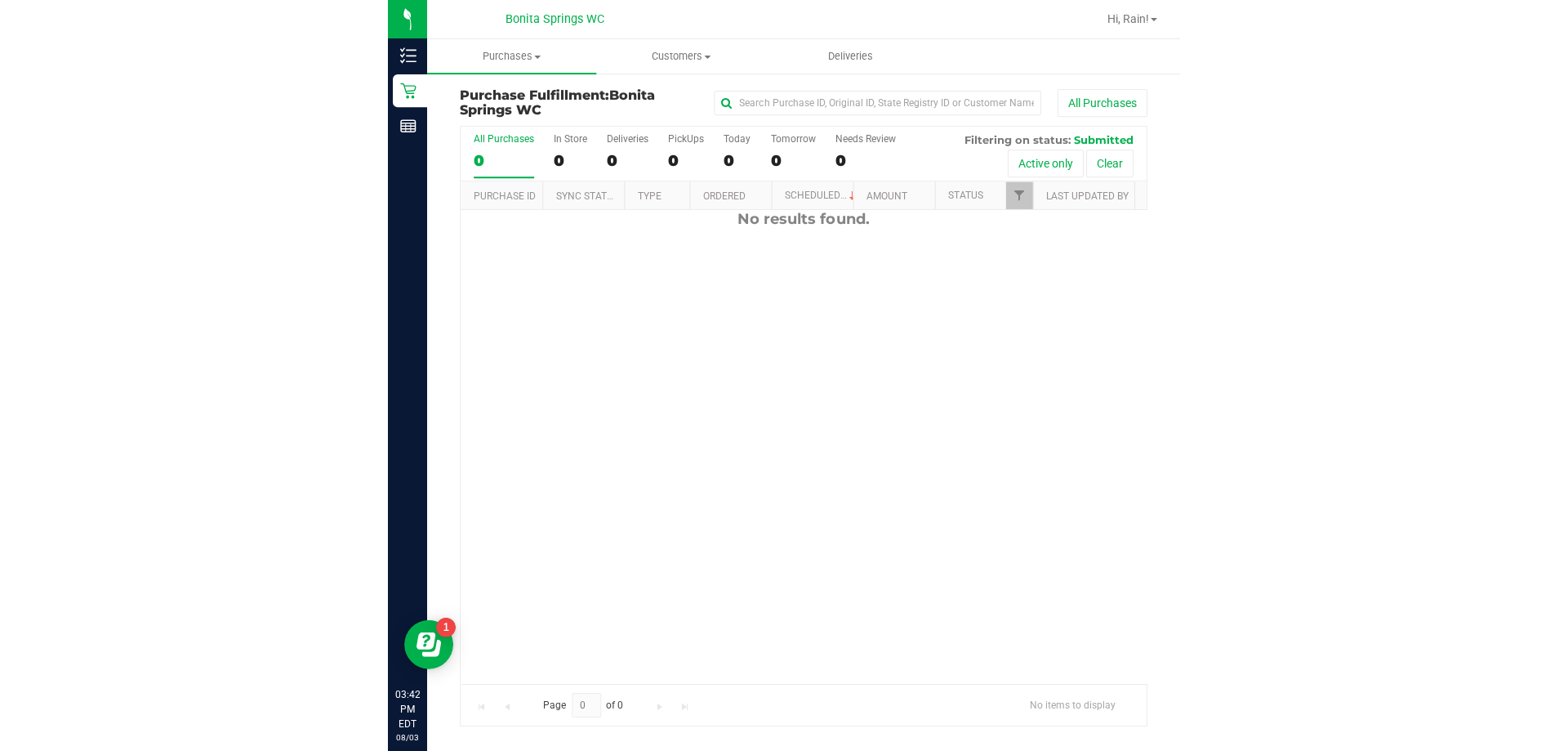 scroll, scrollTop: 0, scrollLeft: 0, axis: both 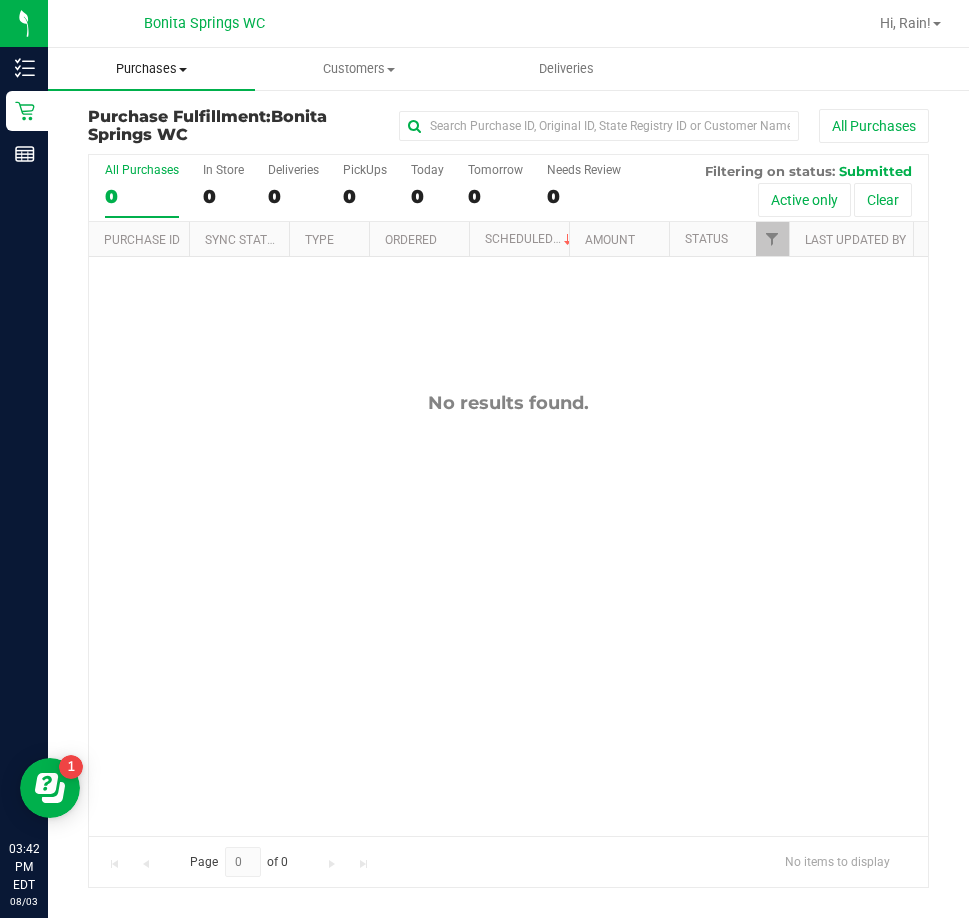 click on "Purchases" at bounding box center (151, 69) 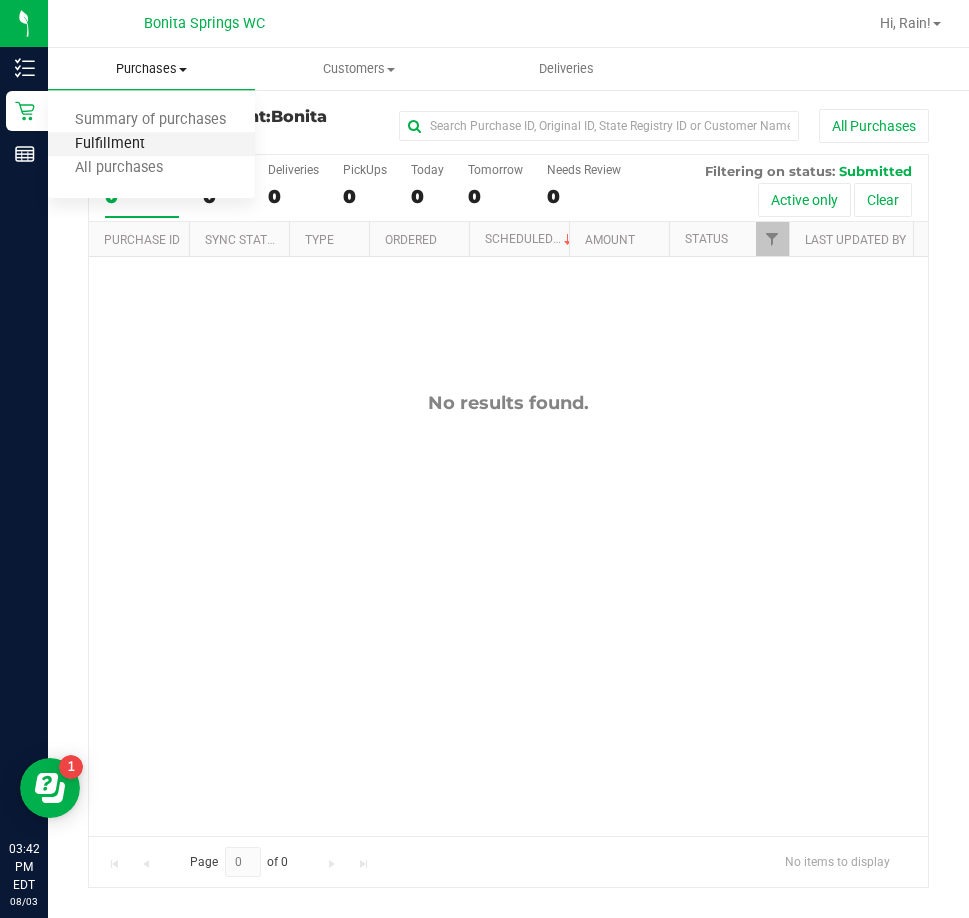 click on "Fulfillment" at bounding box center (110, 144) 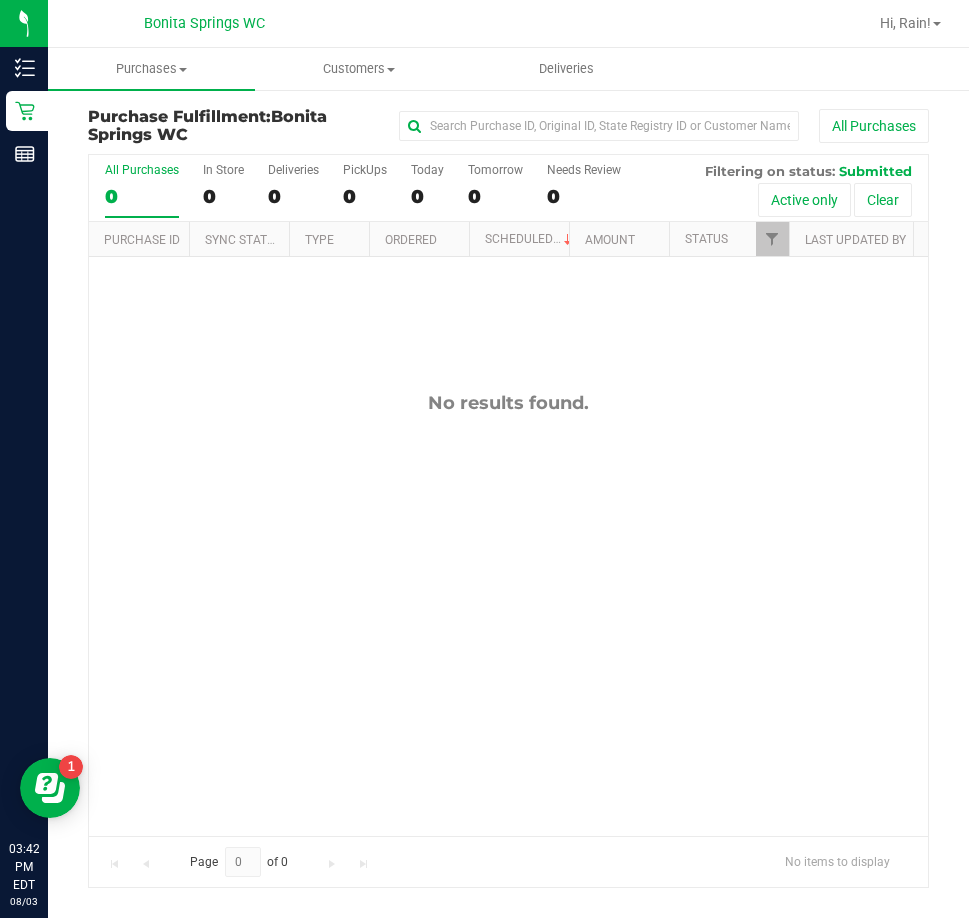 click on "No results found." at bounding box center [508, 613] 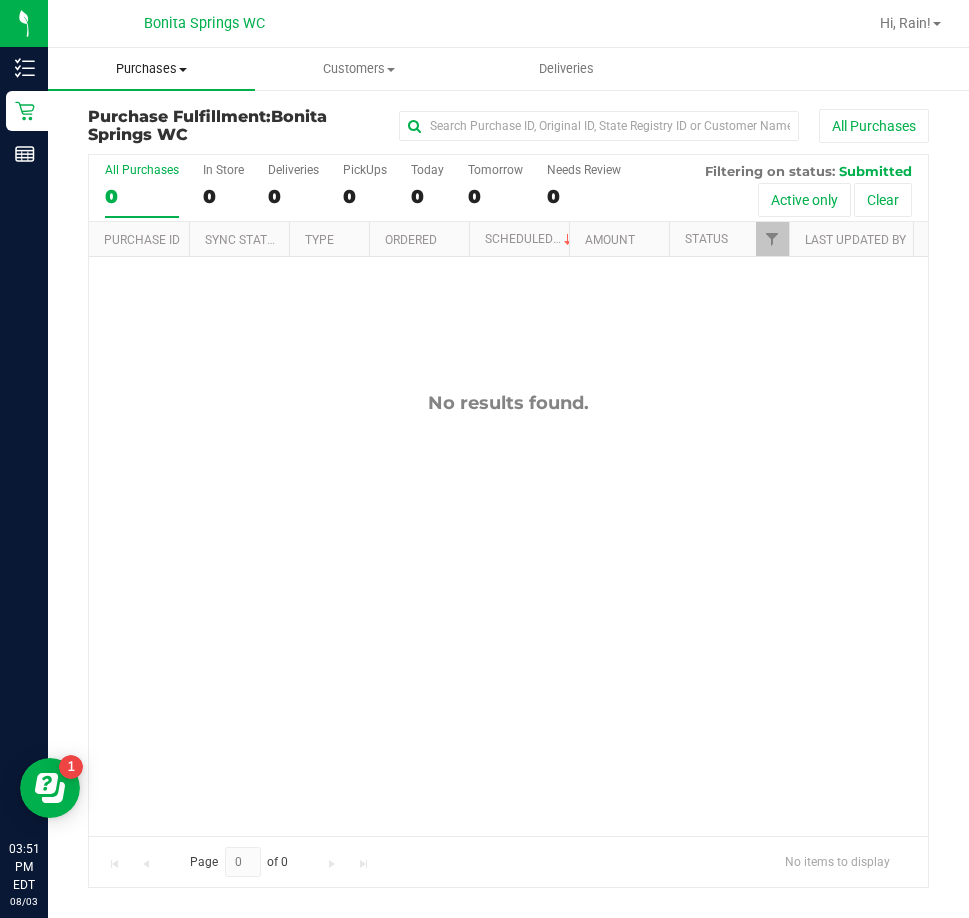 click on "Purchases" at bounding box center [151, 69] 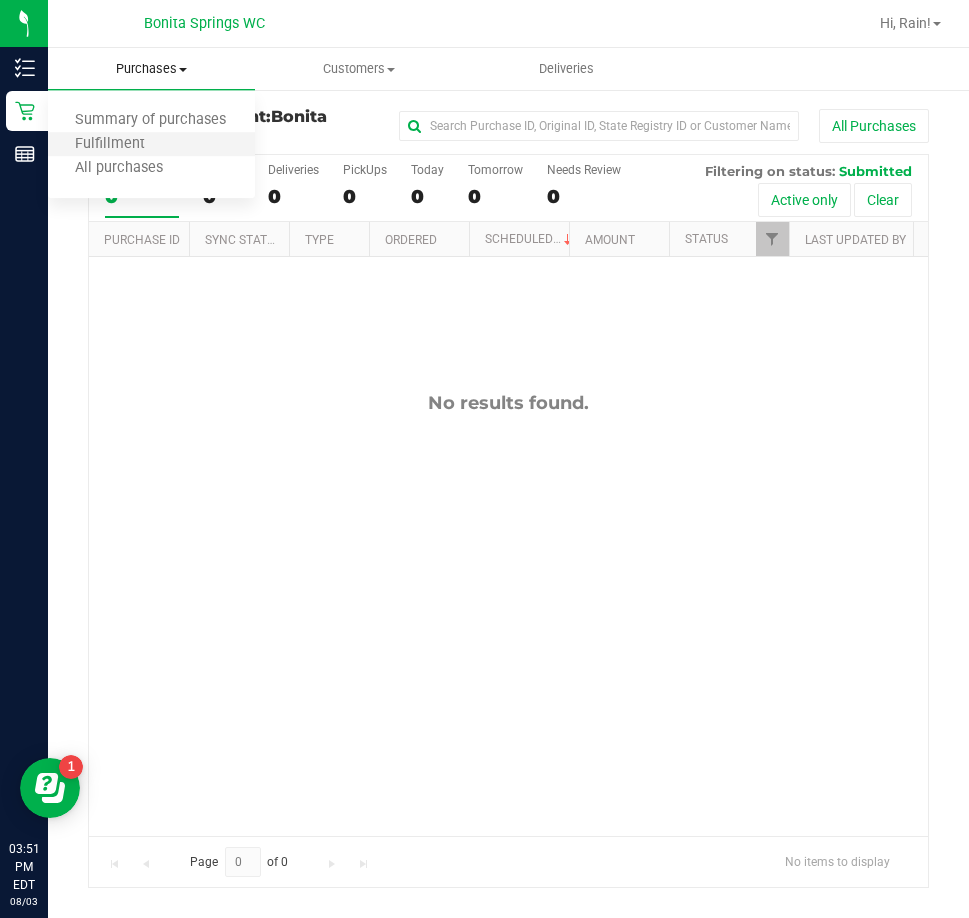 click on "Fulfillment" at bounding box center (151, 145) 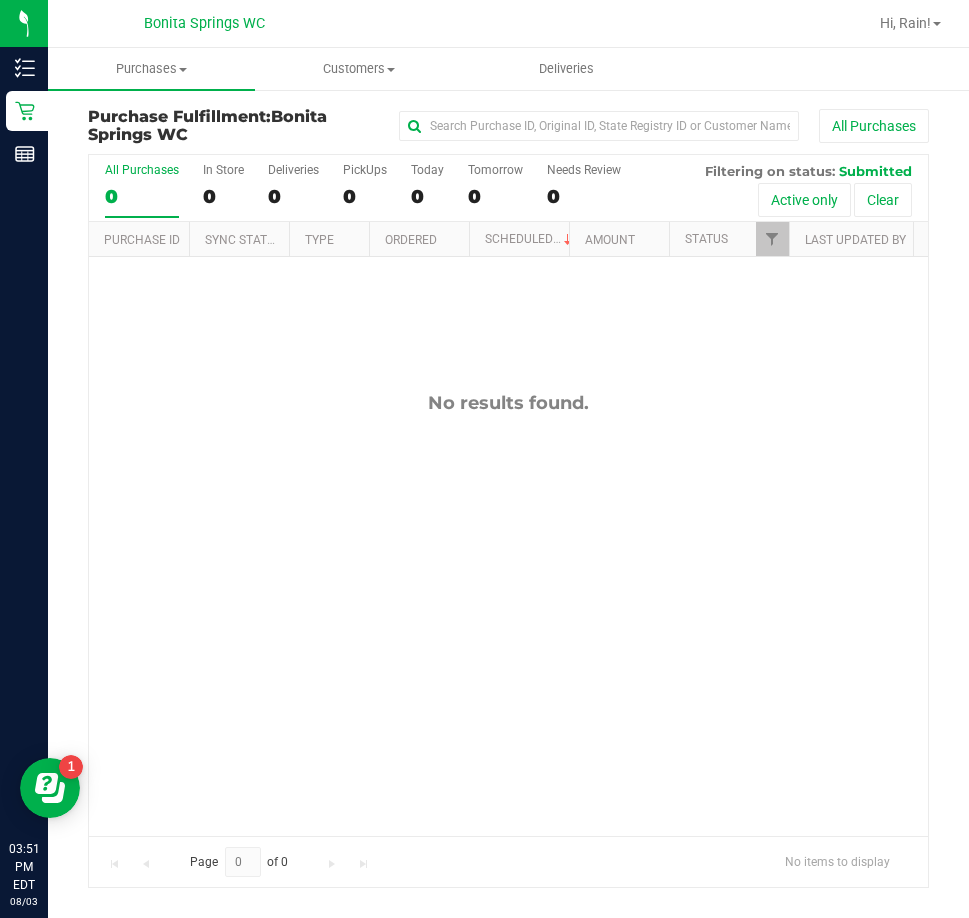 click on "No results found." at bounding box center [508, 613] 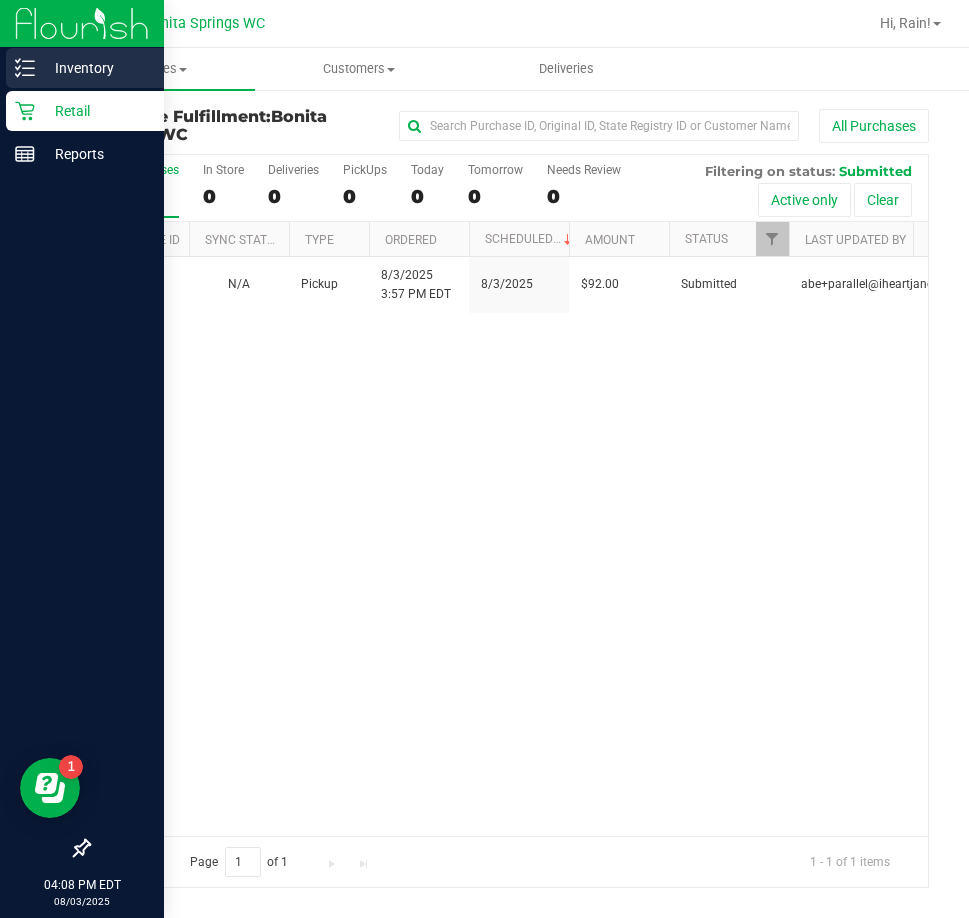 click on "Inventory" at bounding box center (95, 68) 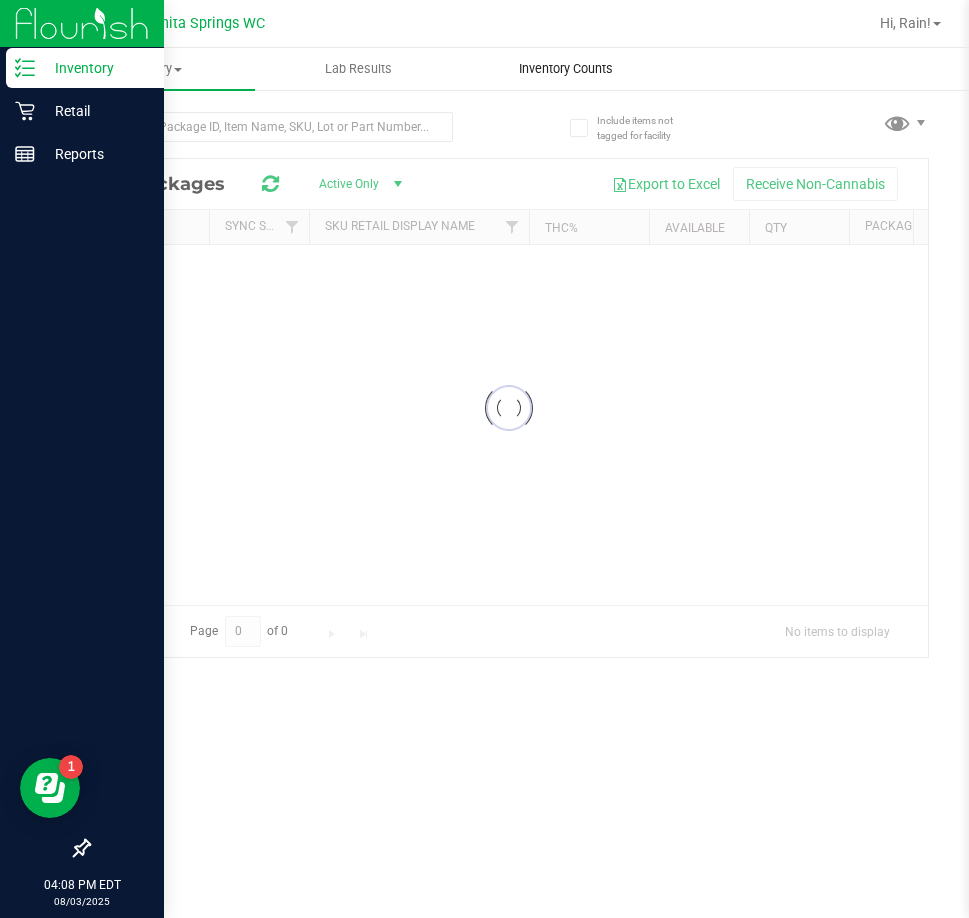 click on "Inventory Counts" at bounding box center [566, 69] 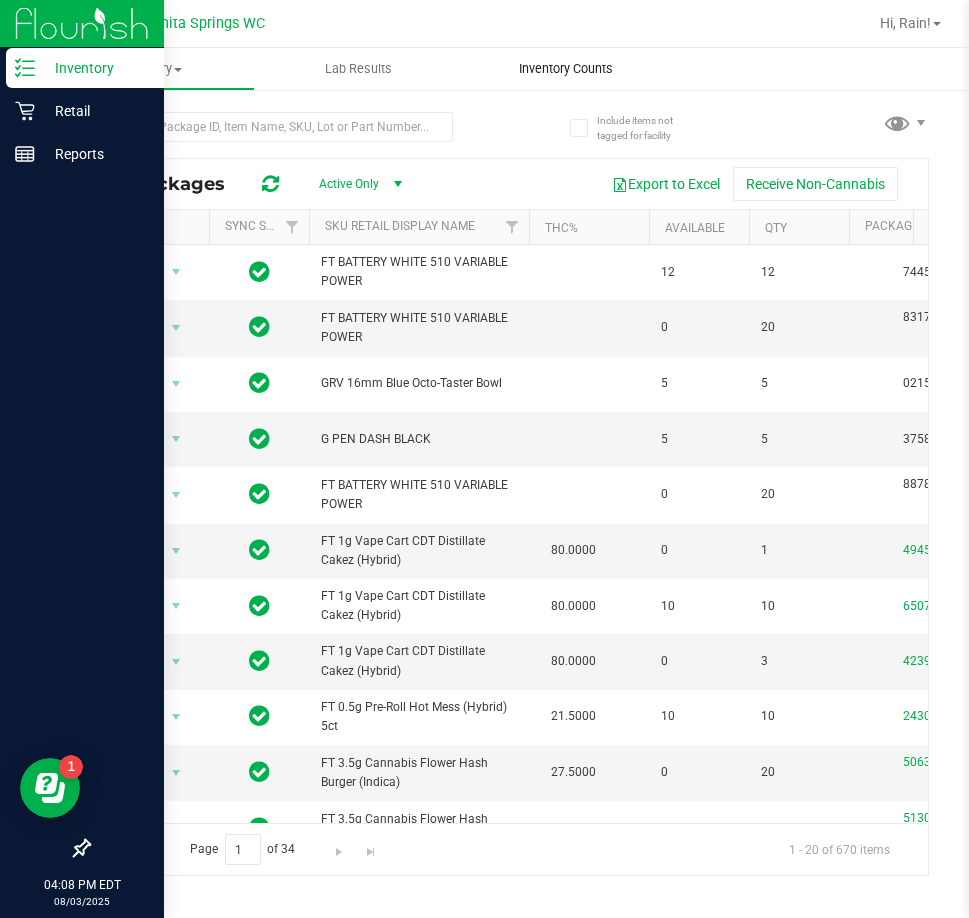click on "Inventory Counts" at bounding box center [566, 69] 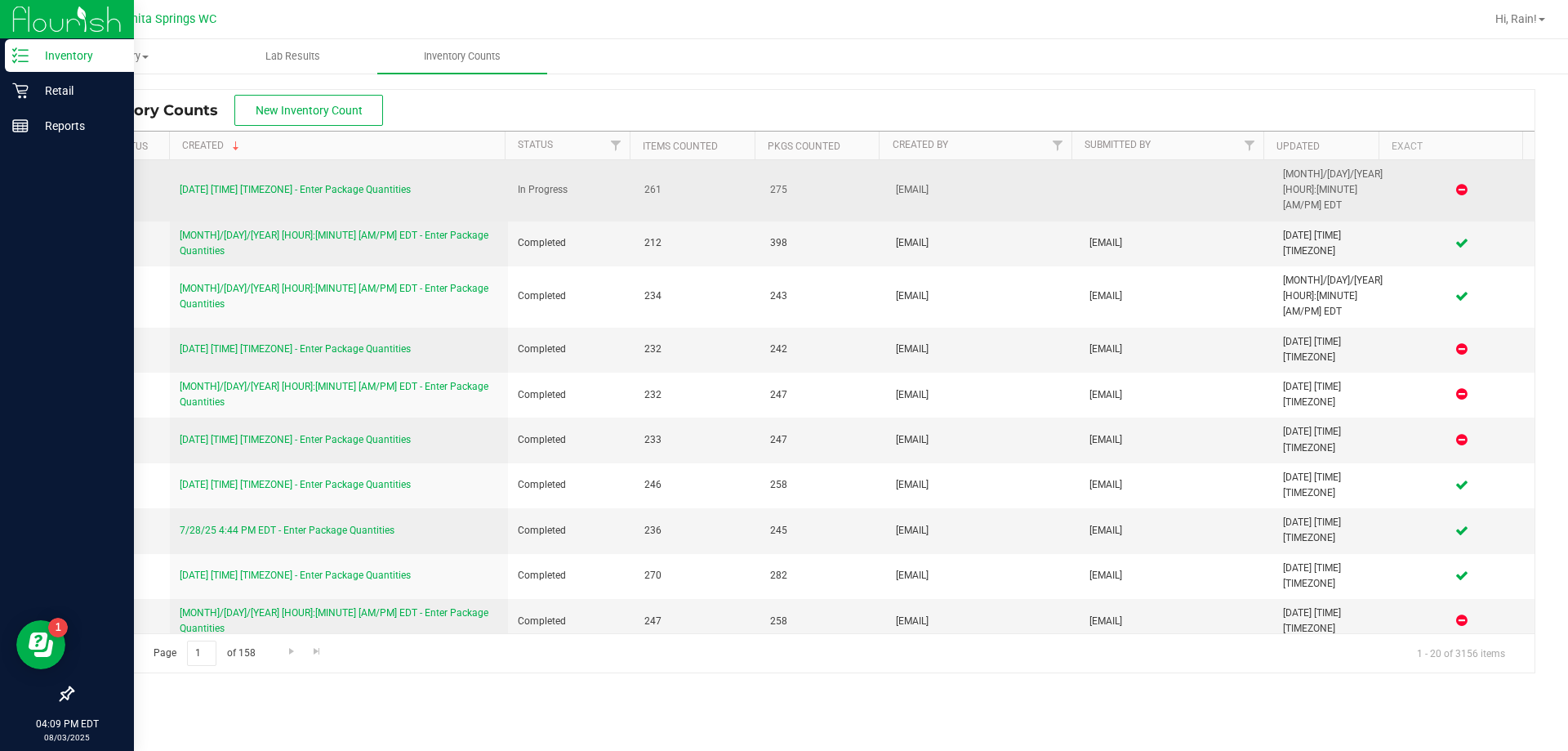 click on "[DATE] [TIME] [TIMEZONE] - Enter Package Quantities" at bounding box center (295, 190) 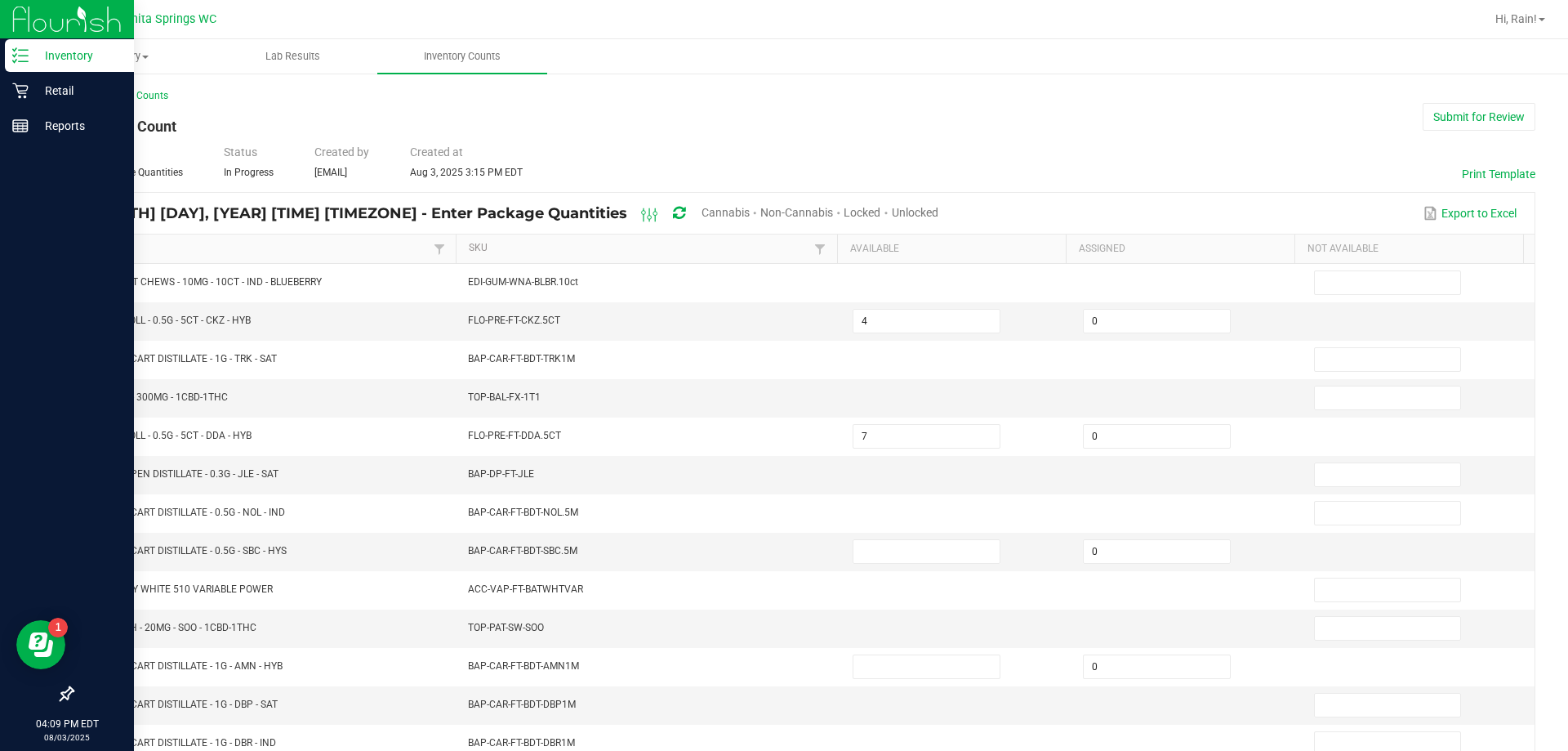 click on "Cannabis" at bounding box center [725, 212] 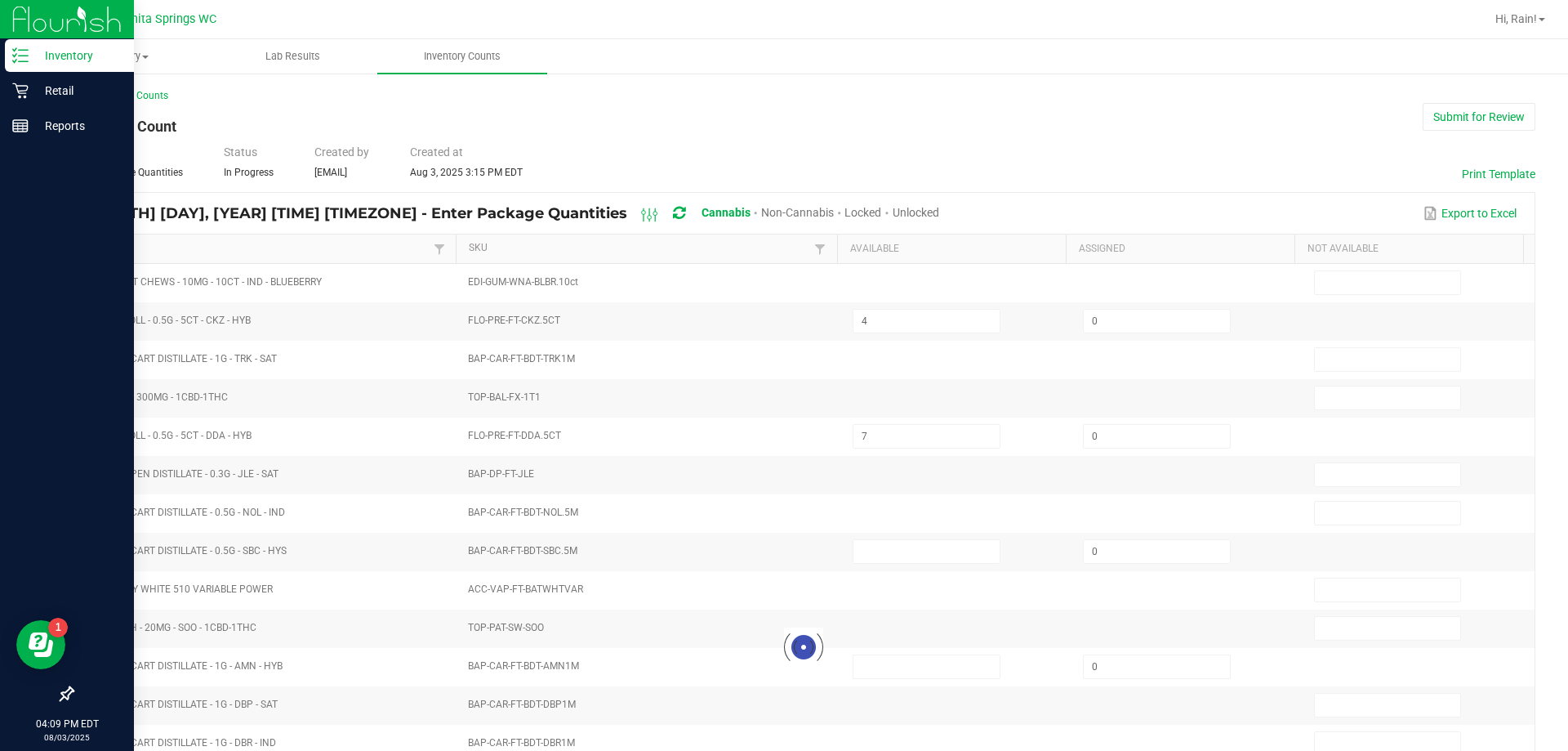 type 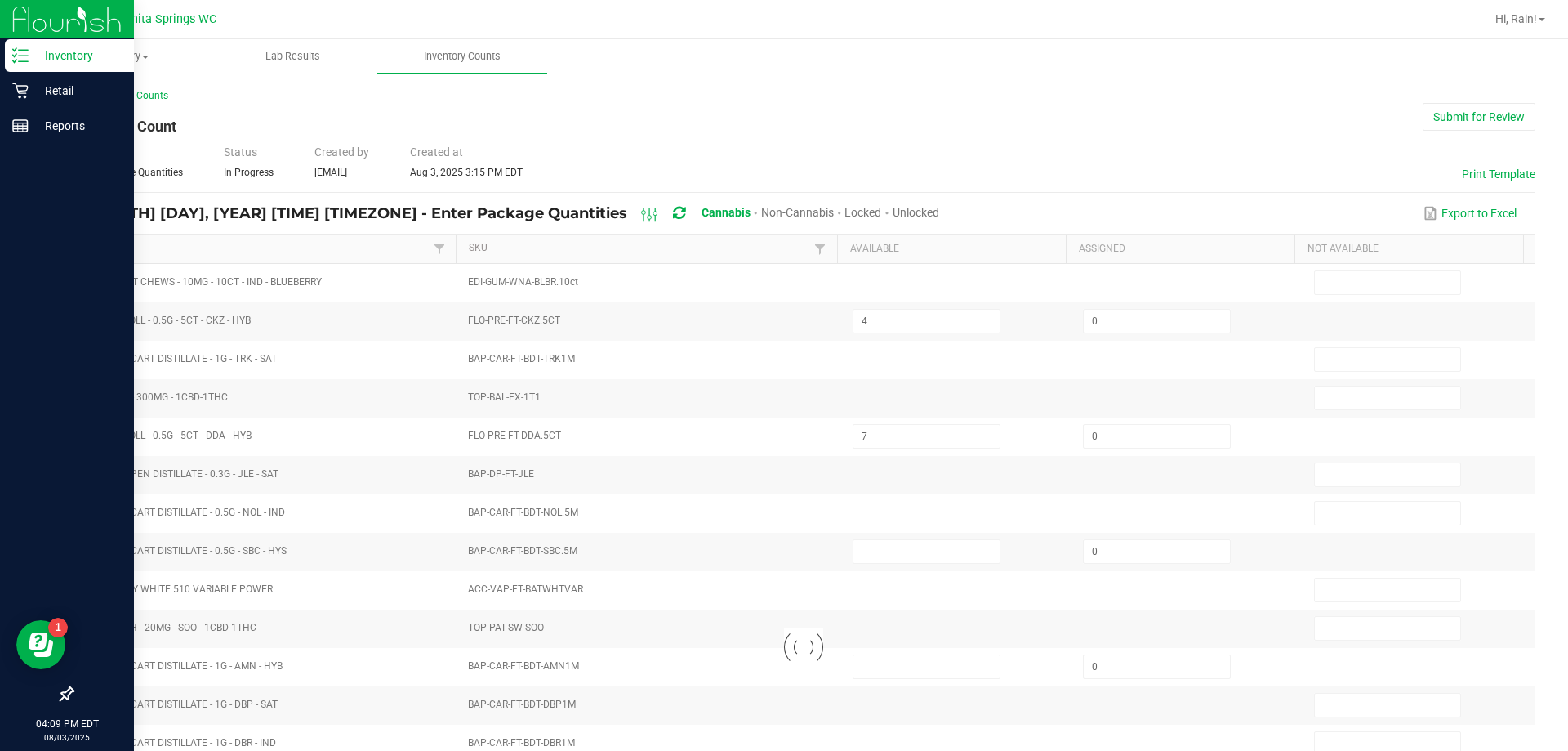 type 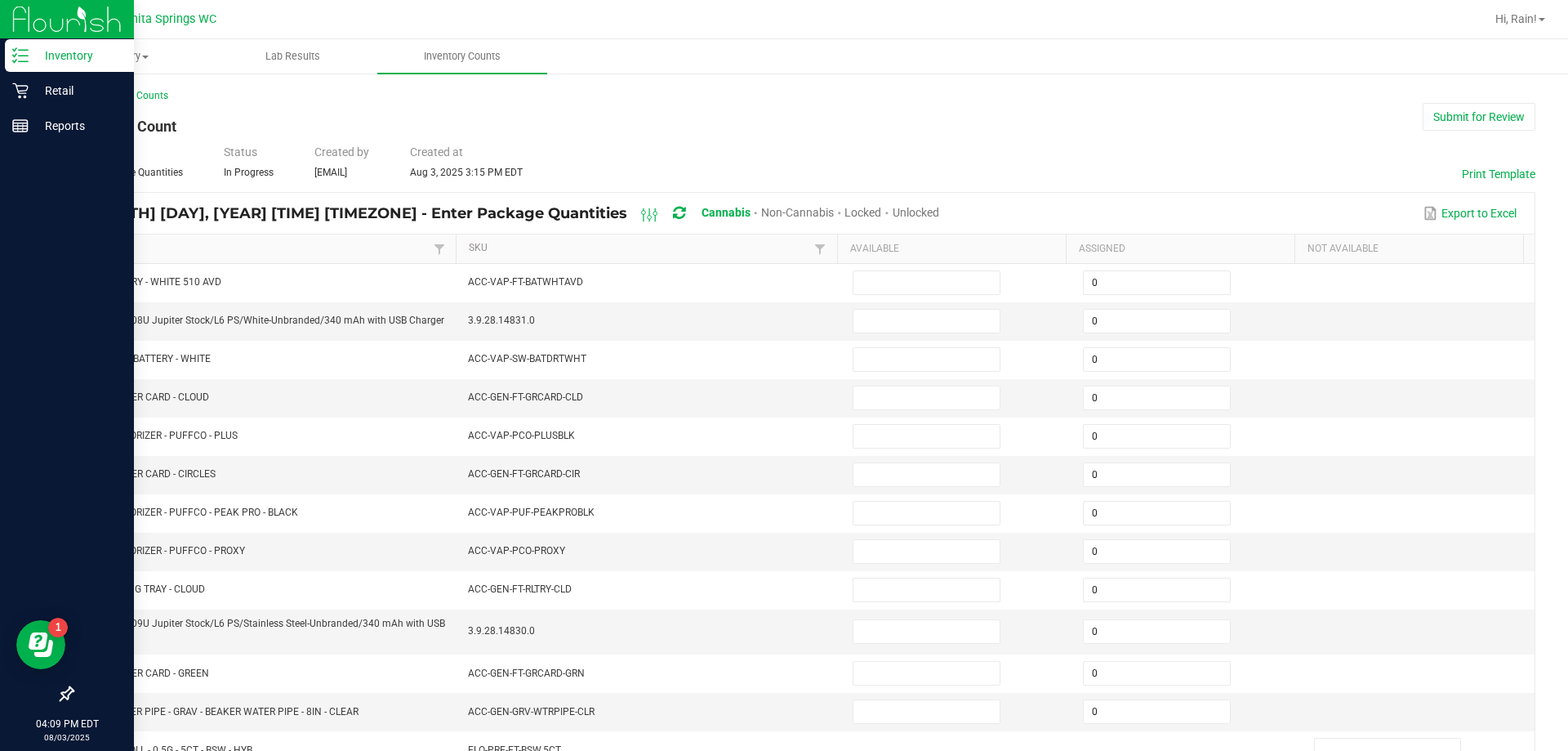click on "Unlocked" at bounding box center (915, 212) 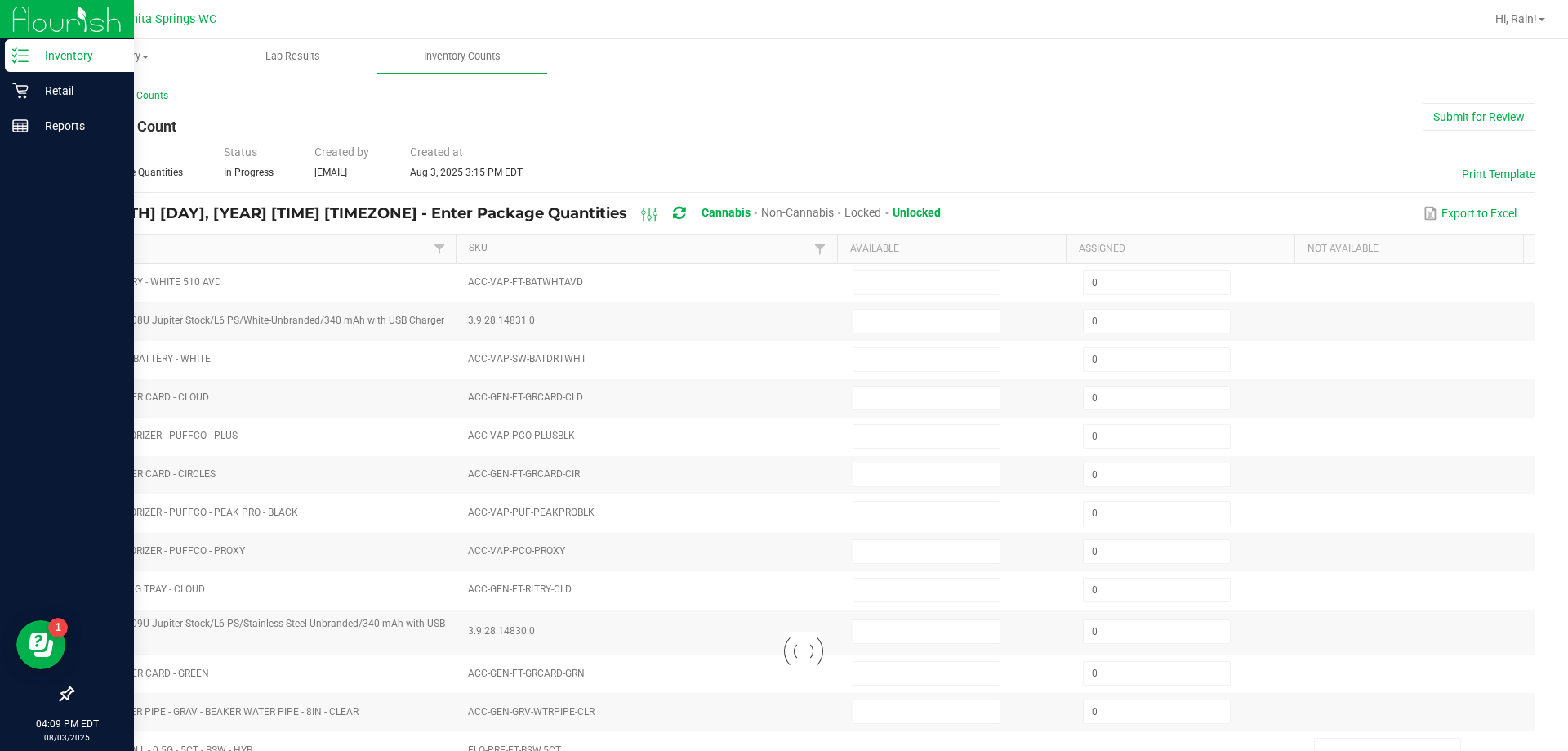 type on "7" 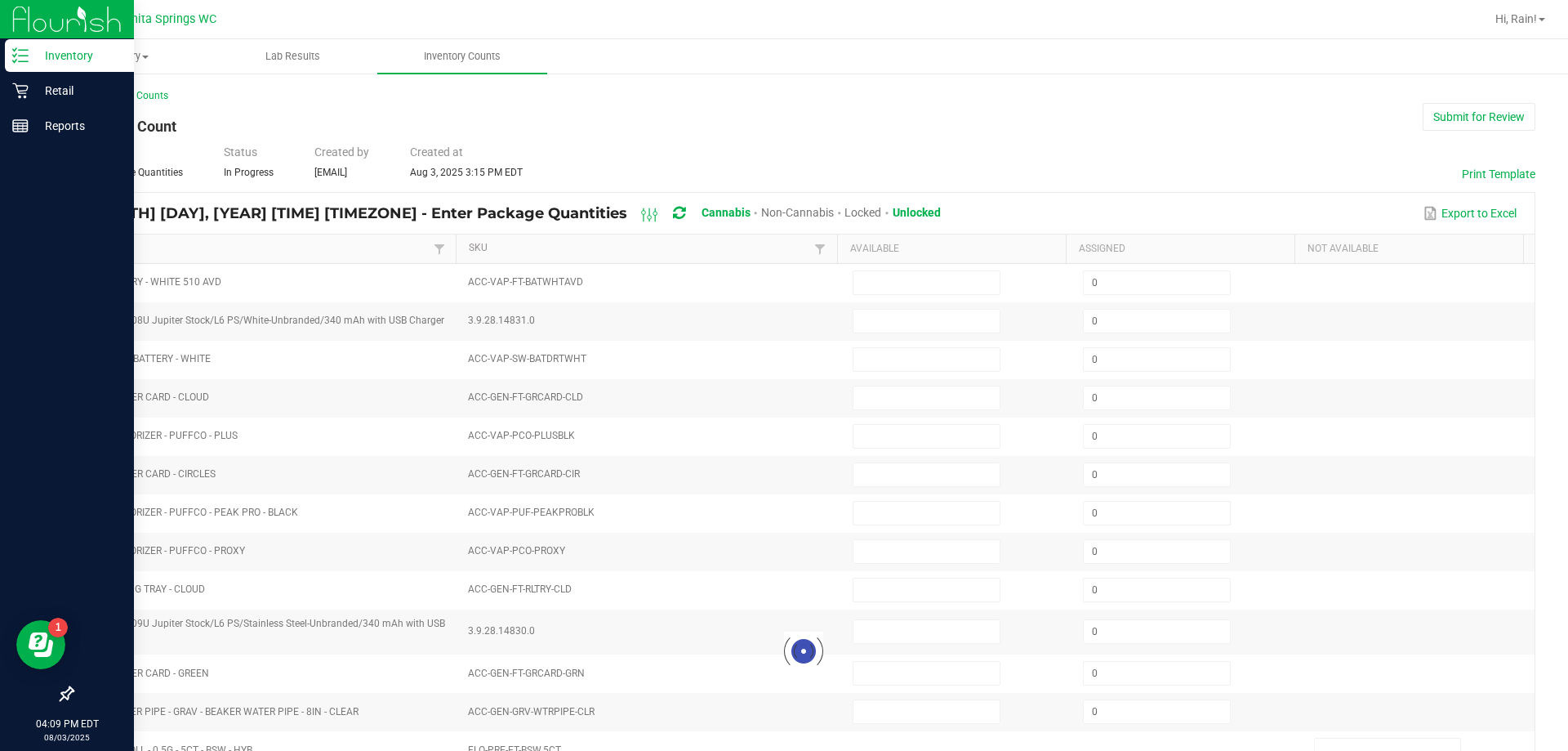 type on "9" 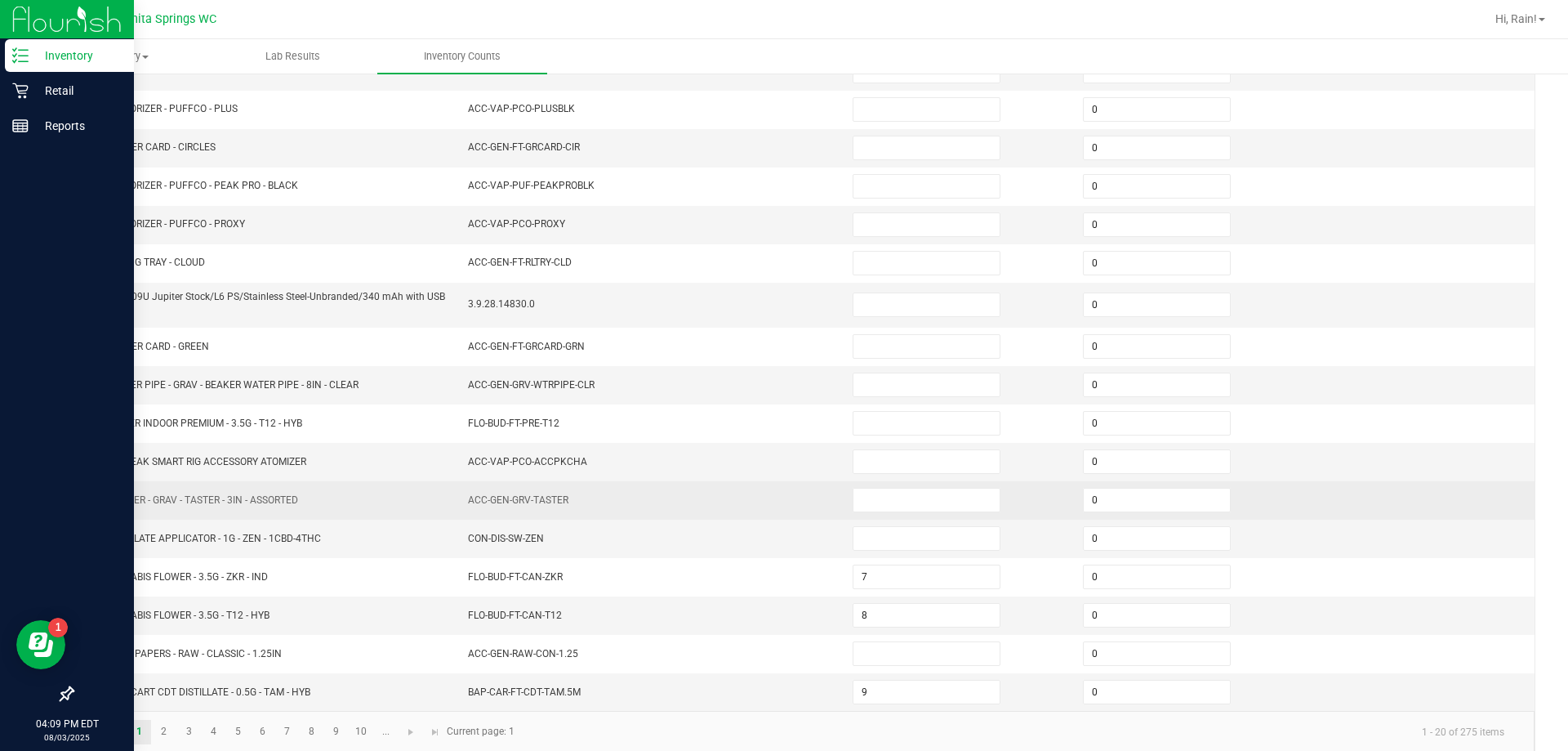 scroll, scrollTop: 346, scrollLeft: 0, axis: vertical 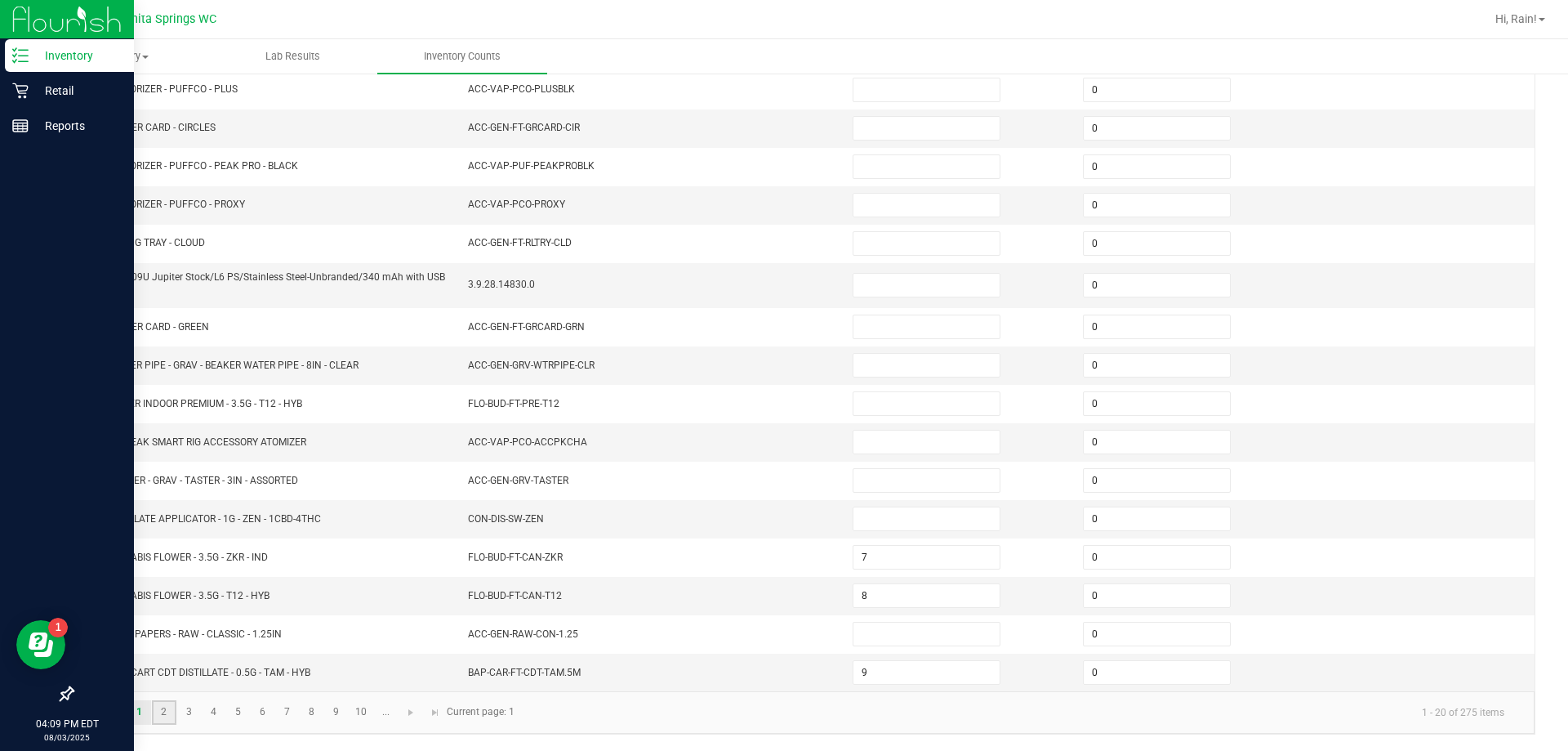 click on "2" 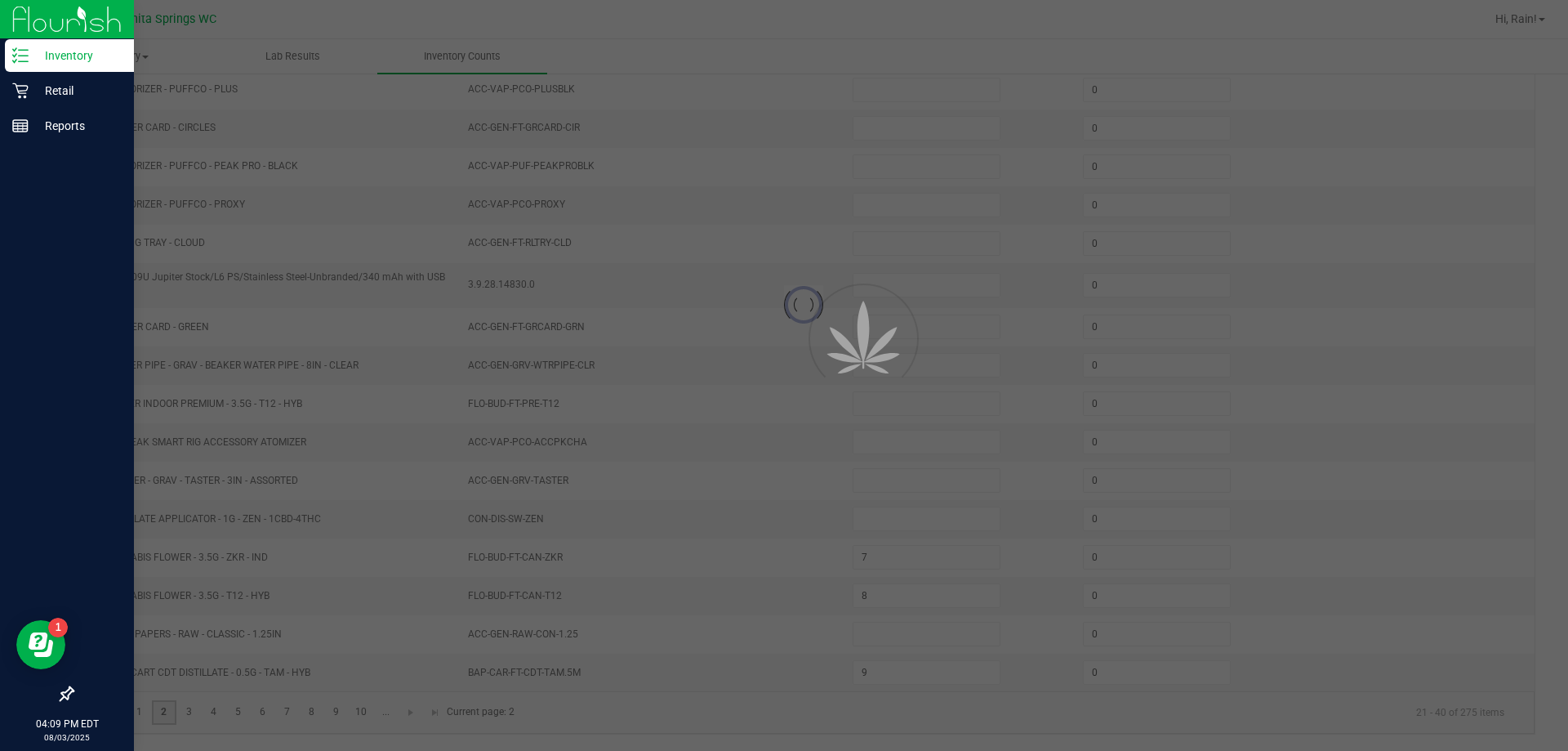 type on "4" 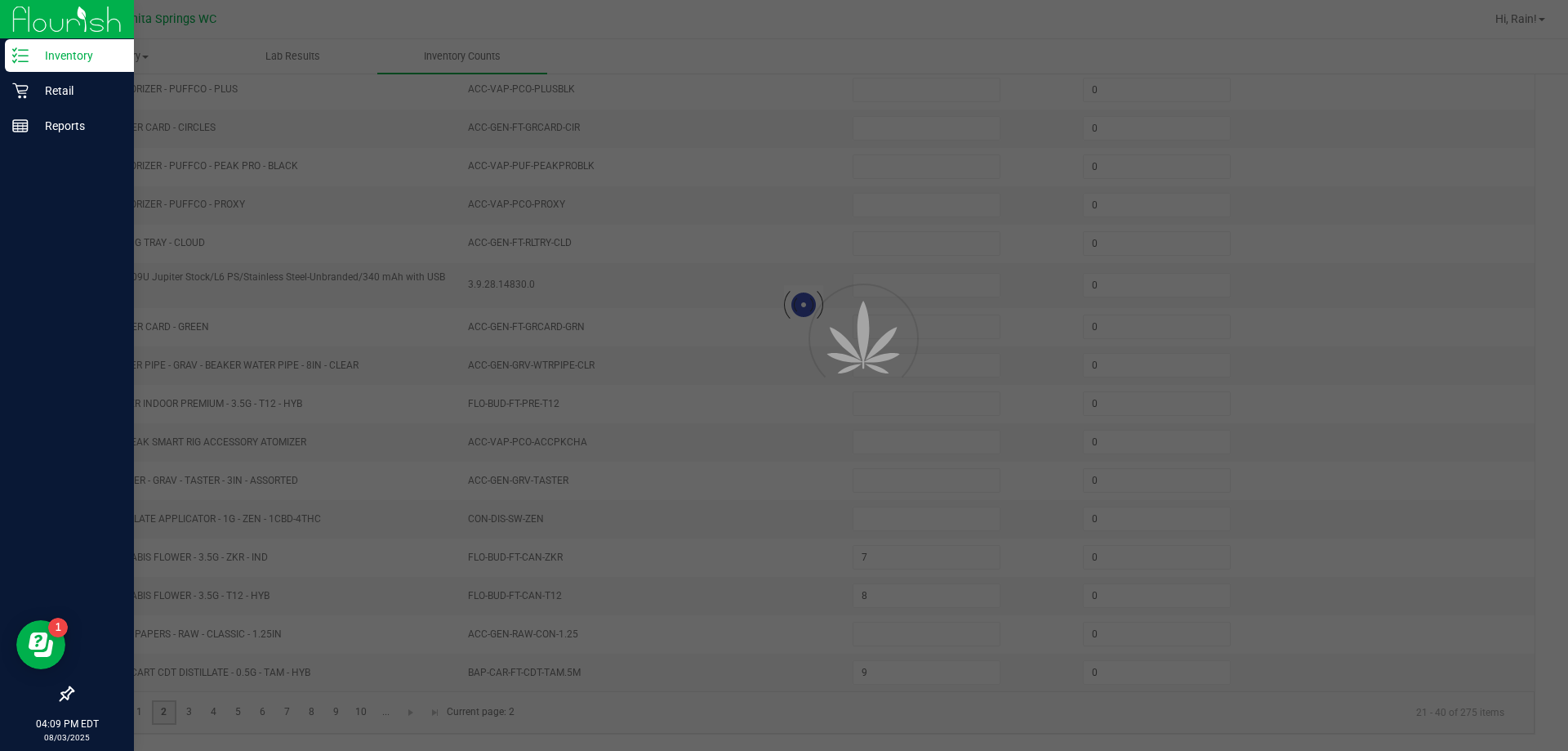 type on "10" 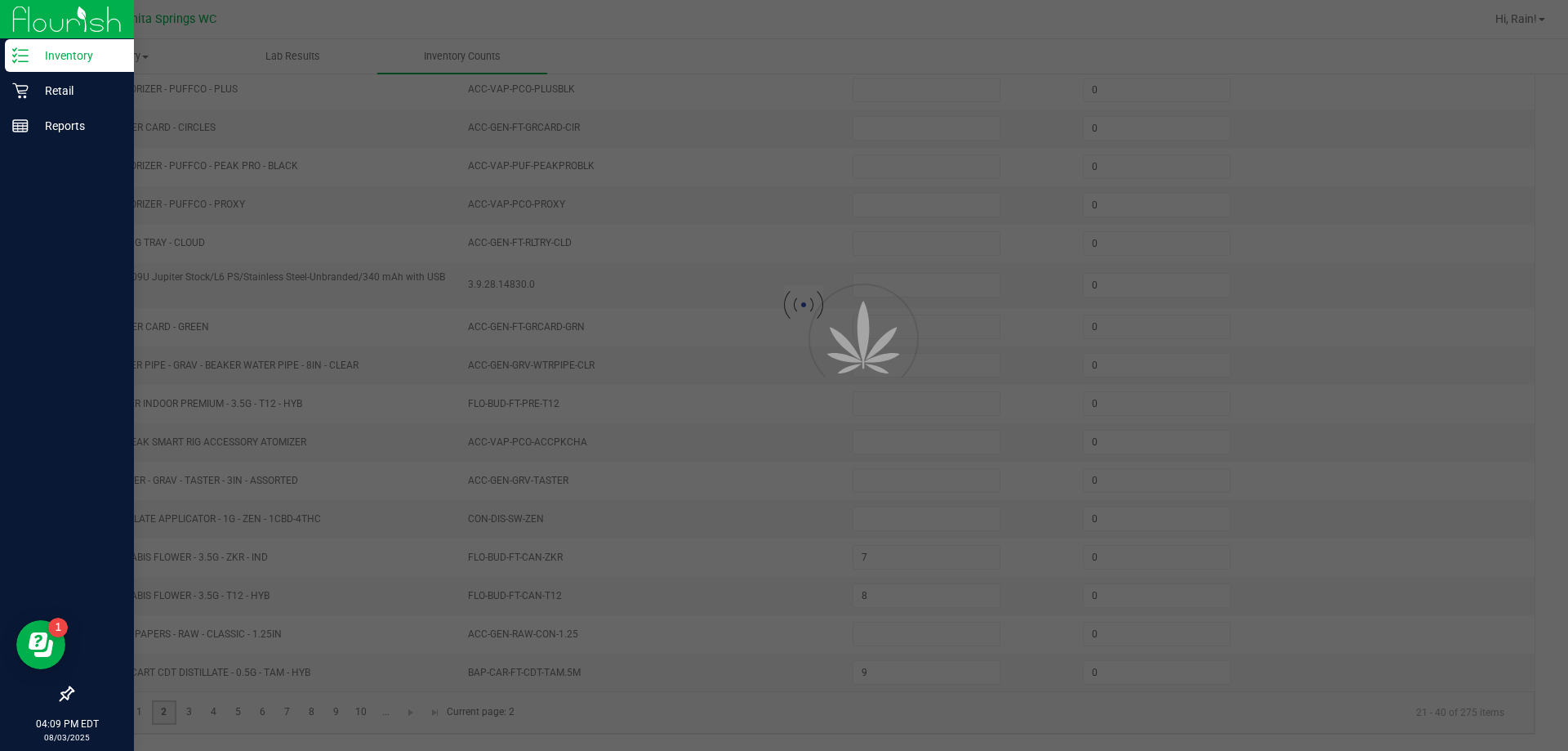 type 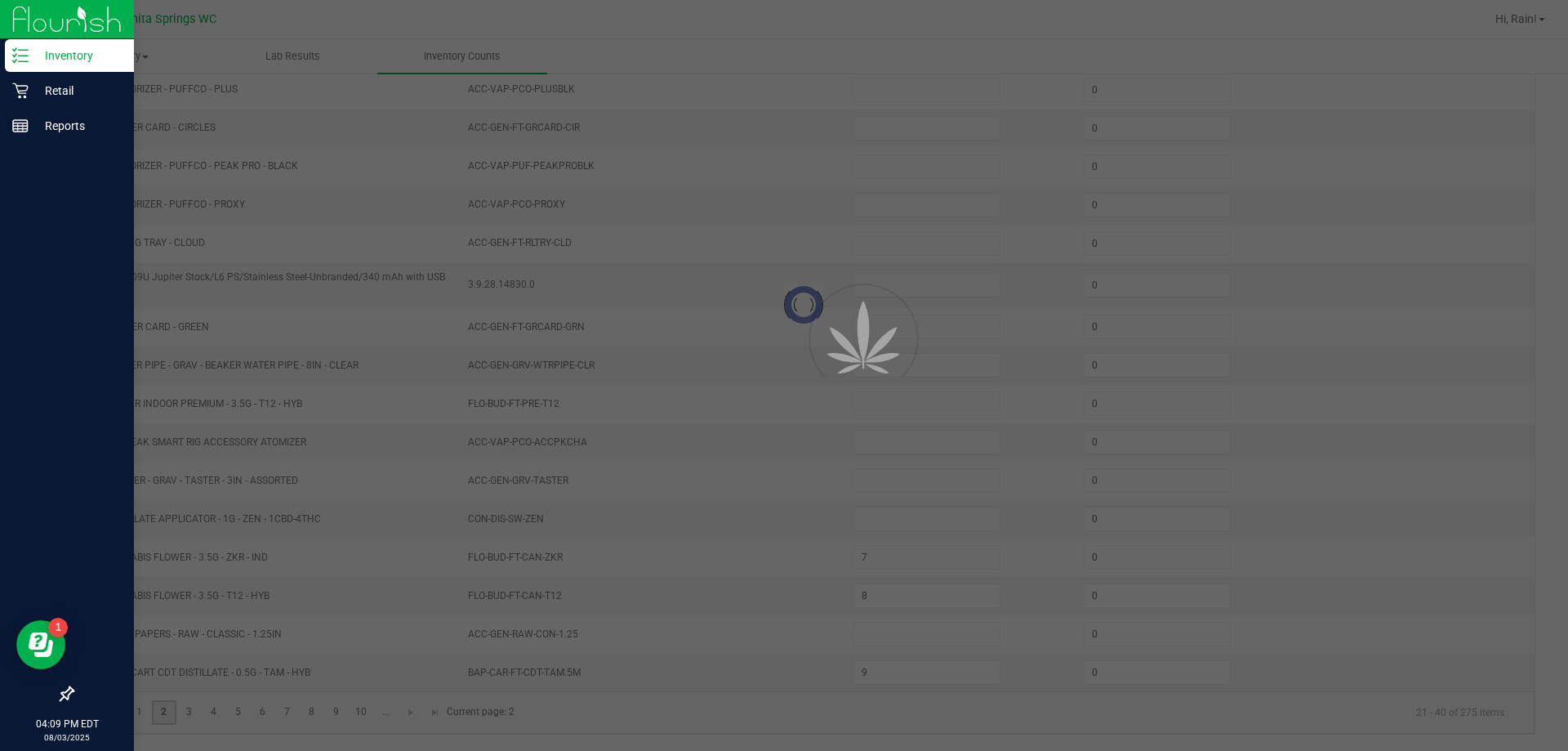 type on "3" 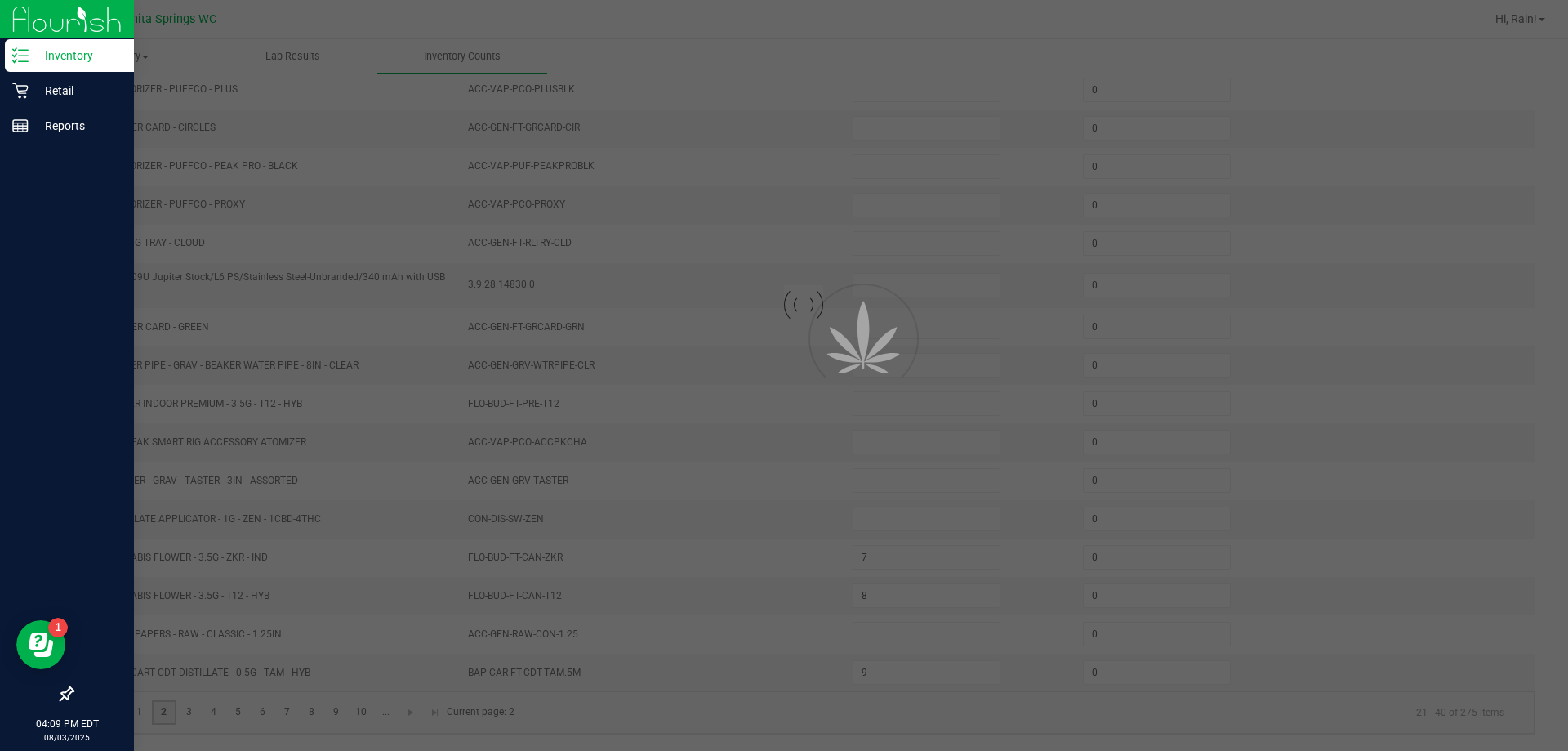 type on "2" 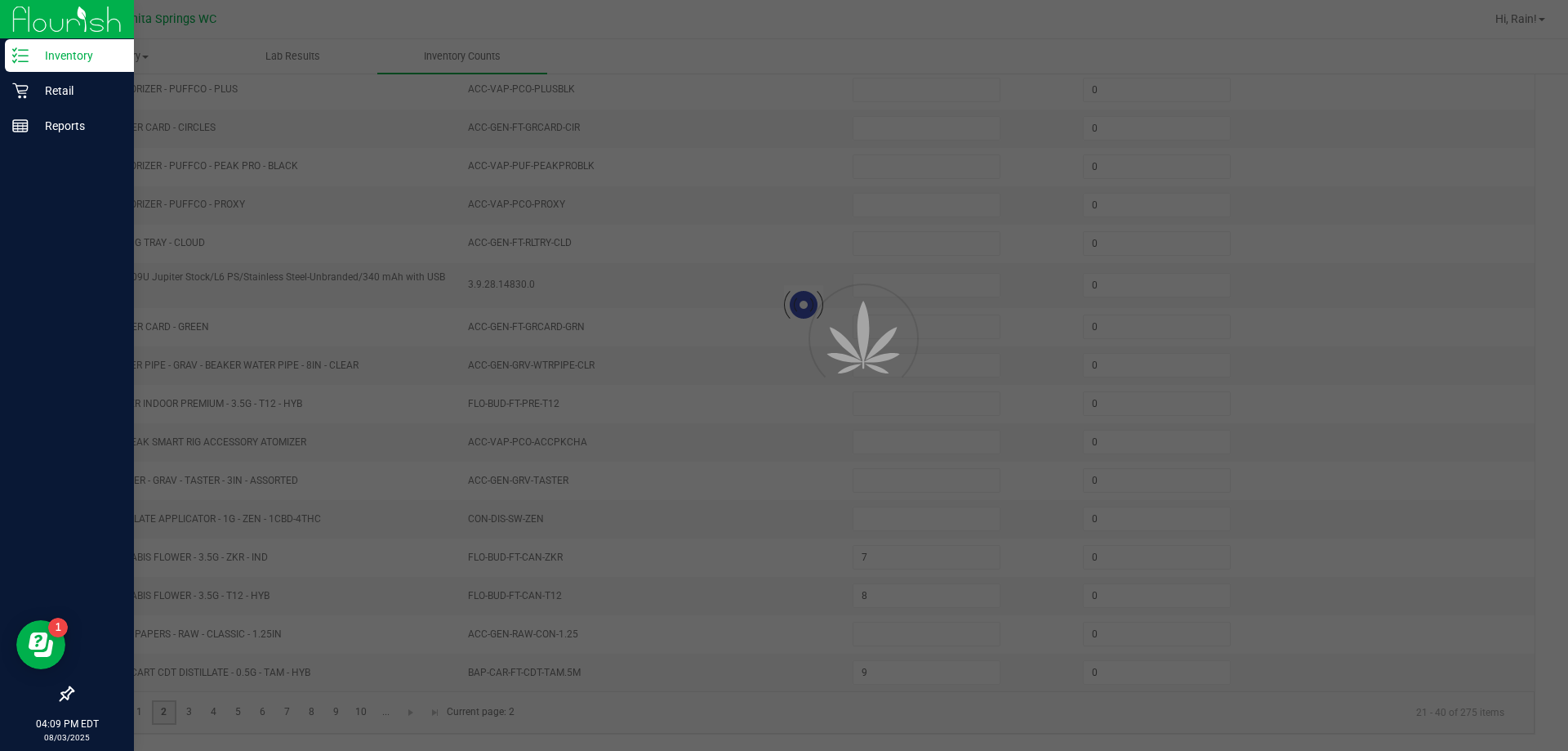 type on "0" 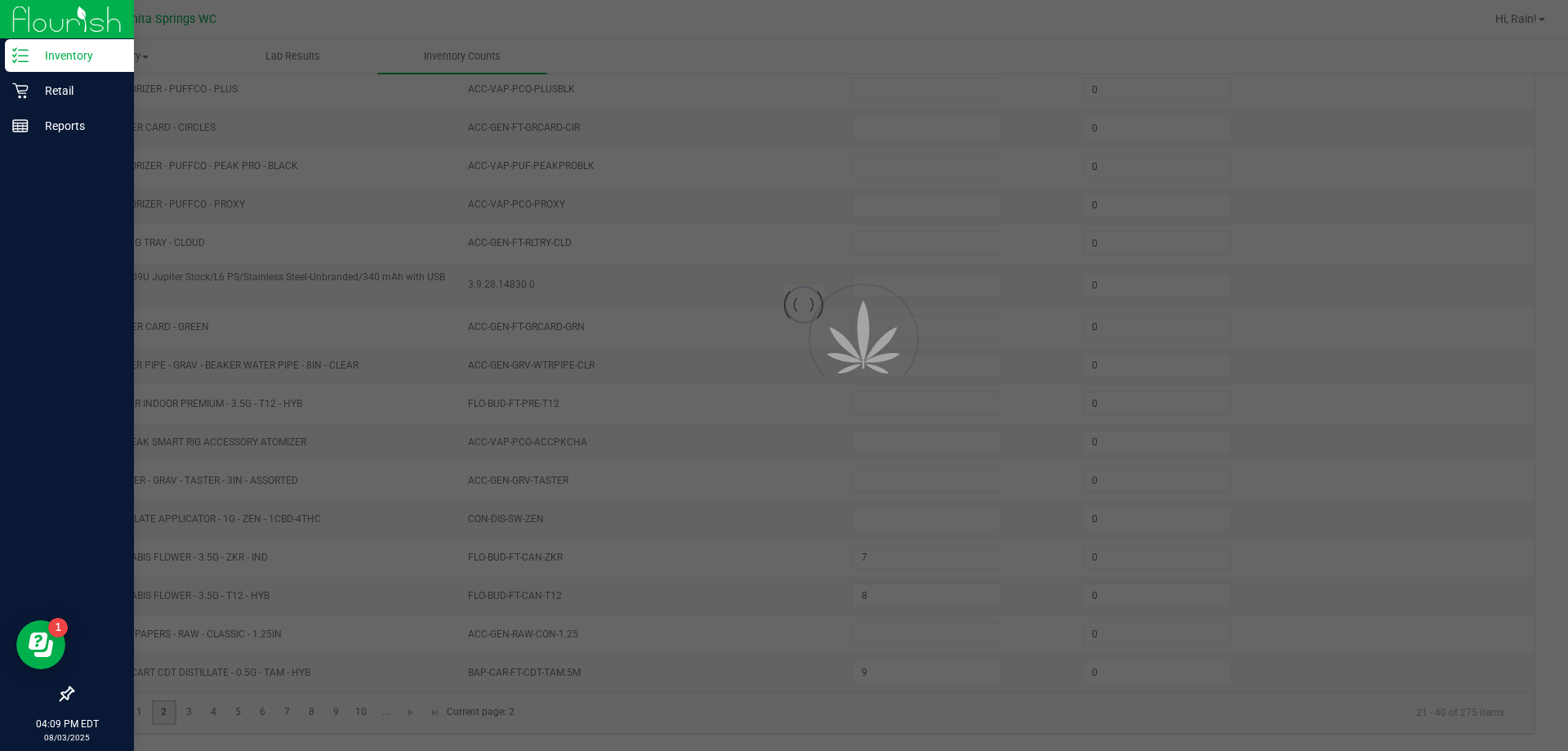 type on "9" 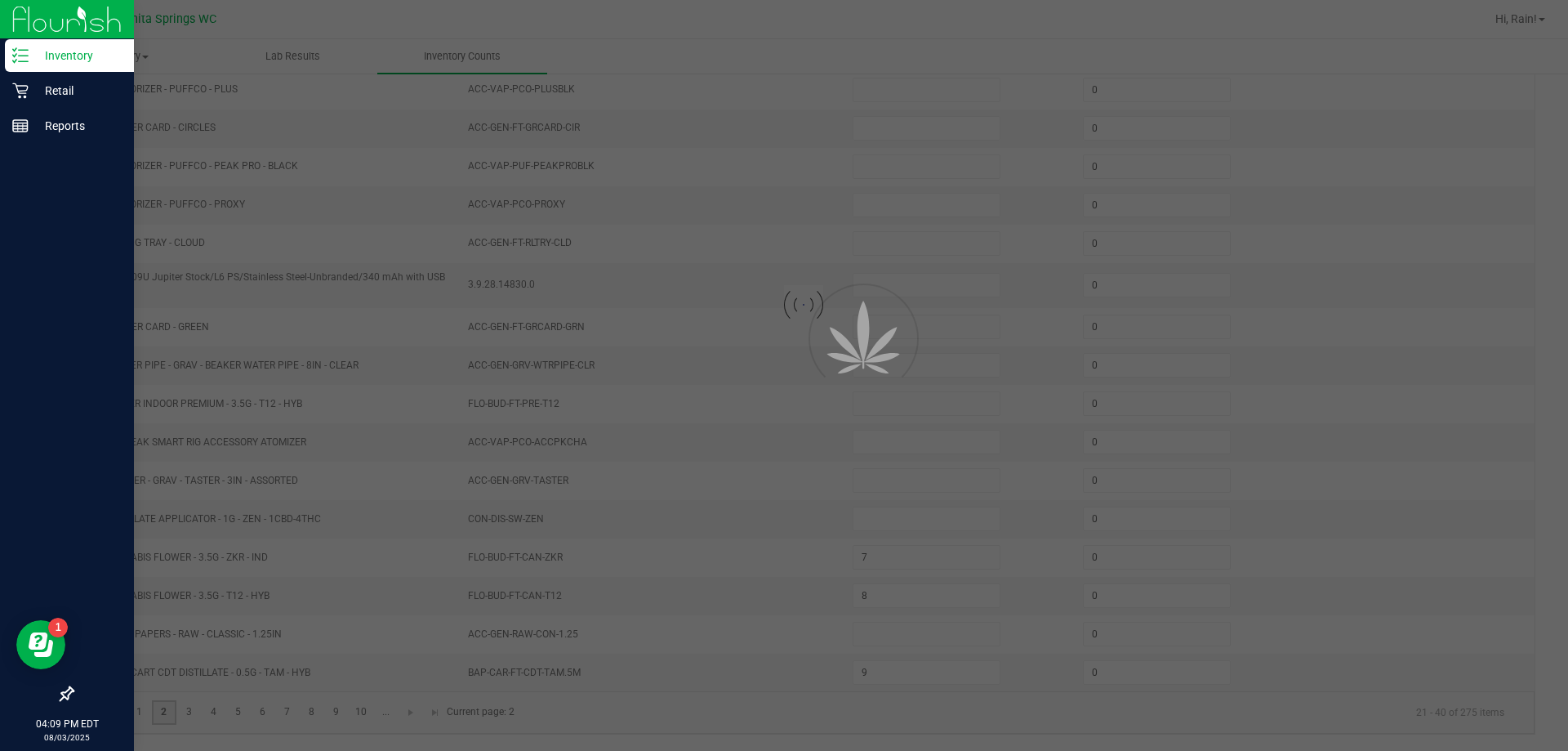 type on "1" 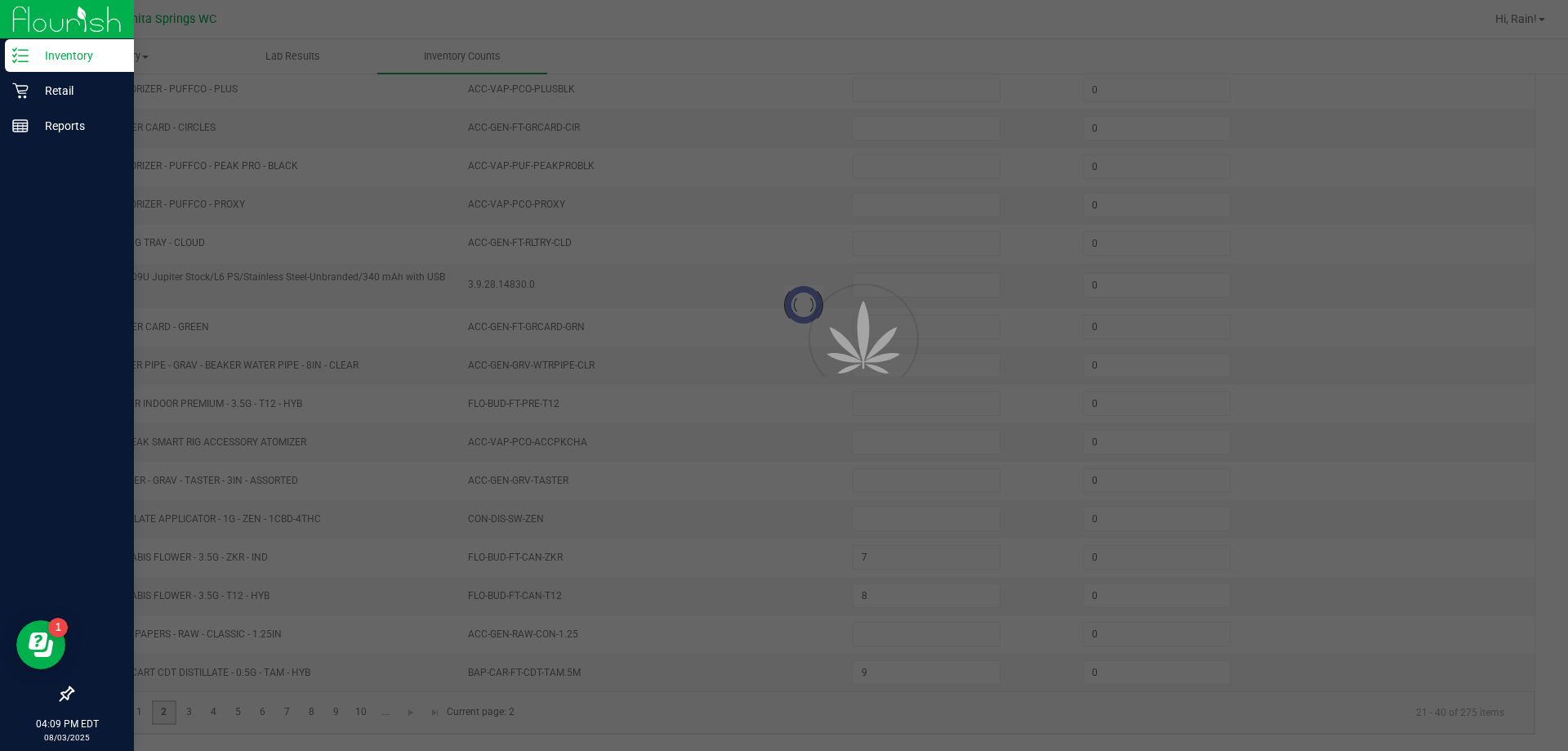type on "5" 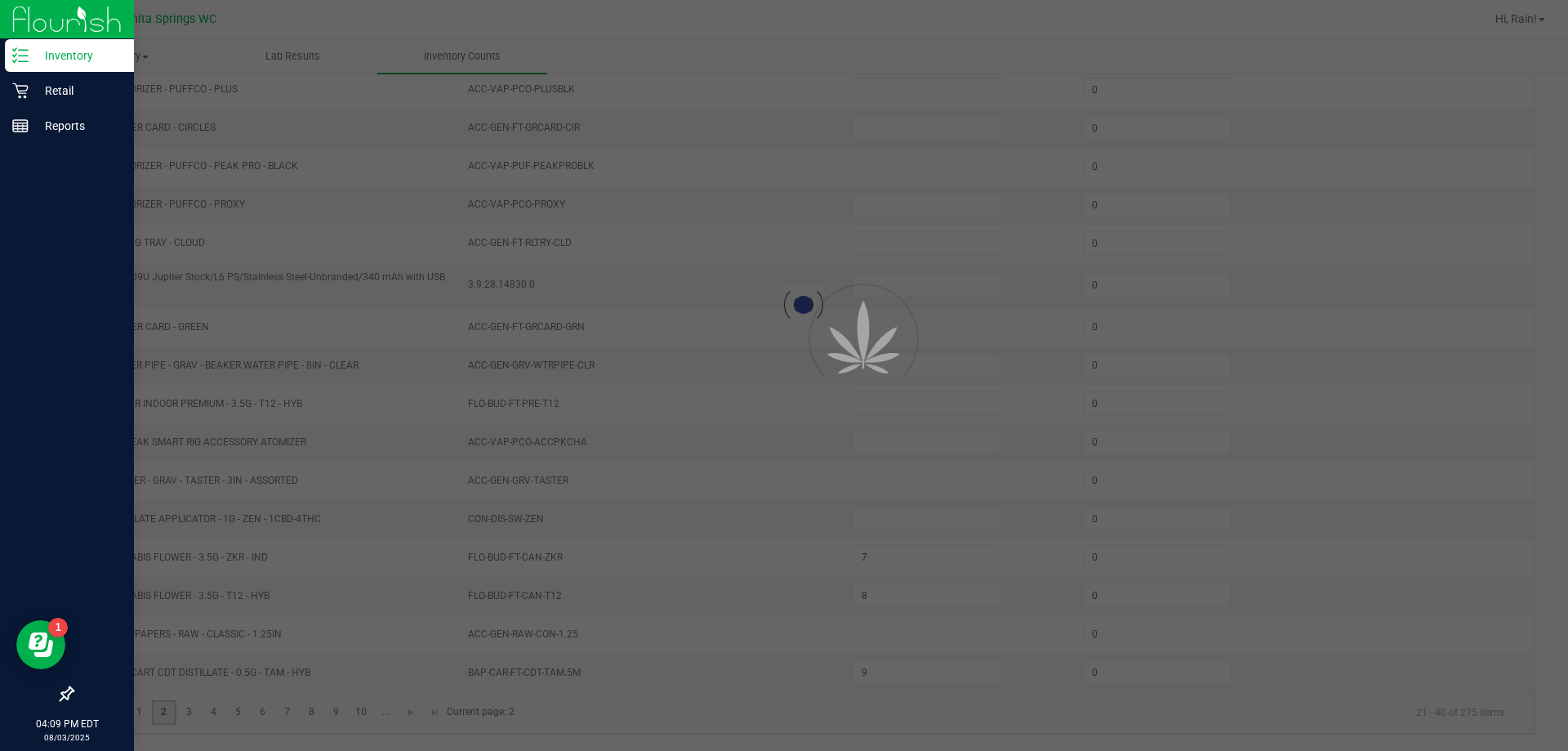type 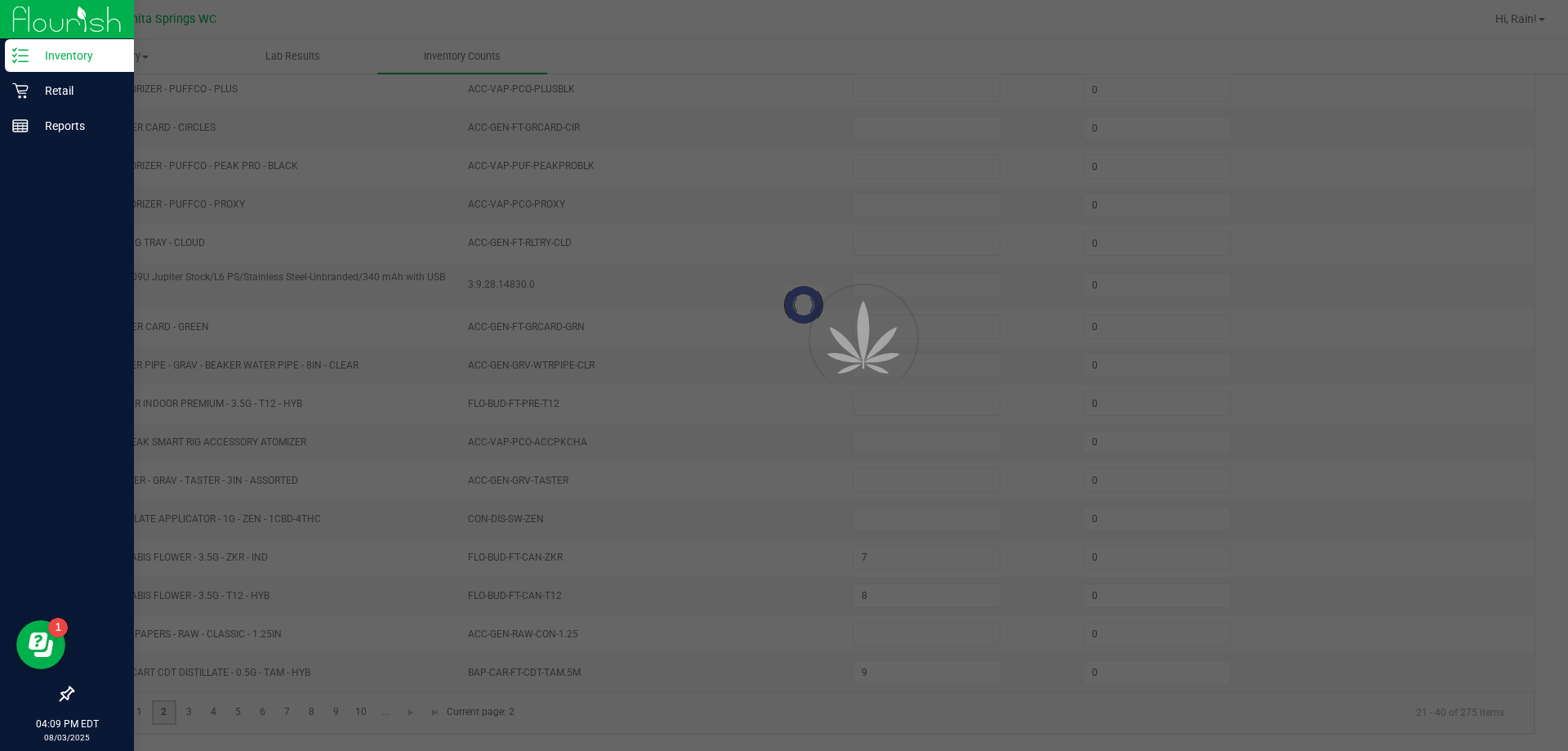 type on "0" 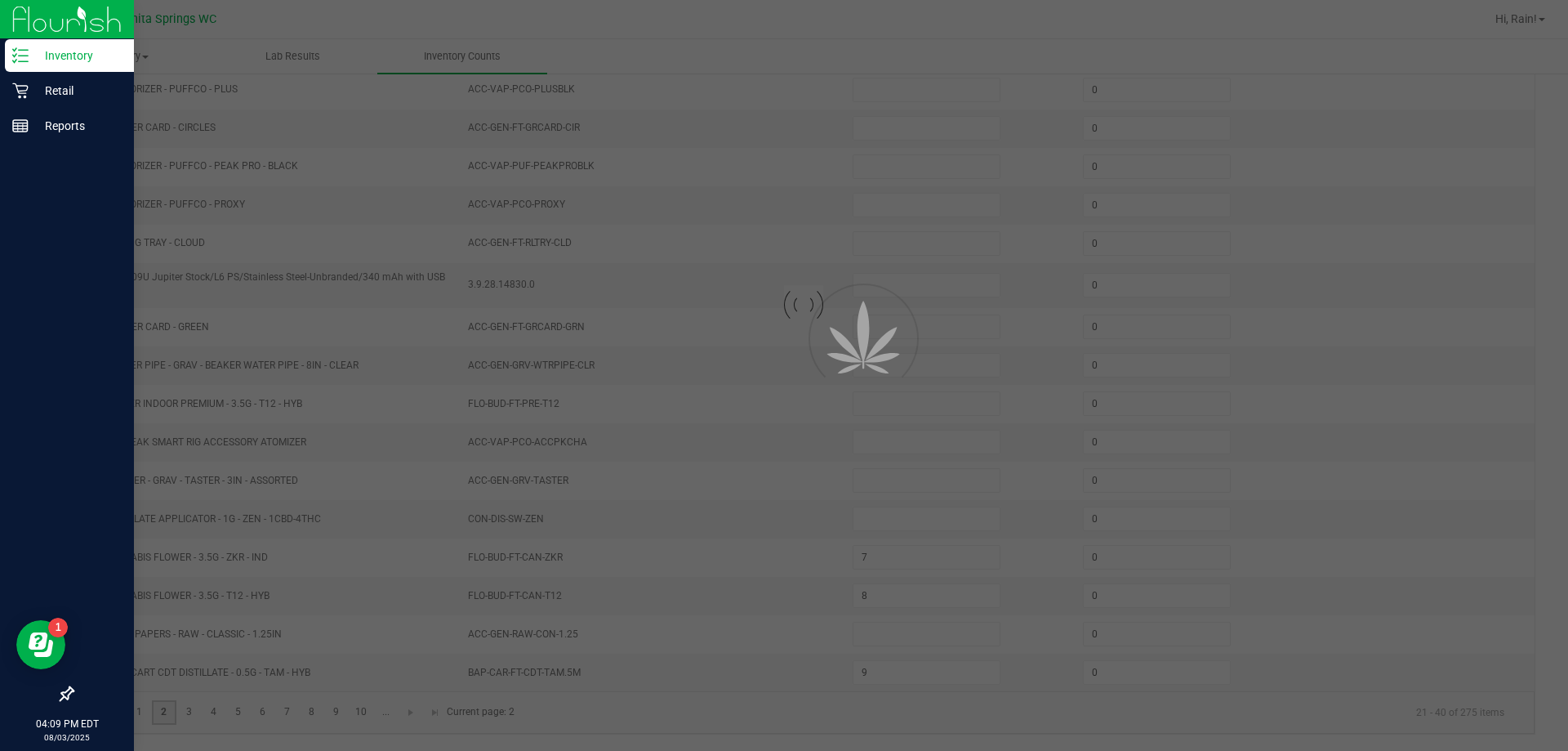 type 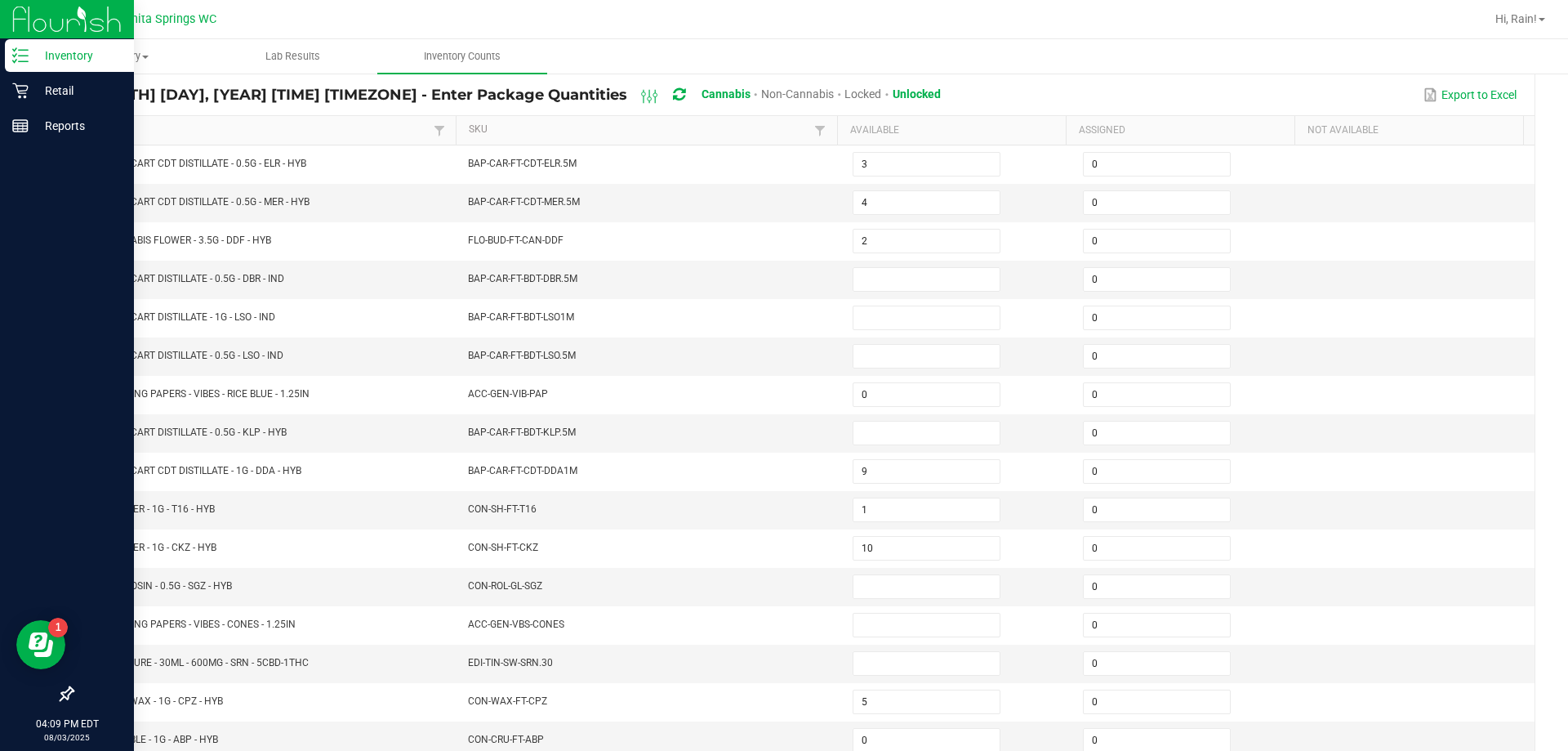 scroll, scrollTop: 339, scrollLeft: 0, axis: vertical 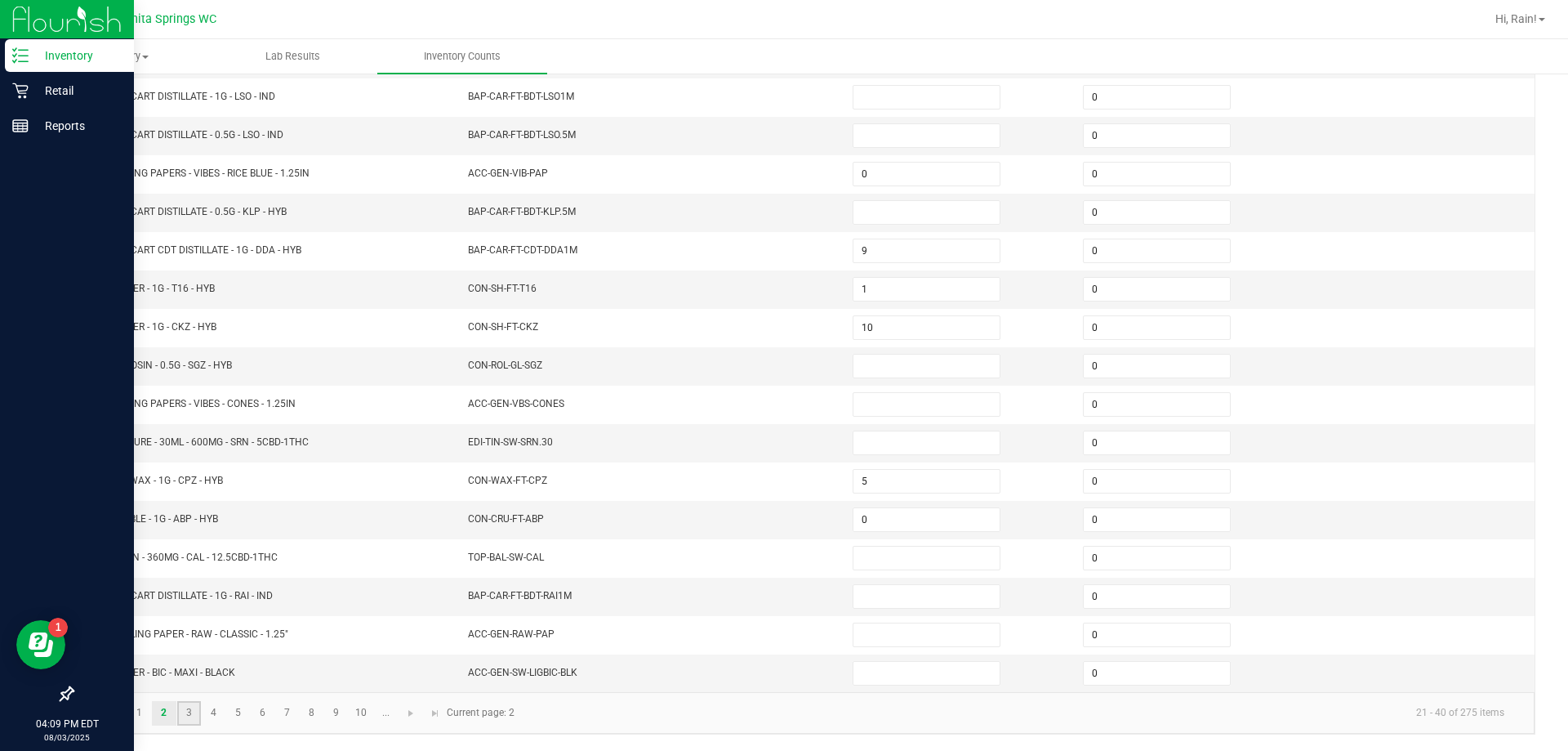 click on "3" 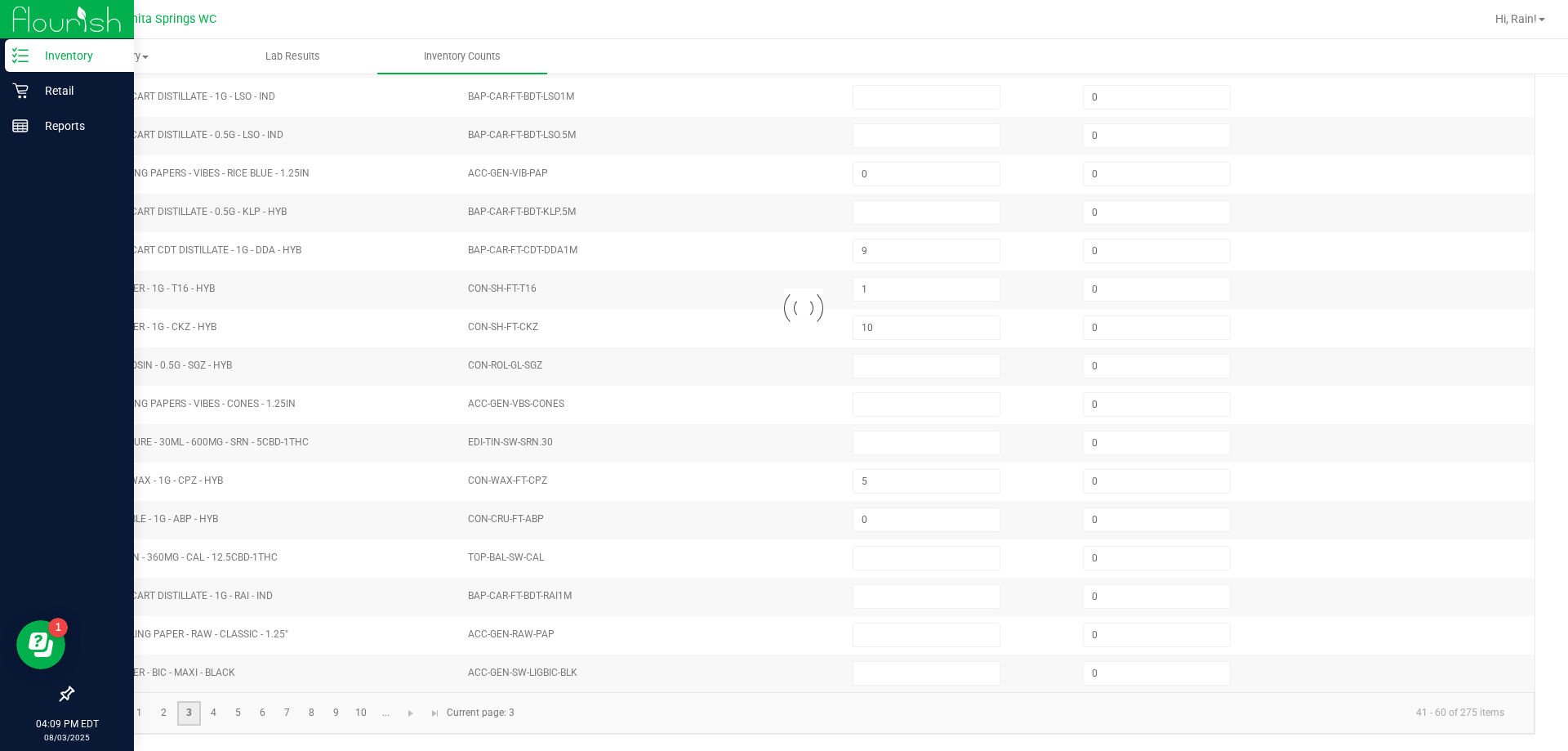 type 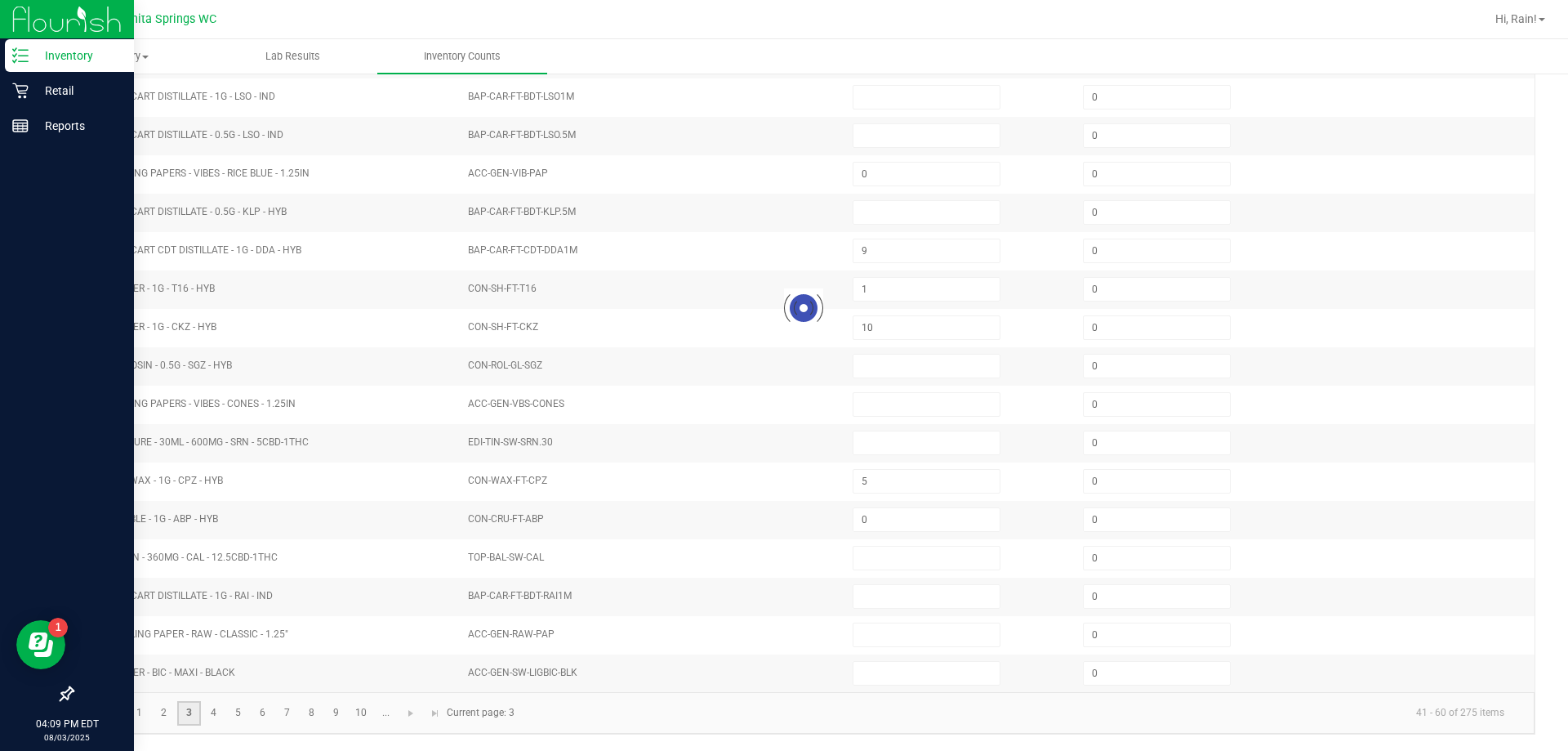 type on "9" 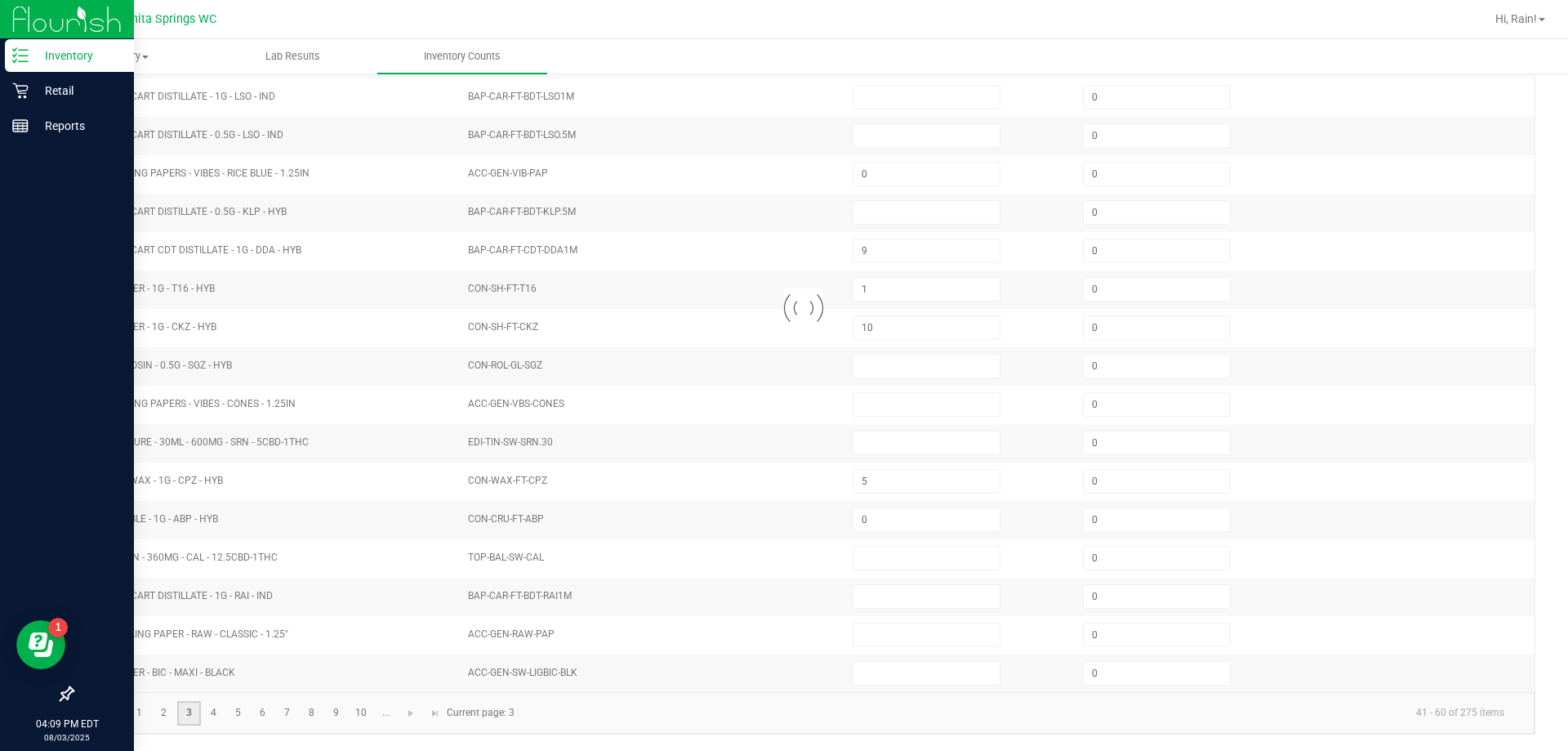 type 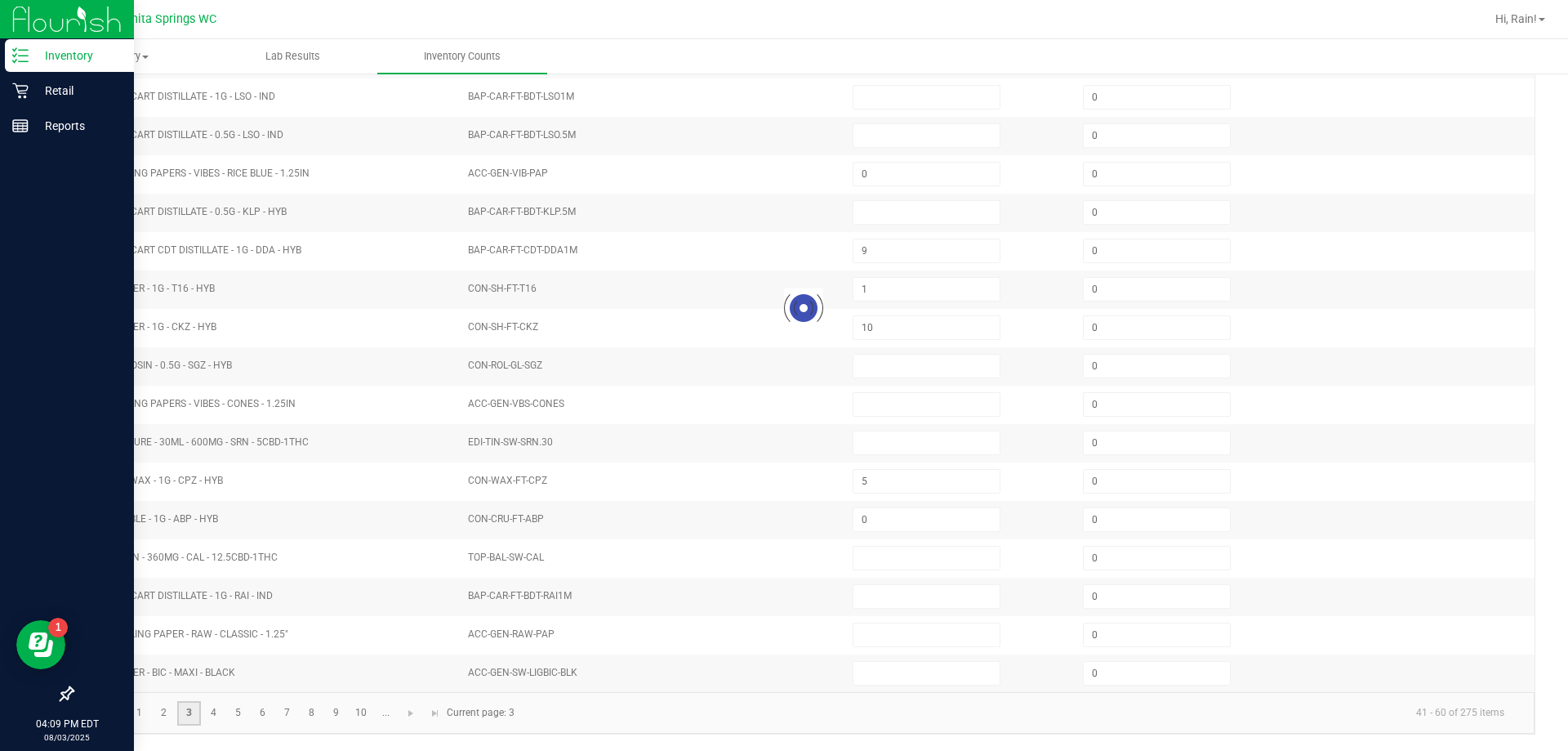 type 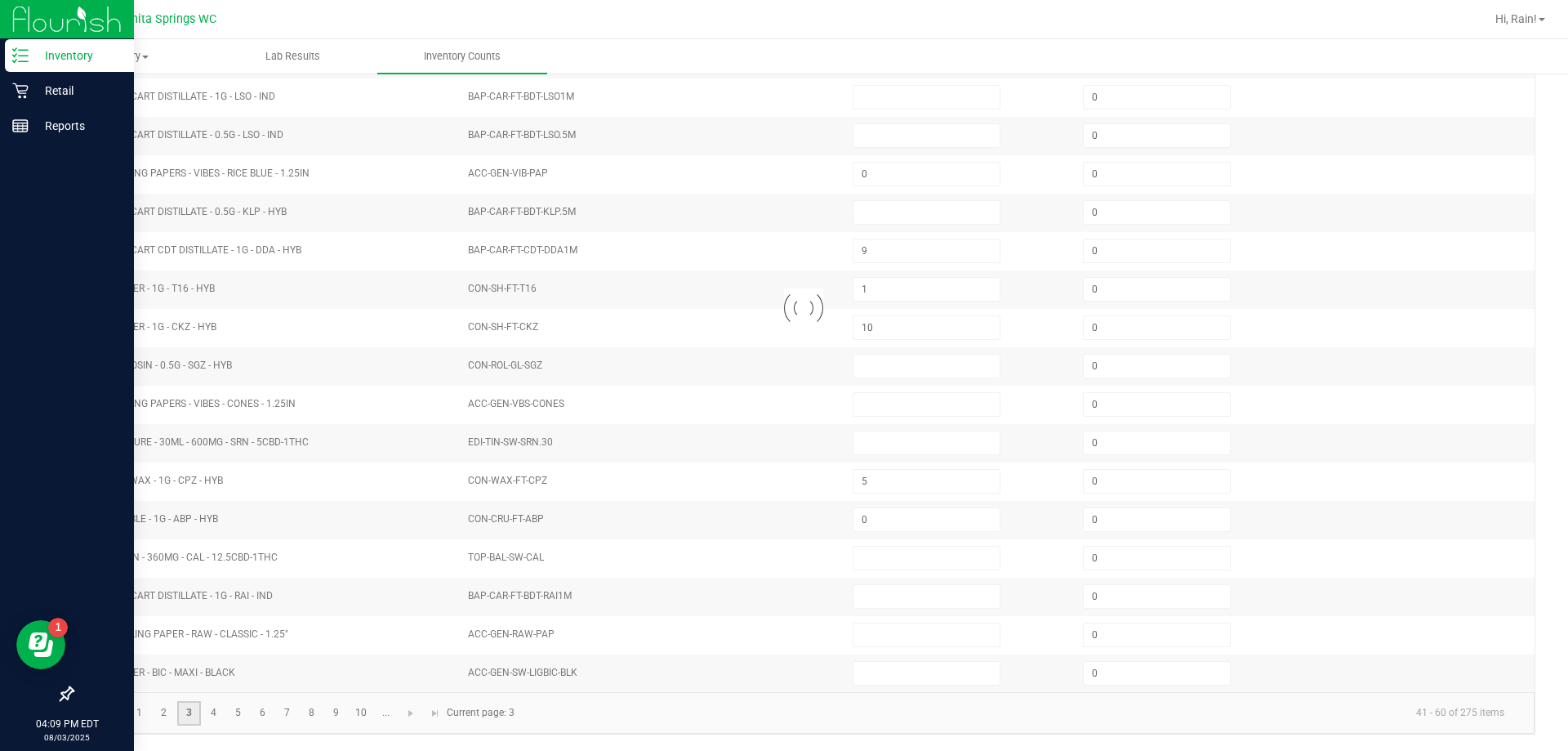 type 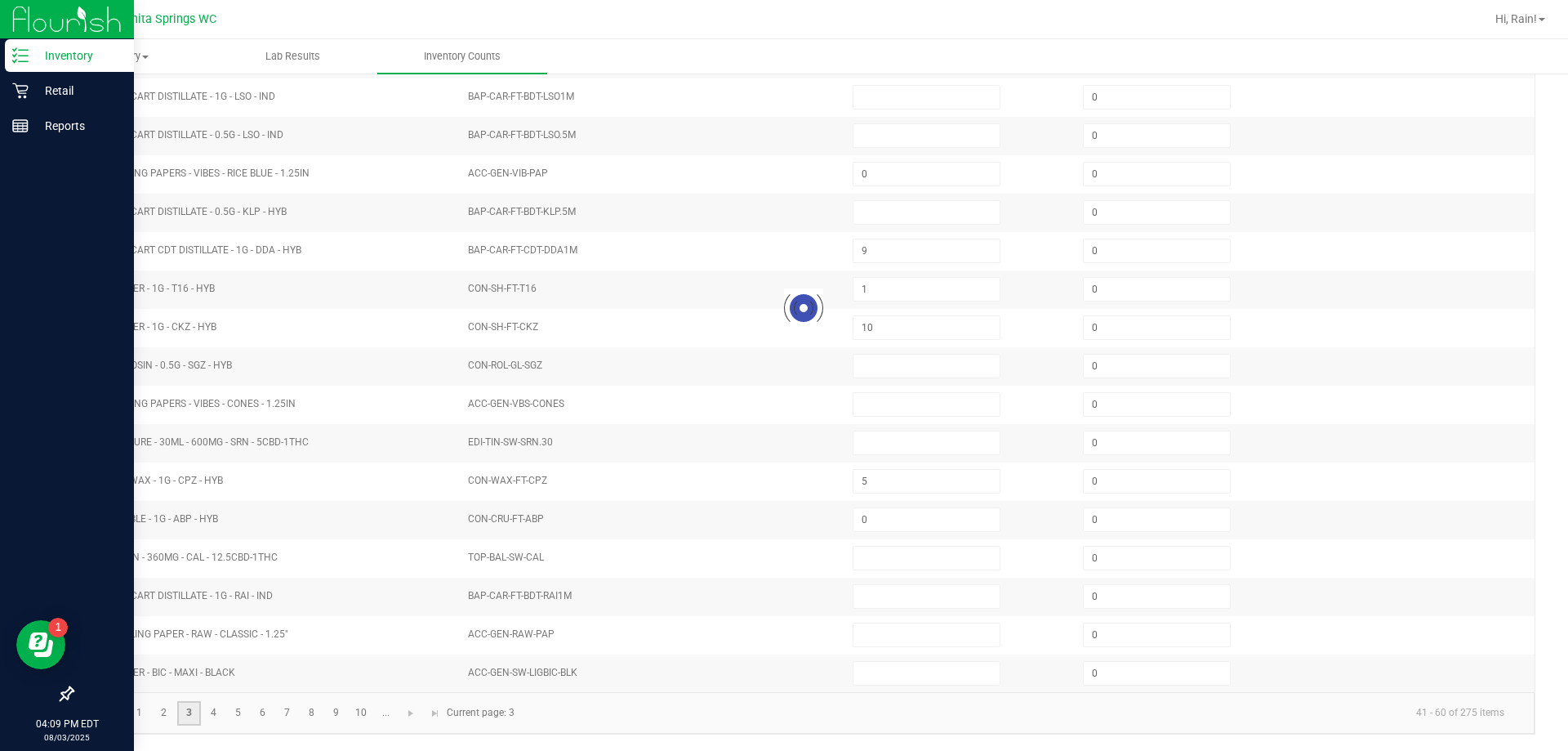 type 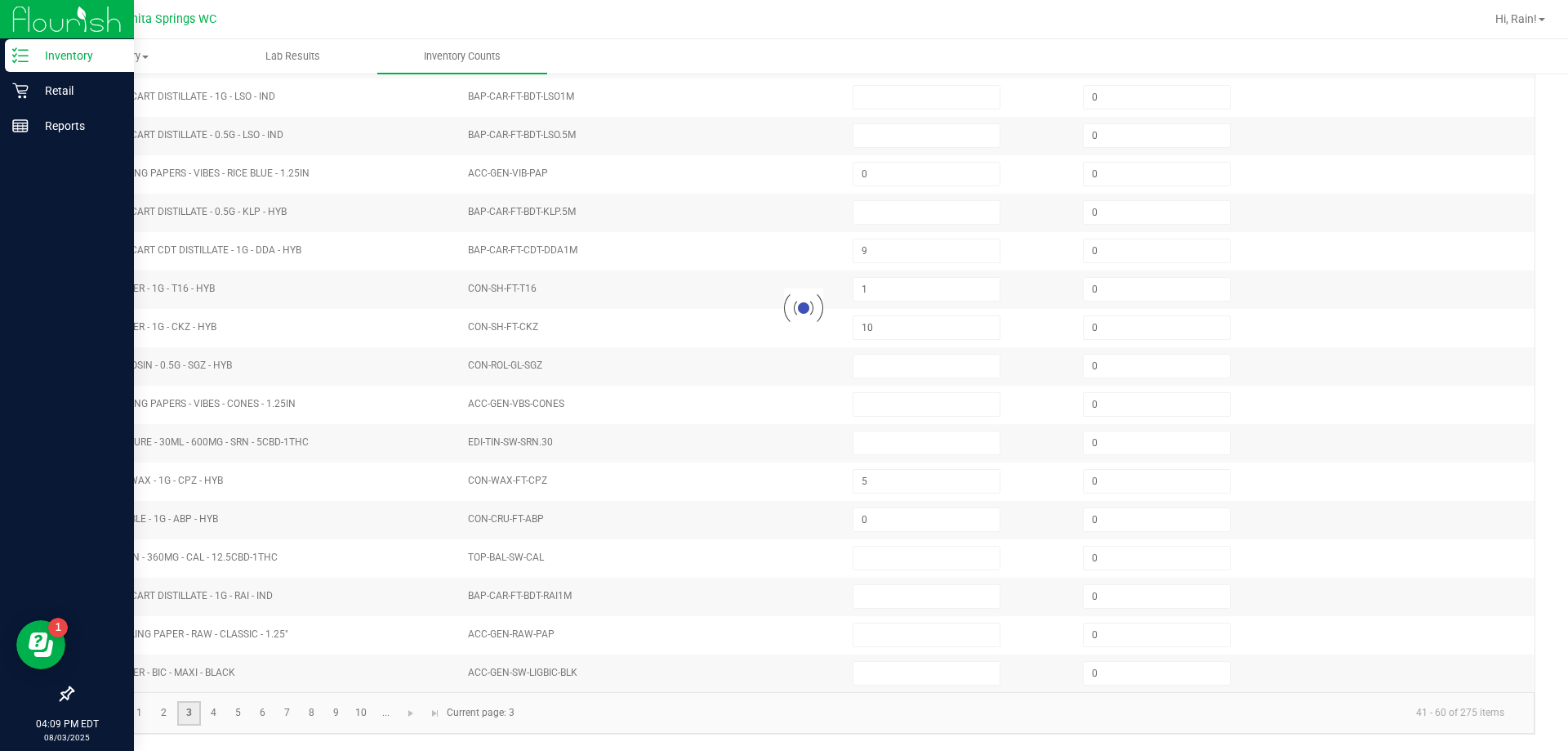 type 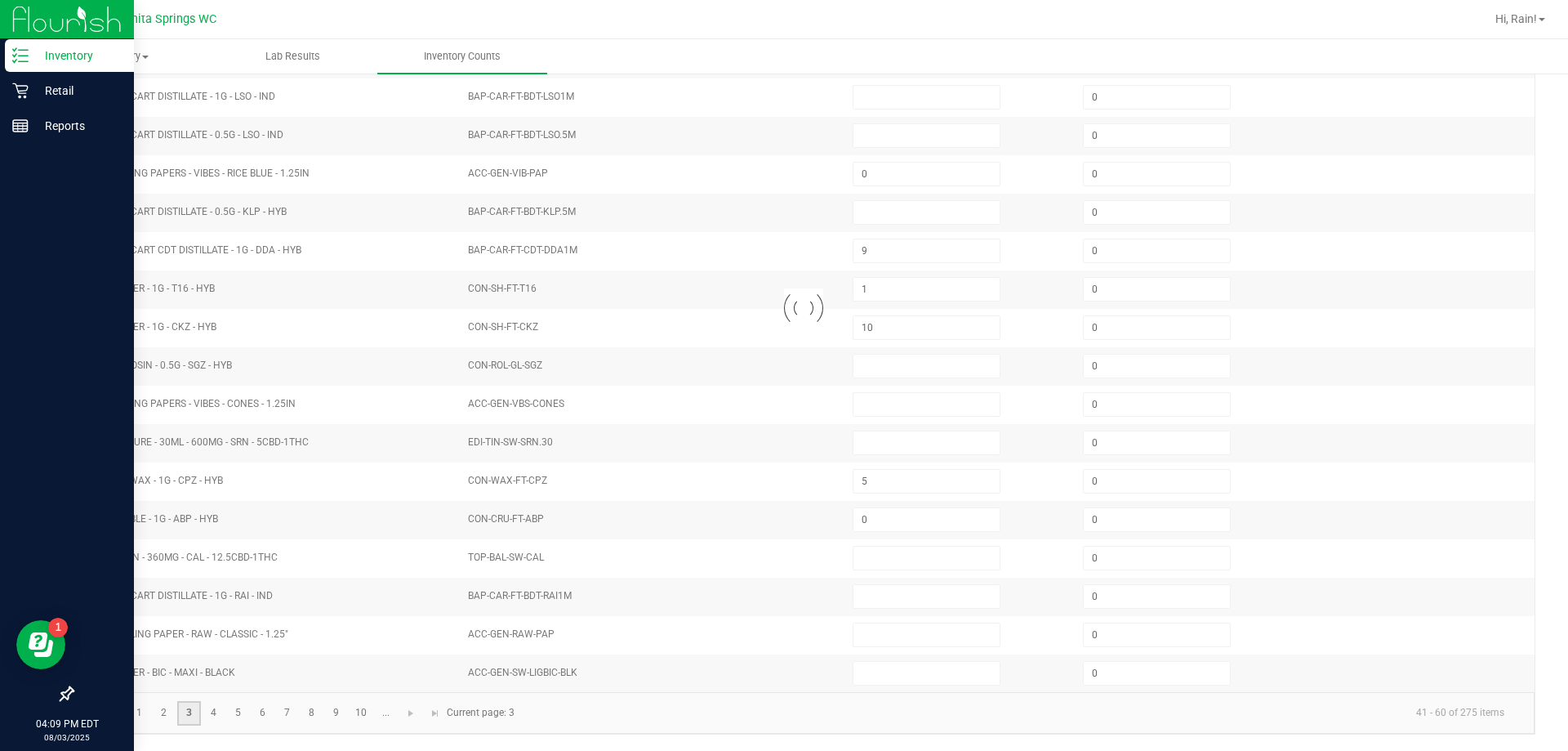 type on "2" 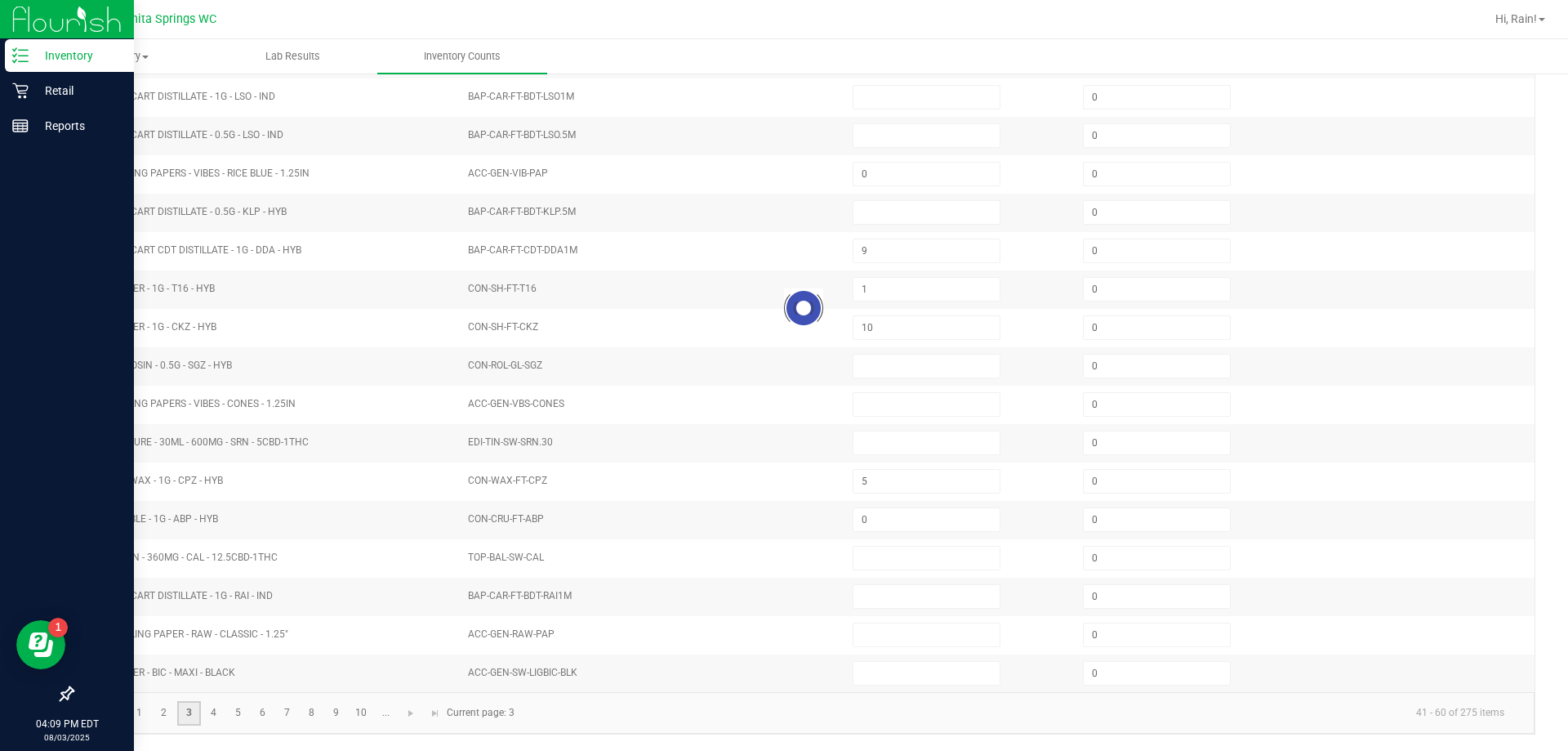 type on "0" 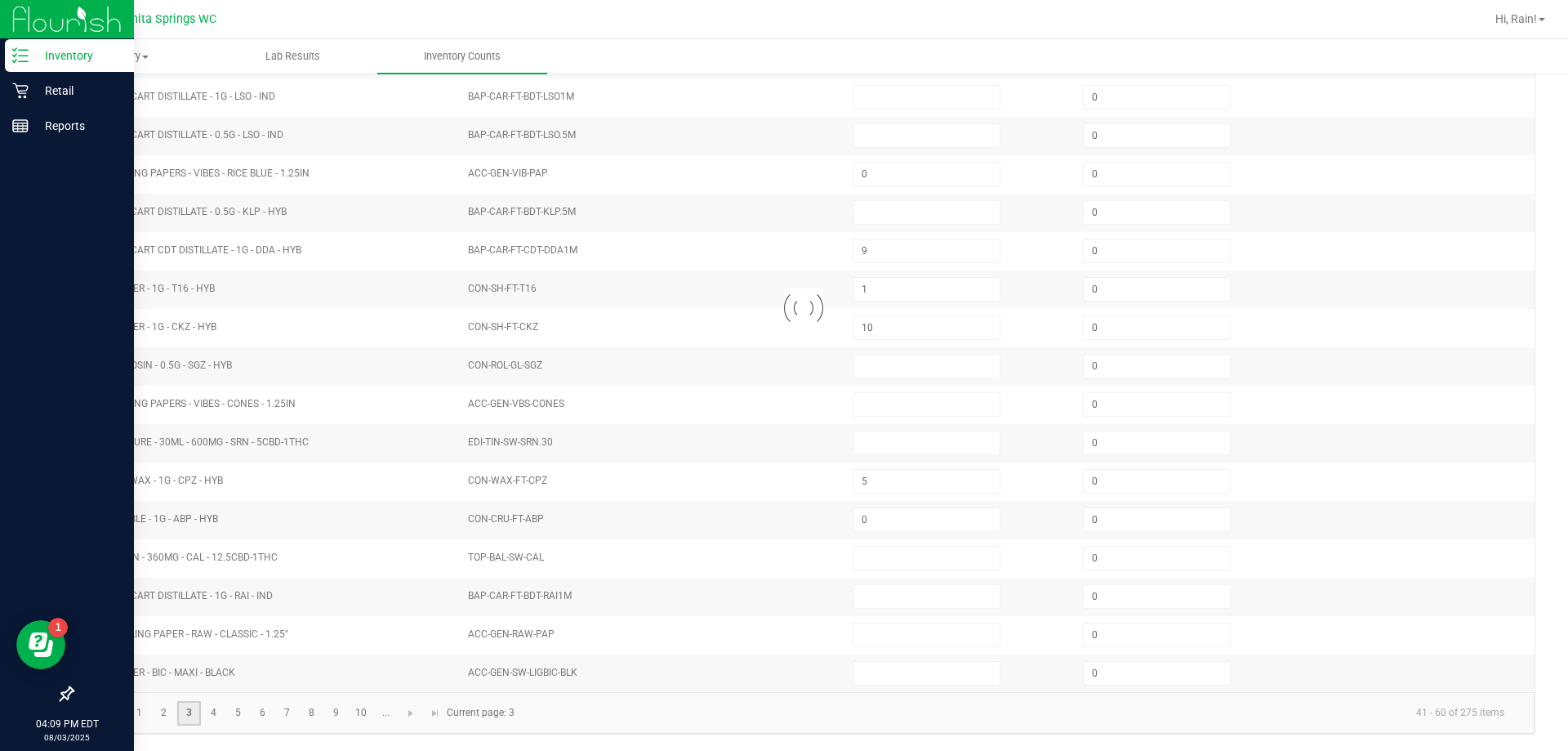 type on "0" 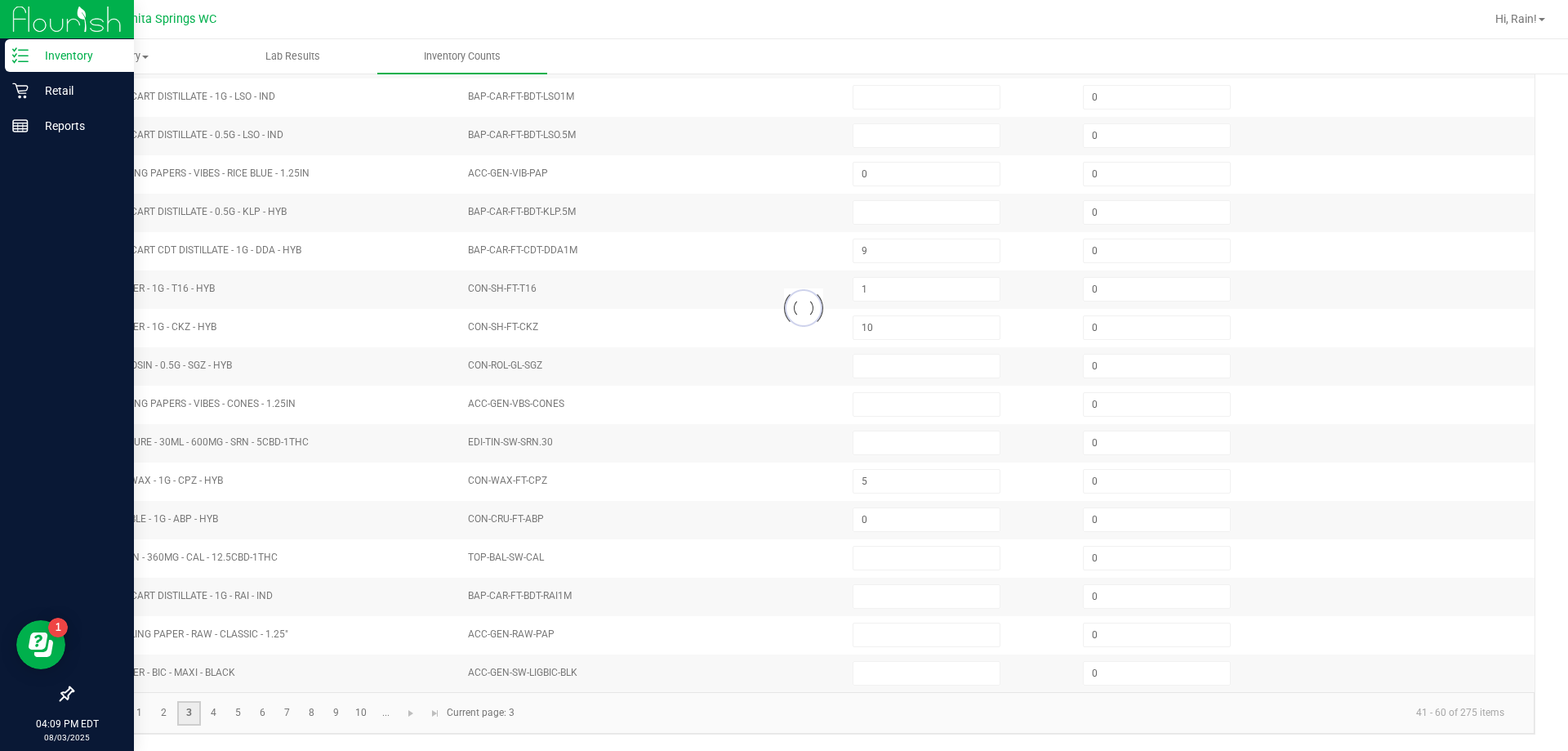 type on "2" 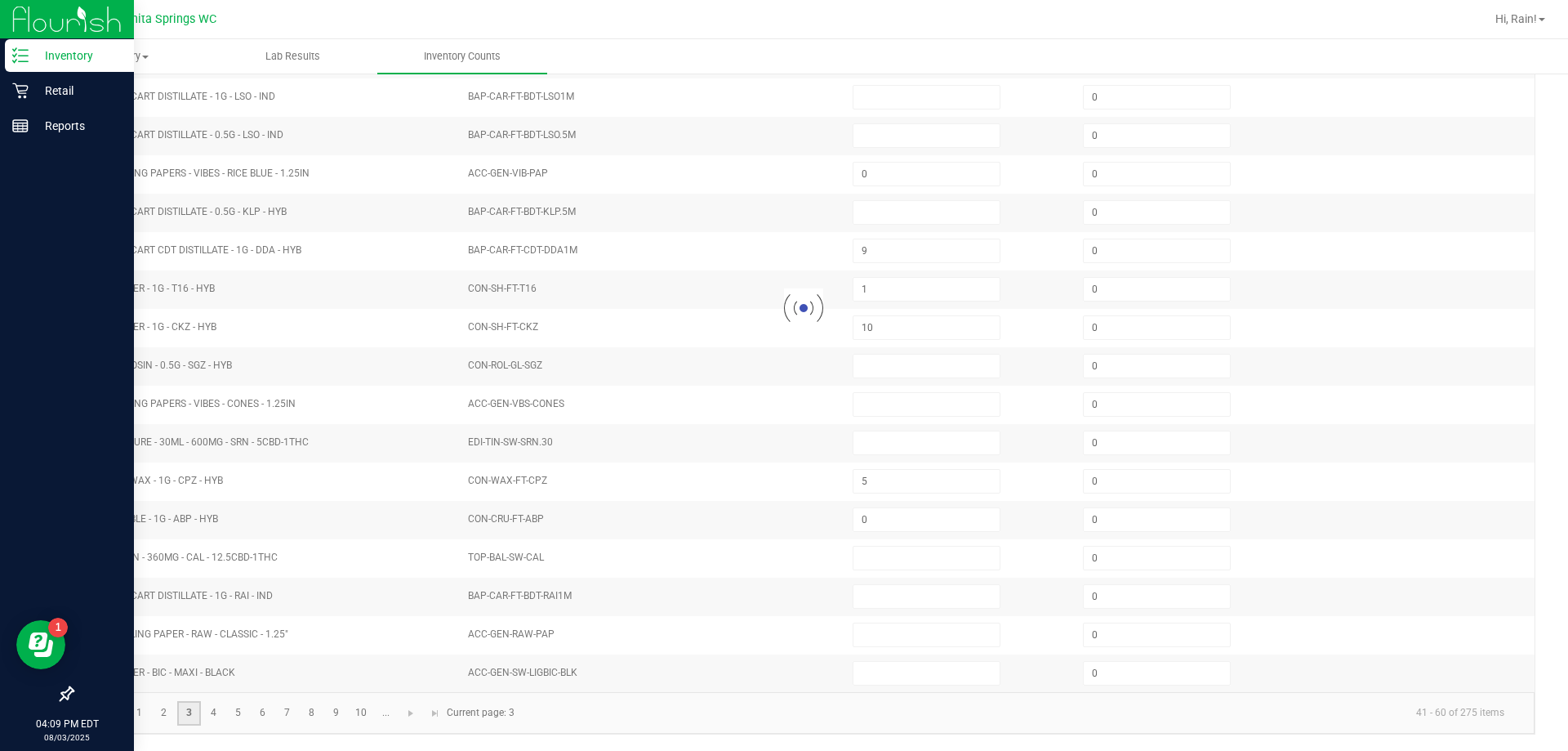 type on "2" 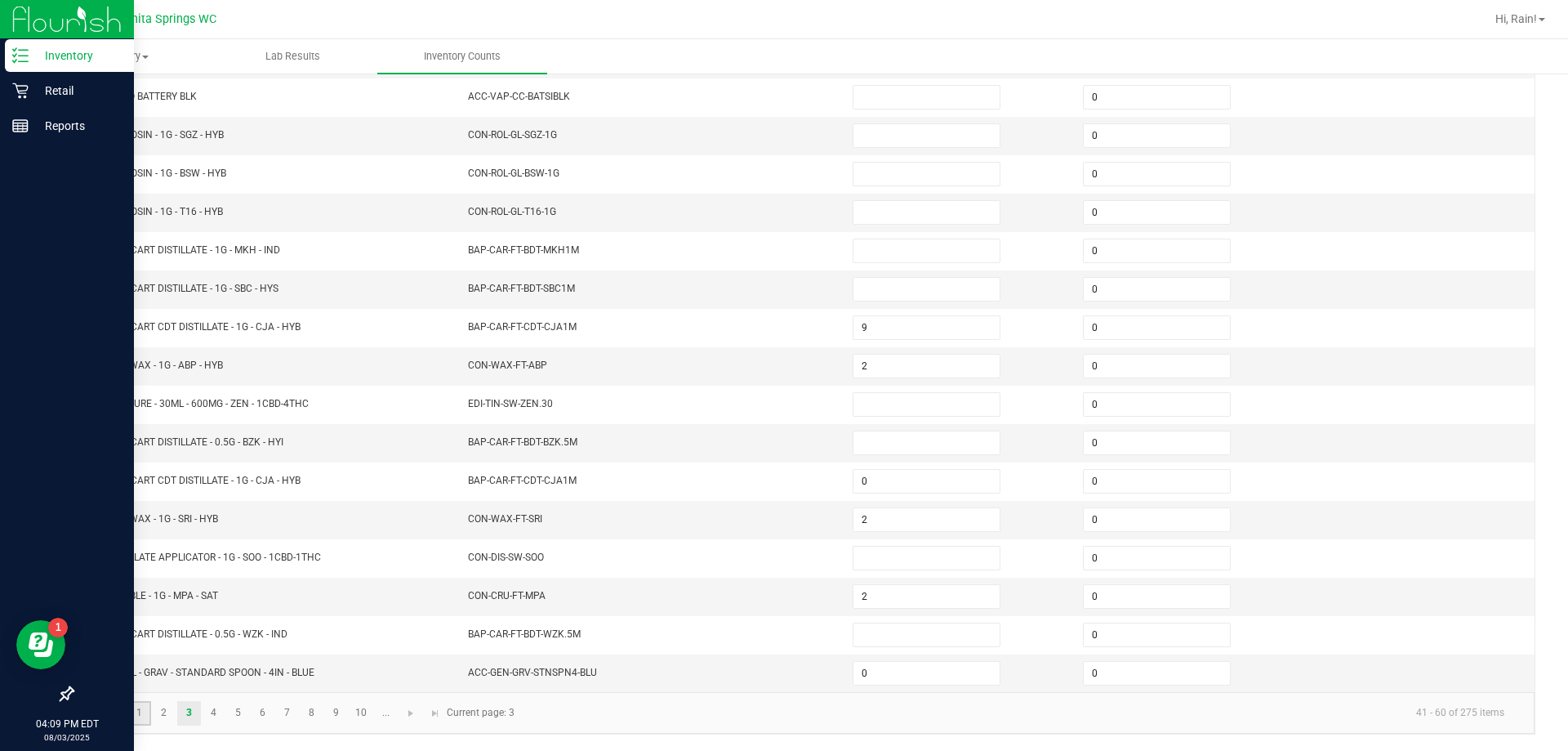 click on "1" 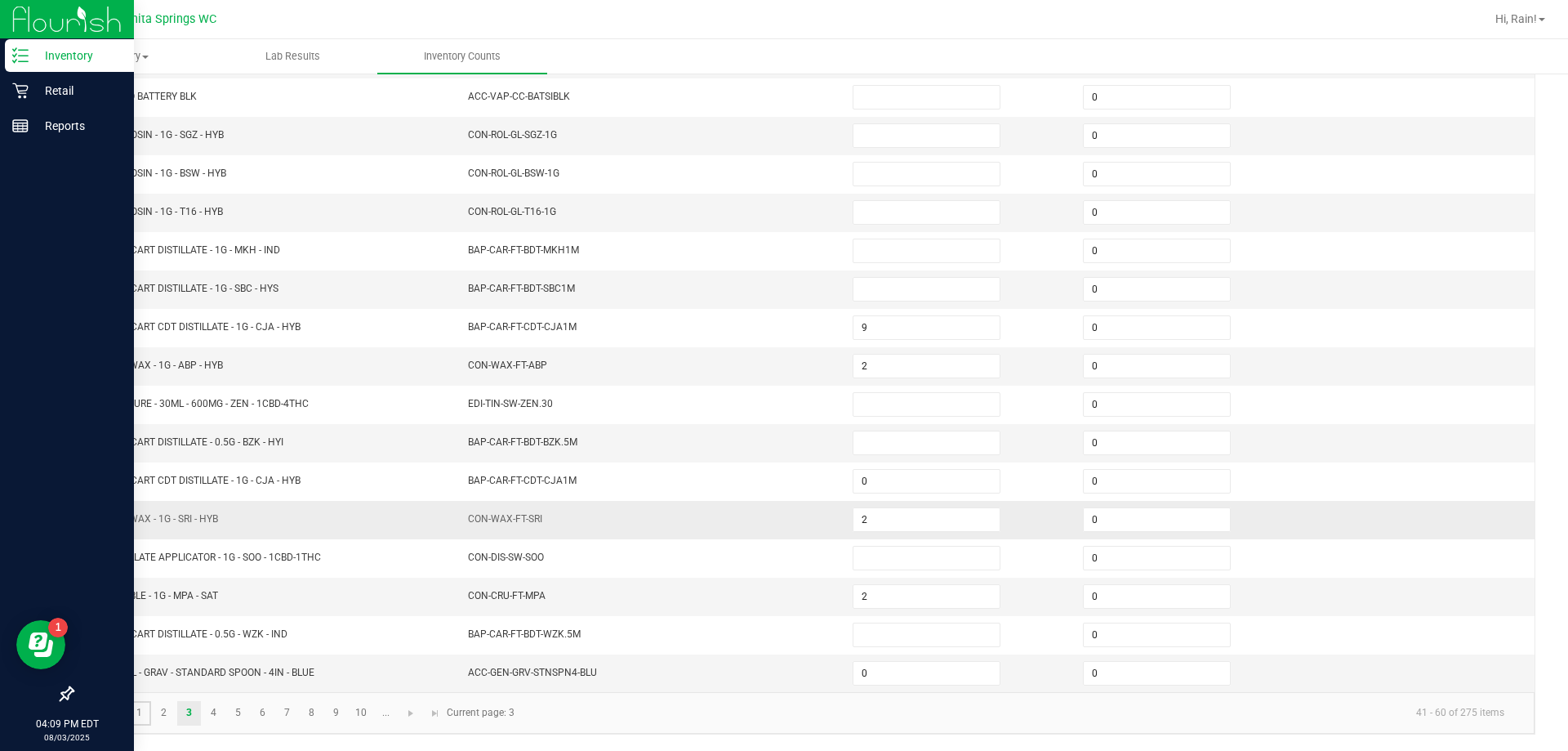 type 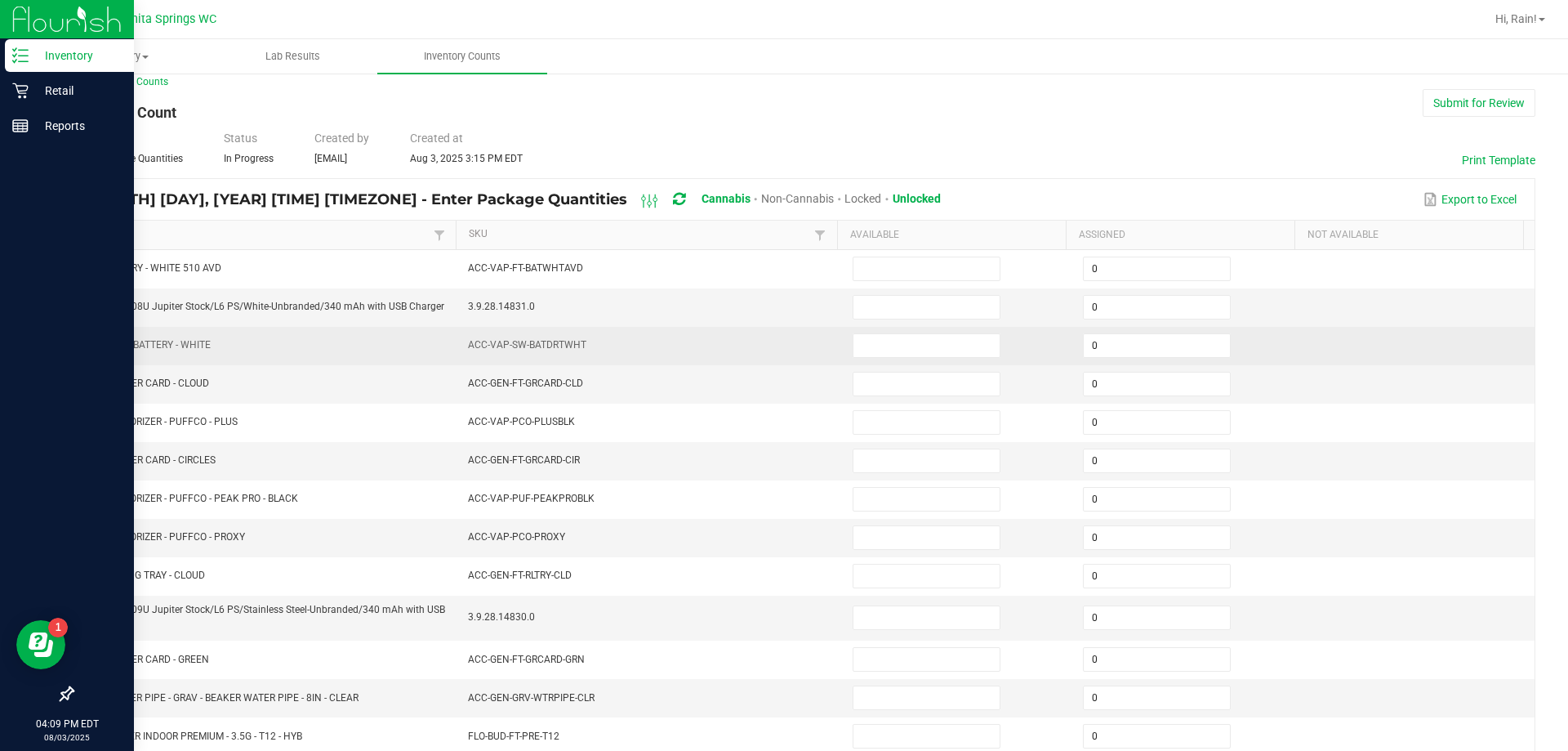 scroll, scrollTop: 12, scrollLeft: 0, axis: vertical 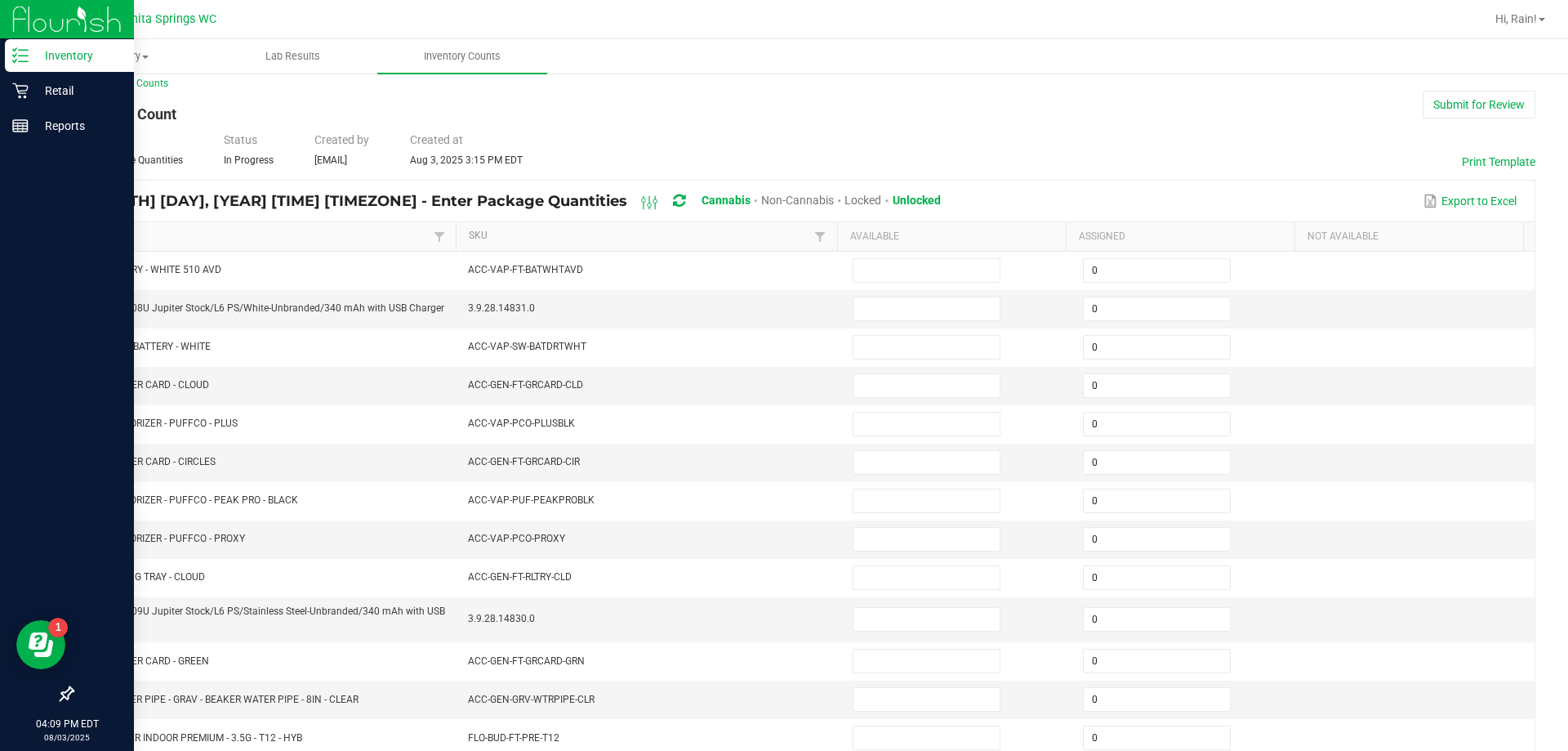 click on "Item" at bounding box center [265, 237] 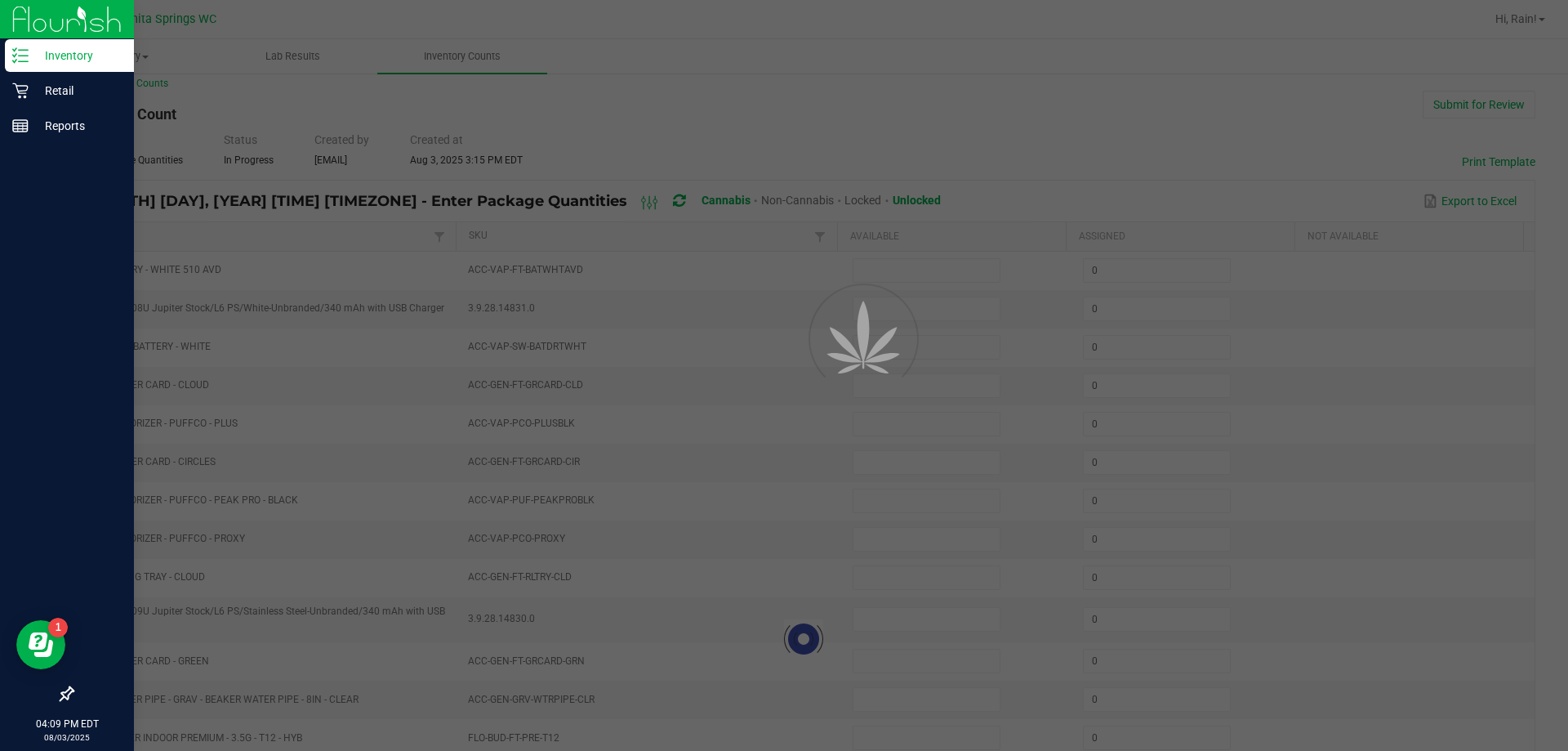 type on "6" 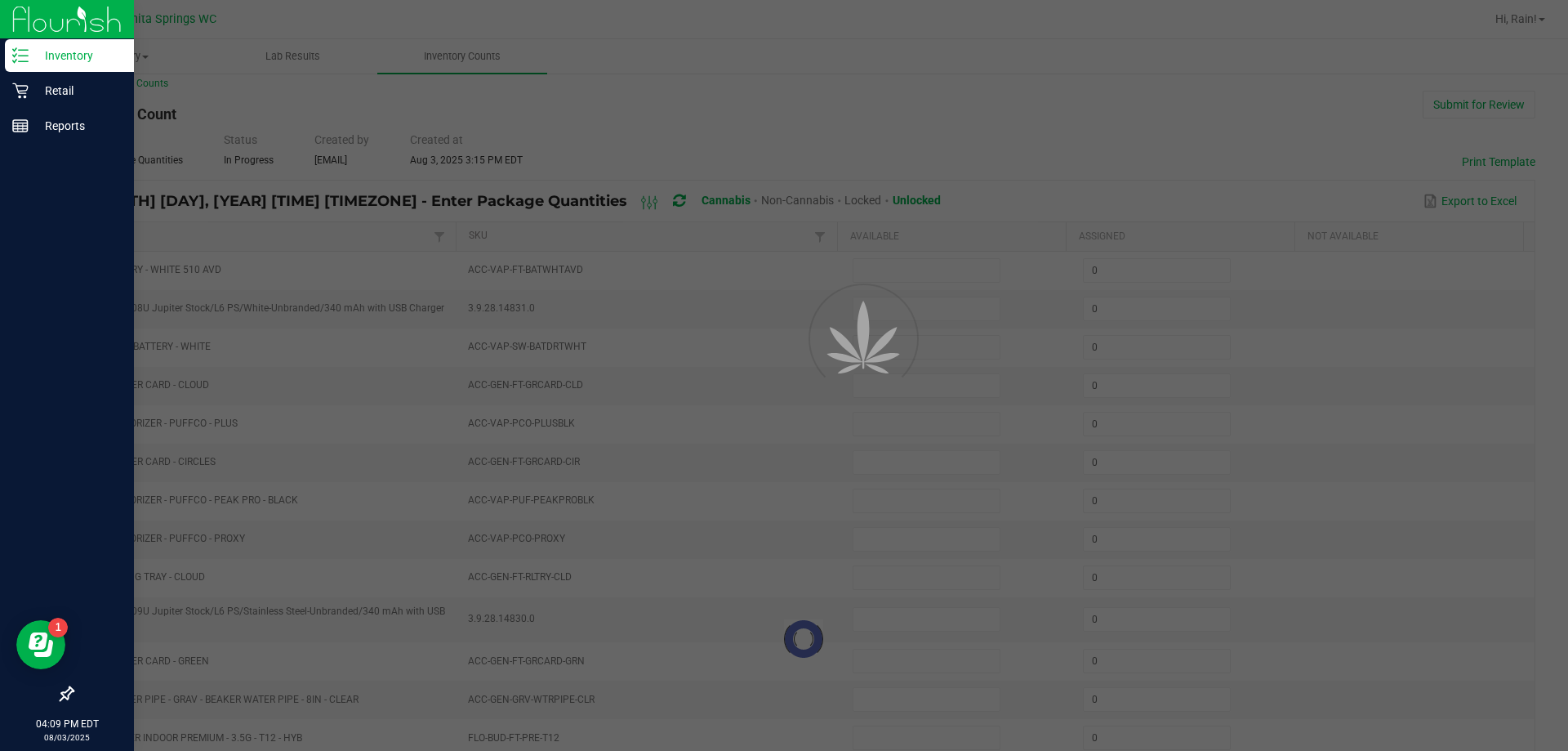 type on "3" 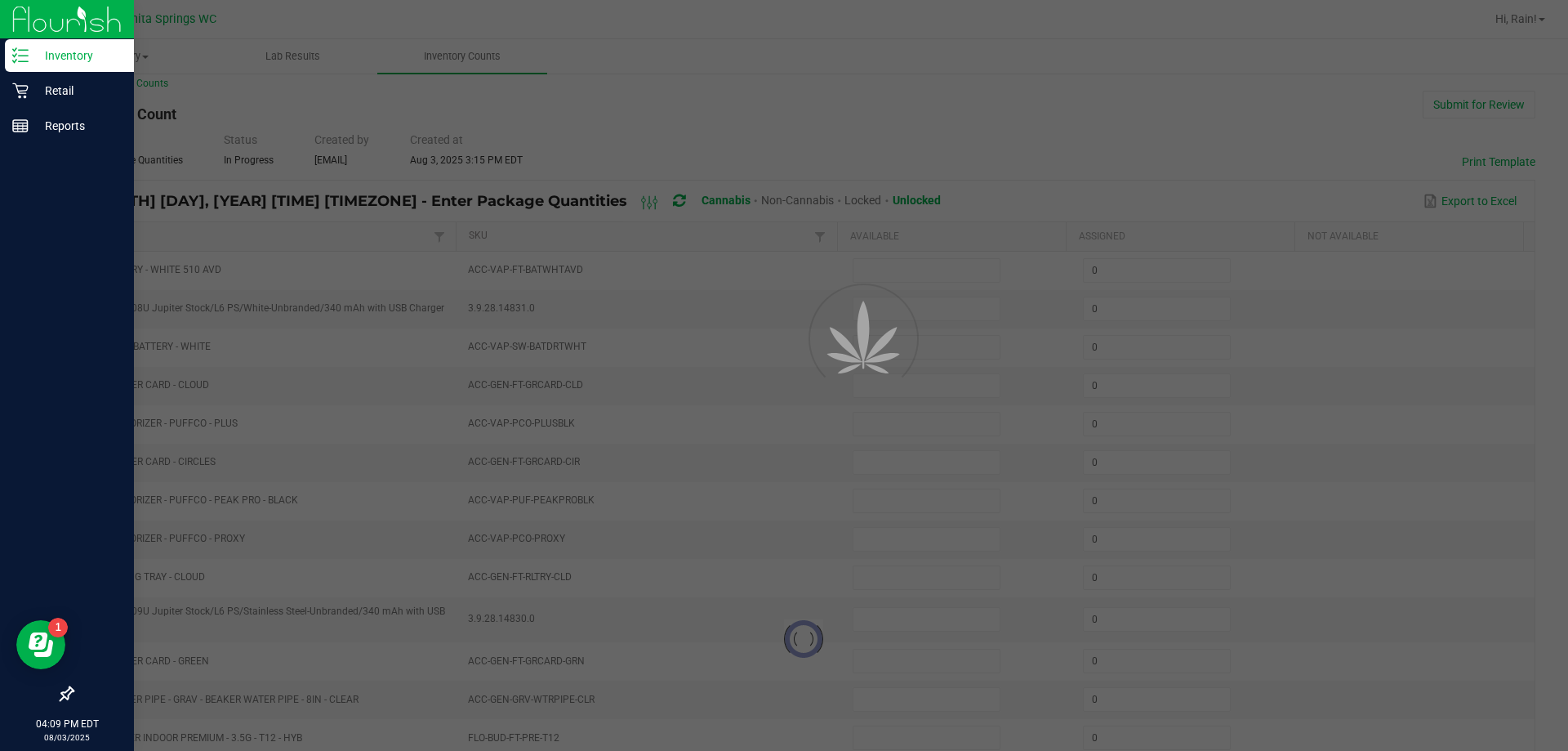 type on "8" 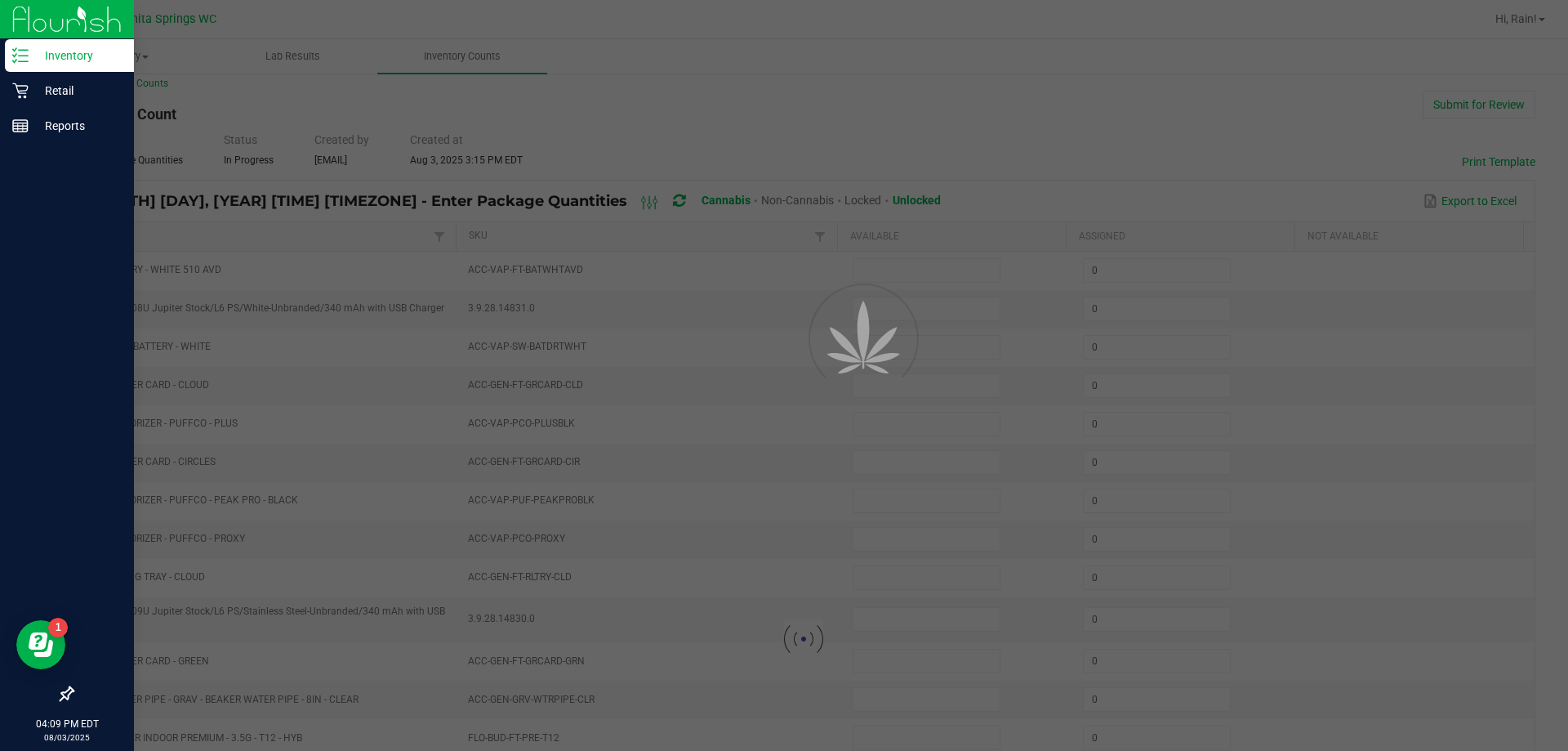 type on "13" 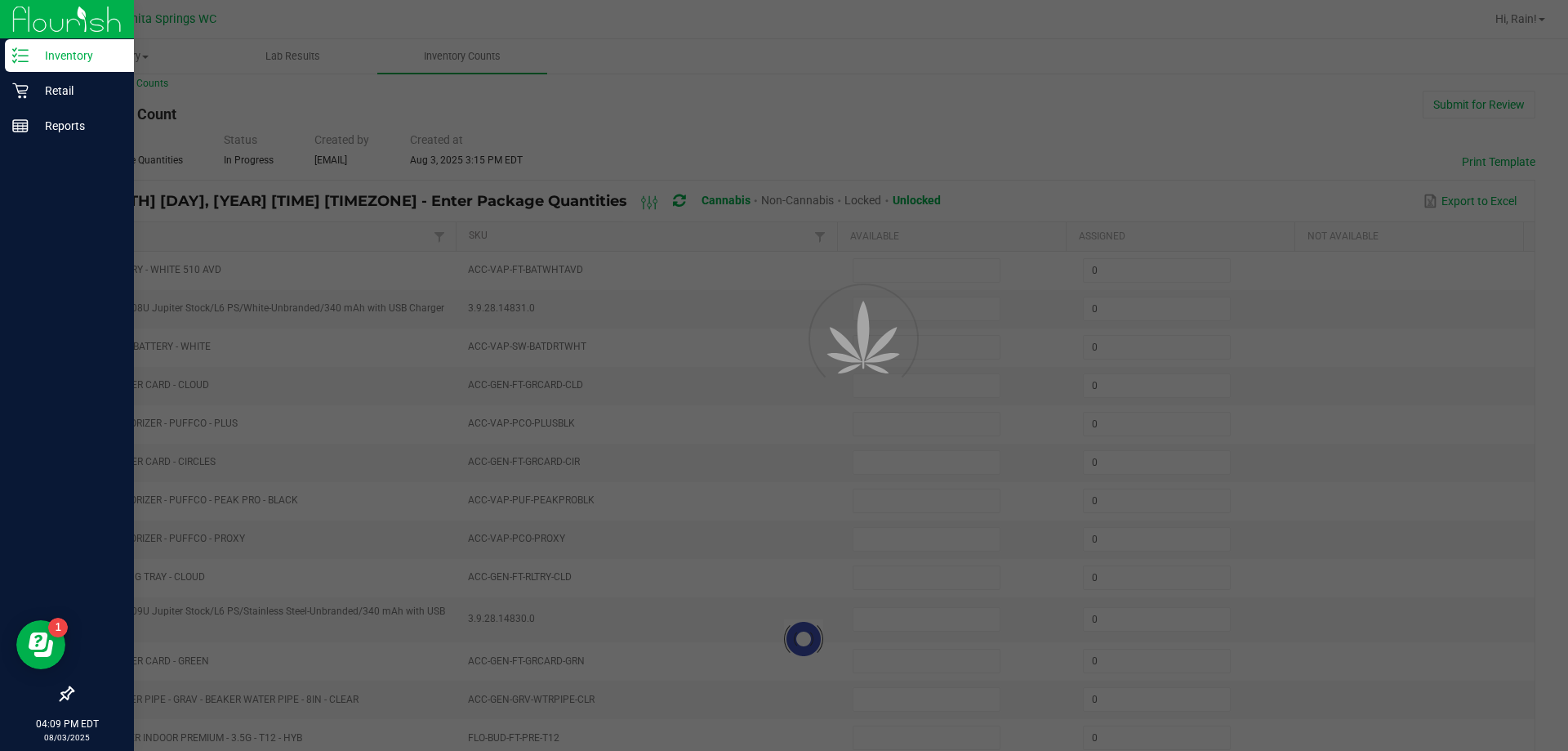 type on "12" 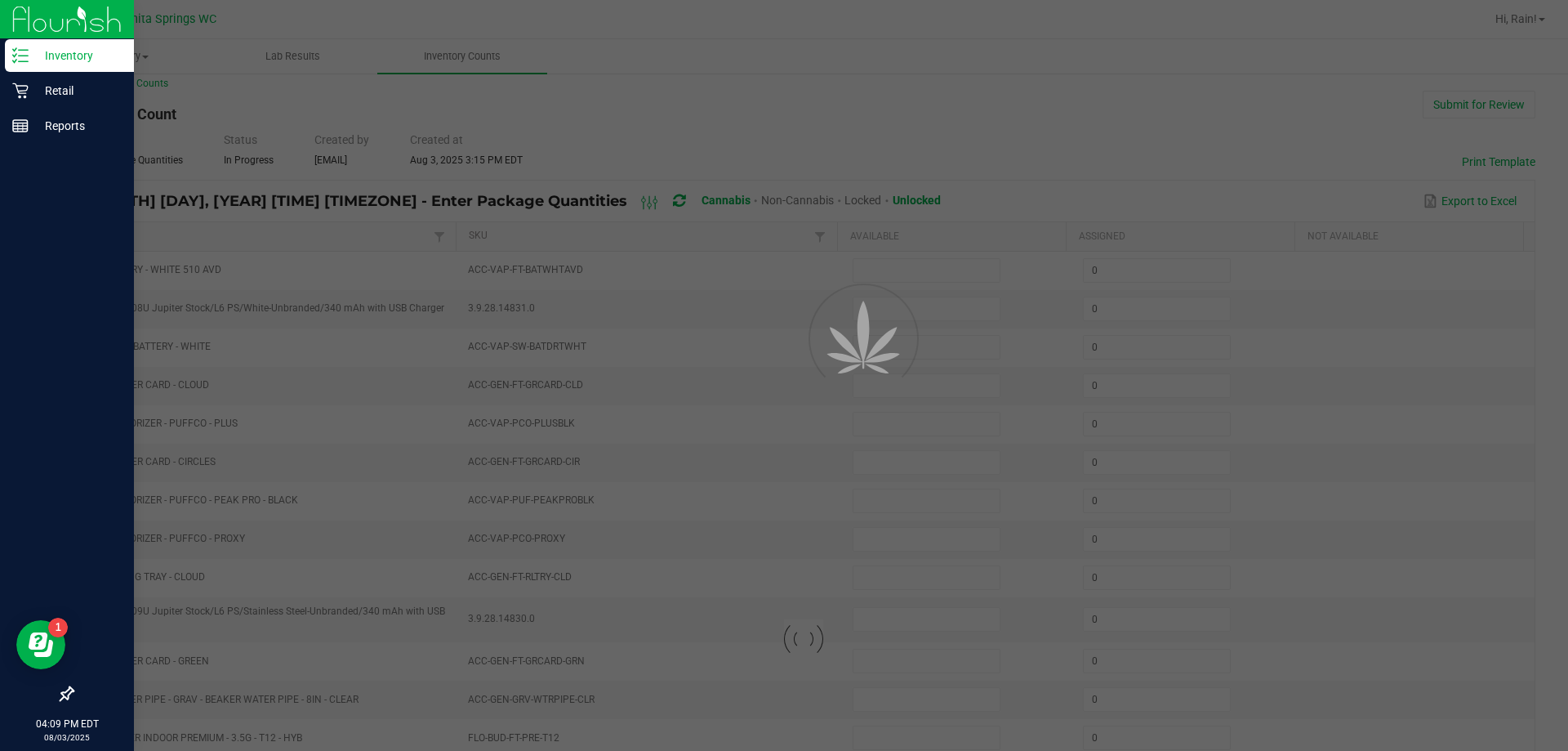 type on "6" 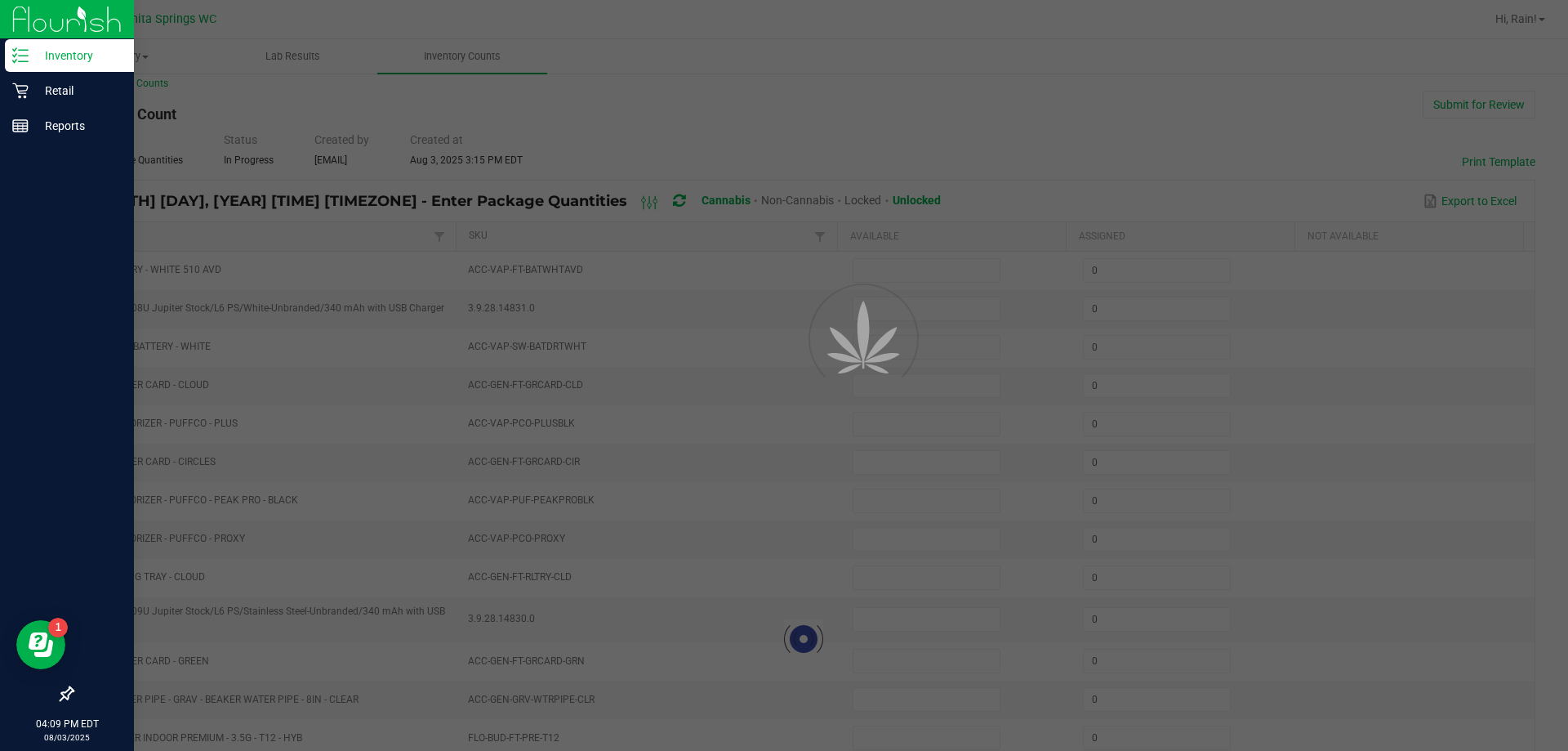 type on "5" 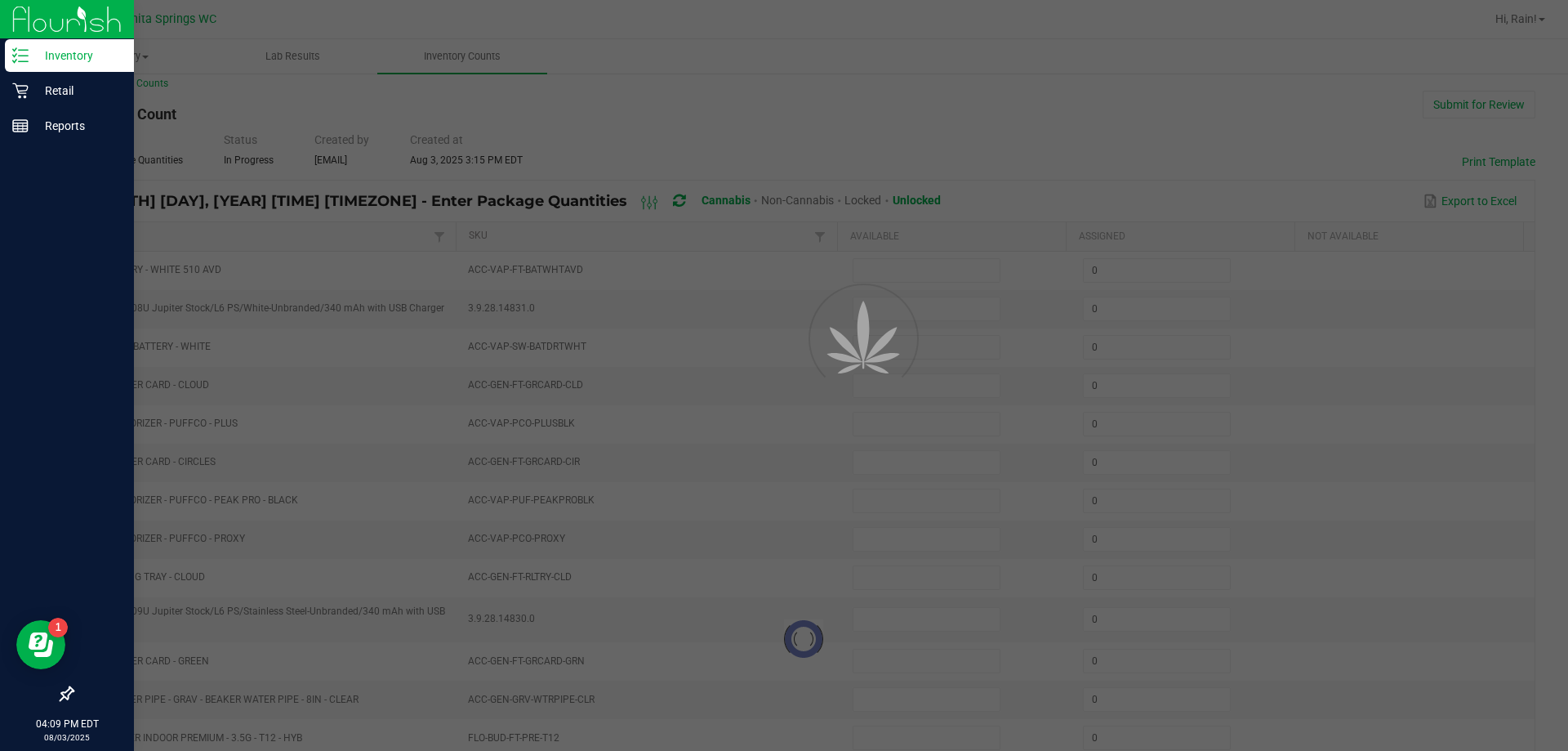 type on "4" 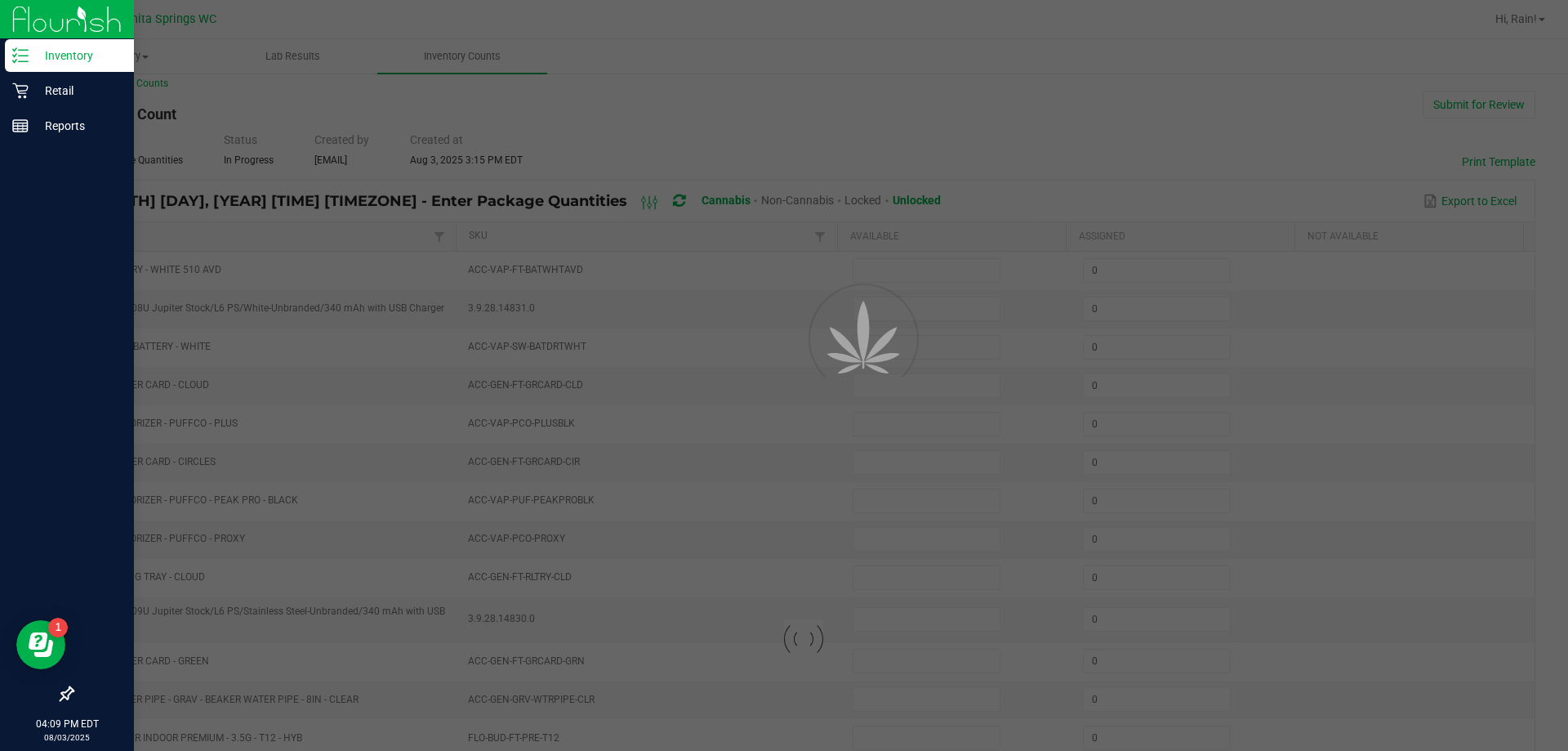 type on "14" 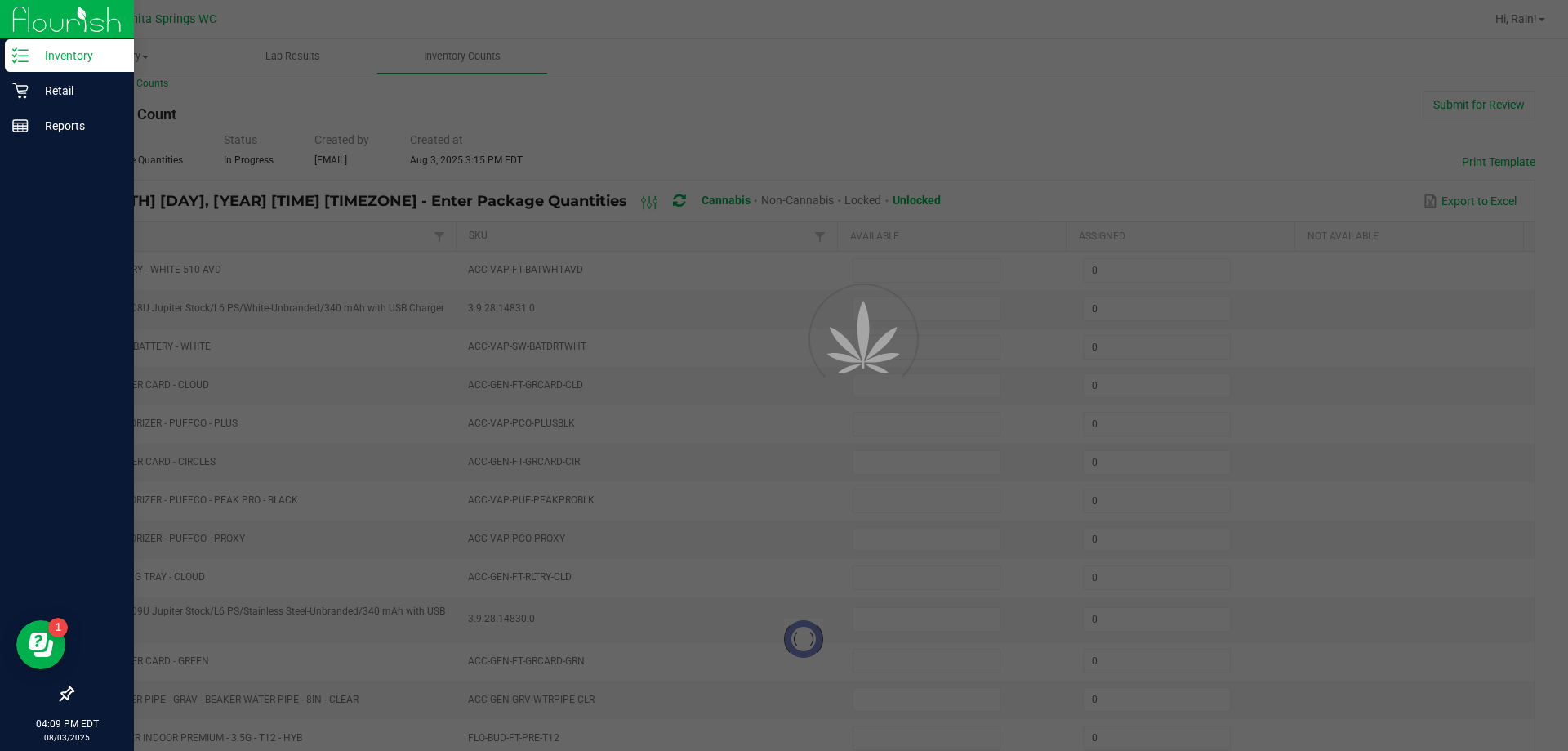type on "0" 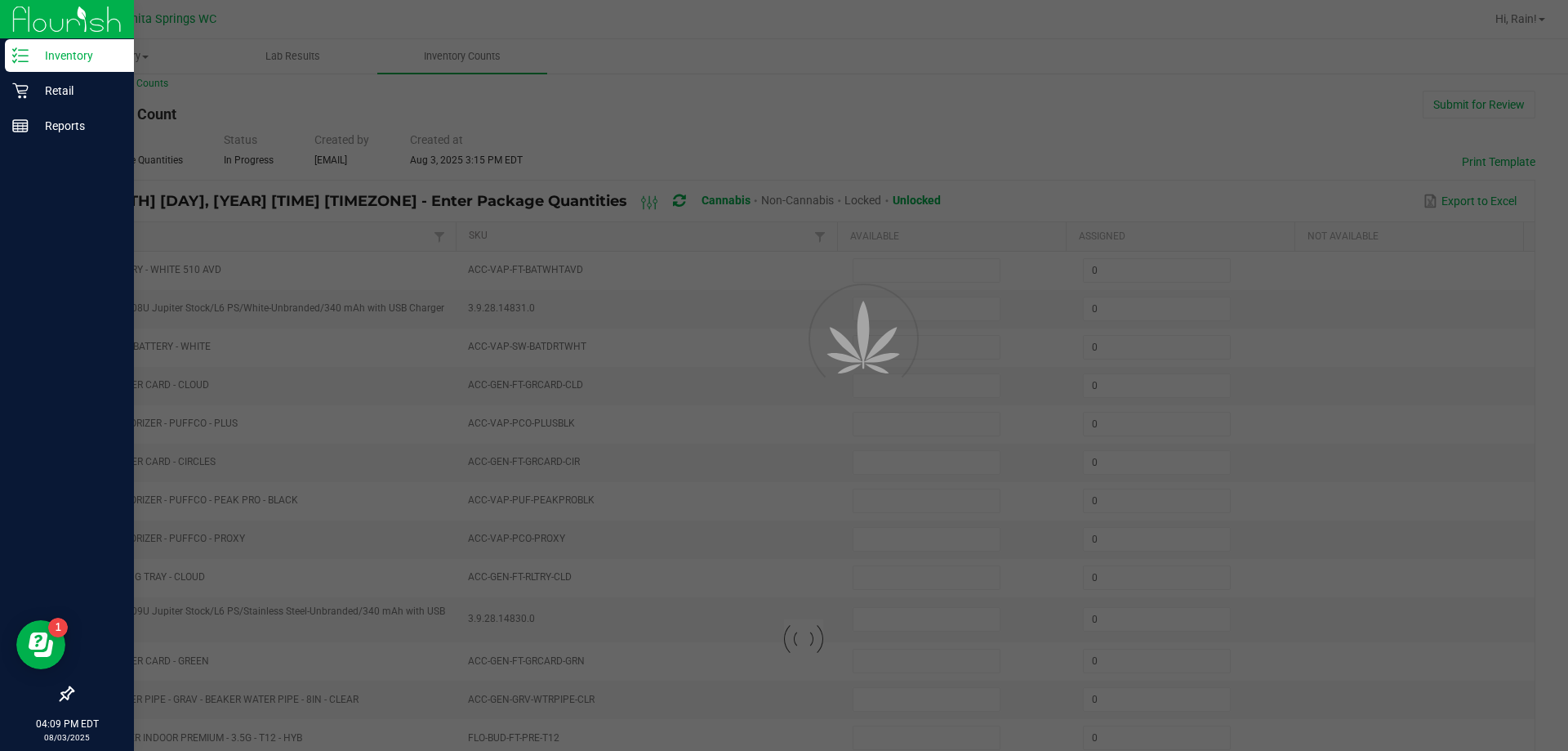 type on "2" 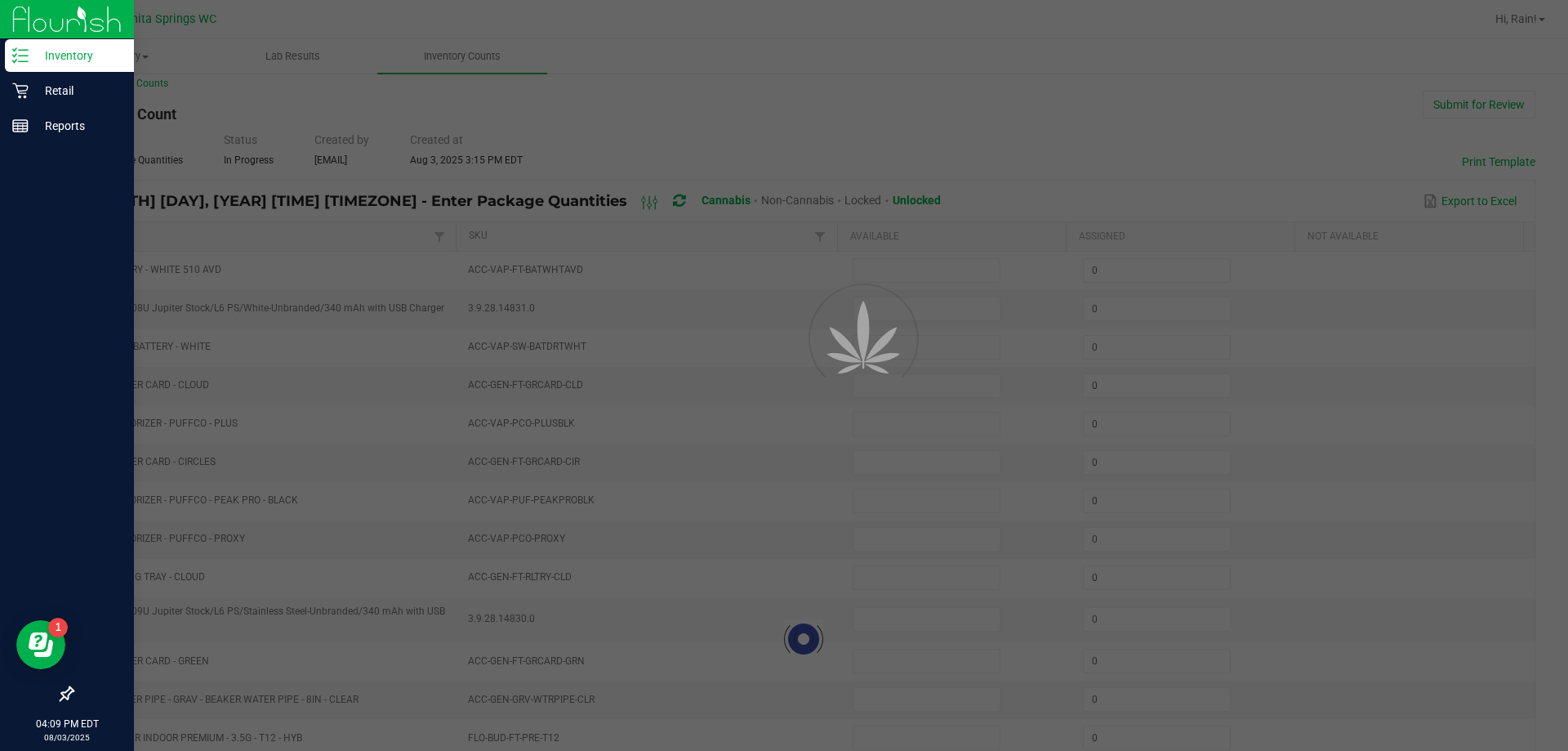 type on "2" 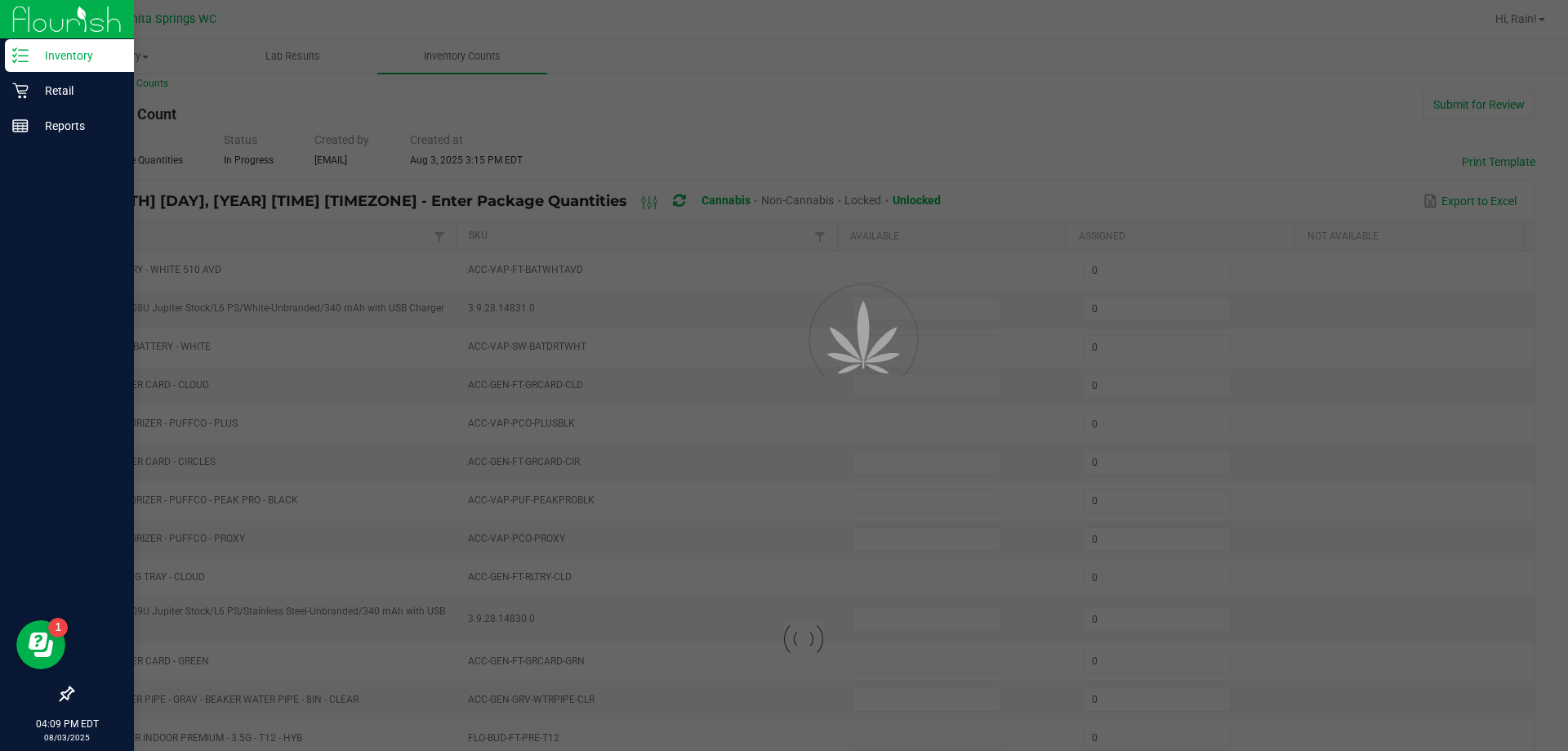 type on "7" 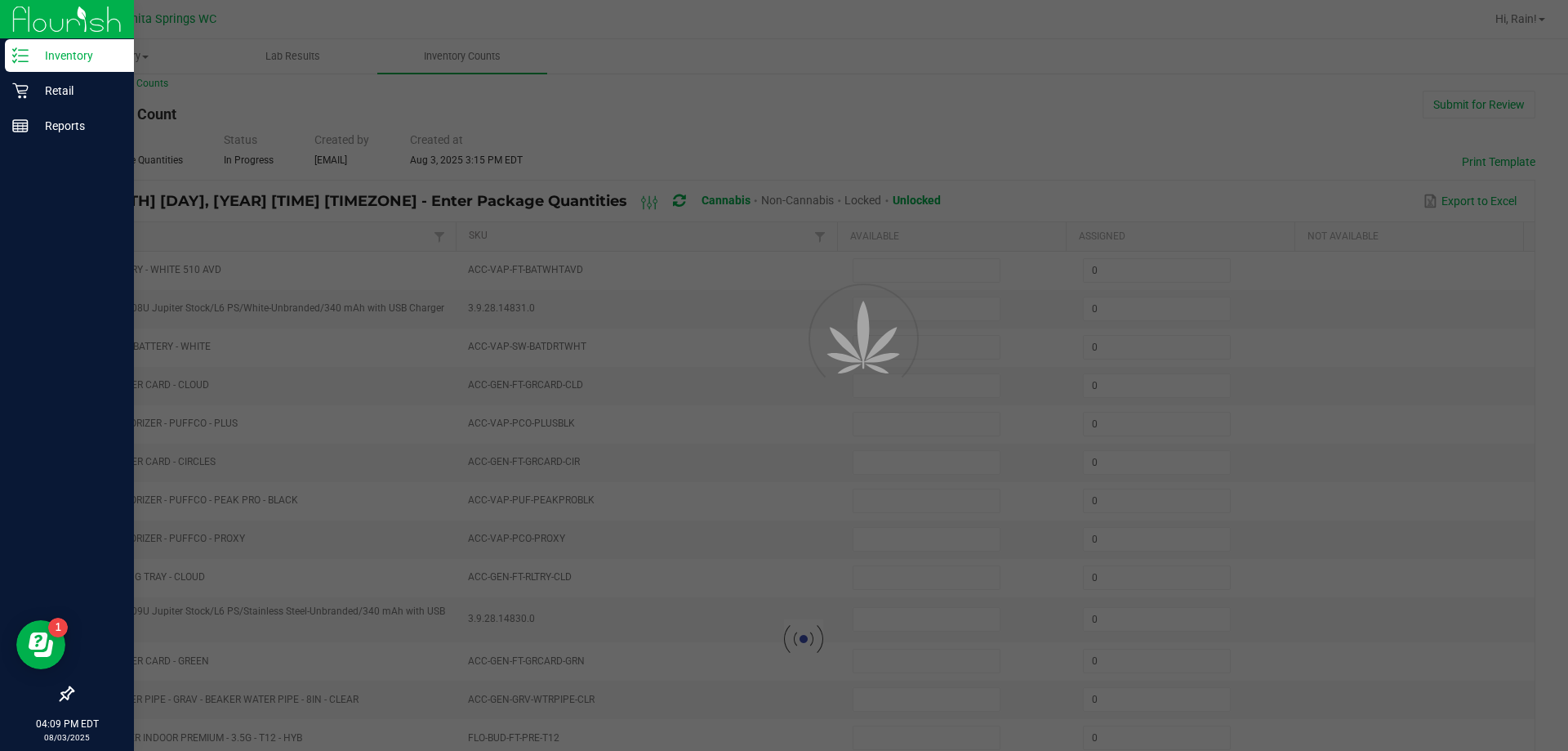 type on "9" 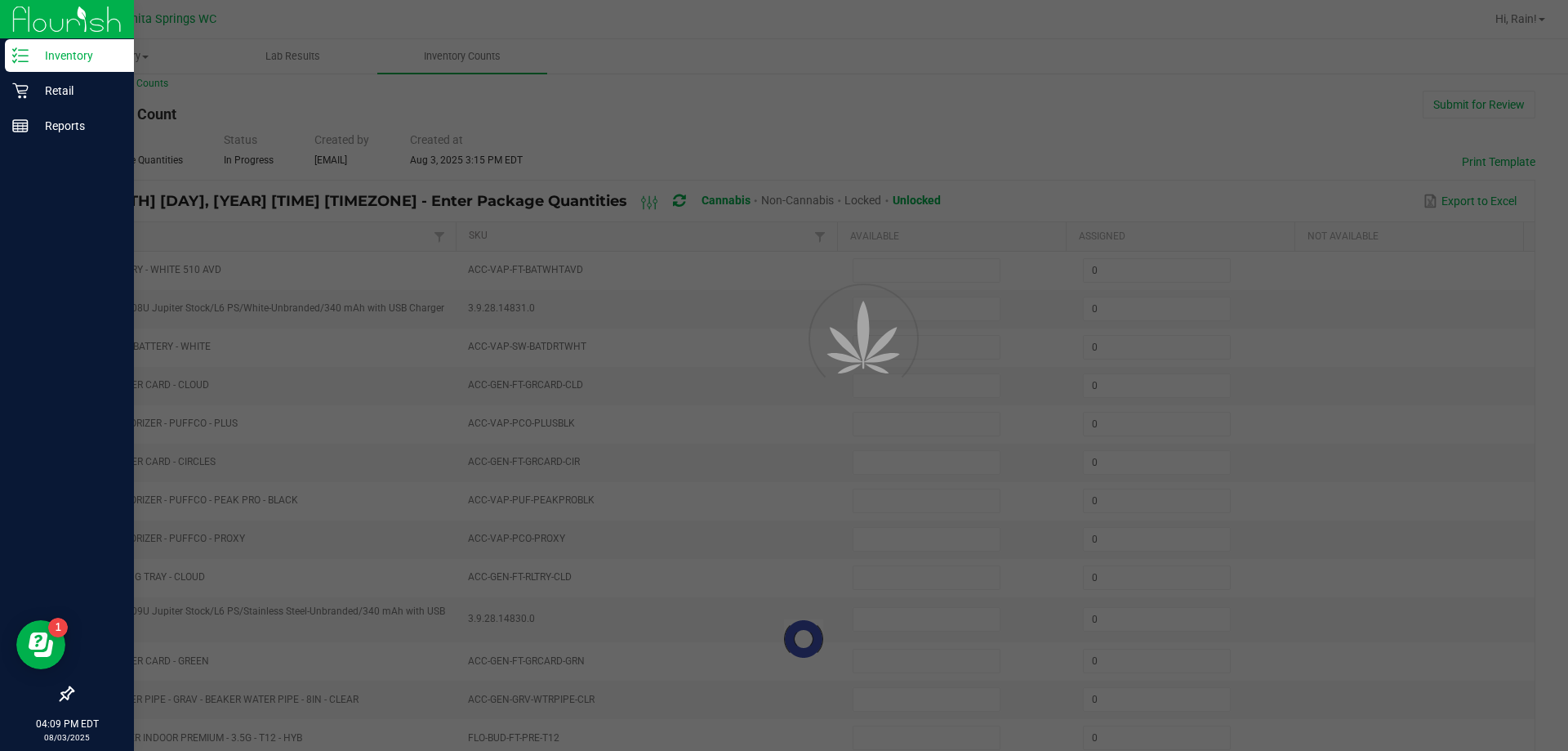 type on "8" 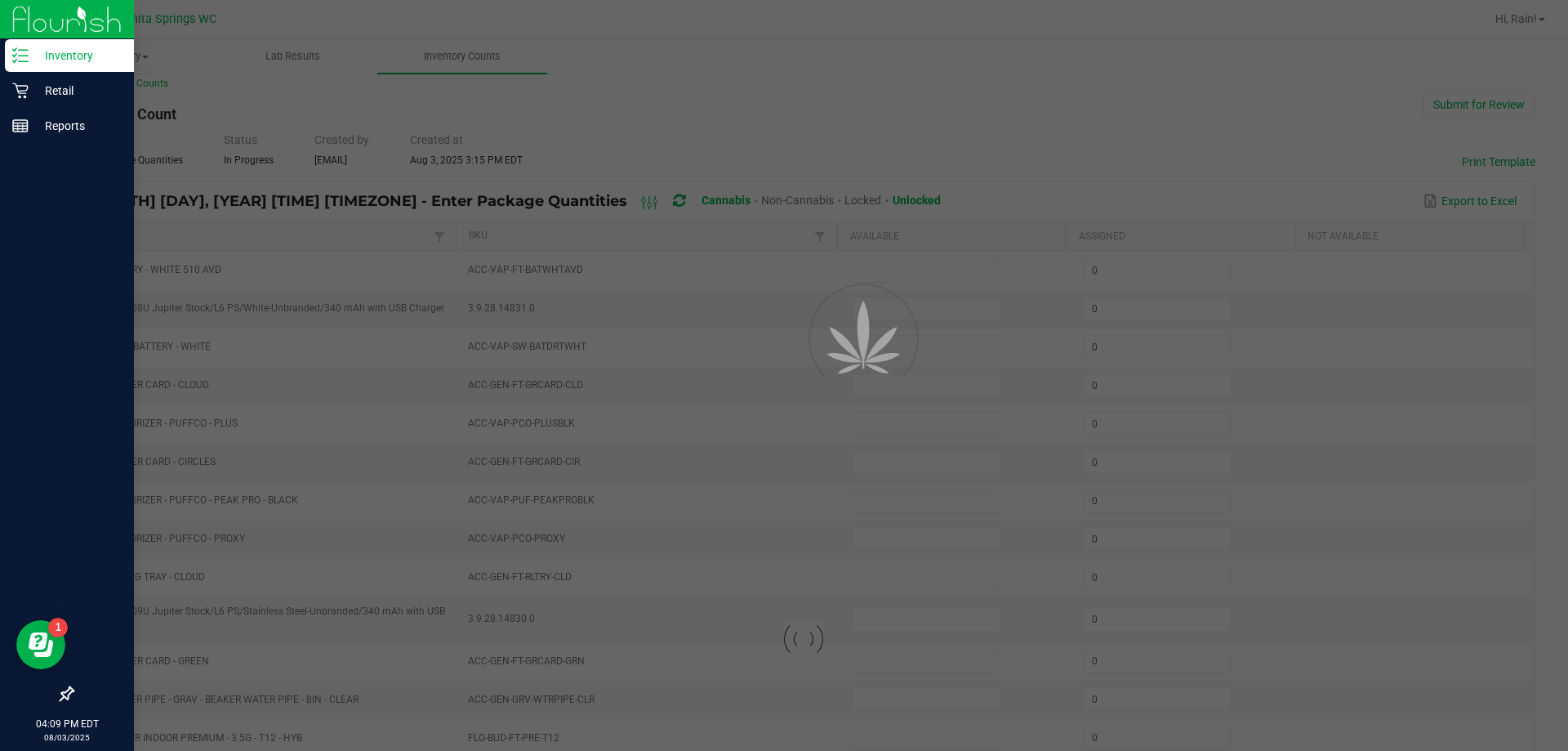 type on "2" 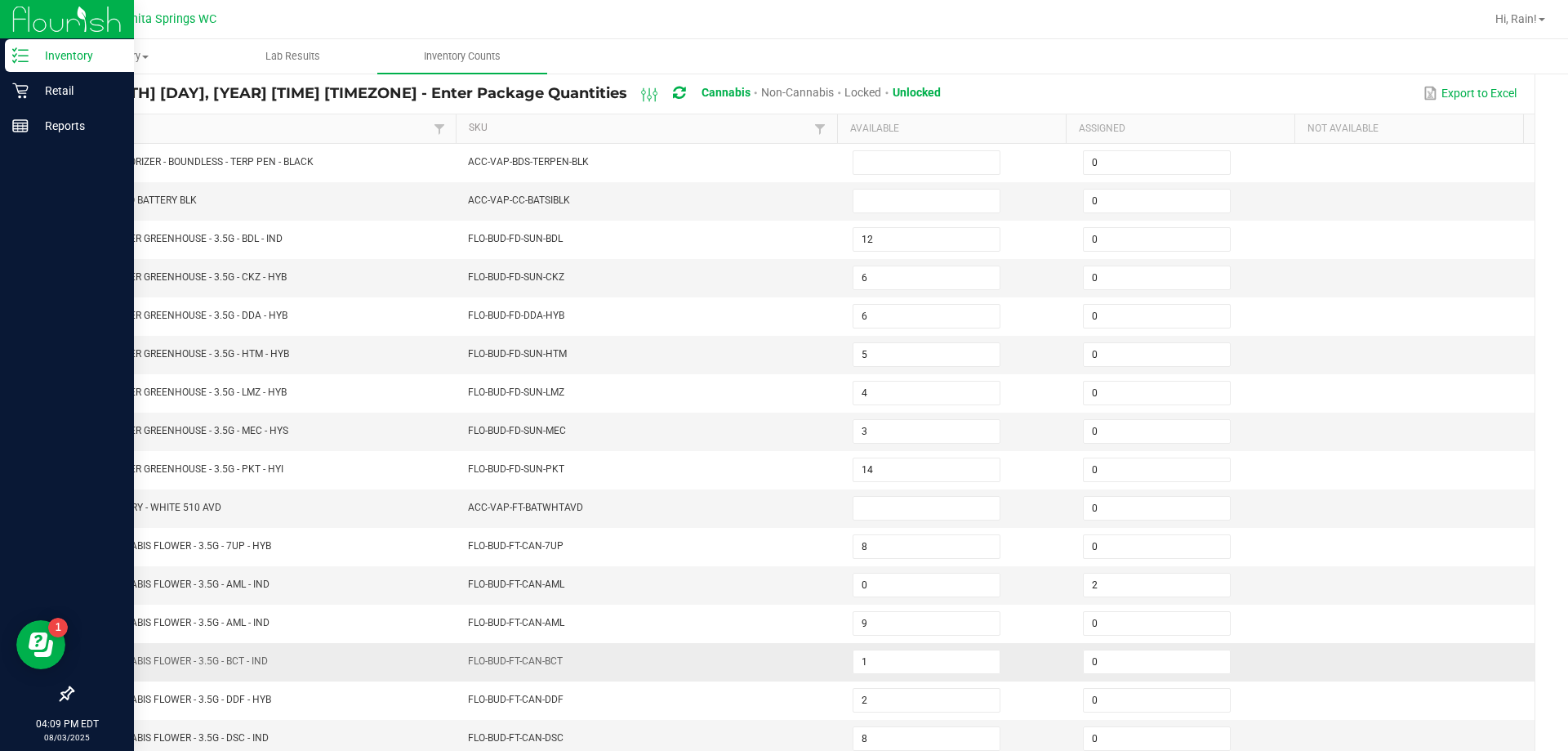 scroll, scrollTop: 339, scrollLeft: 0, axis: vertical 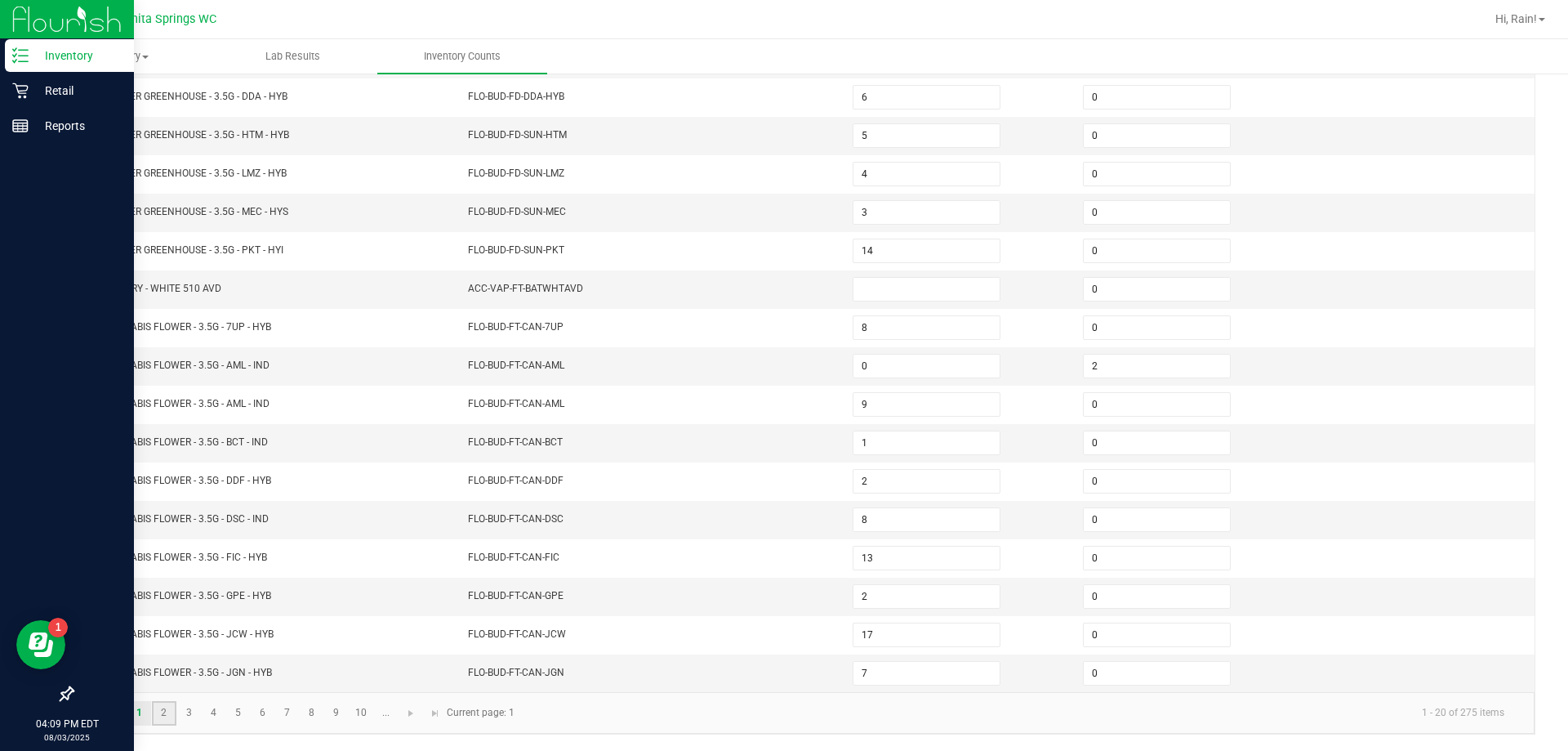 click on "2" 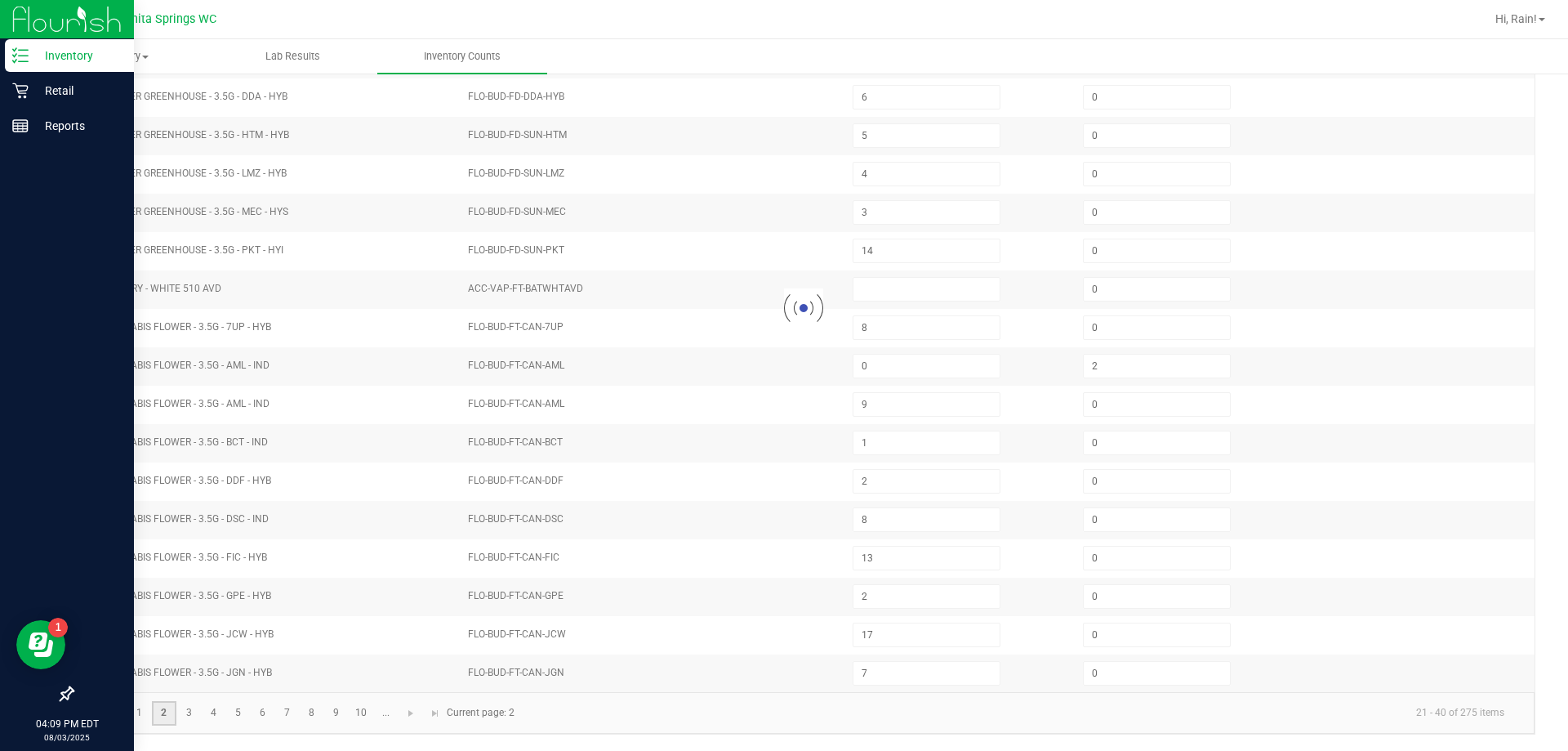 type on "2" 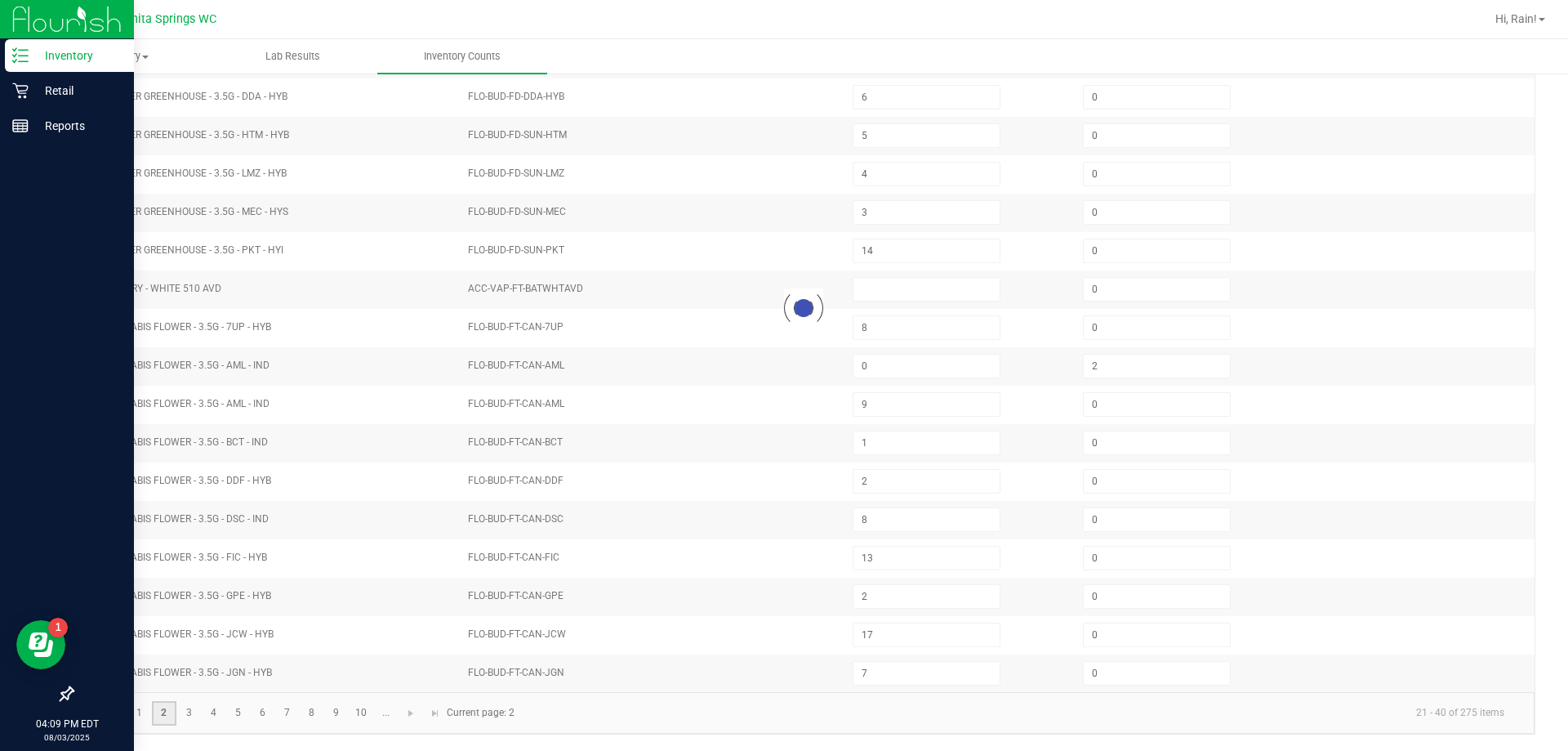 type on "17" 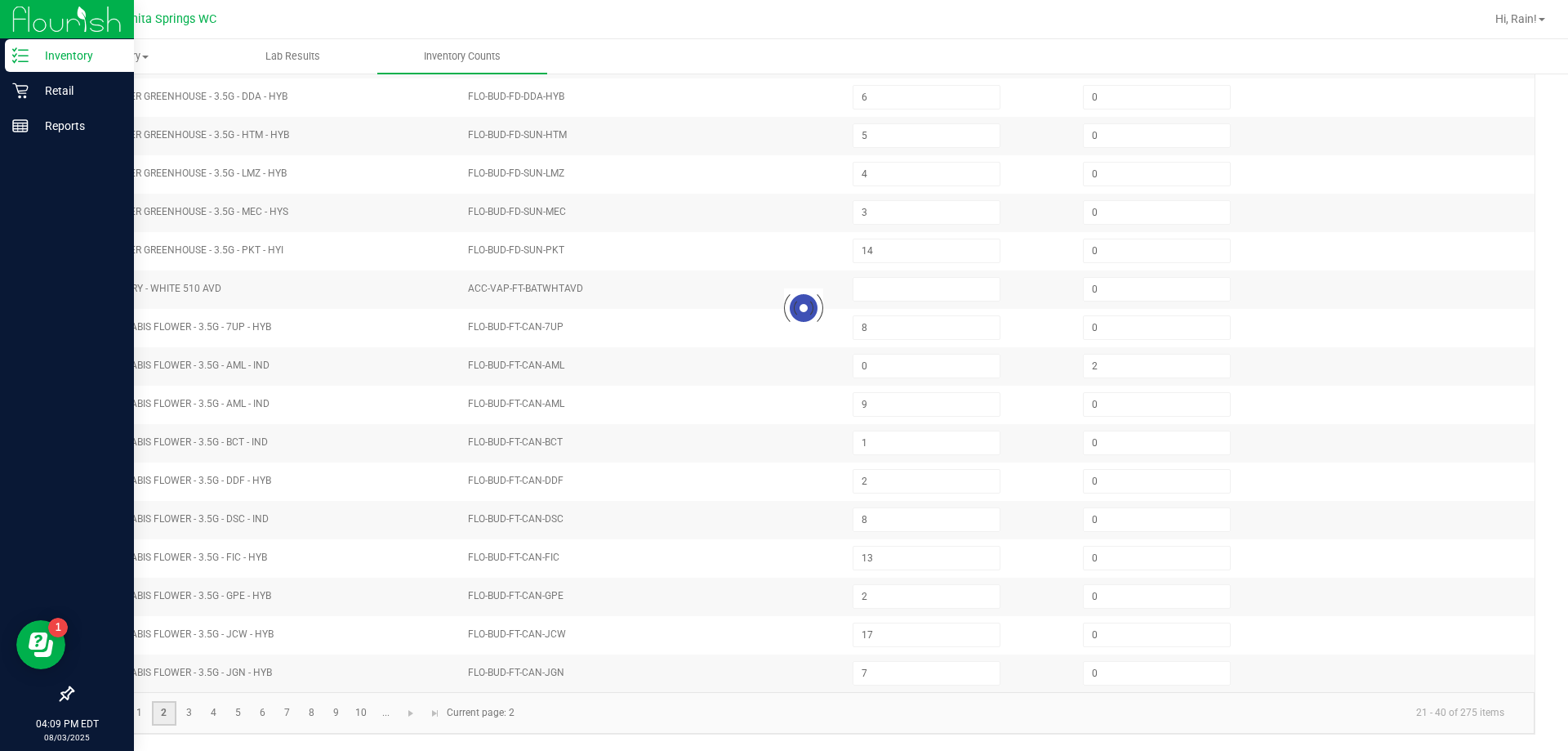 type on "8" 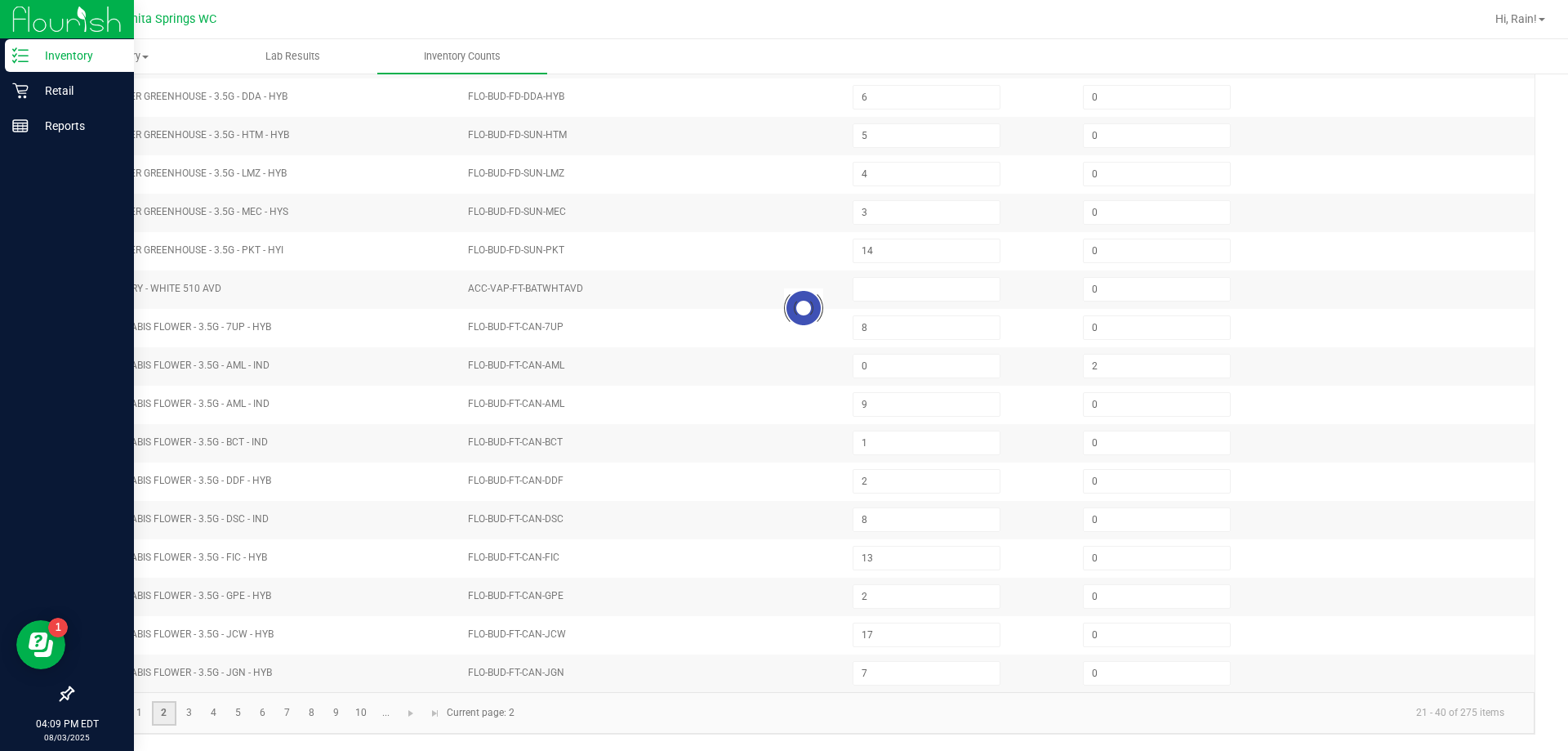 type on "2" 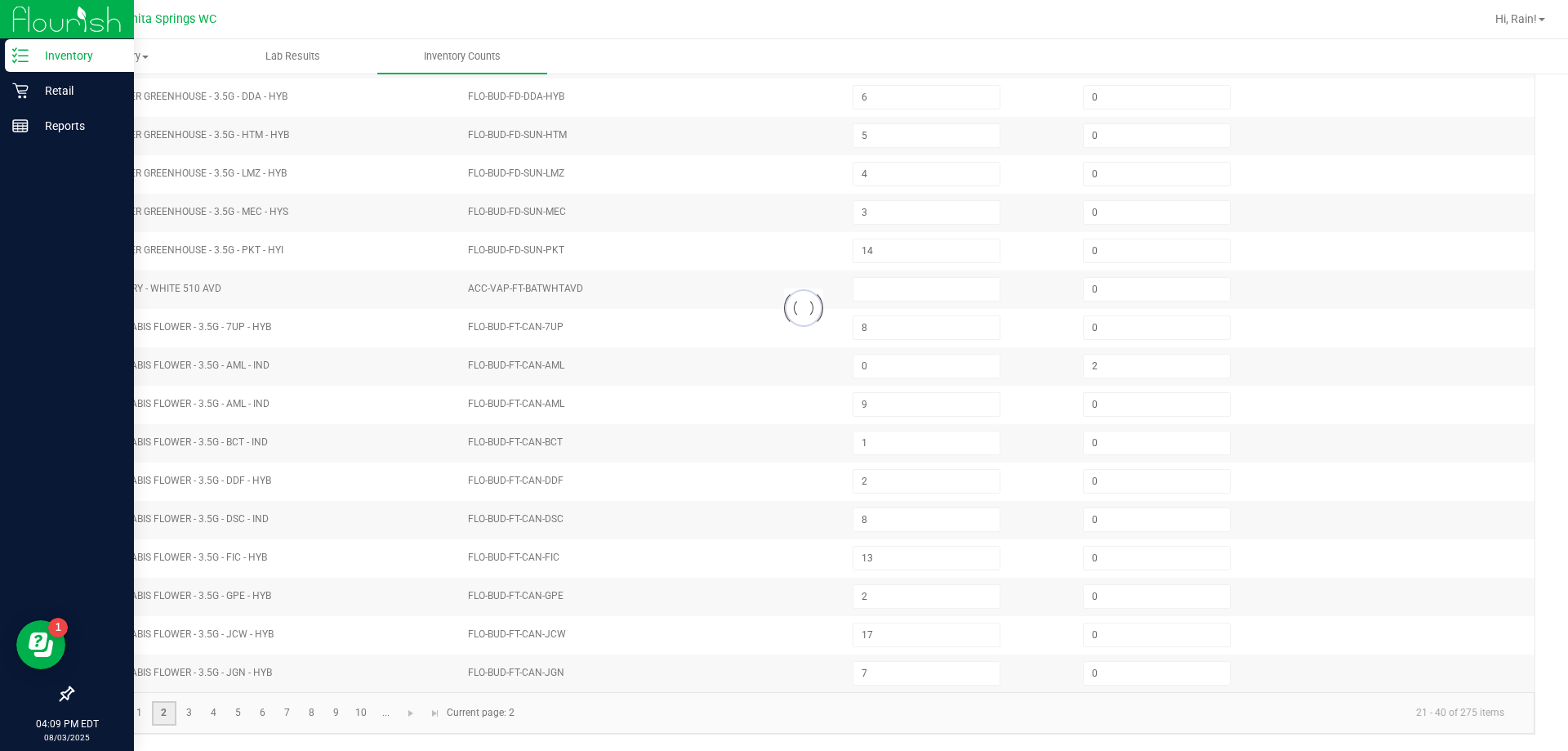 type on "3" 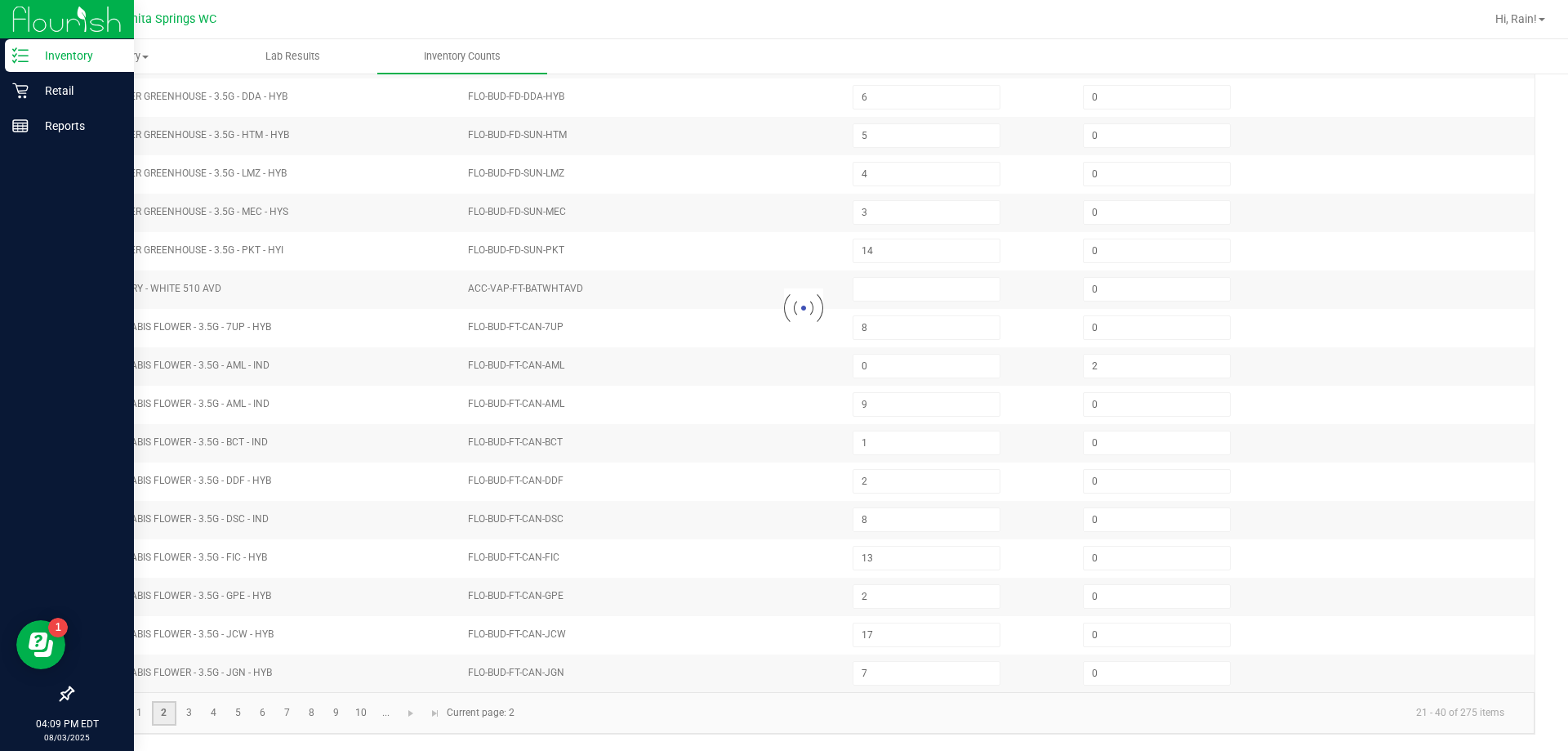 type on "4" 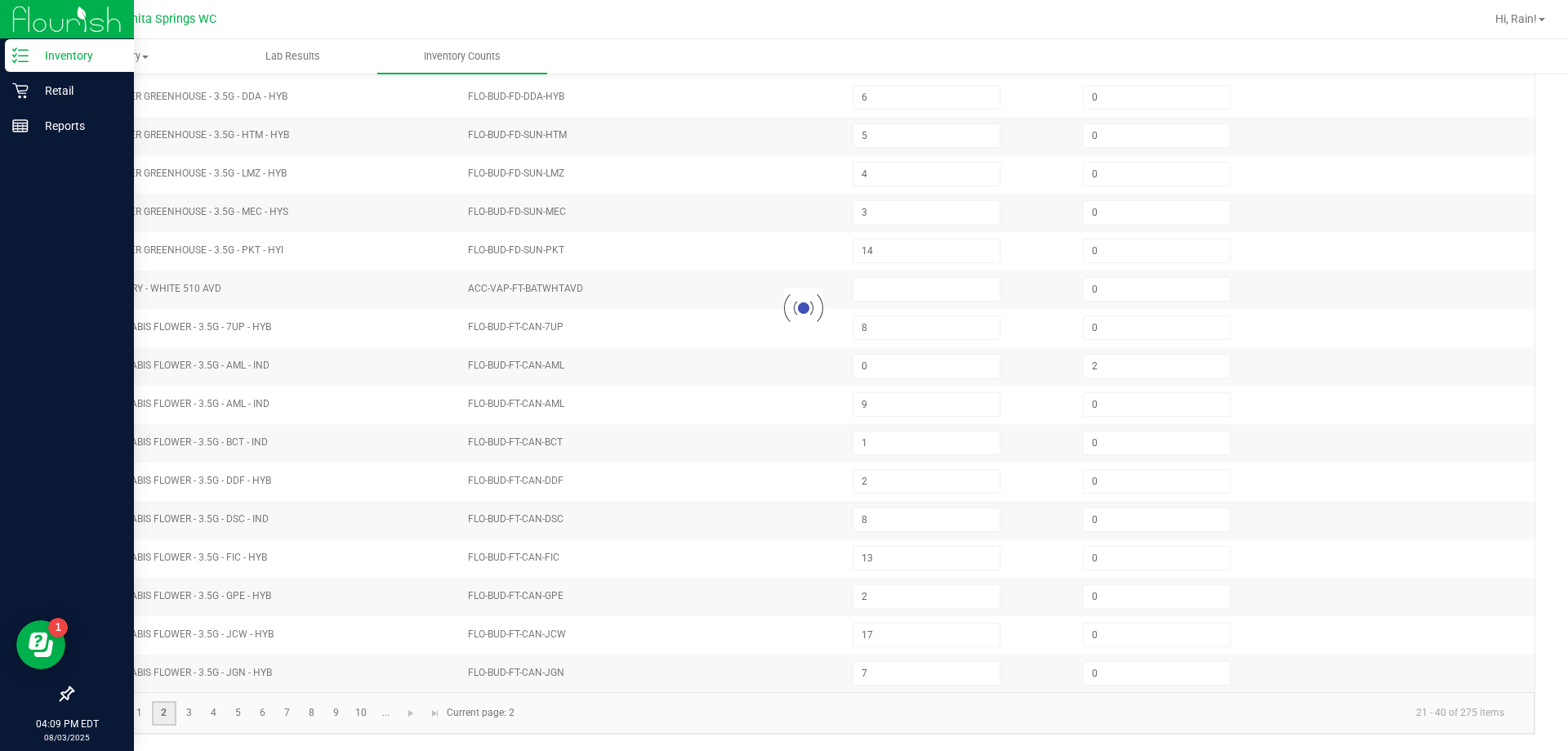 type on "8" 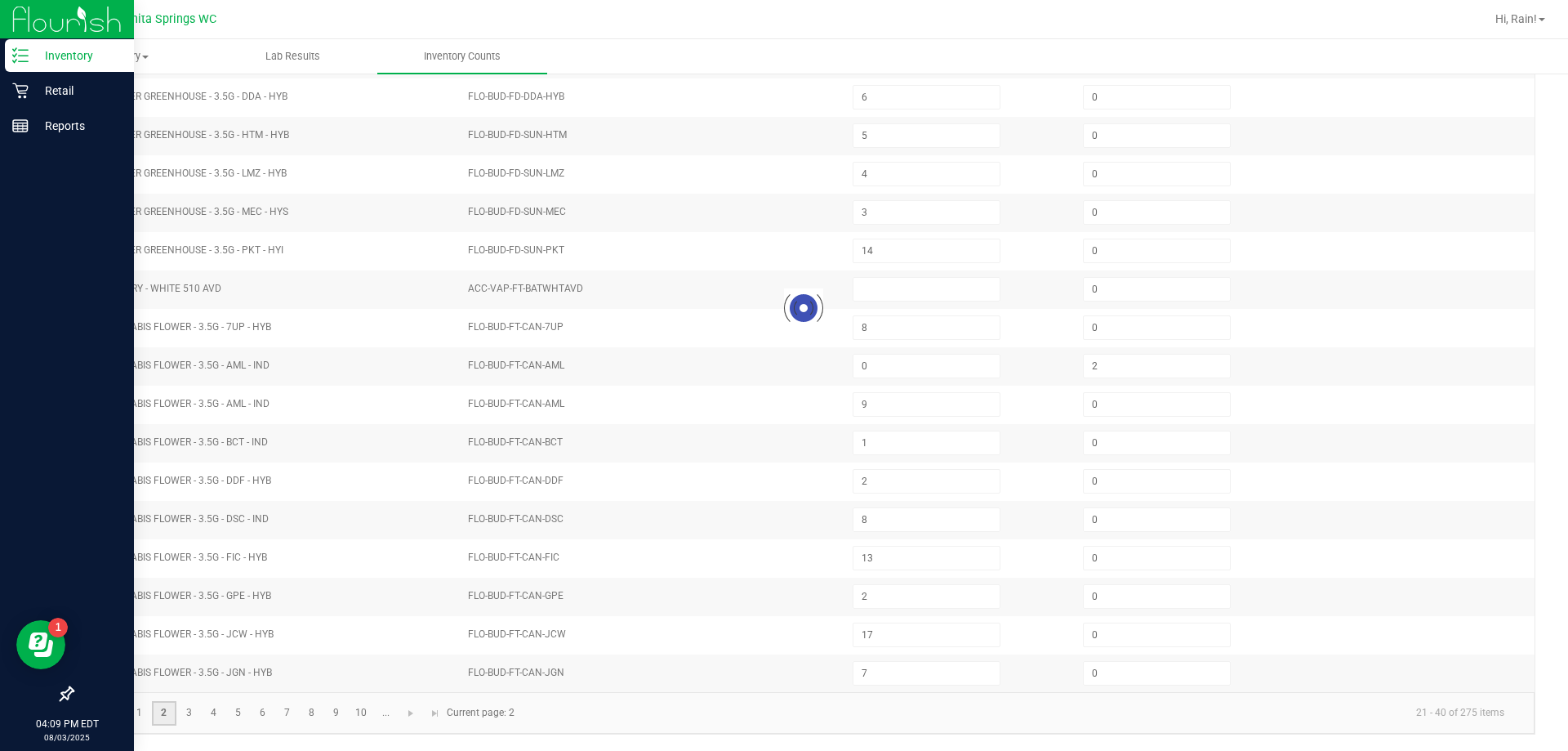 type on "7" 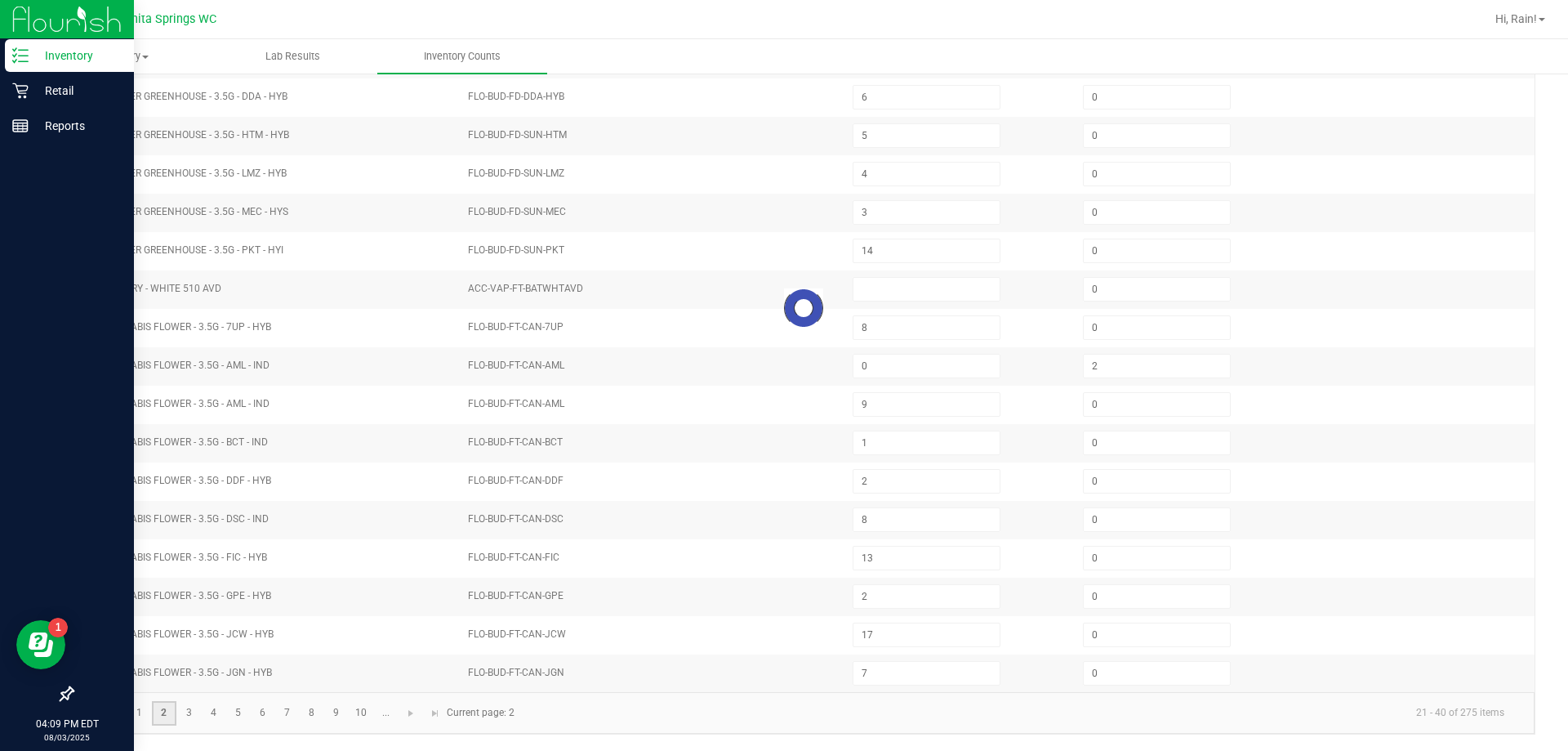 type on "7" 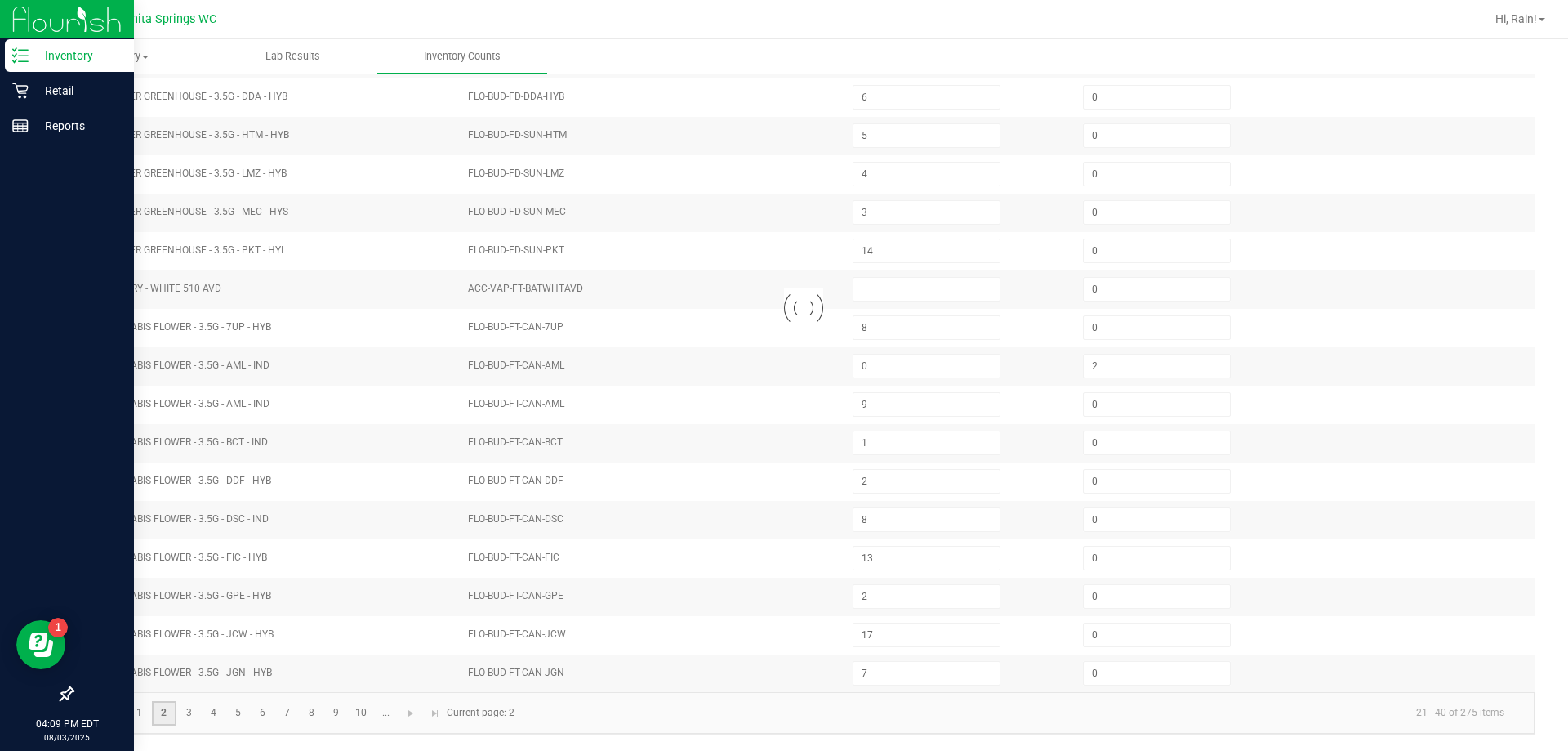 type on "0" 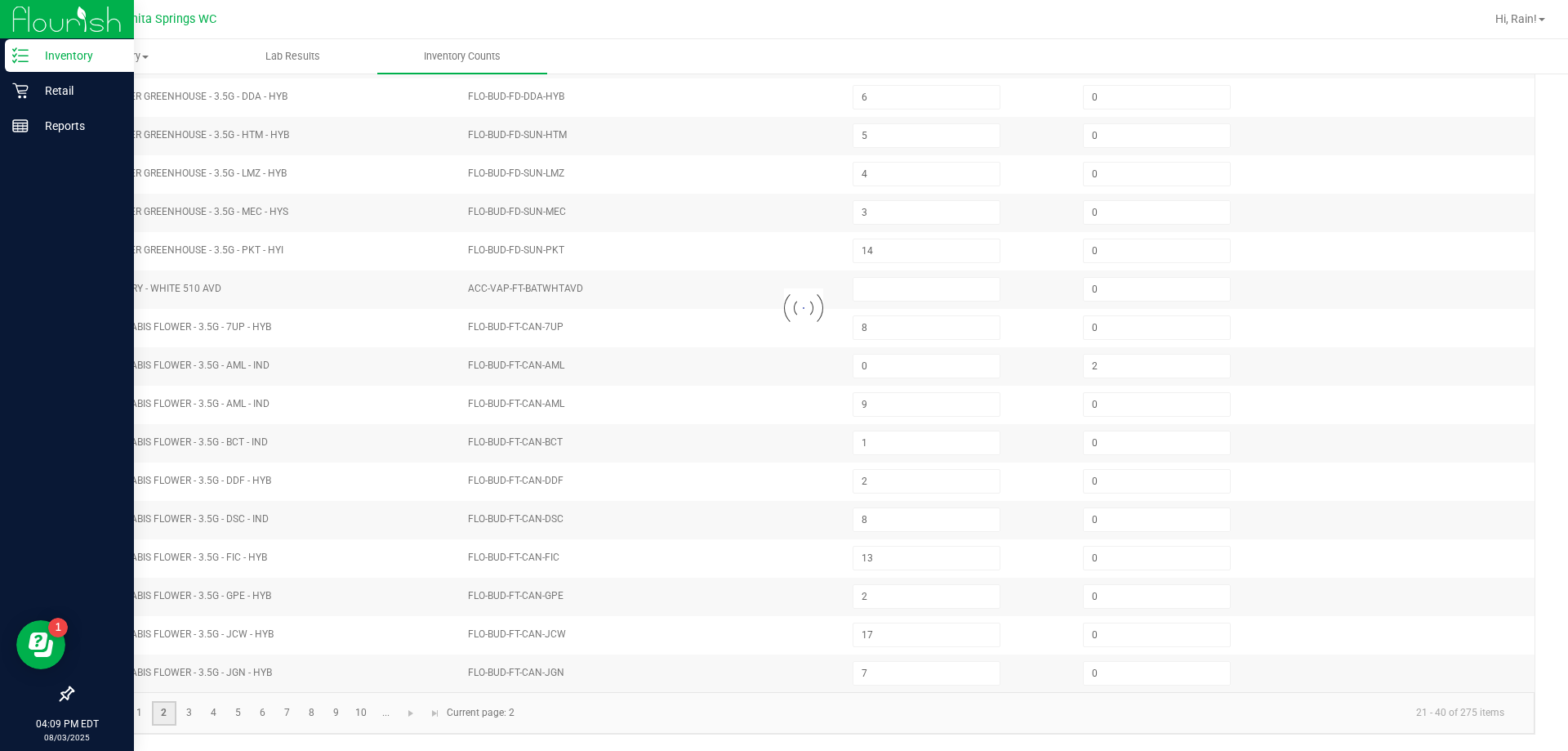 type on "7" 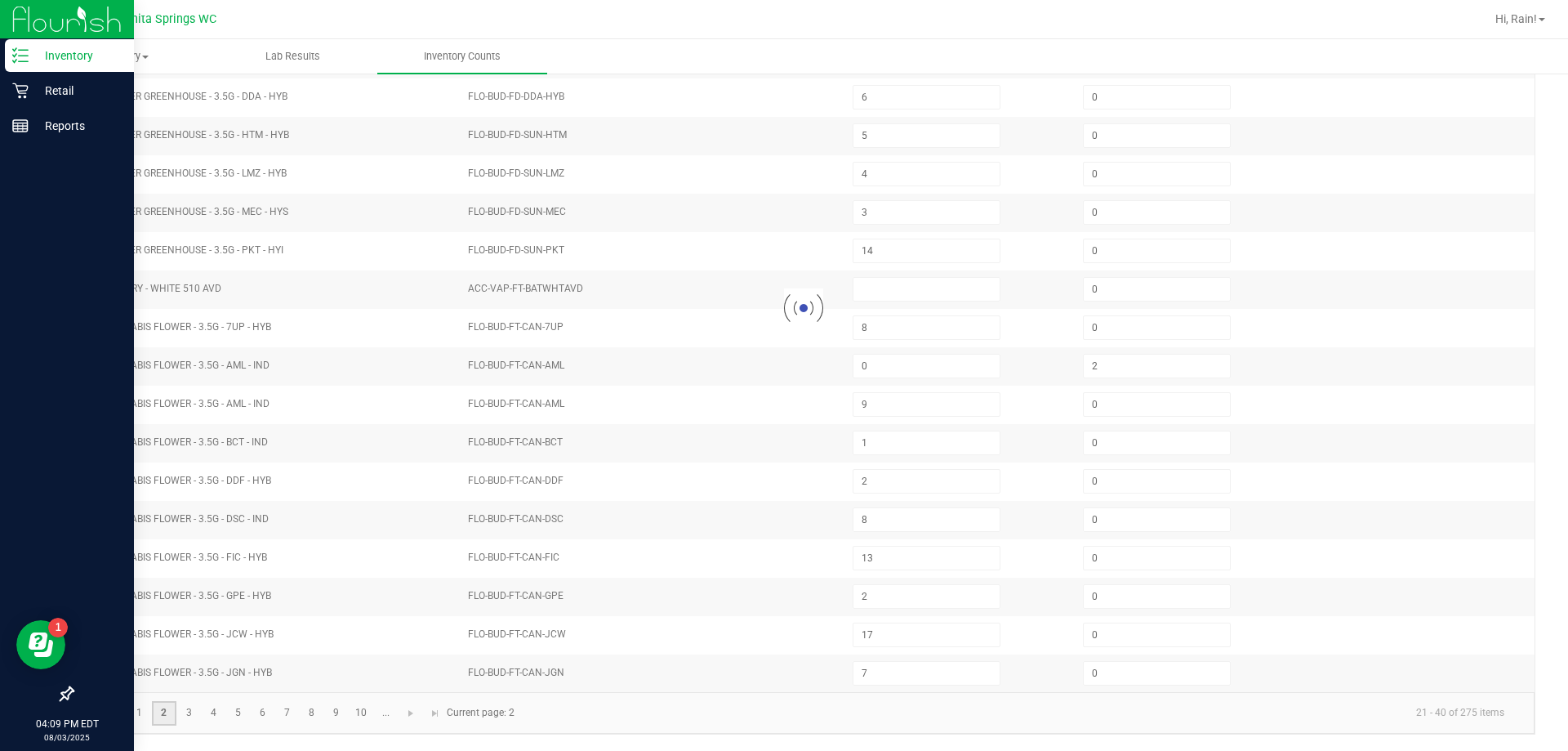 type on "2" 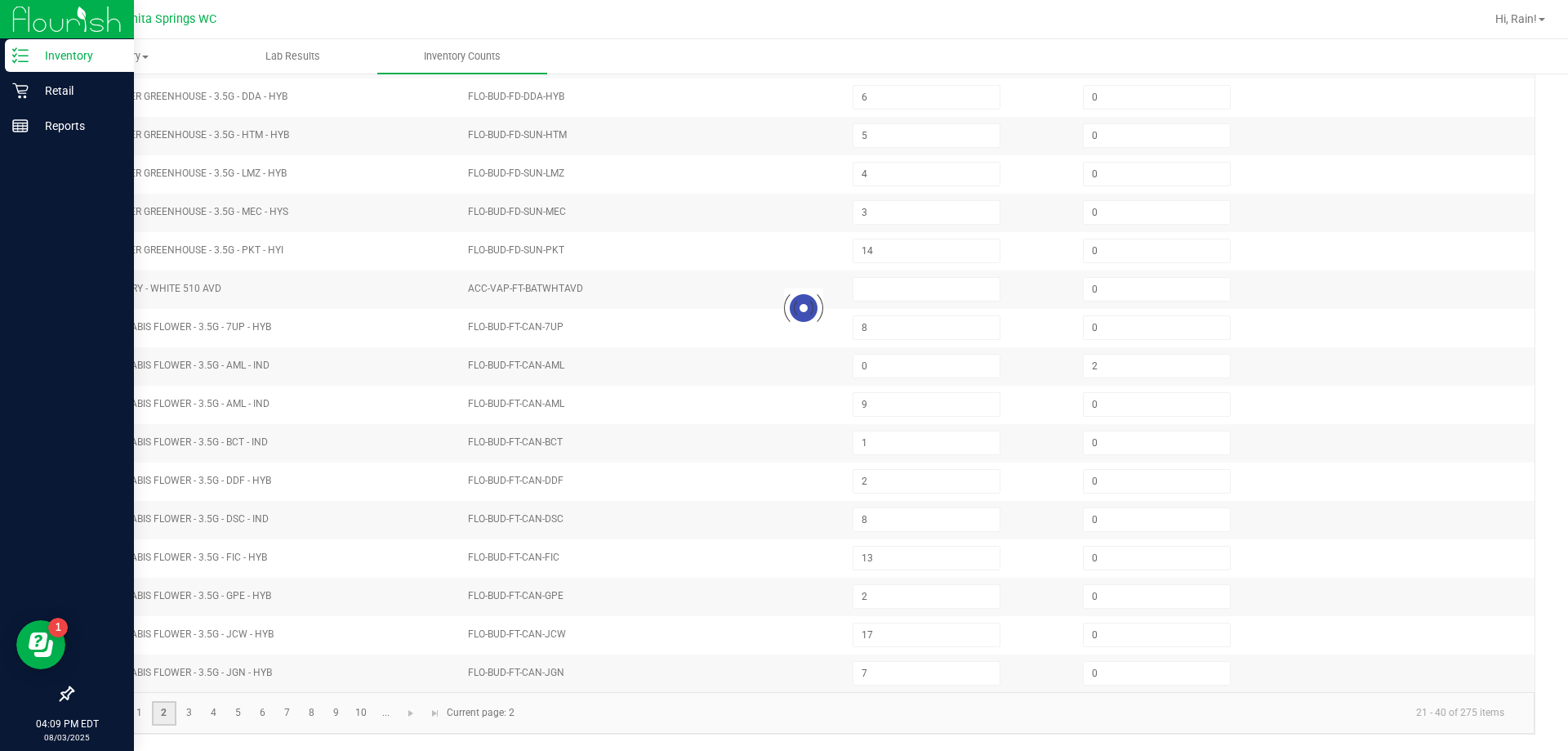 type on "0" 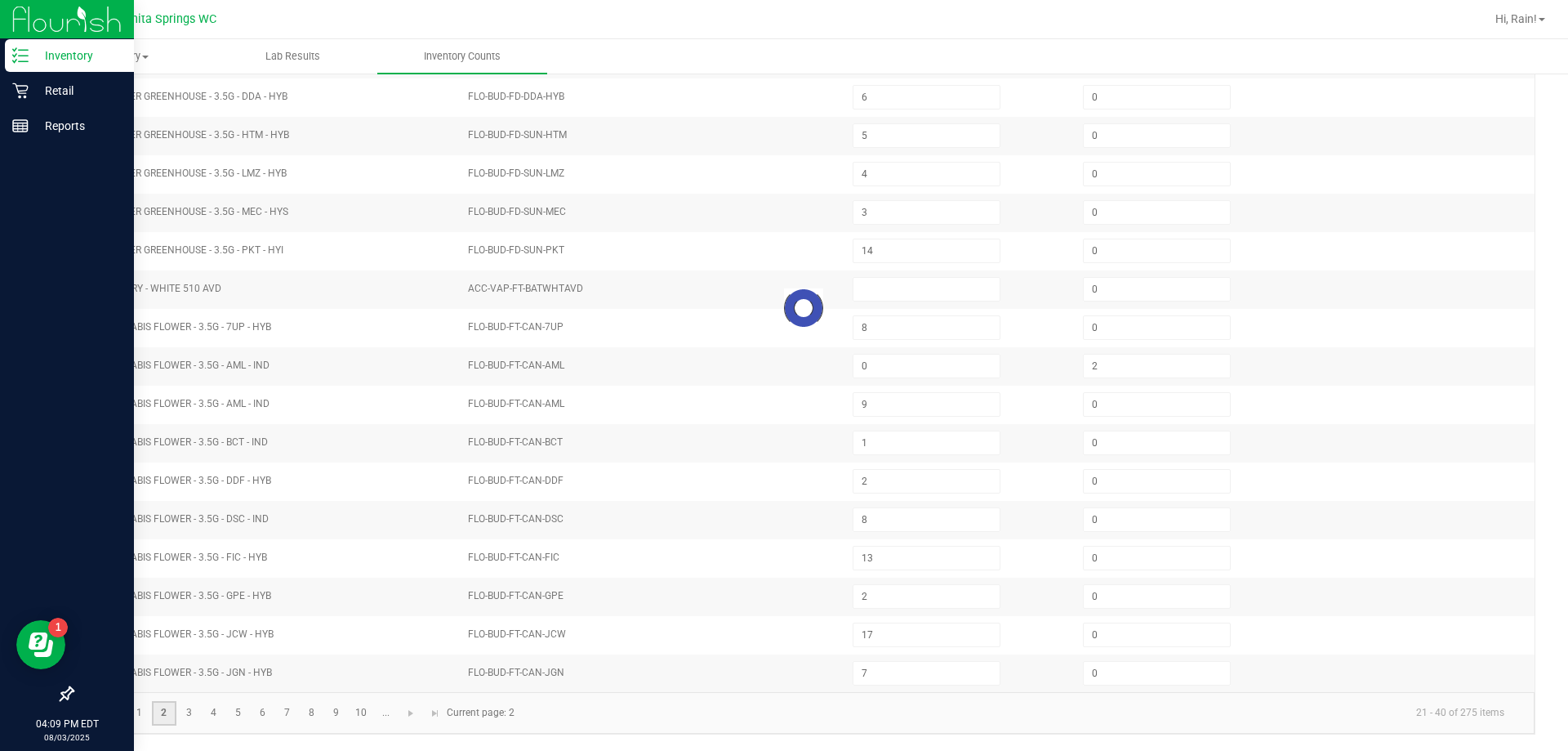 type on "11" 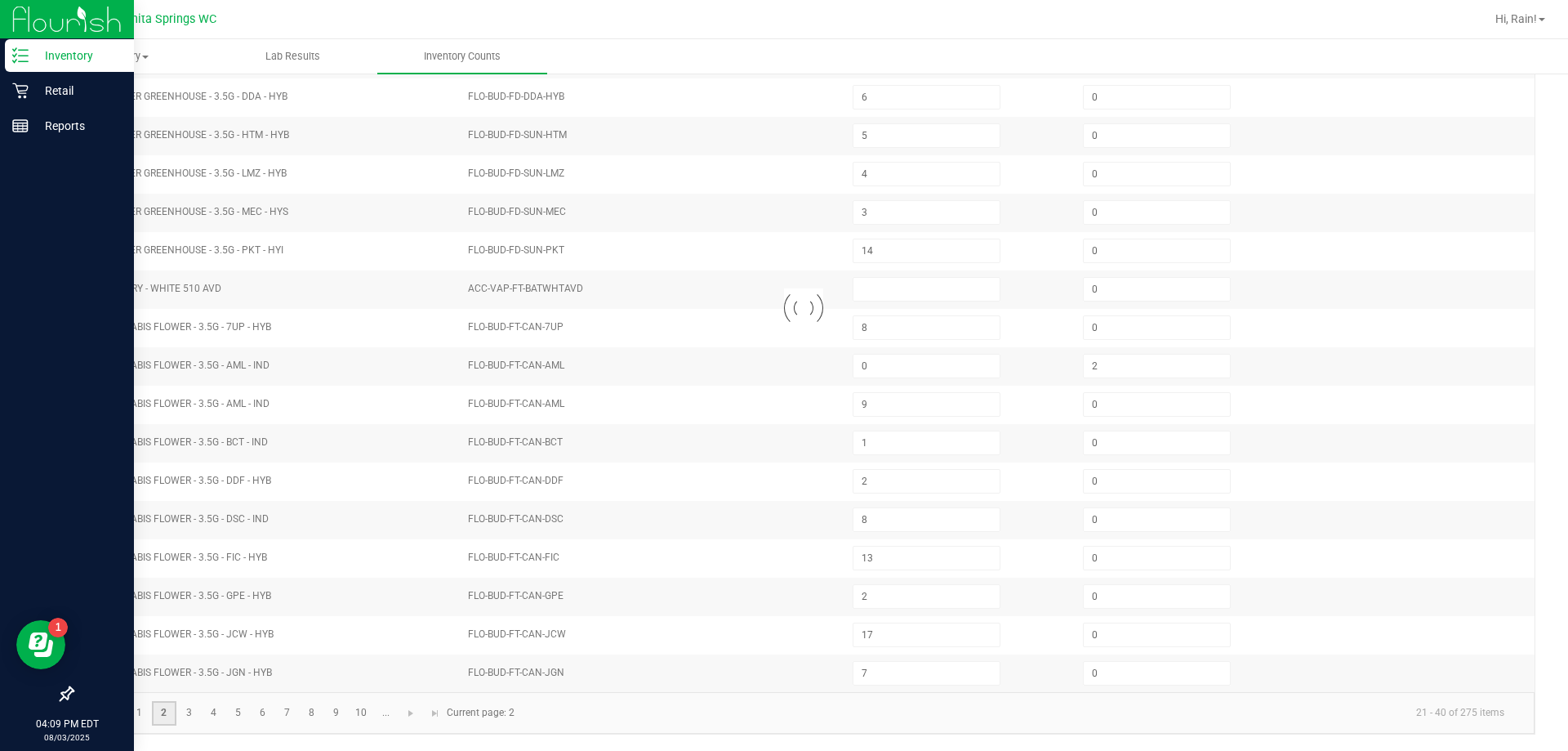 type on "3" 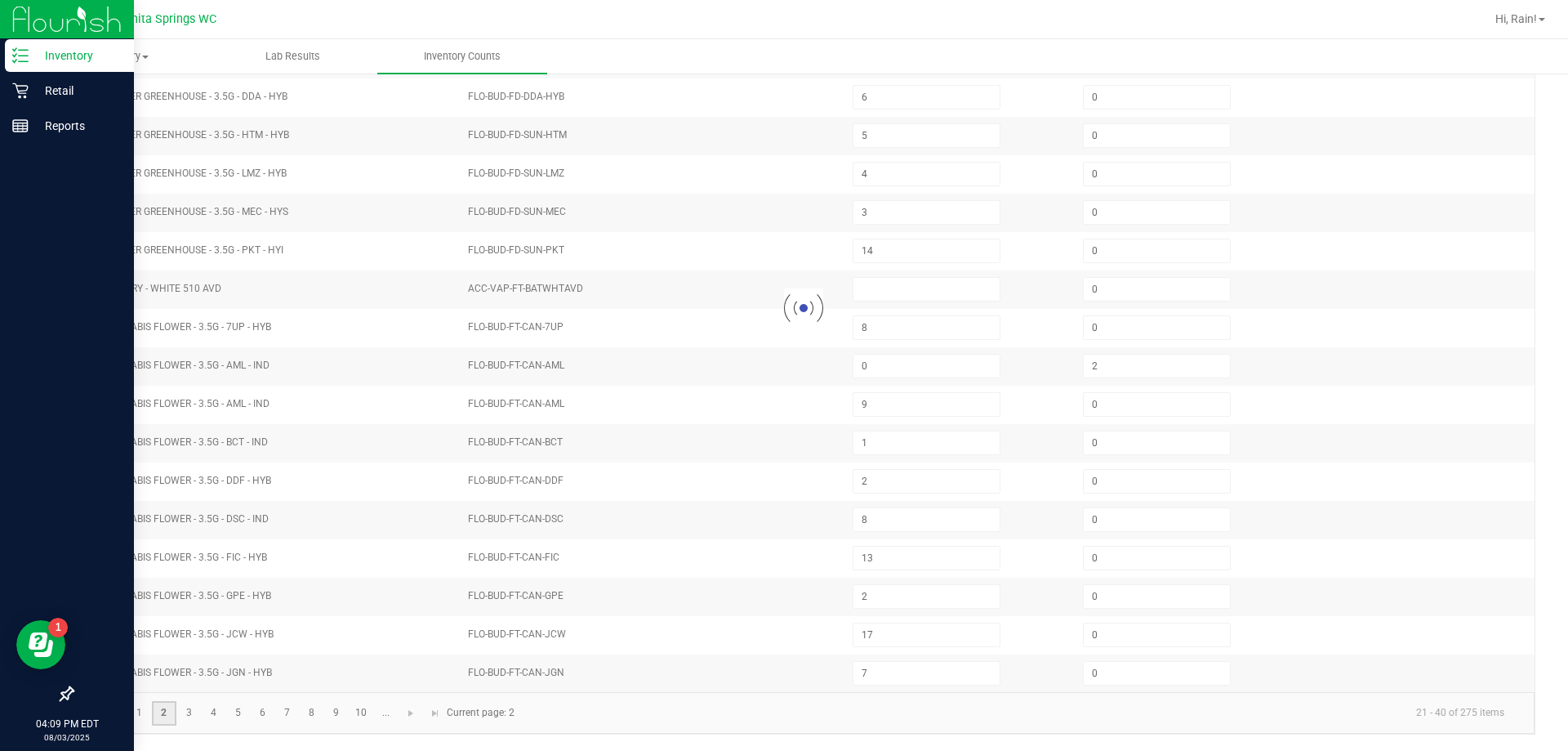 type on "6" 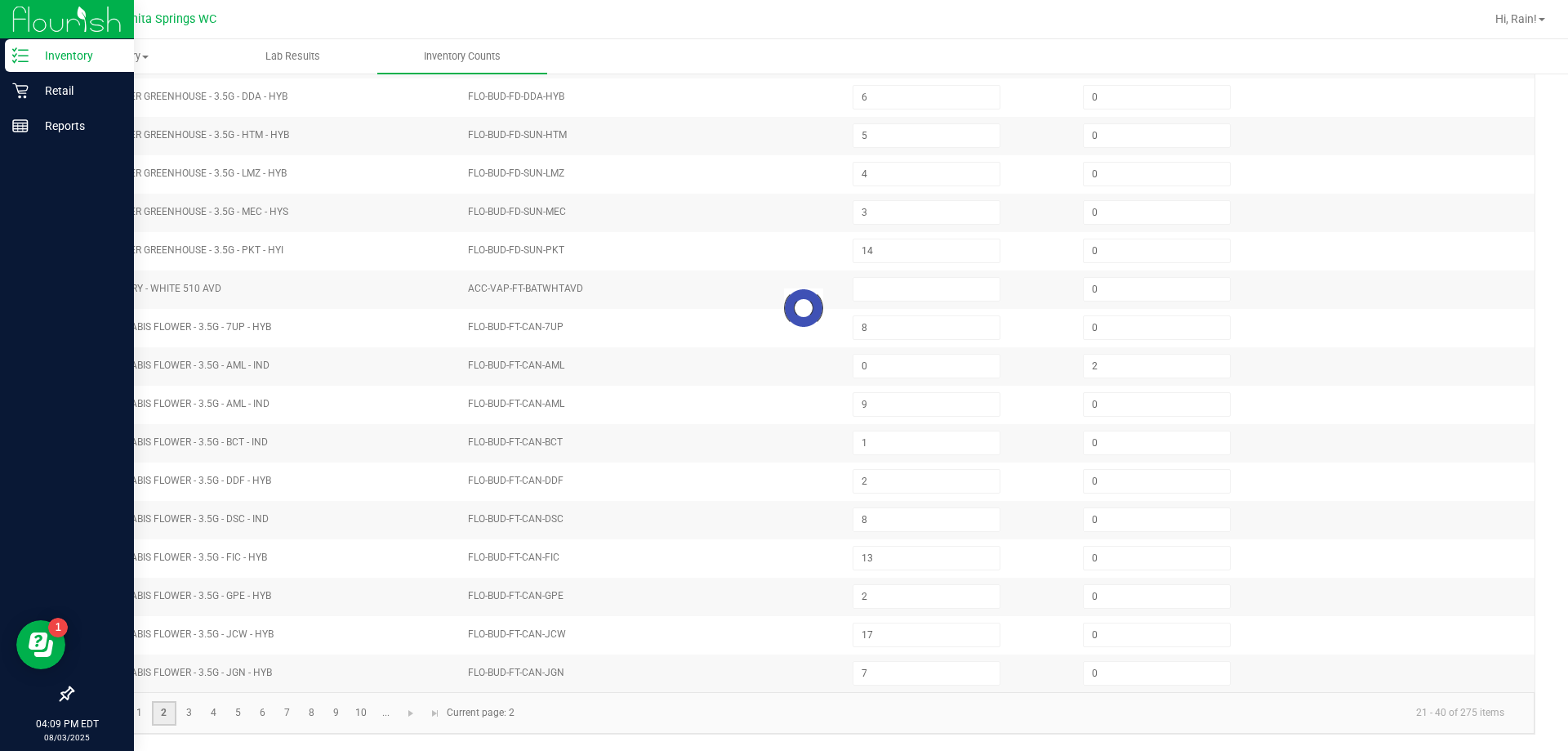 type on "8" 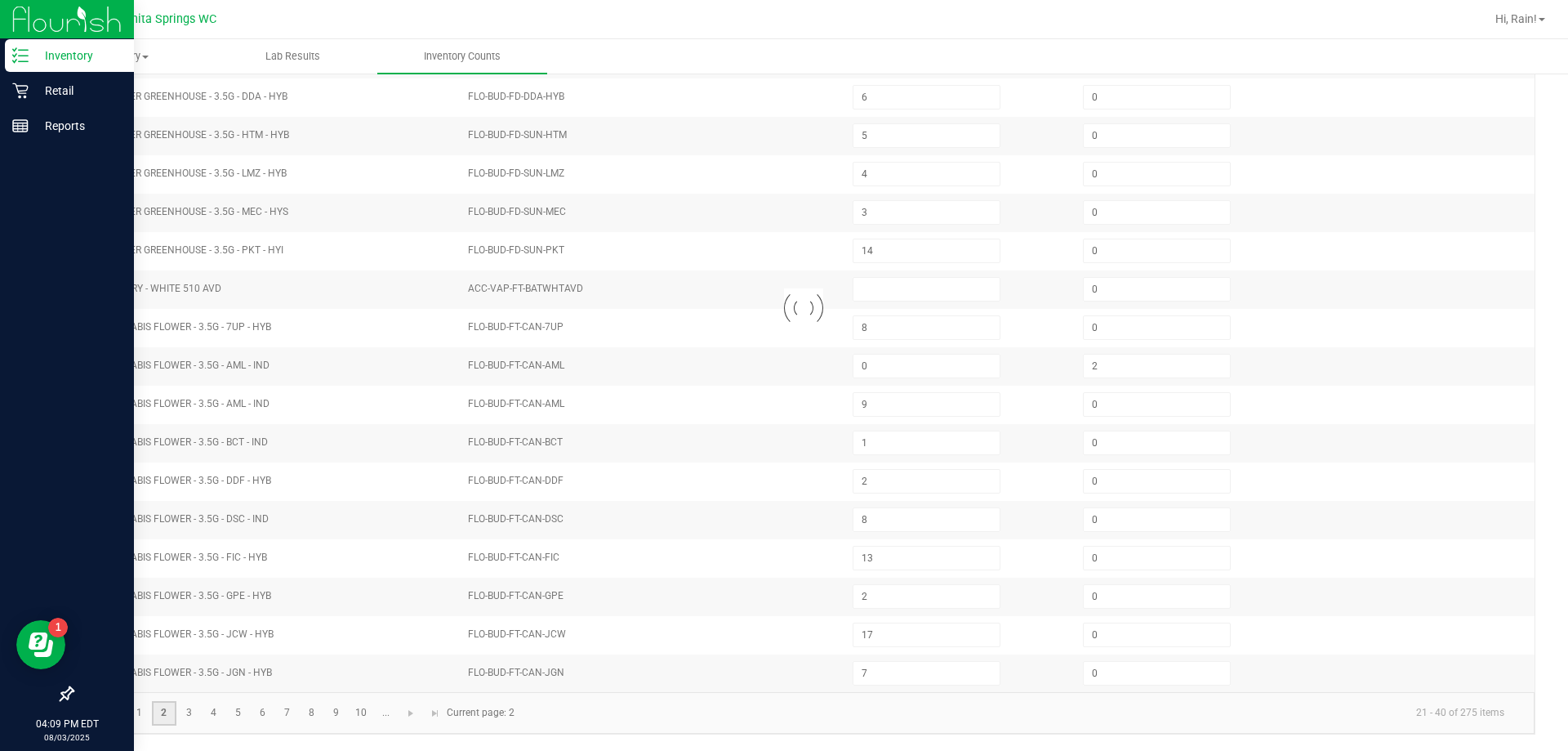type on "11" 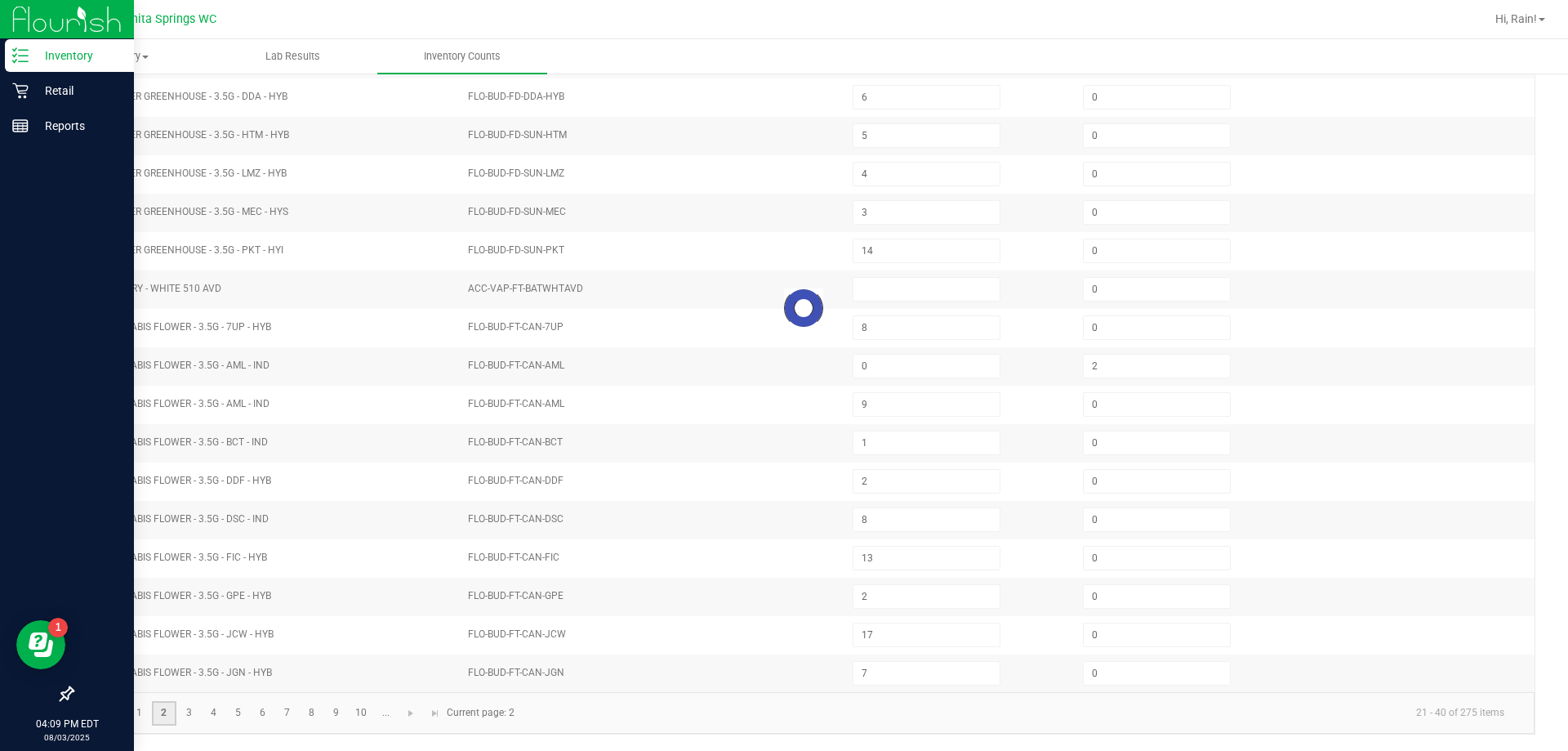 type on "10" 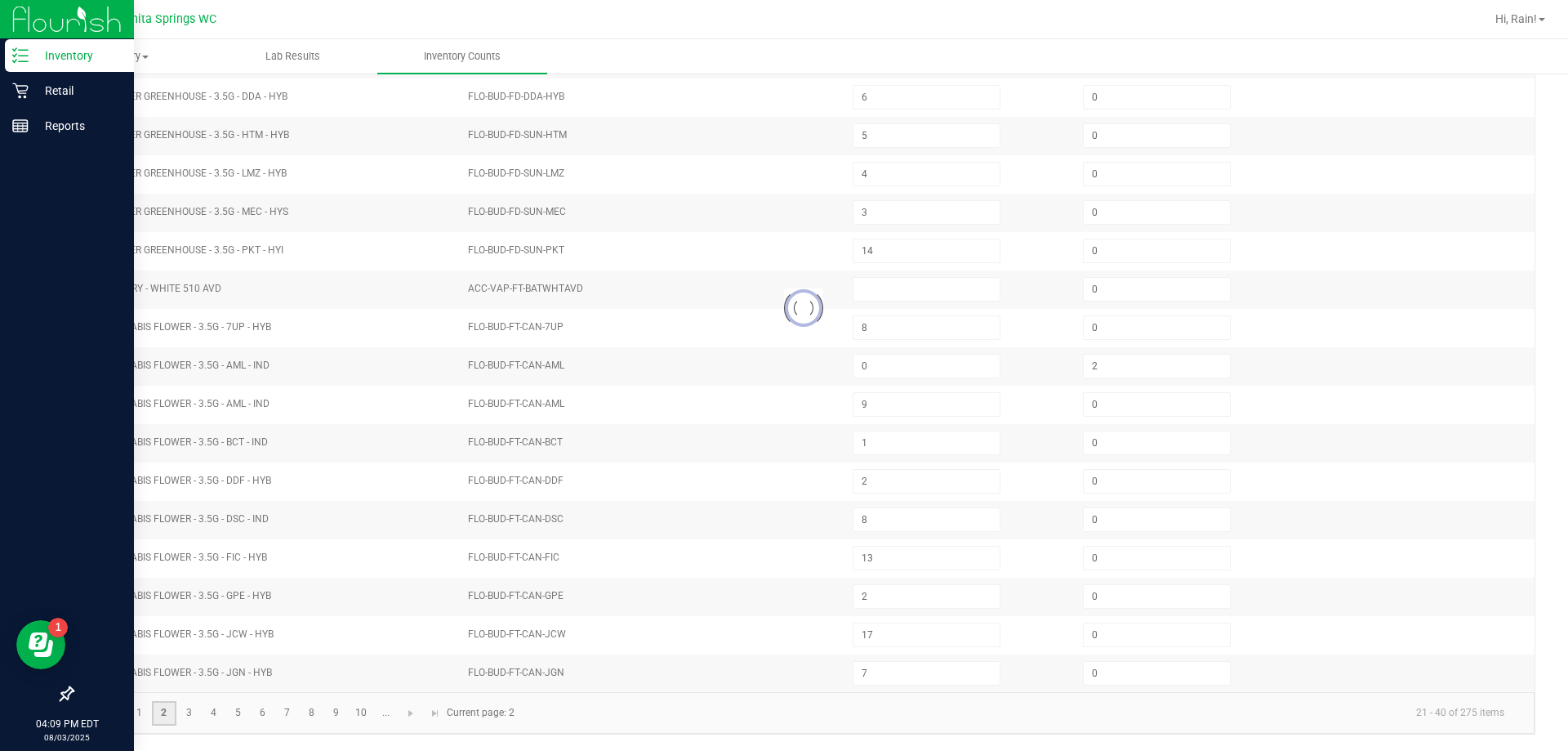 type on "9" 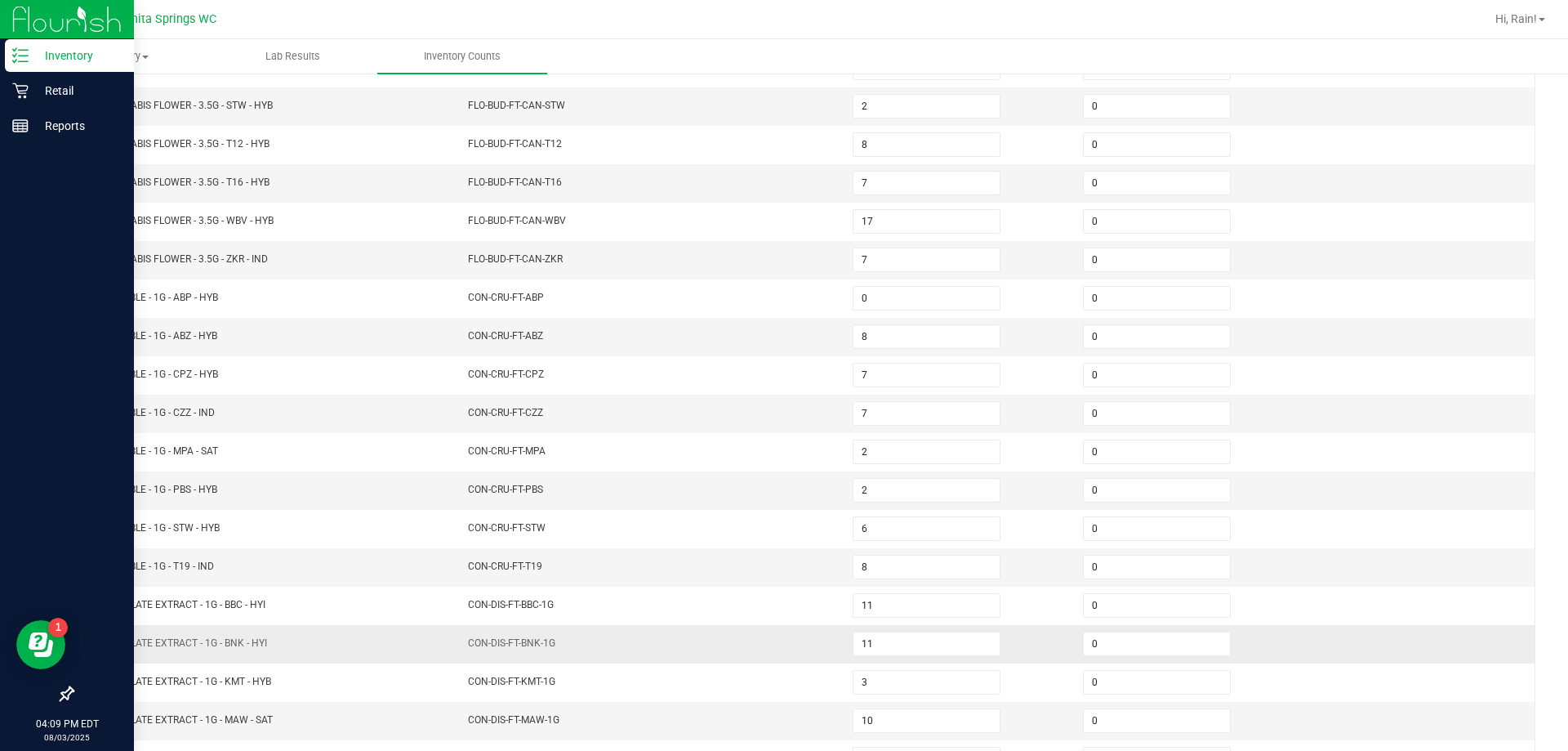 scroll, scrollTop: 339, scrollLeft: 0, axis: vertical 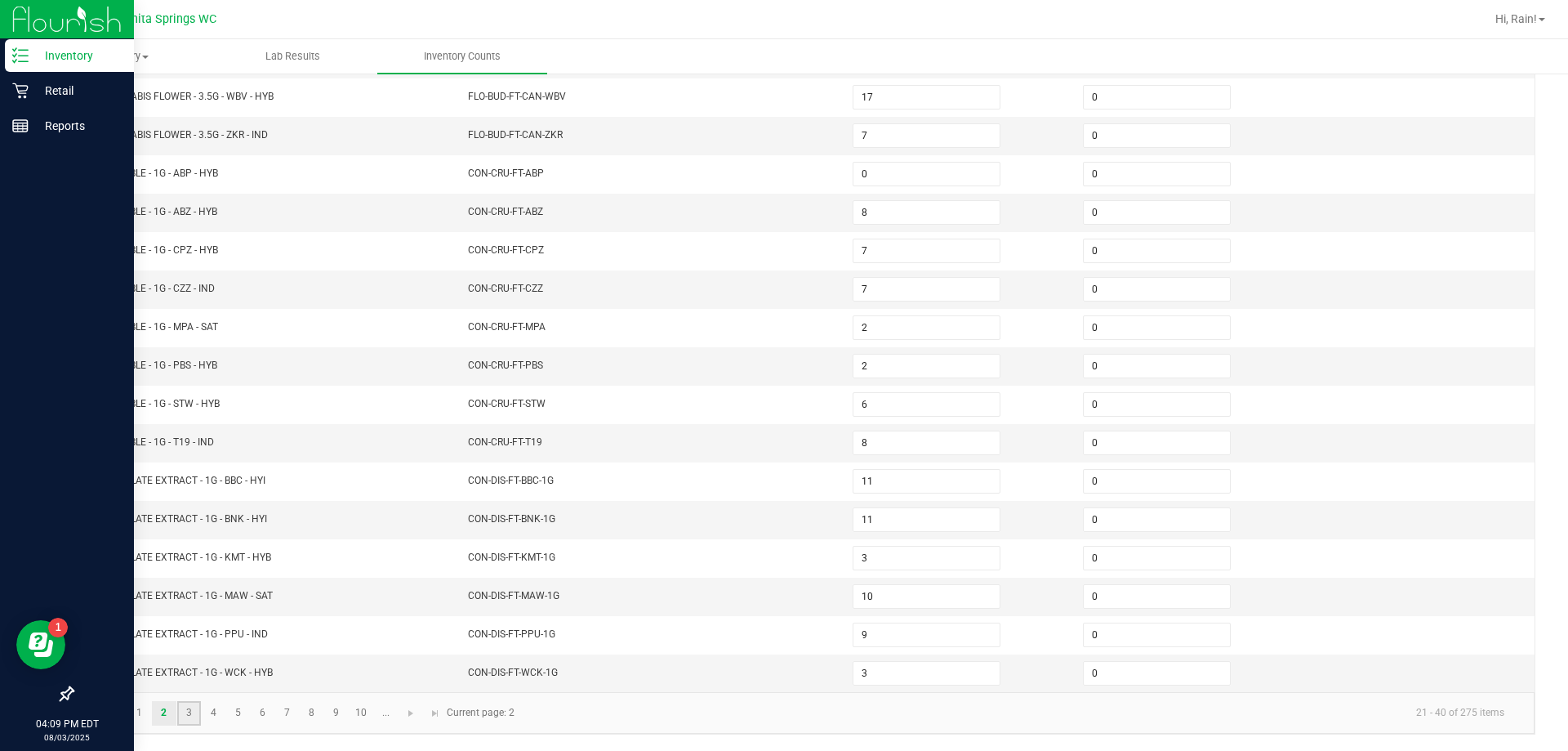 click on "3" 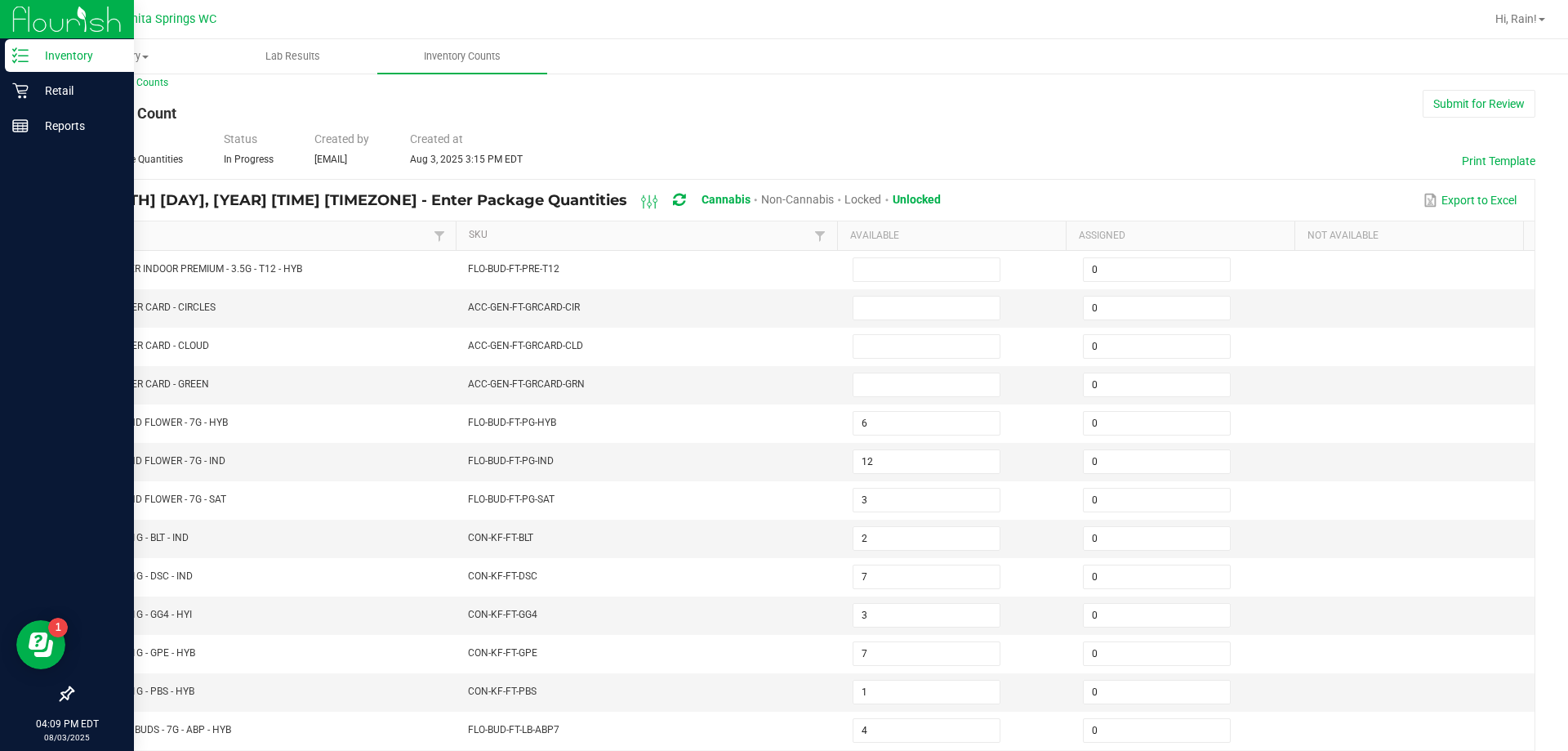 scroll, scrollTop: 12, scrollLeft: 0, axis: vertical 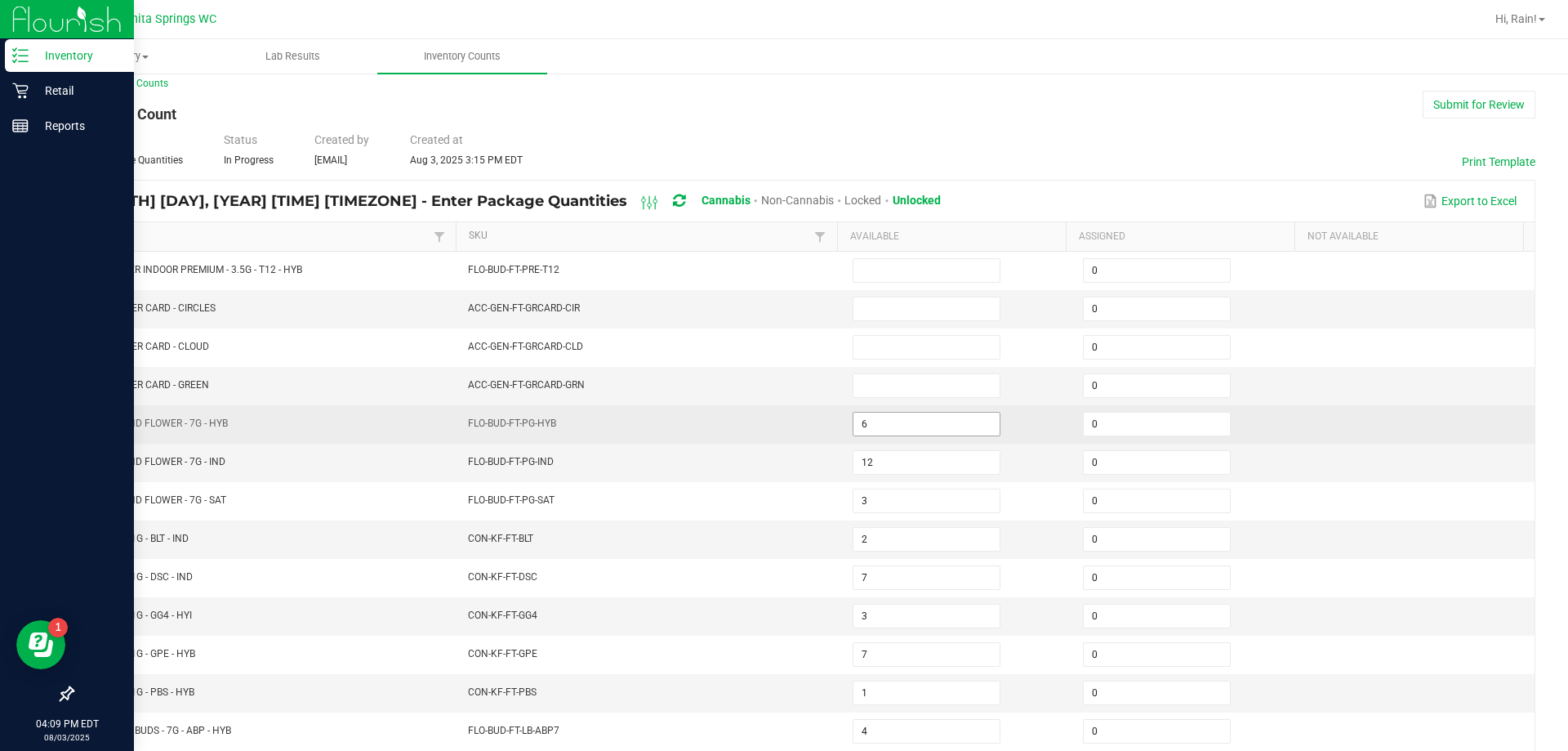click on "6" at bounding box center [926, 424] 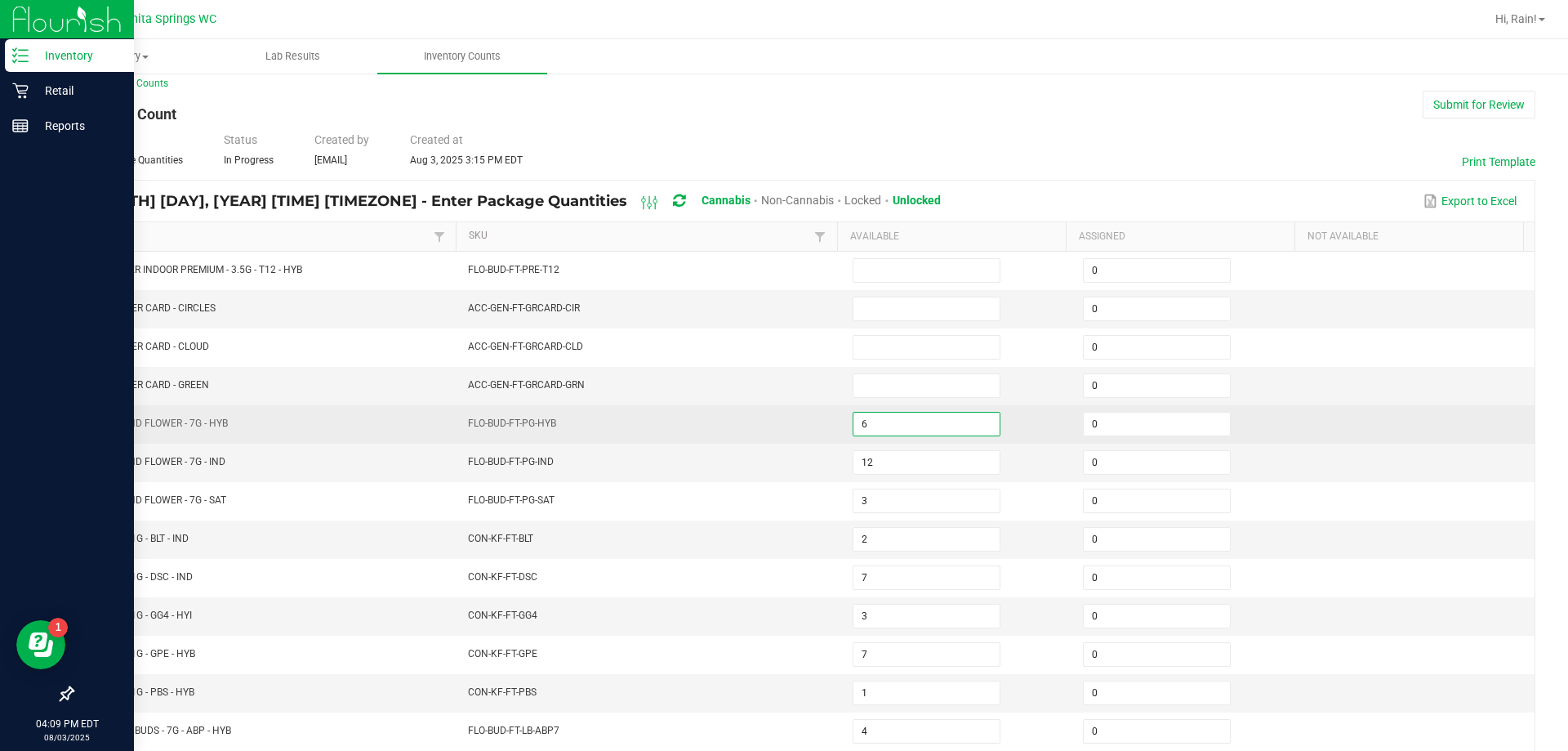 click on "6" at bounding box center (926, 424) 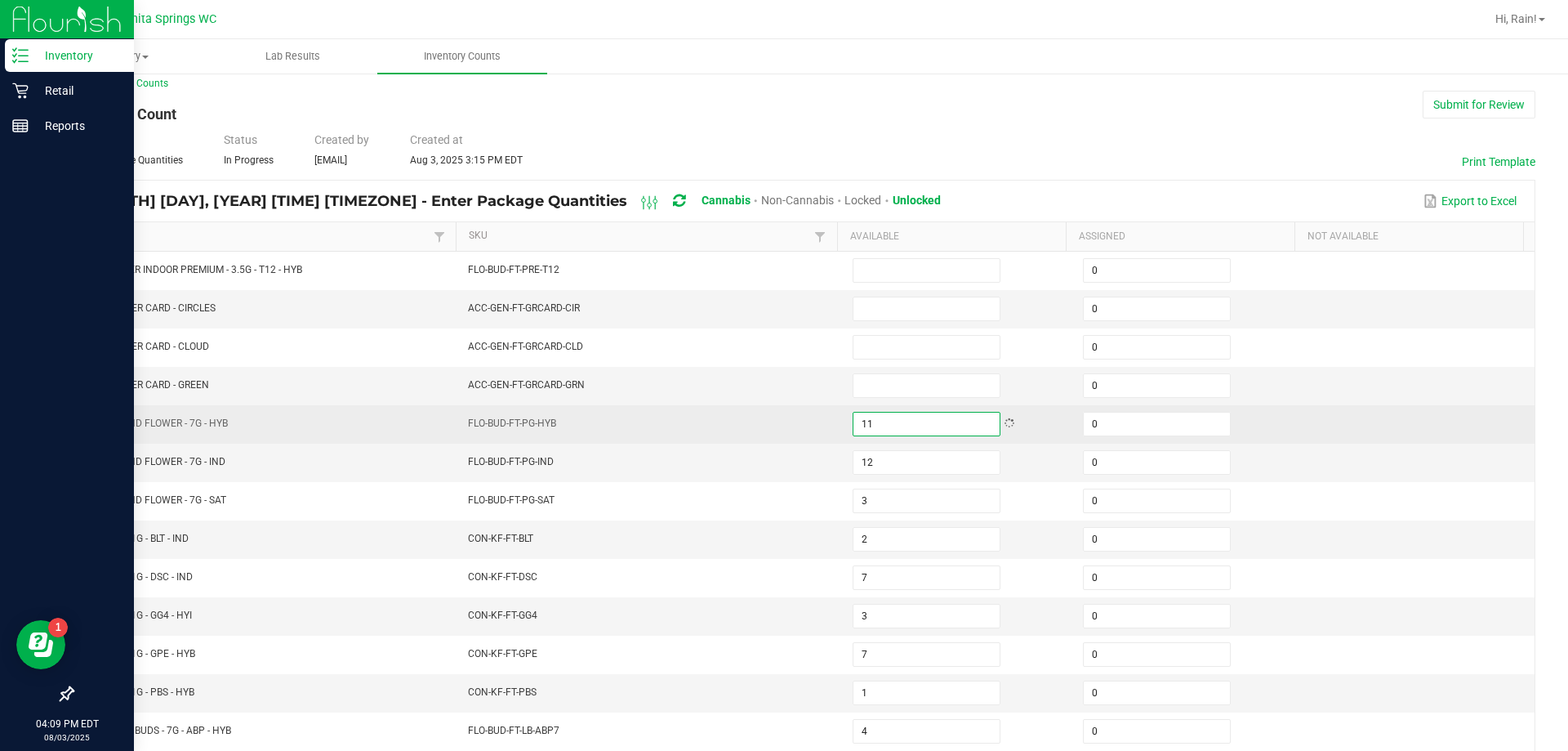 type on "11" 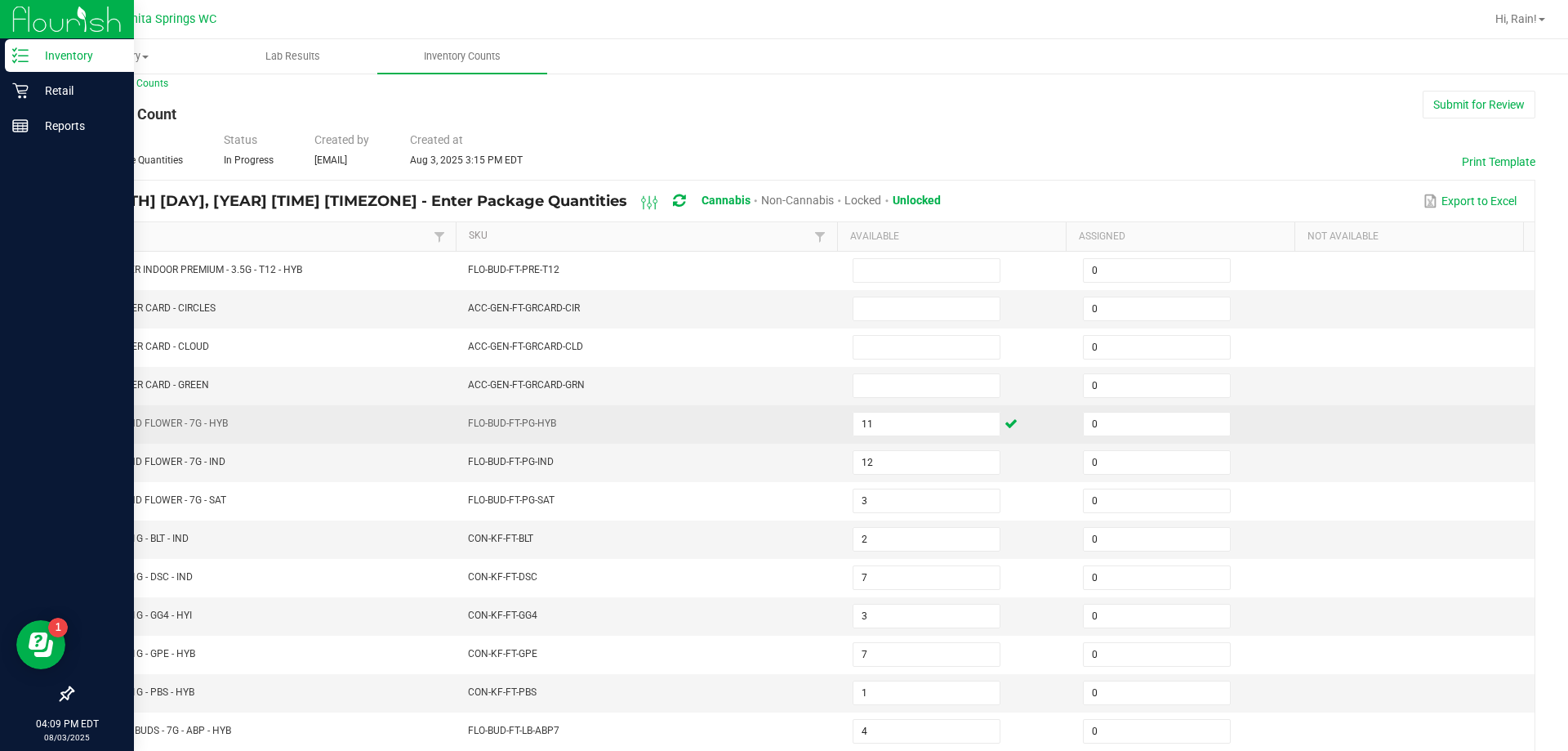 click on "FLO-BUD-FT-PG-HYB" at bounding box center (650, 424) 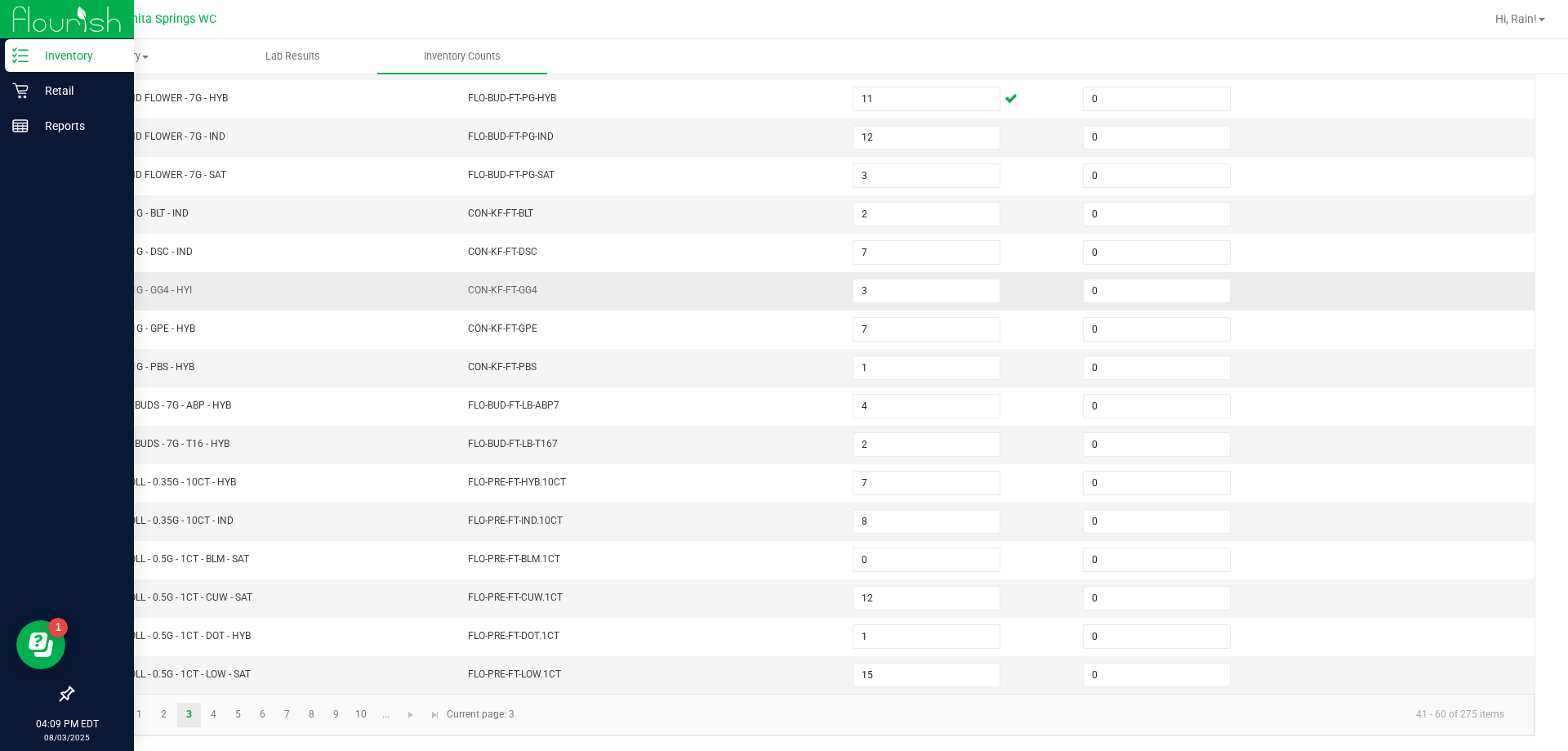 scroll, scrollTop: 339, scrollLeft: 0, axis: vertical 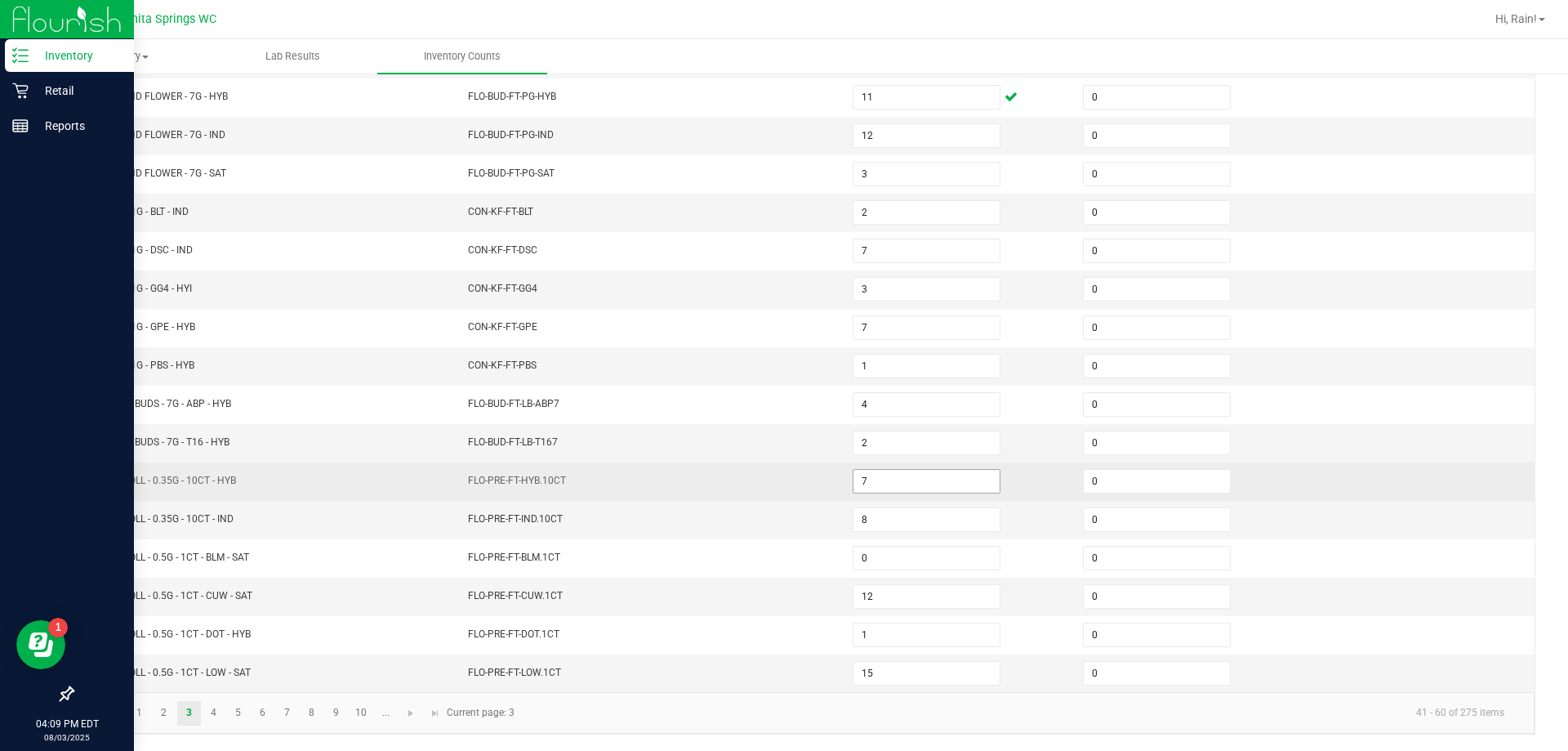 click on "7" at bounding box center [926, 481] 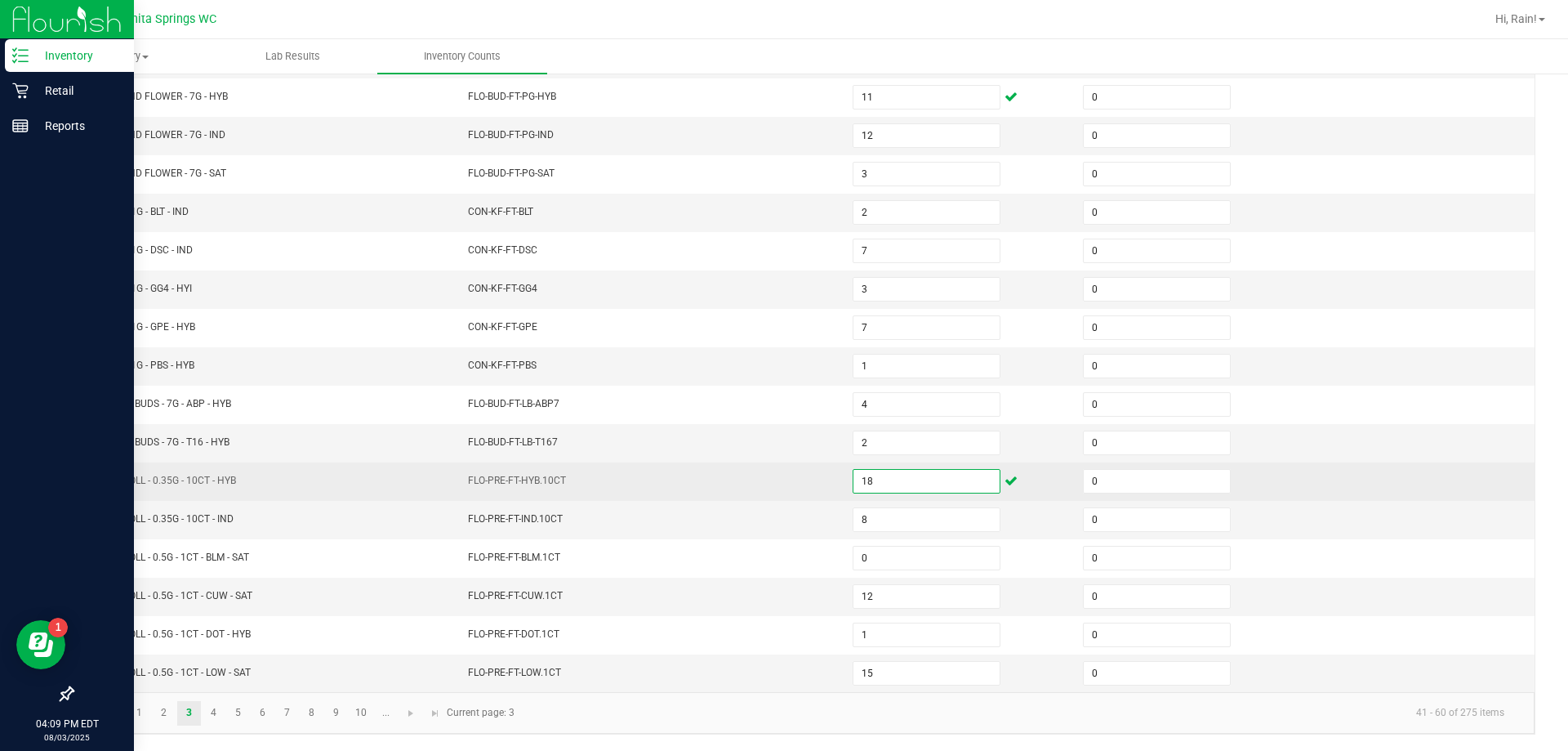 type on "18" 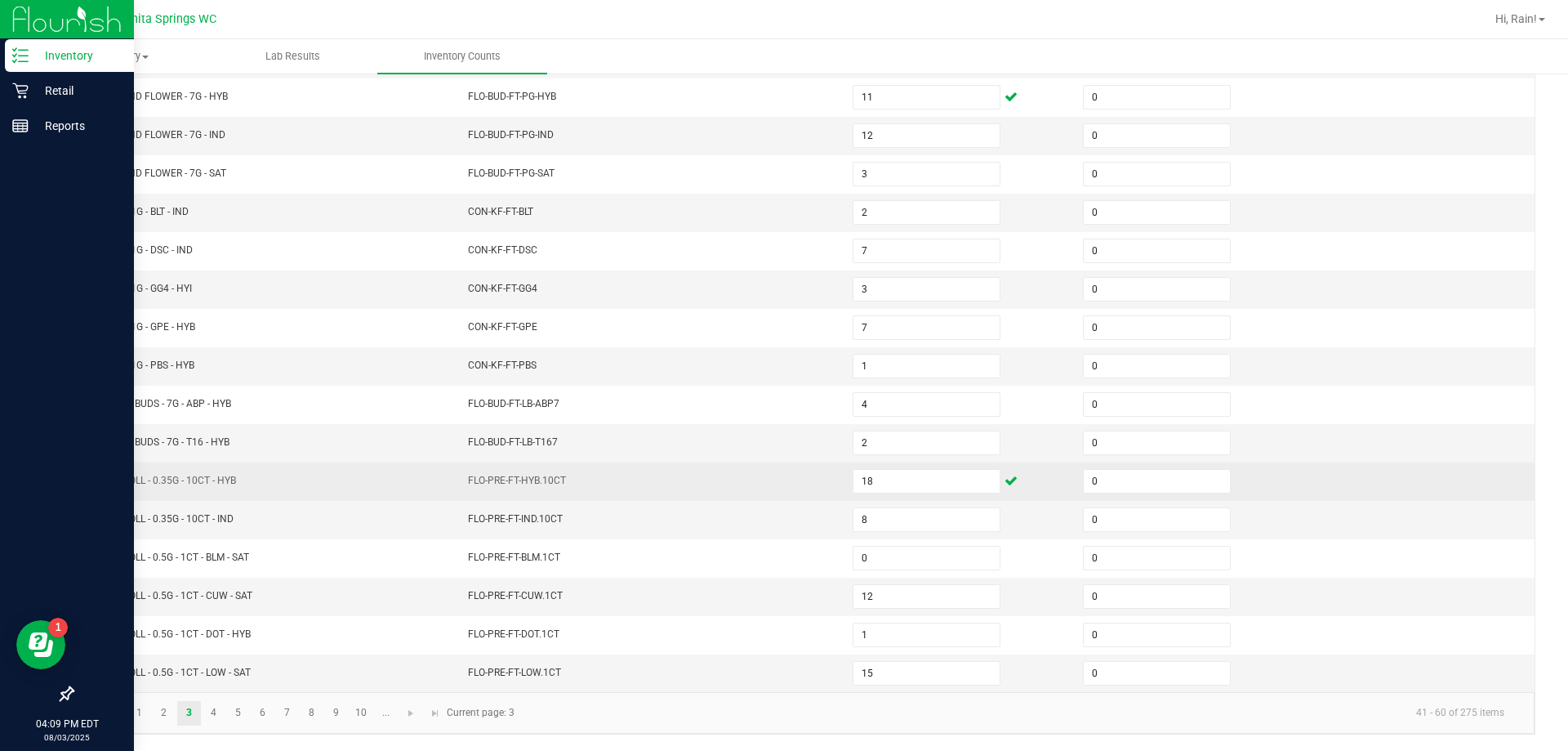 click on "FLO-PRE-FT-HYB.10CT" at bounding box center (650, 481) 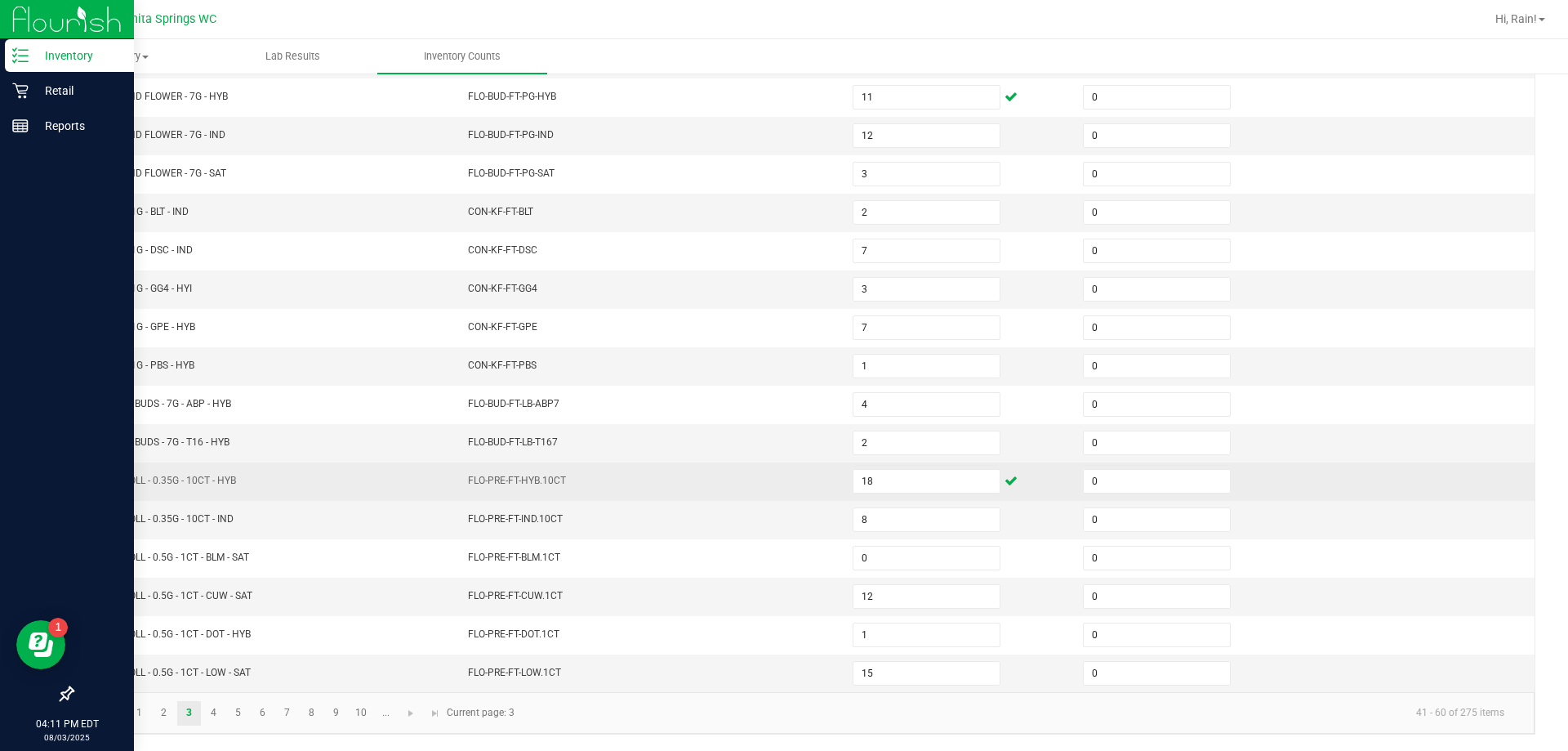 click on "FLO-PRE-FT-HYB.10CT" at bounding box center (650, 481) 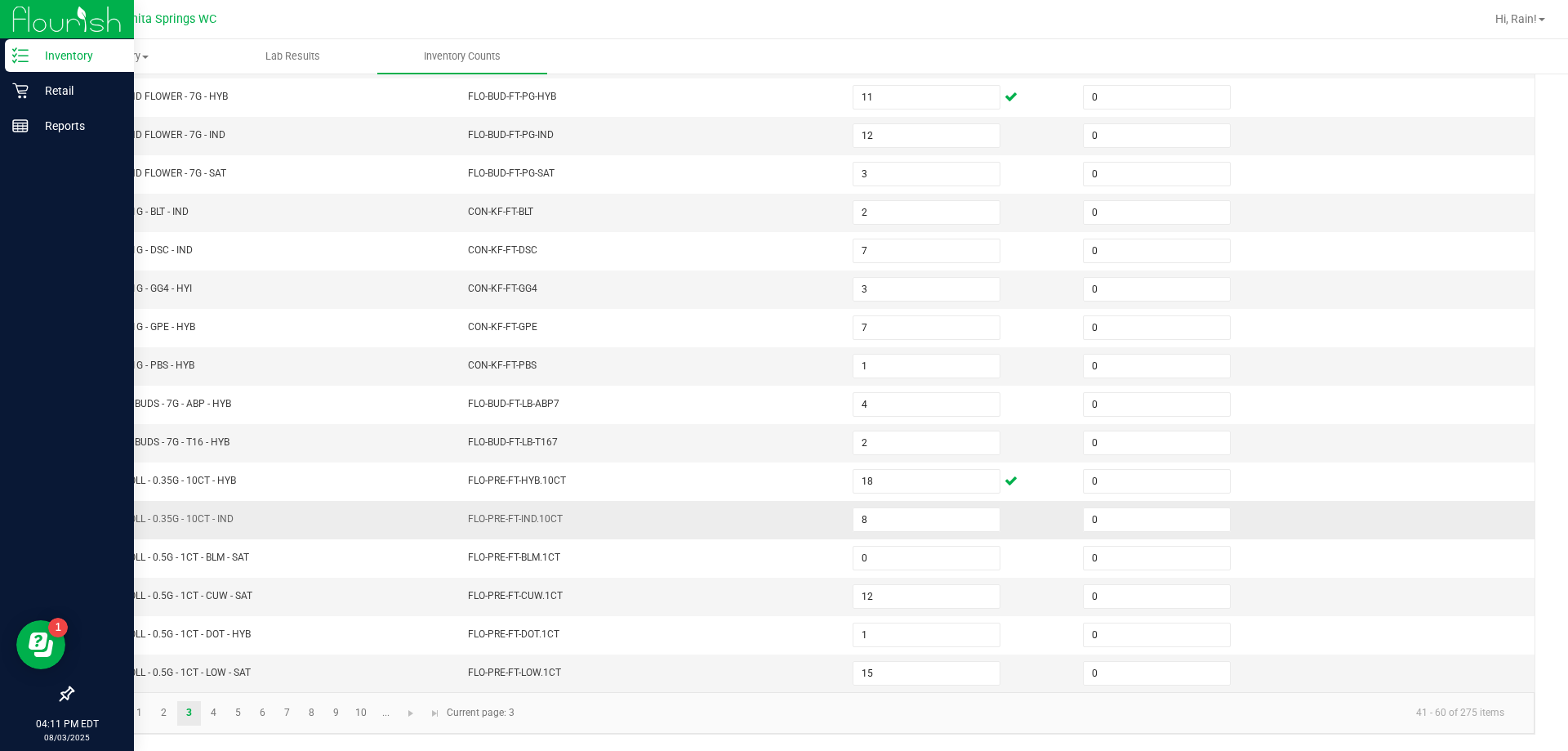 click on "FLO-PRE-FT-IND.10CT" at bounding box center (650, 520) 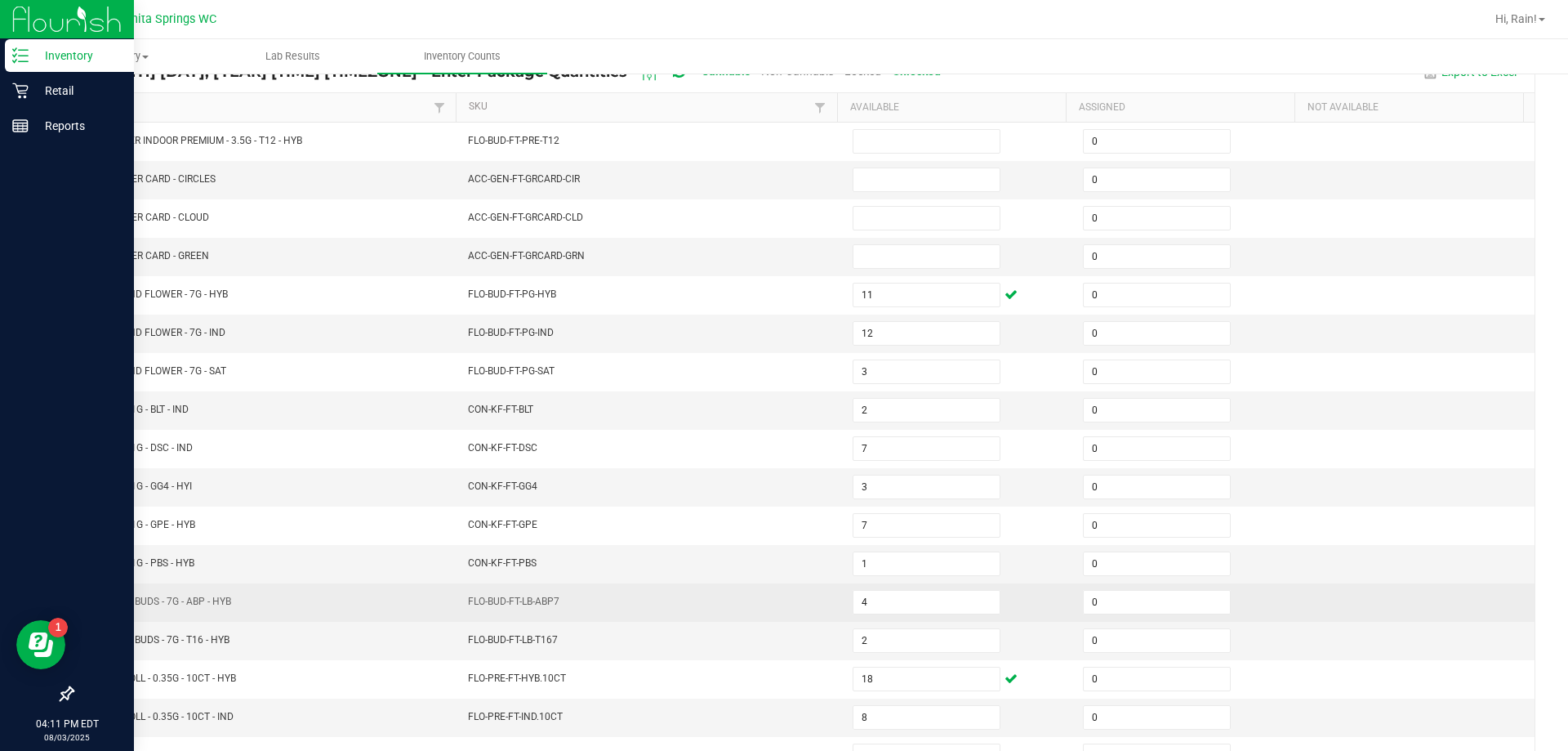 scroll, scrollTop: 339, scrollLeft: 0, axis: vertical 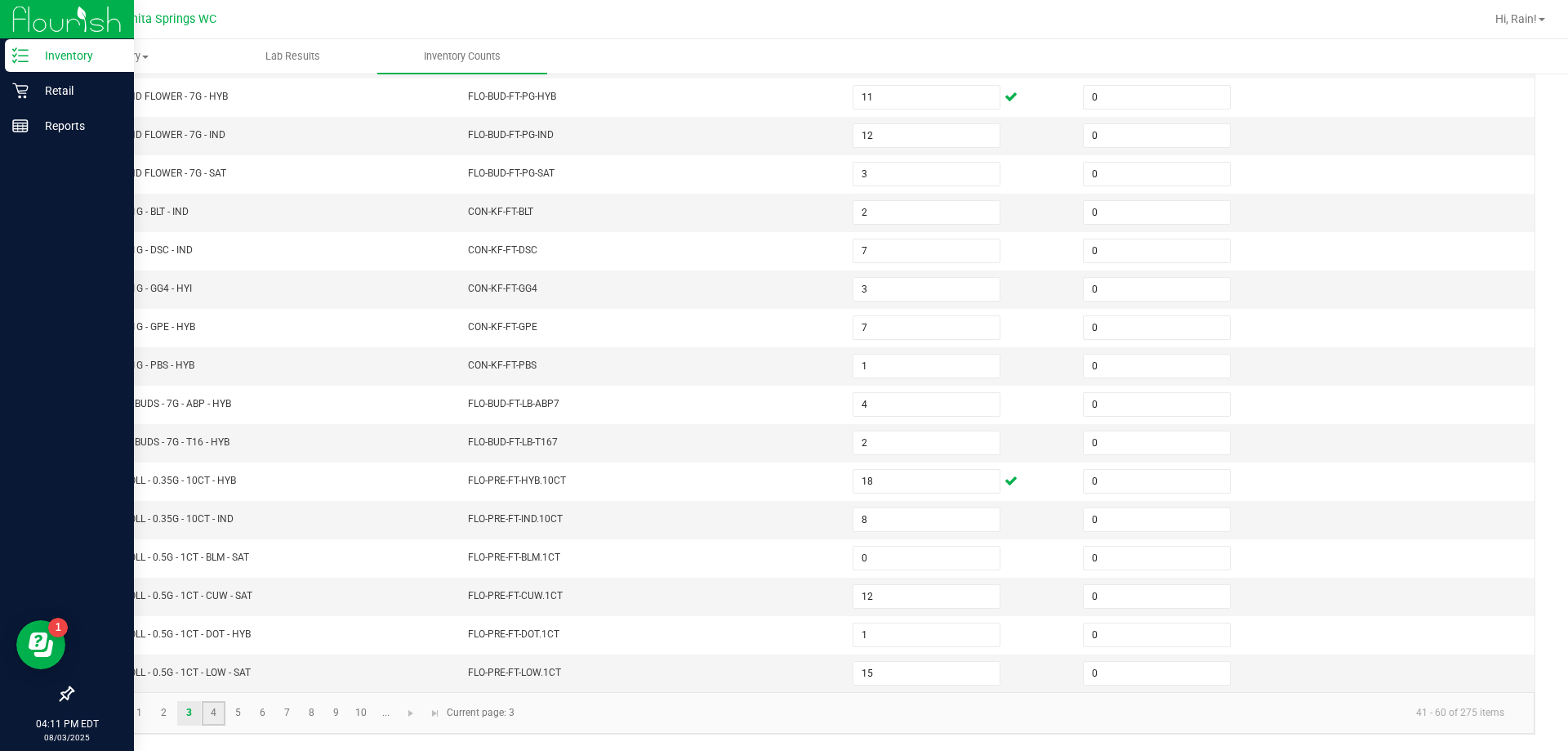 click on "4" 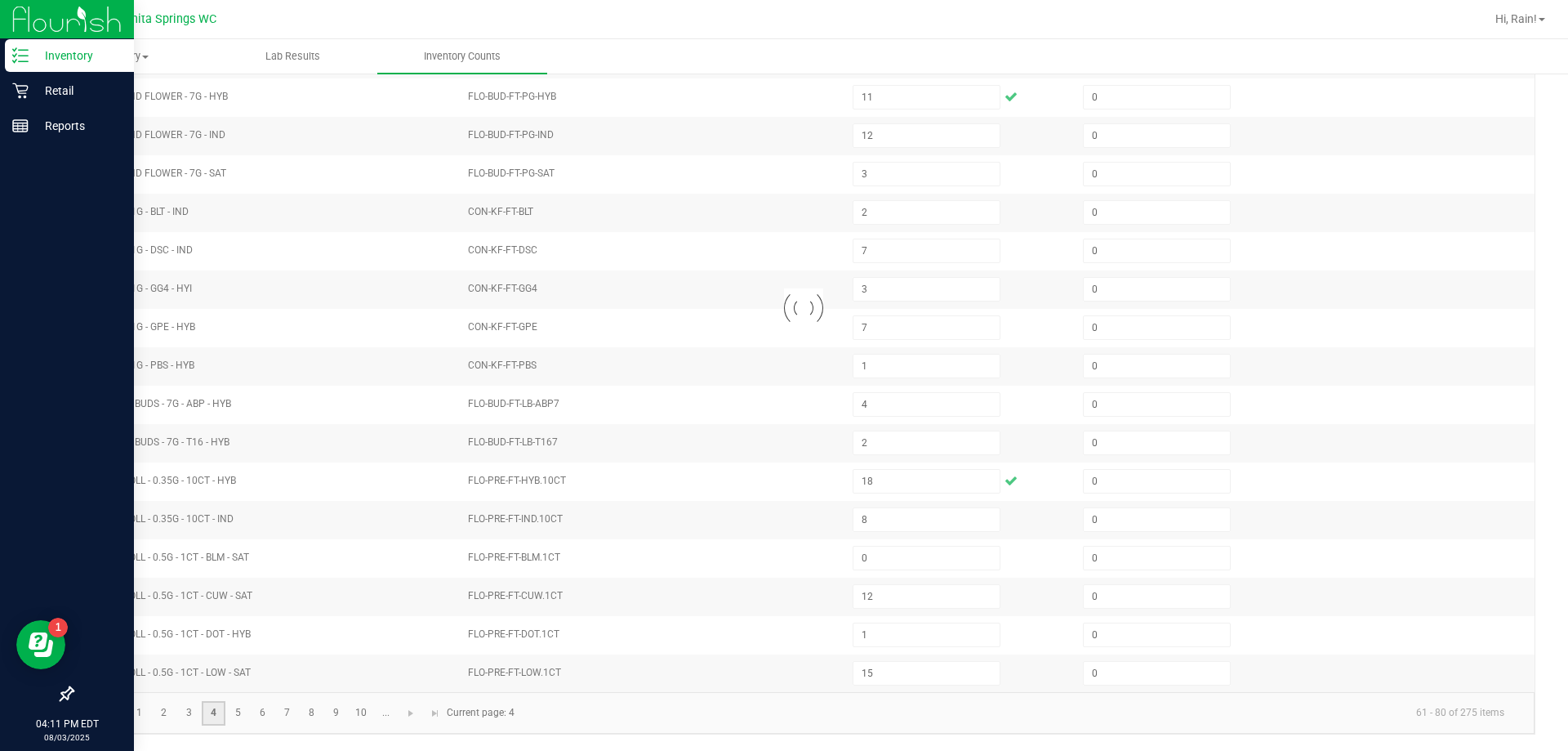 type on "16" 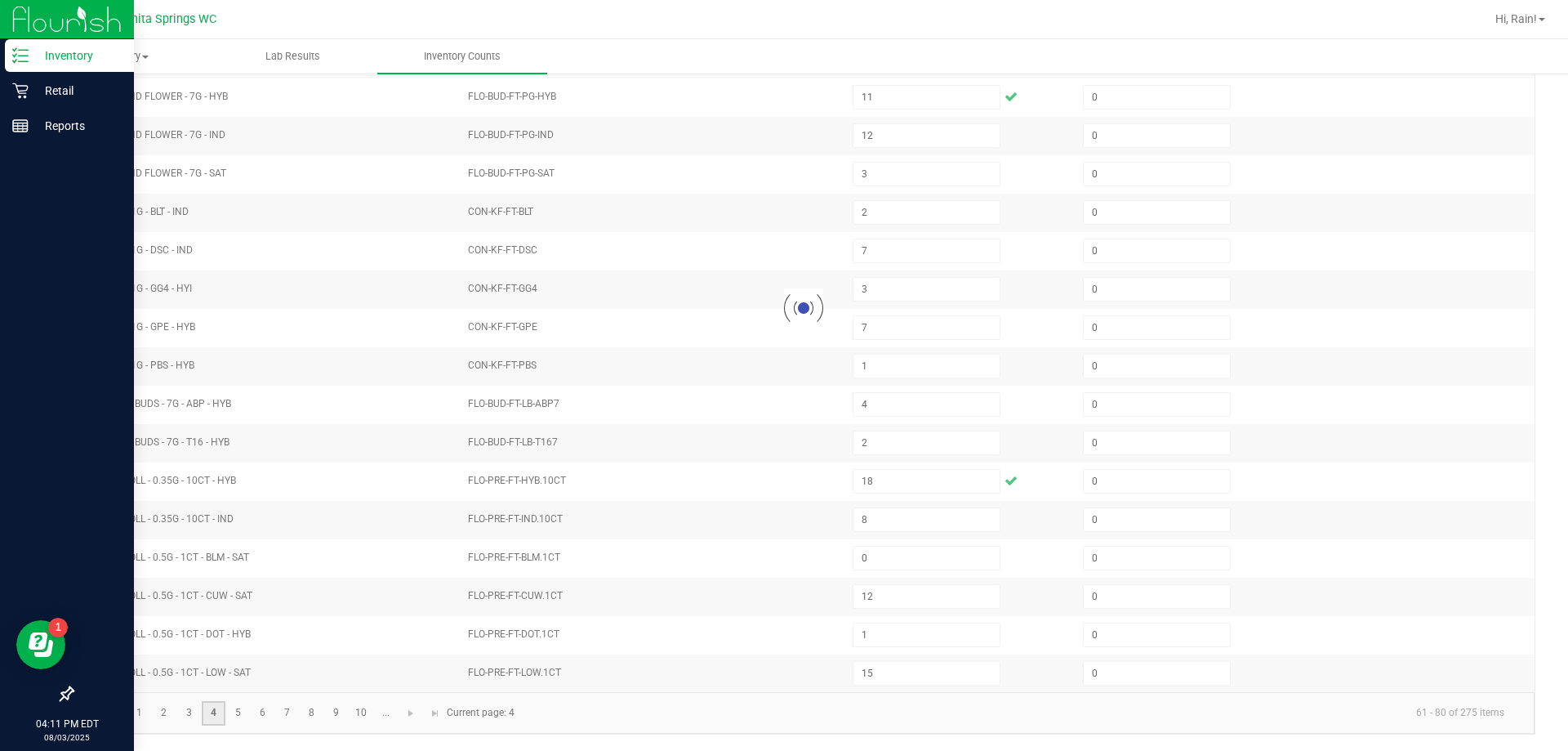 type on "24" 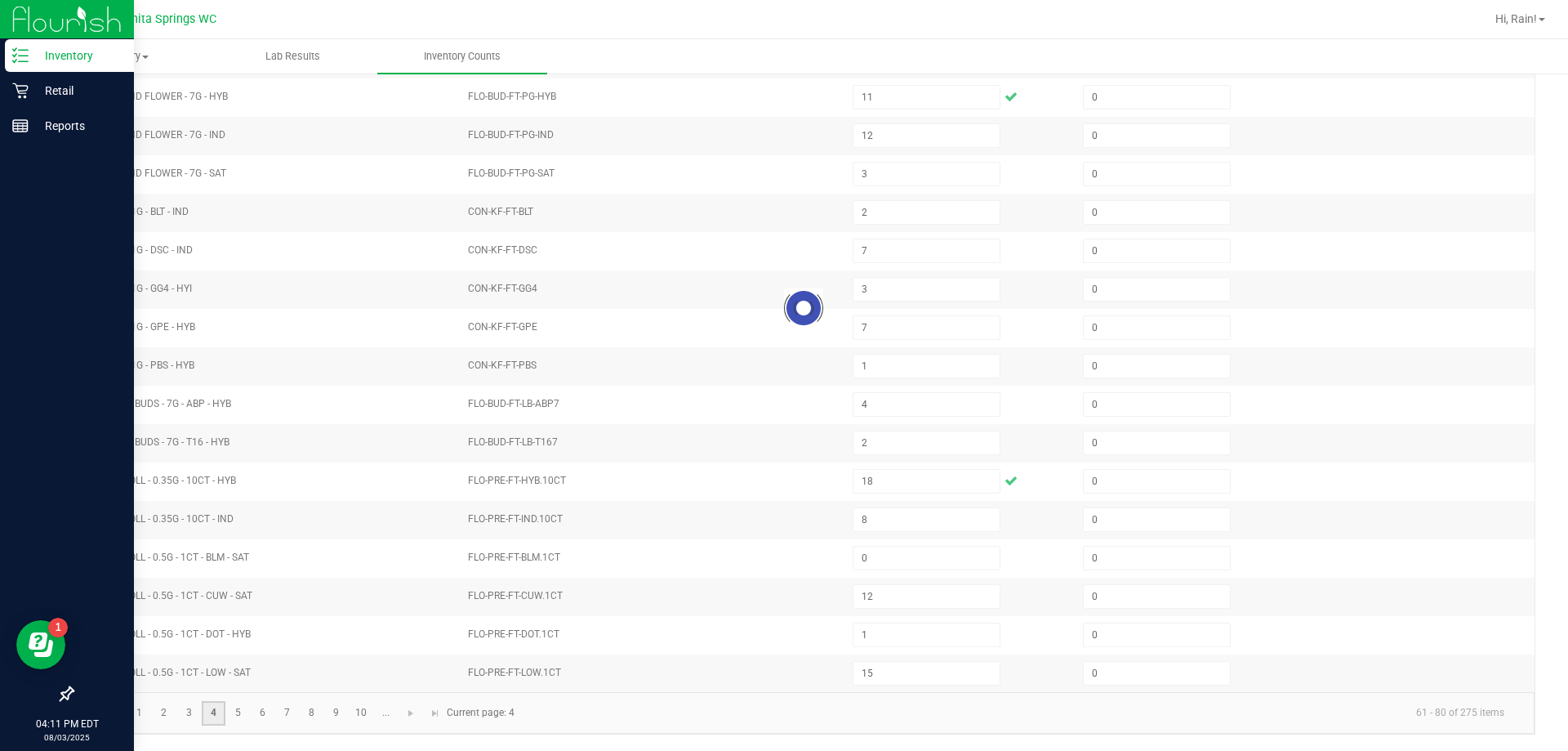 type on "4" 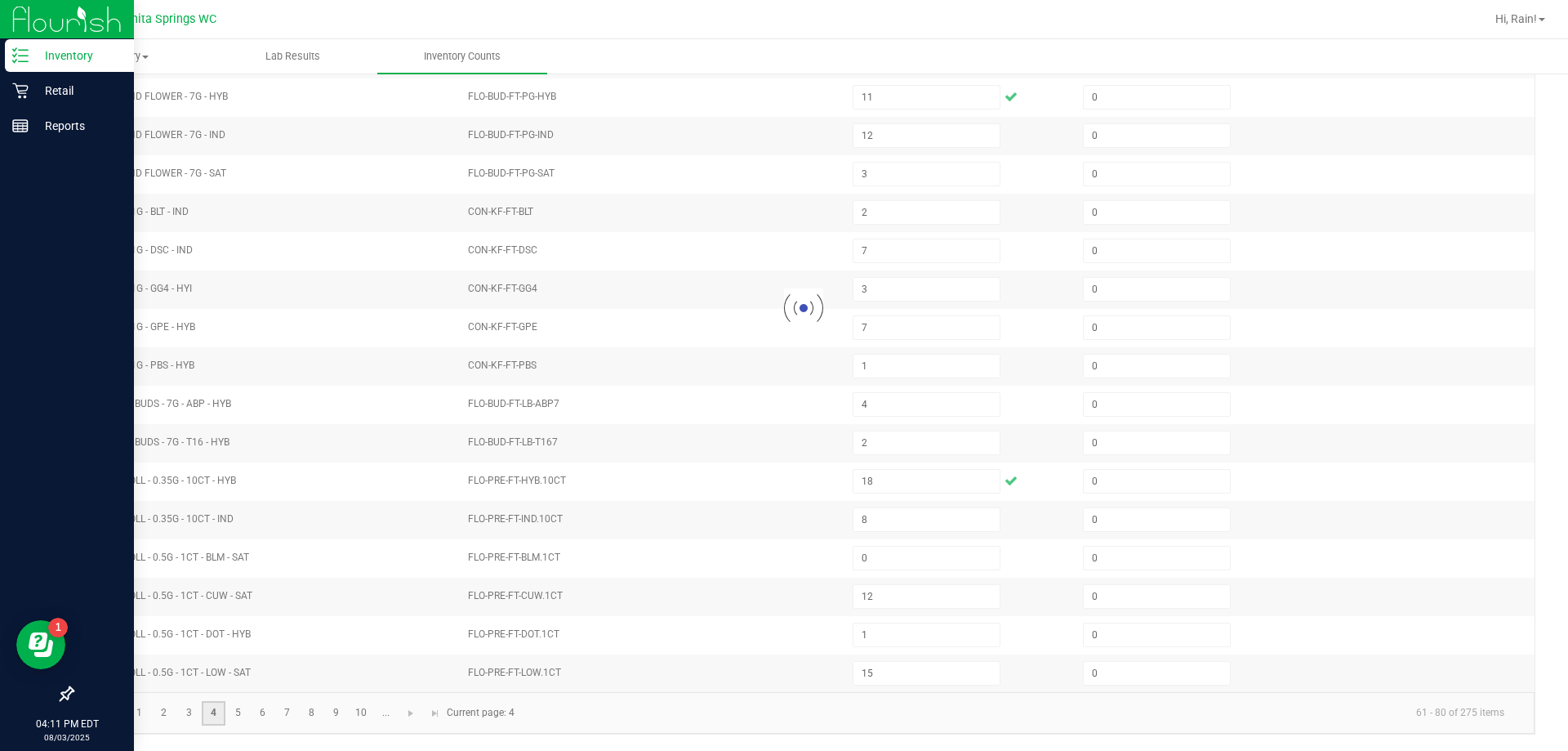 type on "10" 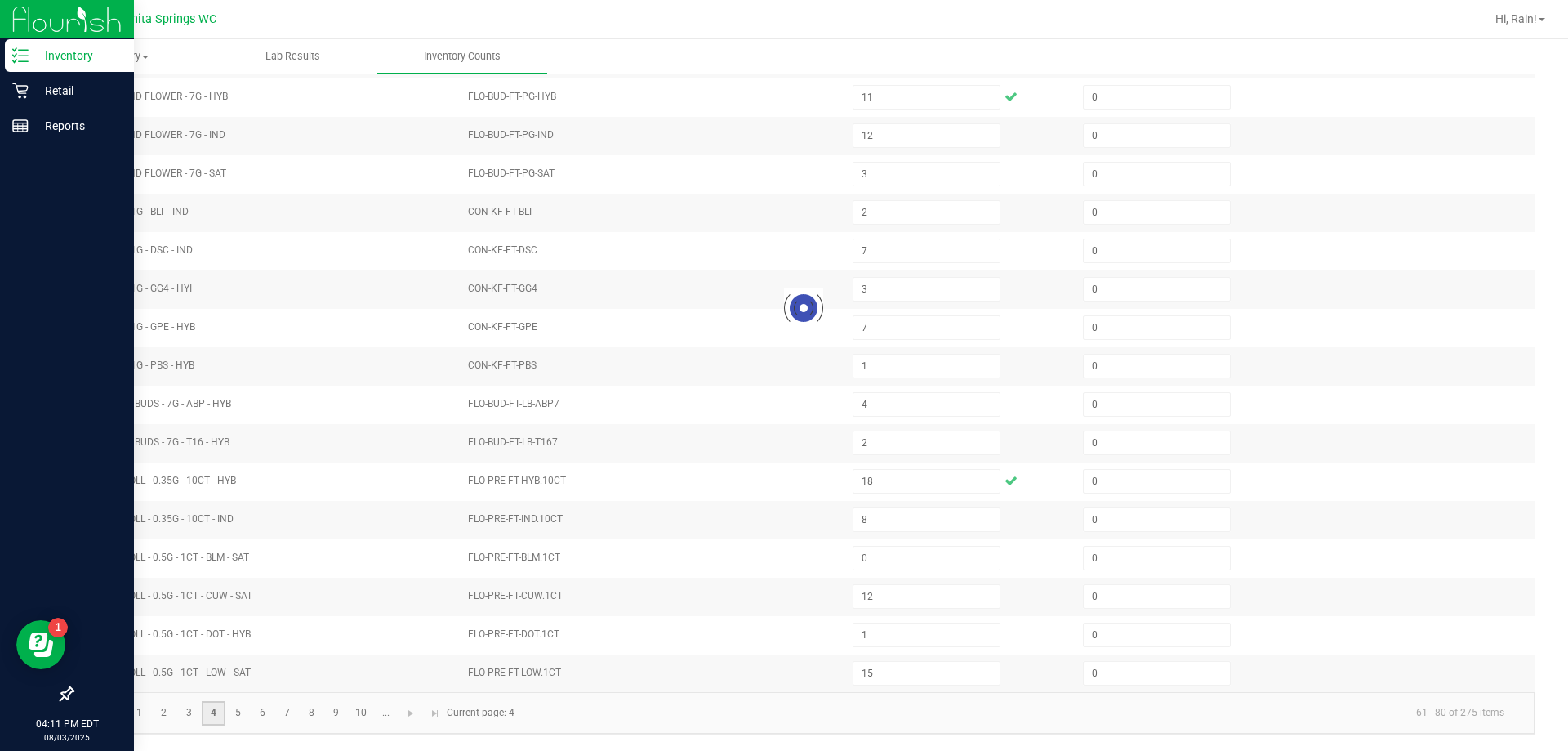 type on "1" 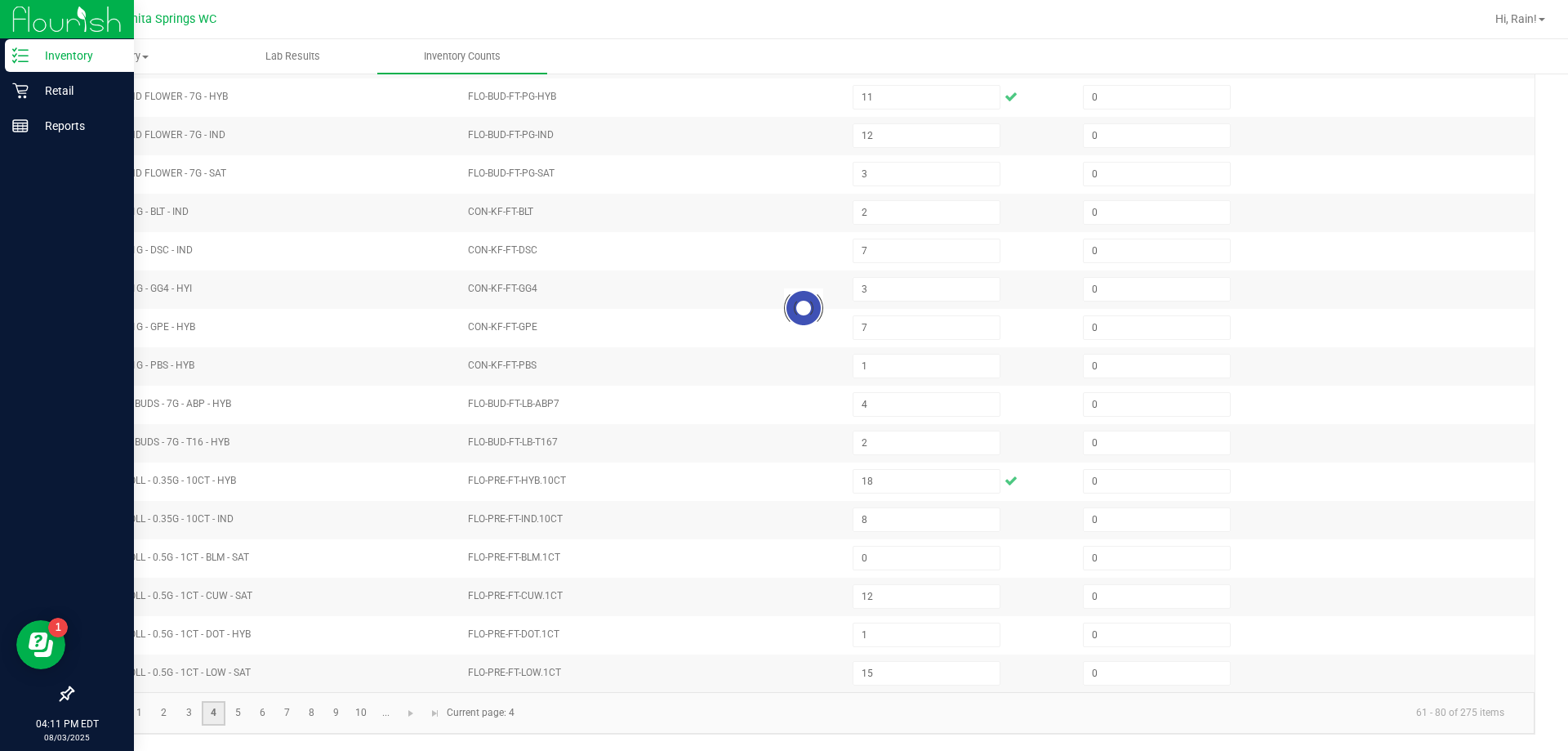 type on "10" 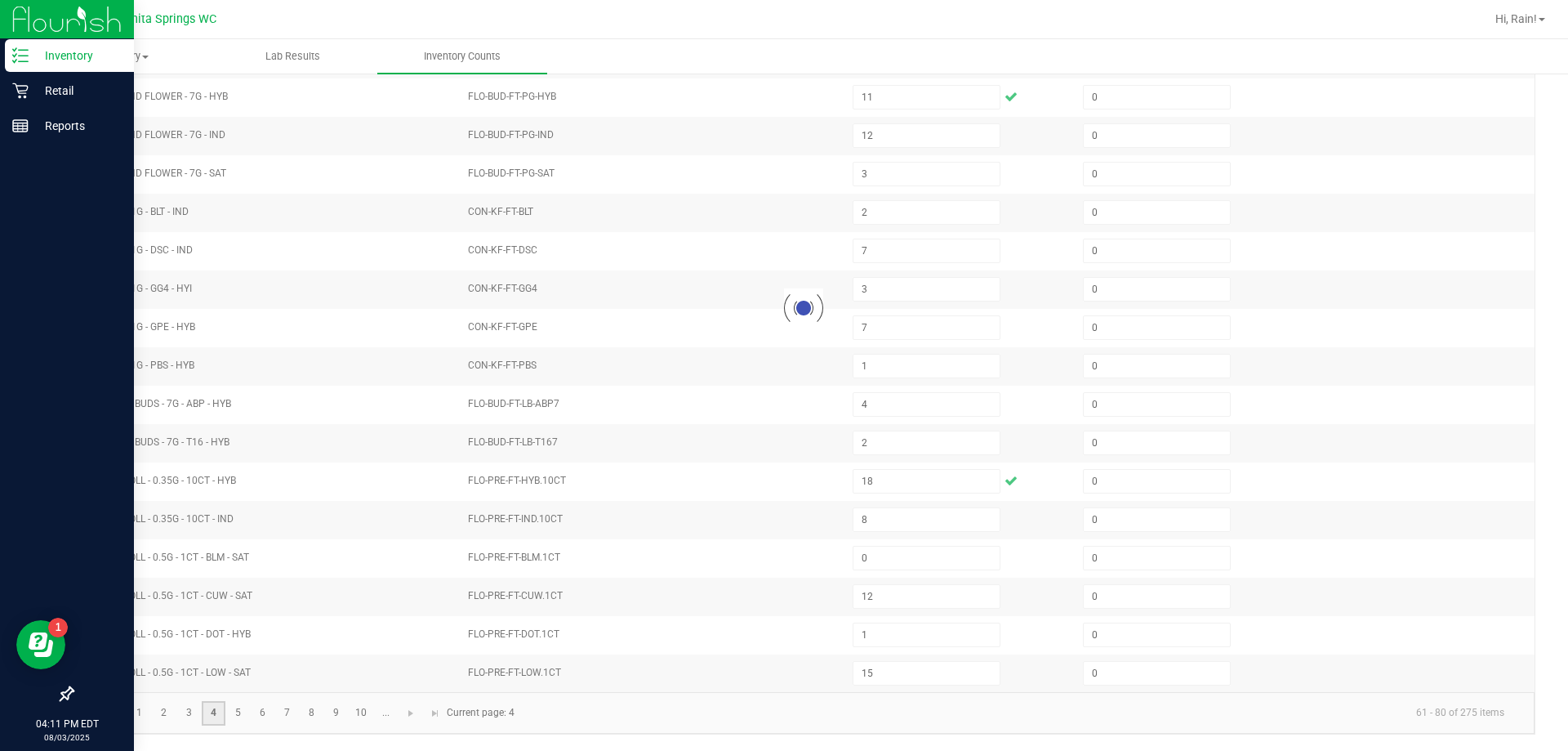type on "13" 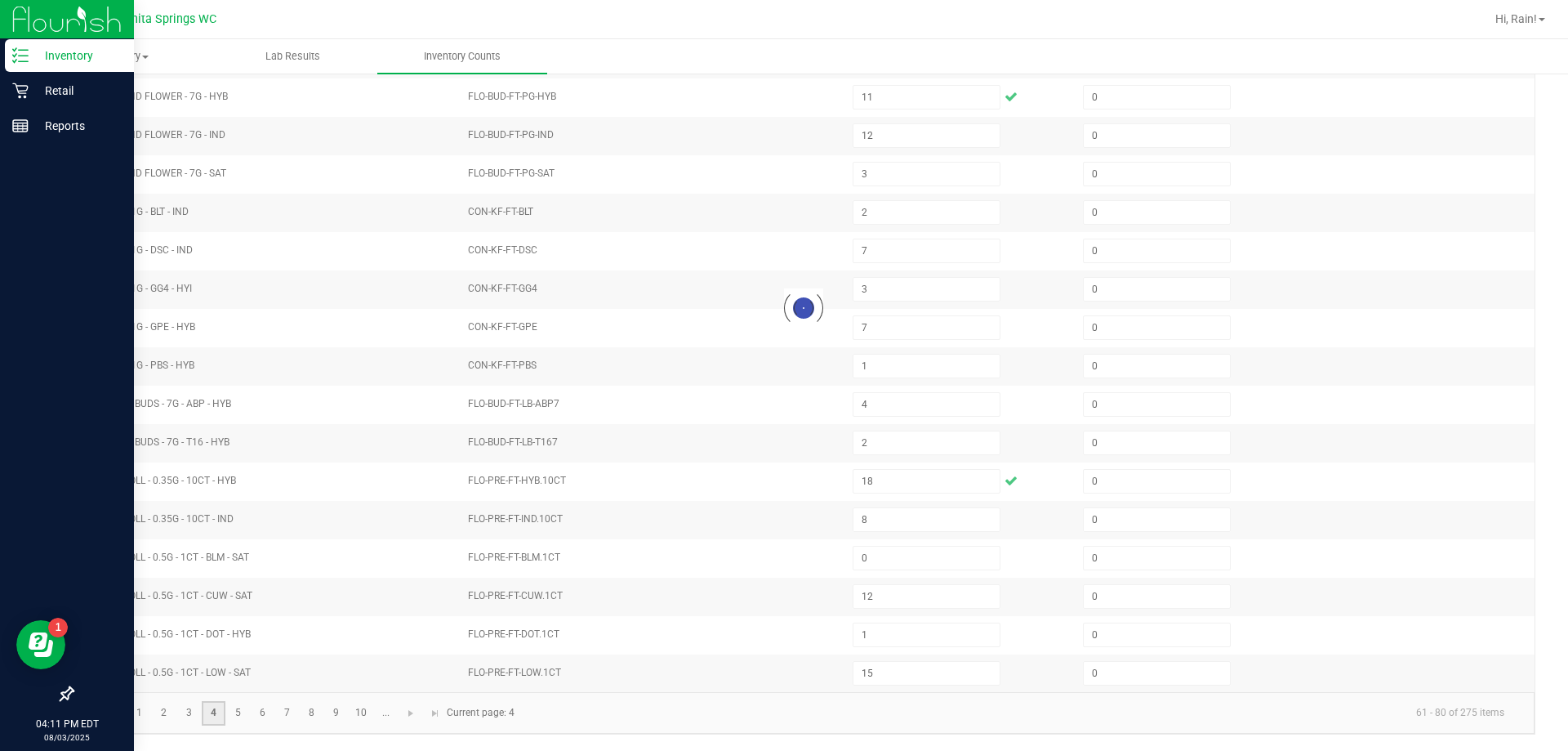 type on "4" 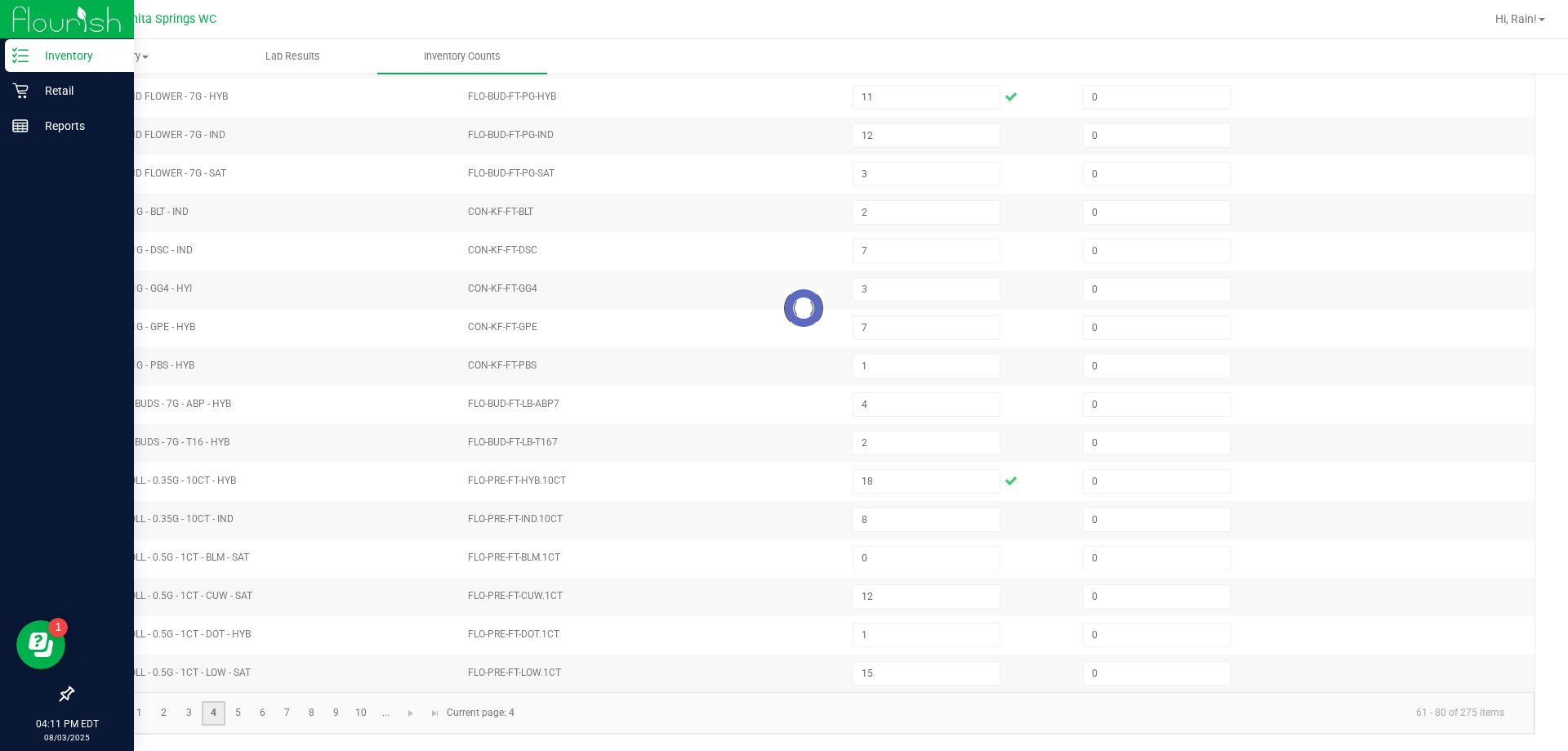type on "5" 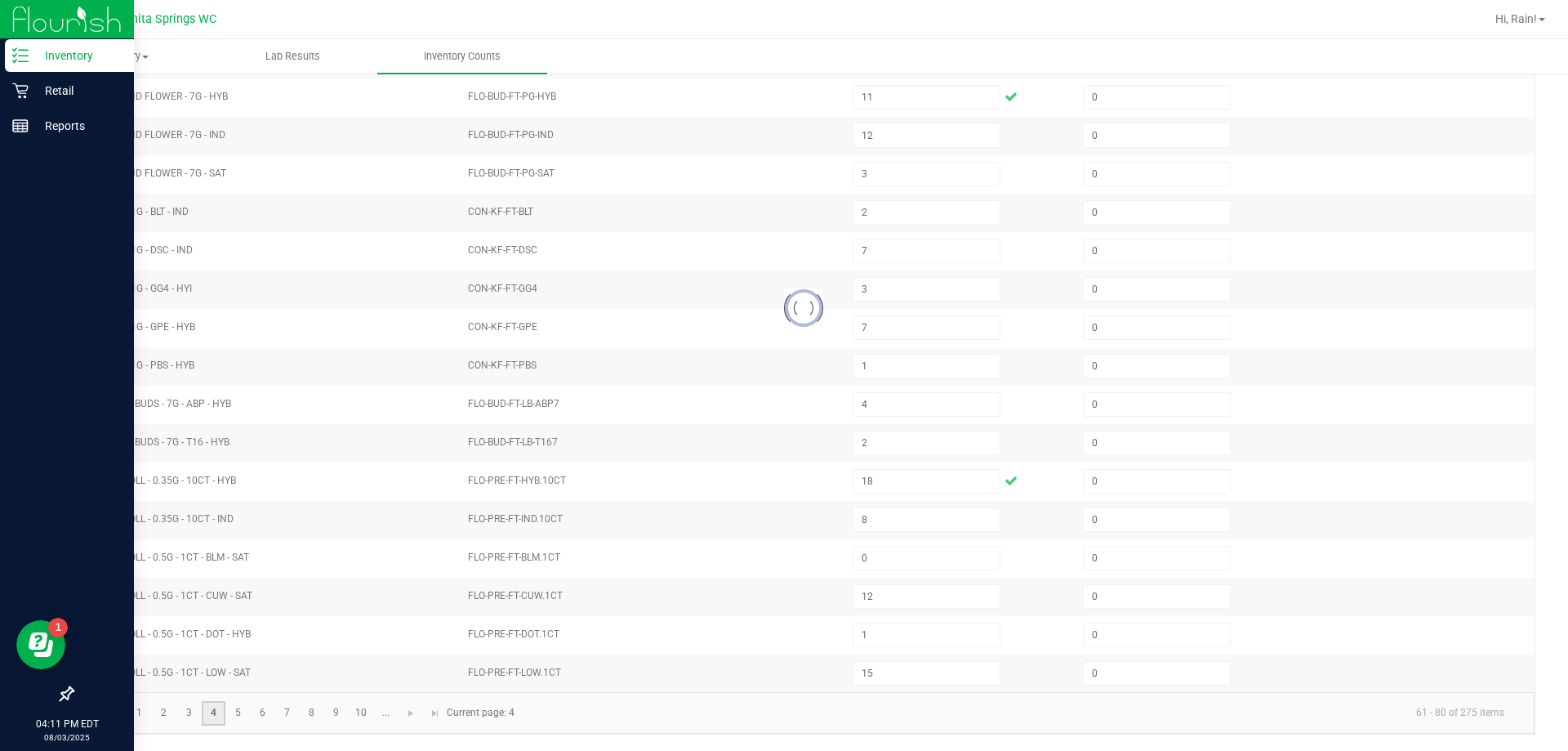 type on "2" 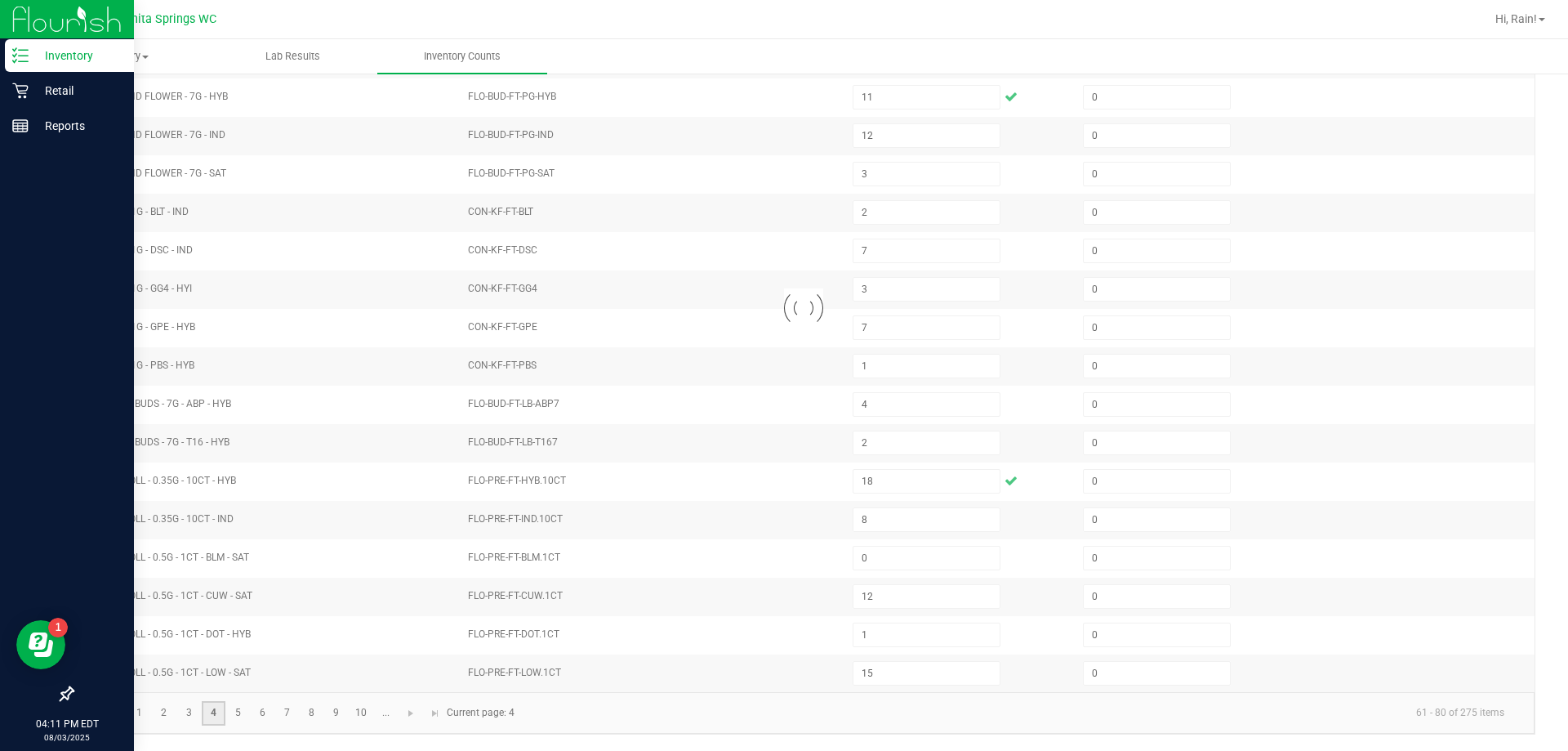 type on "11" 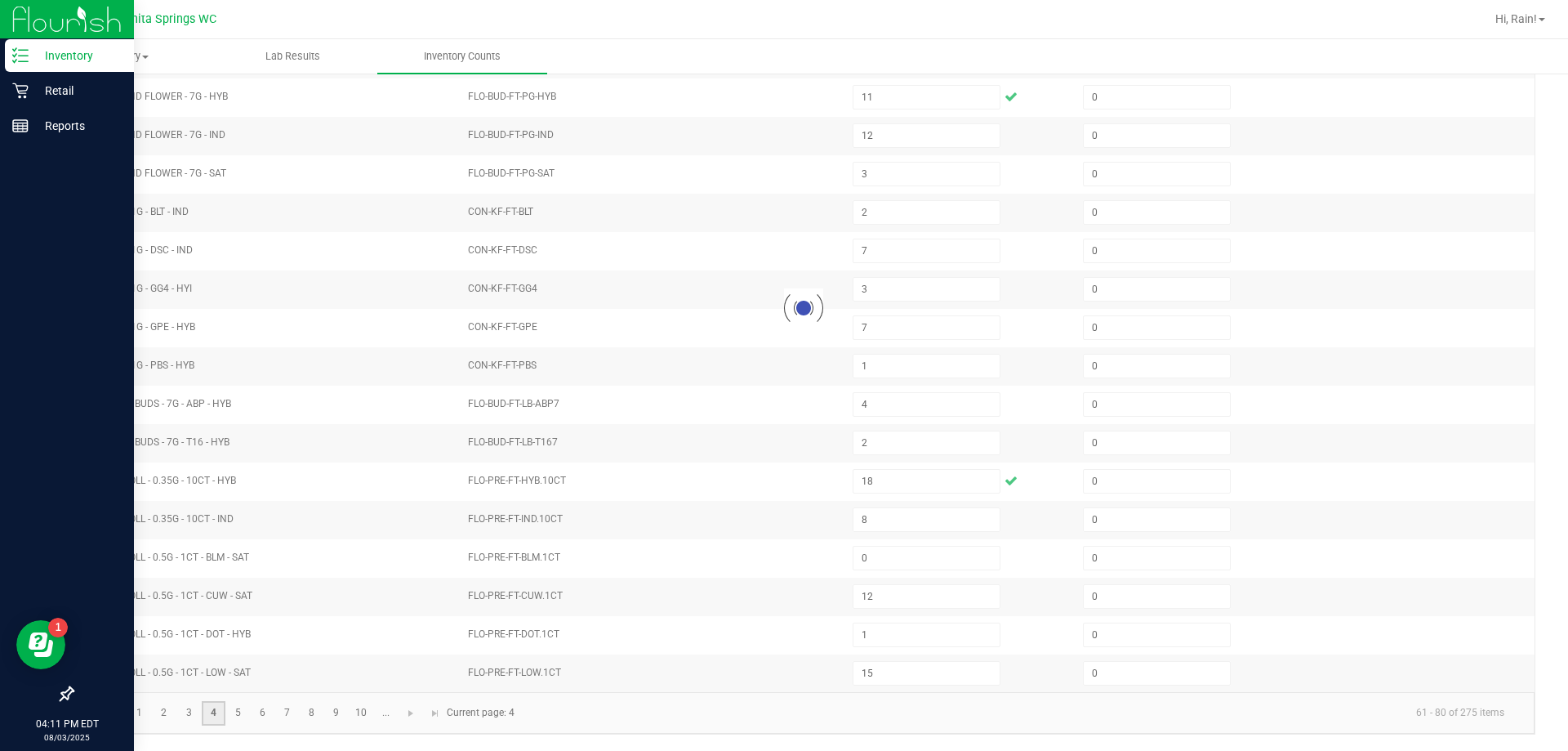 type on "7" 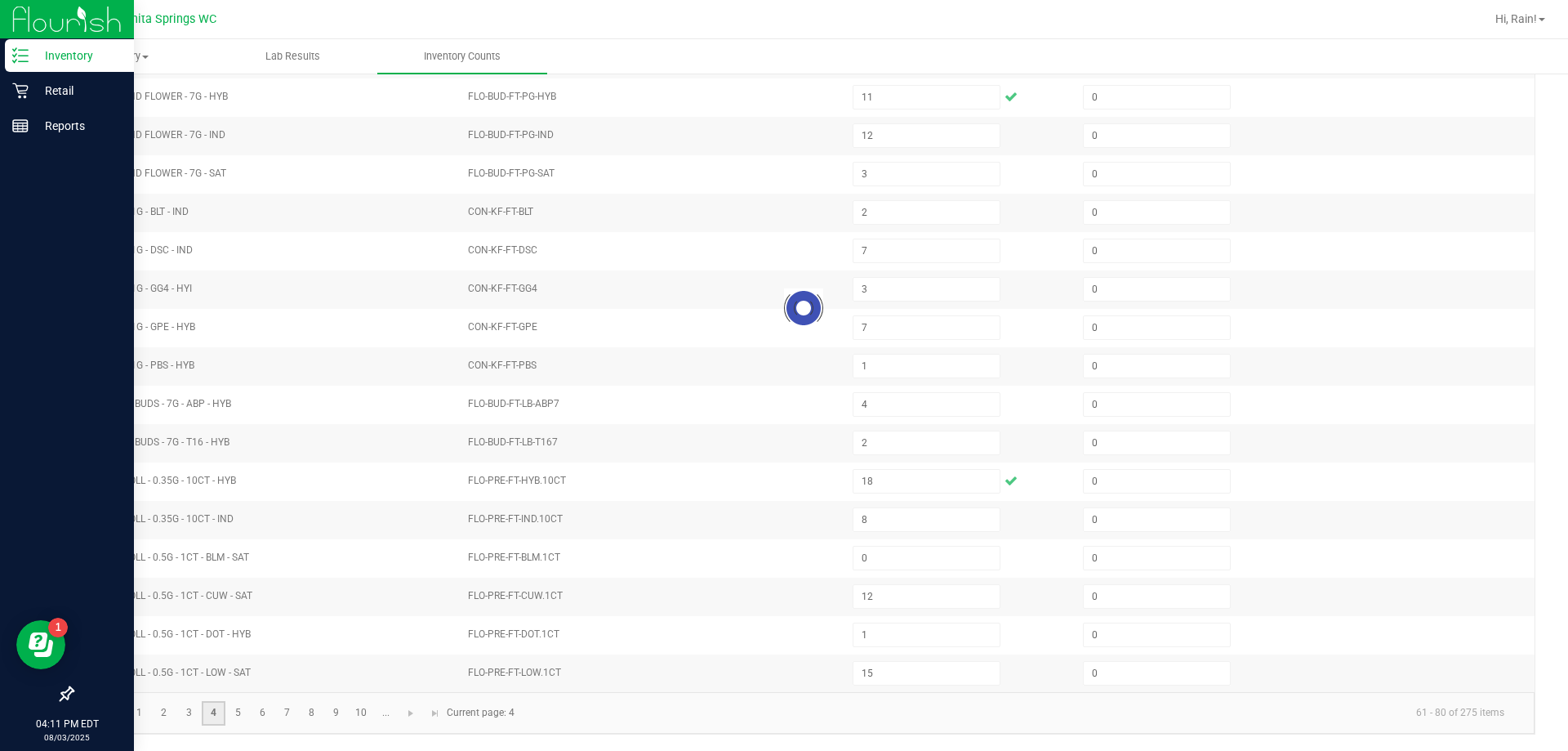 type on "4" 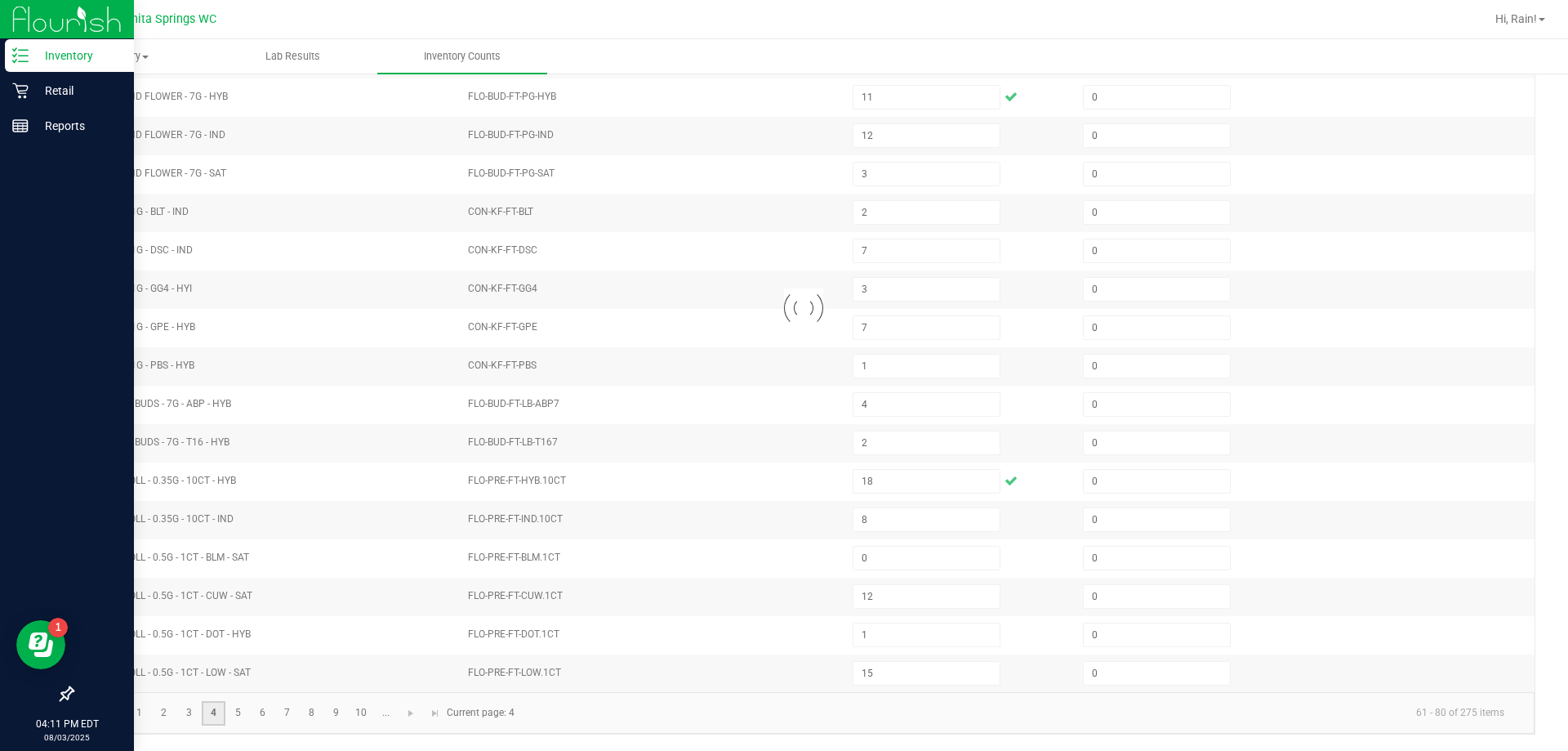 type on "1" 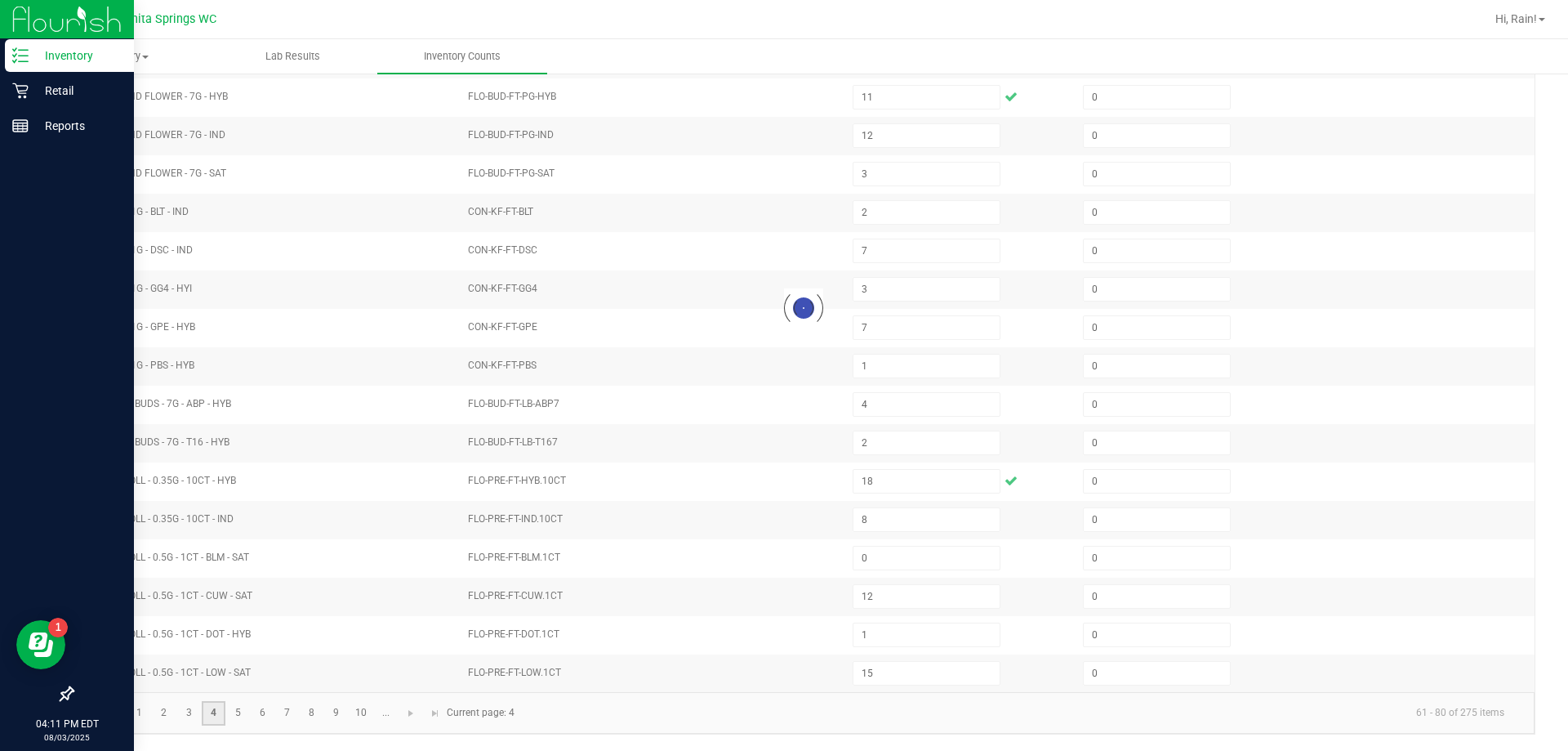 type on "0" 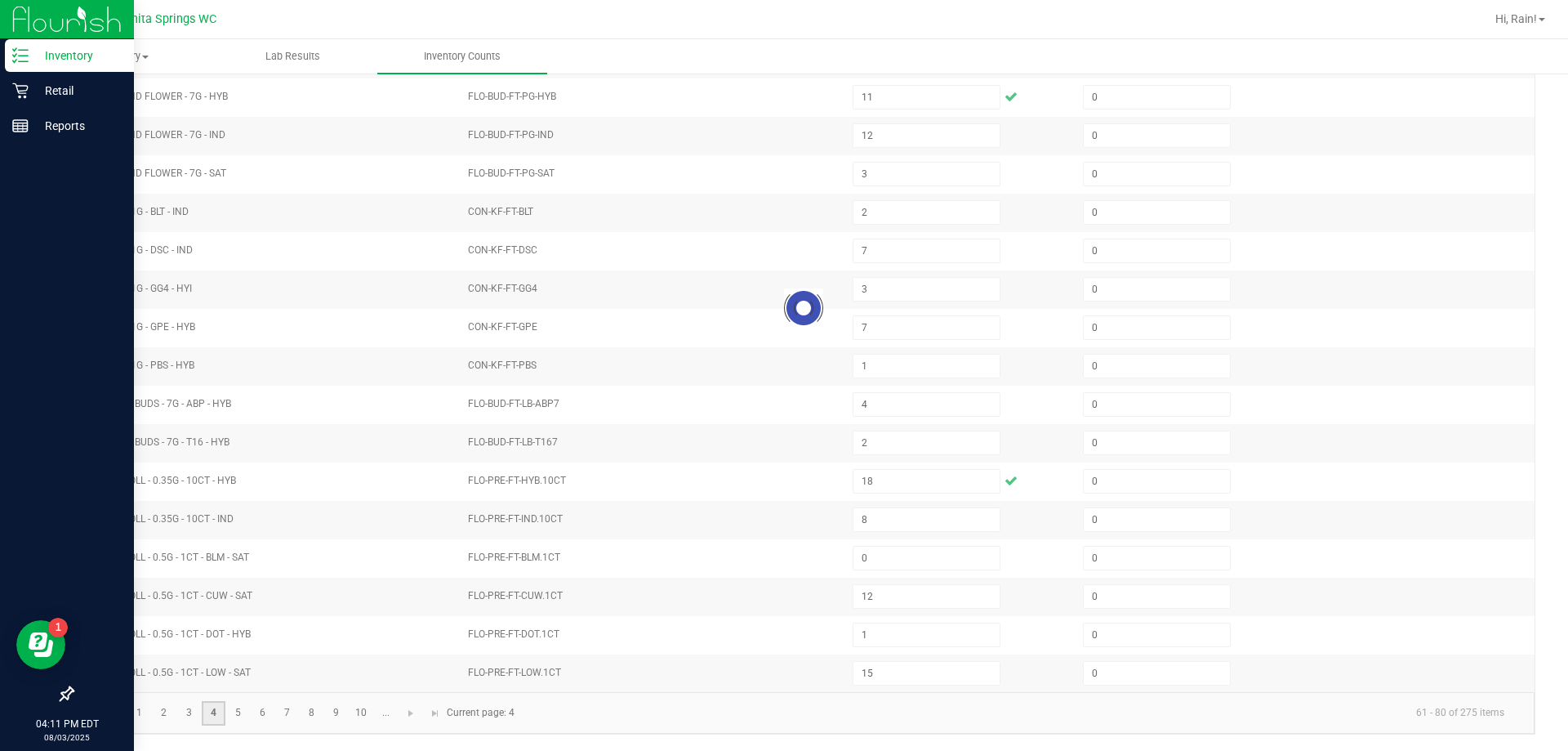 type on "3" 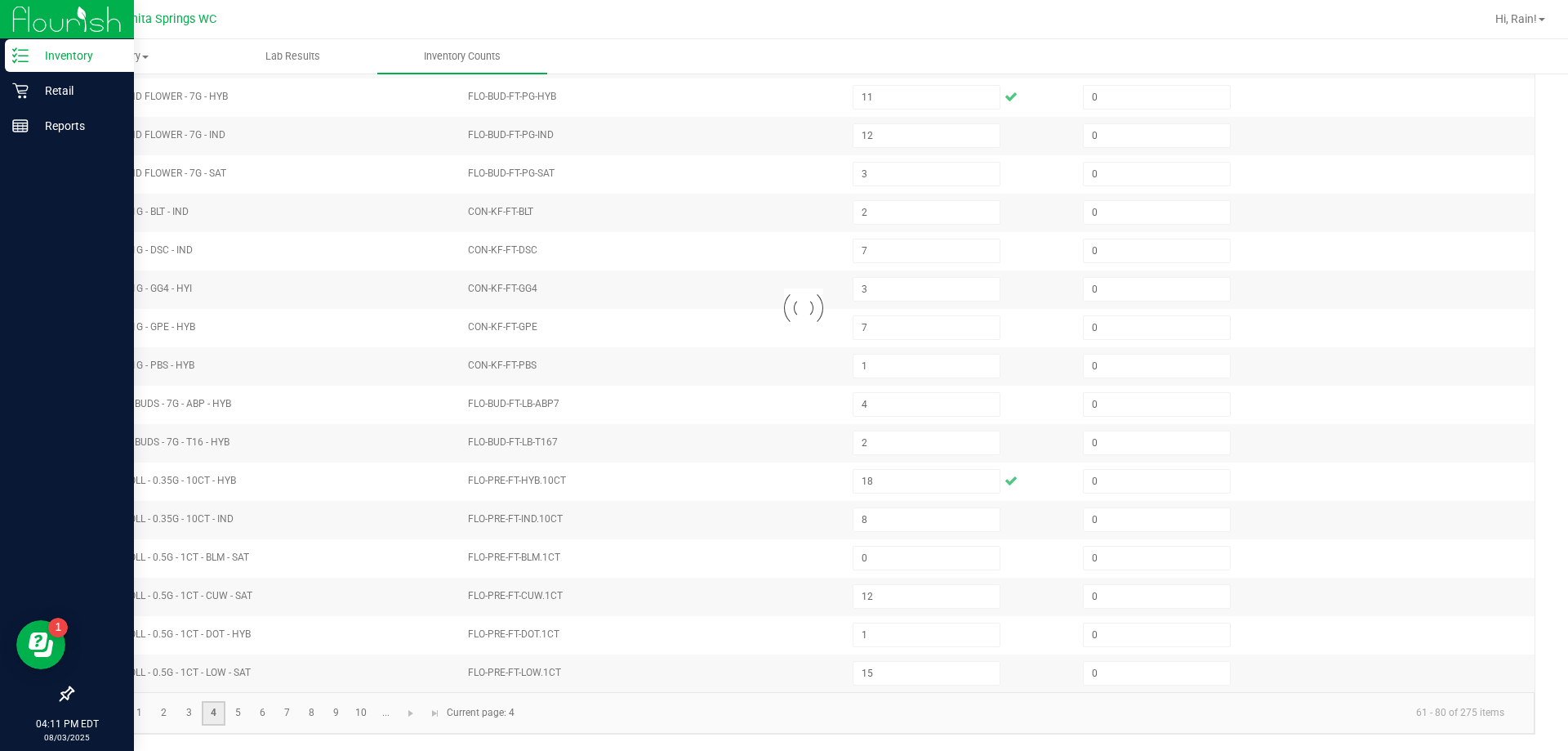 type on "7" 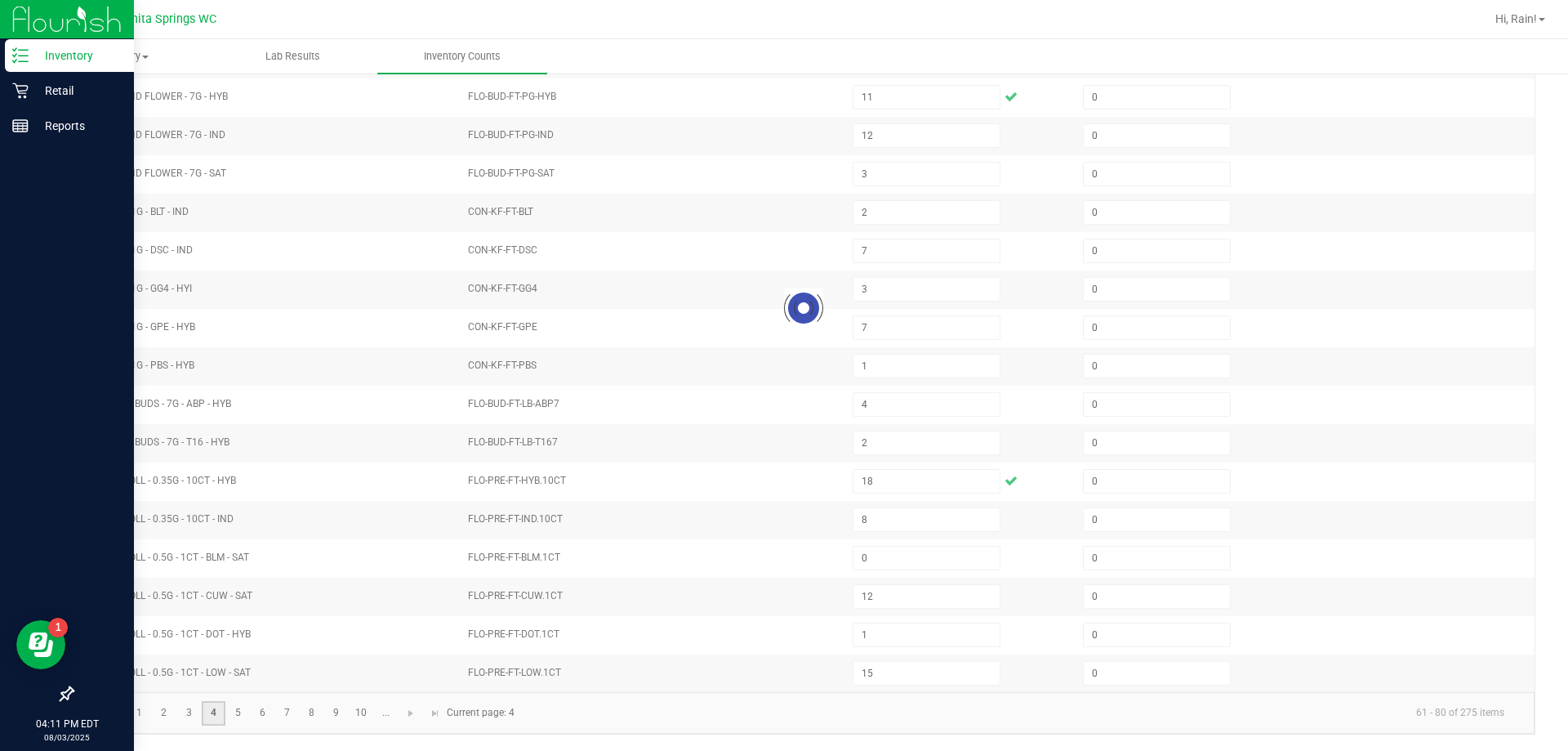 type on "1" 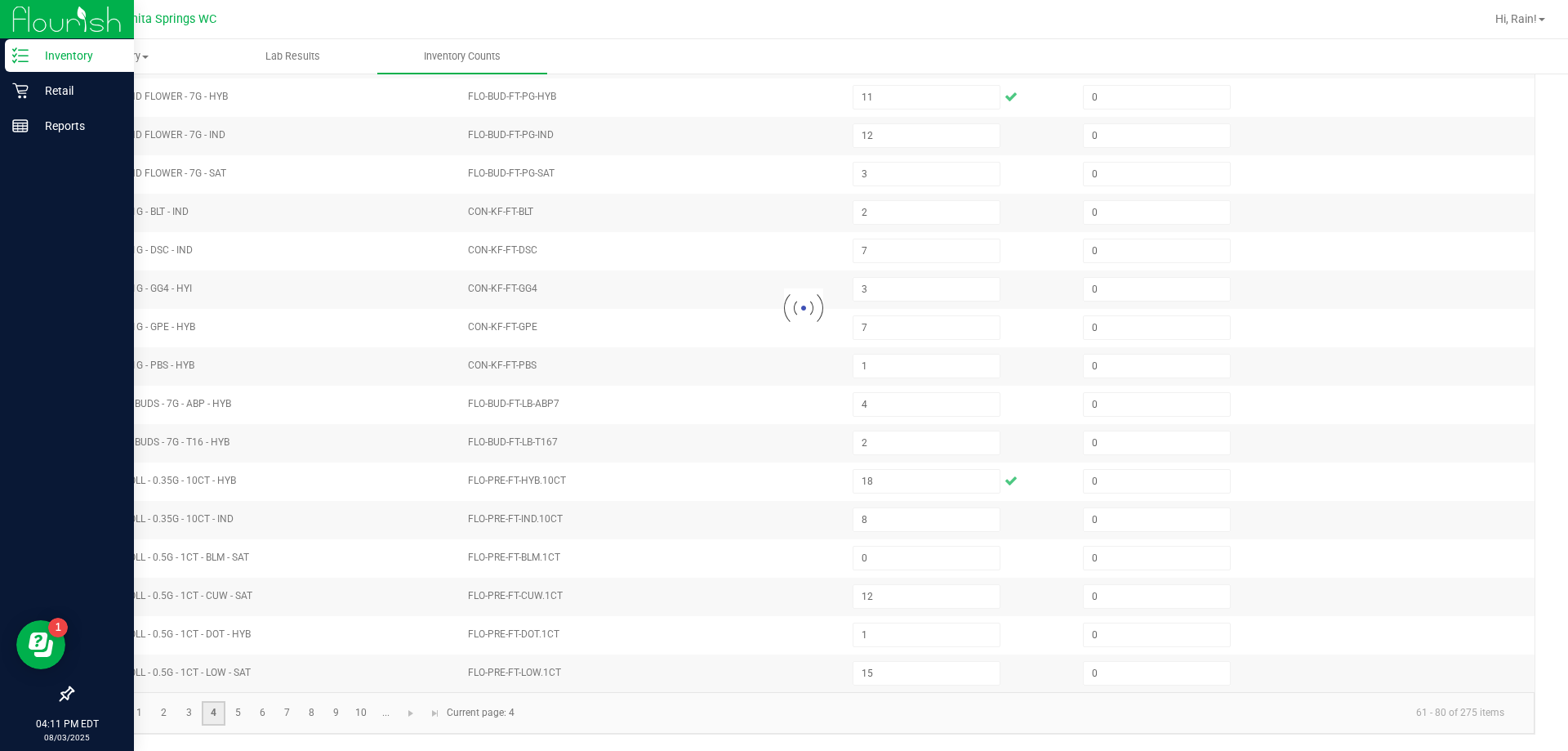 type on "10" 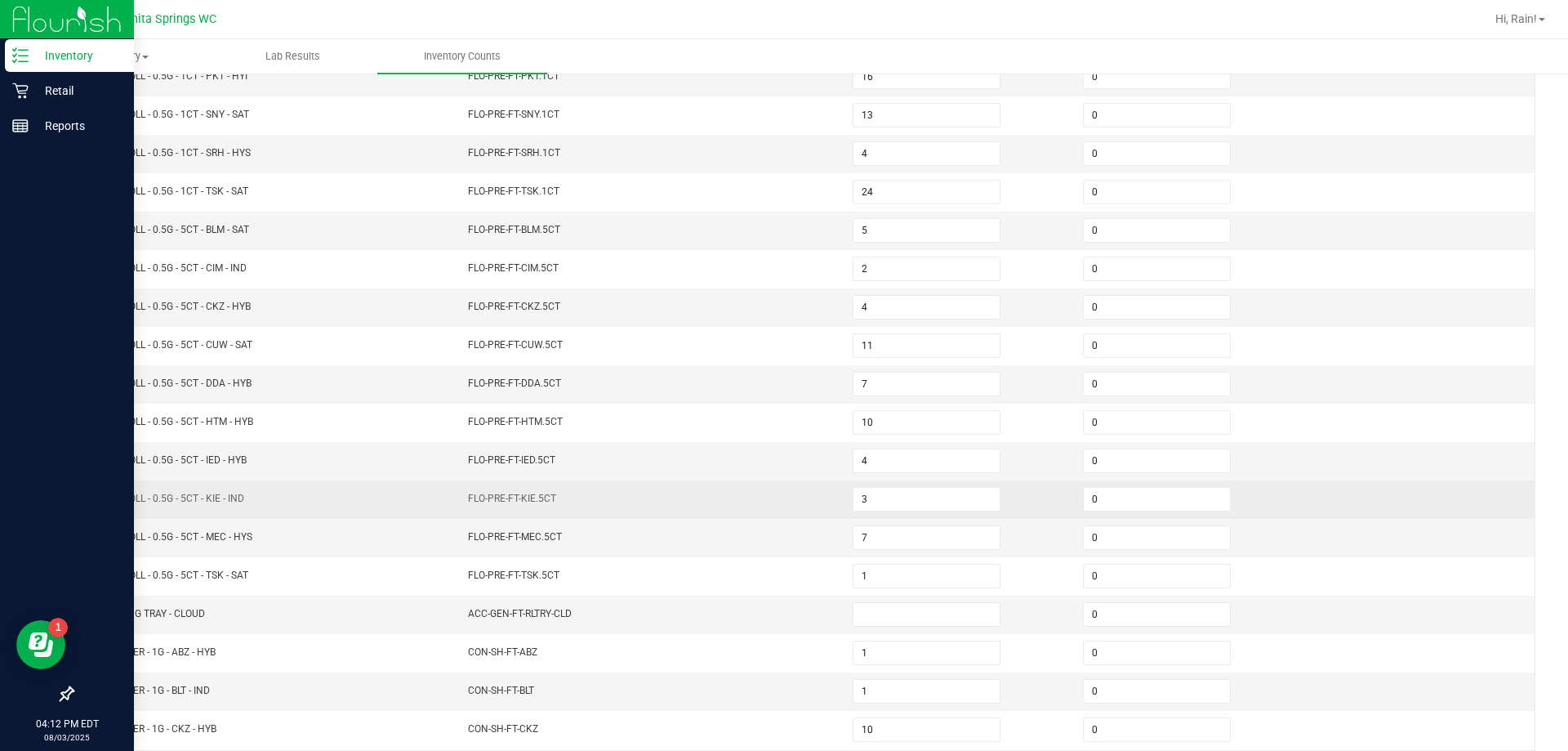 scroll, scrollTop: 94, scrollLeft: 0, axis: vertical 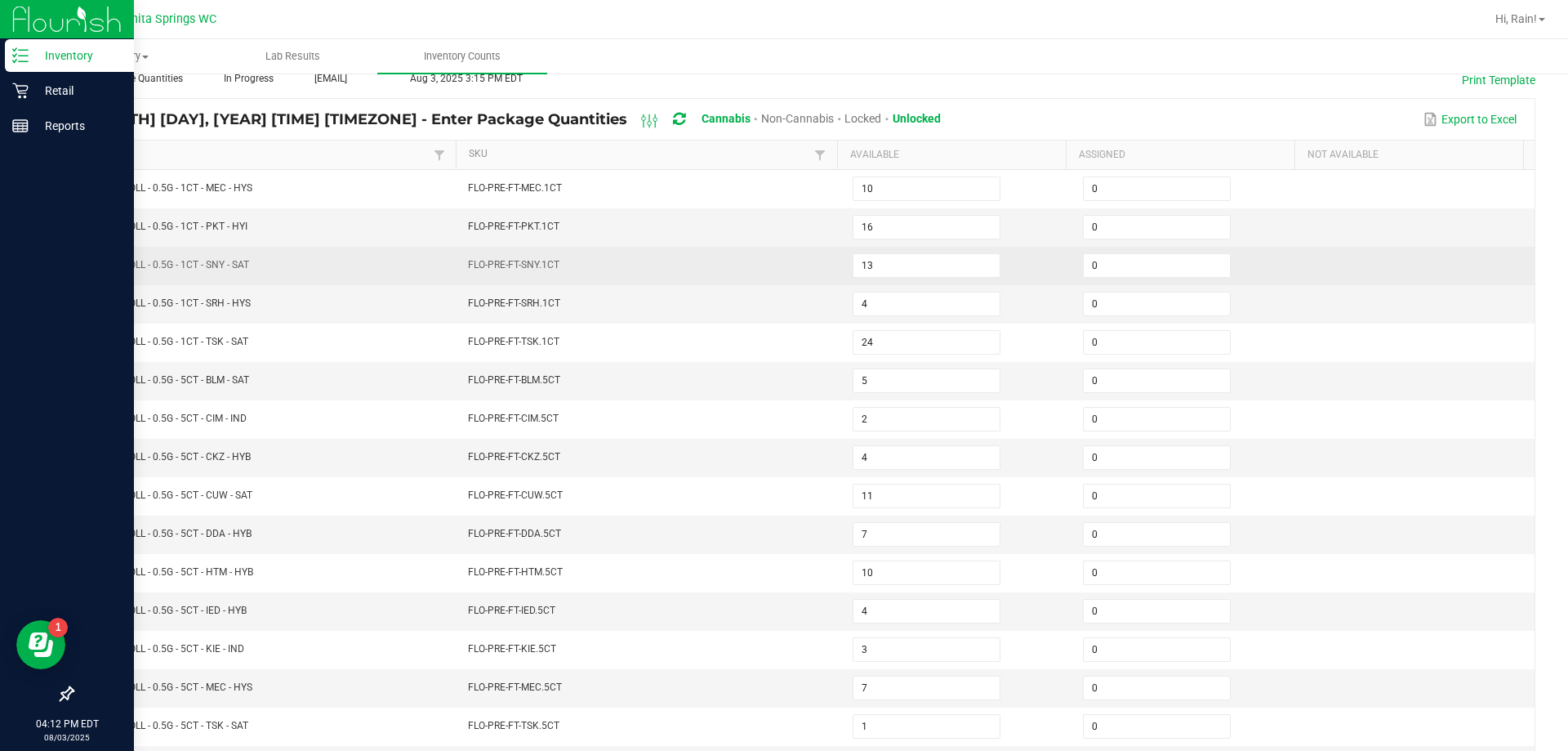 click on "FLO-PRE-FT-SNY.1CT" at bounding box center [650, 266] 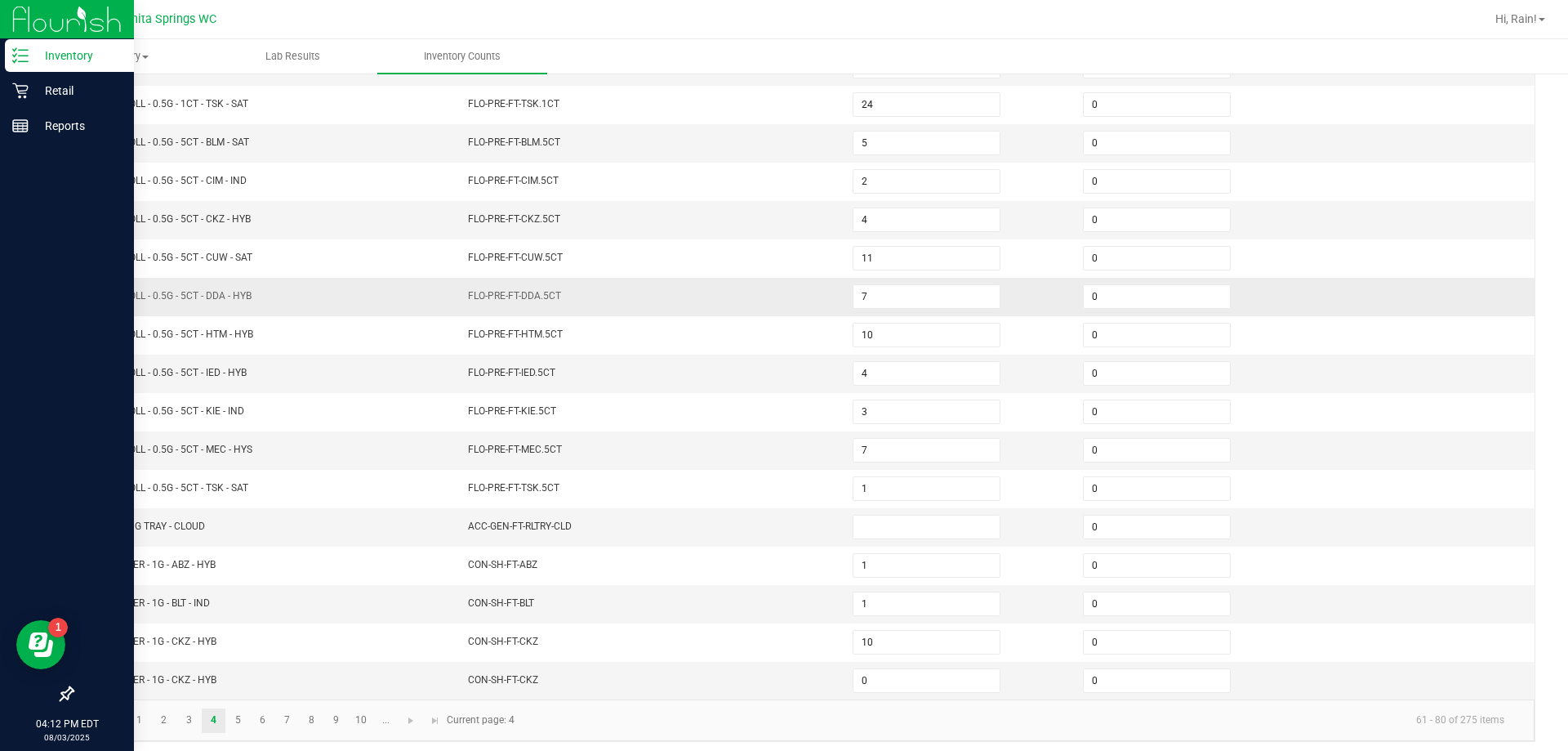 scroll, scrollTop: 339, scrollLeft: 0, axis: vertical 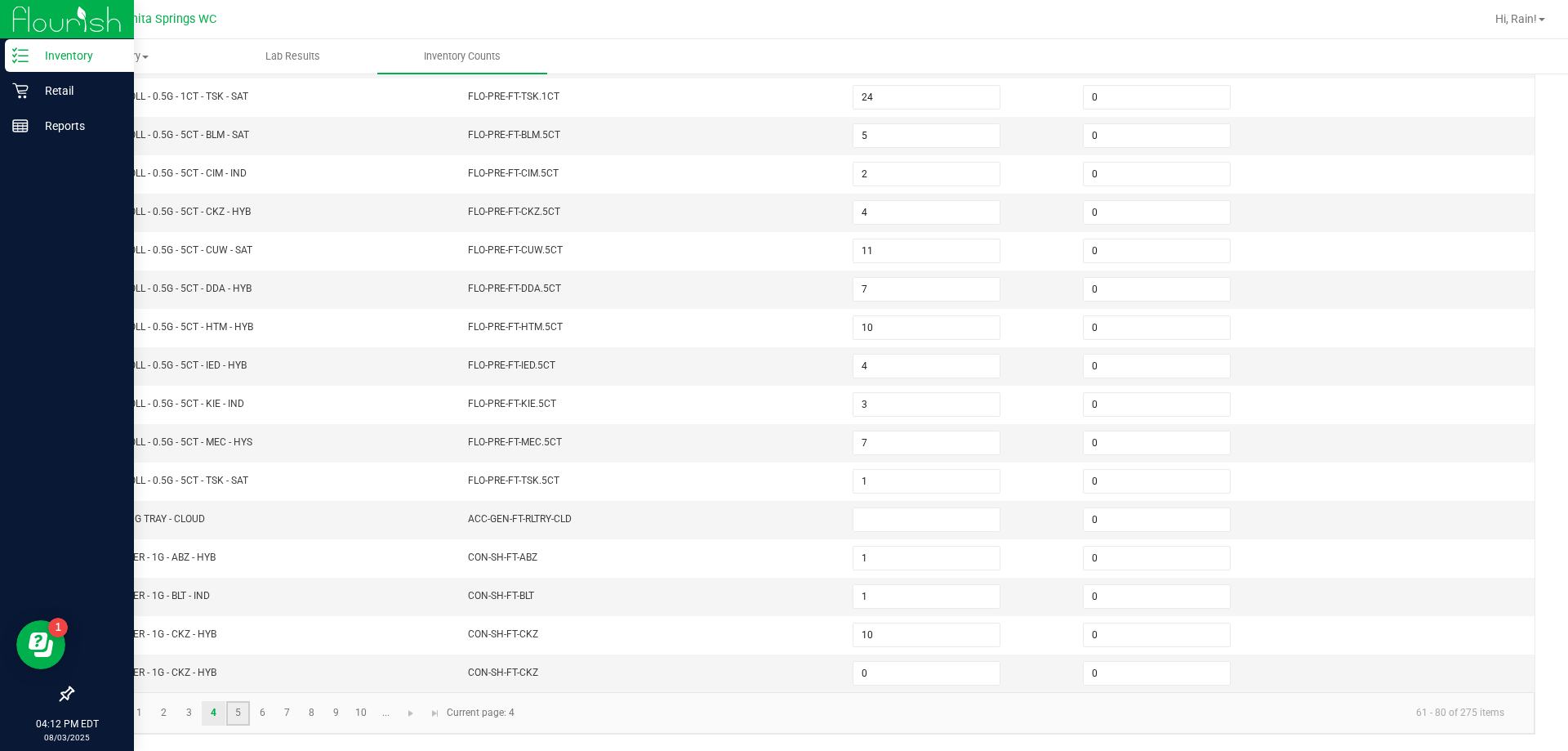 click on "5" 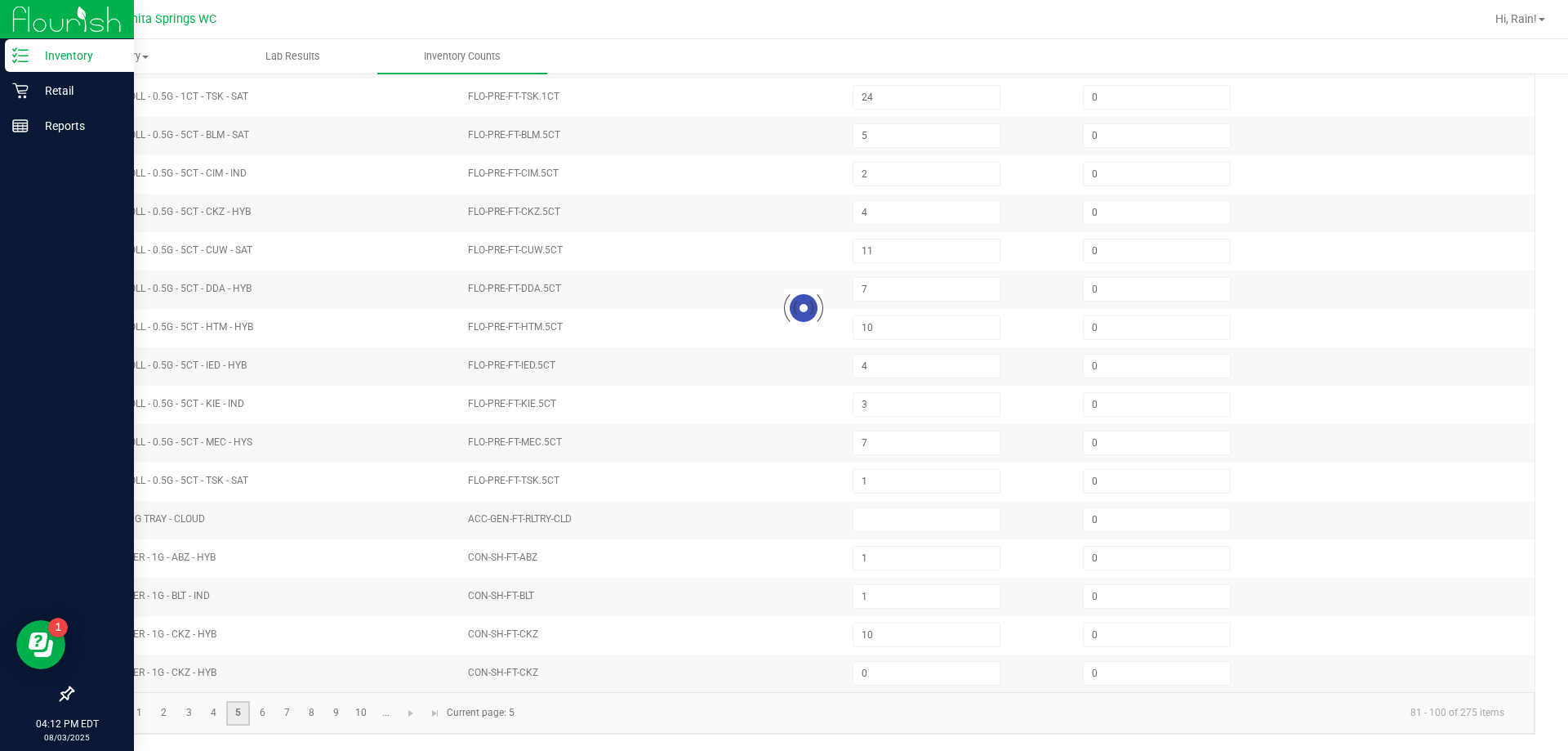 type on "1" 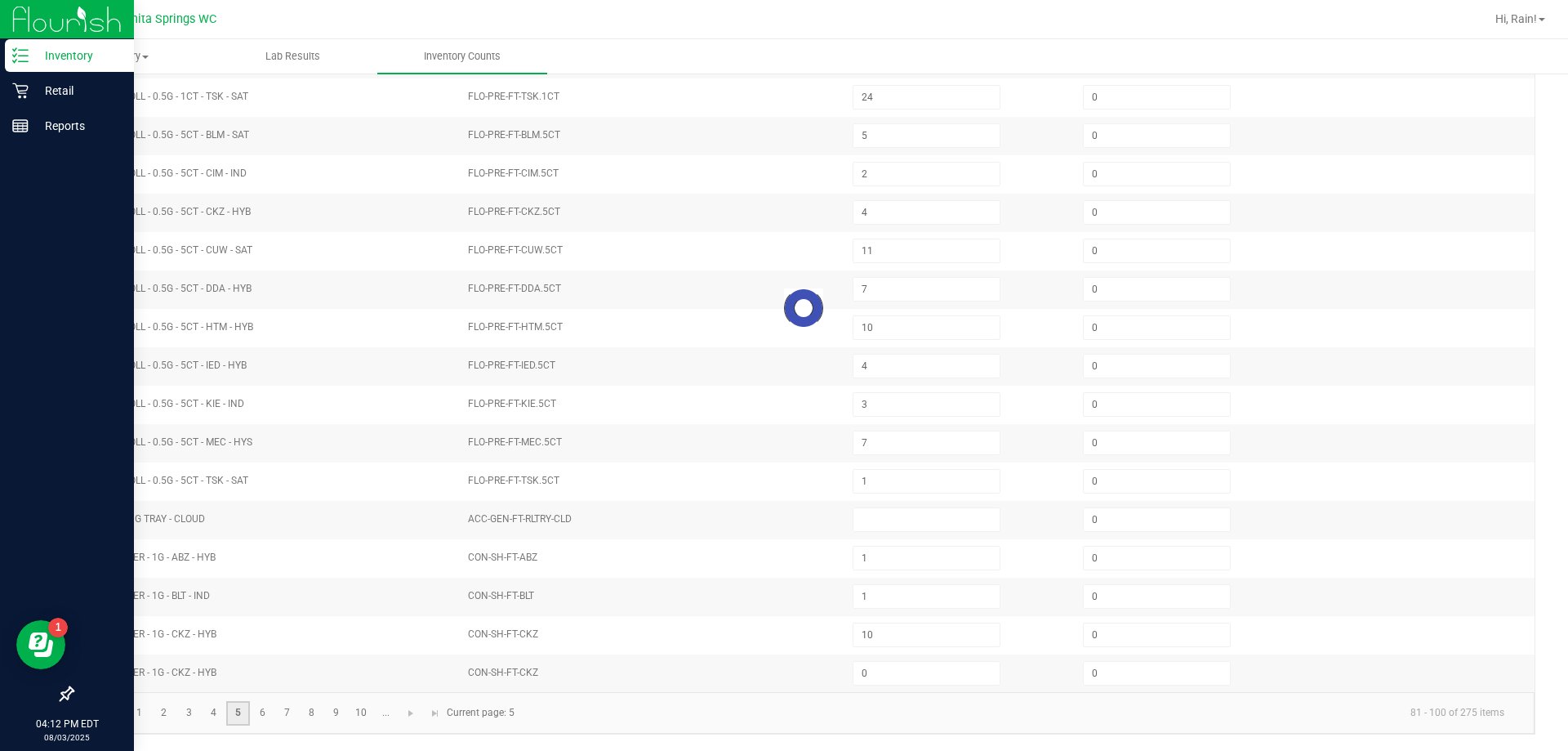 type on "3" 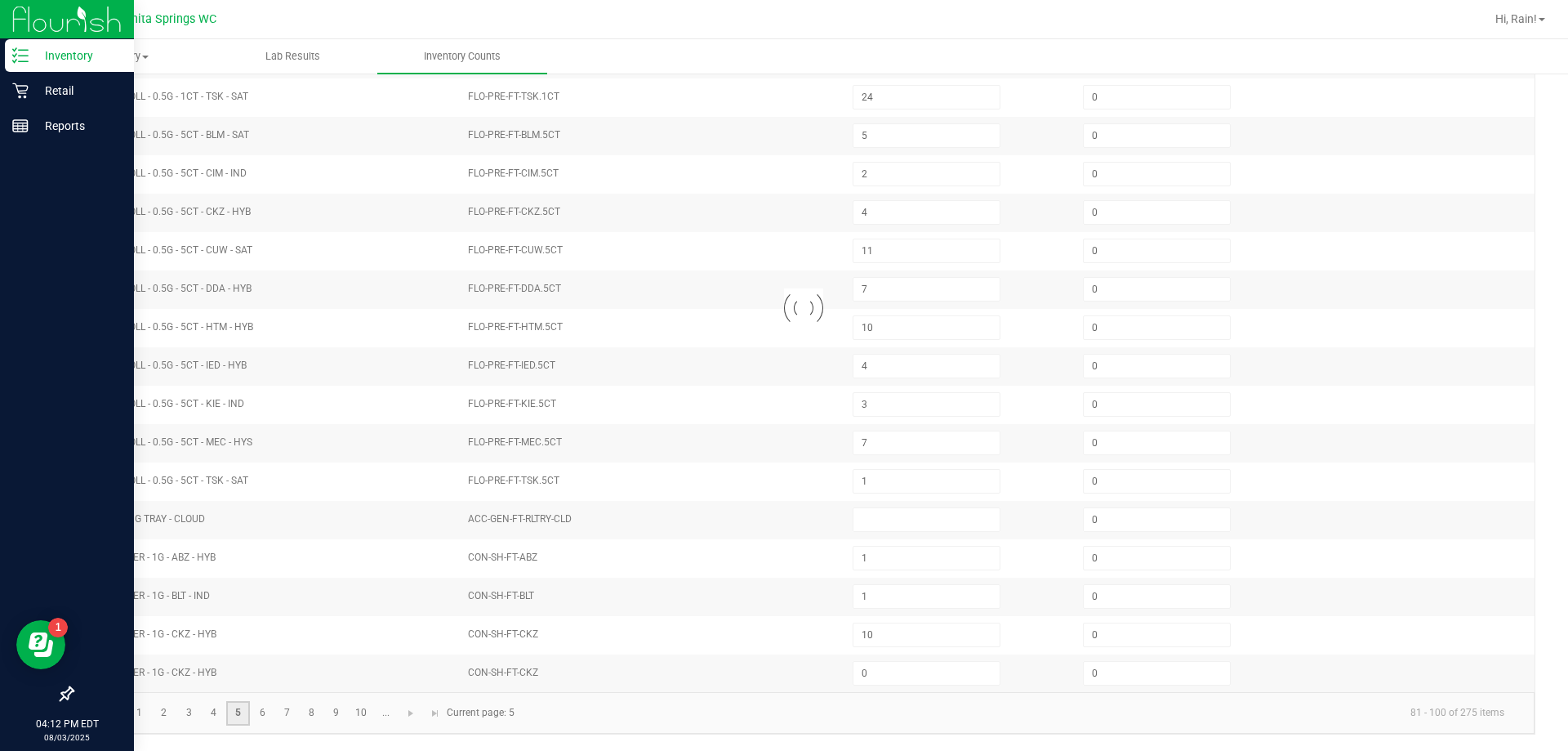 type on "5" 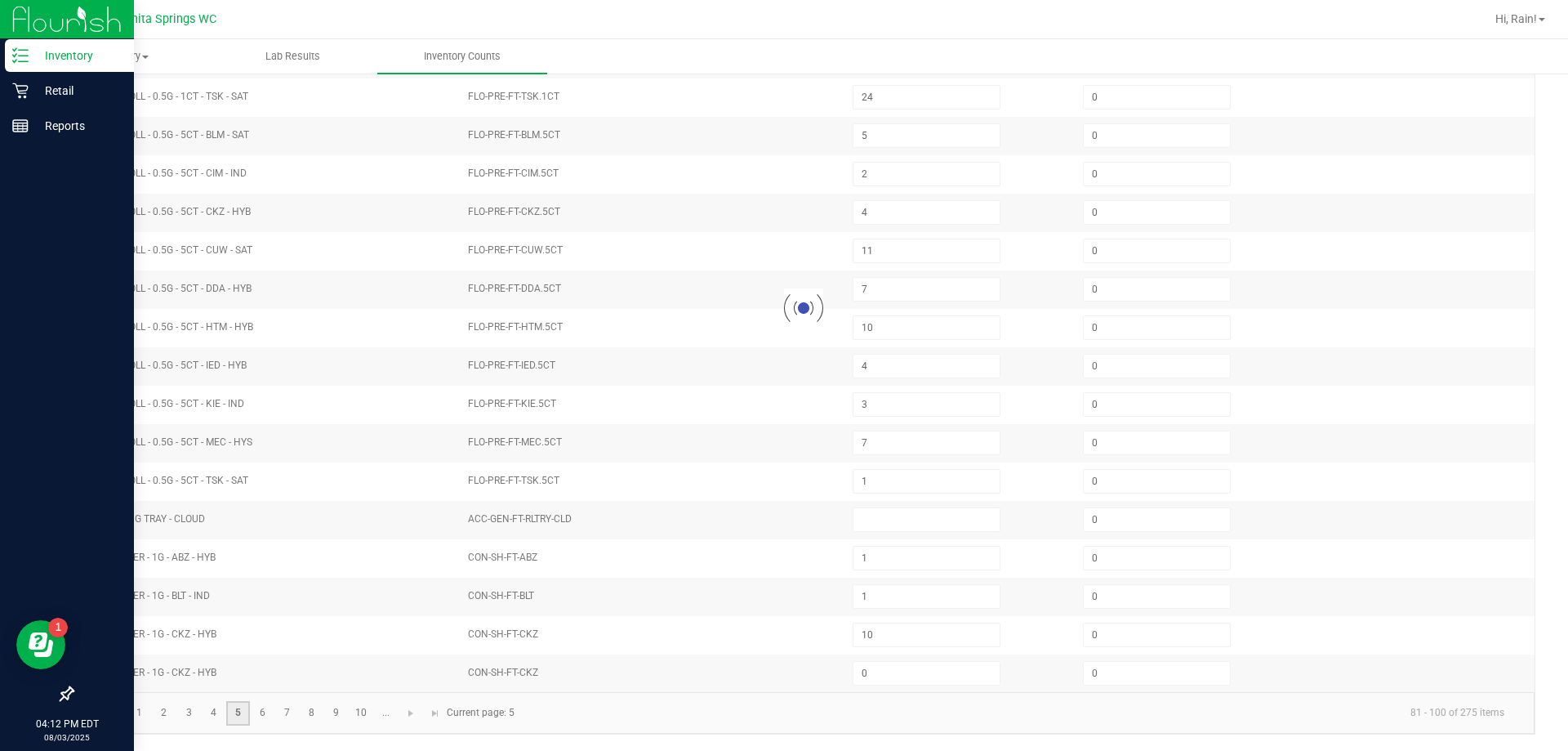type on "9" 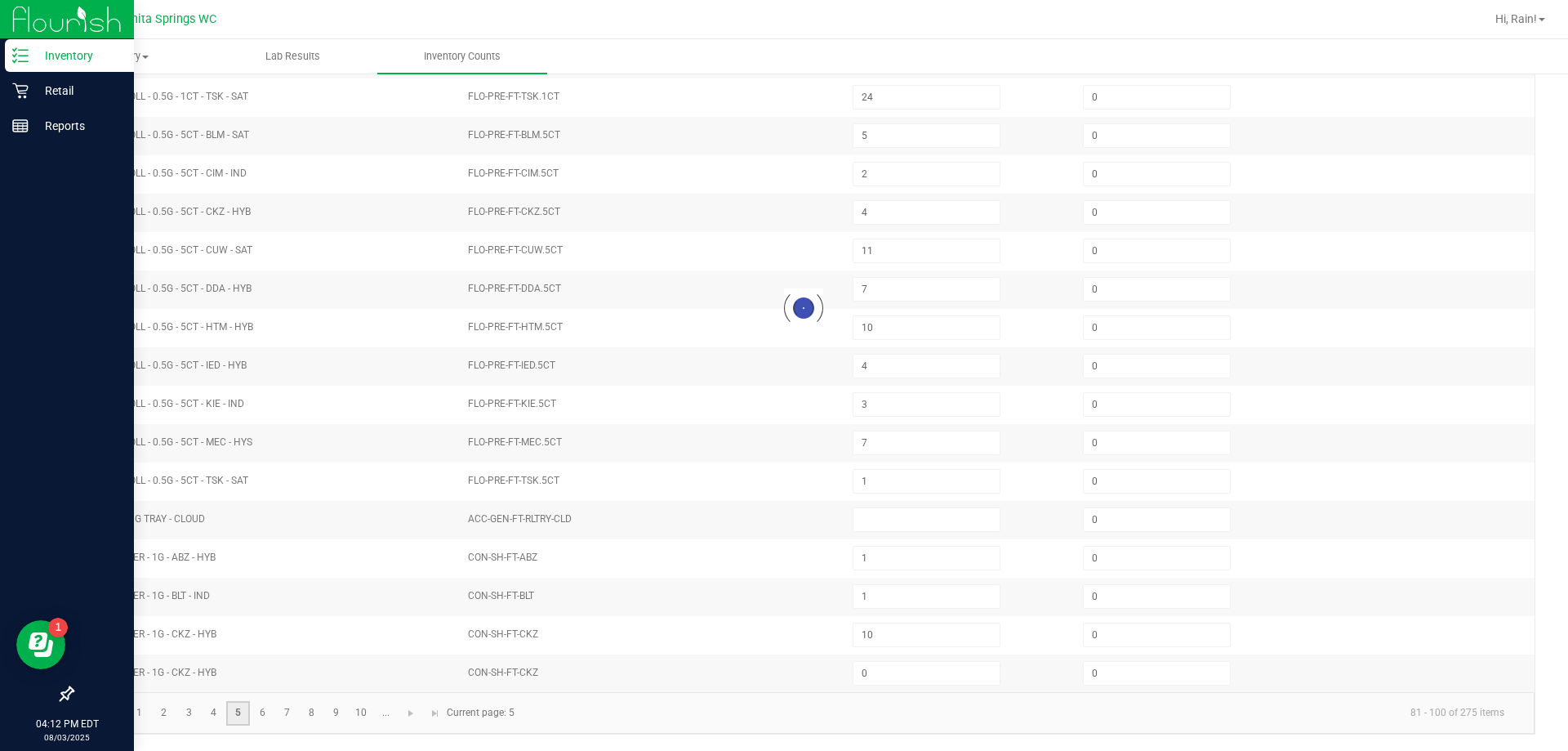 type on "9" 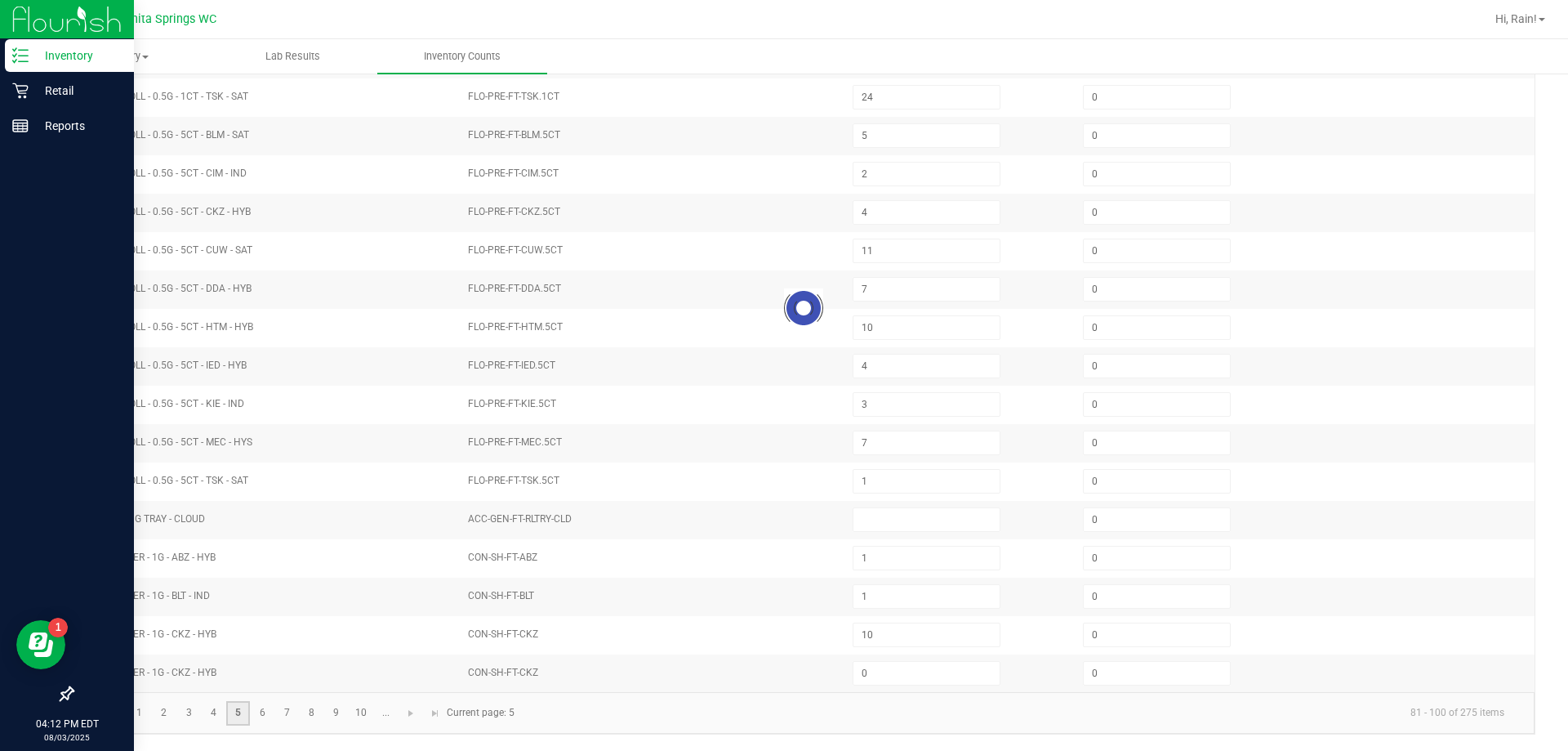 type on "4" 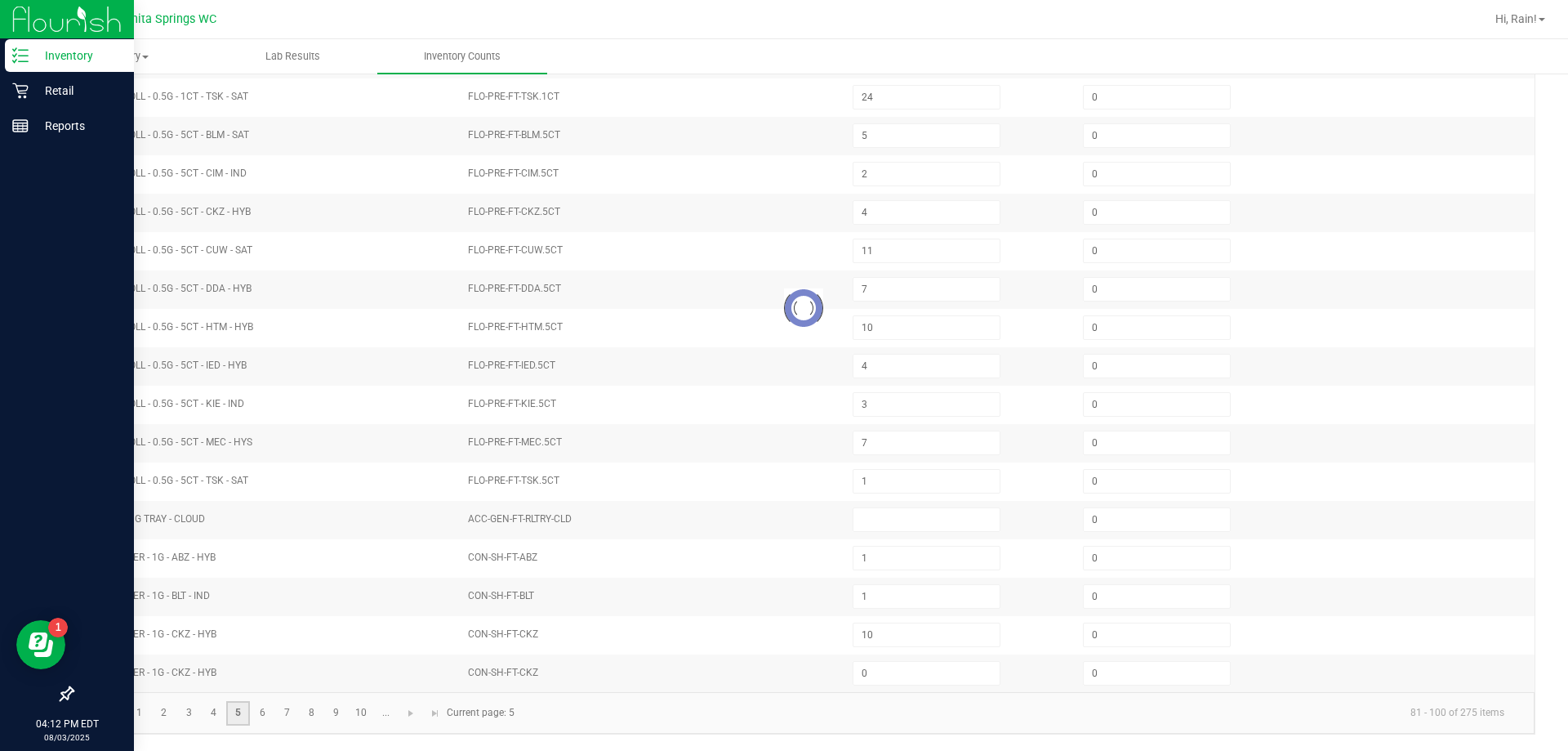 type on "2" 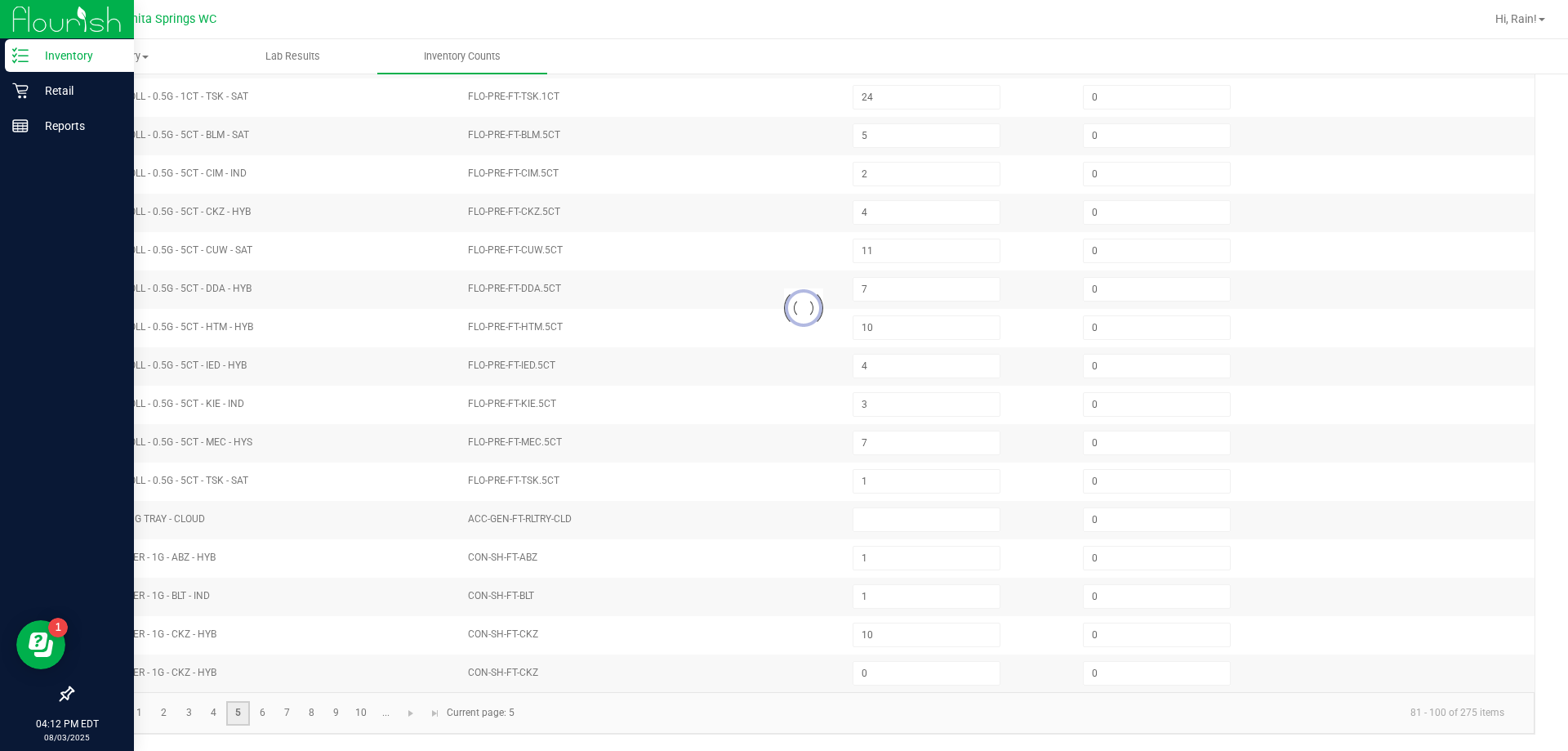type on "3" 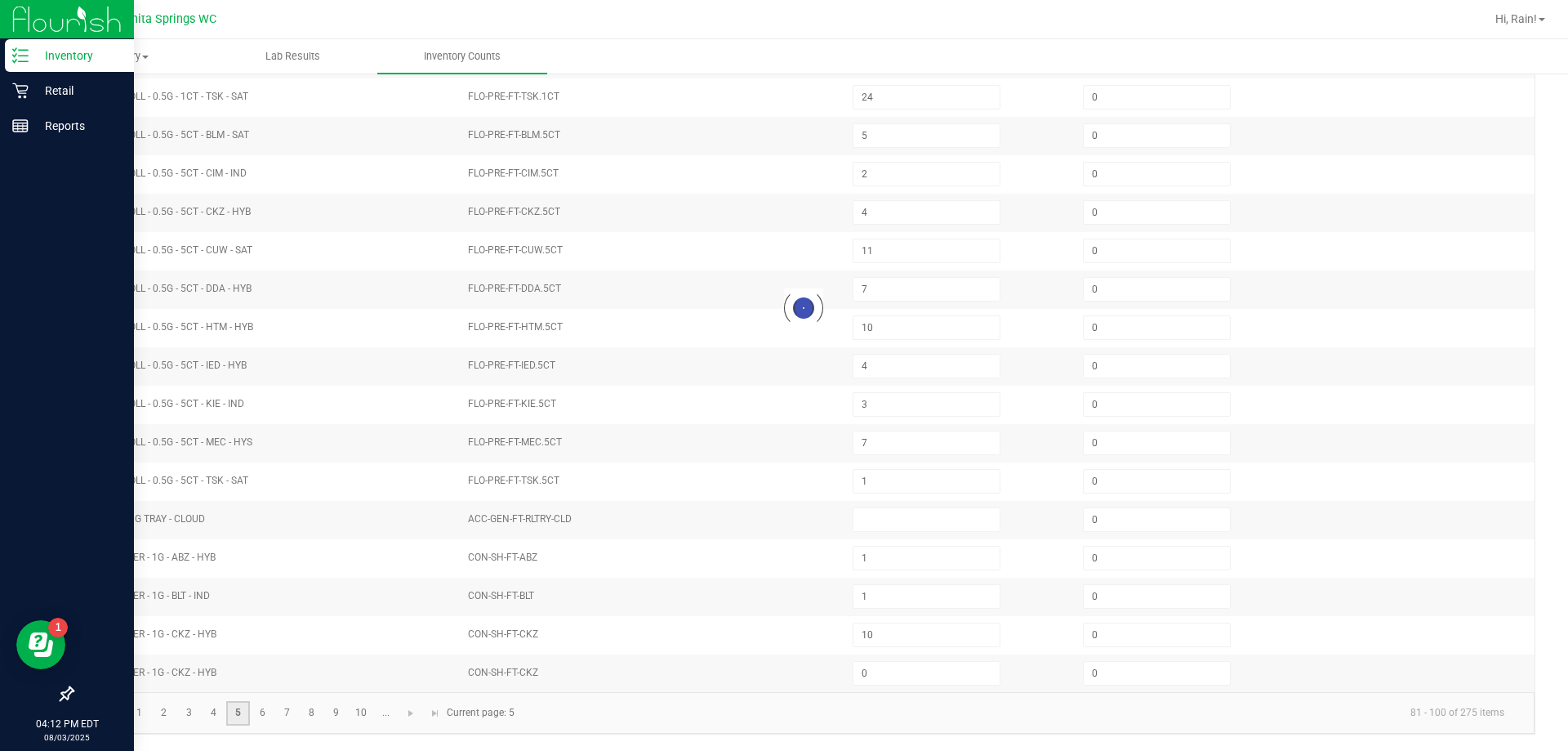 type on "7" 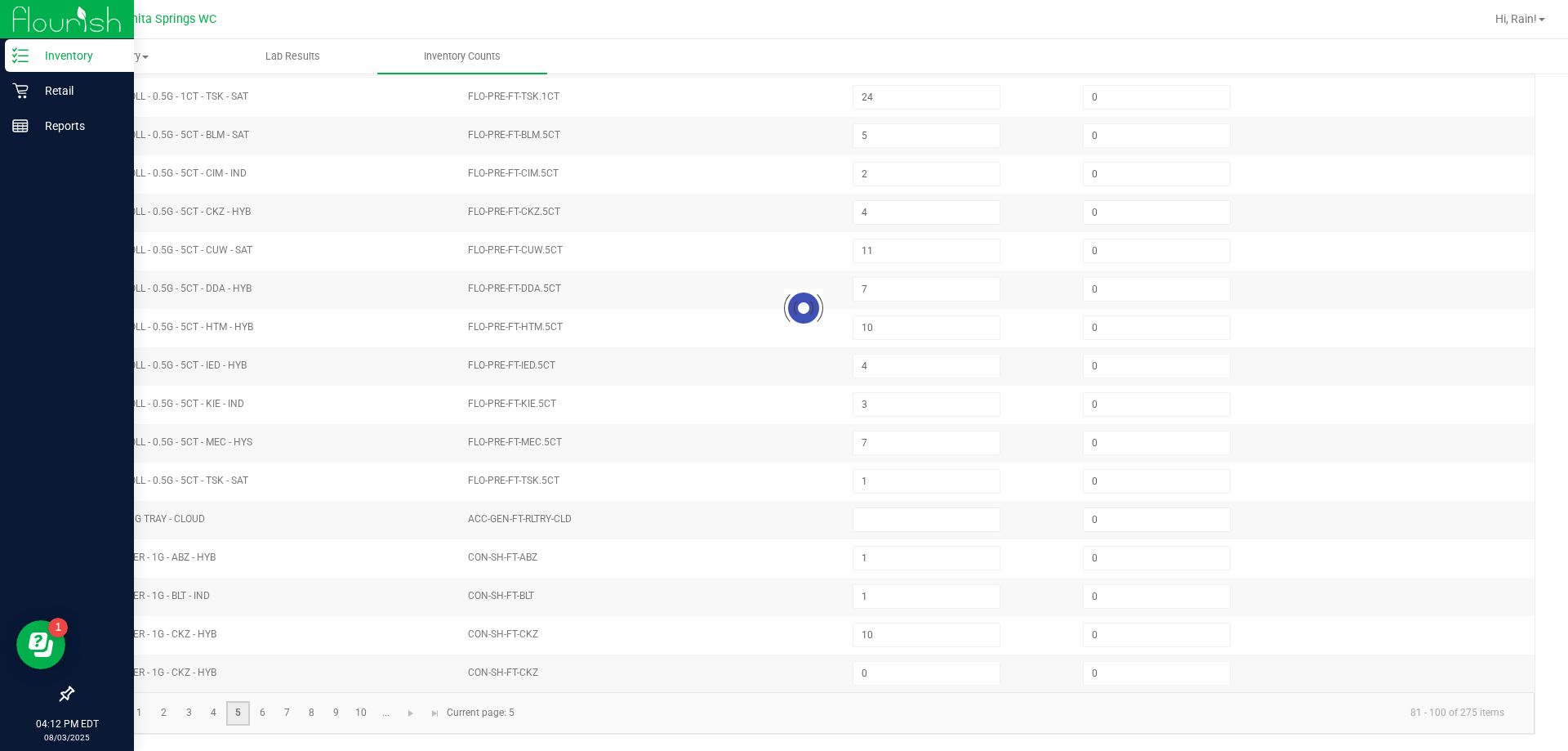 type on "2" 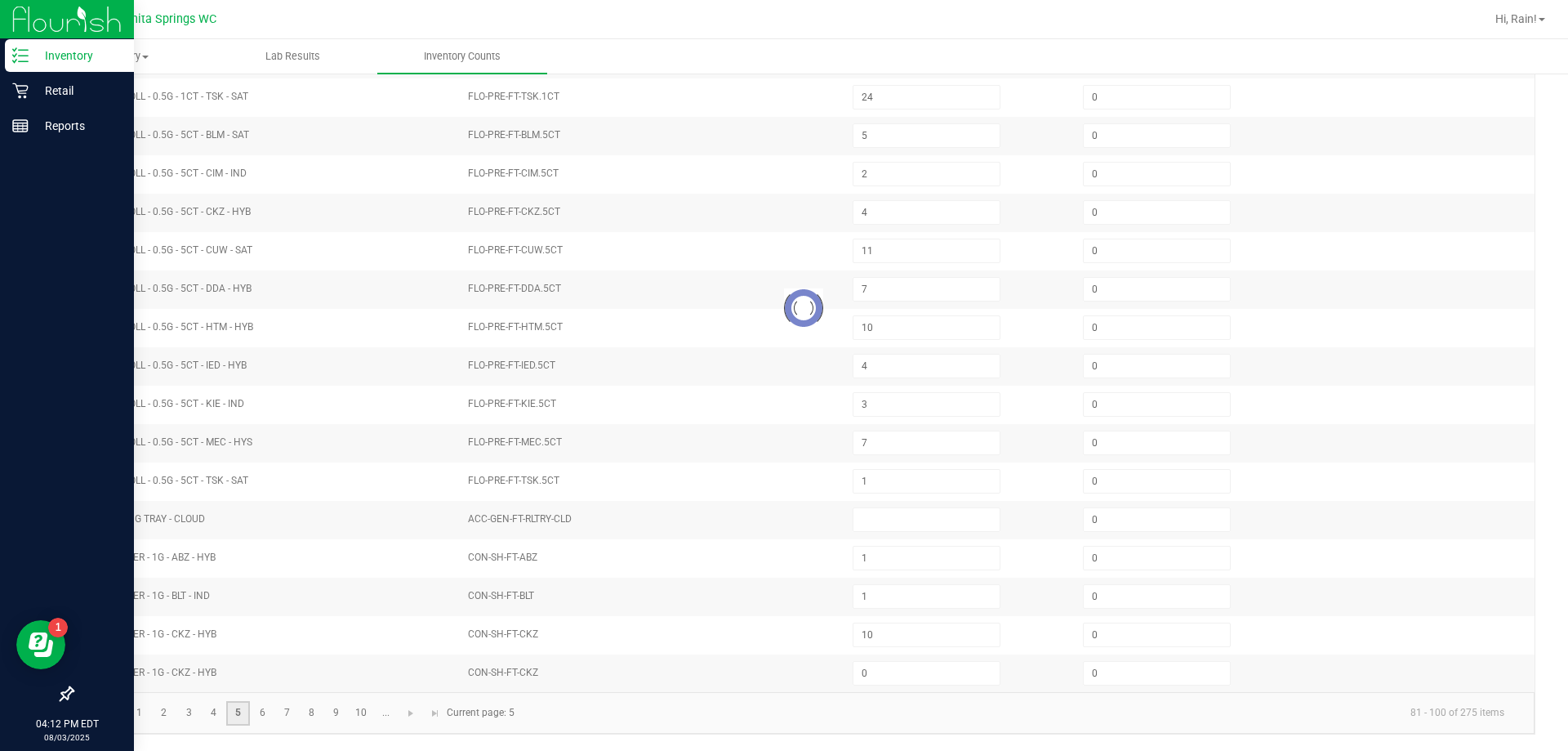 type on "4" 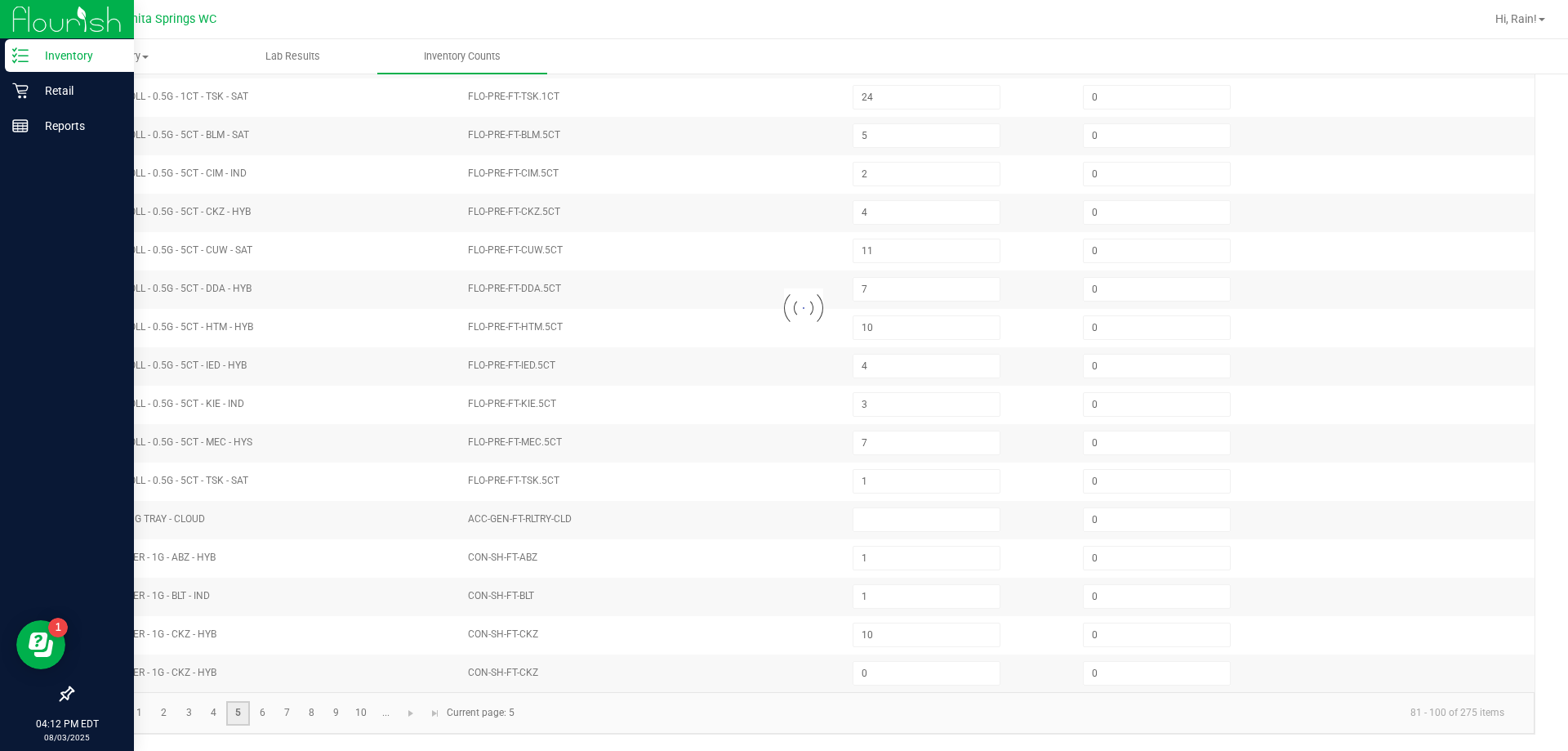 type on "5" 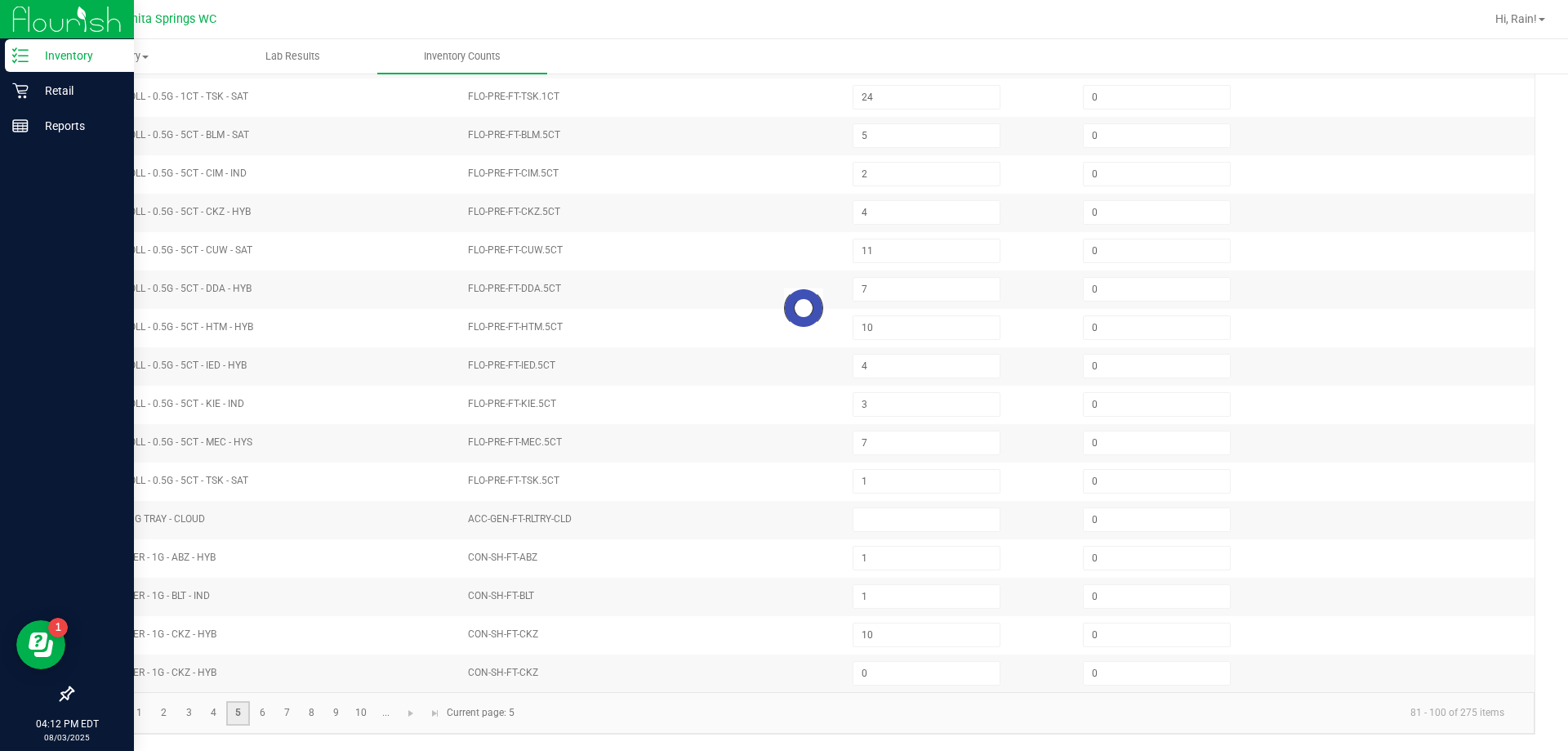 type on "2" 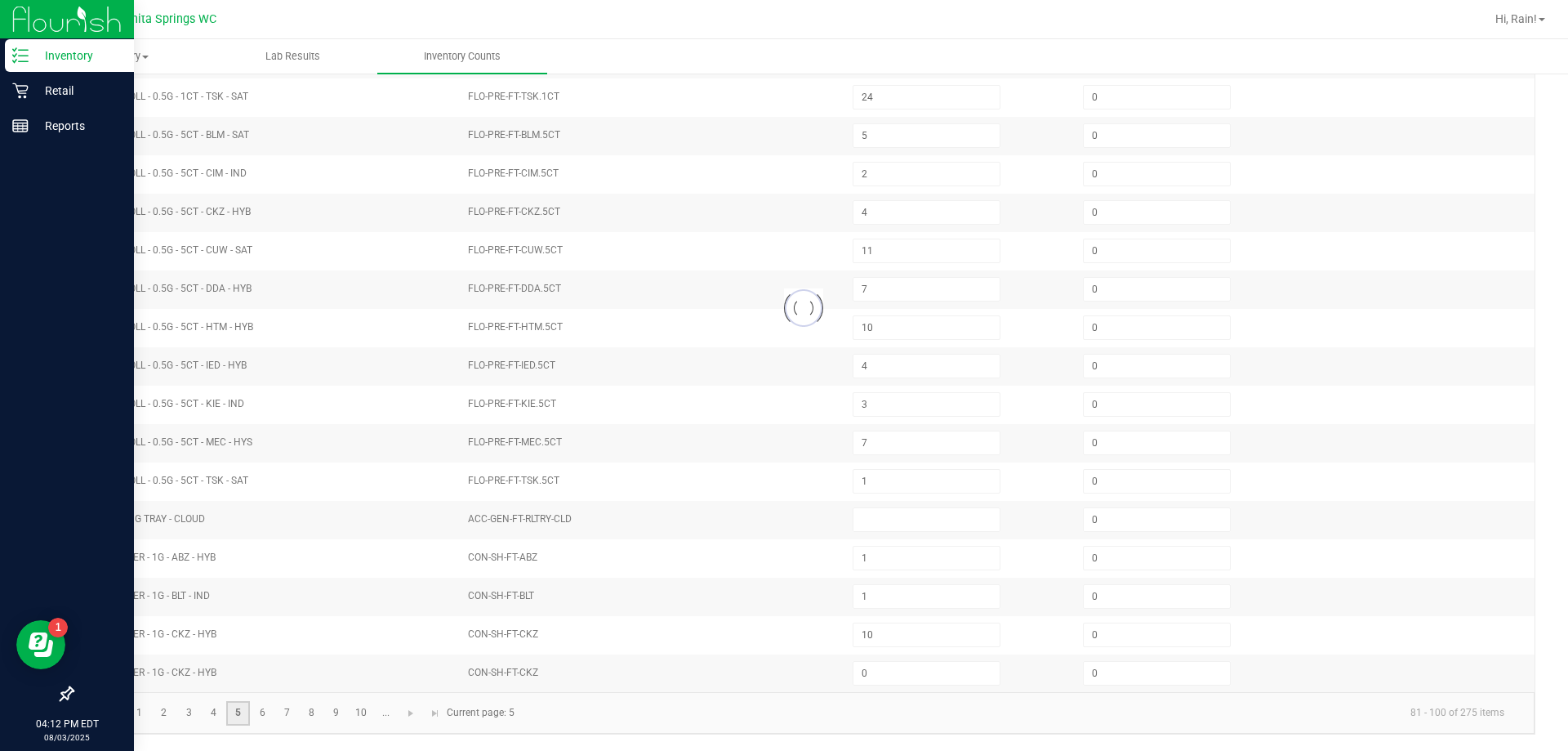 type on "6" 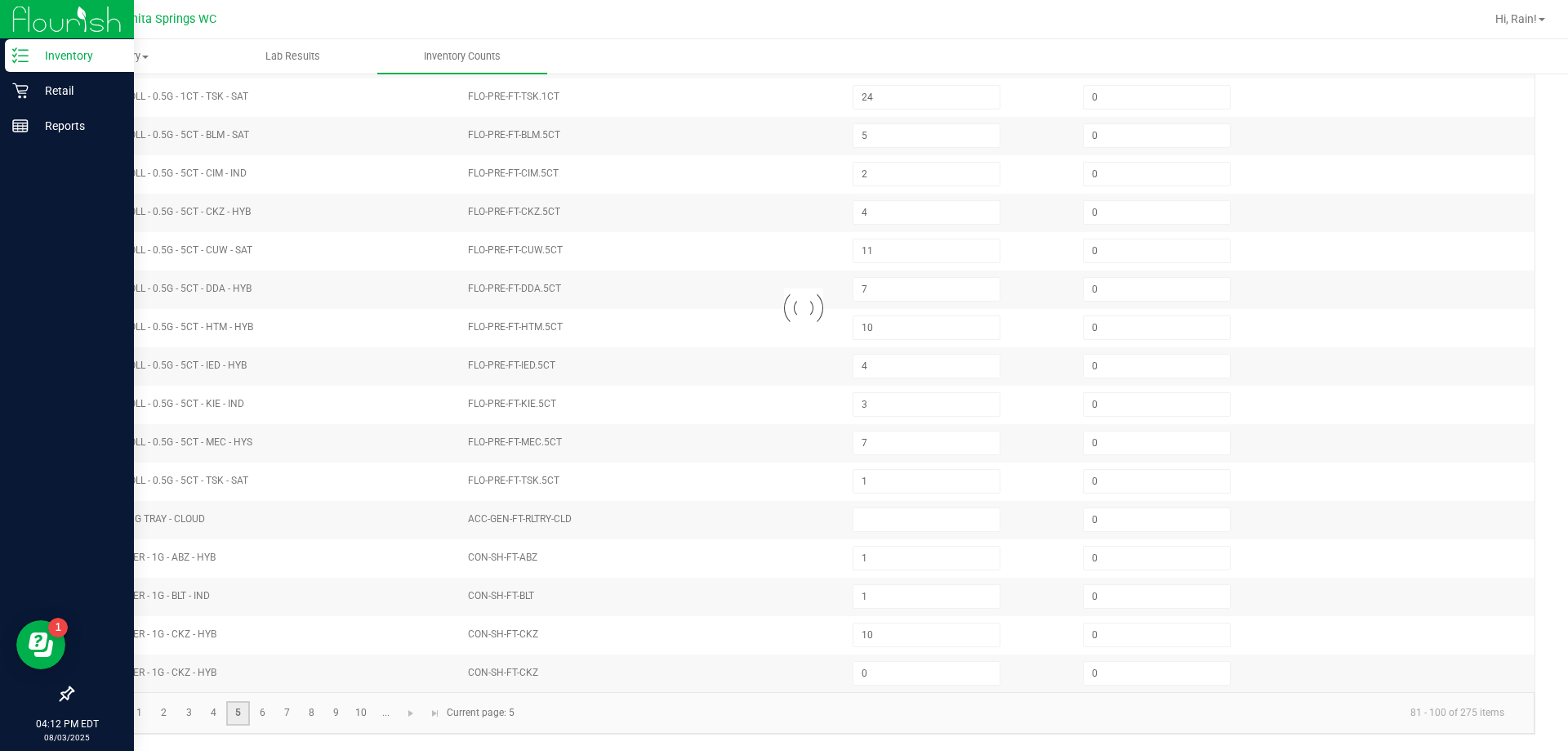 type on "10" 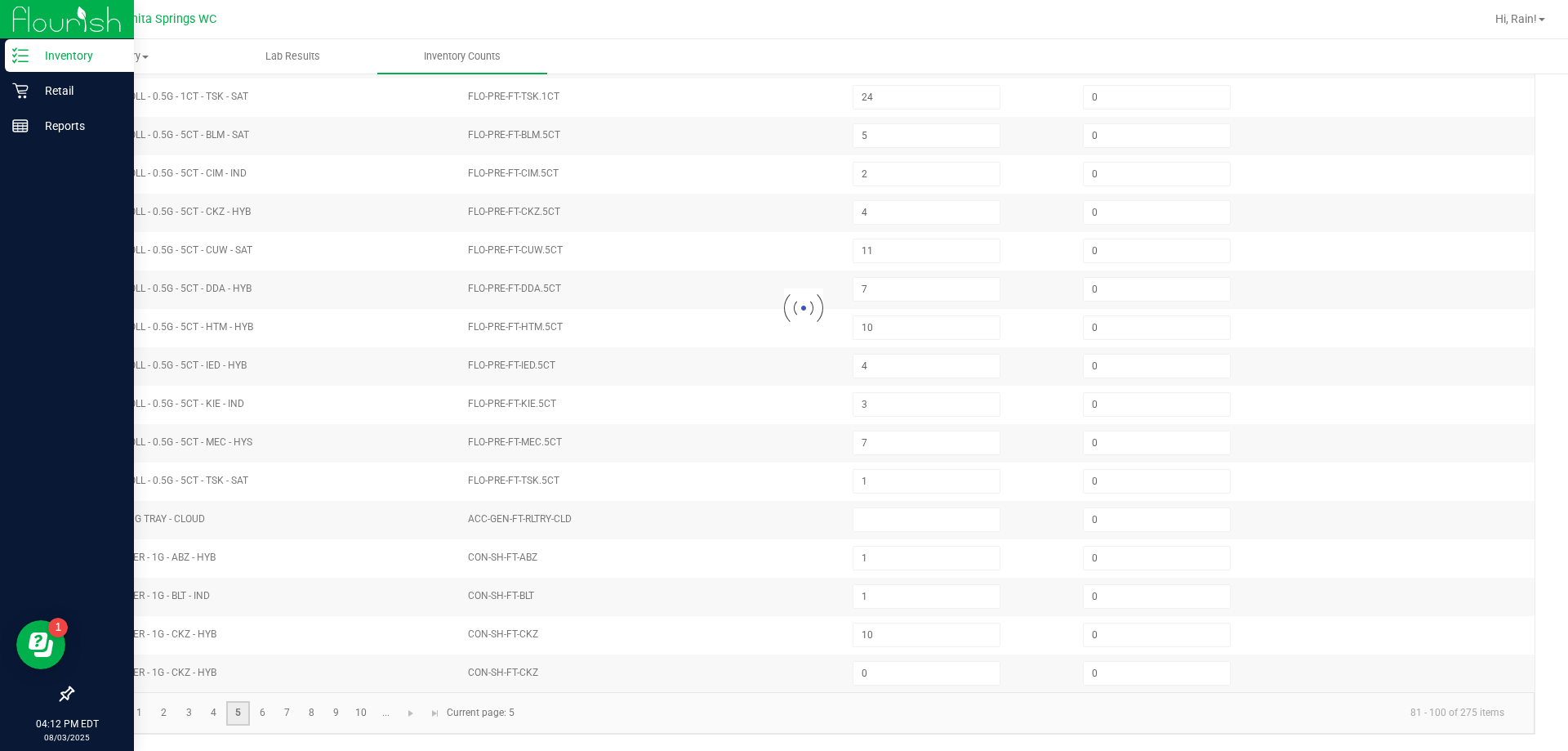 type on "5" 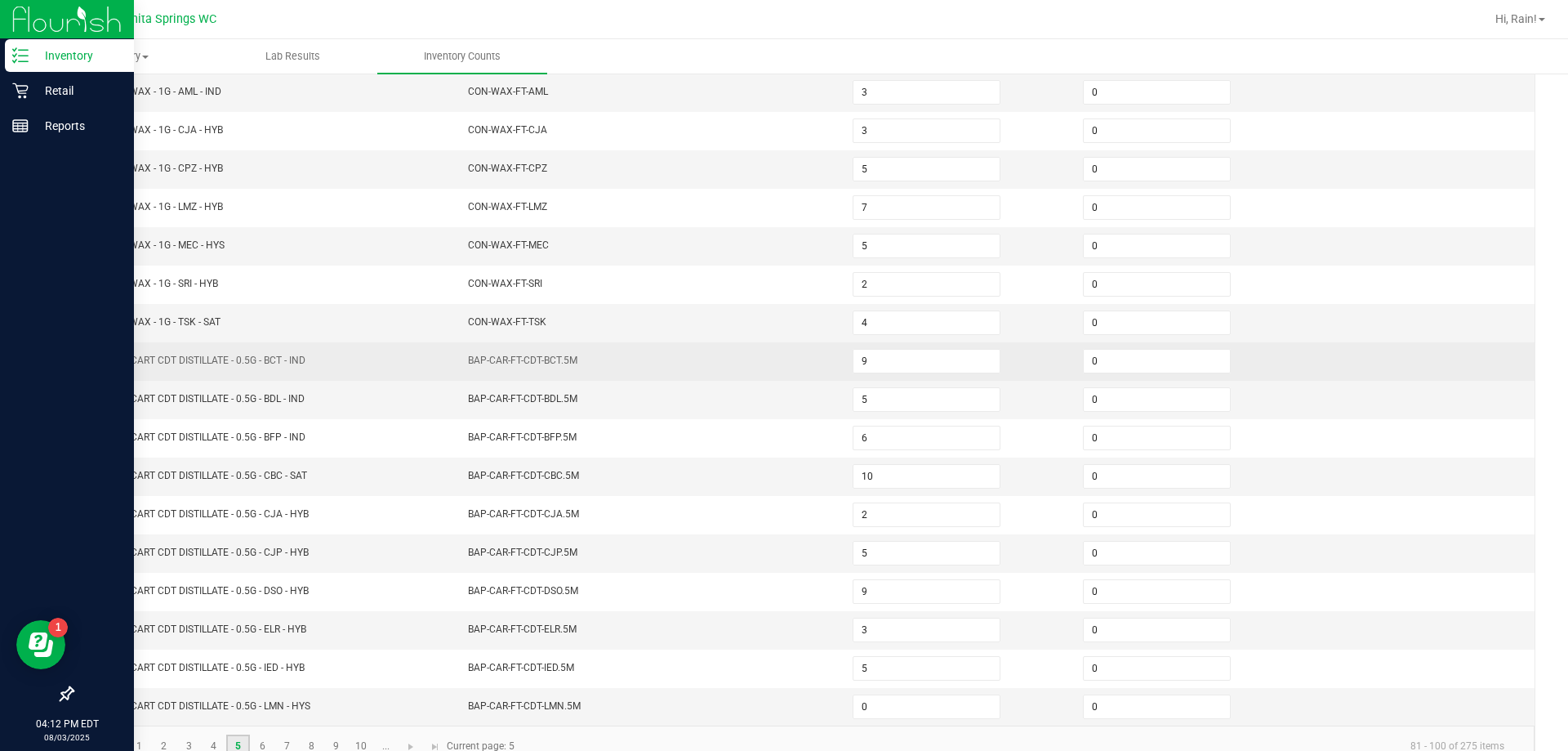 scroll, scrollTop: 339, scrollLeft: 0, axis: vertical 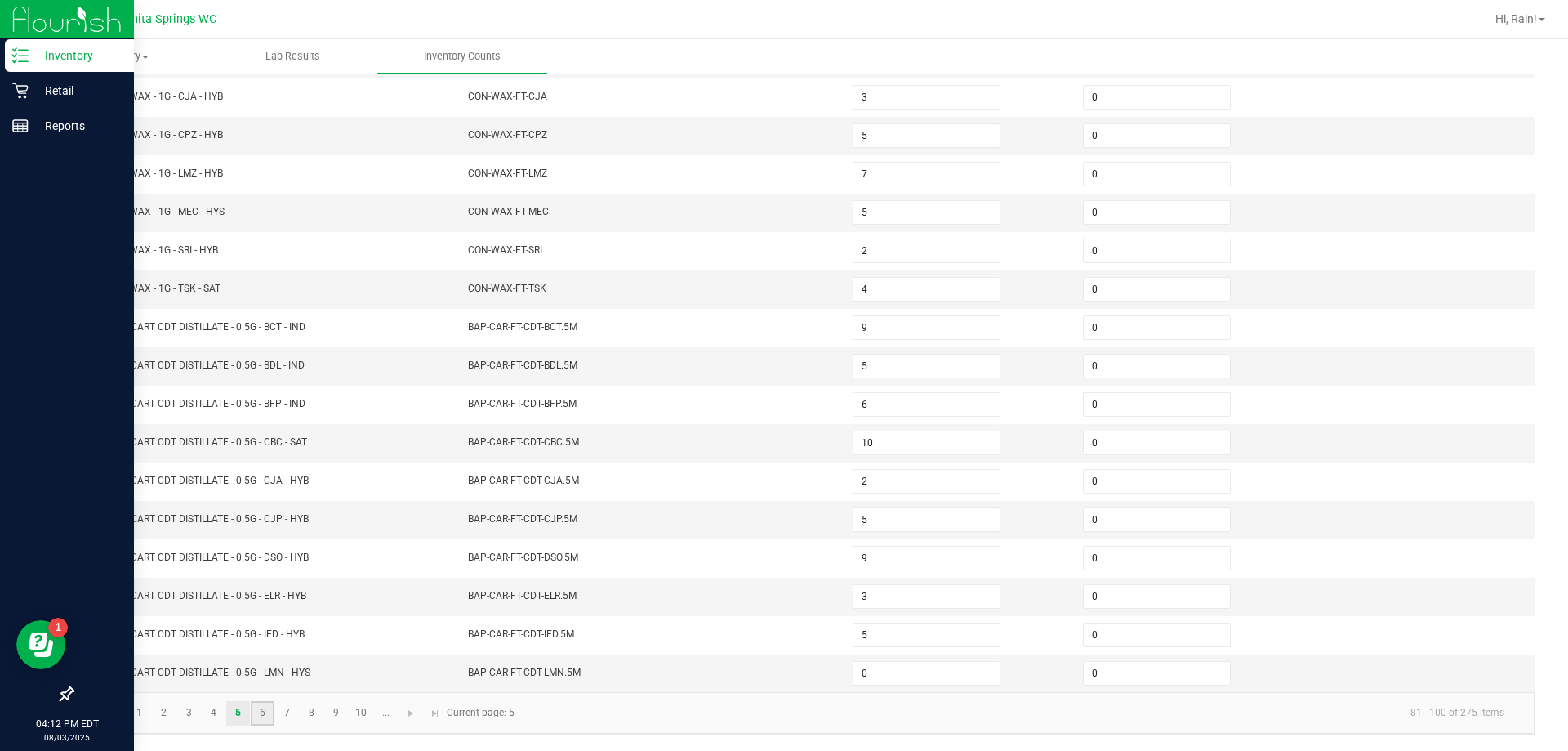 click on "6" 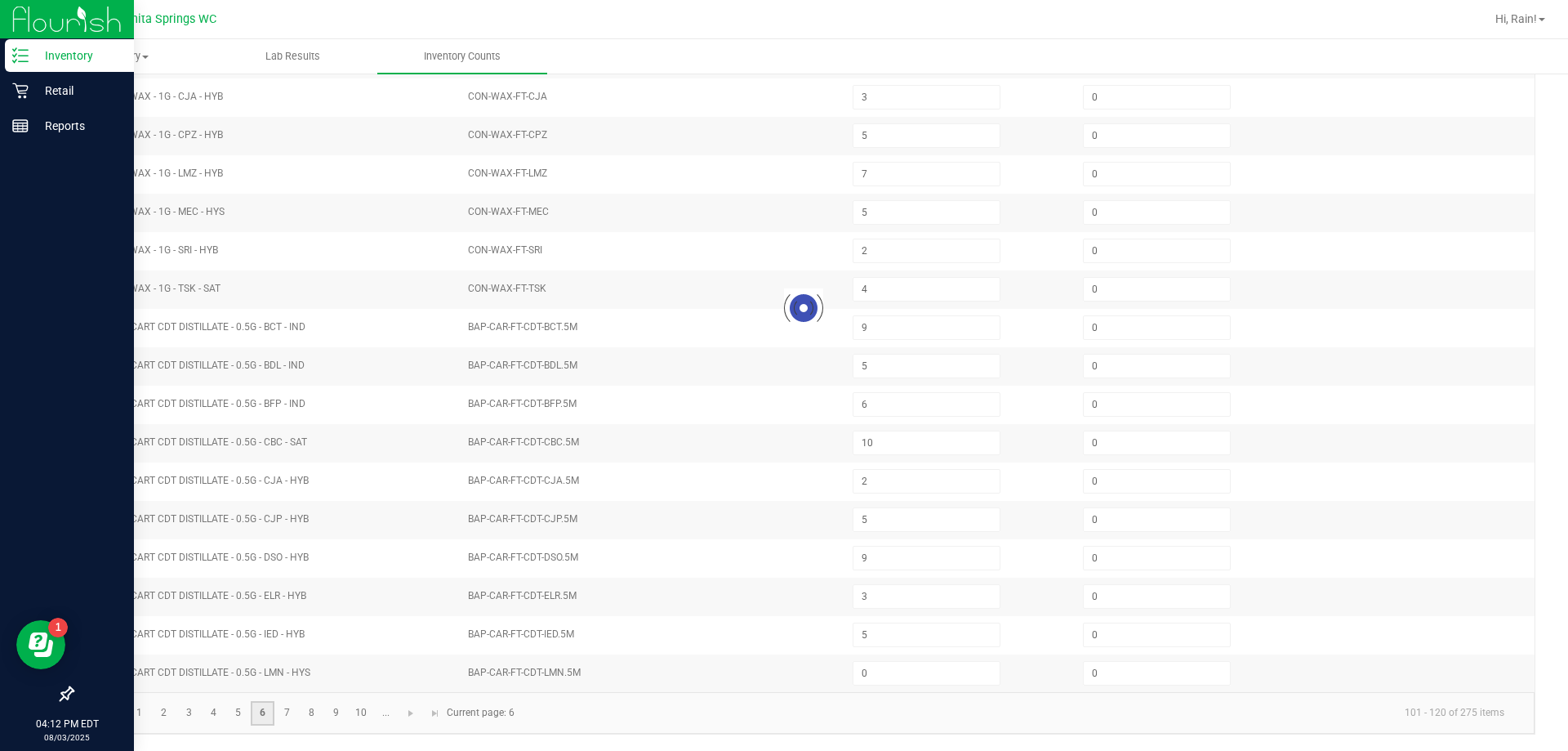 type on "9" 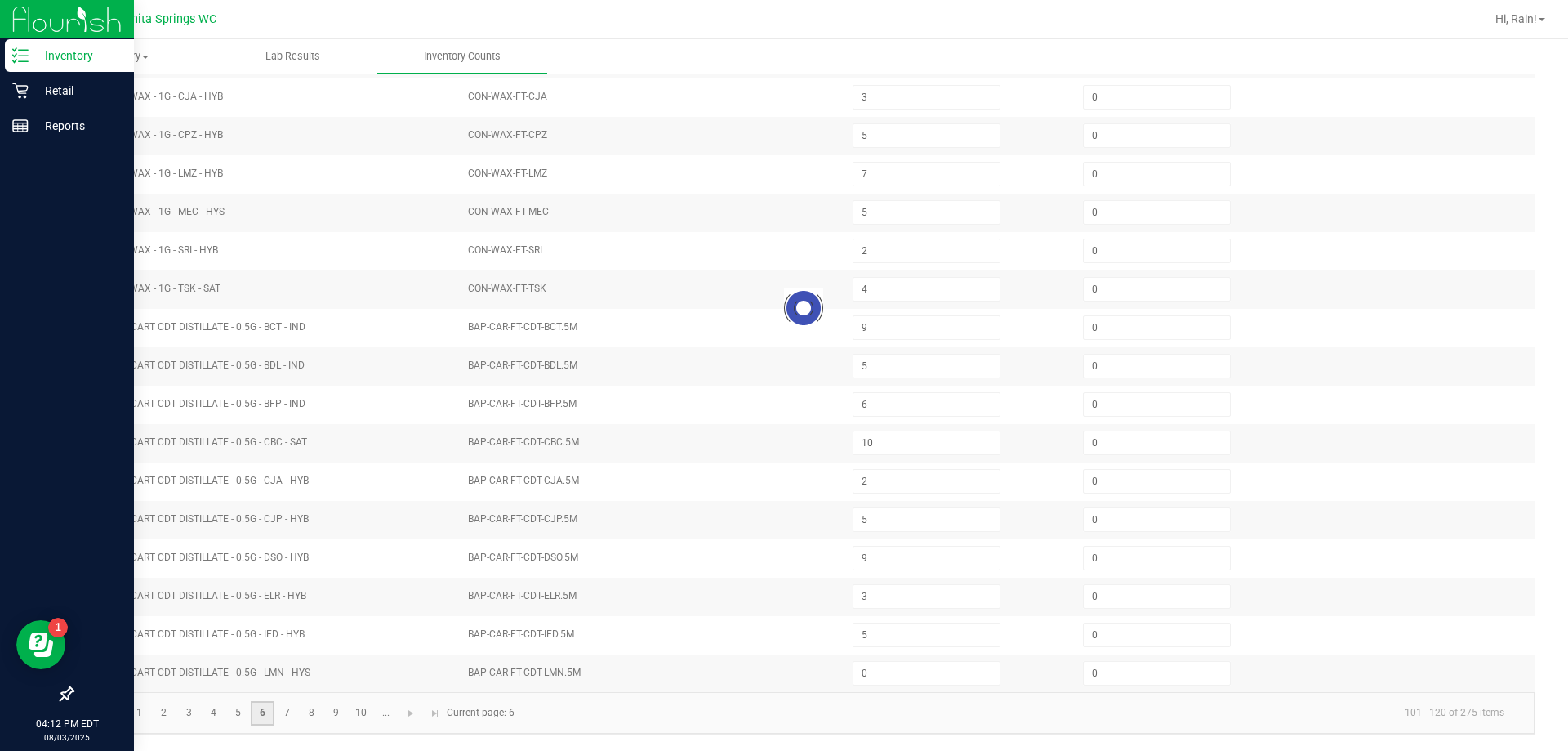 type on "5" 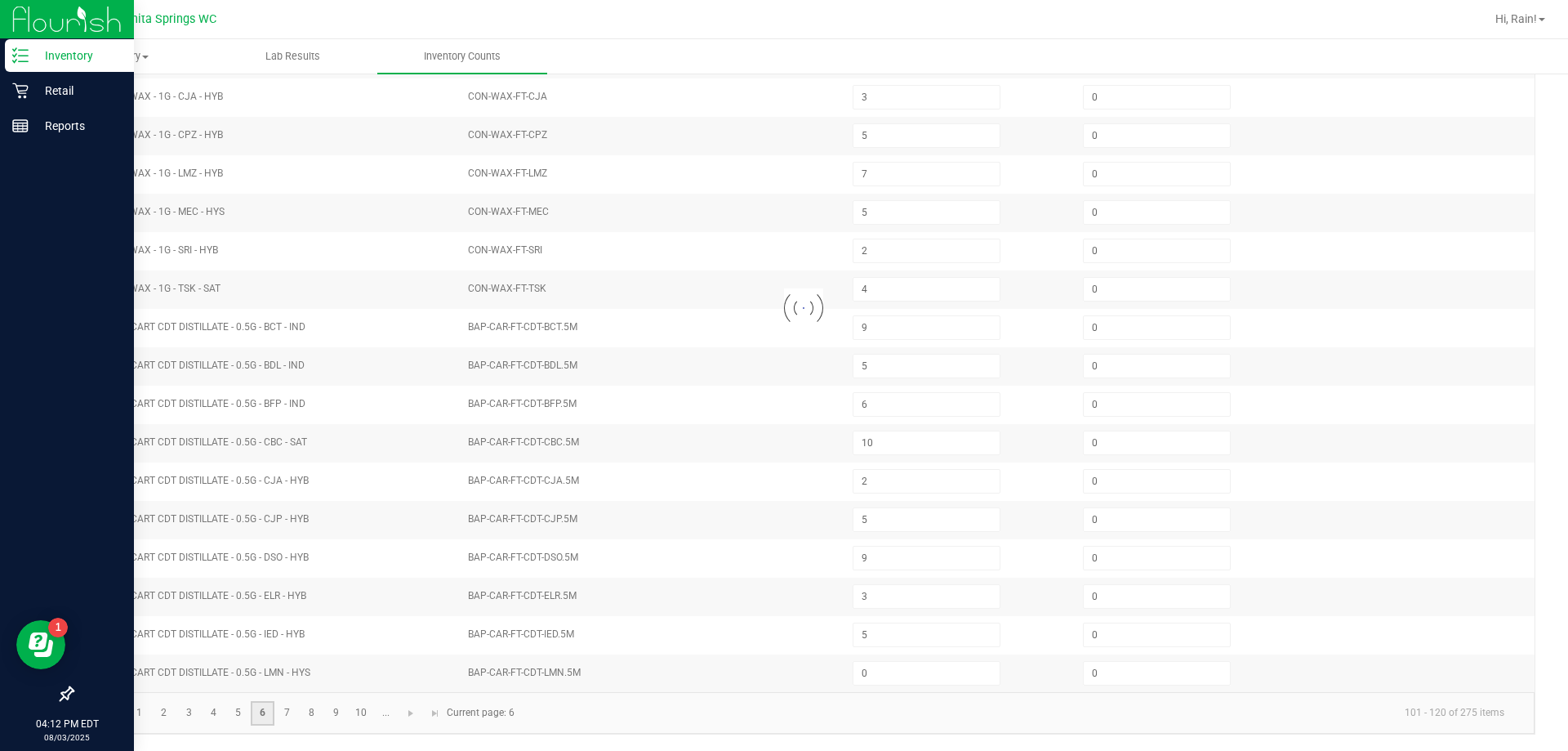 type on "6" 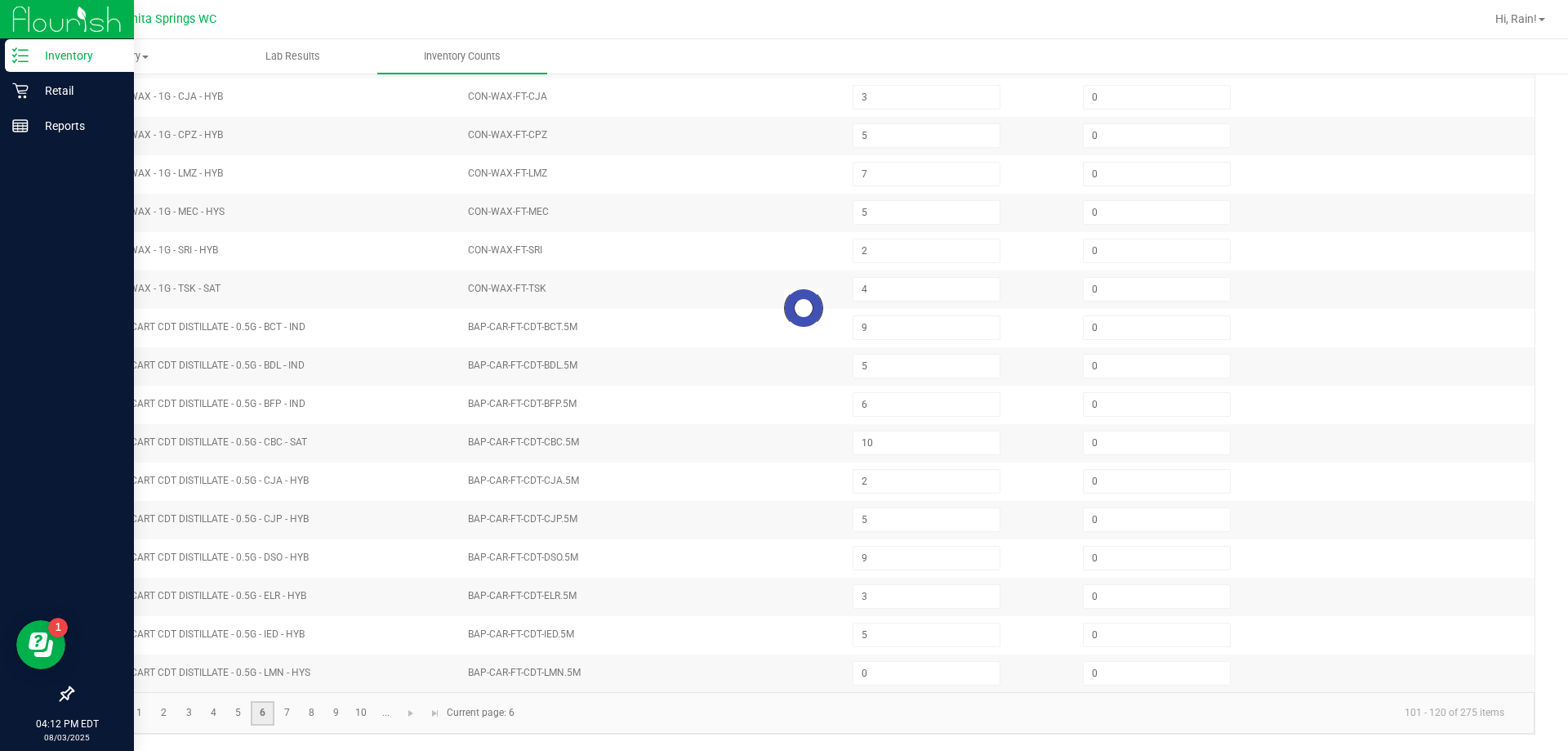 type on "0" 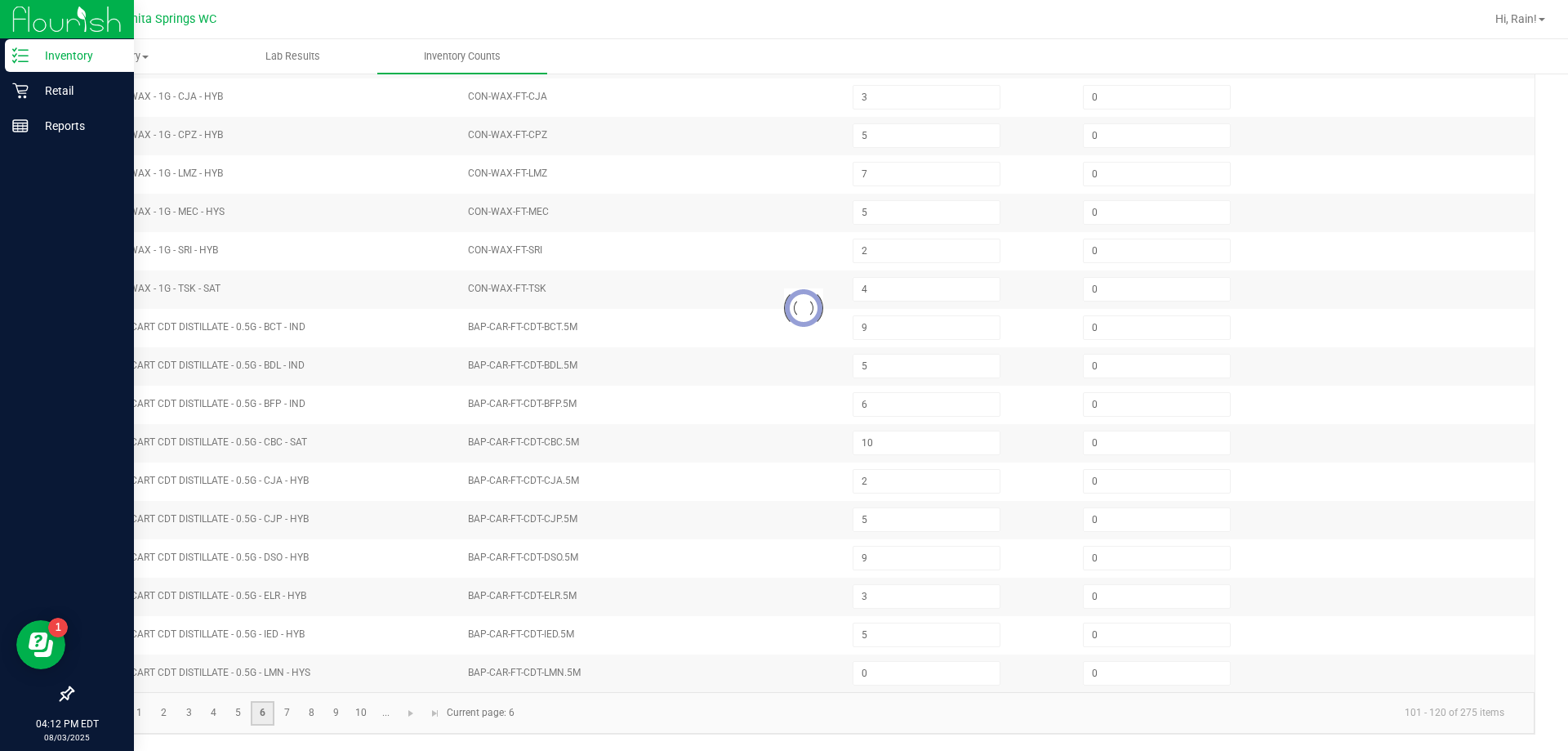 type on "0" 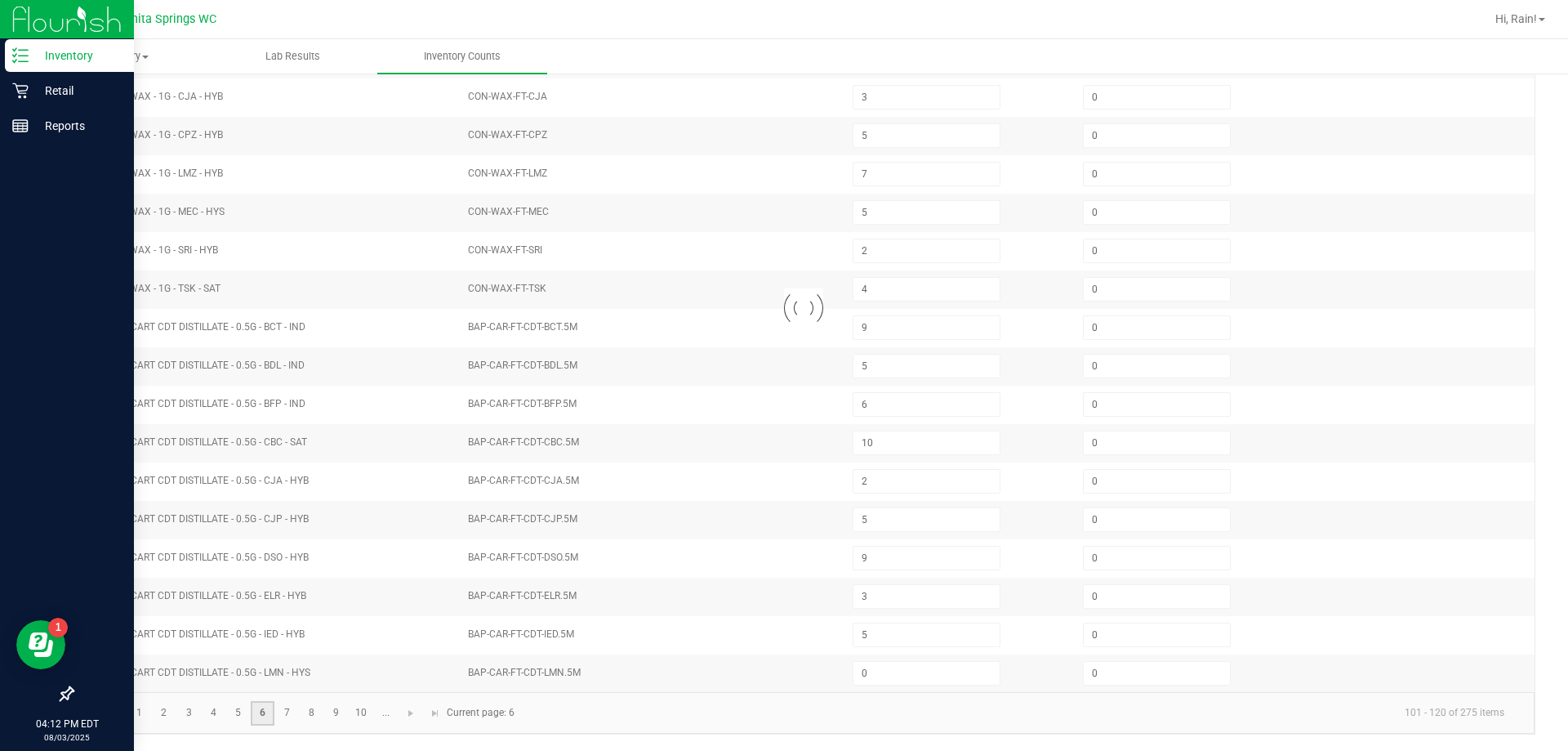 type on "5" 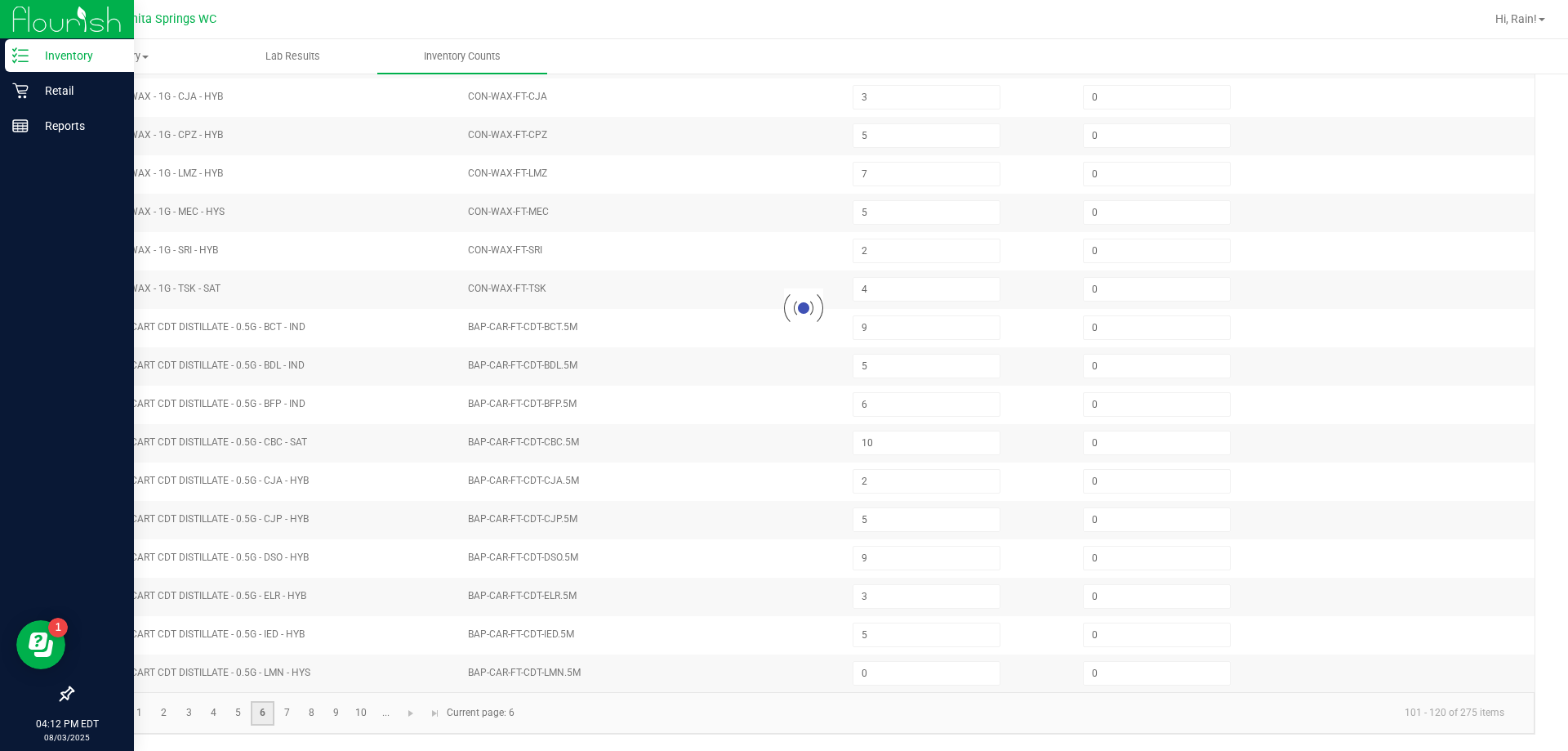 type on "4" 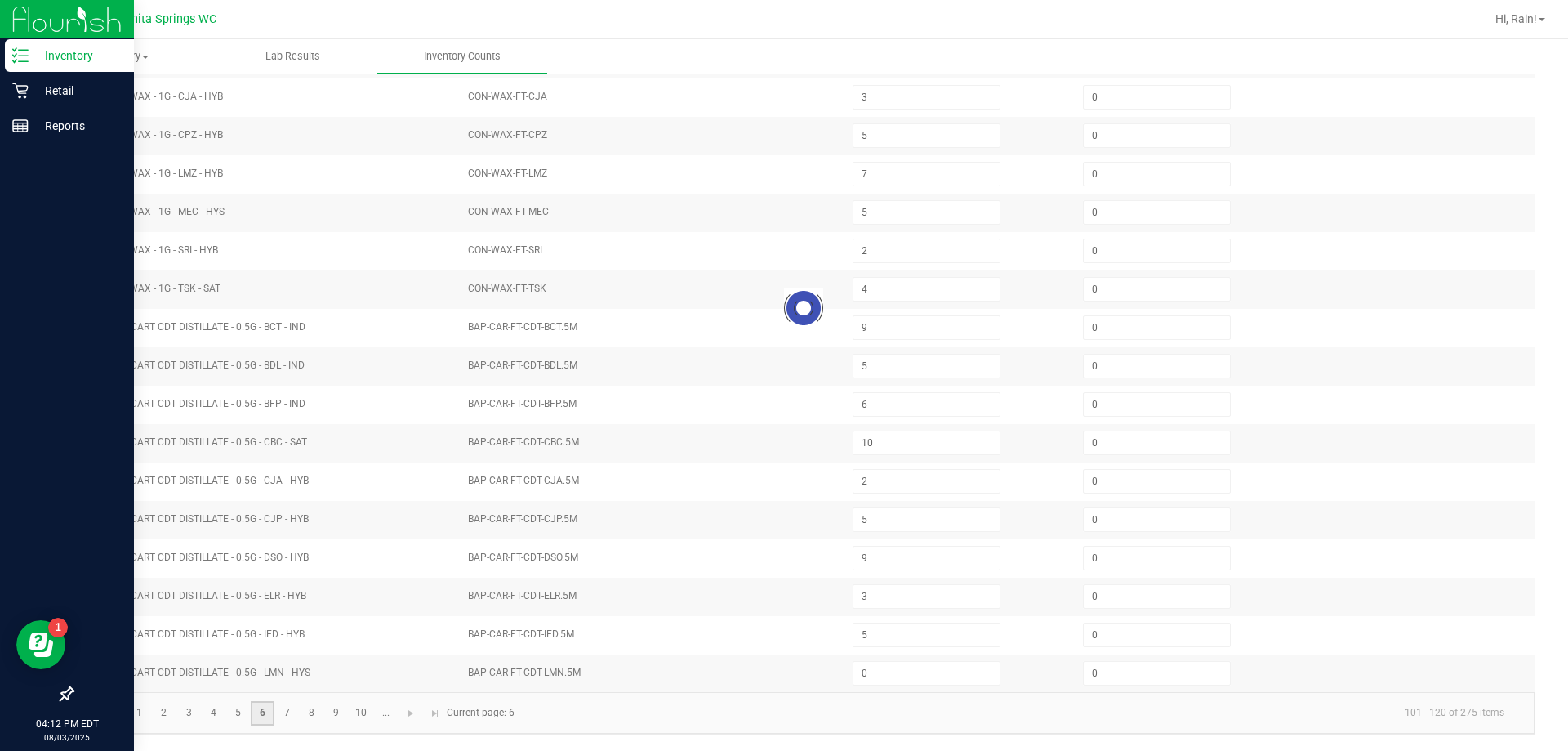 type on "8" 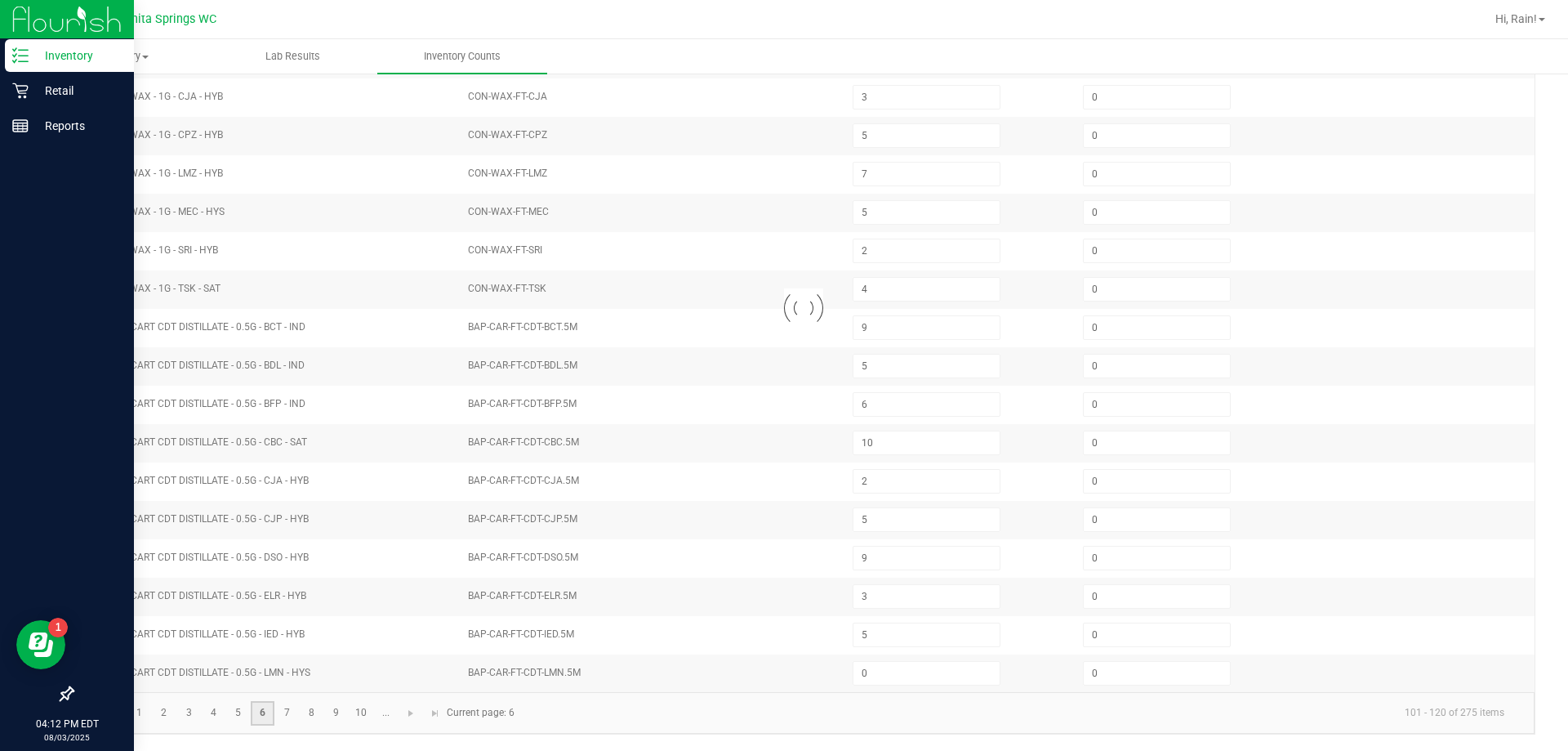 type on "9" 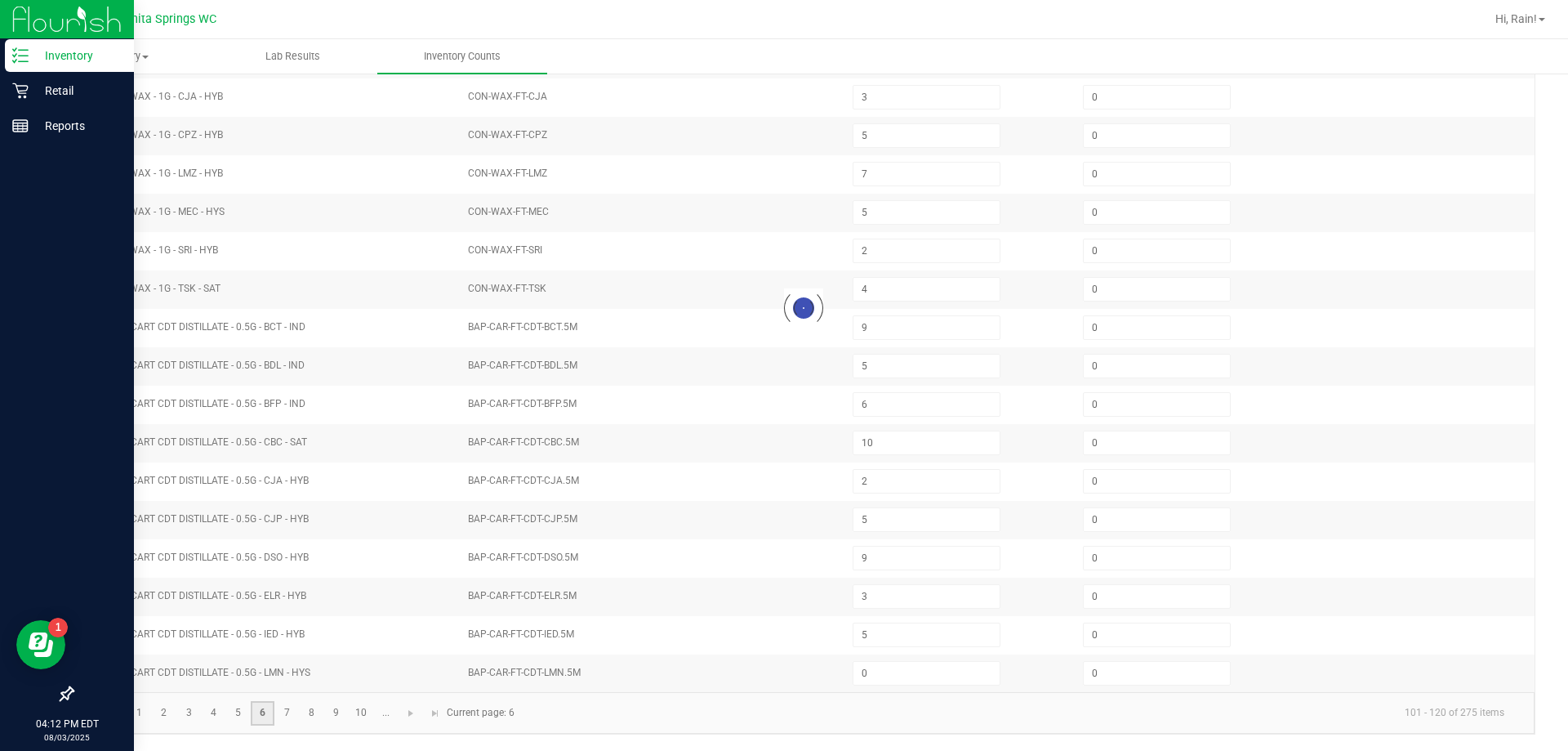 type on "0" 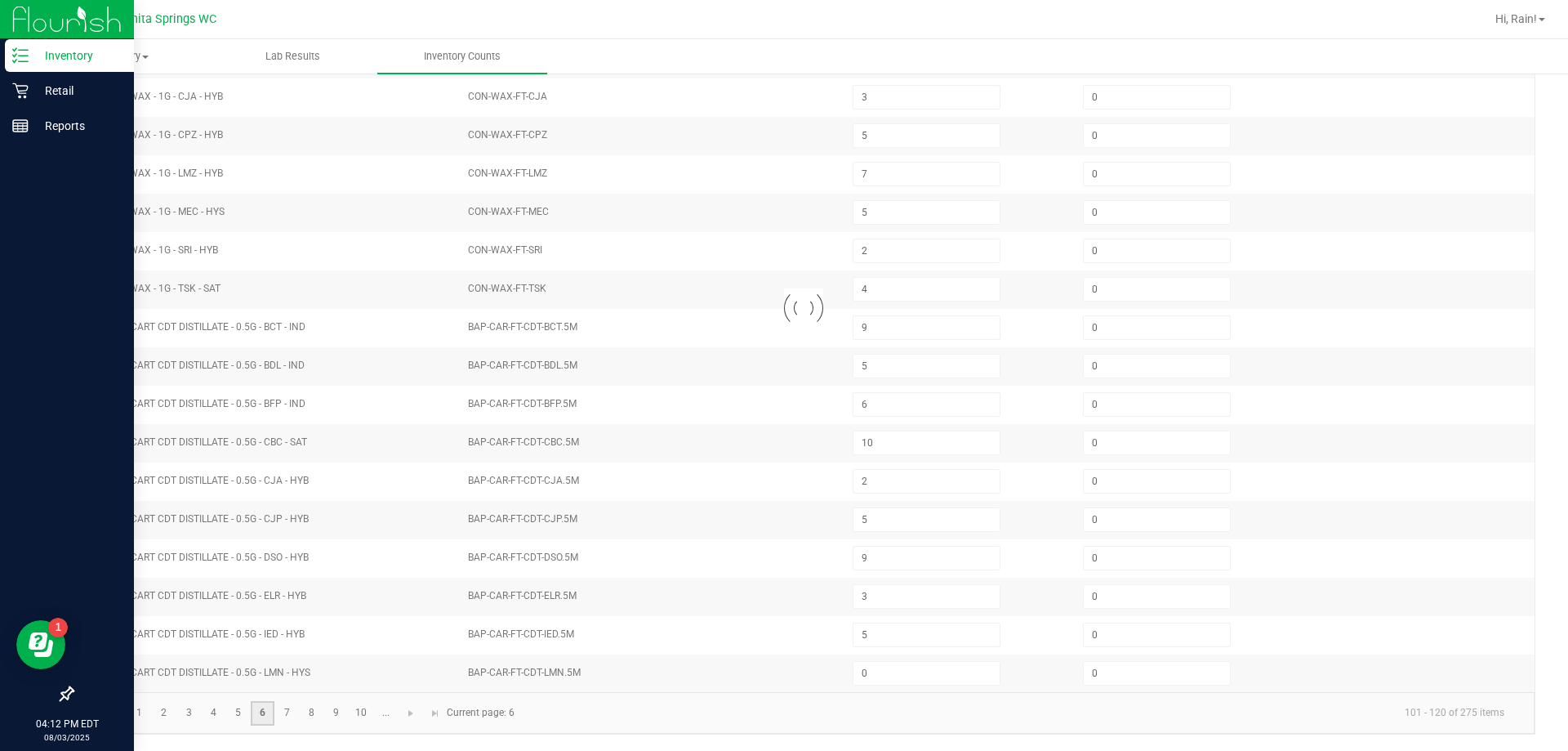 type on "1" 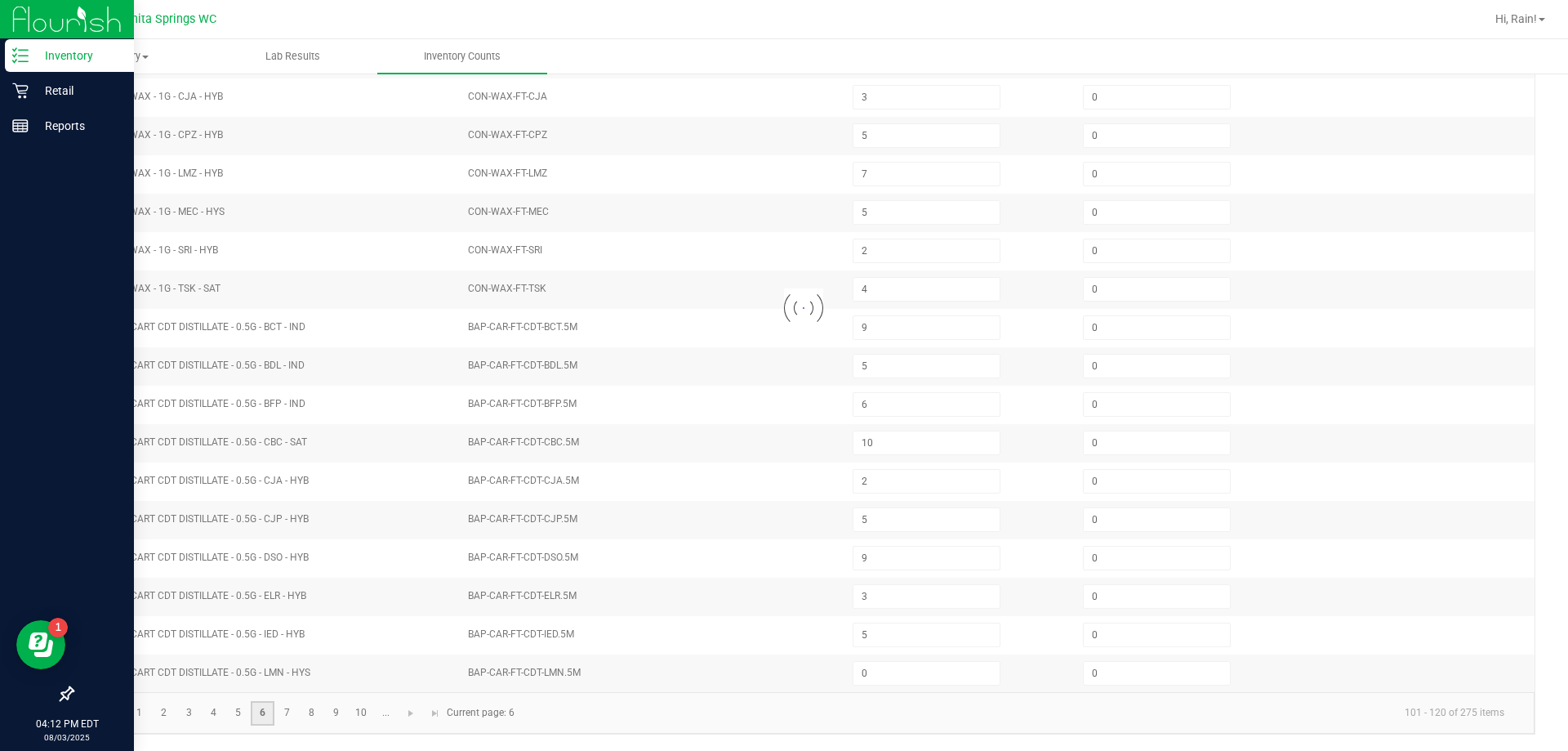 type on "10" 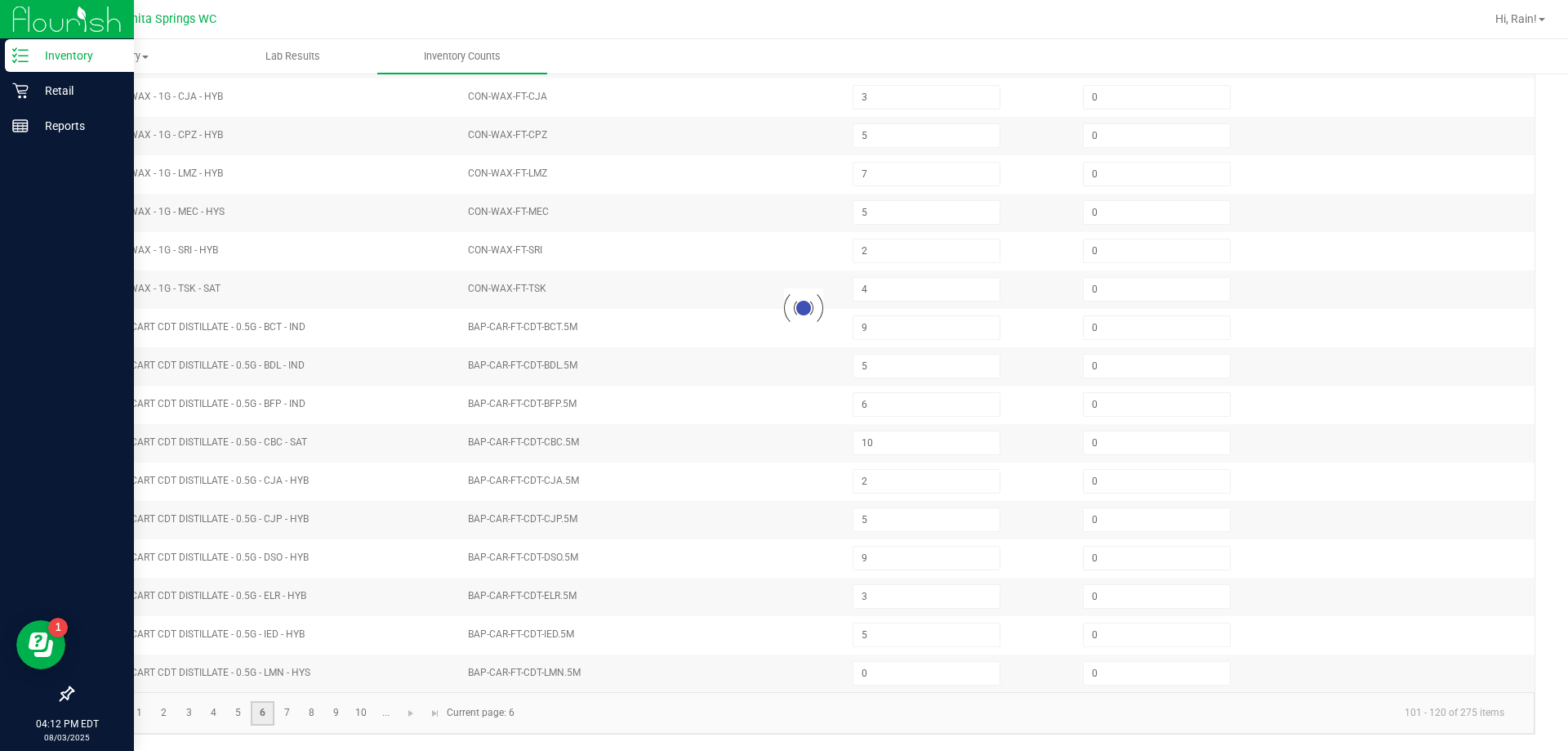 type on "8" 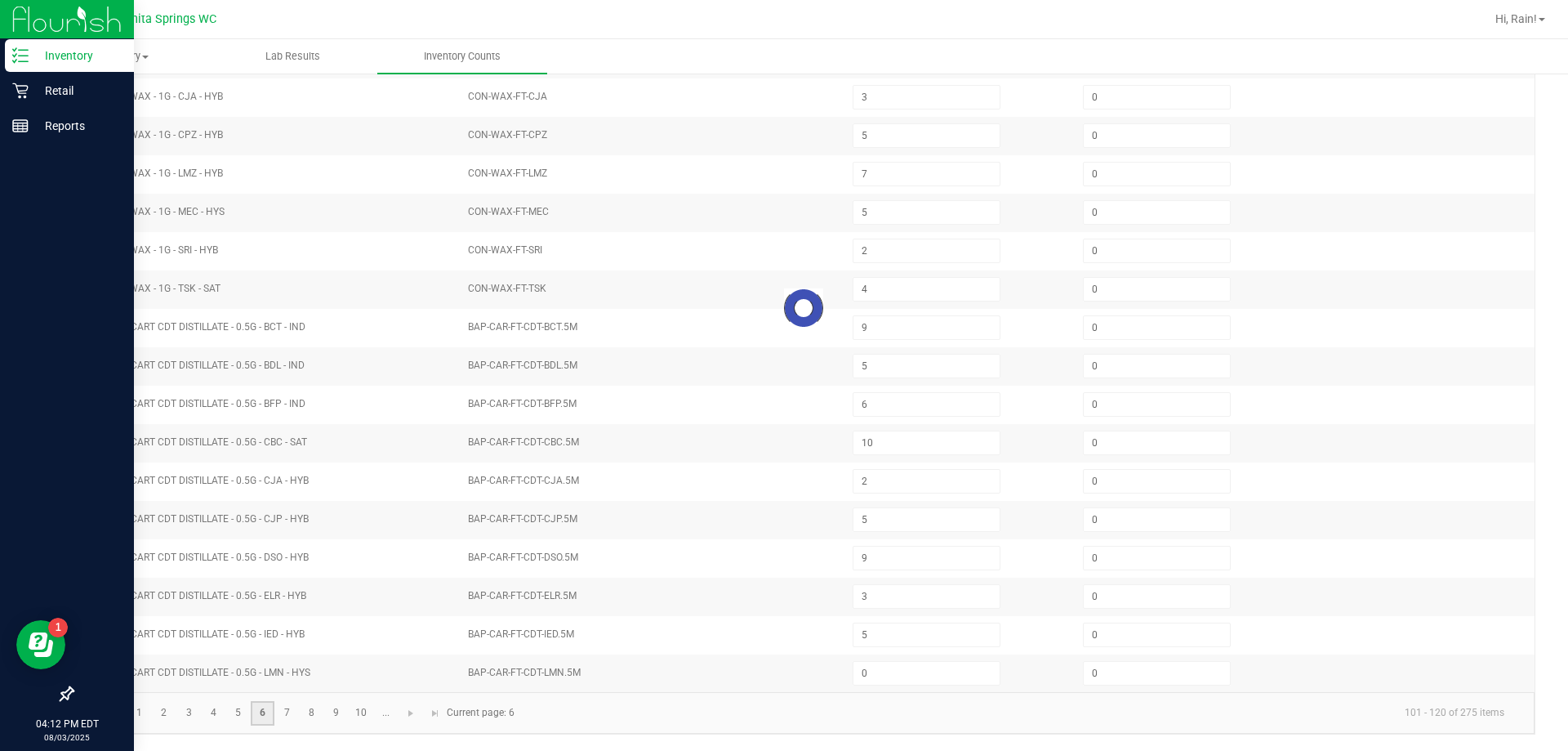 type on "9" 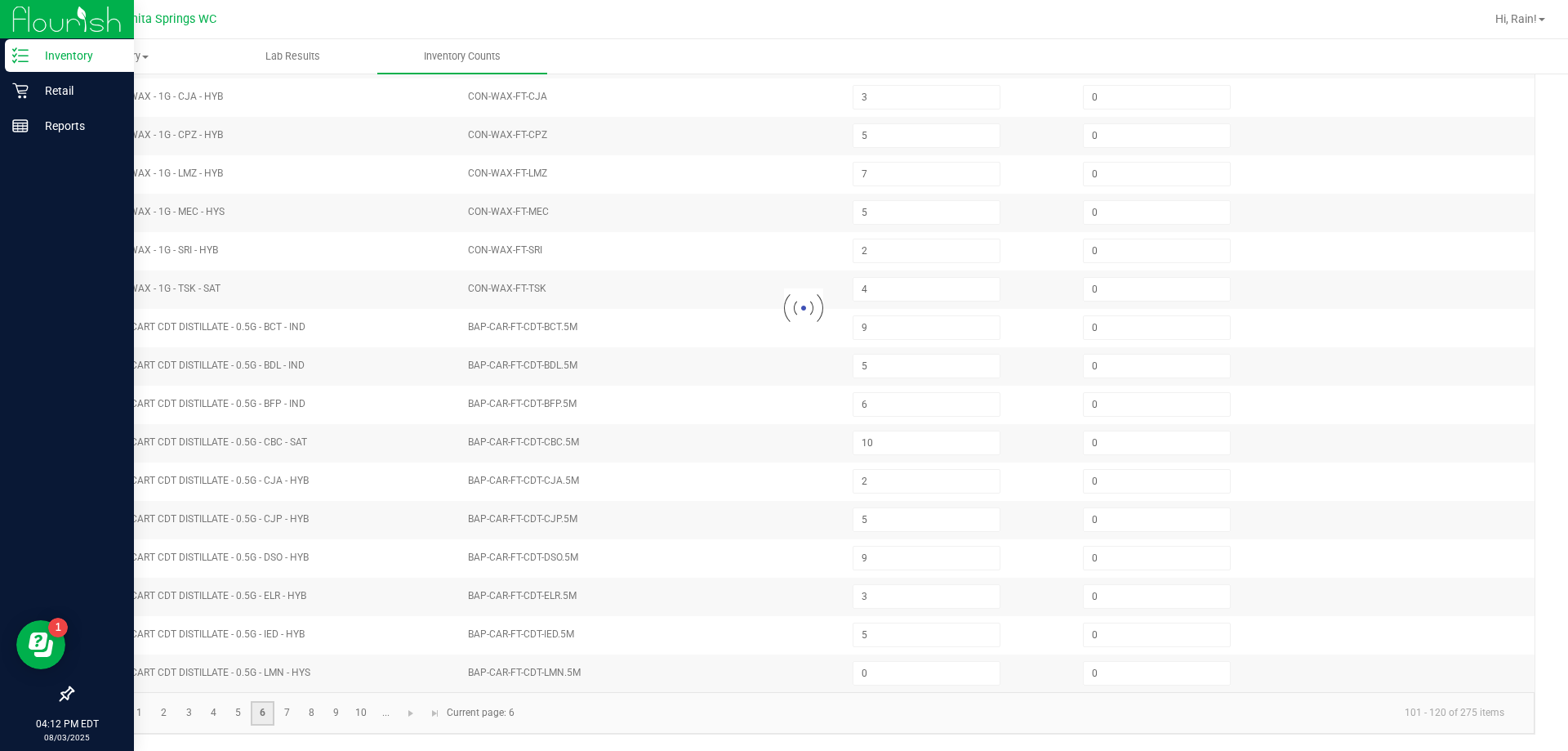 type on "0" 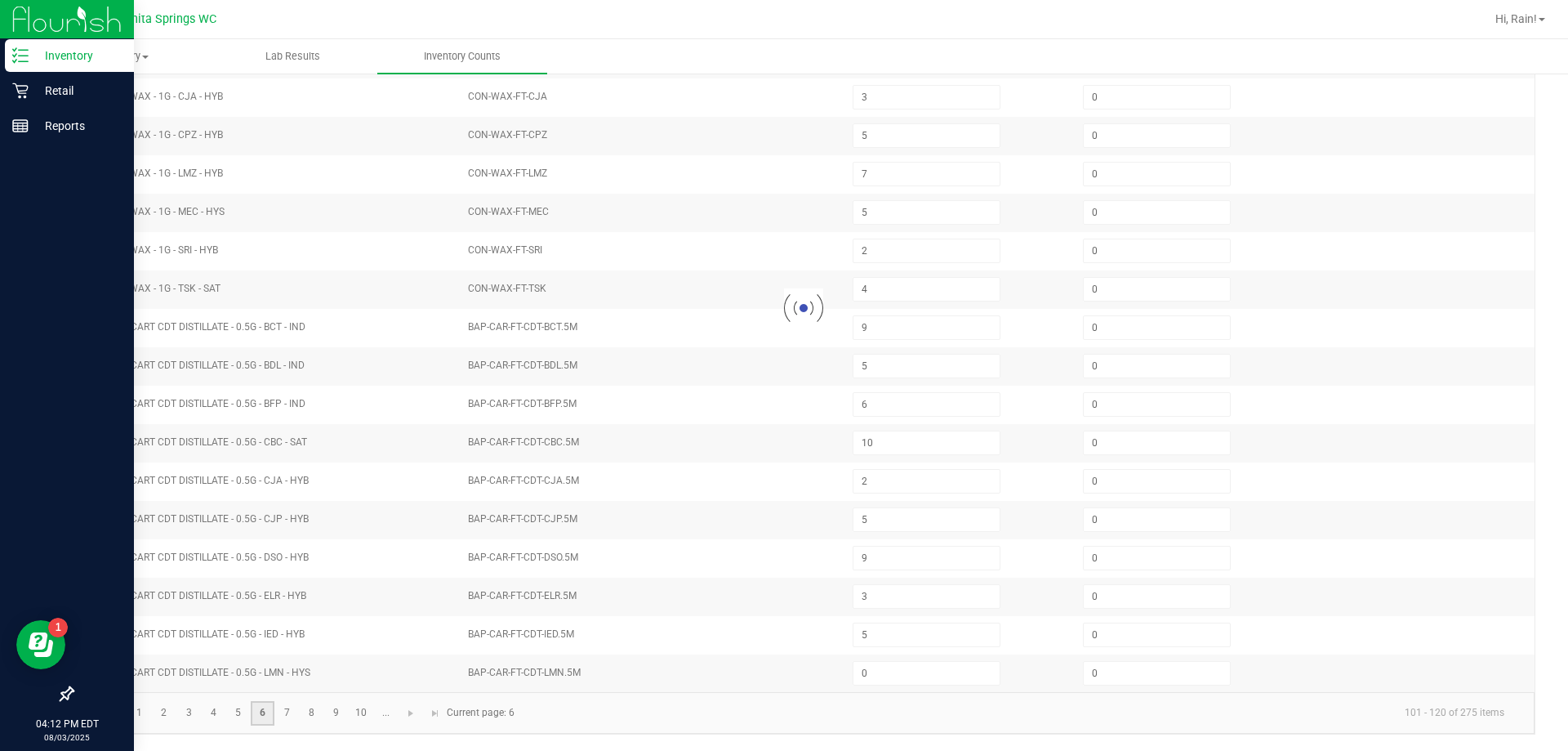 type on "0" 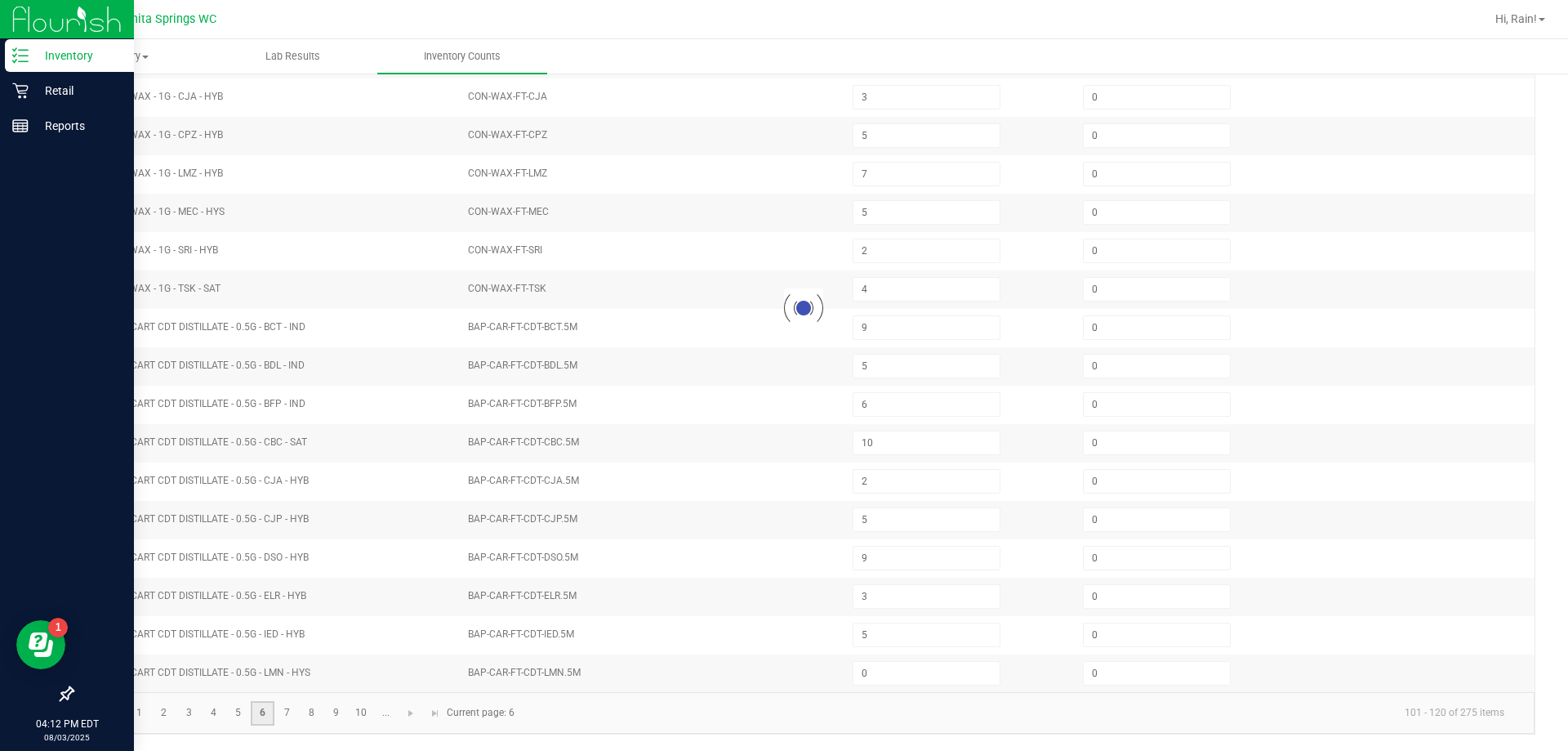 type on "4" 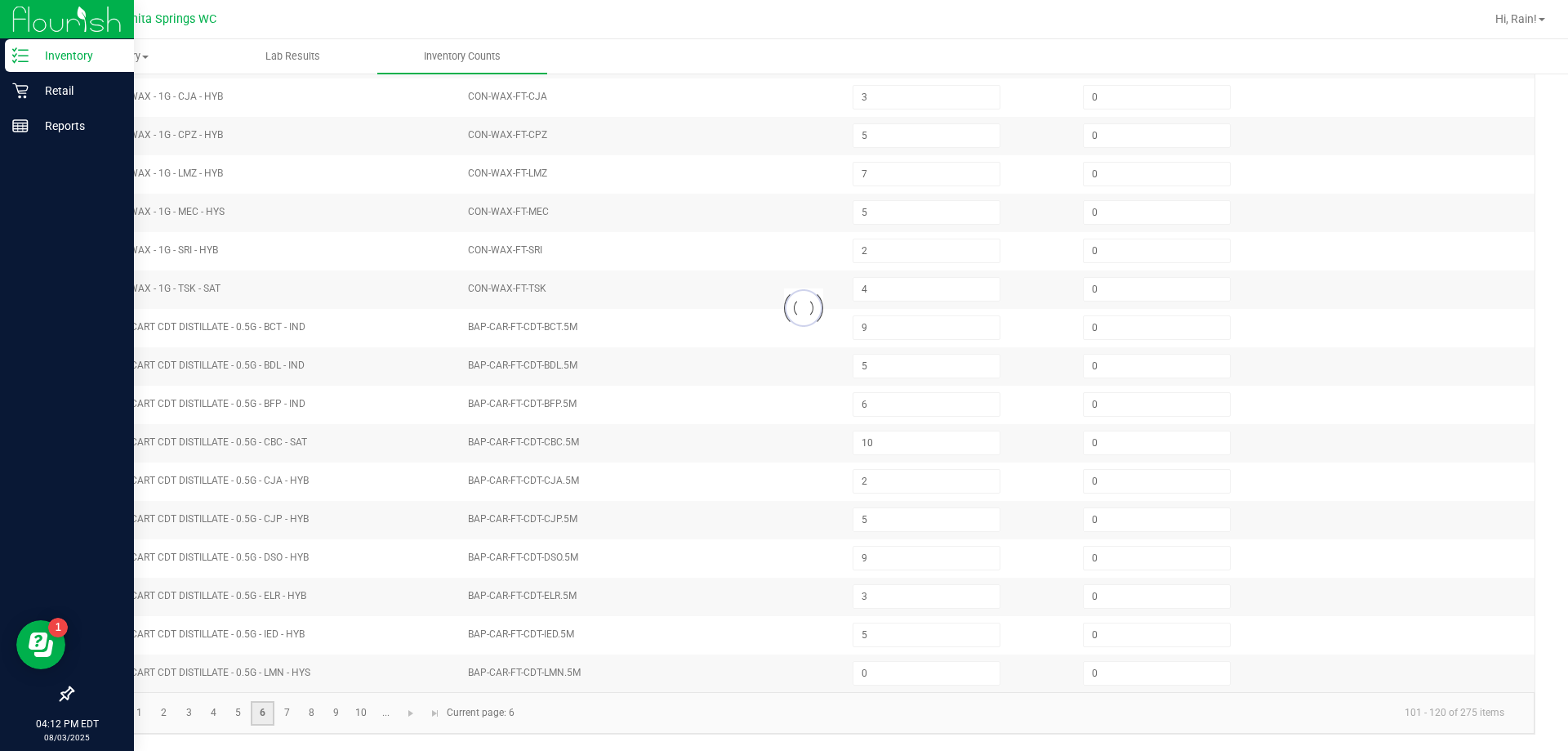 type on "9" 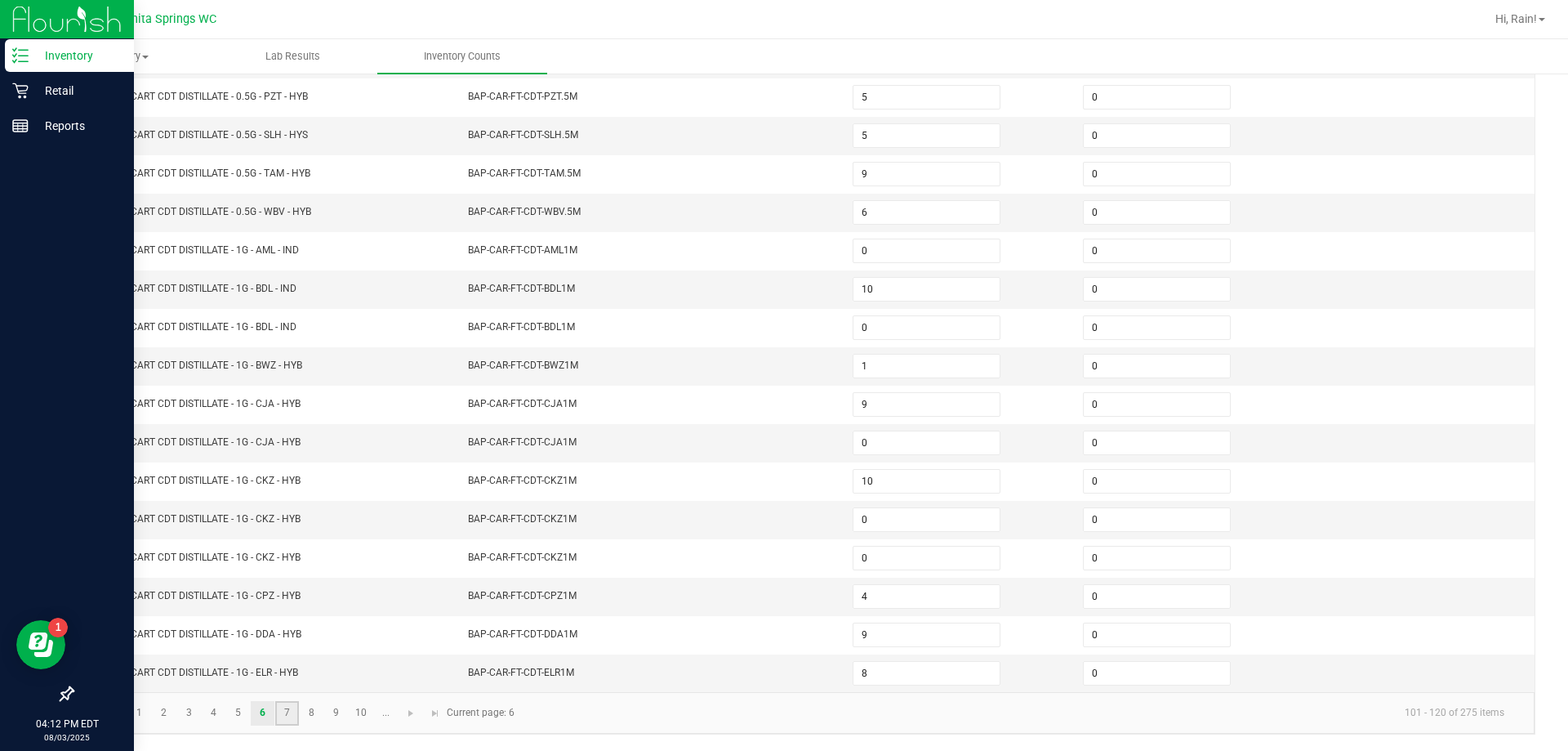 click on "7" 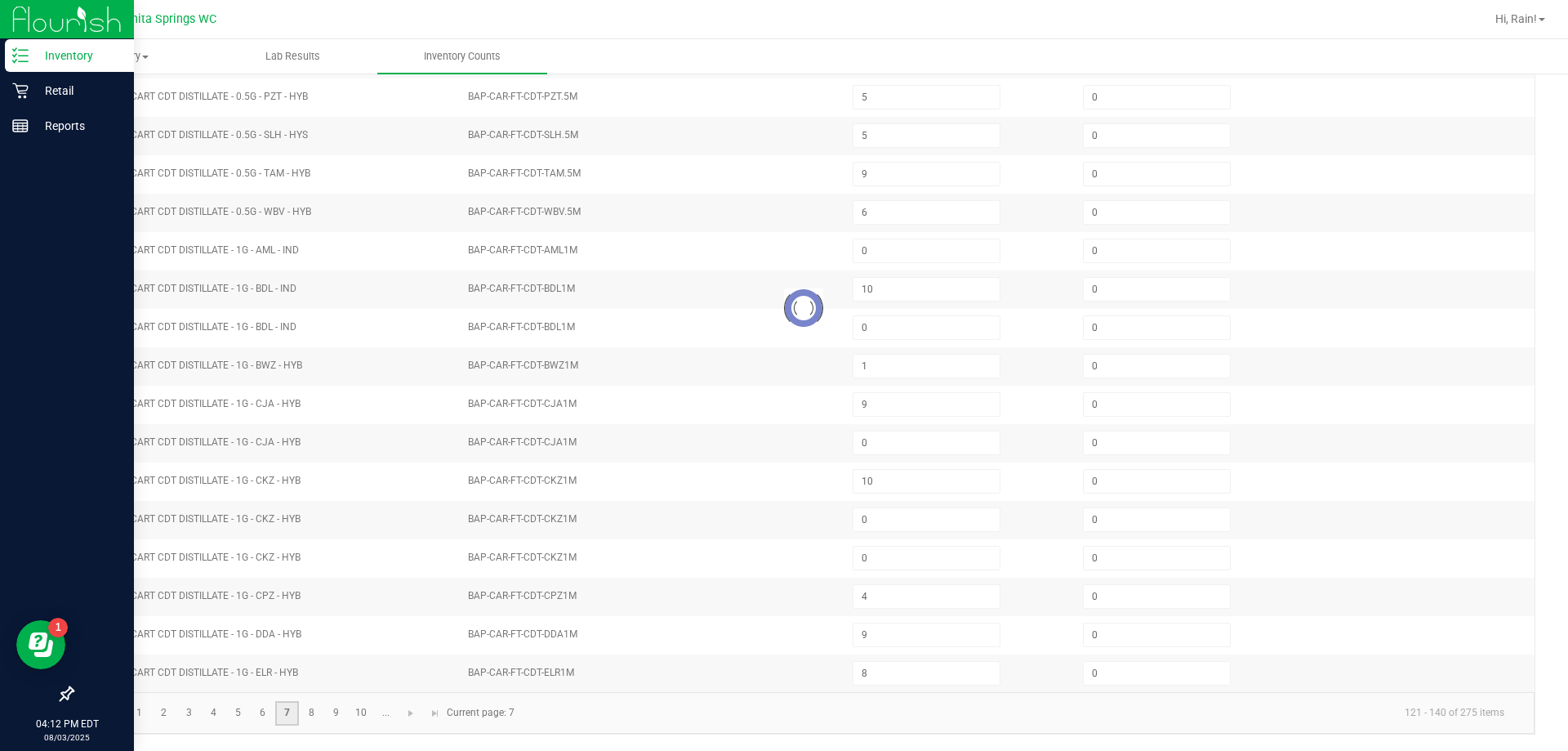 type on "0" 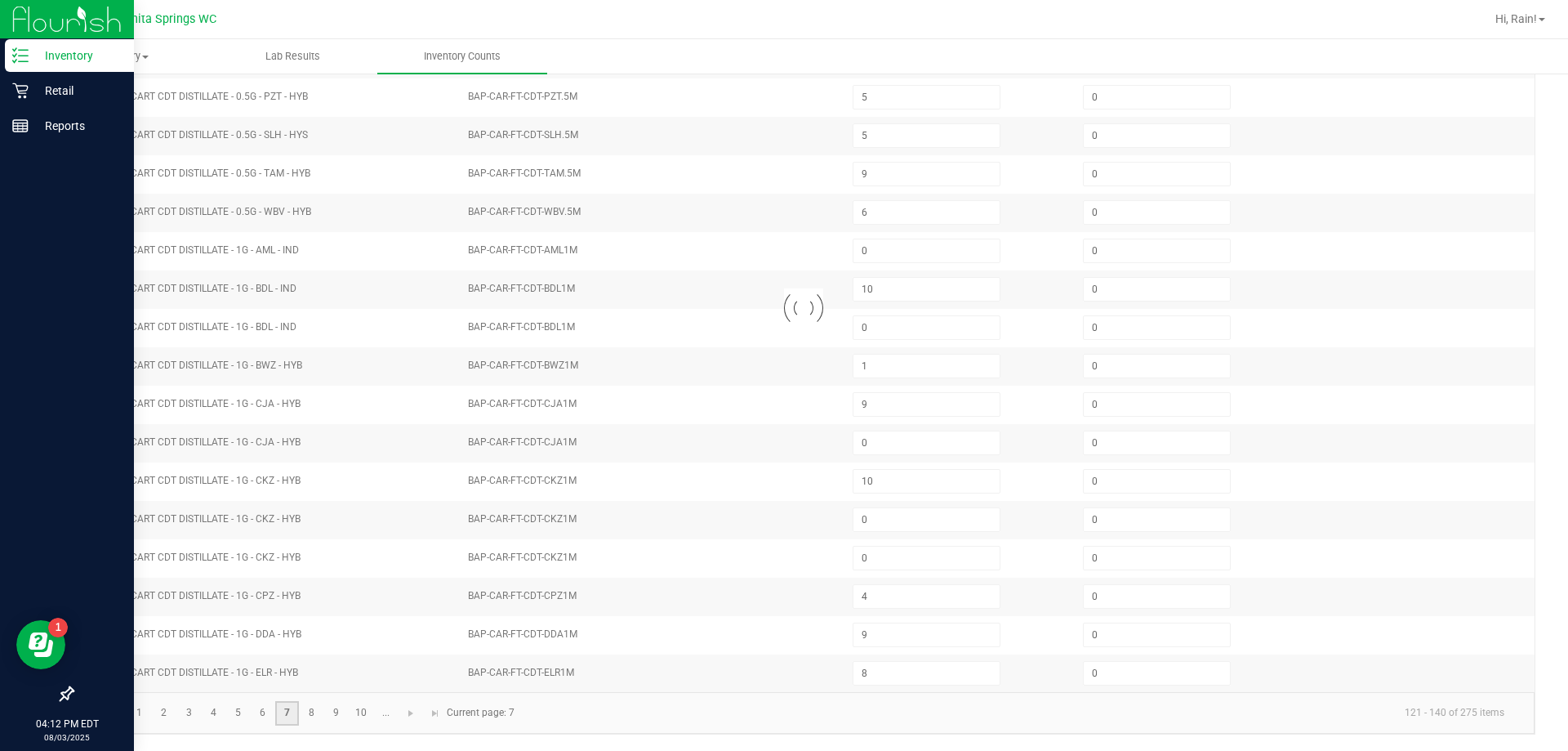 type on "3" 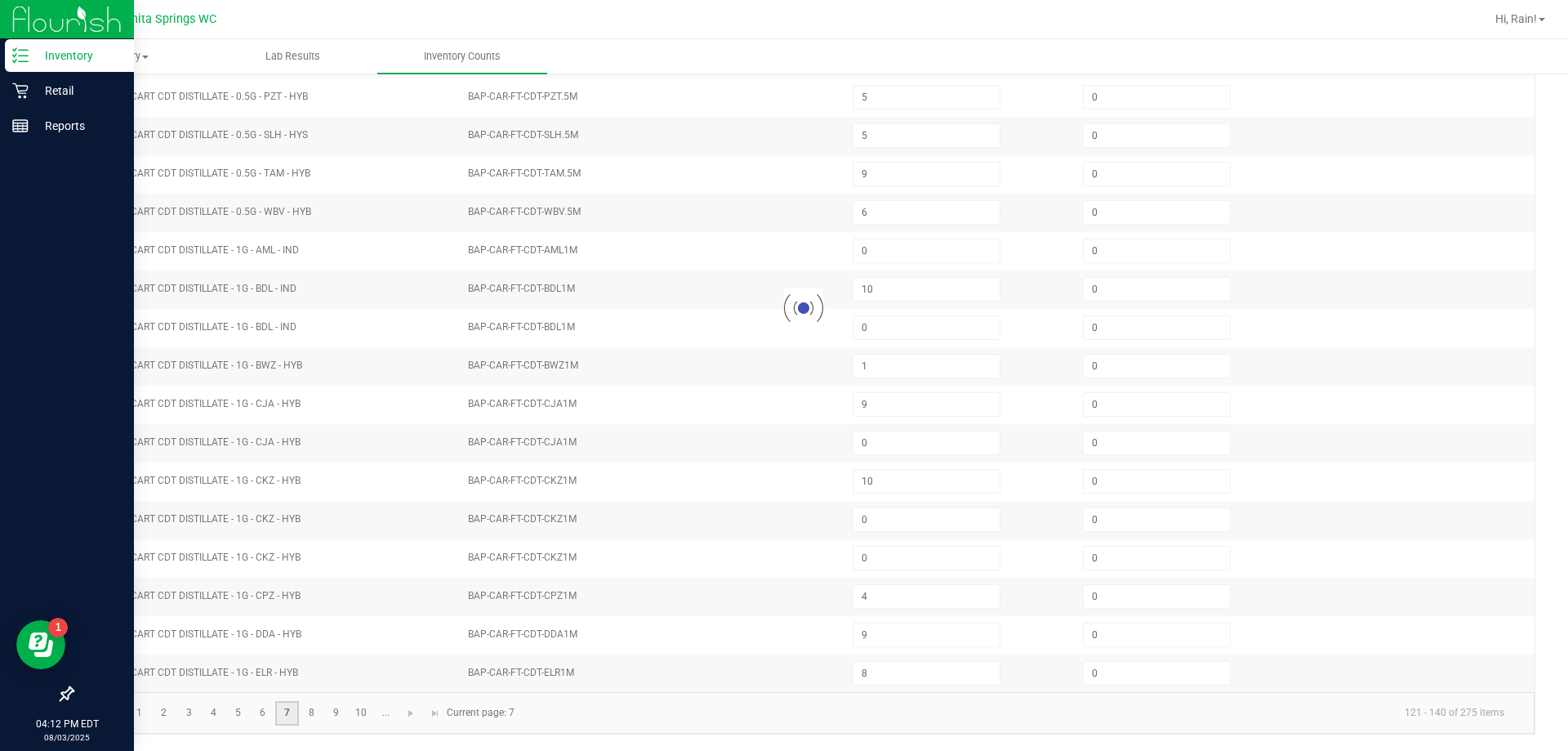 type on "0" 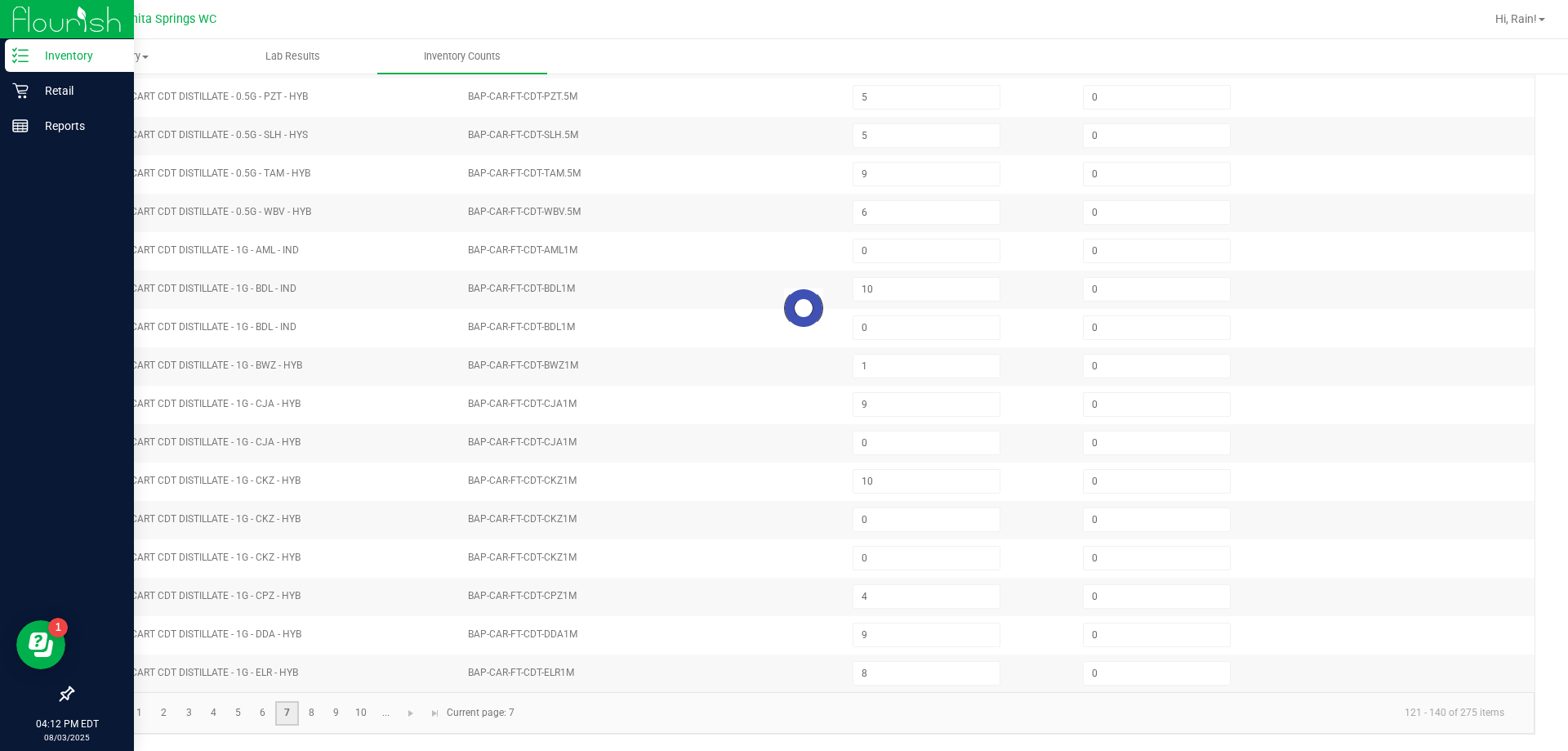 type on "5" 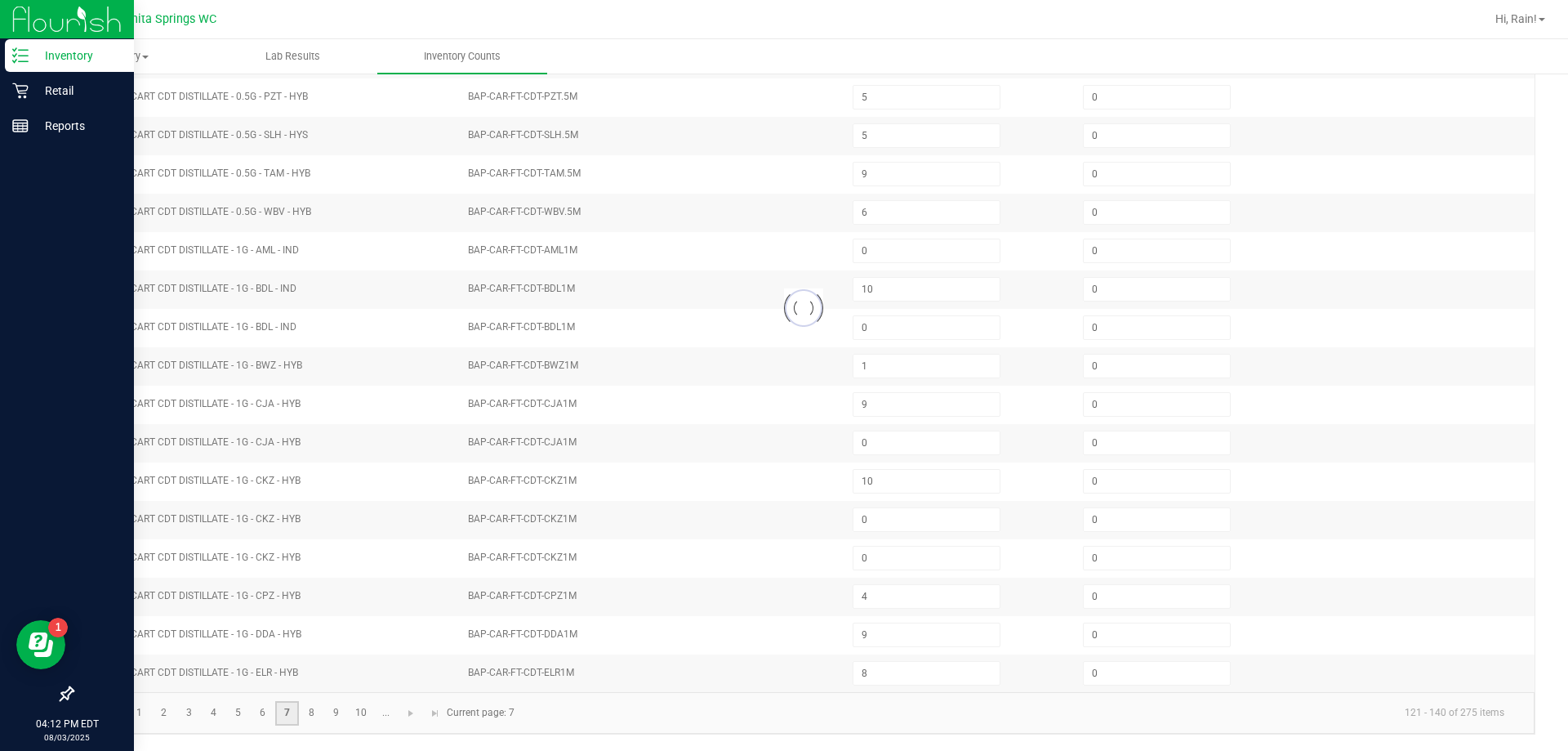 type 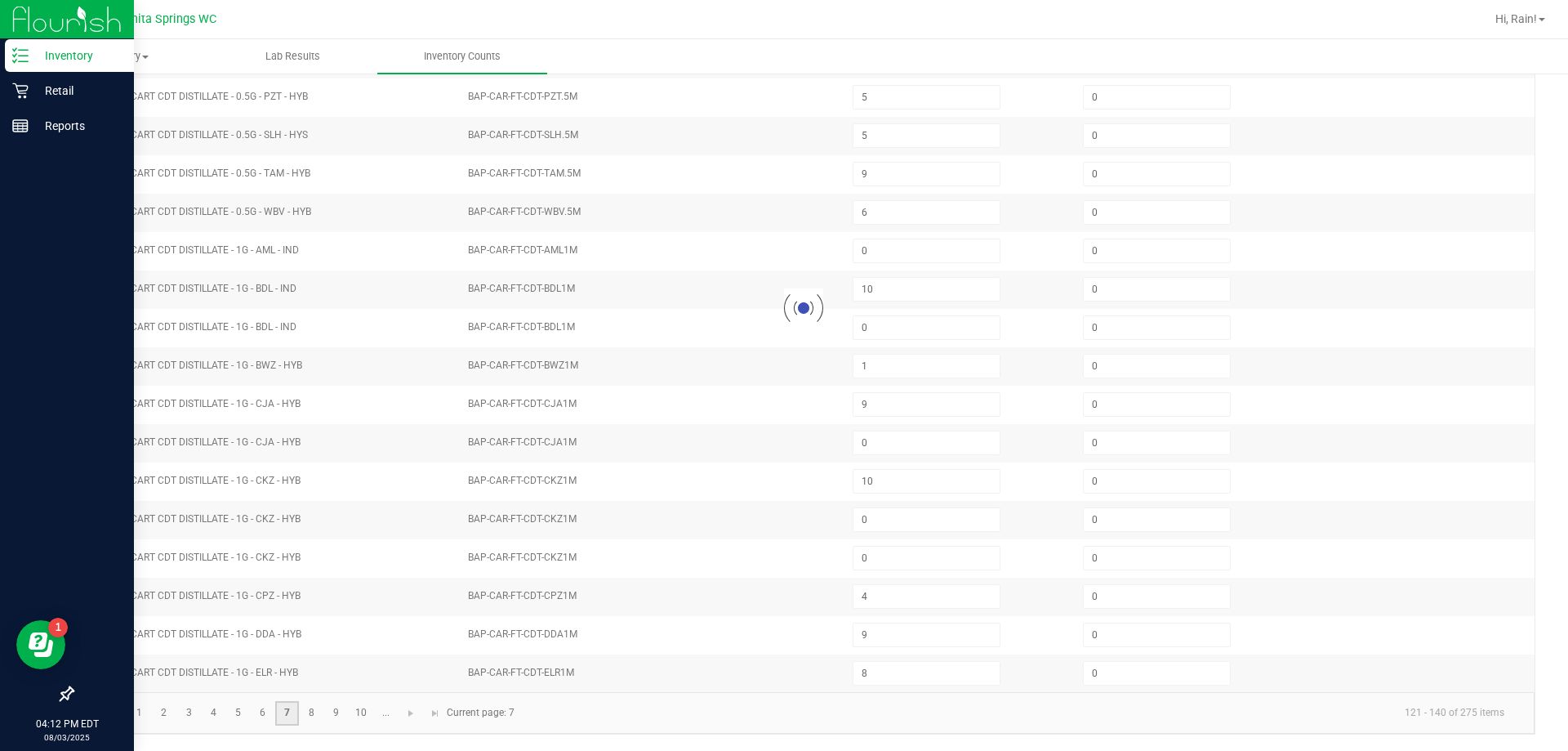 type on "8" 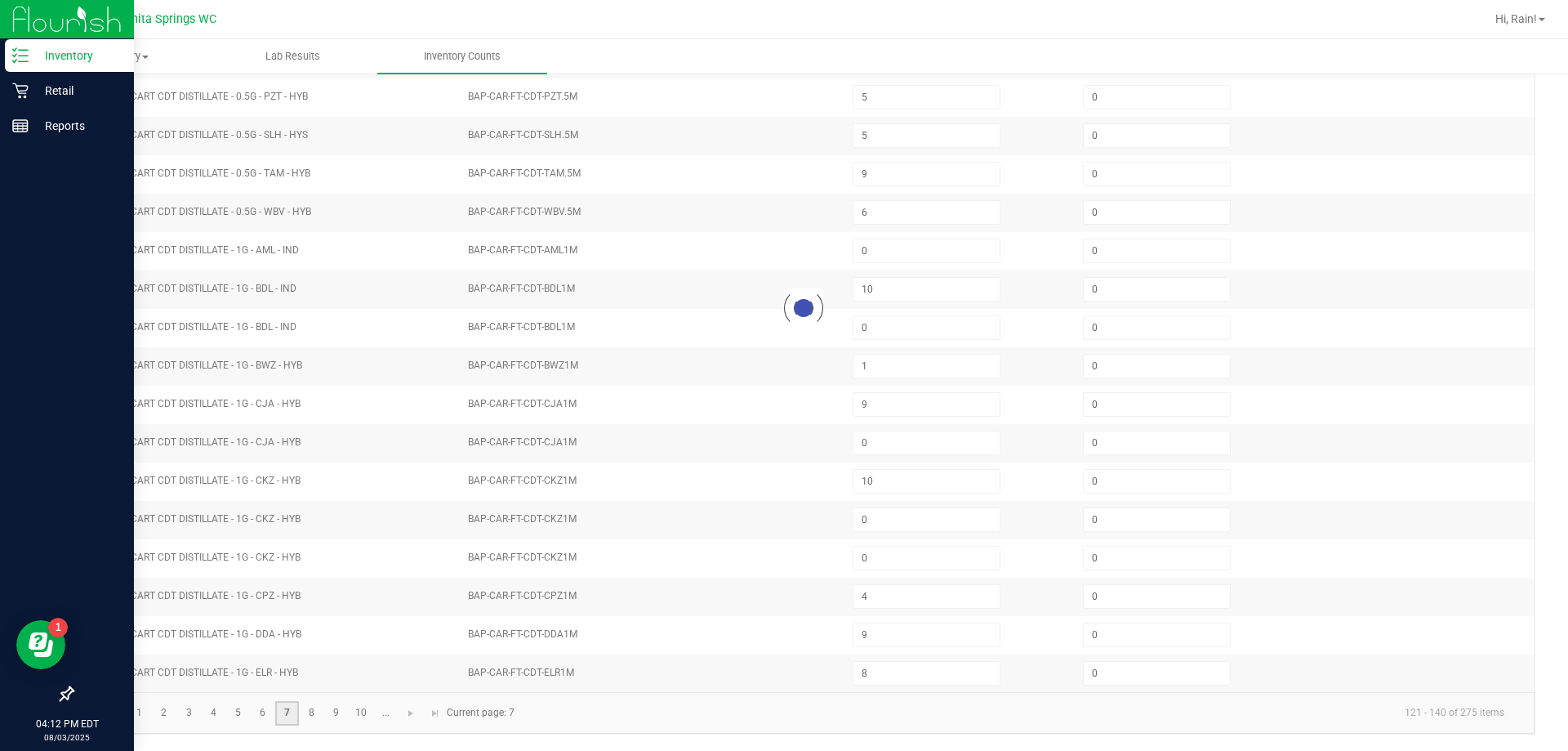 type on "6" 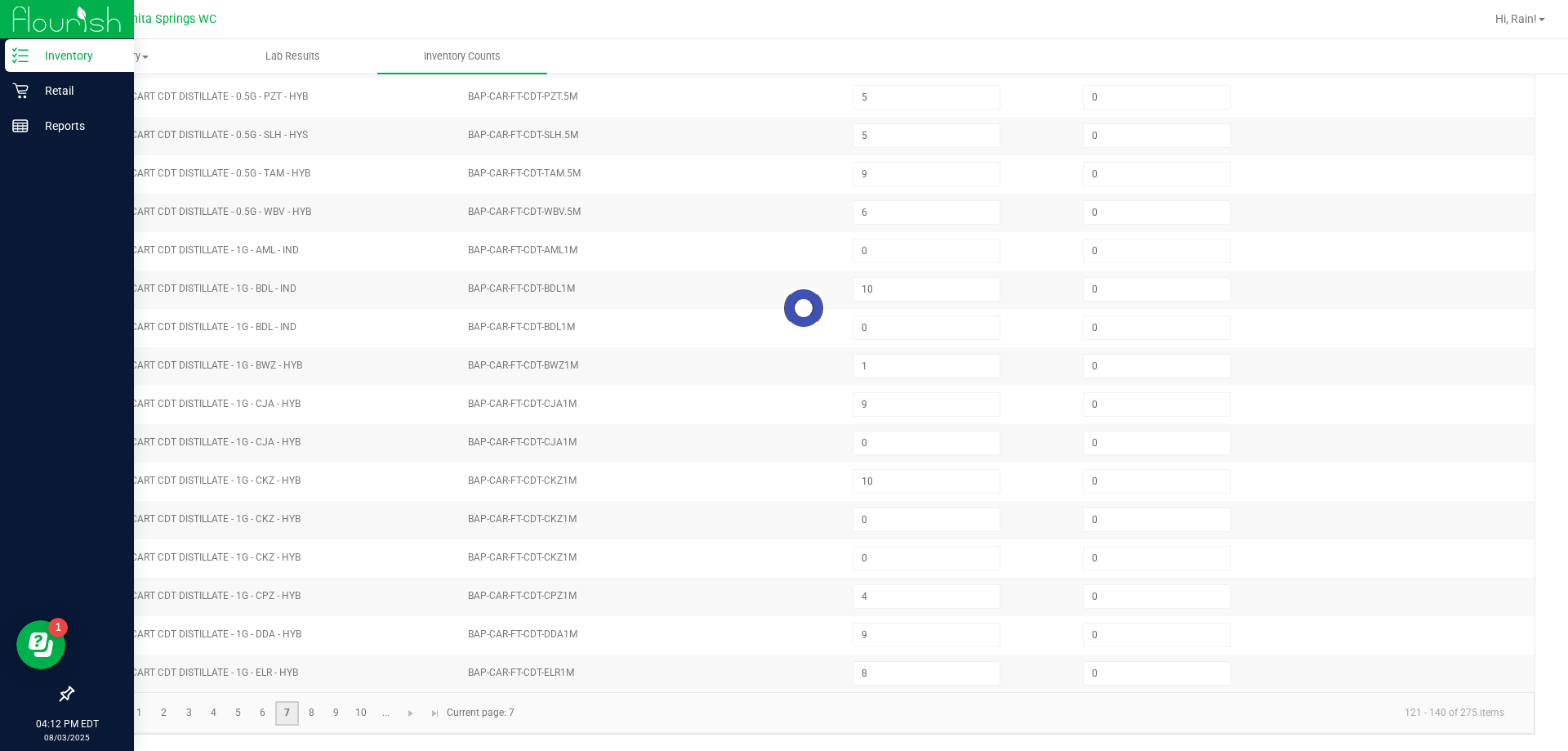 type on "0" 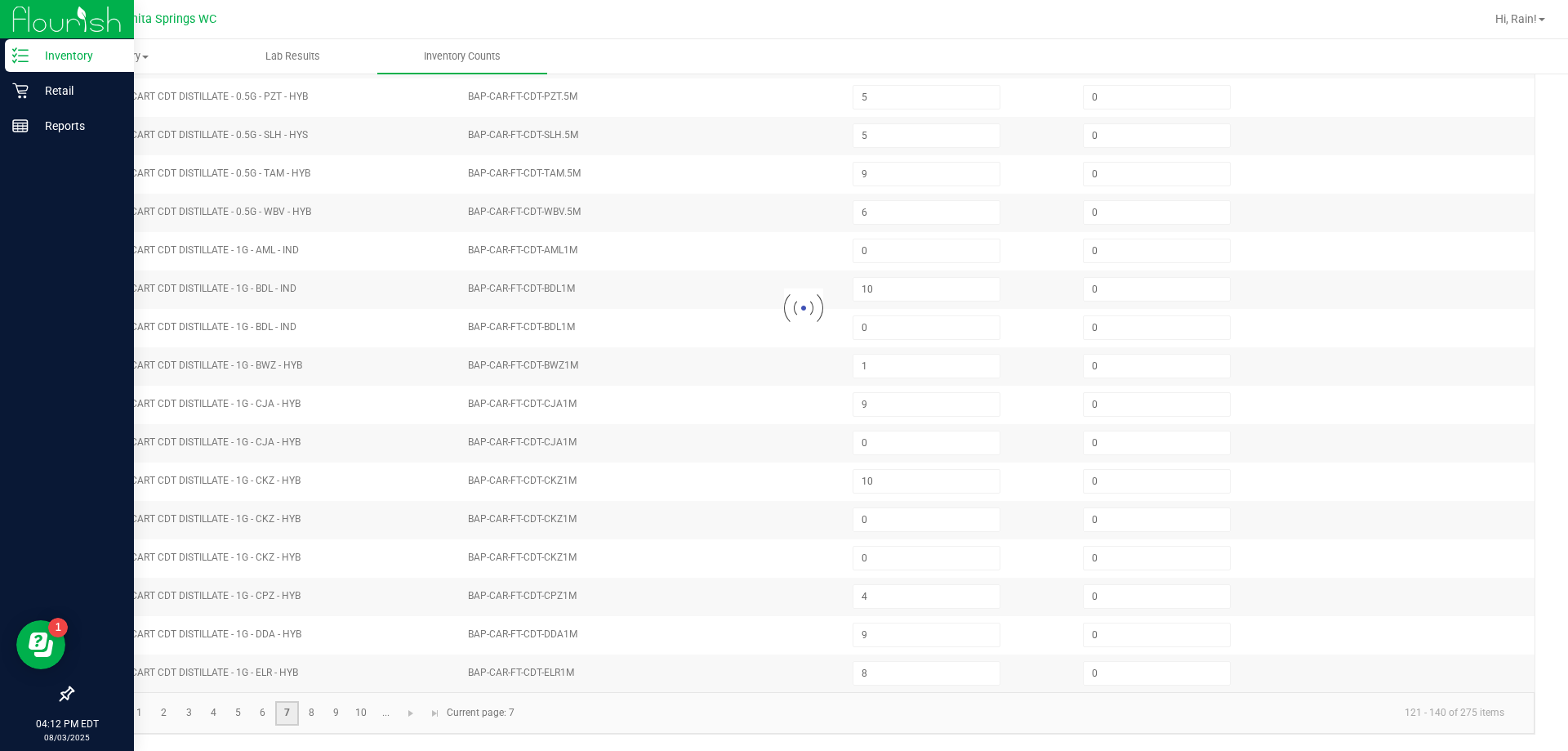 type on "6" 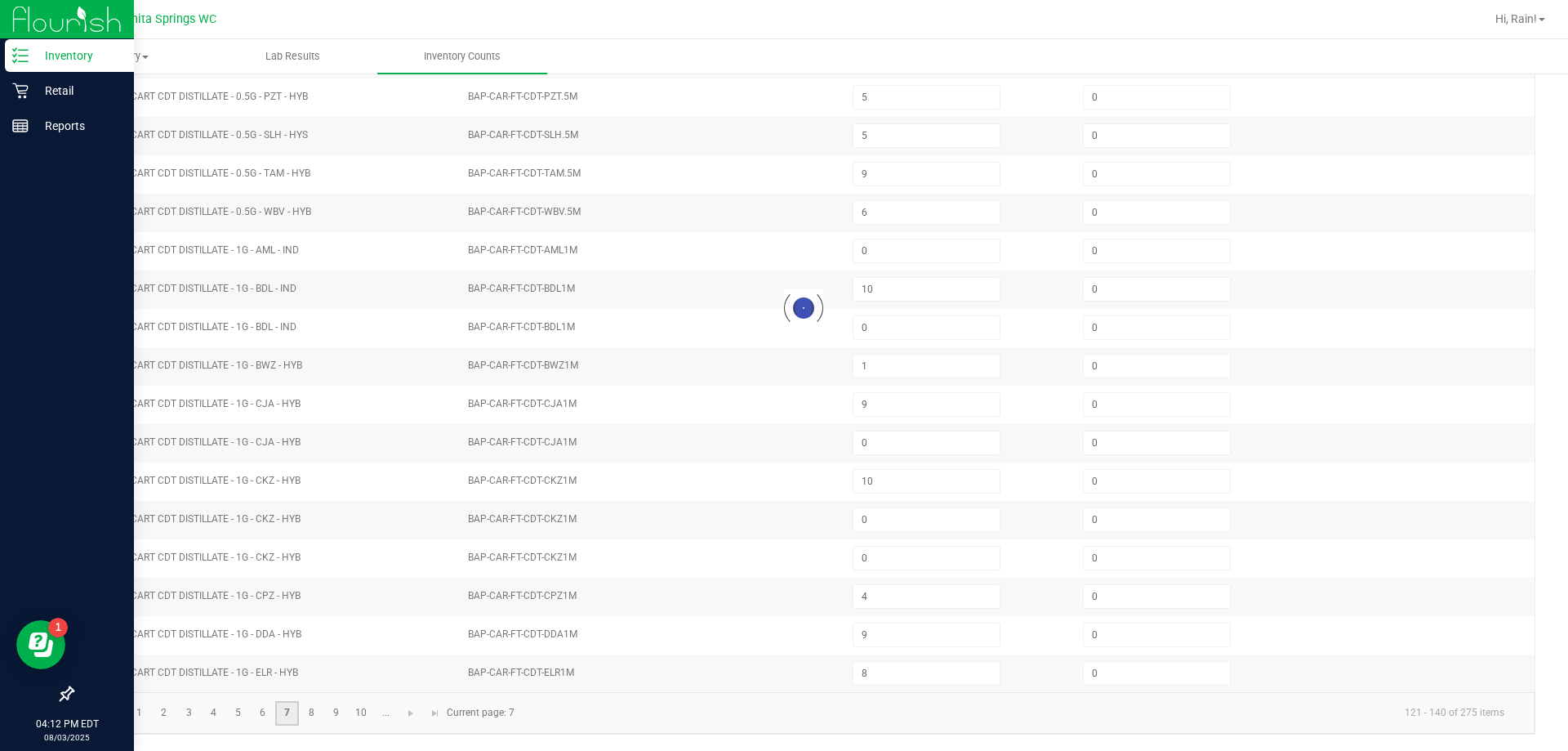 type on "7" 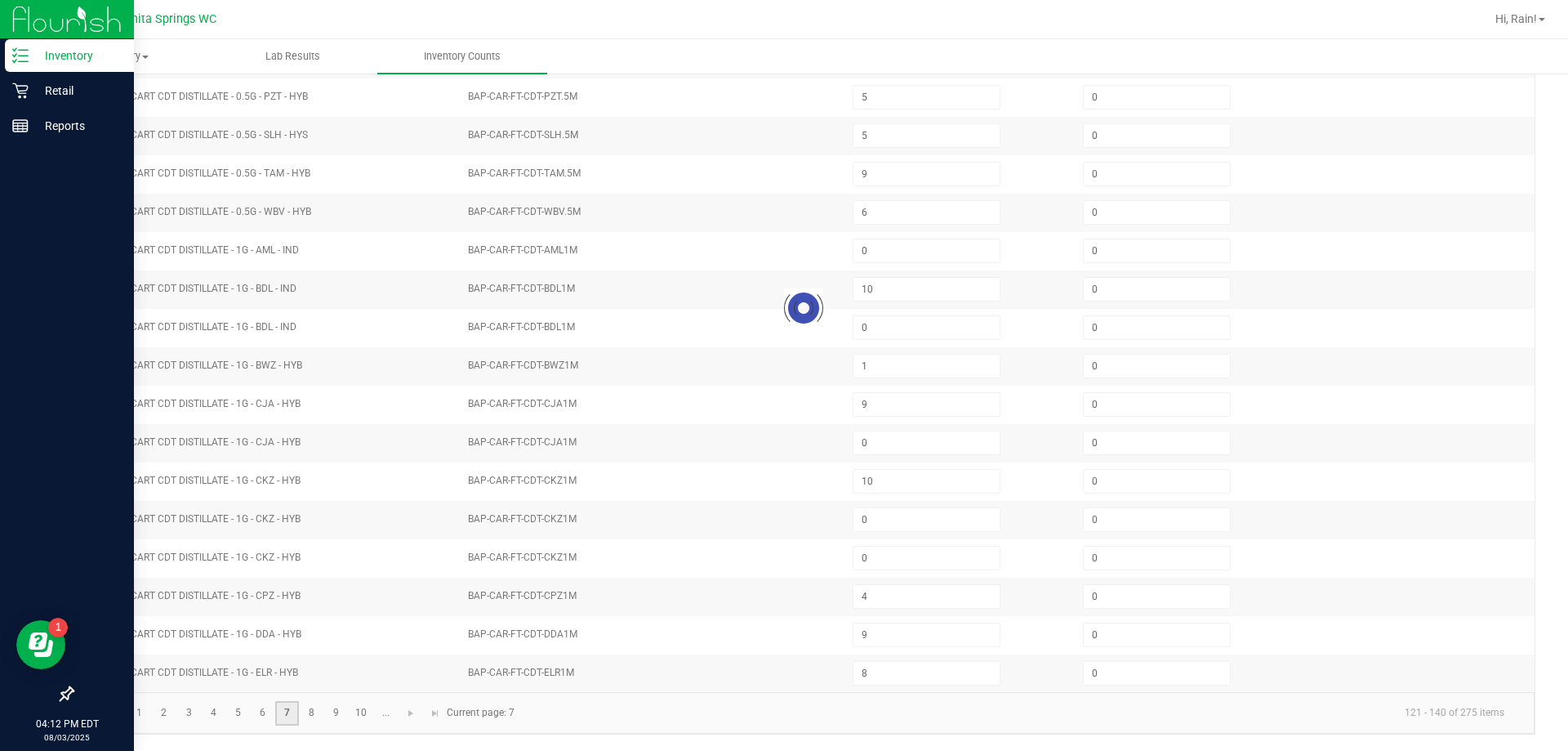 type on "11" 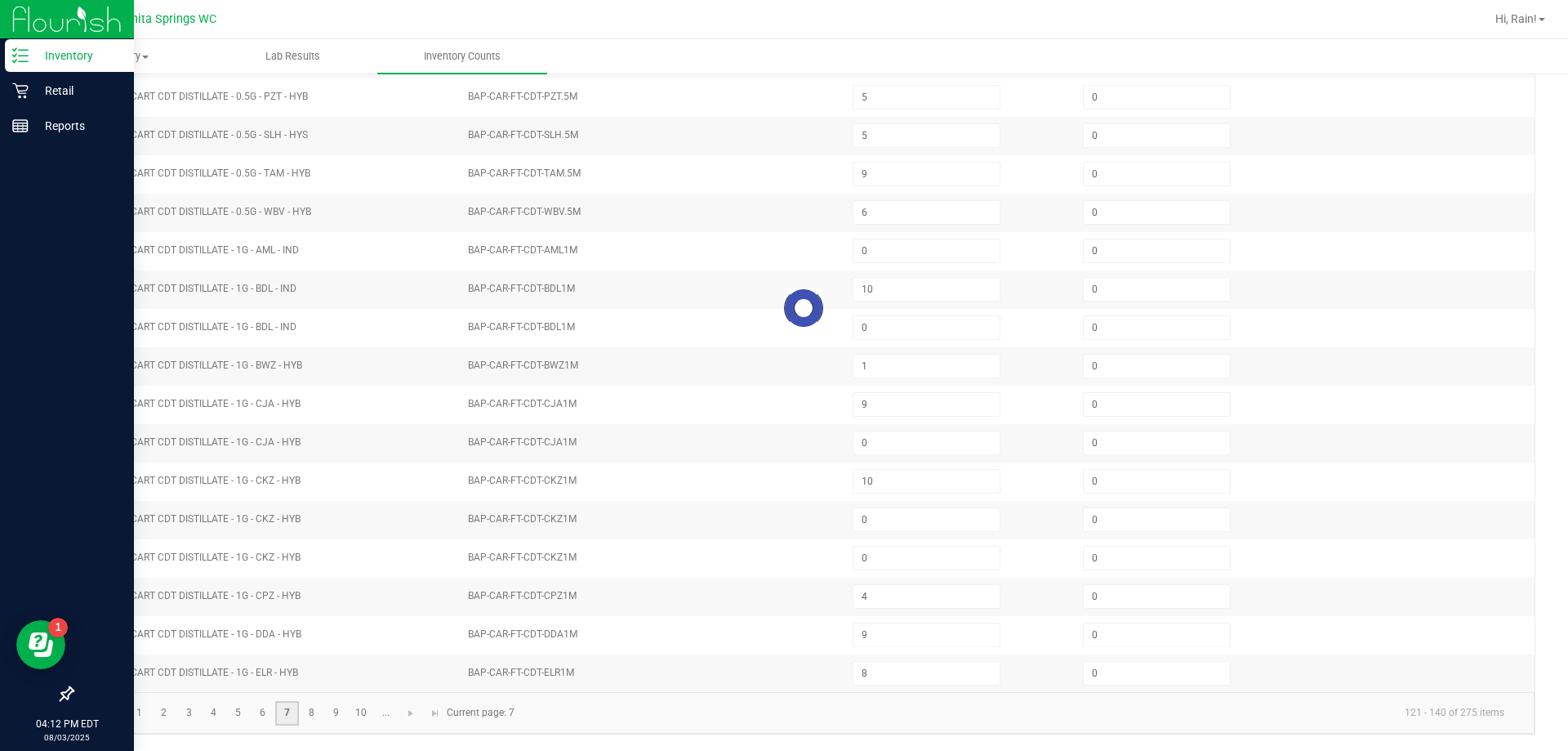 type on "0" 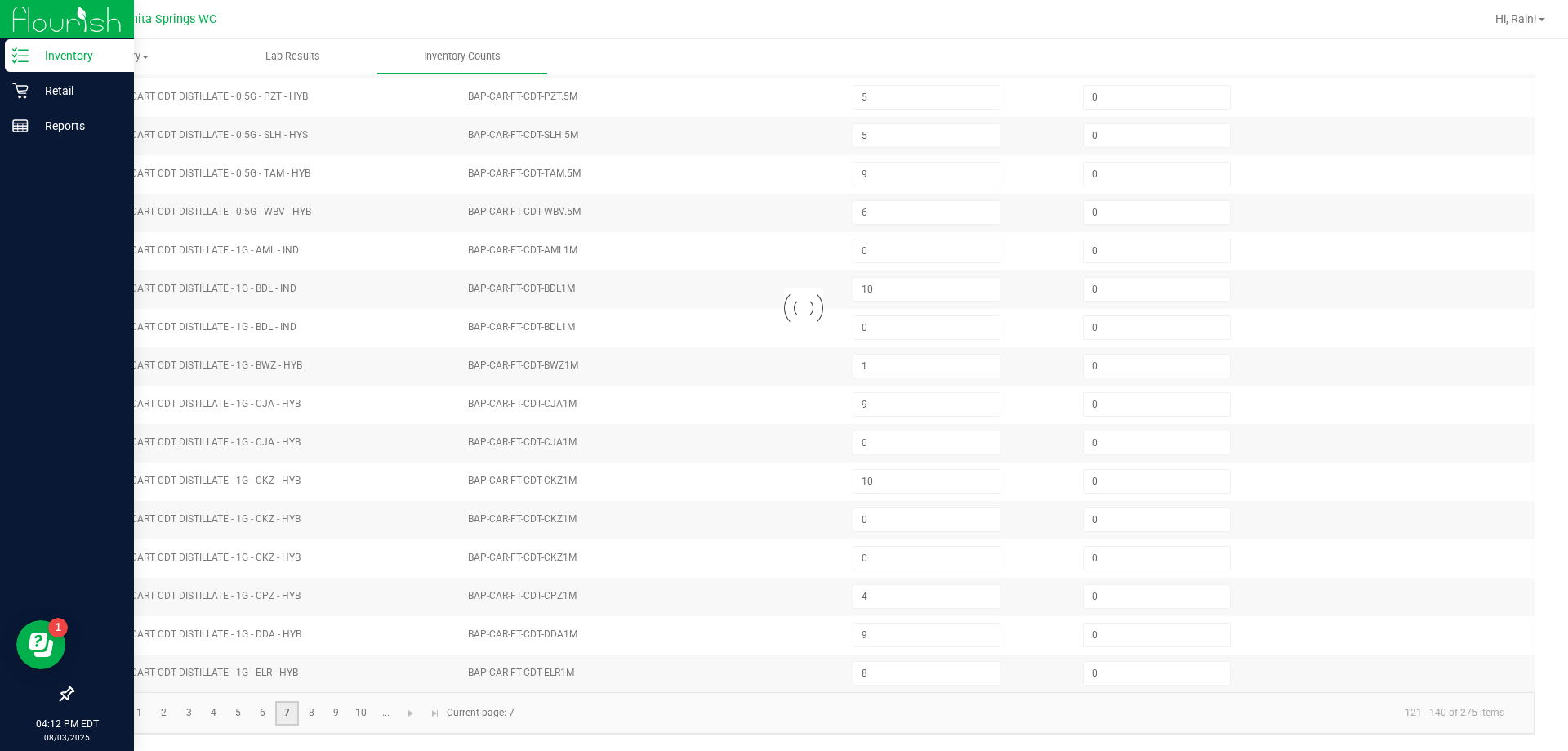 type 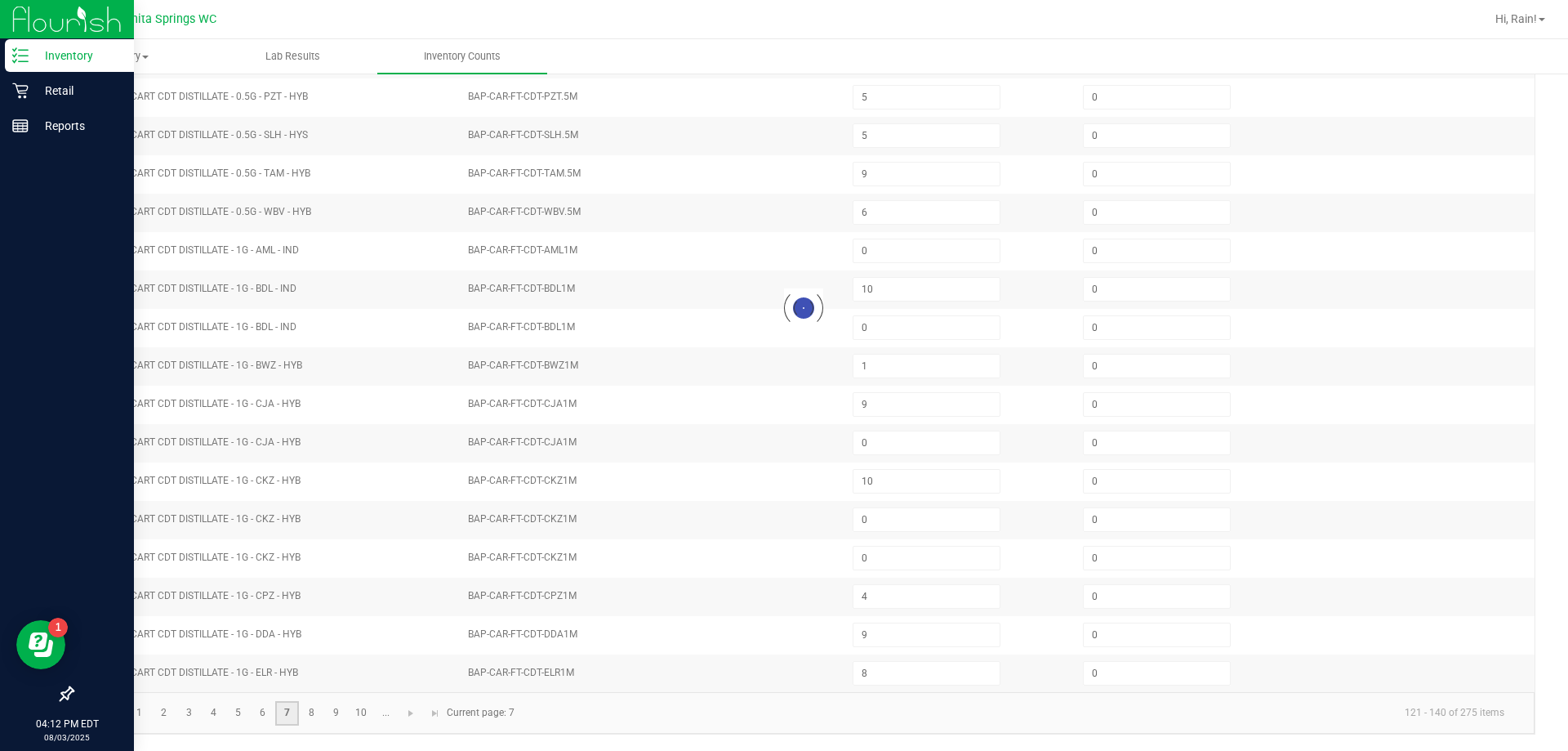type 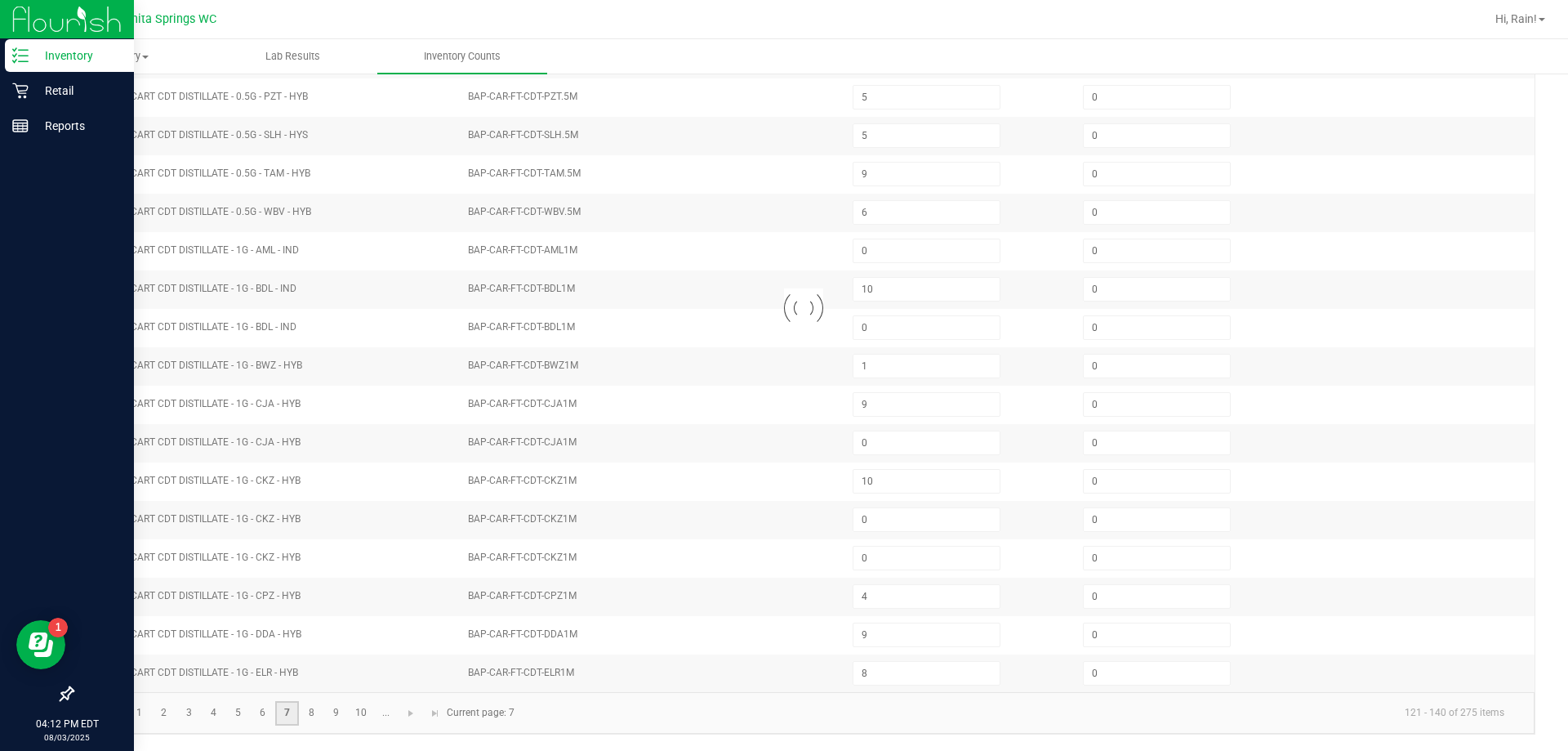 type on "7" 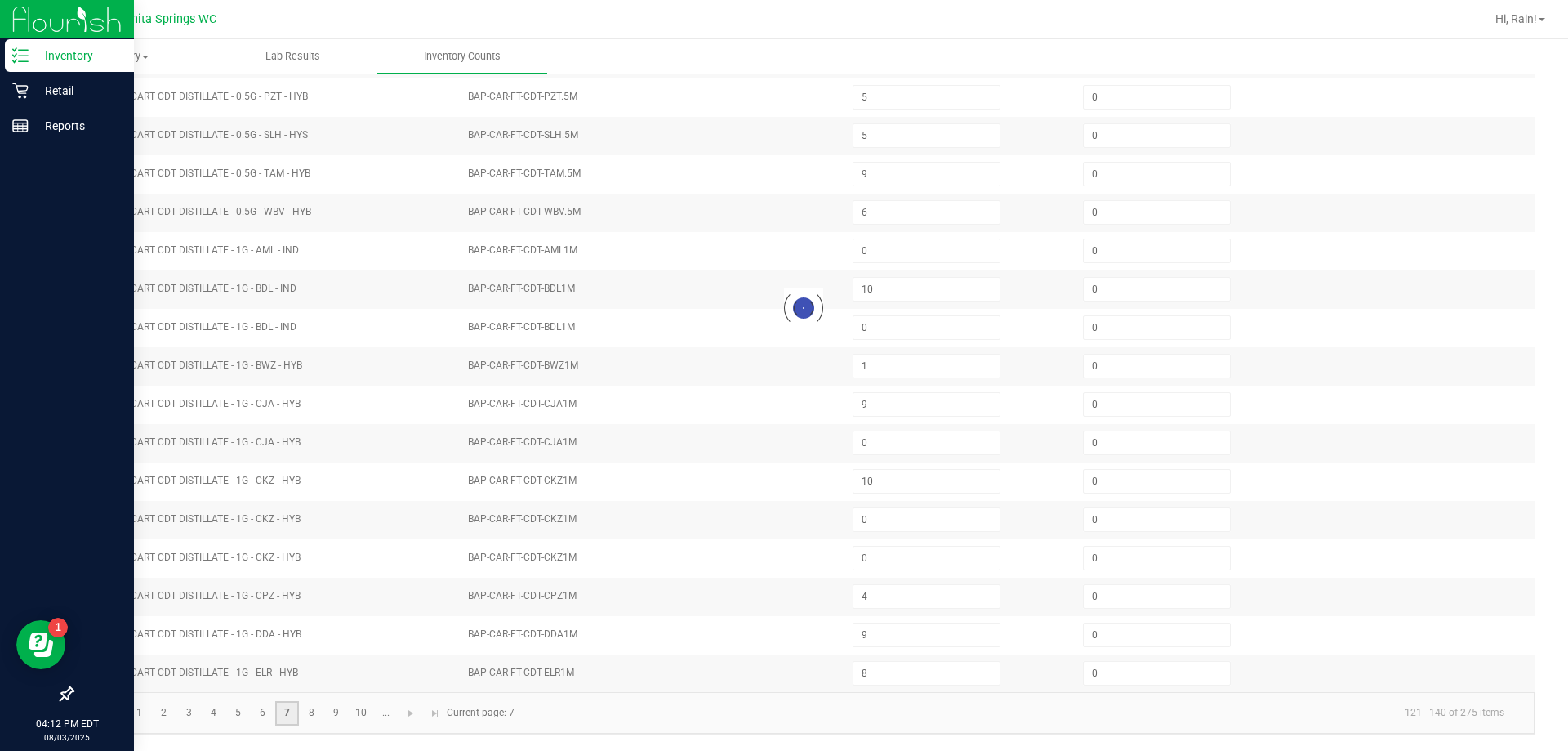 type on "7" 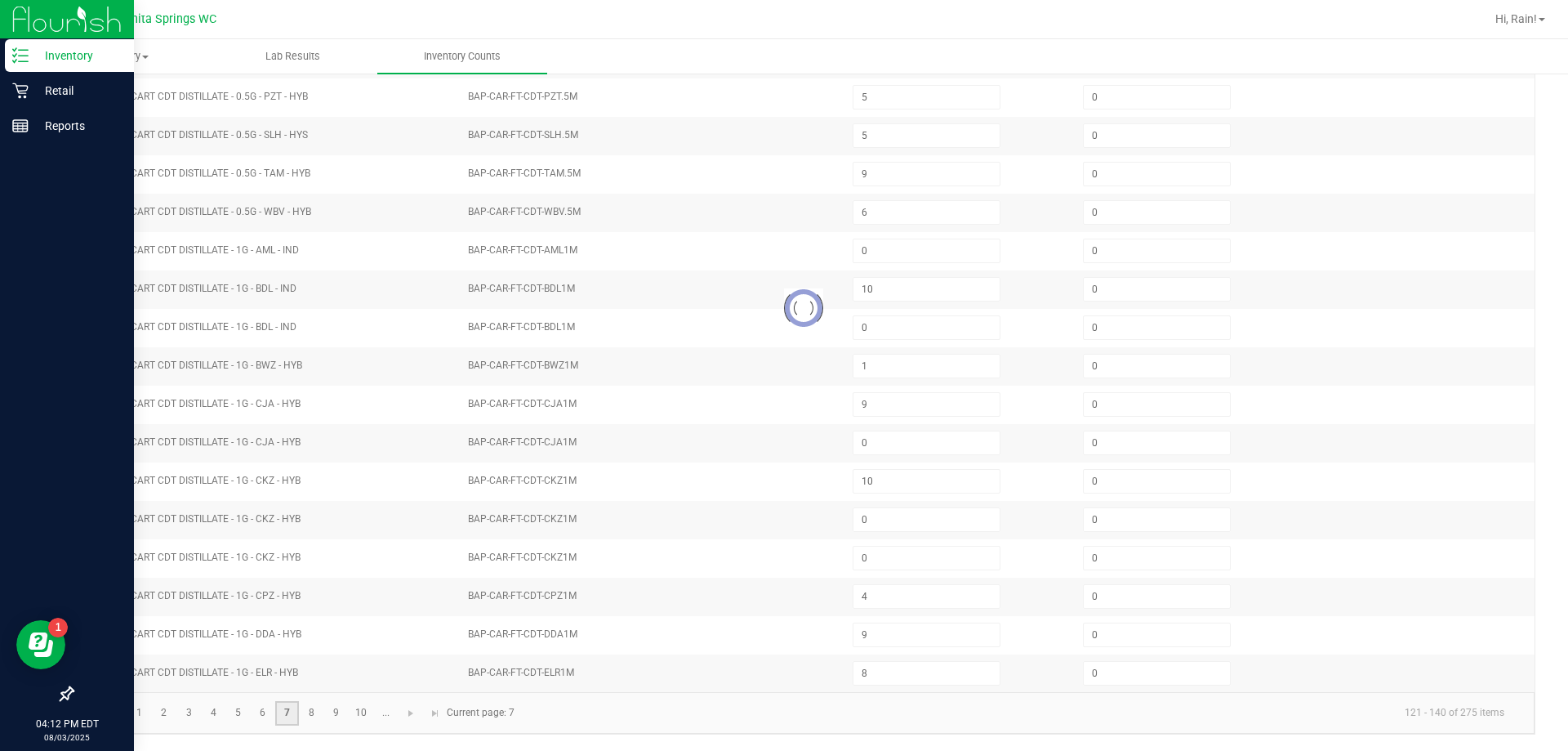 type 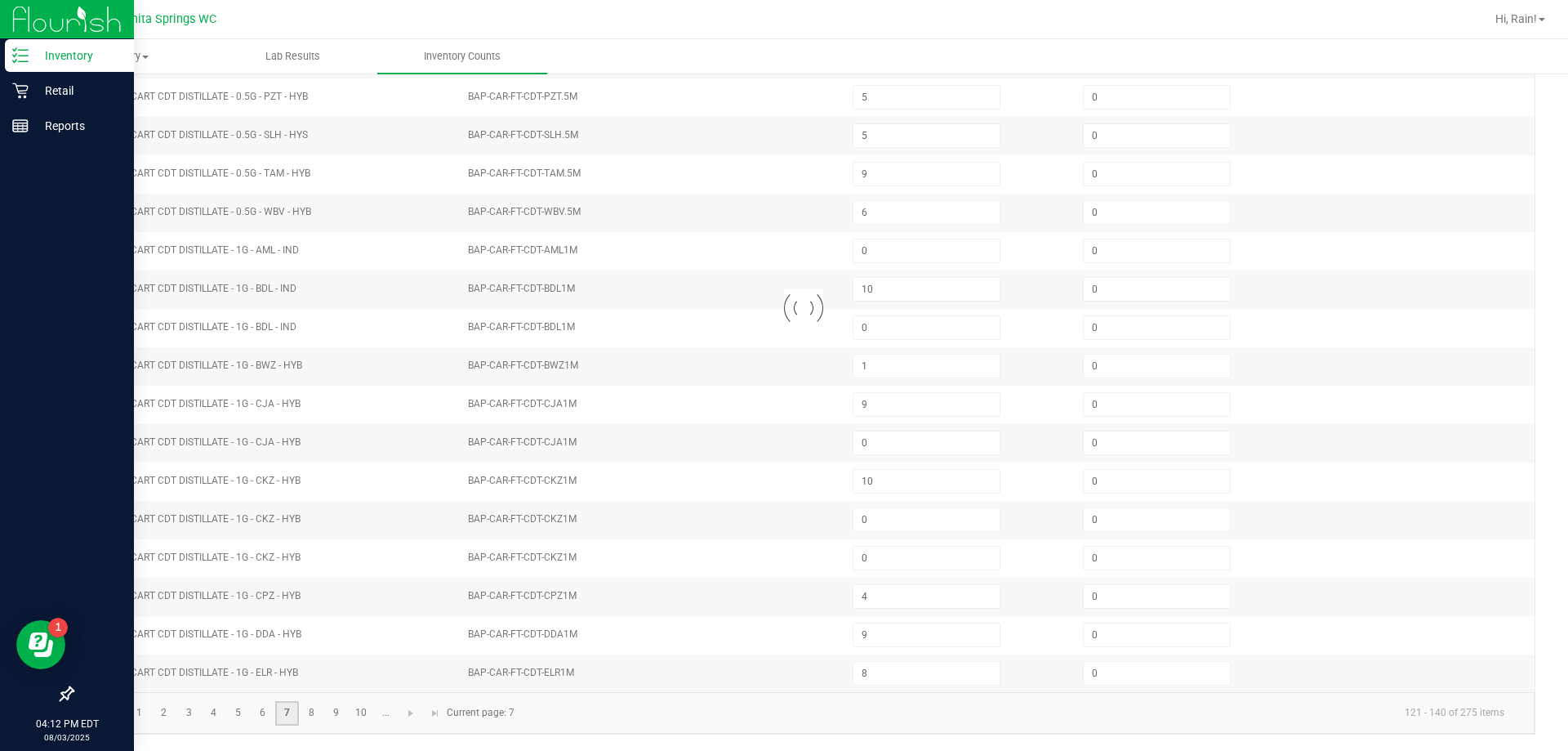 type 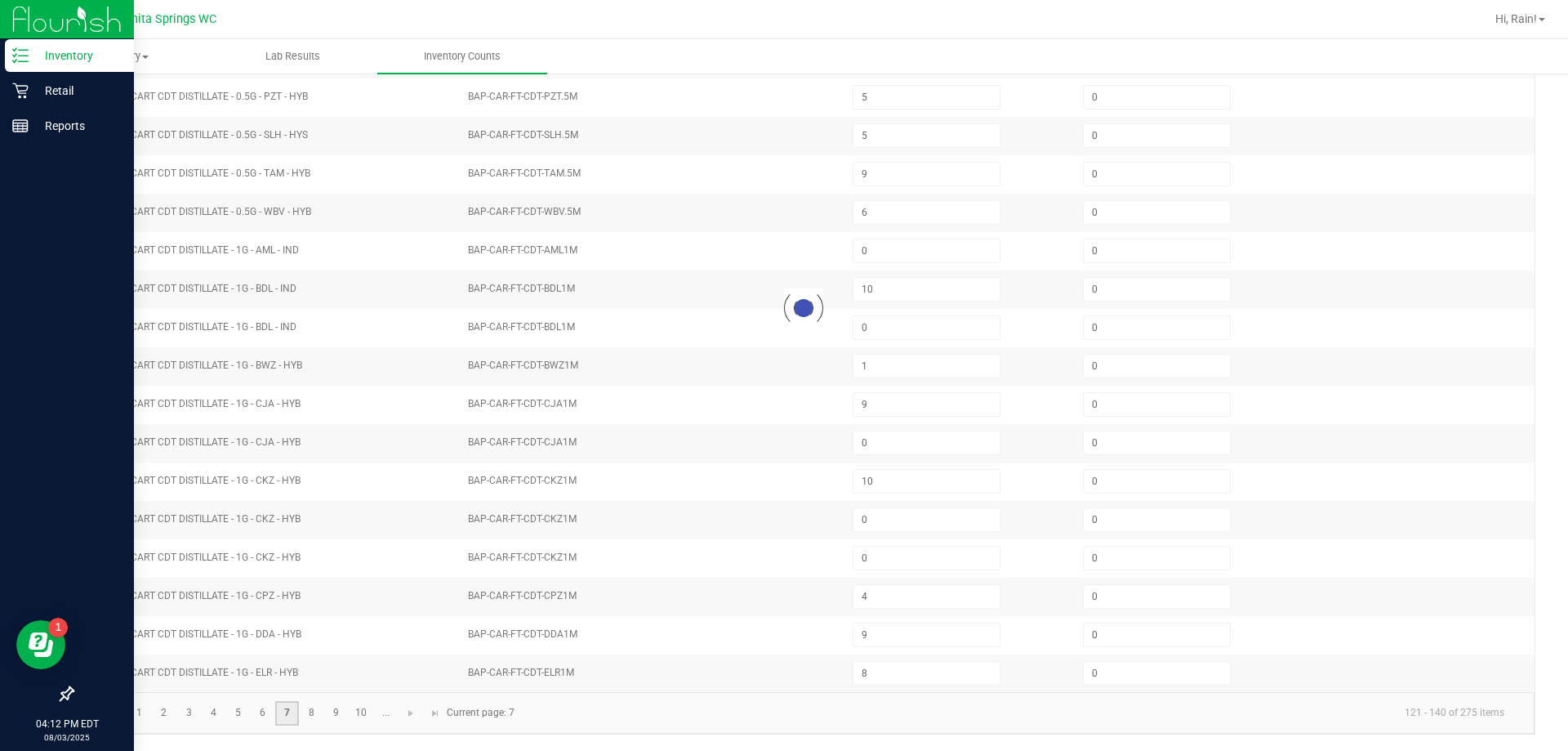 type 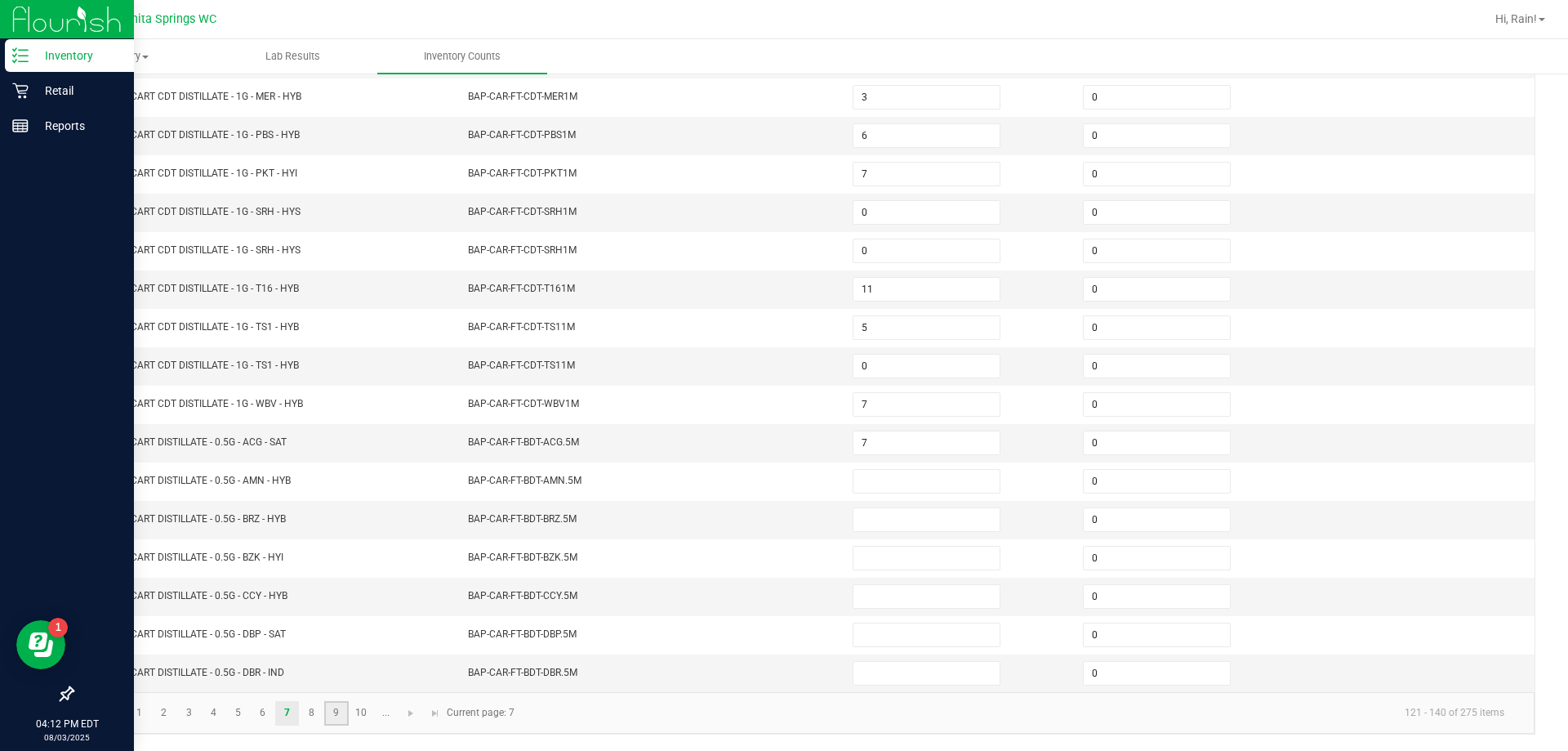 click on "9" 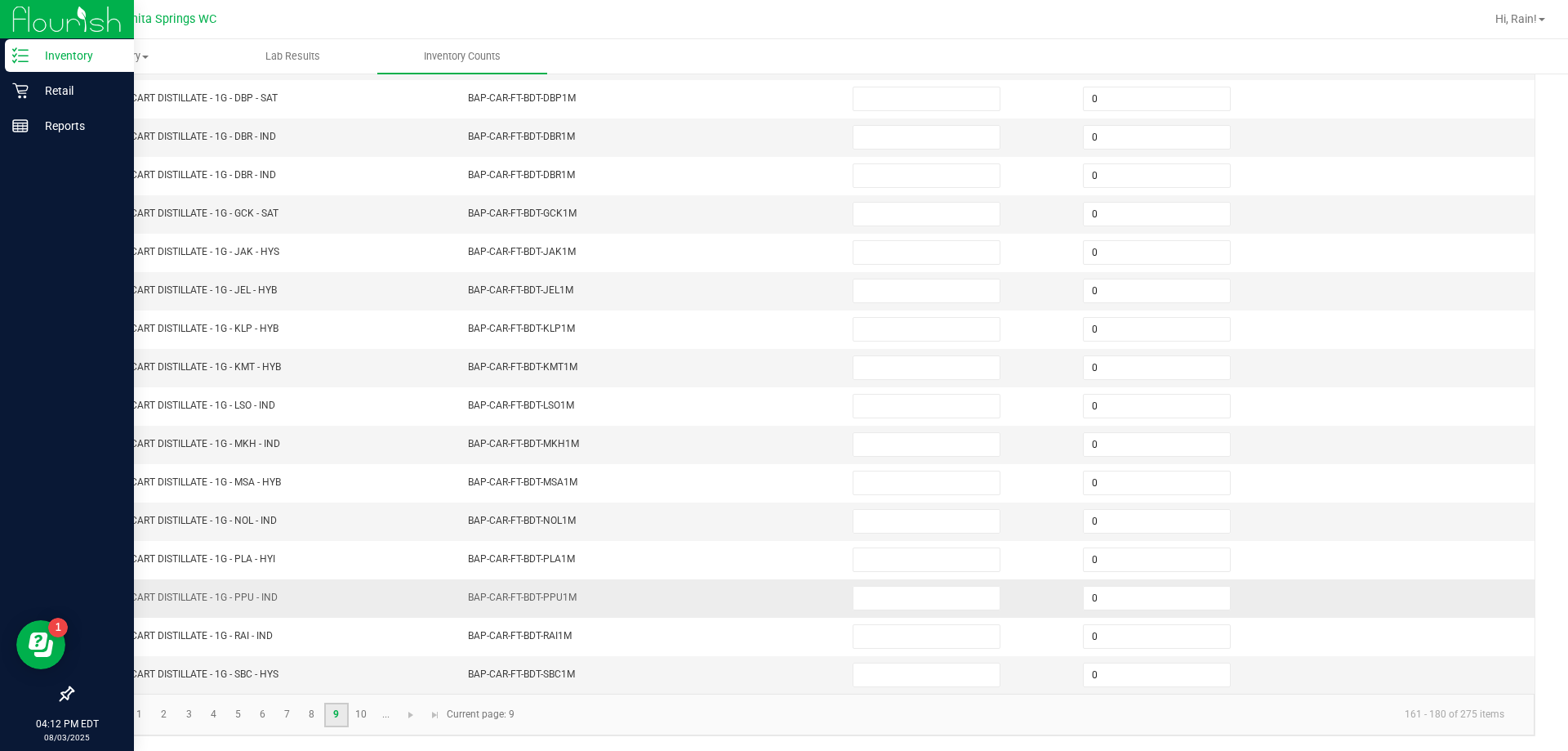 scroll, scrollTop: 339, scrollLeft: 0, axis: vertical 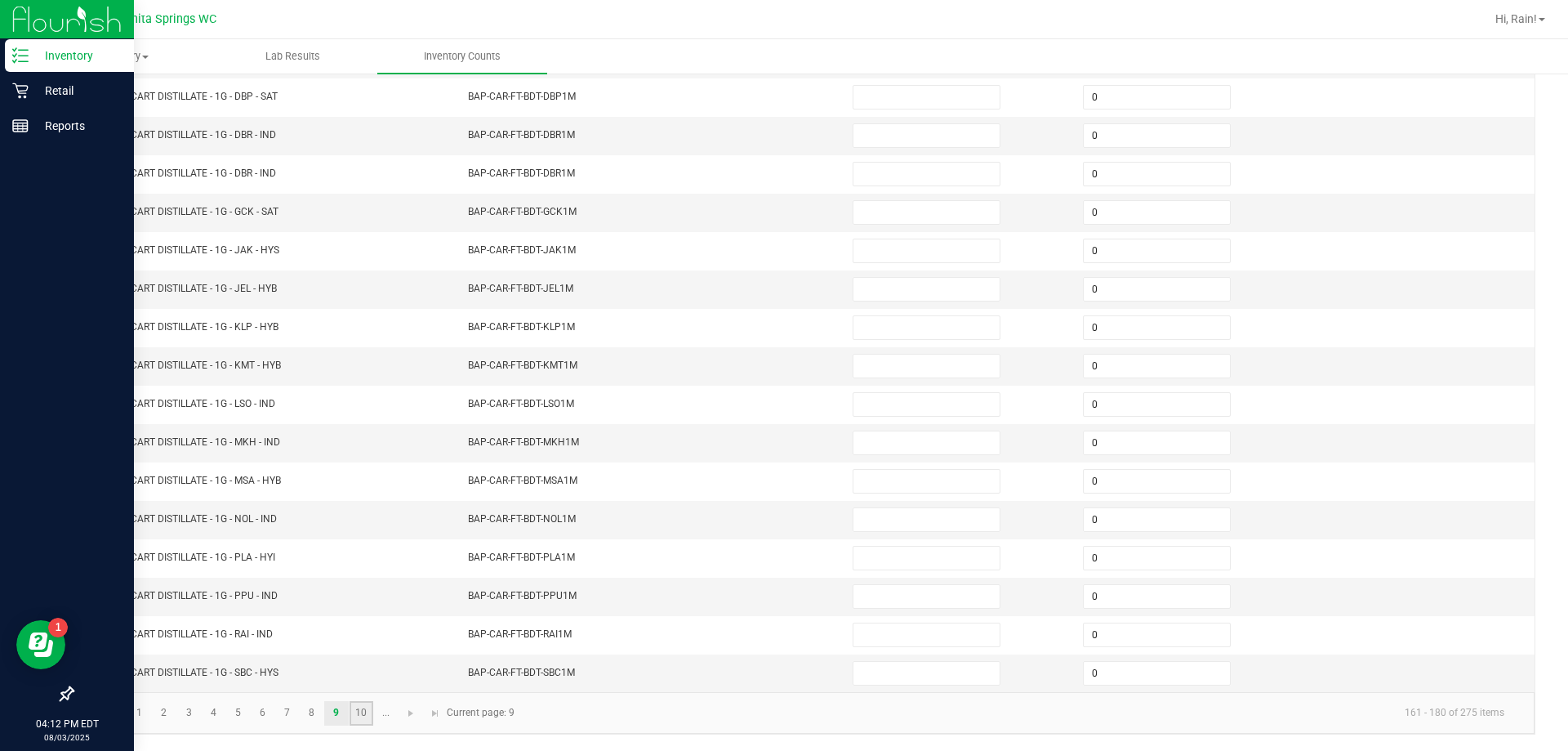 click on "10" 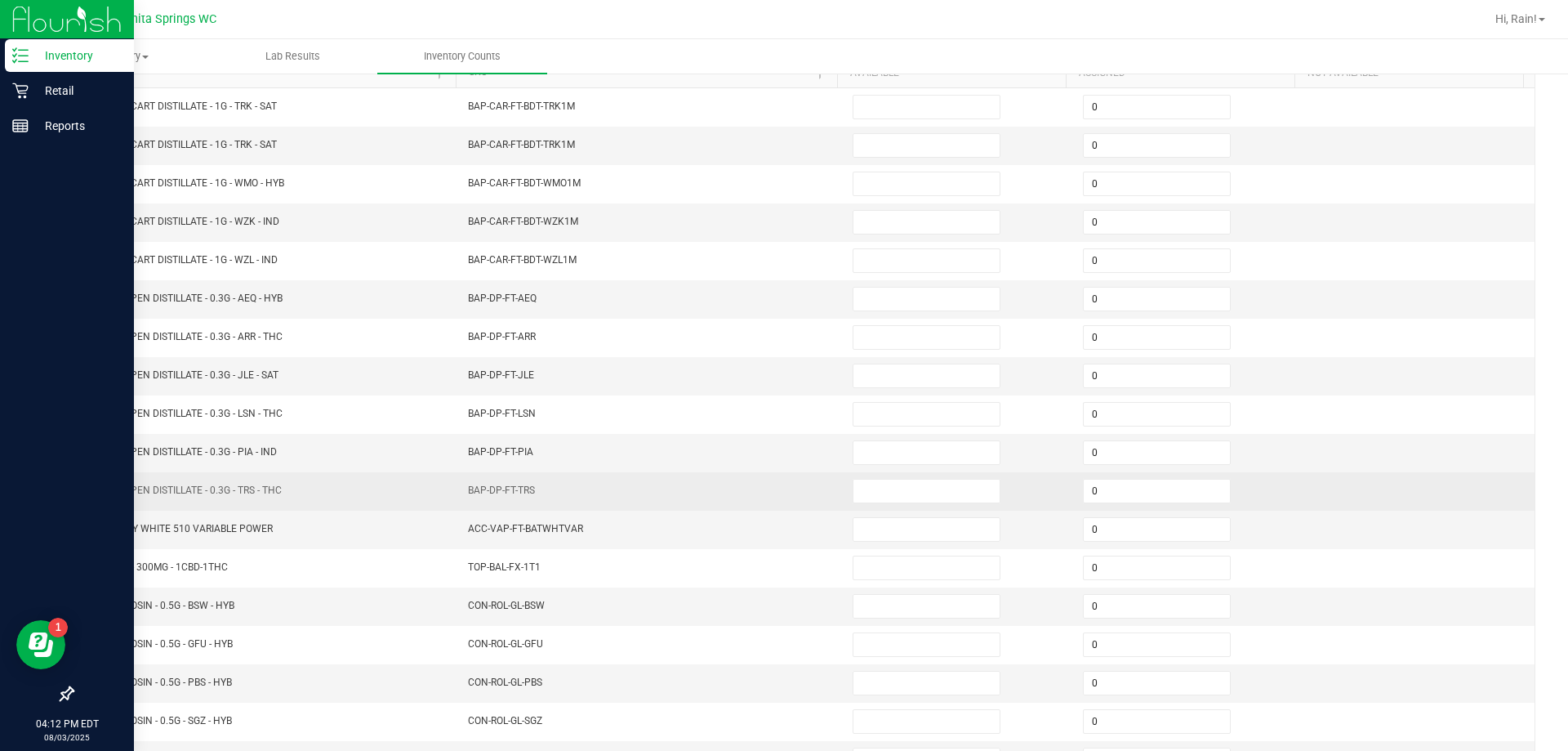 scroll, scrollTop: 94, scrollLeft: 0, axis: vertical 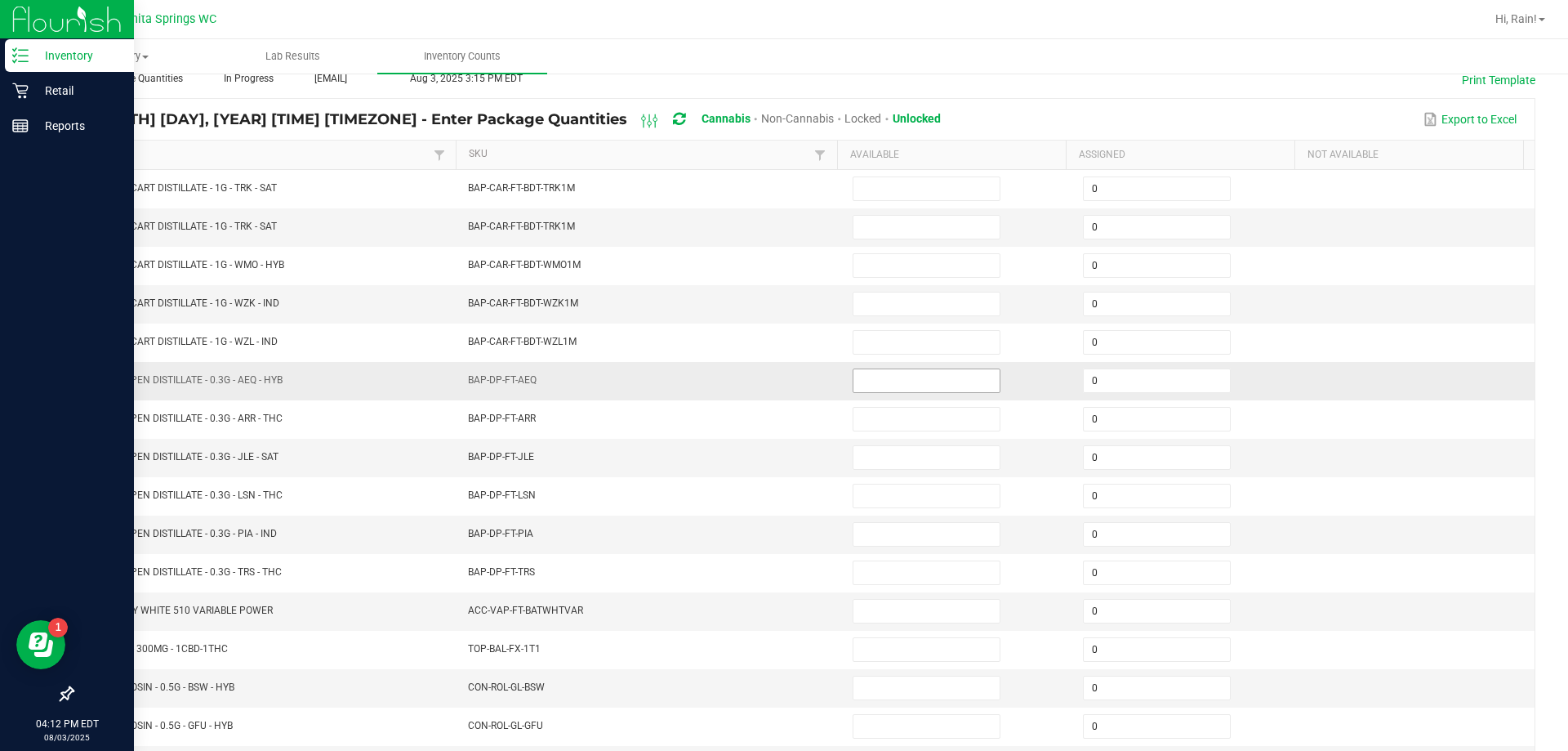 click at bounding box center (926, 381) 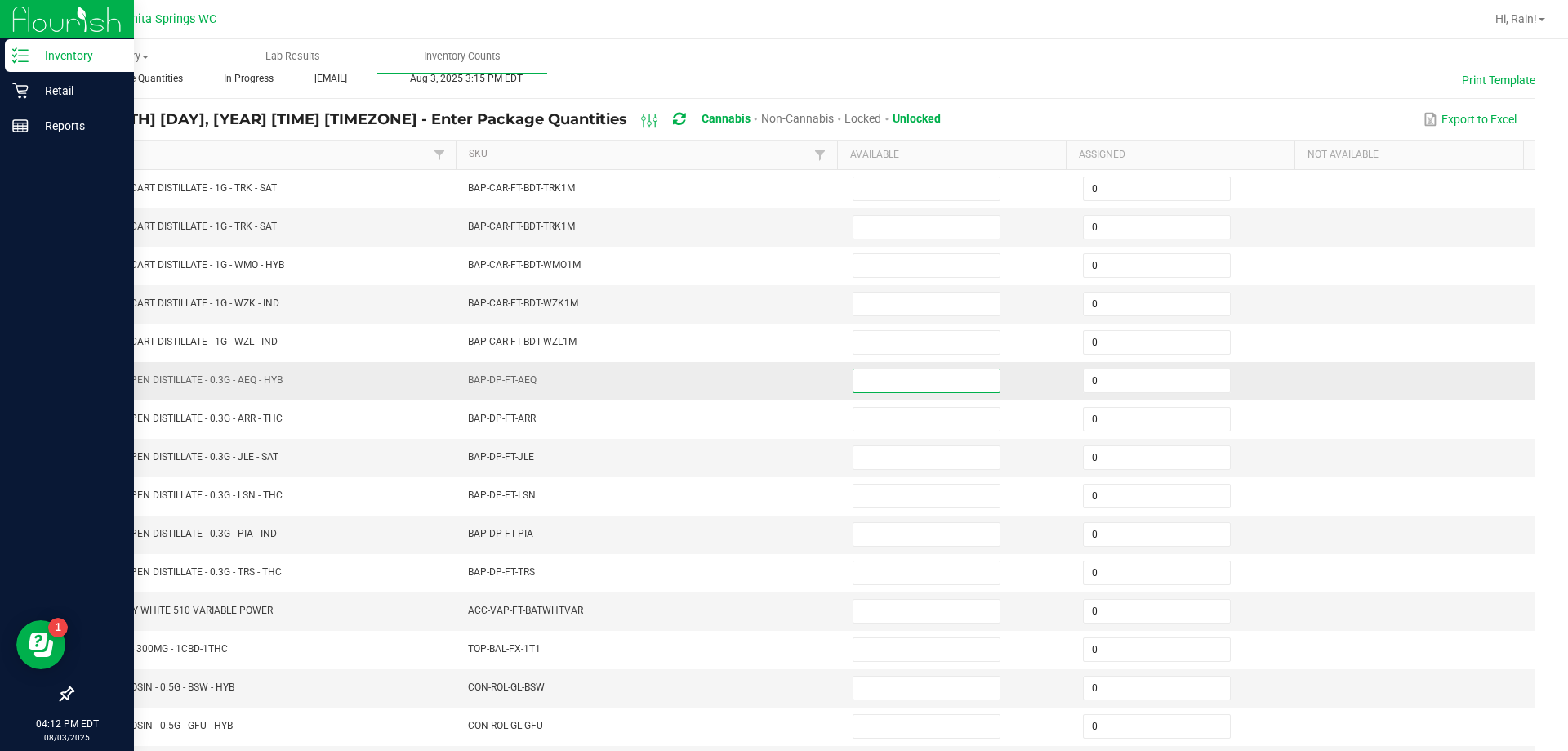 click on "BAP-DP-FT-AEQ" at bounding box center [650, 381] 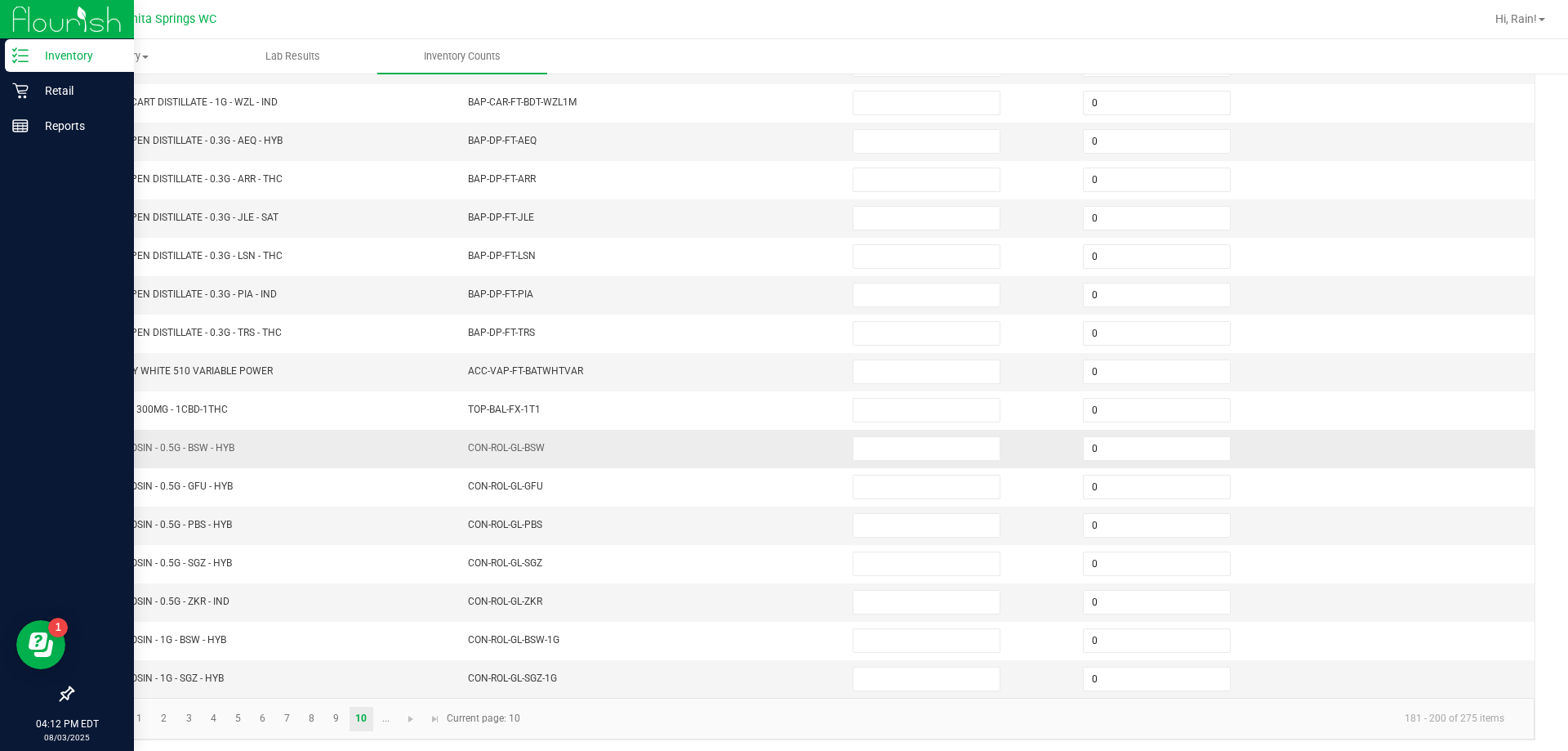 scroll, scrollTop: 339, scrollLeft: 0, axis: vertical 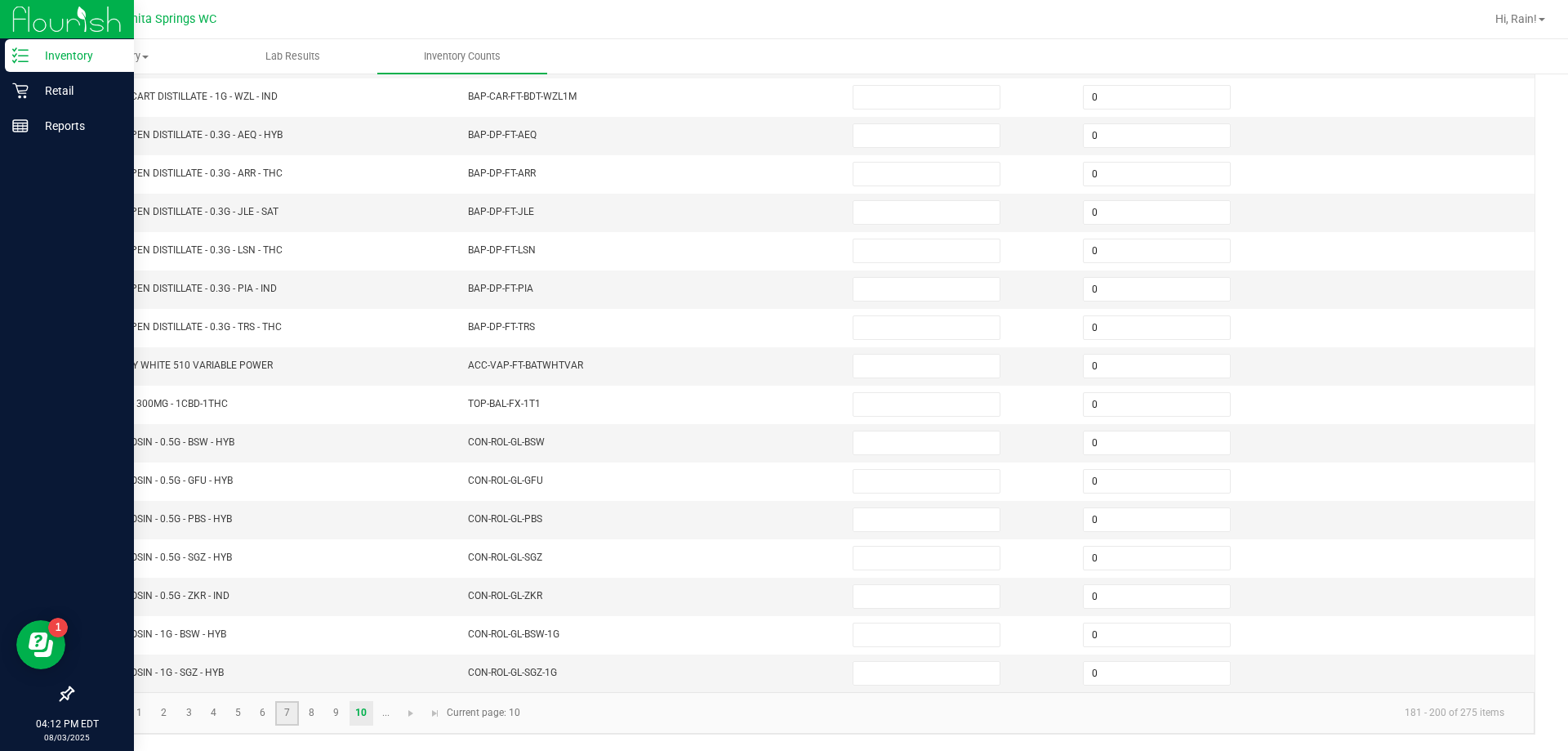 click on "7" 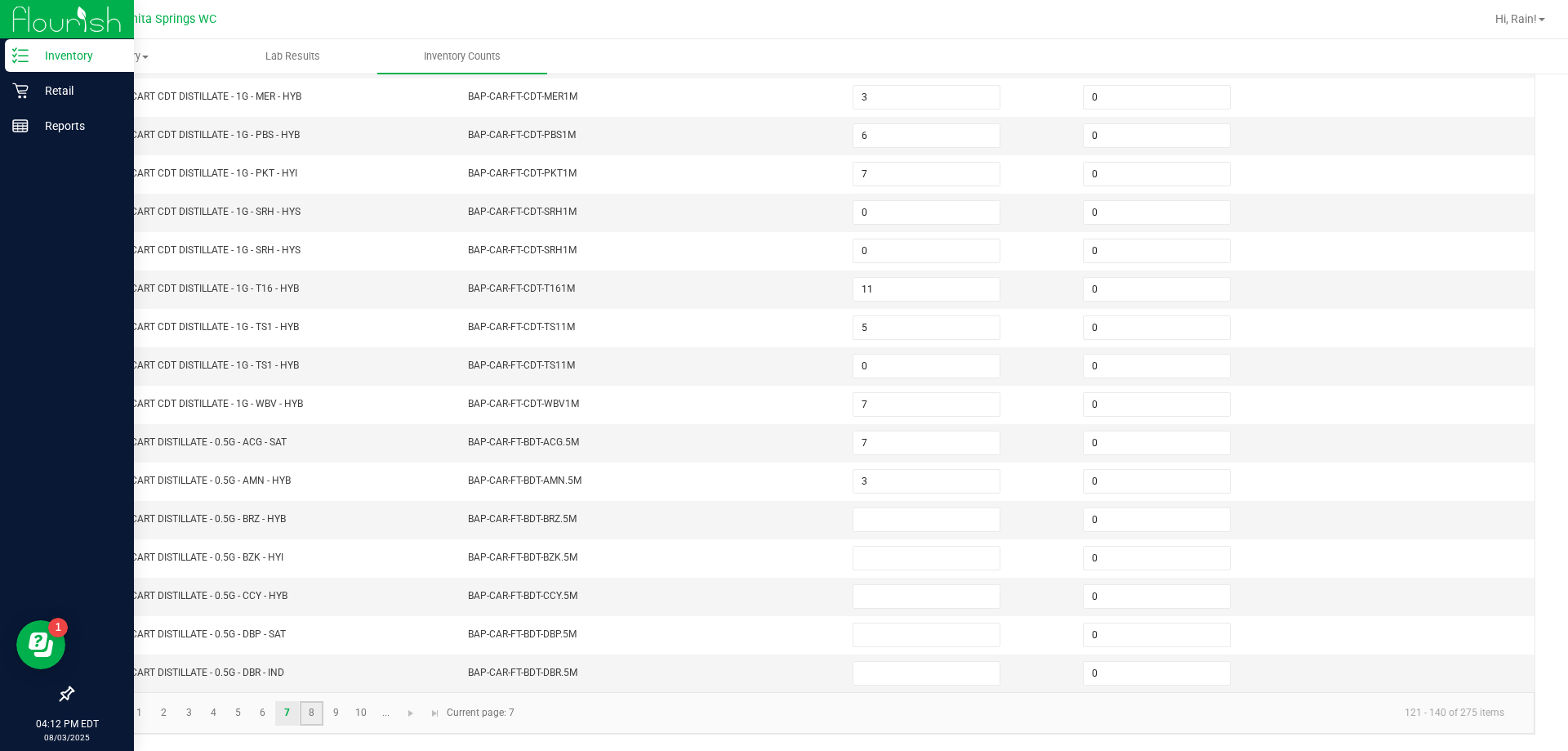 click on "8" 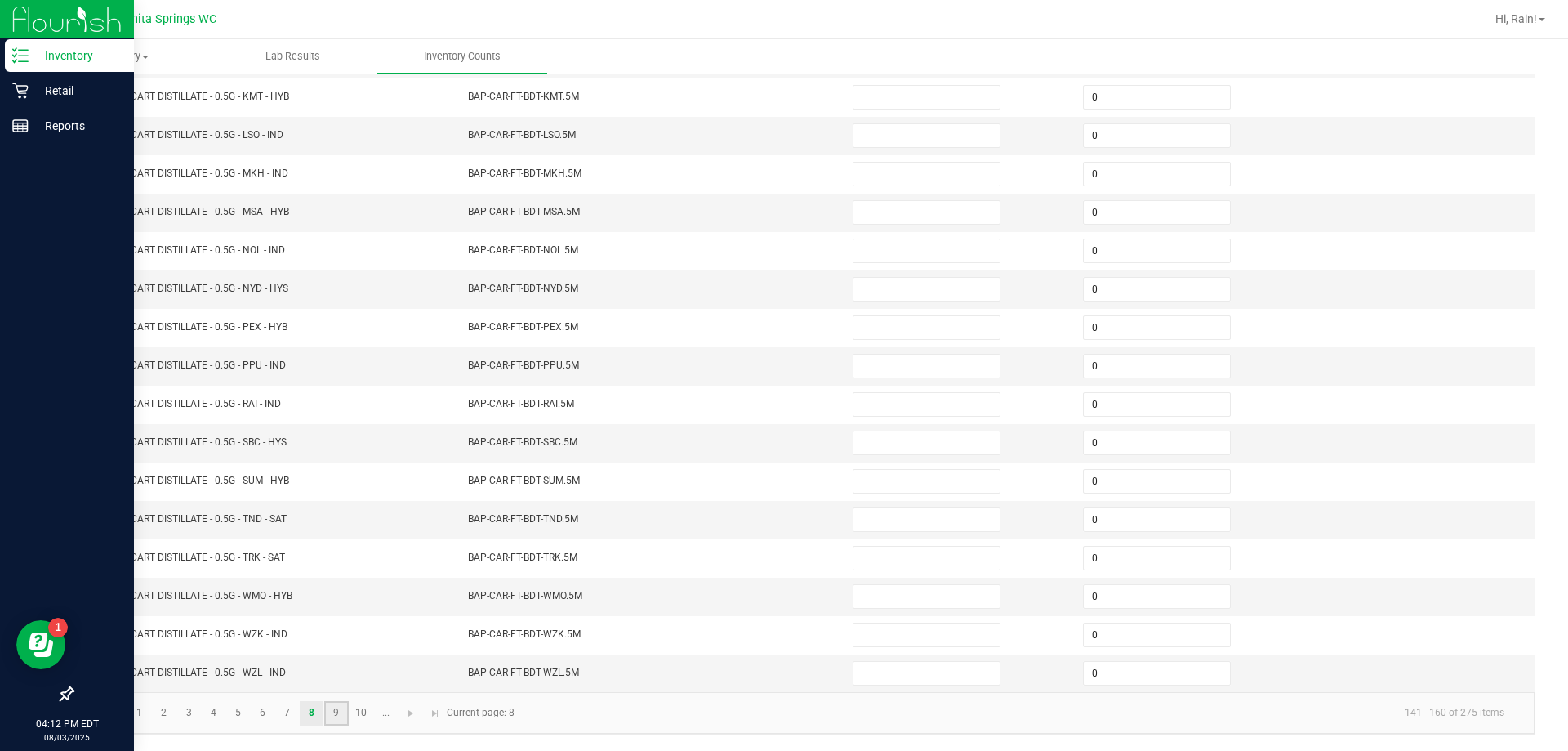 click on "9" 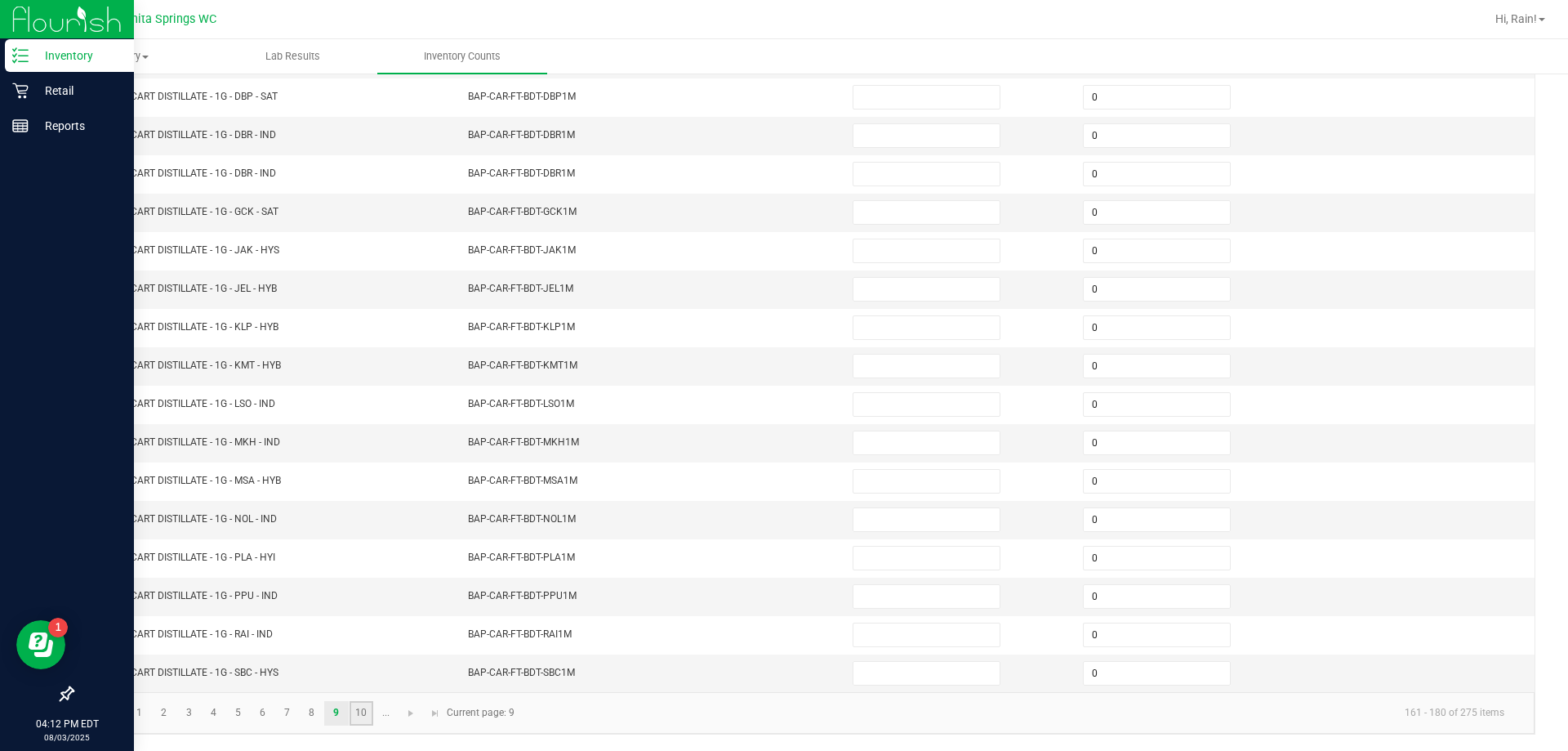 click on "10" 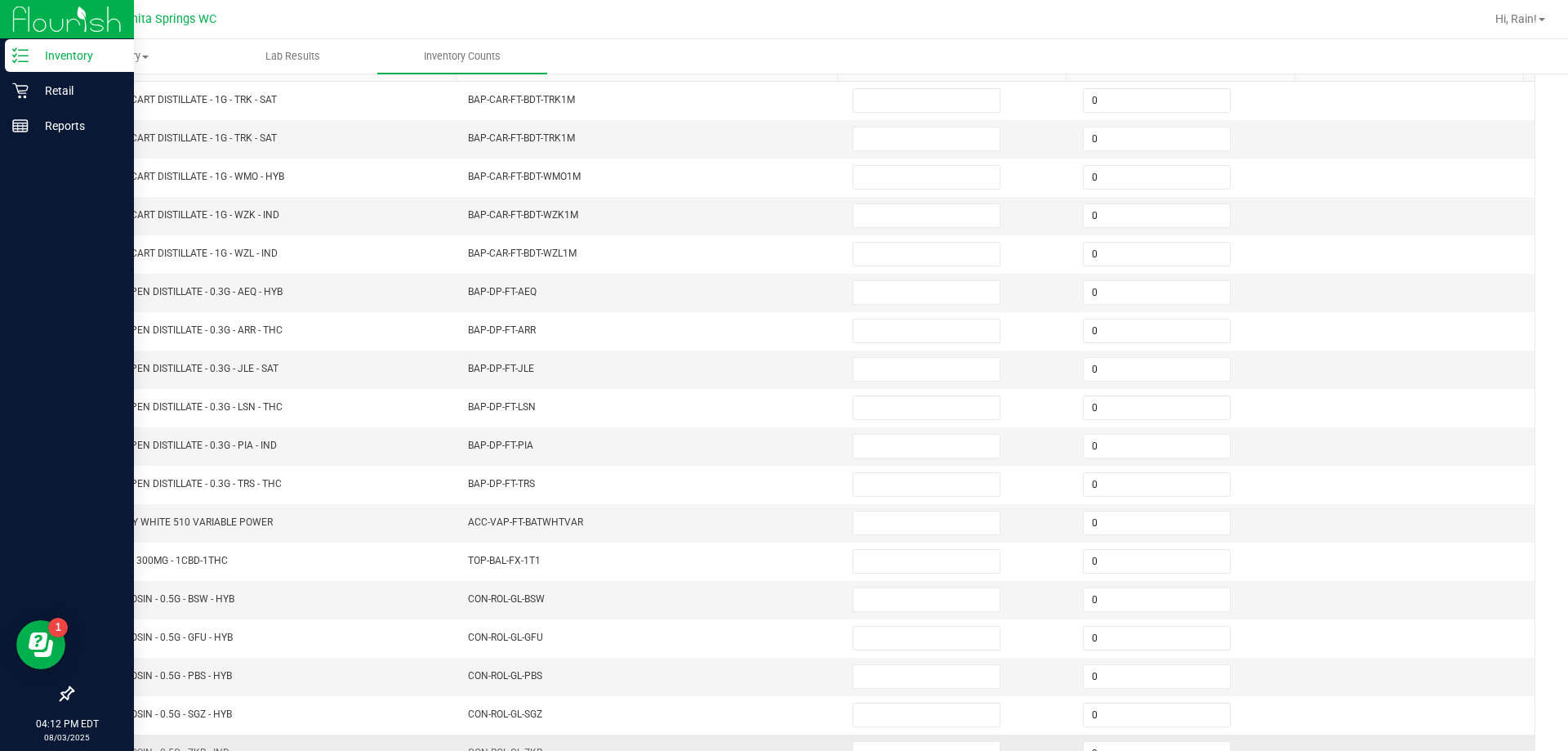 scroll, scrollTop: 339, scrollLeft: 0, axis: vertical 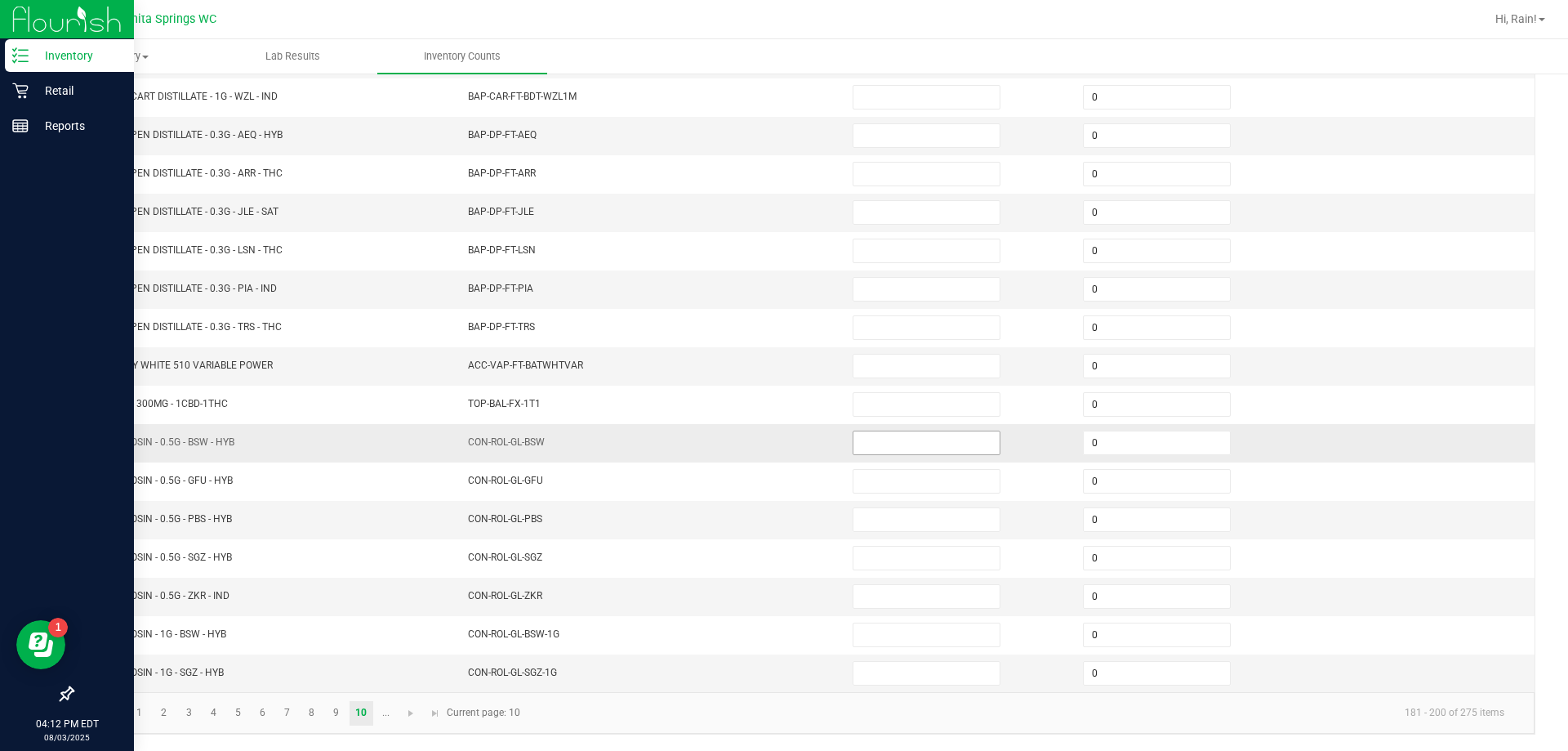 click at bounding box center (926, 443) 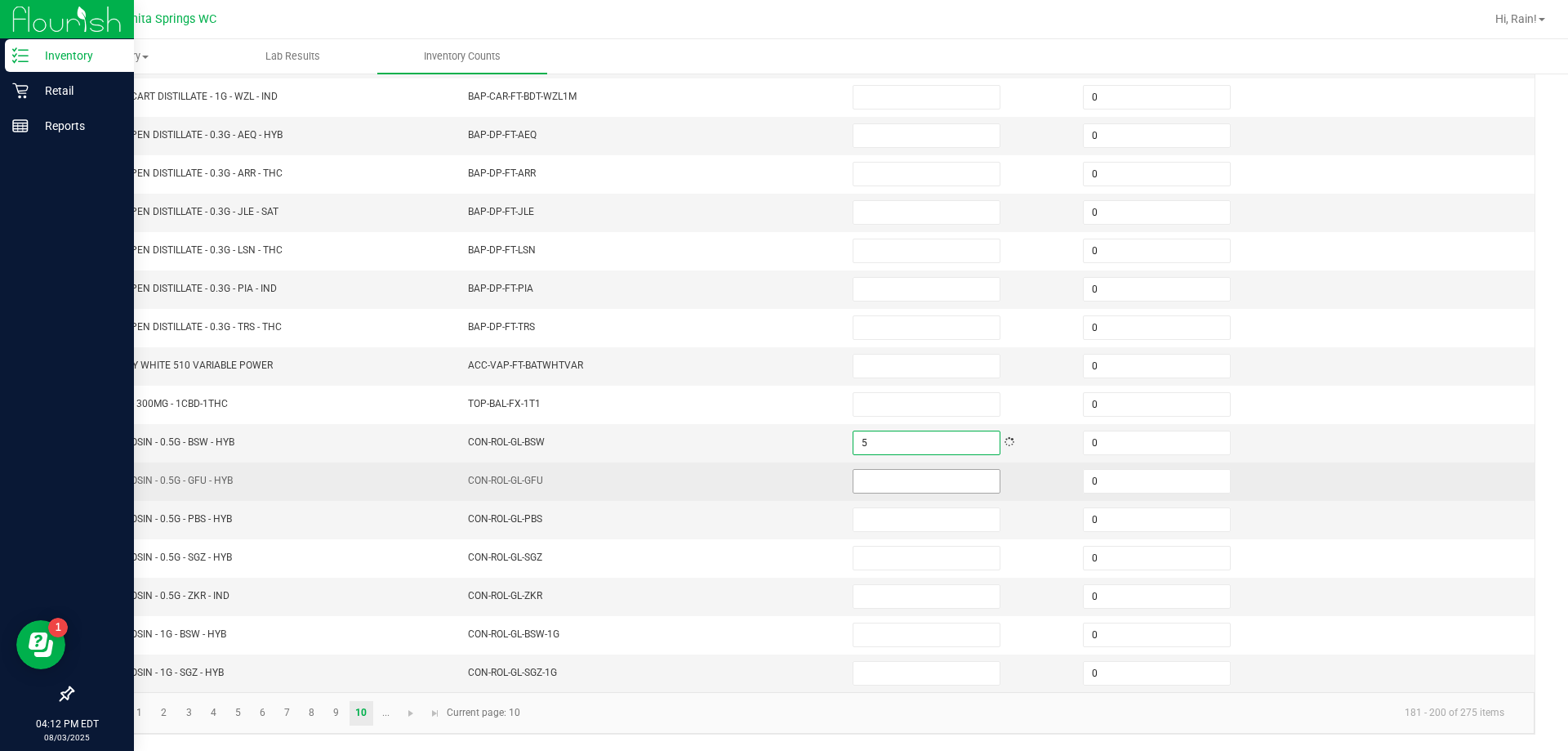 click at bounding box center (926, 481) 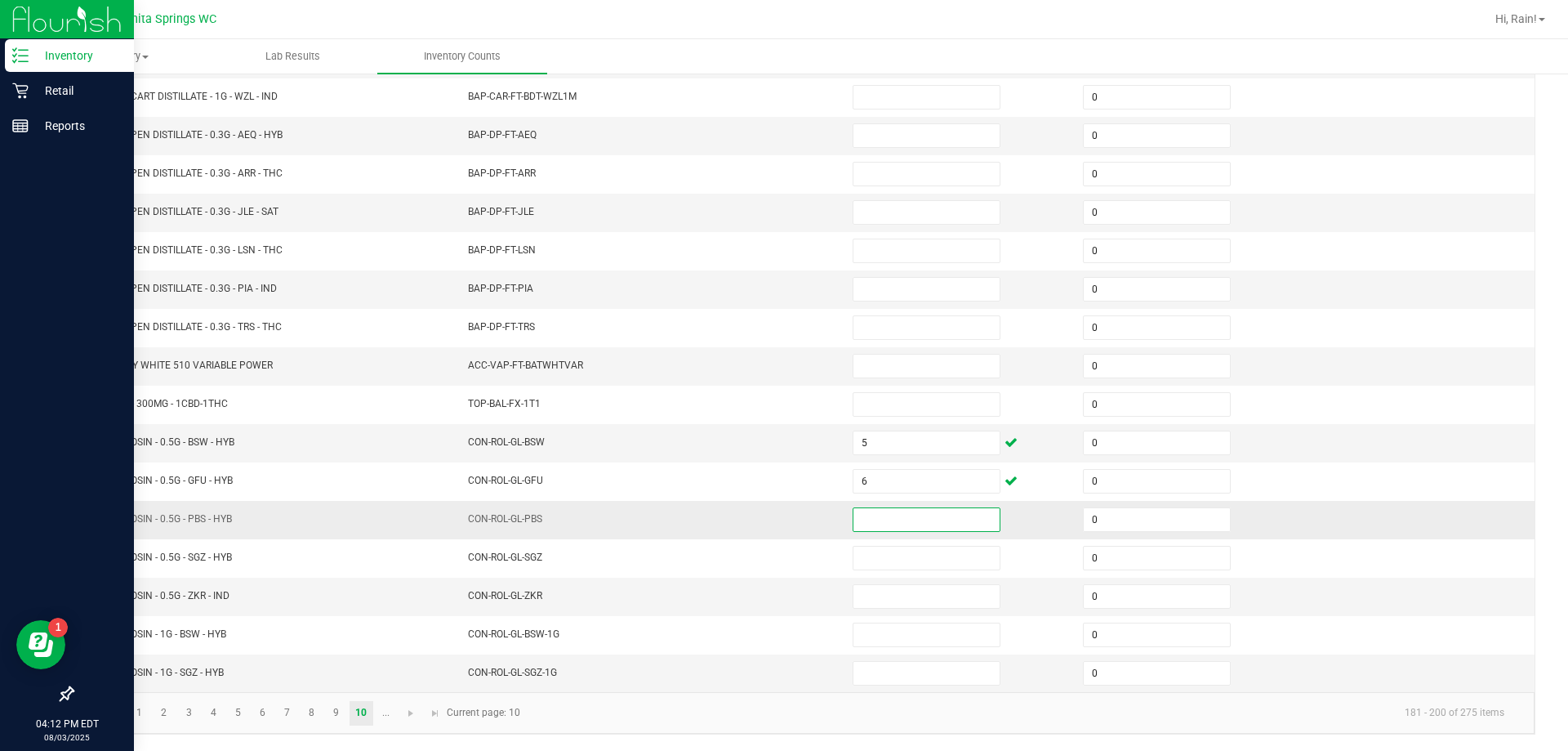 click at bounding box center [926, 520] 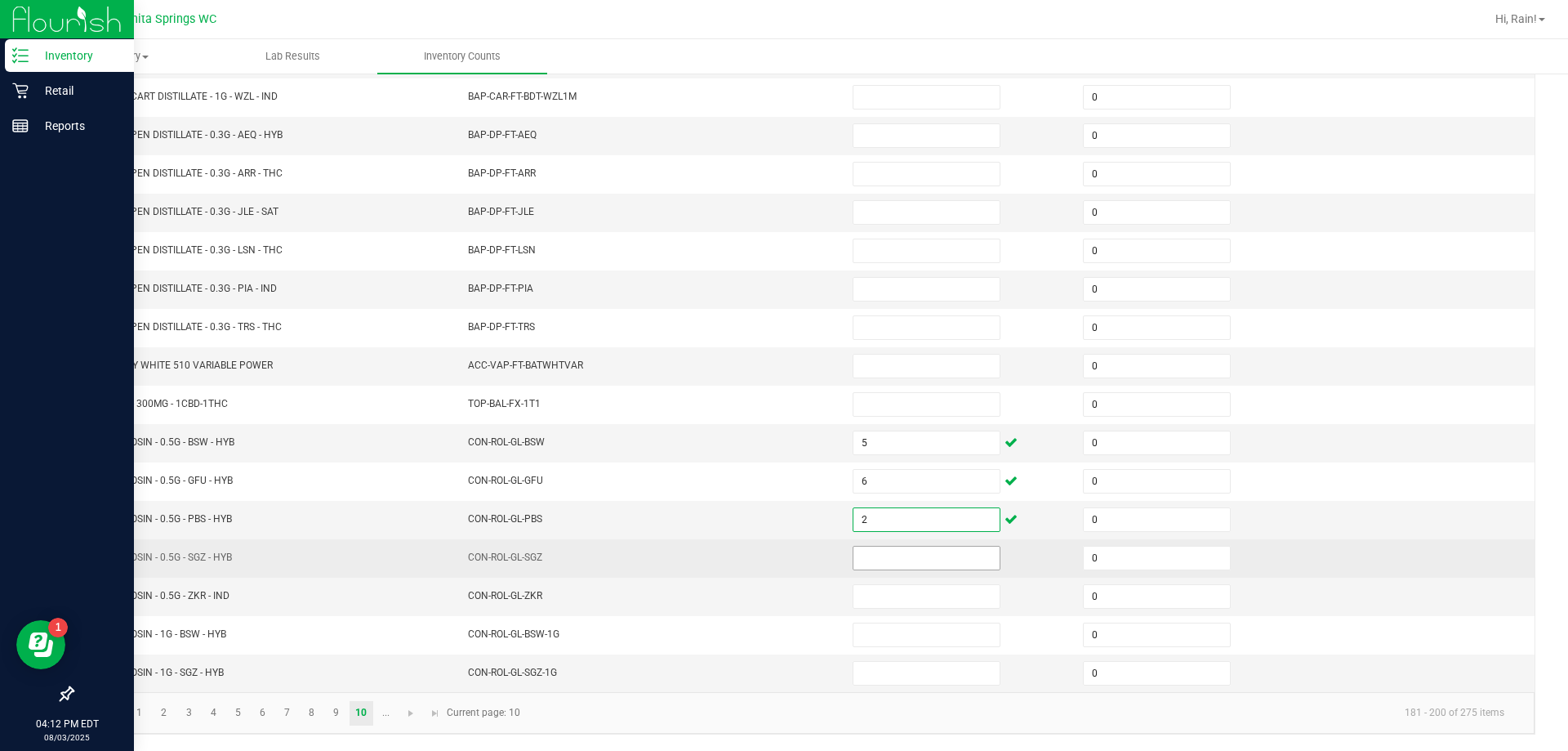 click at bounding box center (926, 558) 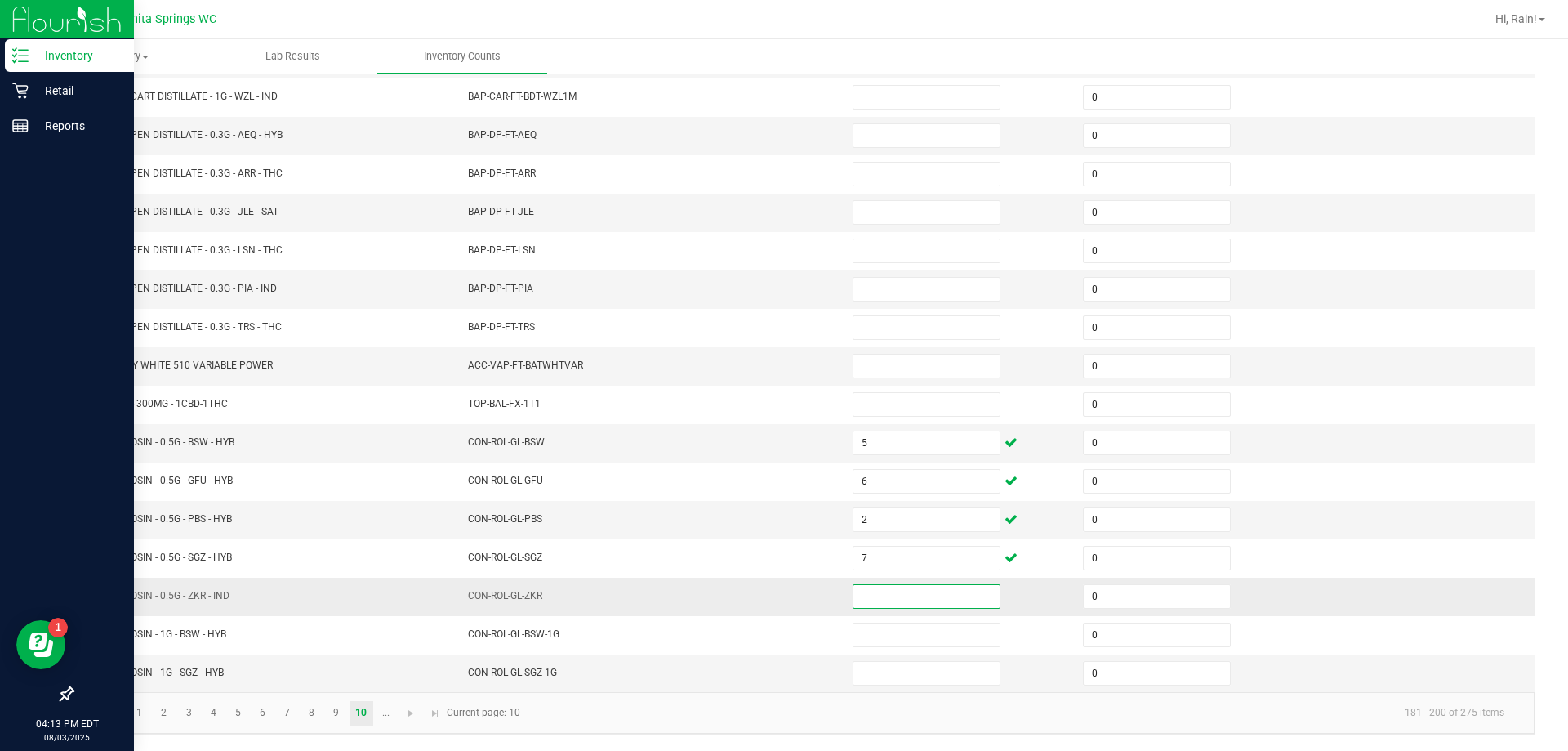 click at bounding box center [926, 597] 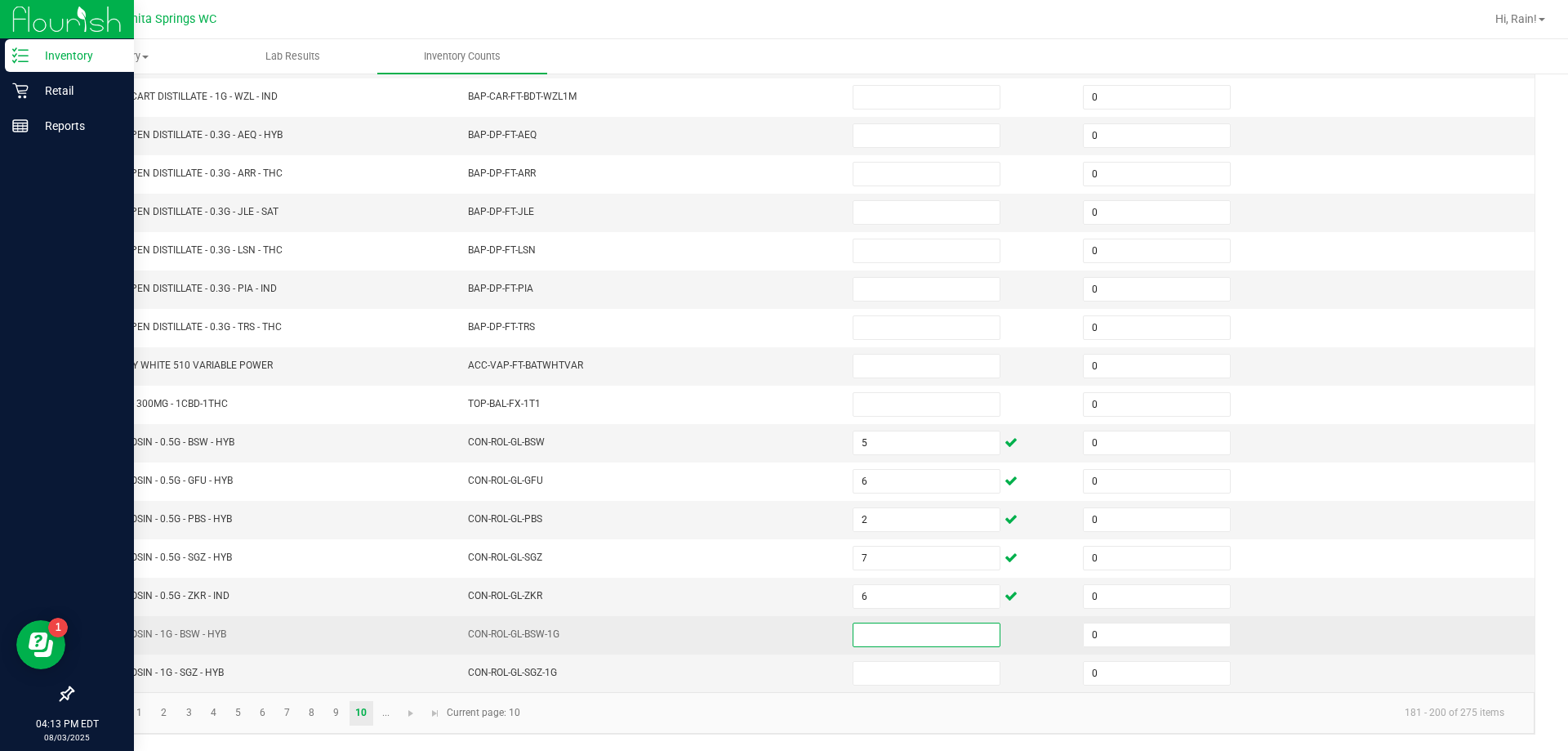 click at bounding box center [926, 635] 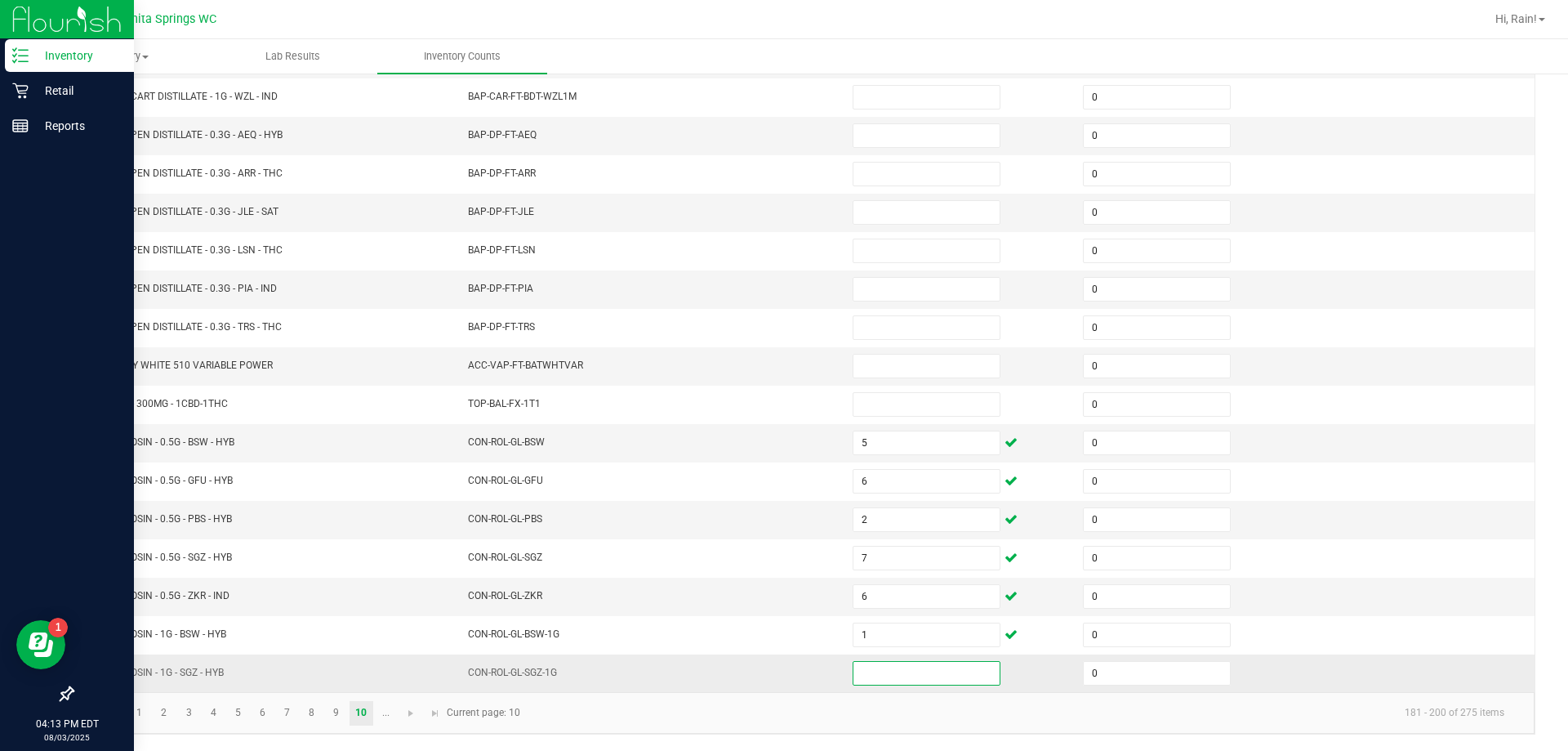 click at bounding box center (926, 673) 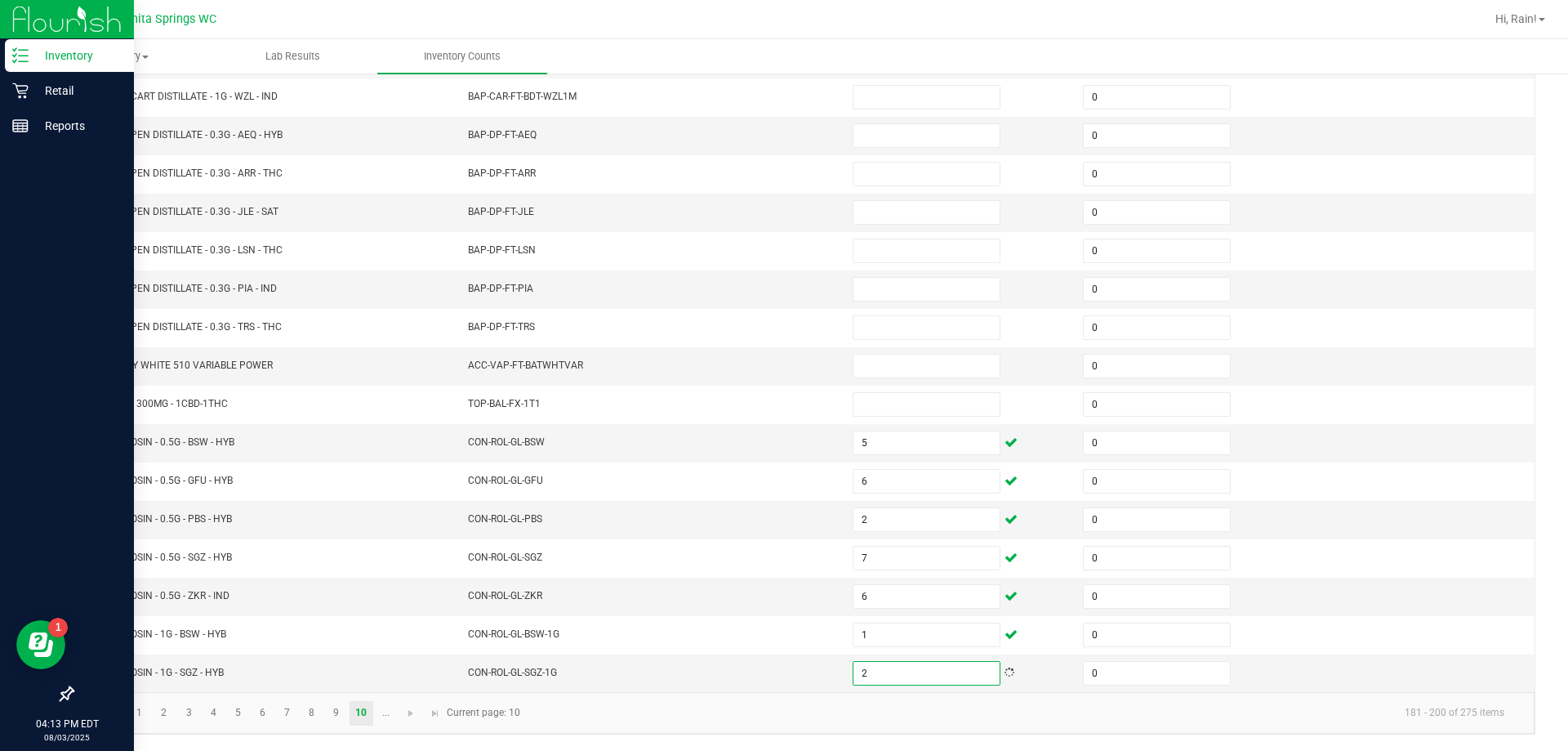 click on "1   2   3   4   5   6   7   8   9   10  ... 181 - 200 of 275 items  Current page: 10" 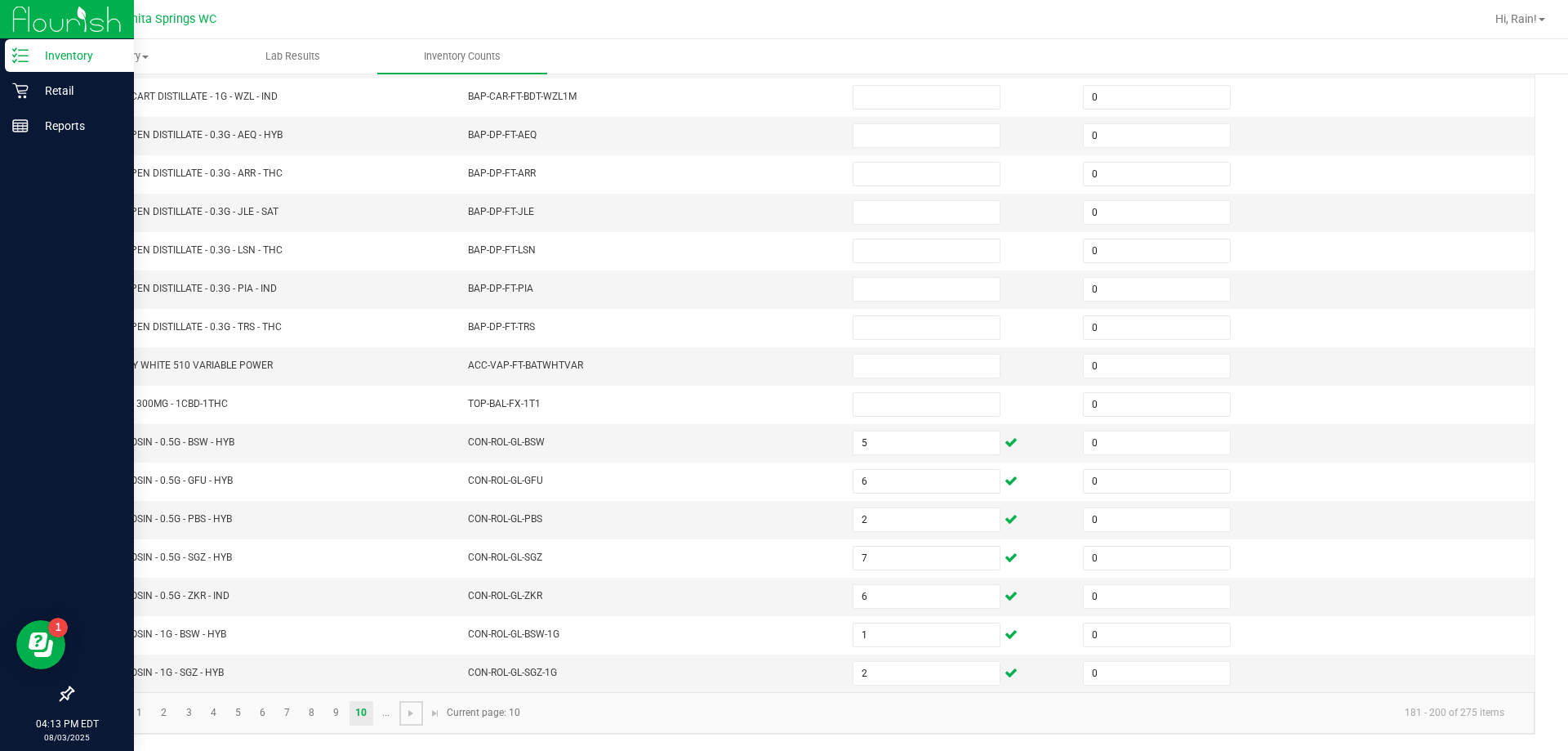 click 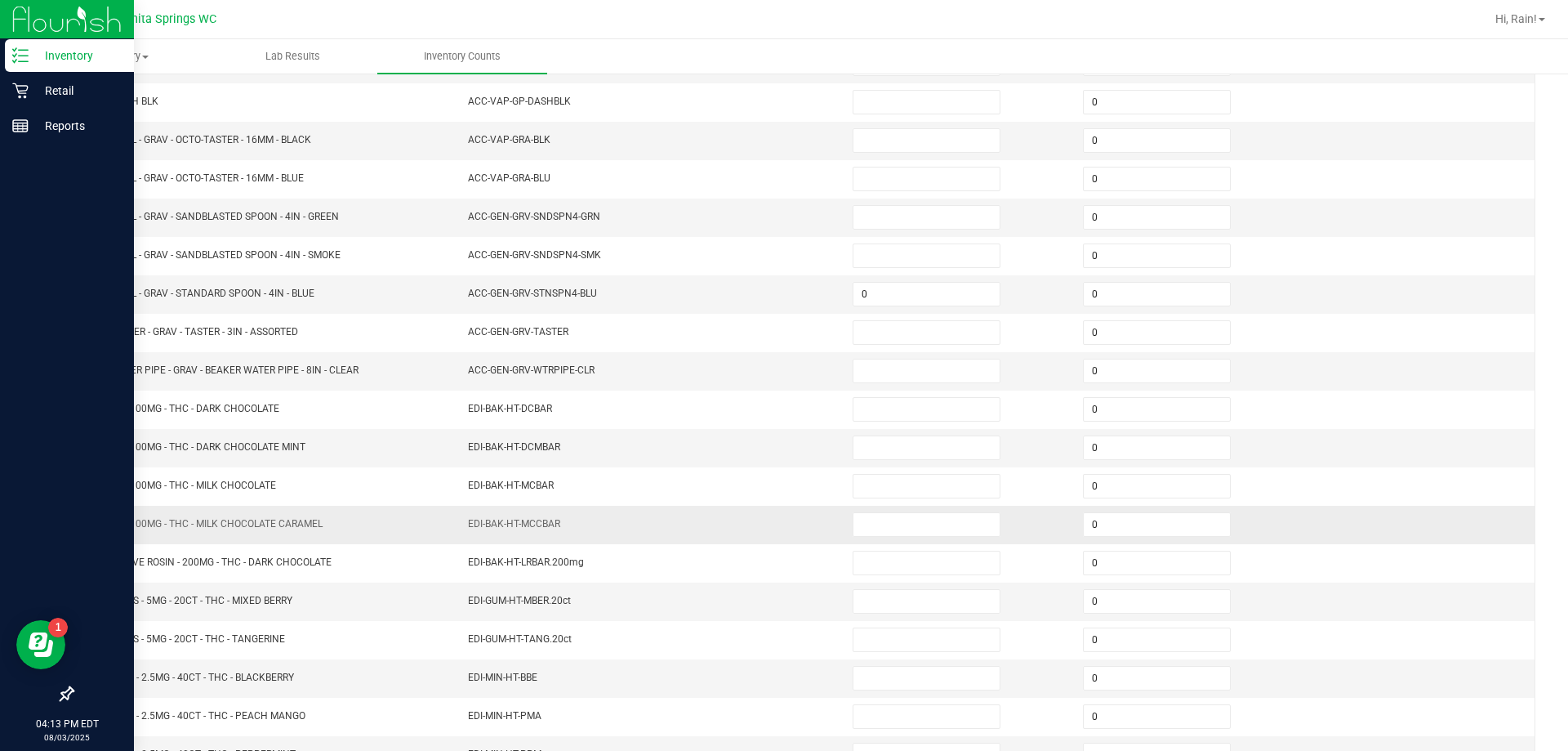 scroll, scrollTop: 176, scrollLeft: 0, axis: vertical 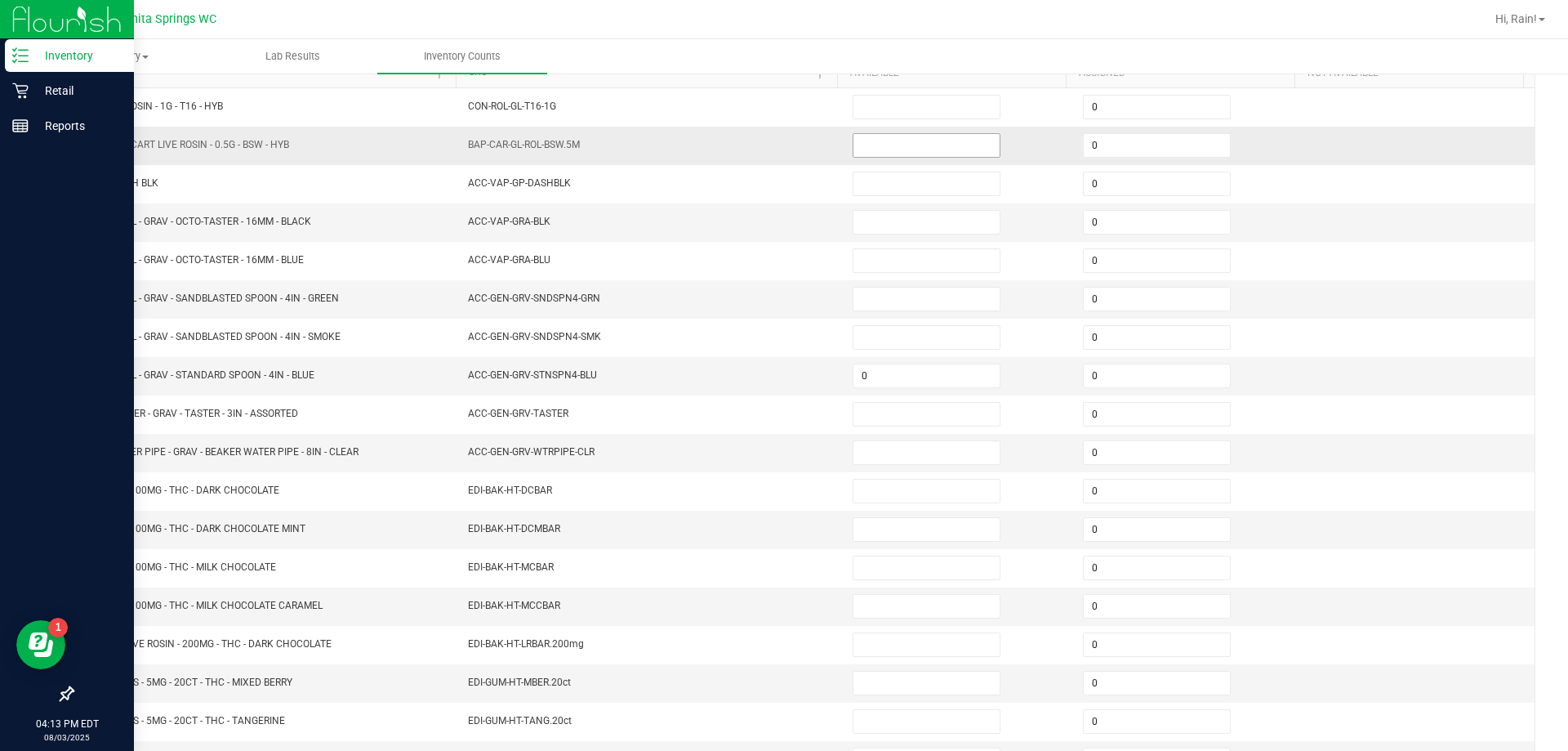 click at bounding box center [926, 145] 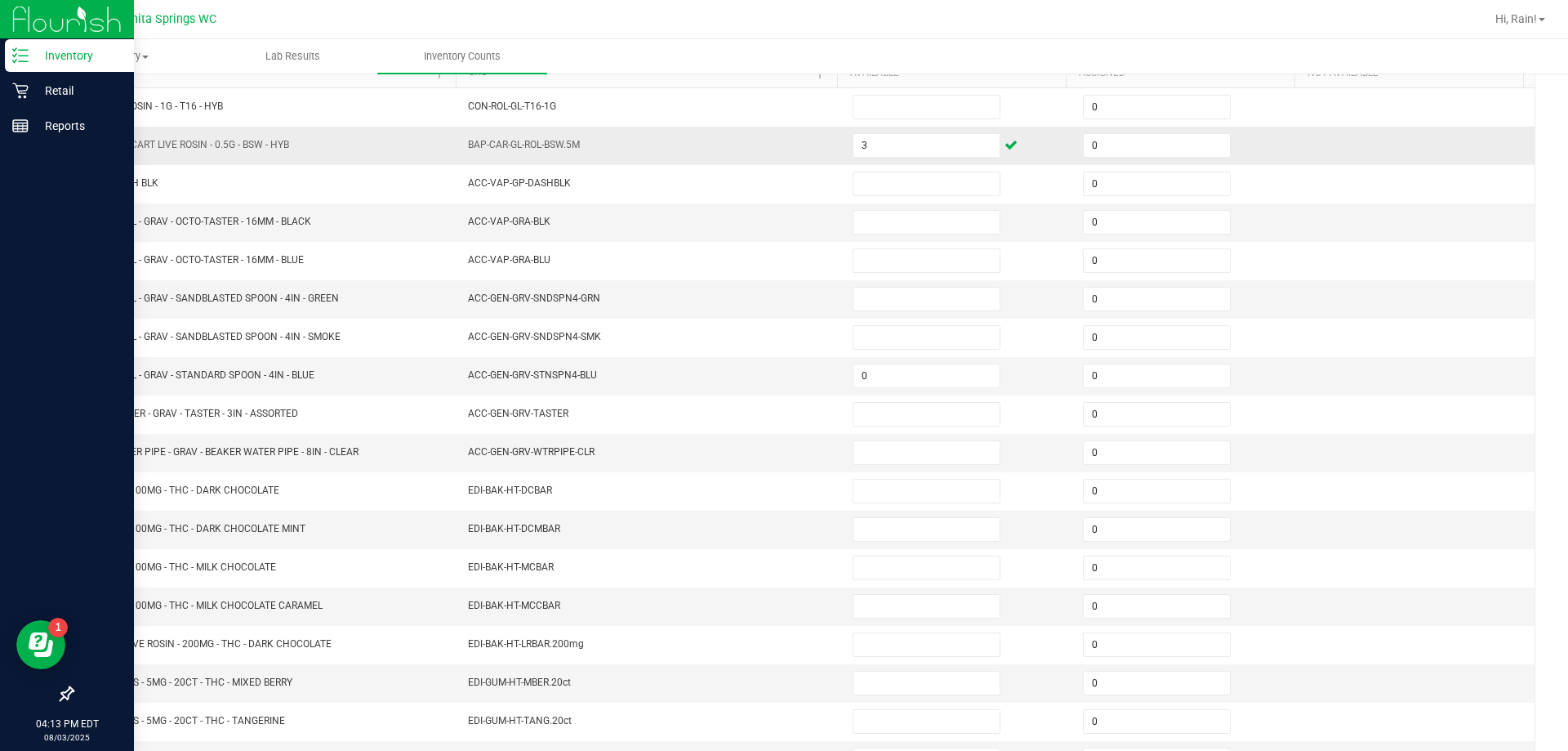 click on "BAP-CAR-GL-ROL-BSW.5M" at bounding box center [650, 145] 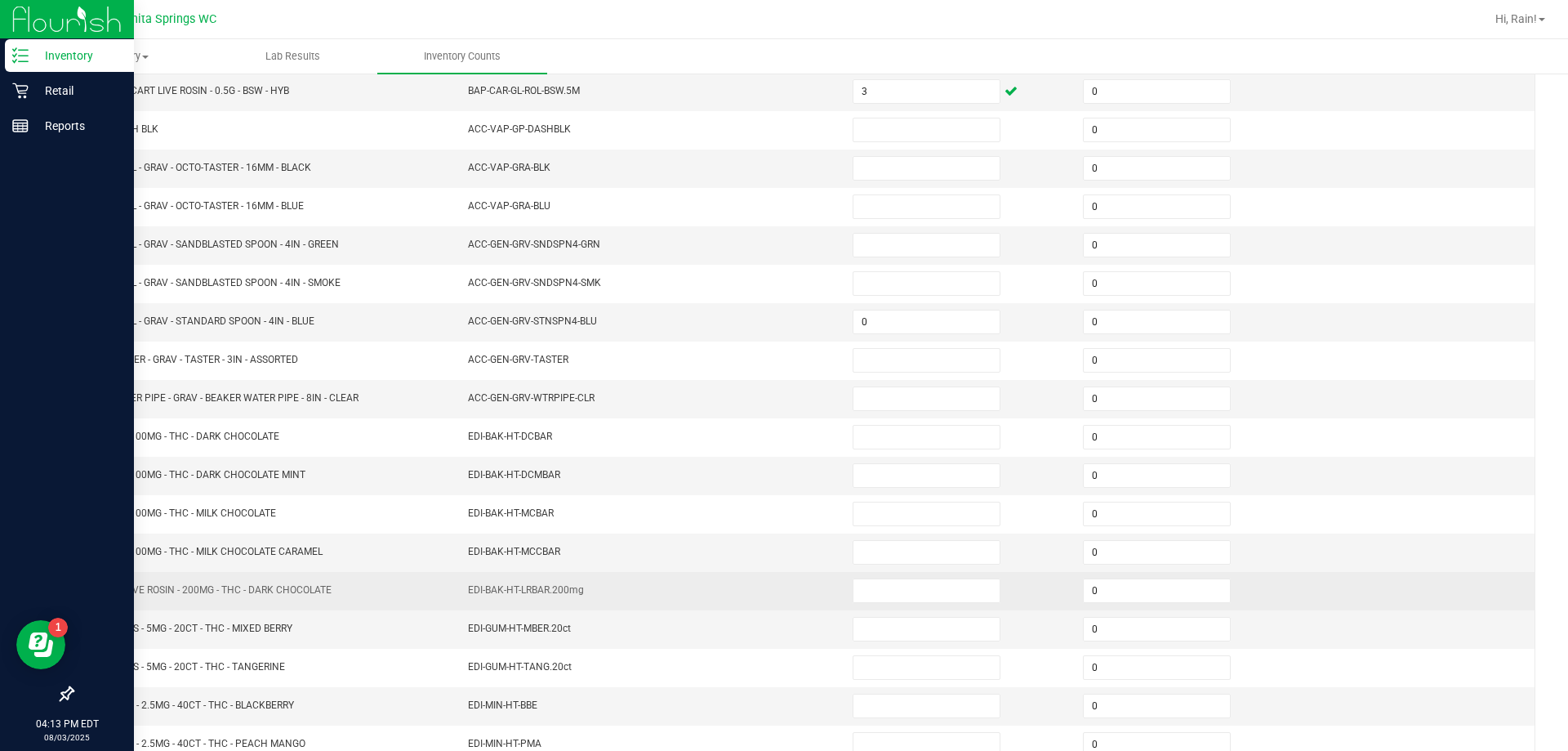 scroll, scrollTop: 339, scrollLeft: 0, axis: vertical 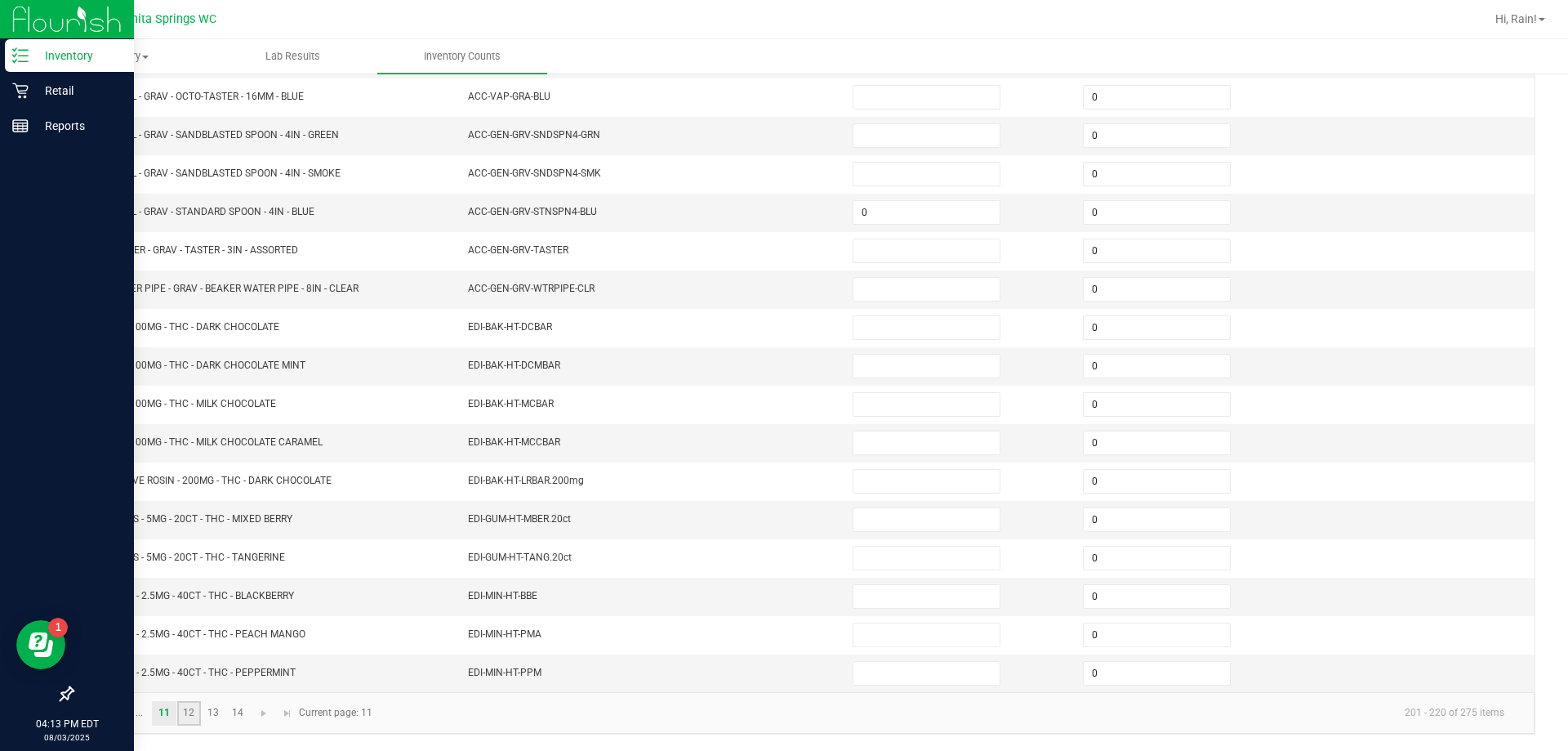 click on "12" 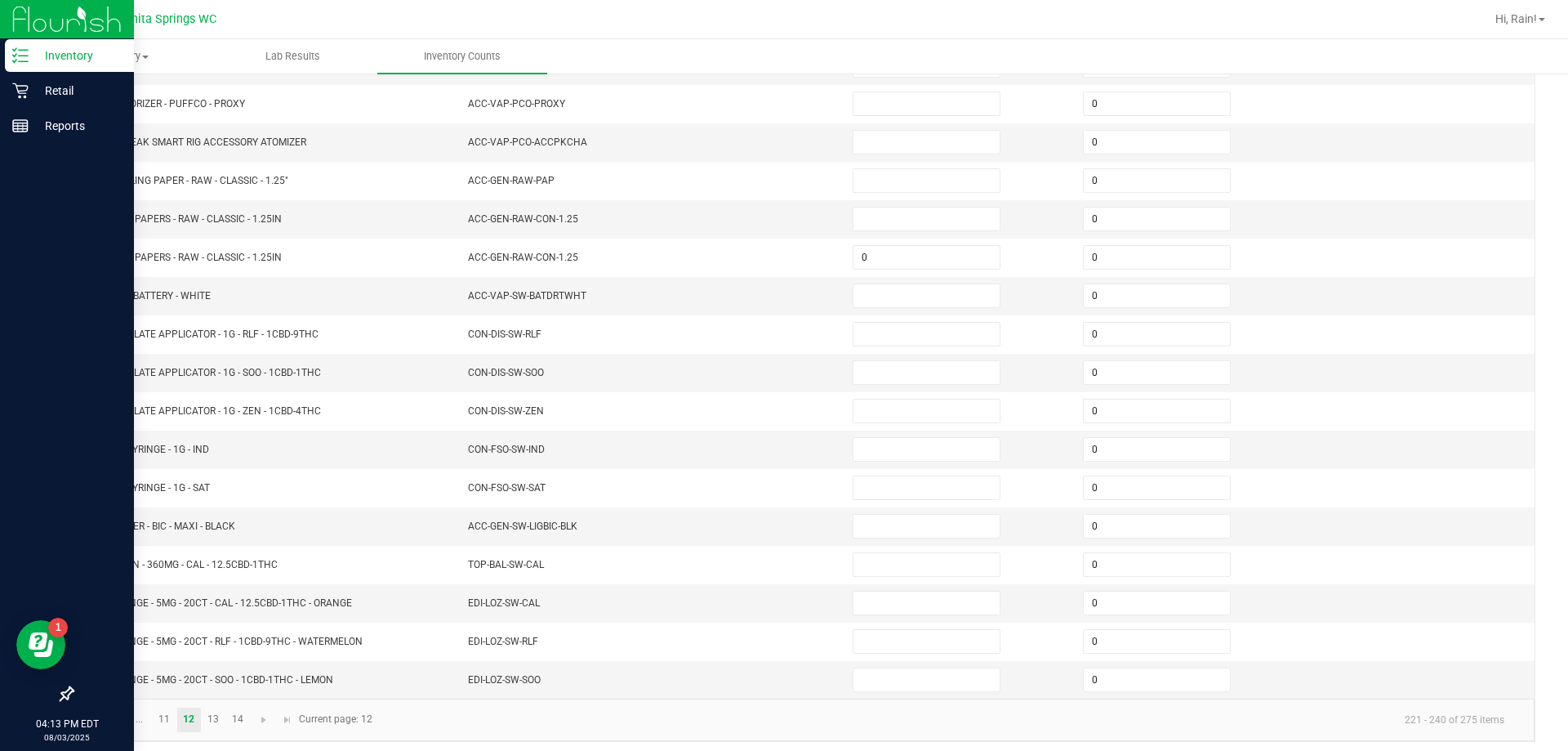 click on "...  11   12   13   14  221 - 240 of 275 items  Current page: 12" 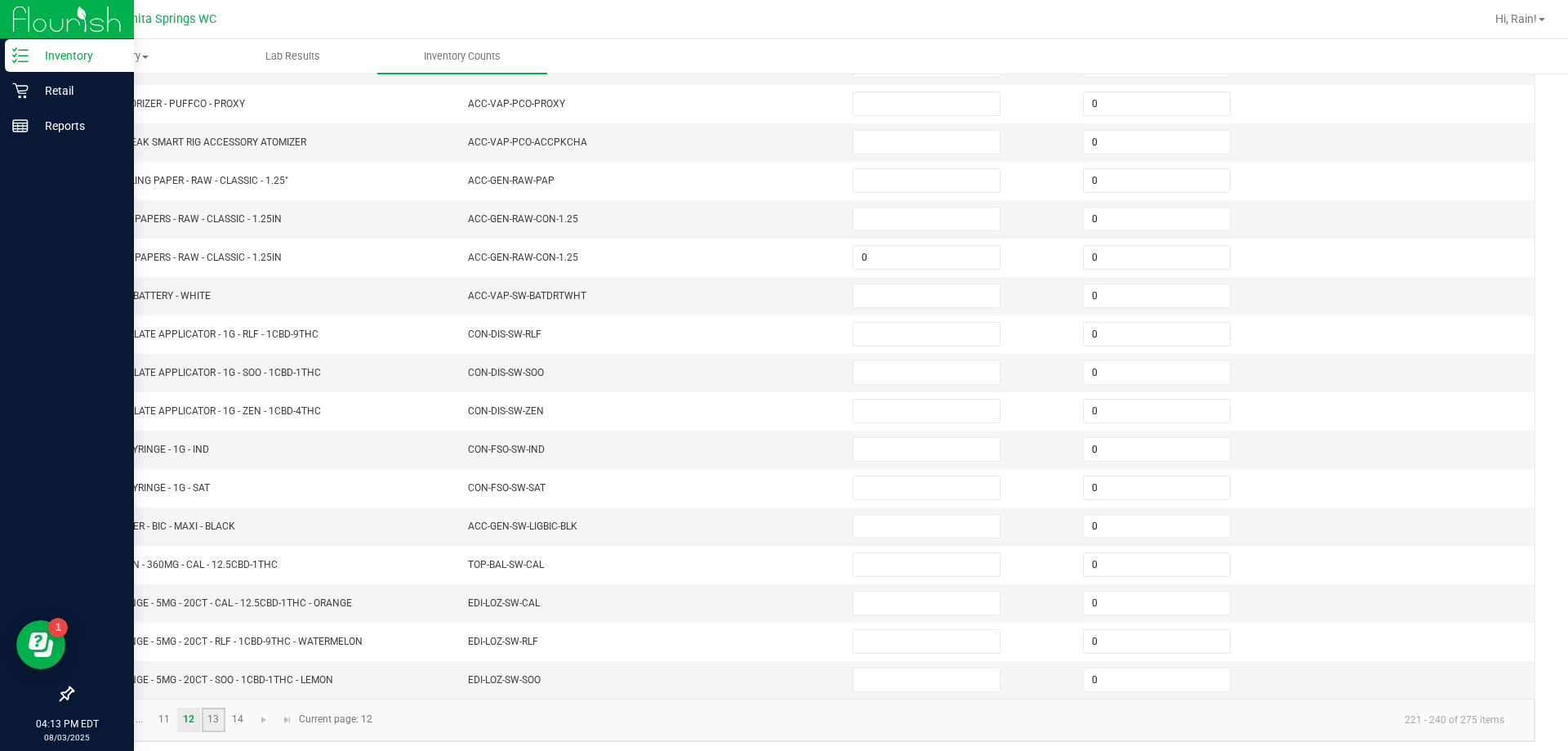 click on "13" 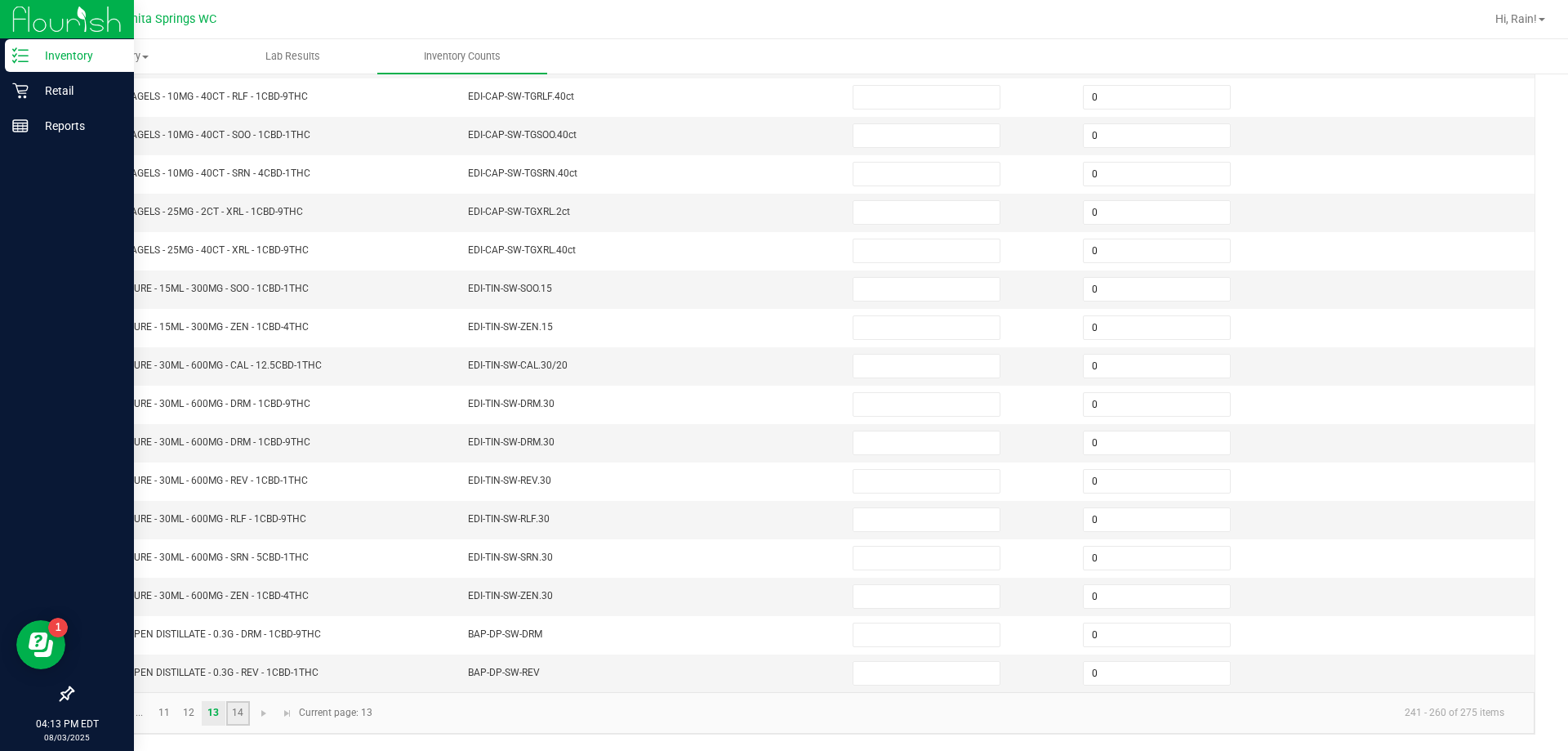 click on "14" 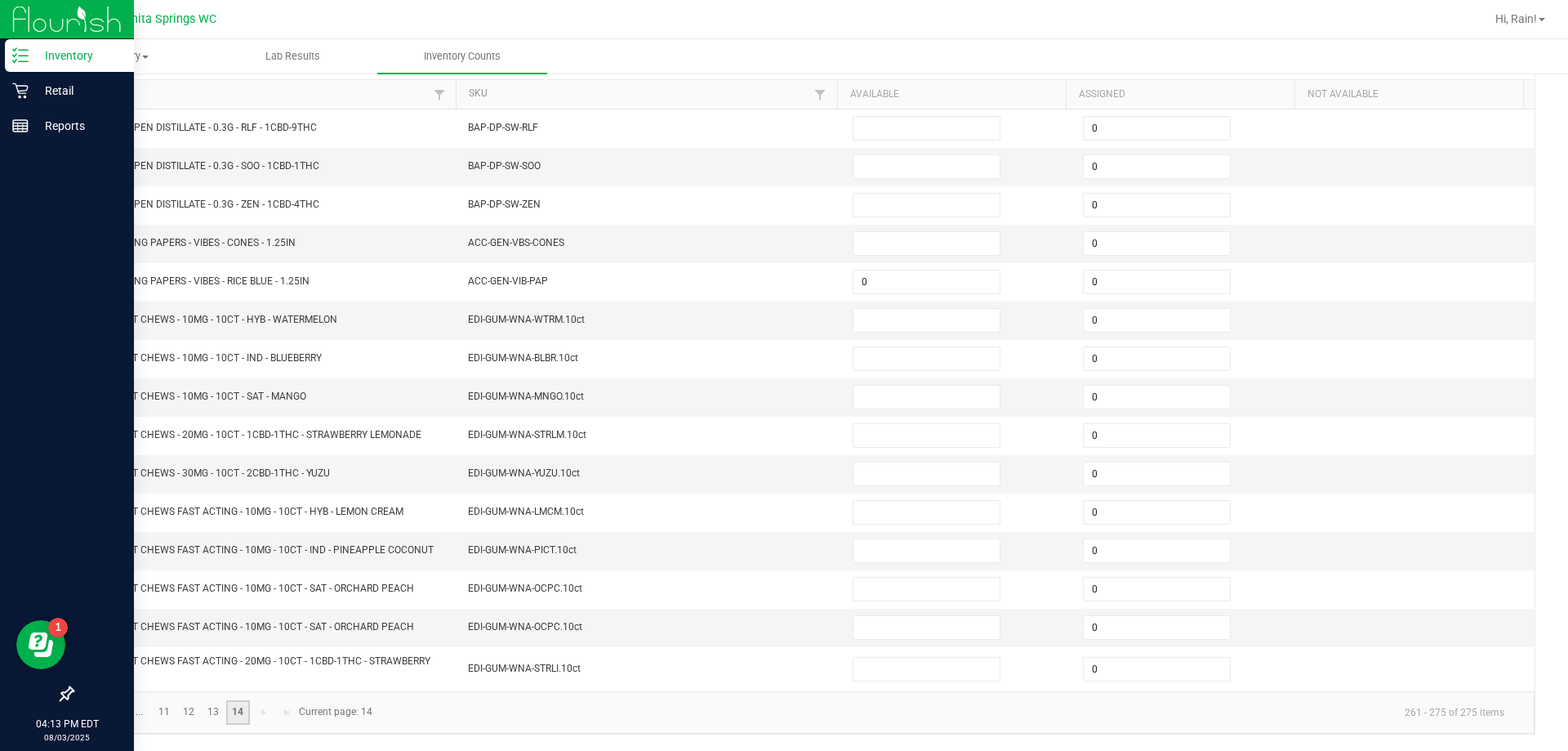 scroll, scrollTop: 154, scrollLeft: 0, axis: vertical 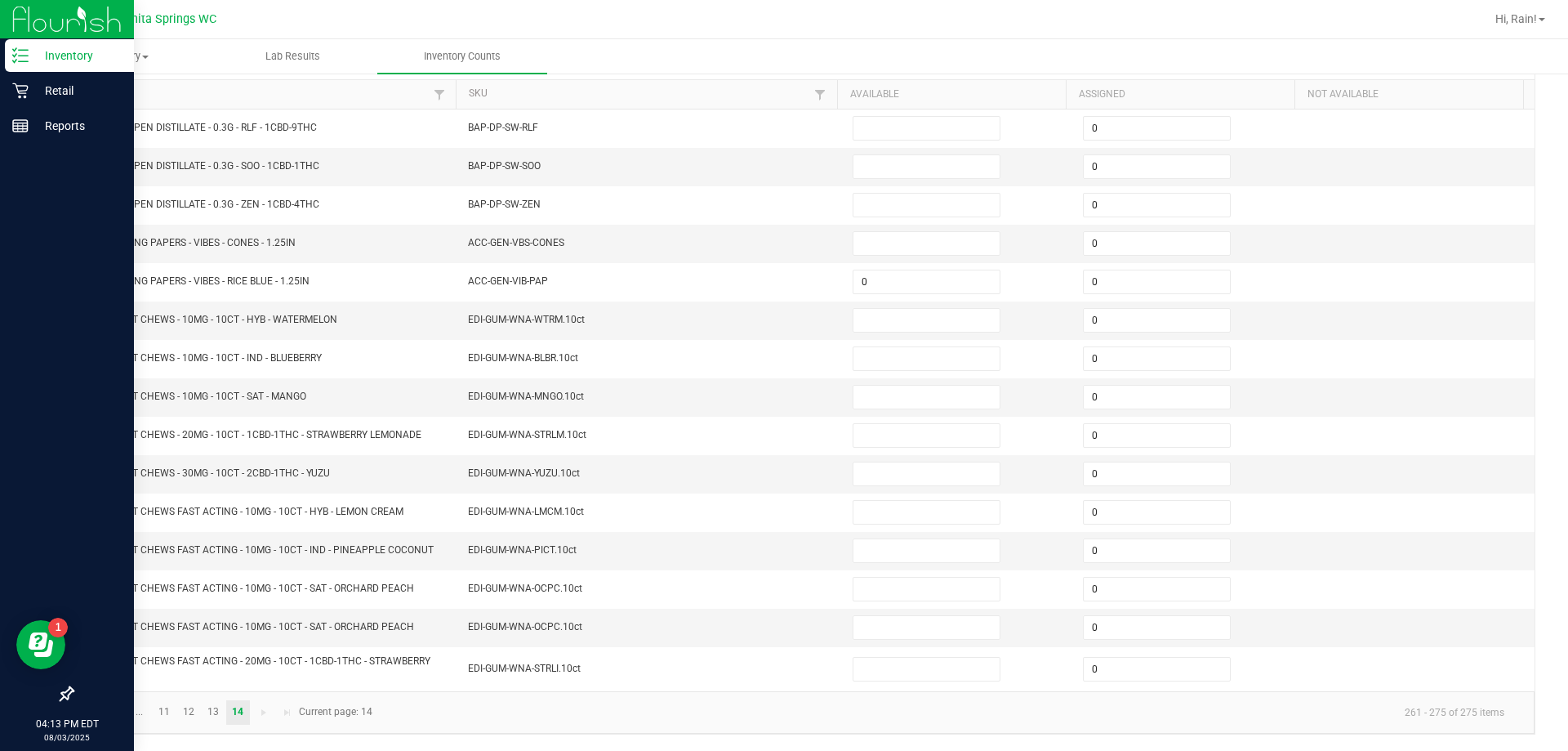 click 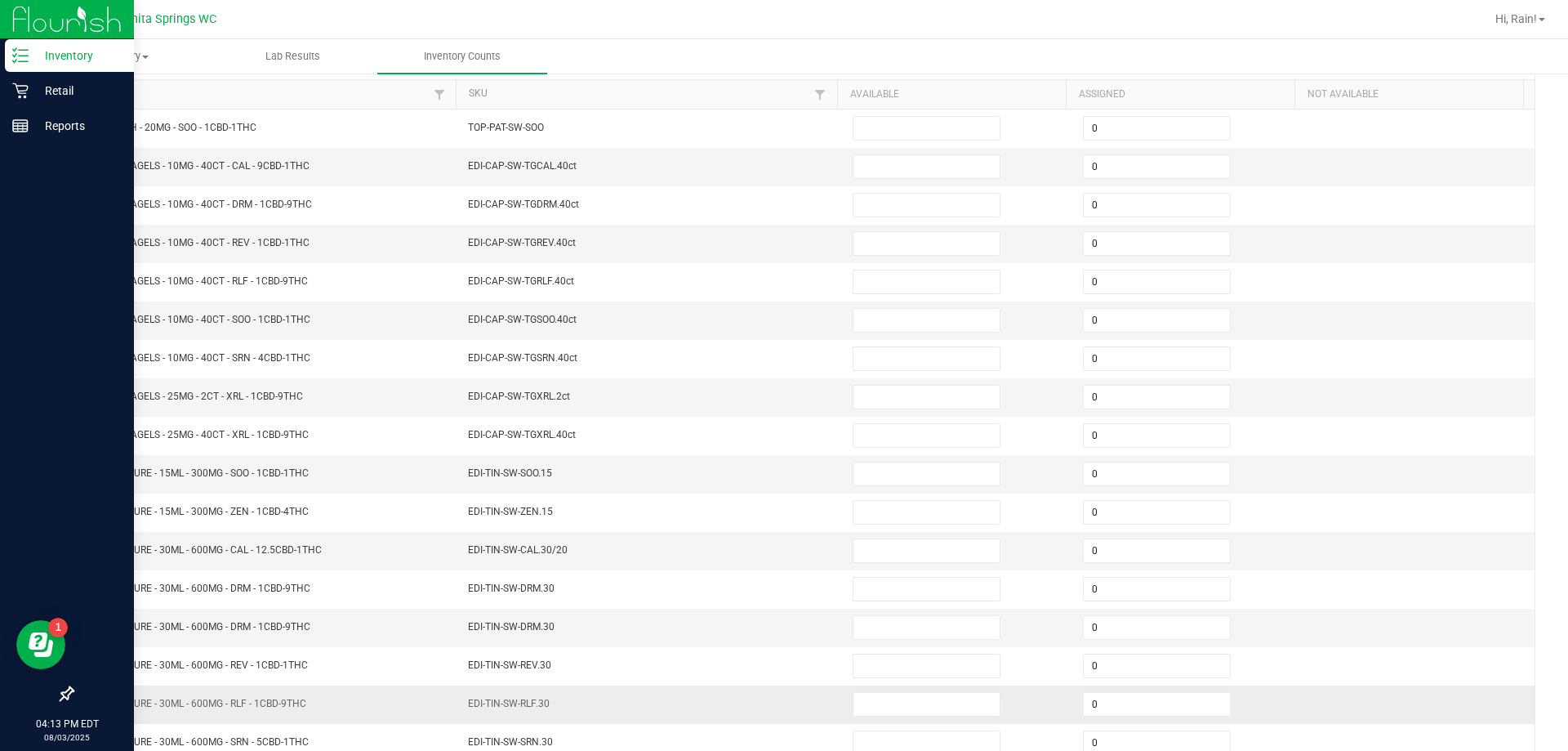 click on "SW - TINCTURE - 30ML - 600MG - RLF - 1CBD-9THC" at bounding box center [266, 704] 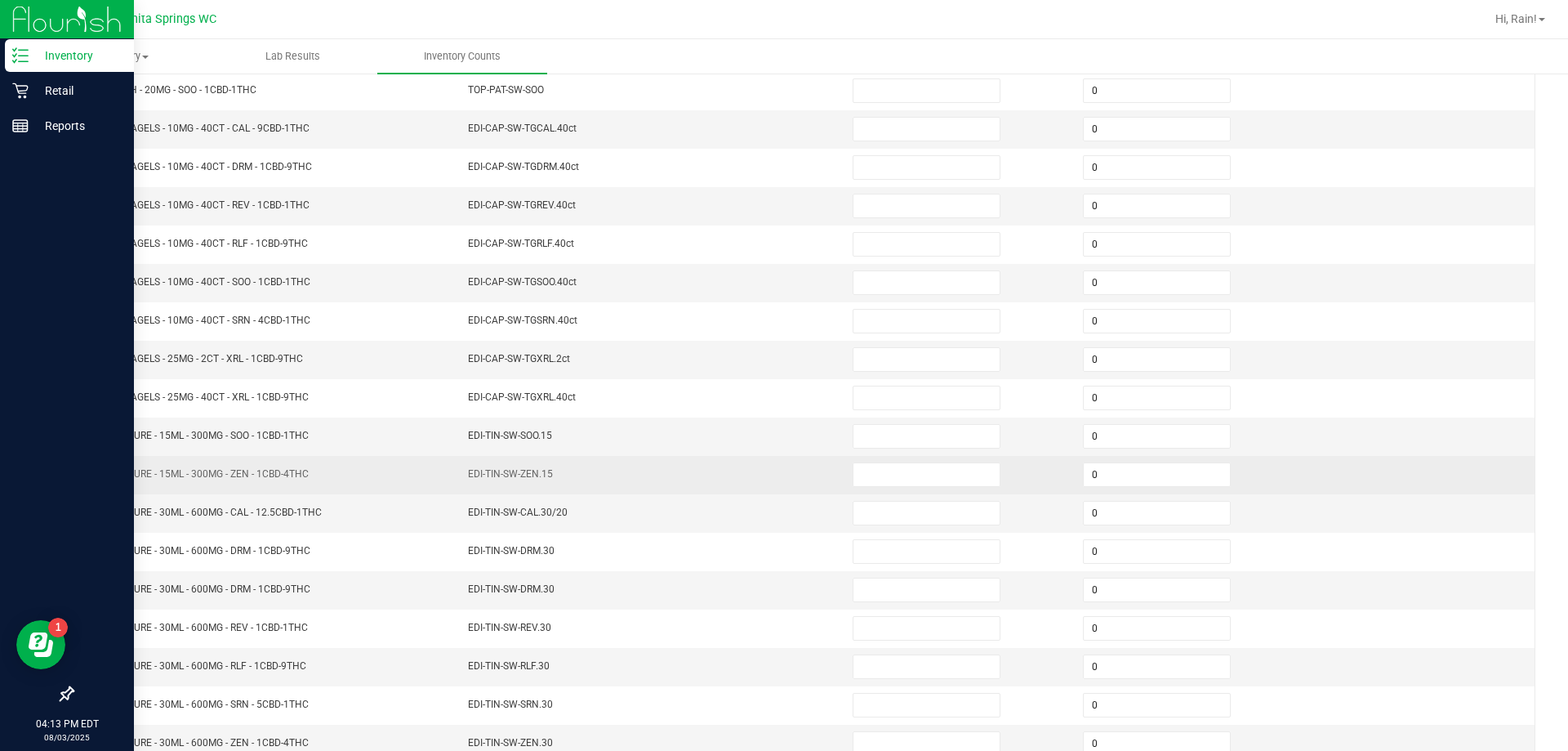 scroll, scrollTop: 339, scrollLeft: 0, axis: vertical 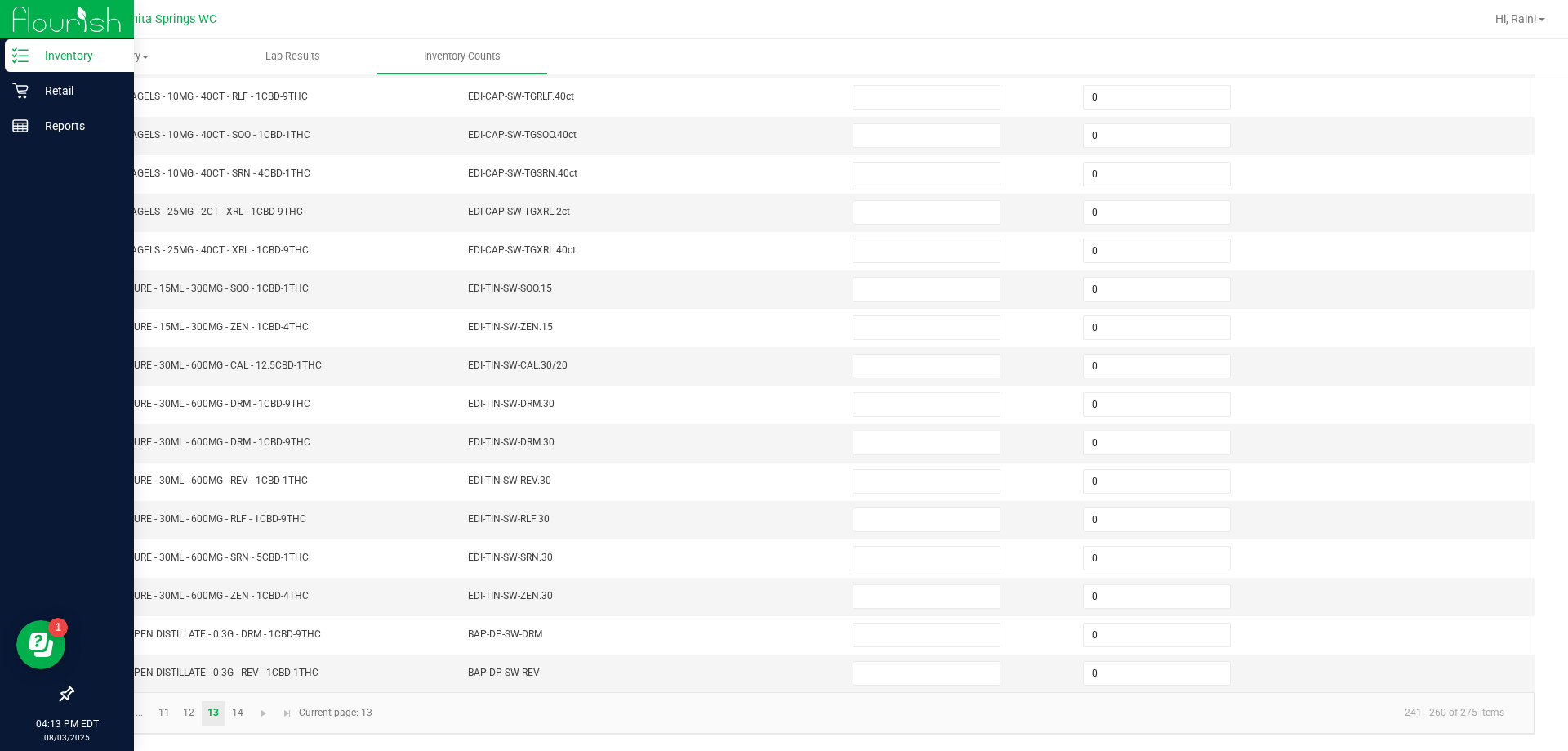 click 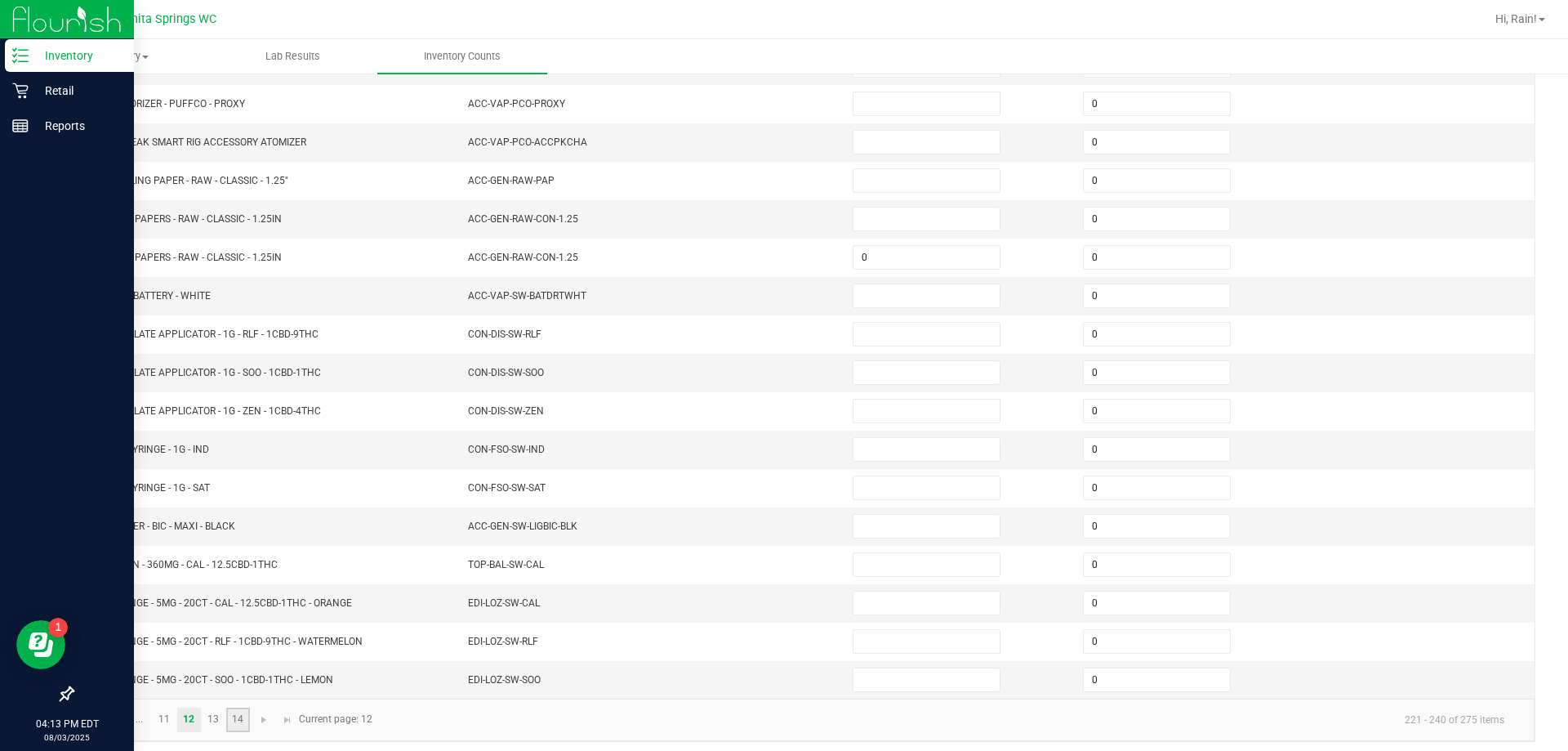 click on "14" 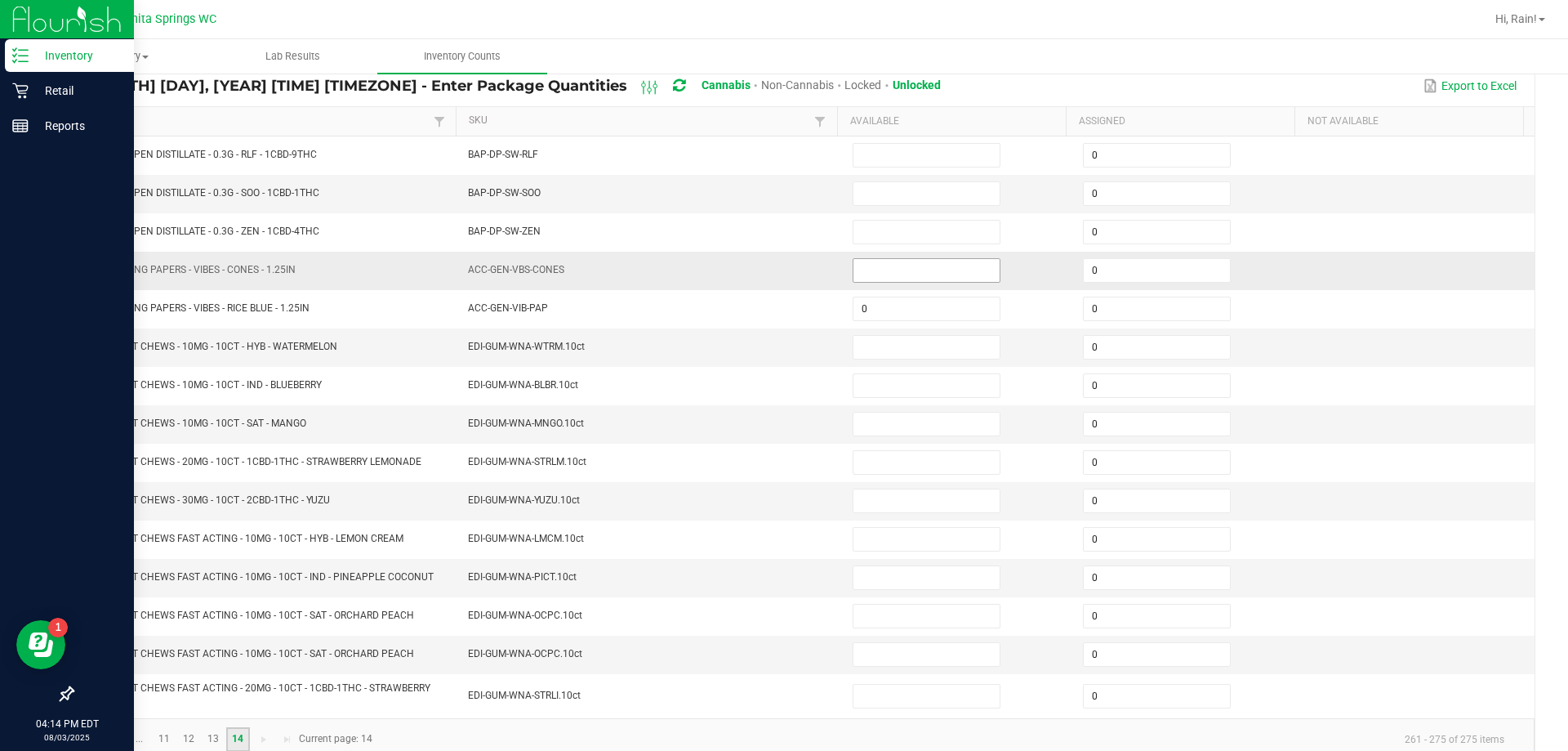 scroll, scrollTop: 154, scrollLeft: 0, axis: vertical 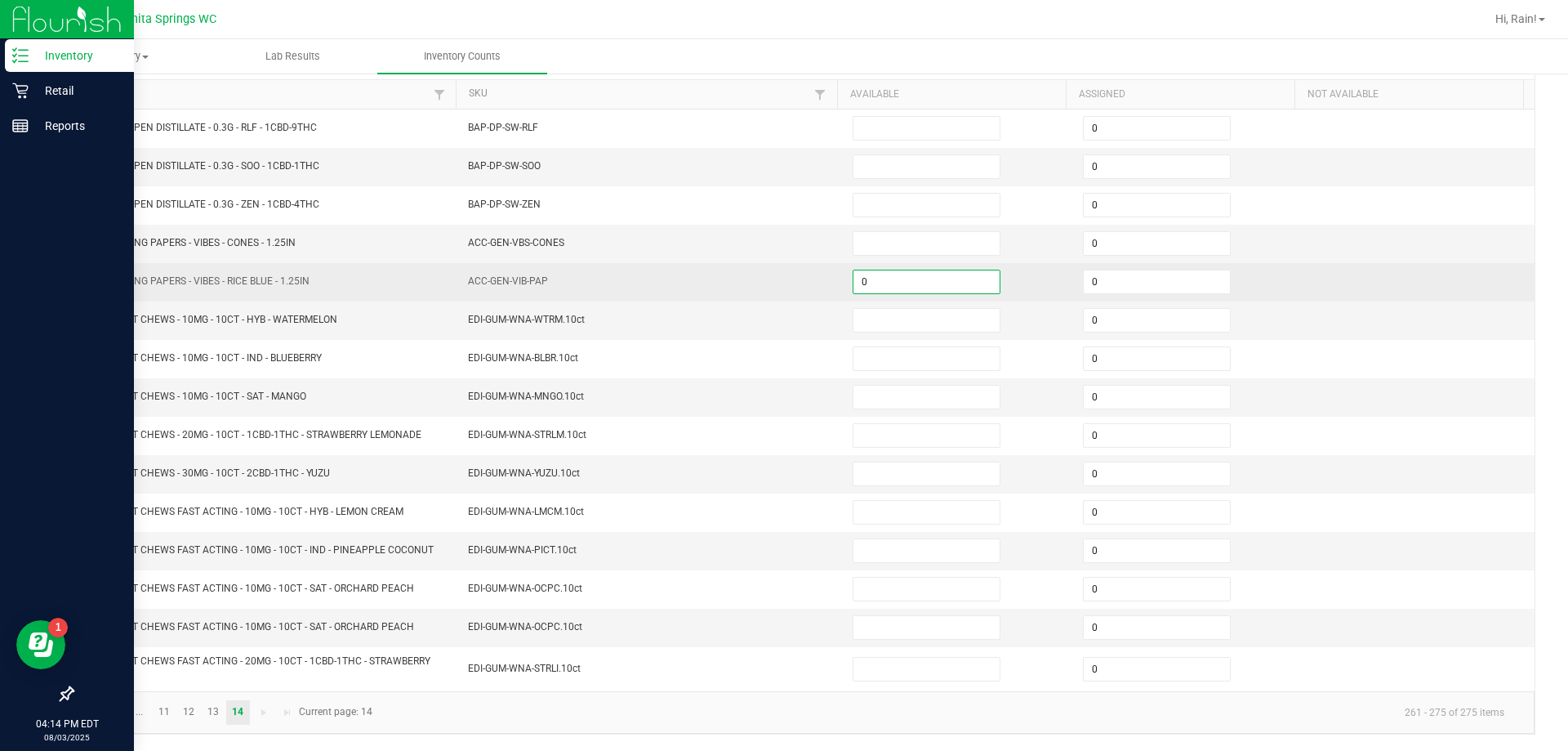 click on "0" at bounding box center [926, 282] 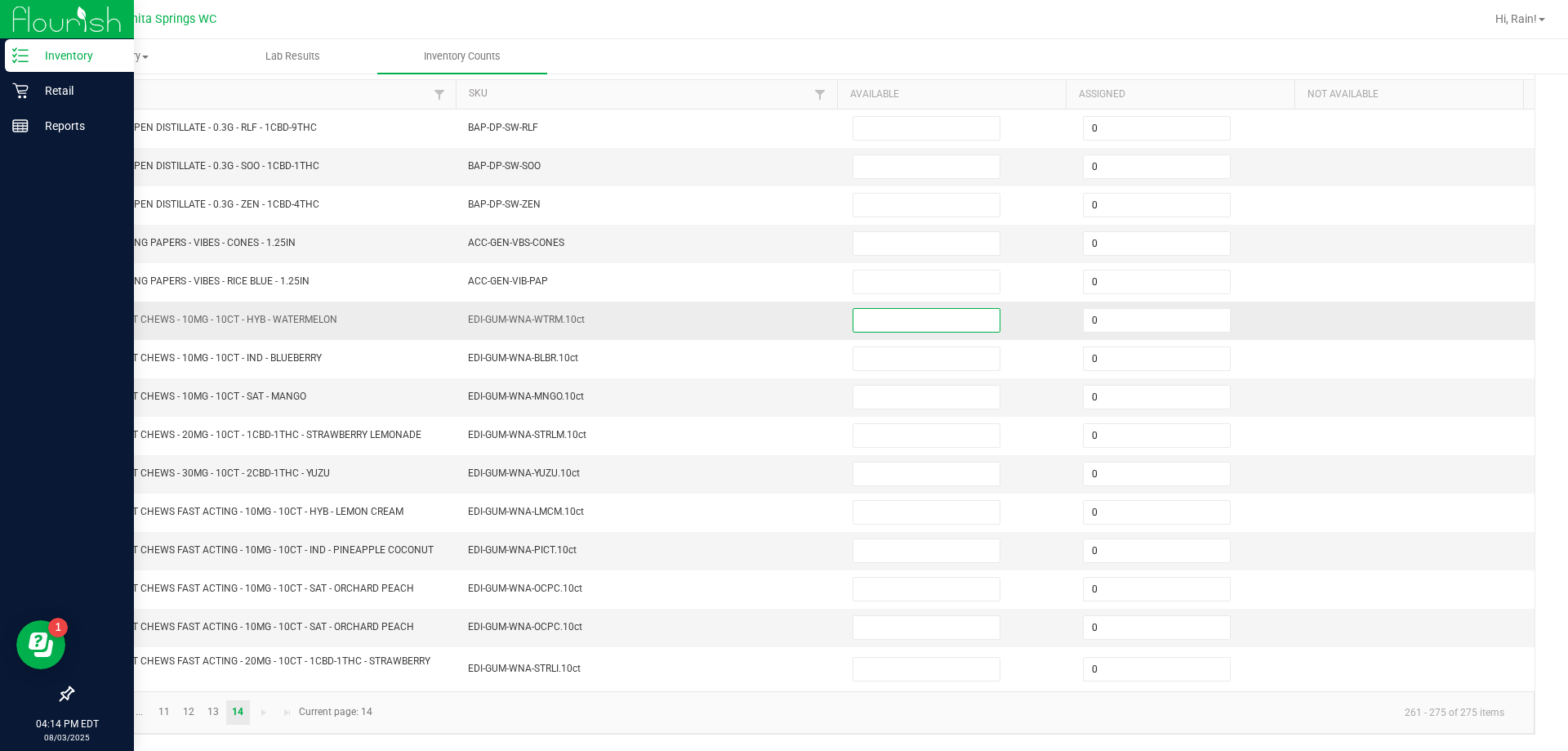 click at bounding box center (926, 320) 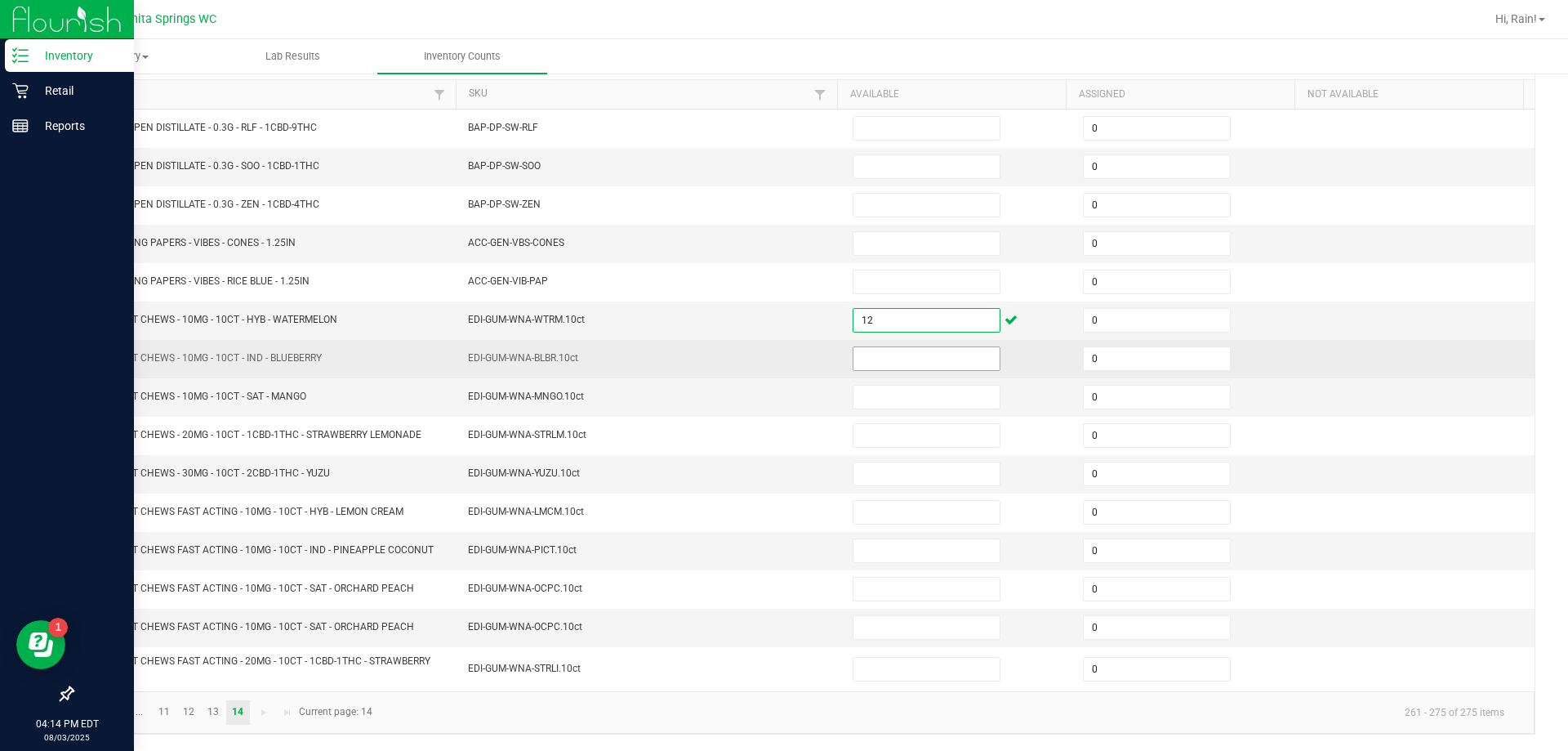 click at bounding box center (926, 359) 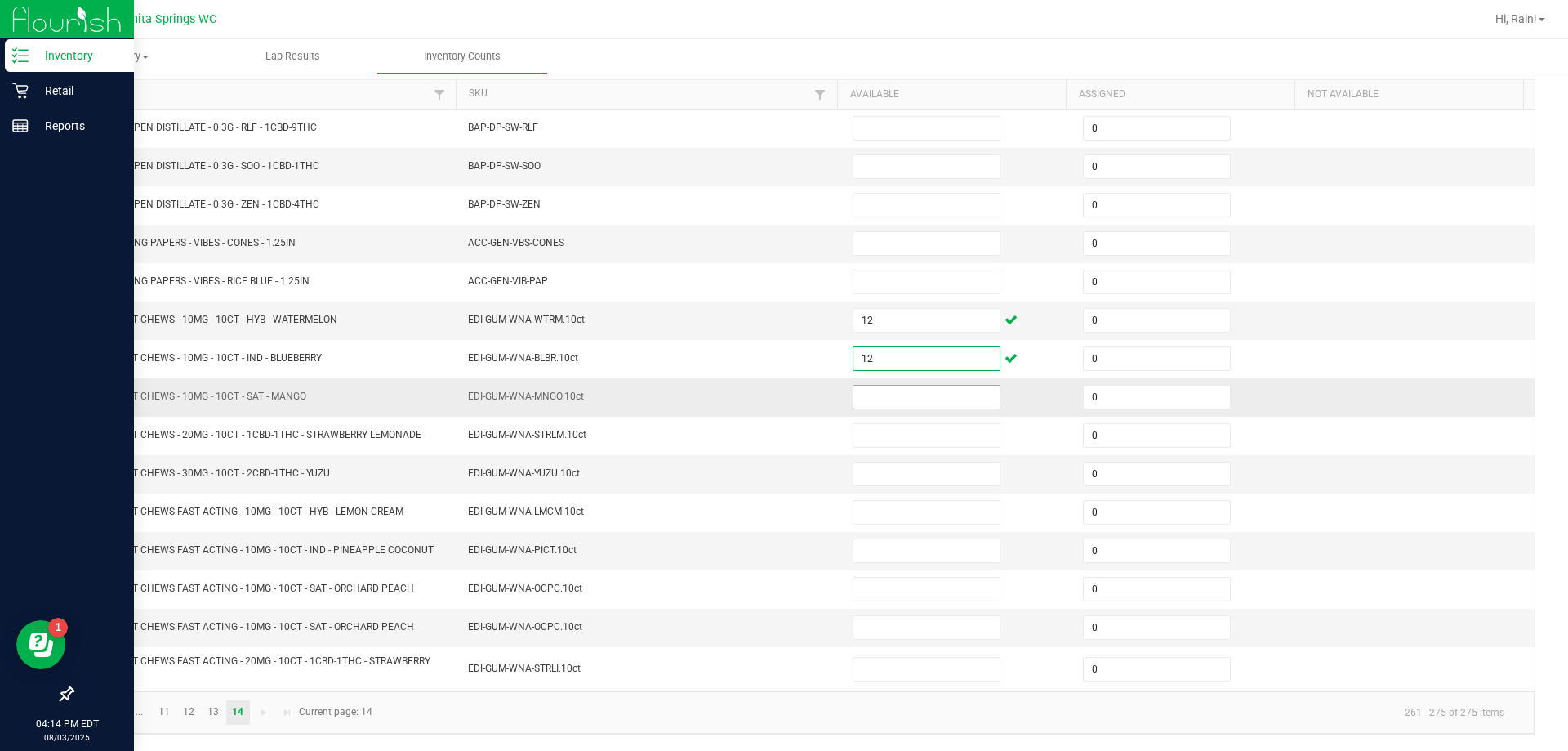 click at bounding box center [926, 397] 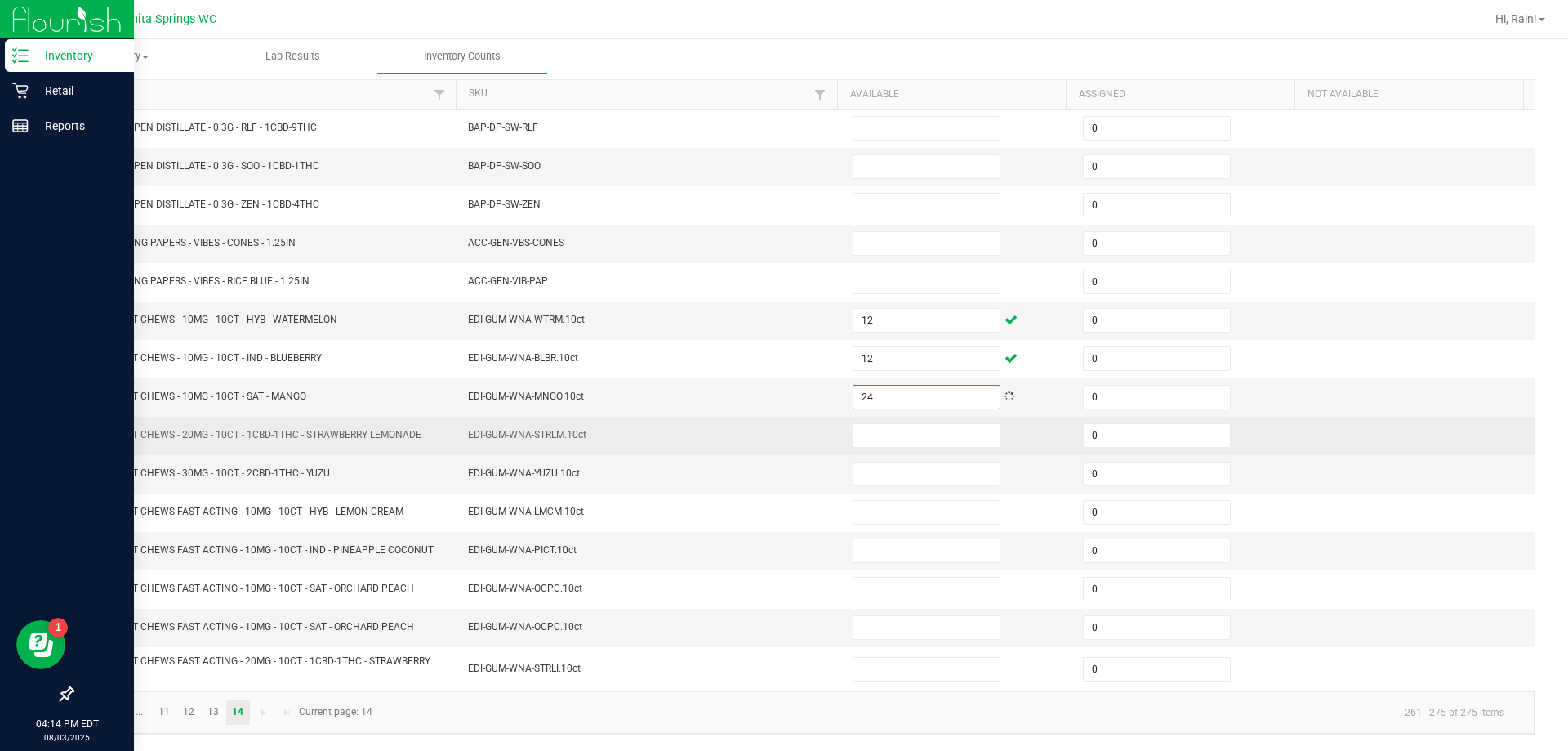 click at bounding box center [958, 436] 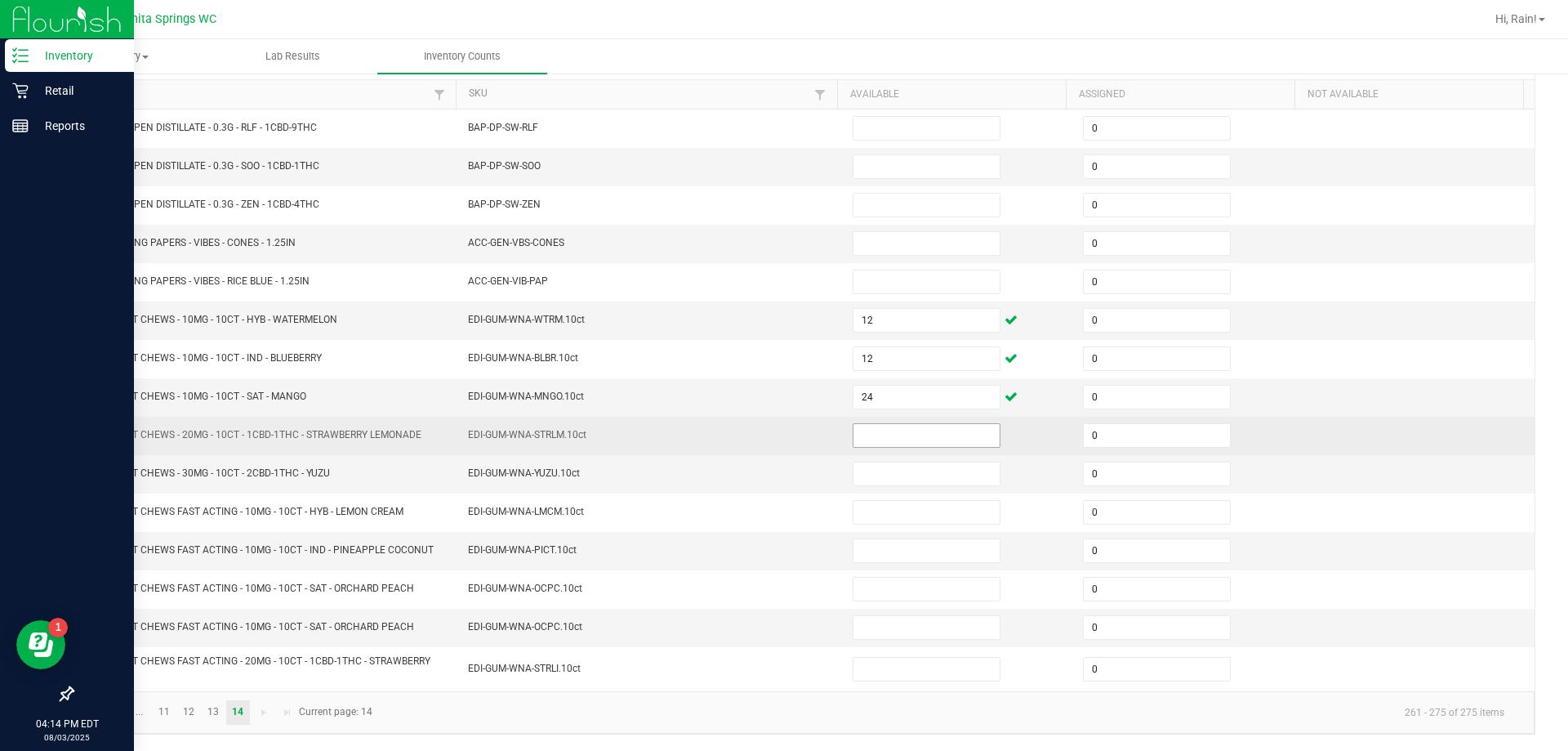 click at bounding box center [926, 436] 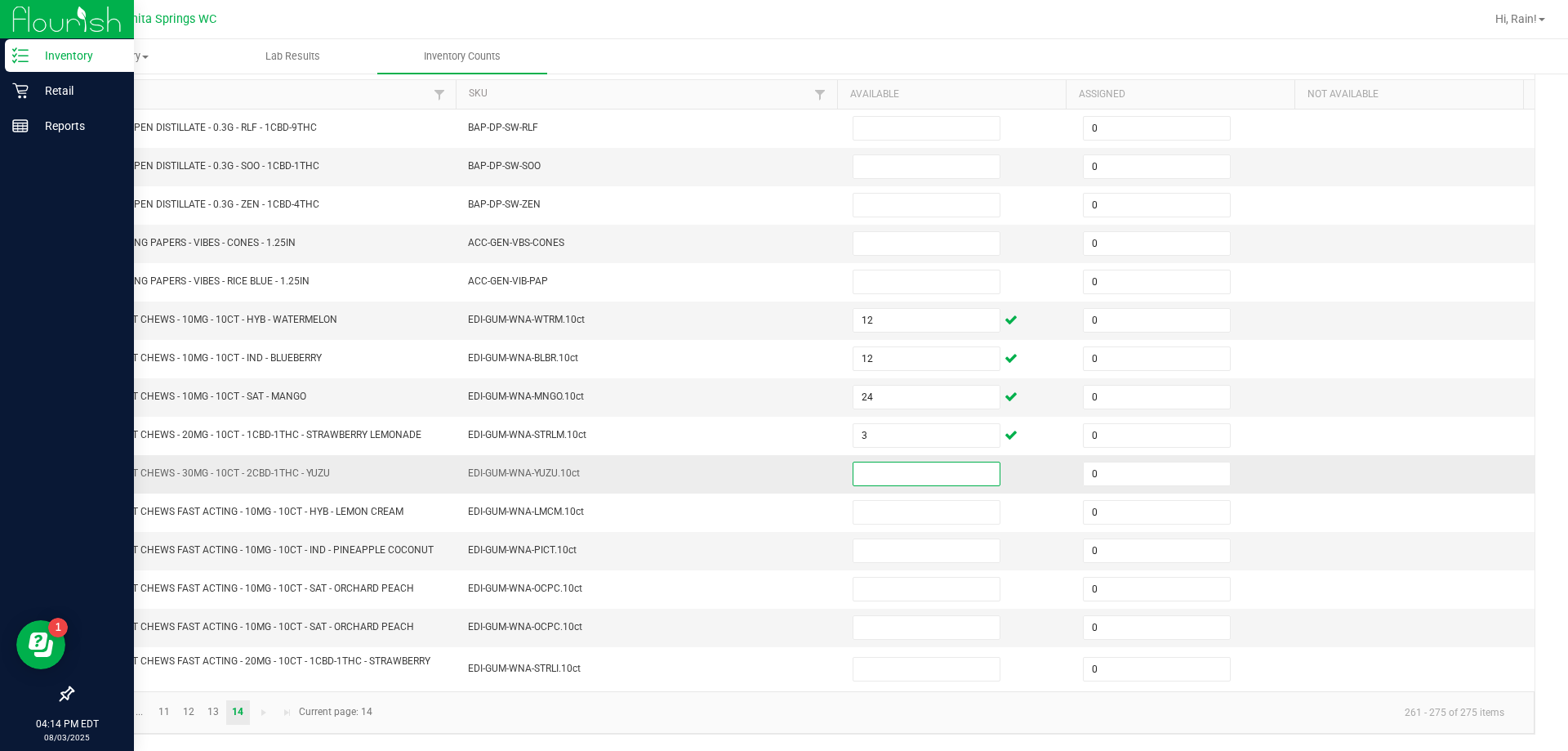 click at bounding box center [926, 474] 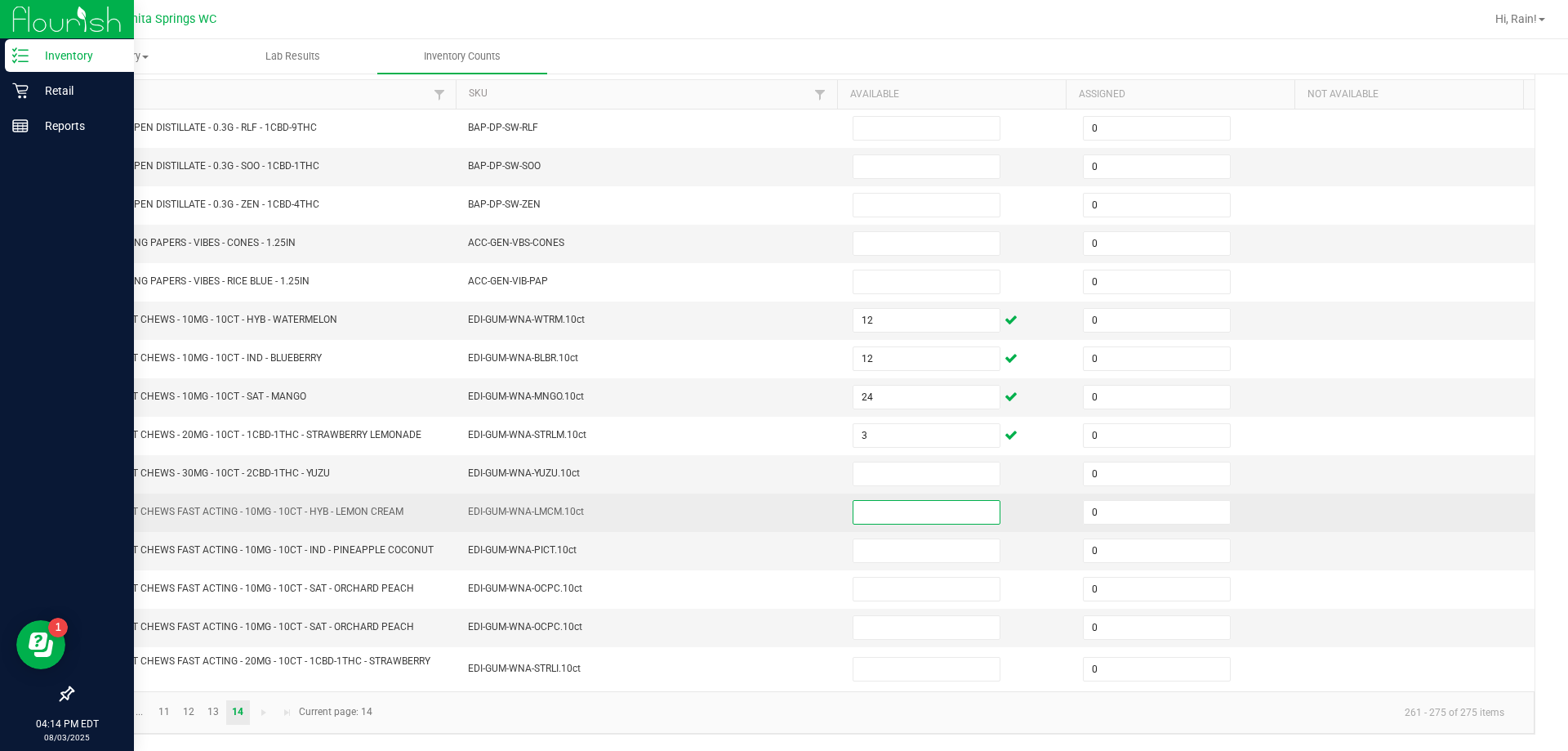 click at bounding box center [926, 512] 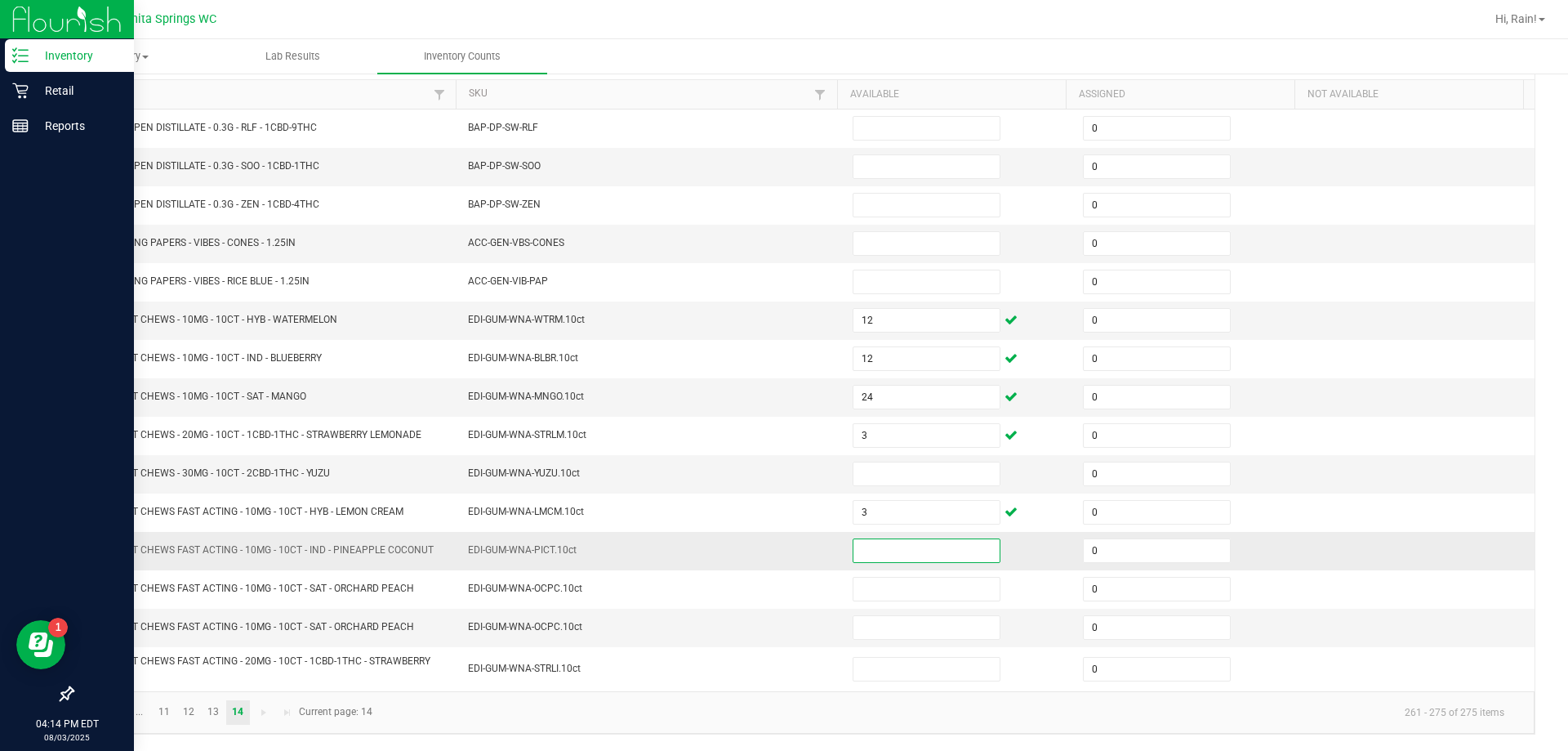 click at bounding box center [926, 551] 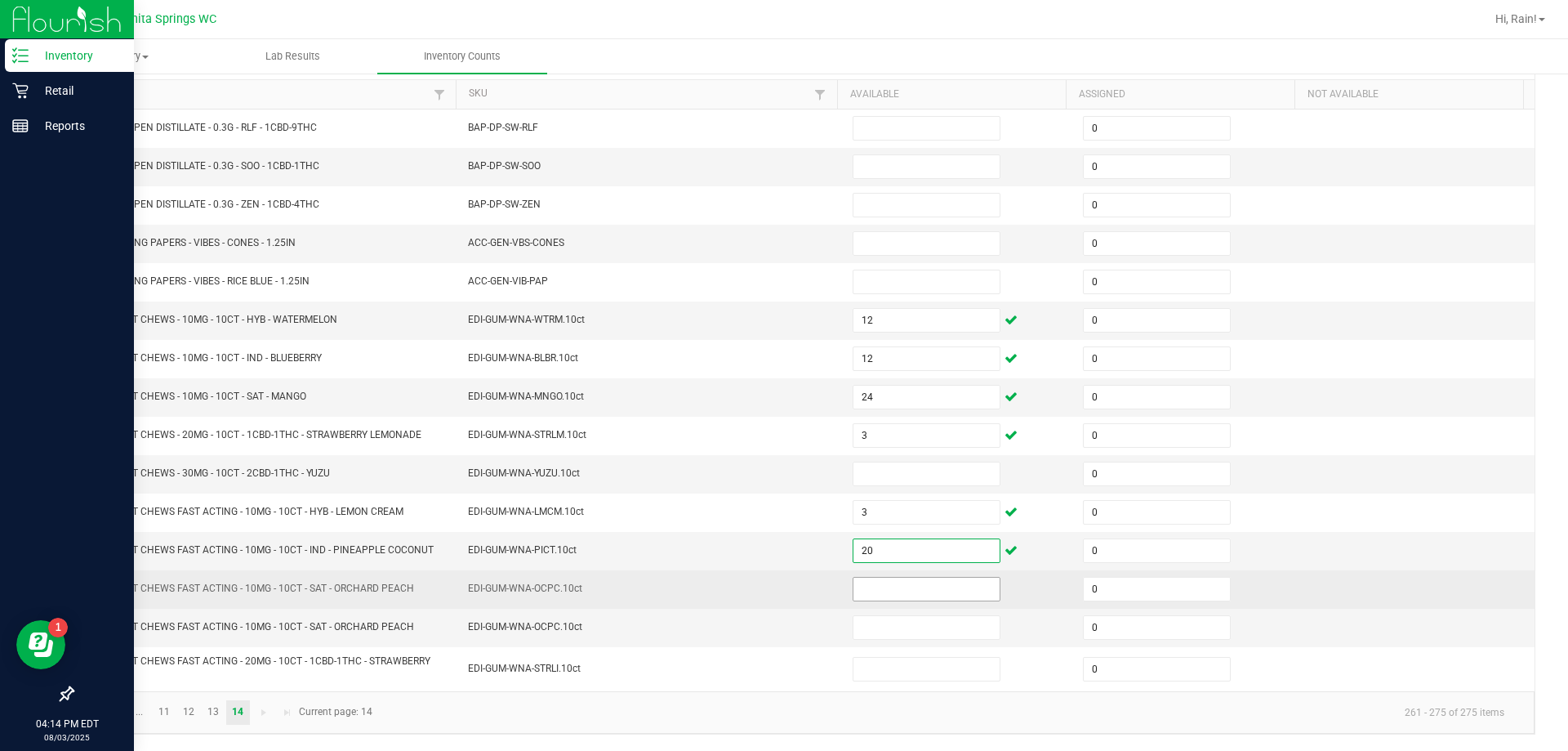 click at bounding box center (926, 589) 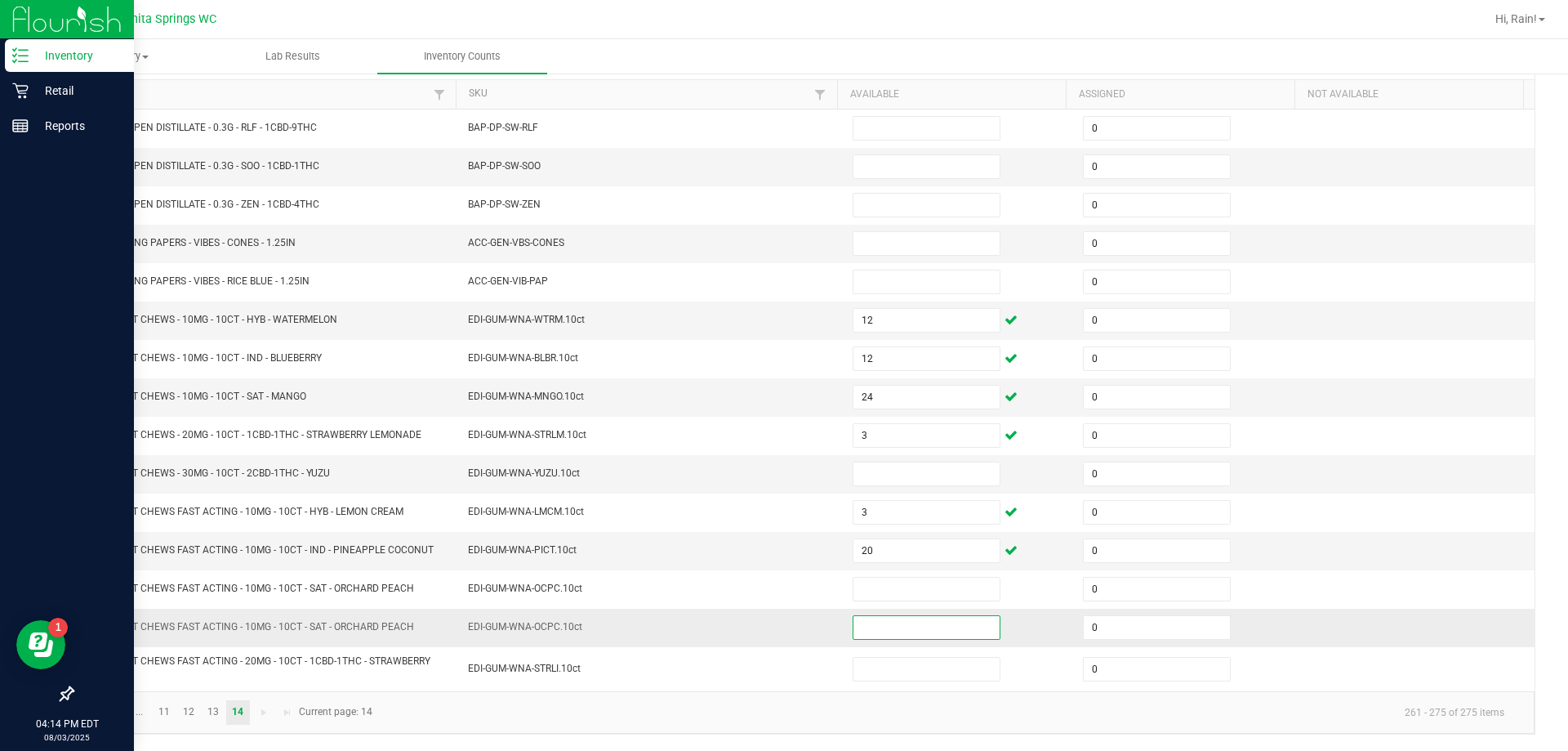 click at bounding box center [926, 628] 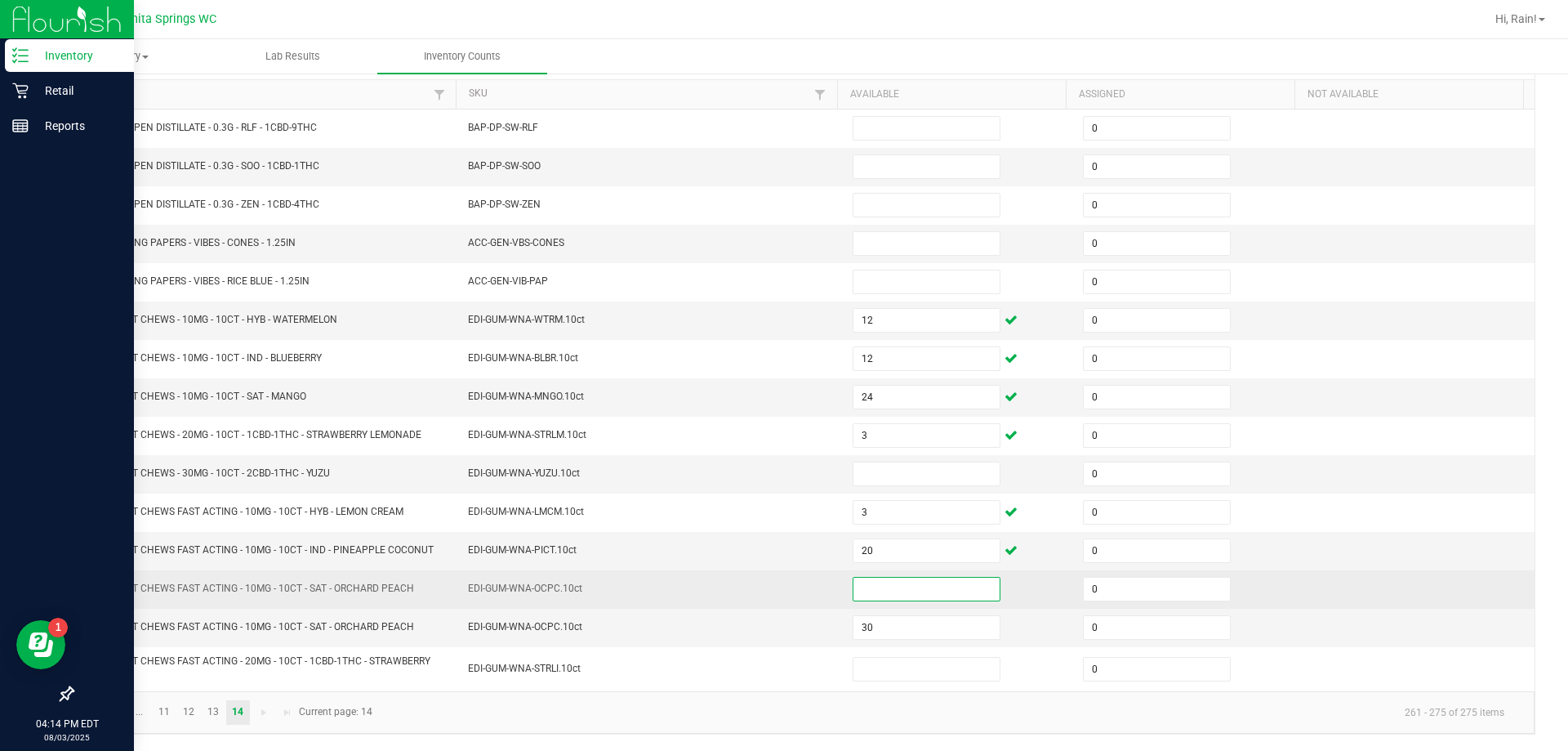click at bounding box center [926, 589] 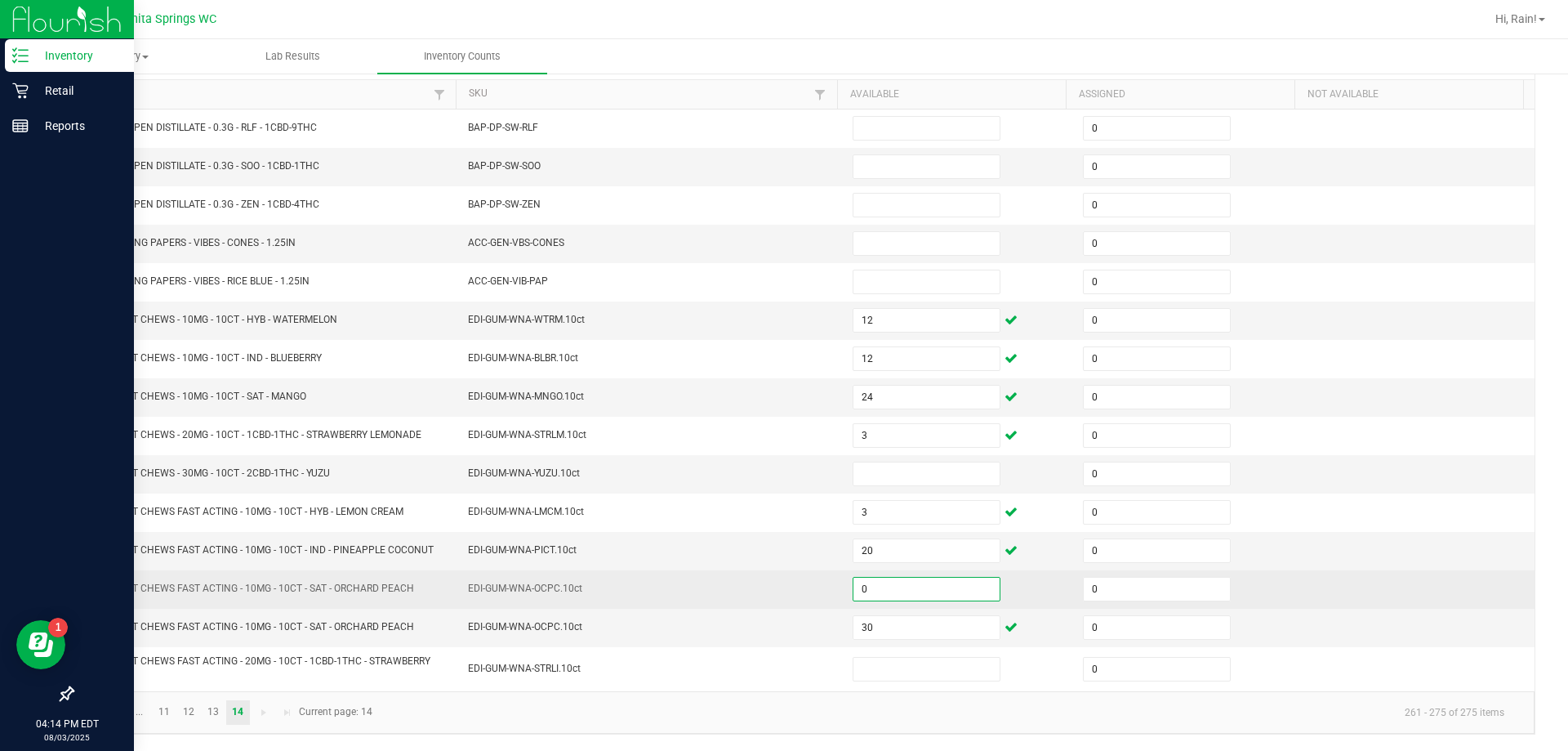 click on "EDI-GUM-WNA-OCPC.10ct" at bounding box center [650, 589] 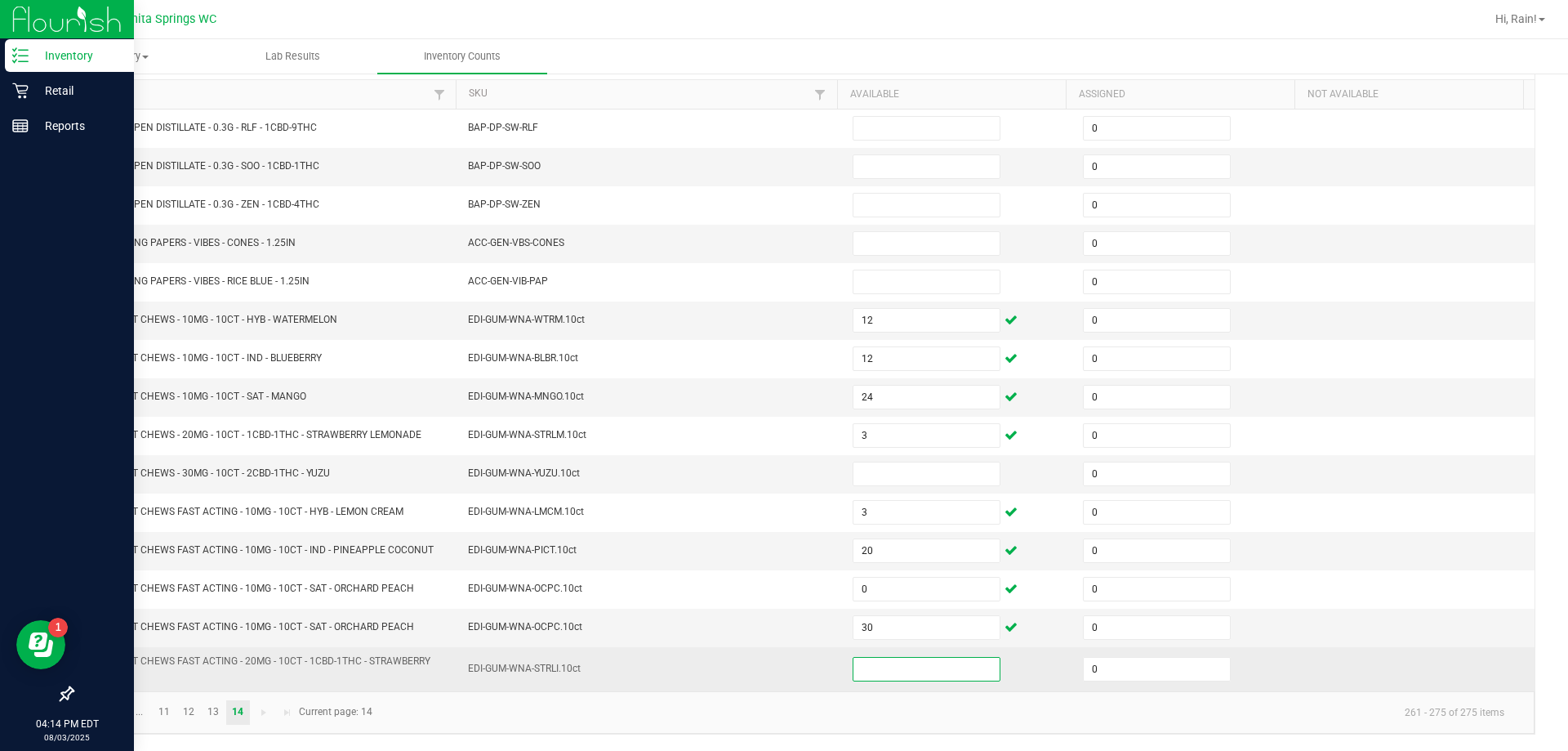 click at bounding box center [926, 669] 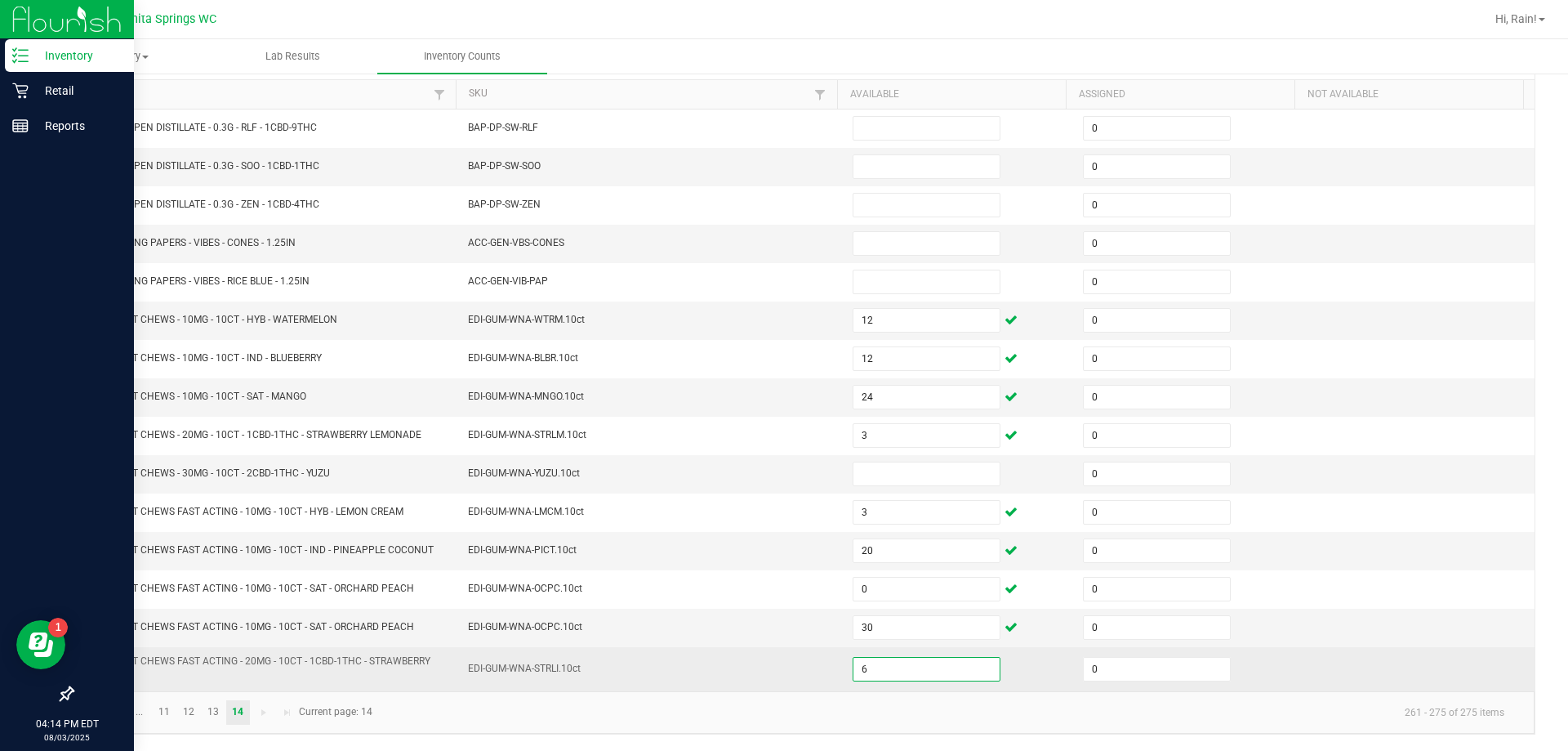 click on "EDI-GUM-WNA-STRLI.10ct" at bounding box center [650, 669] 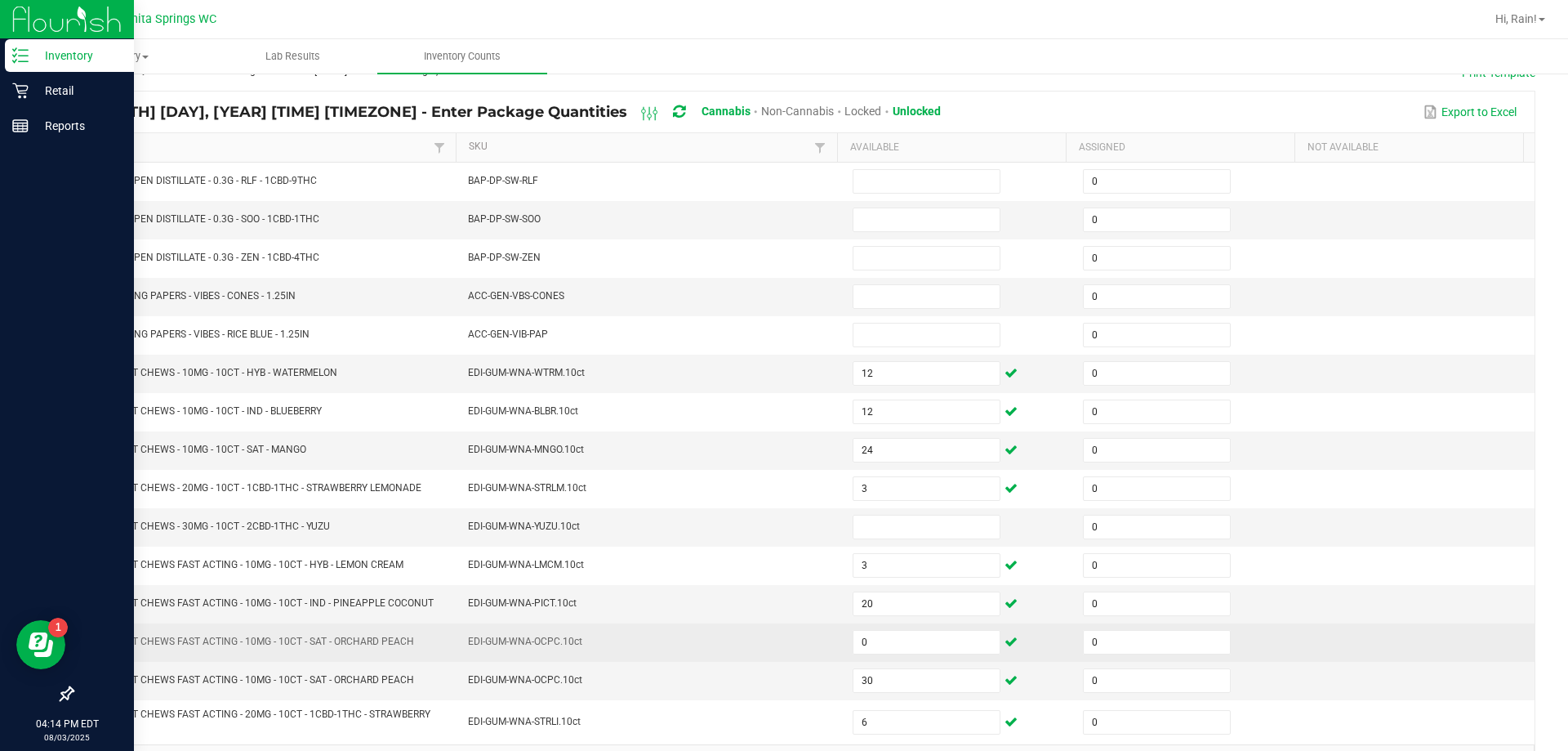 scroll, scrollTop: 73, scrollLeft: 0, axis: vertical 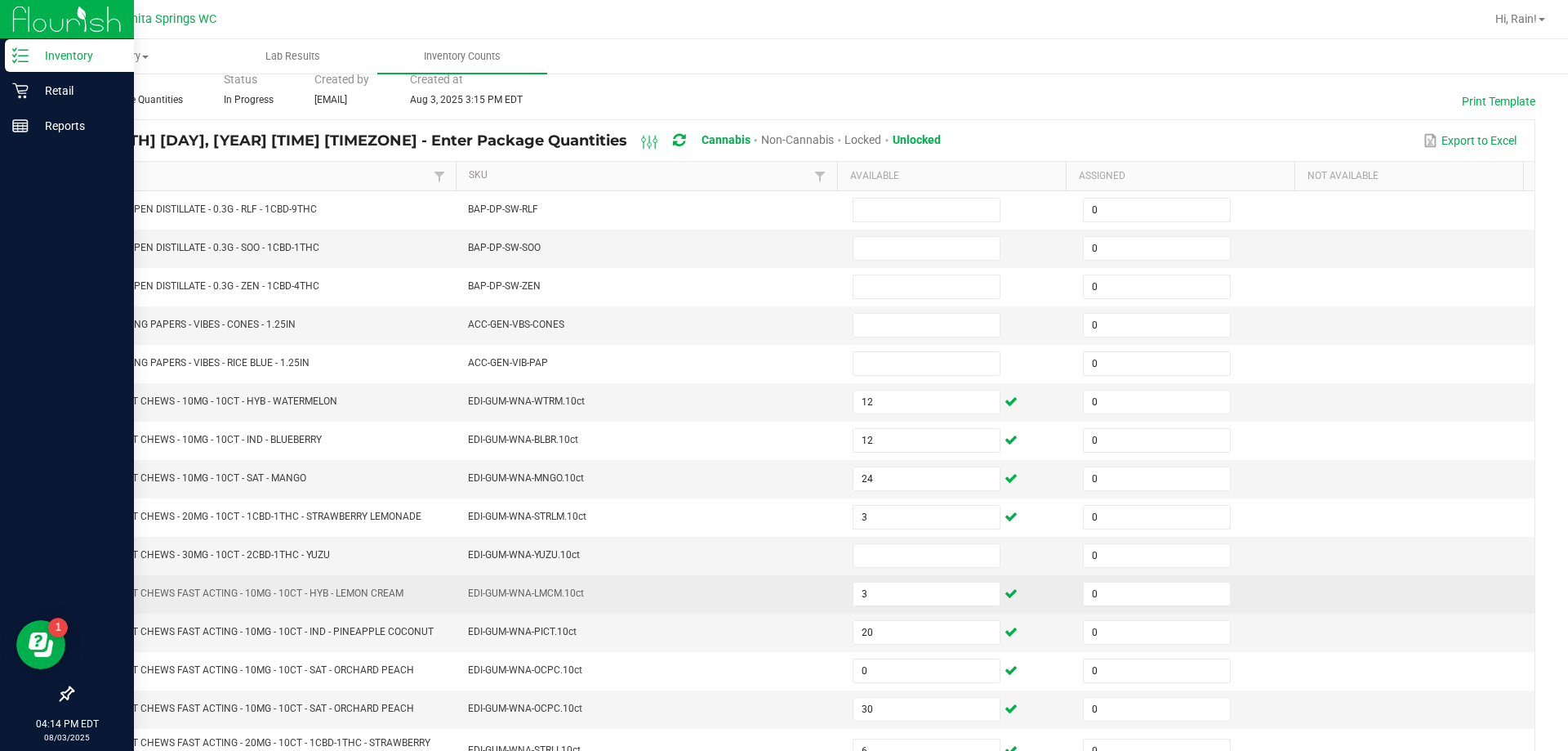 click on "EDI-GUM-WNA-LMCM.10ct" at bounding box center [650, 594] 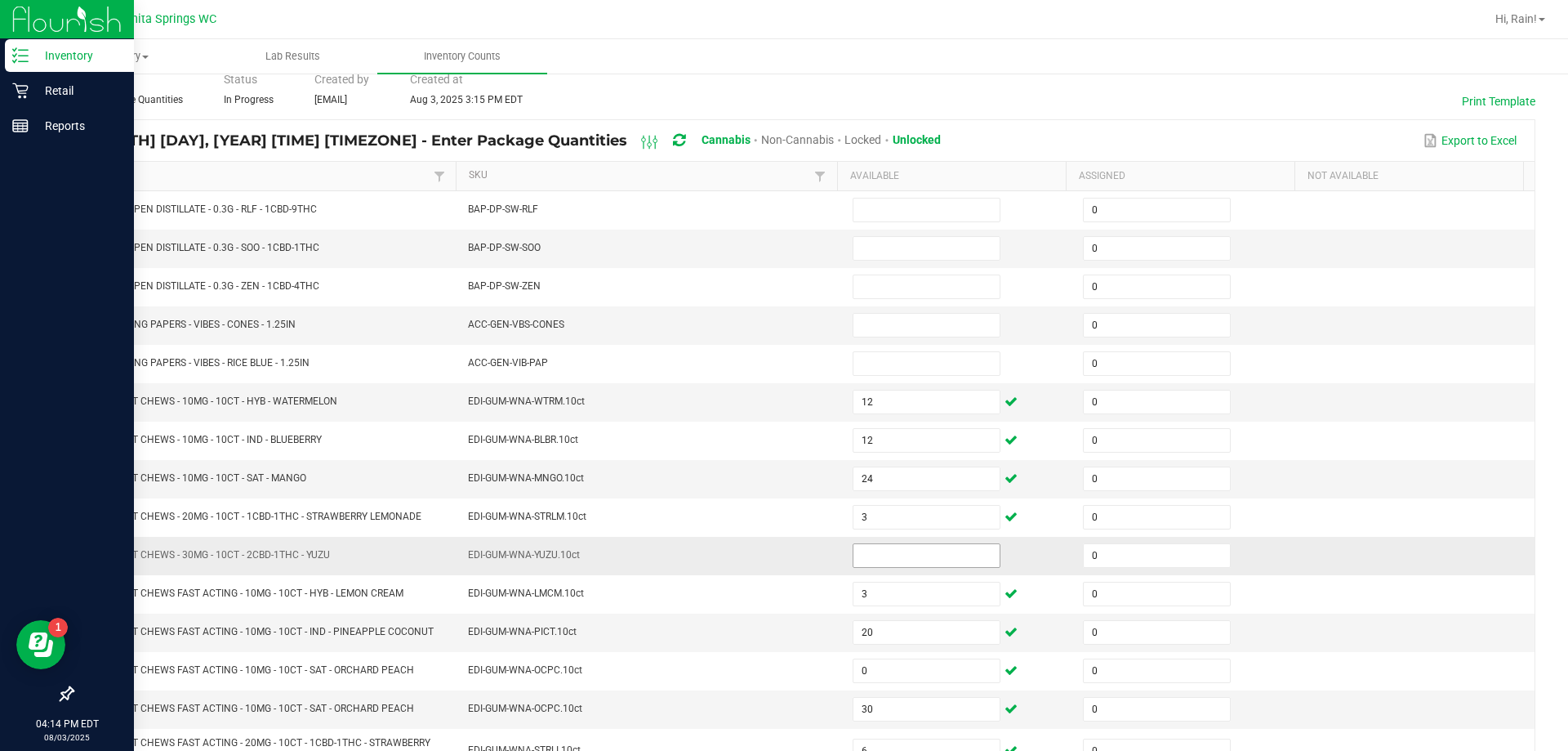 click at bounding box center [926, 556] 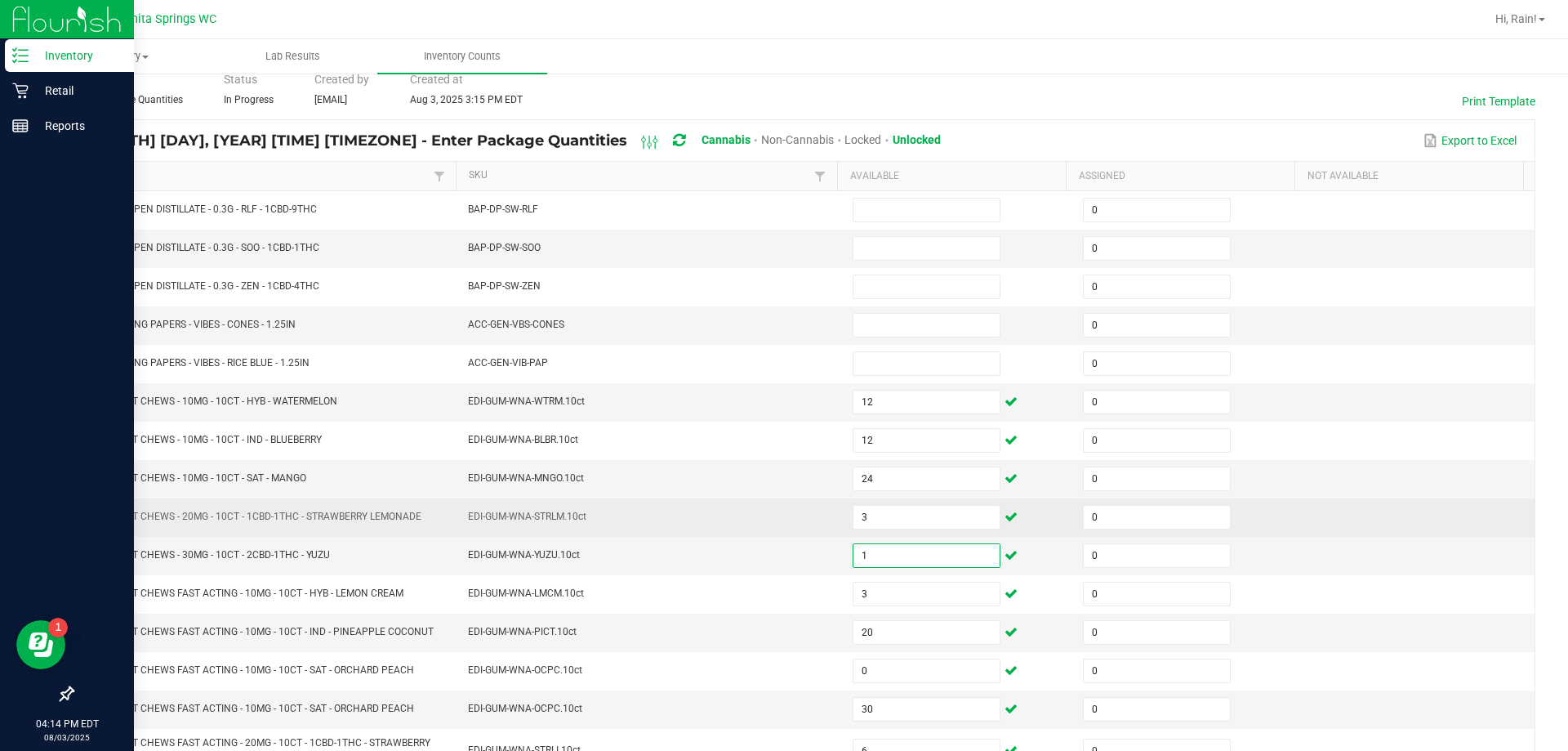click on "EDI-GUM-WNA-STRLM.10ct" at bounding box center [650, 517] 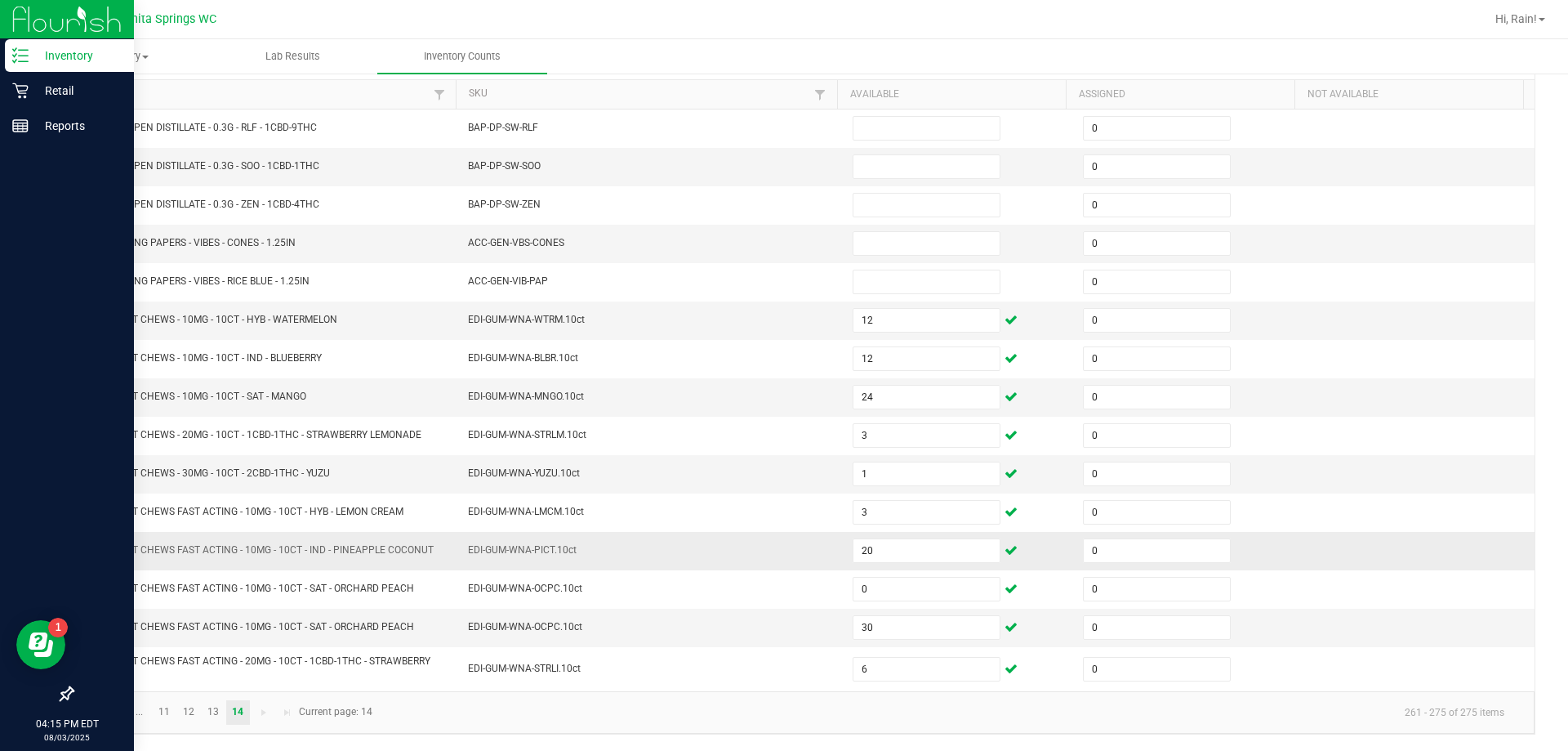 scroll, scrollTop: 73, scrollLeft: 0, axis: vertical 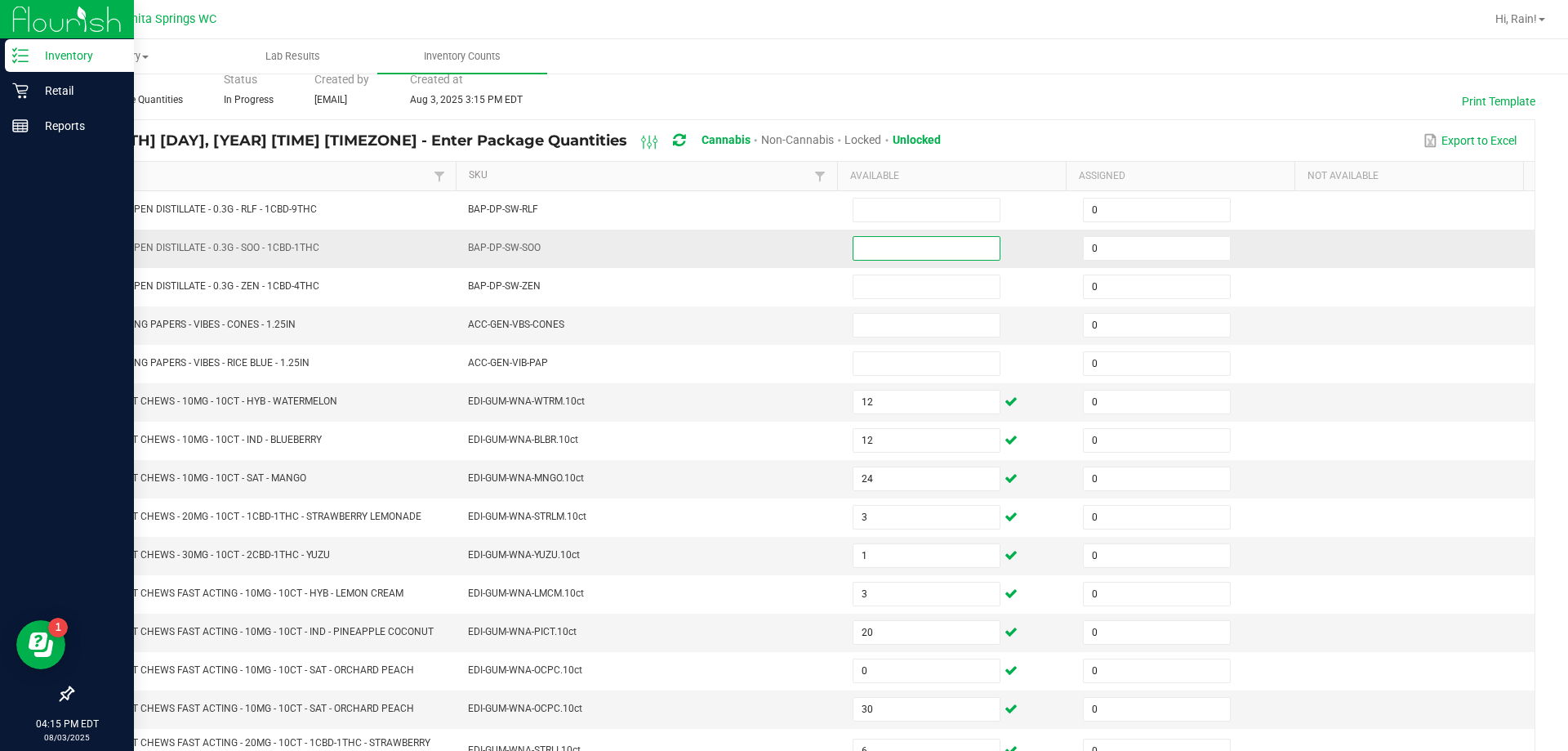 click at bounding box center (926, 248) 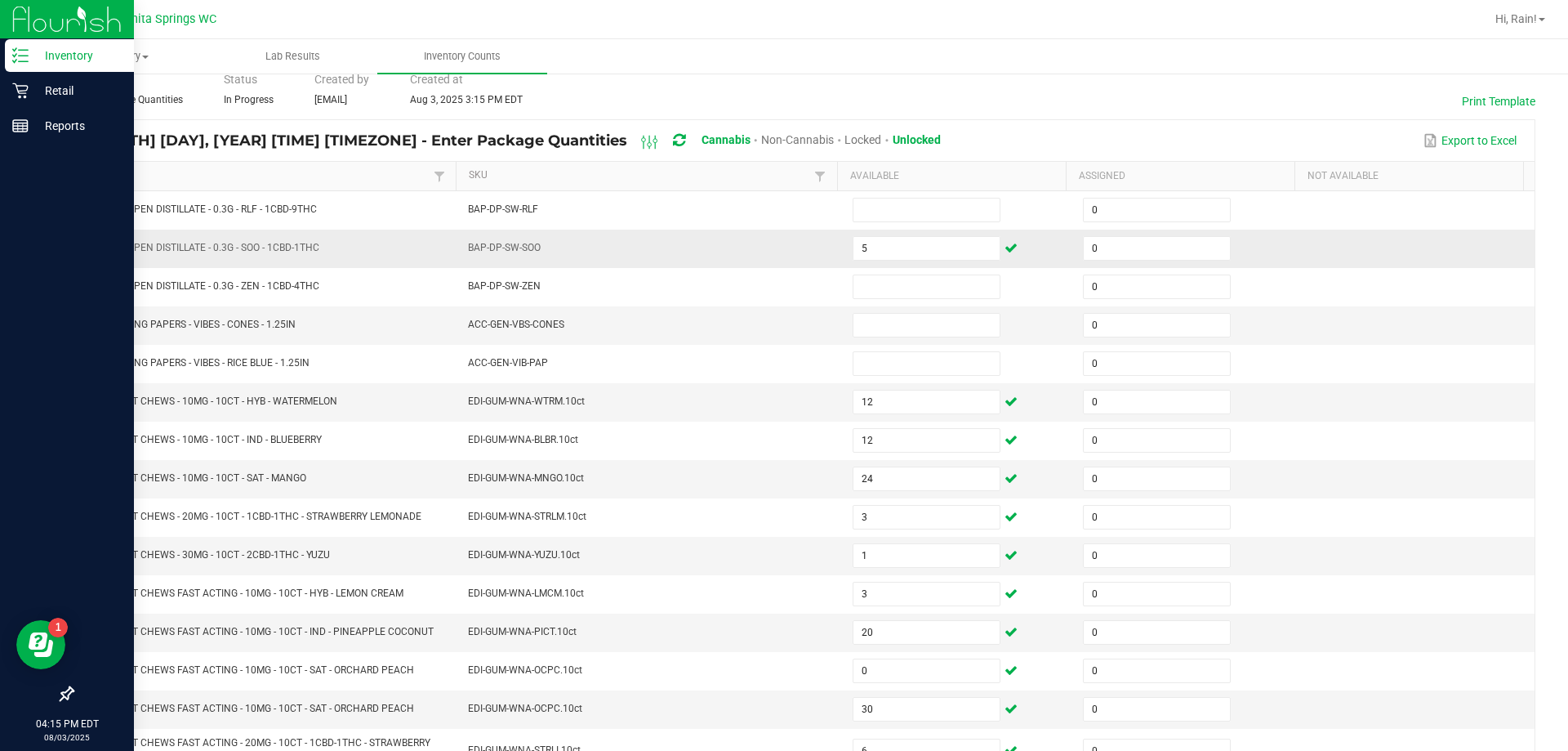 click on "BAP-DP-SW-SOO" at bounding box center [650, 248] 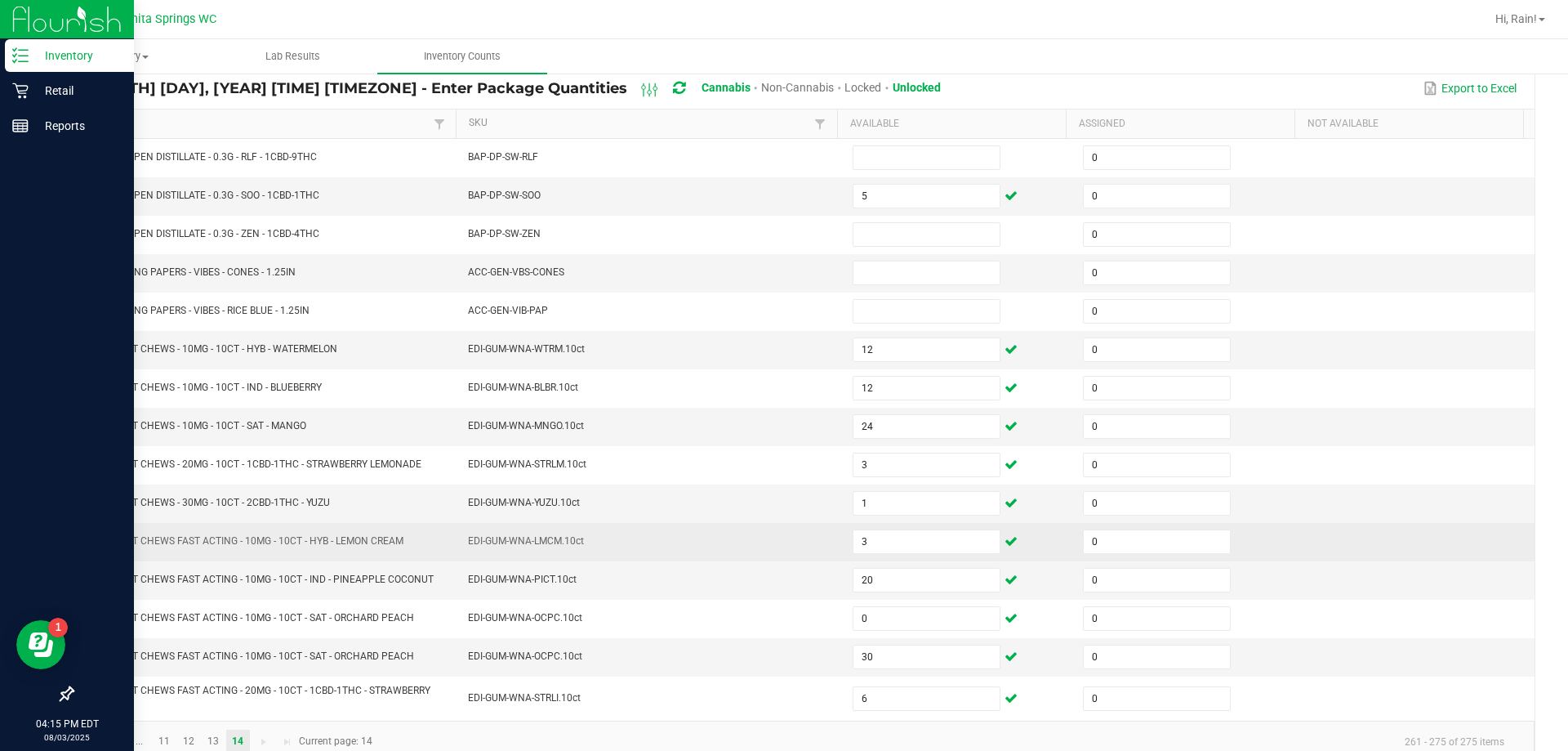 scroll, scrollTop: 154, scrollLeft: 0, axis: vertical 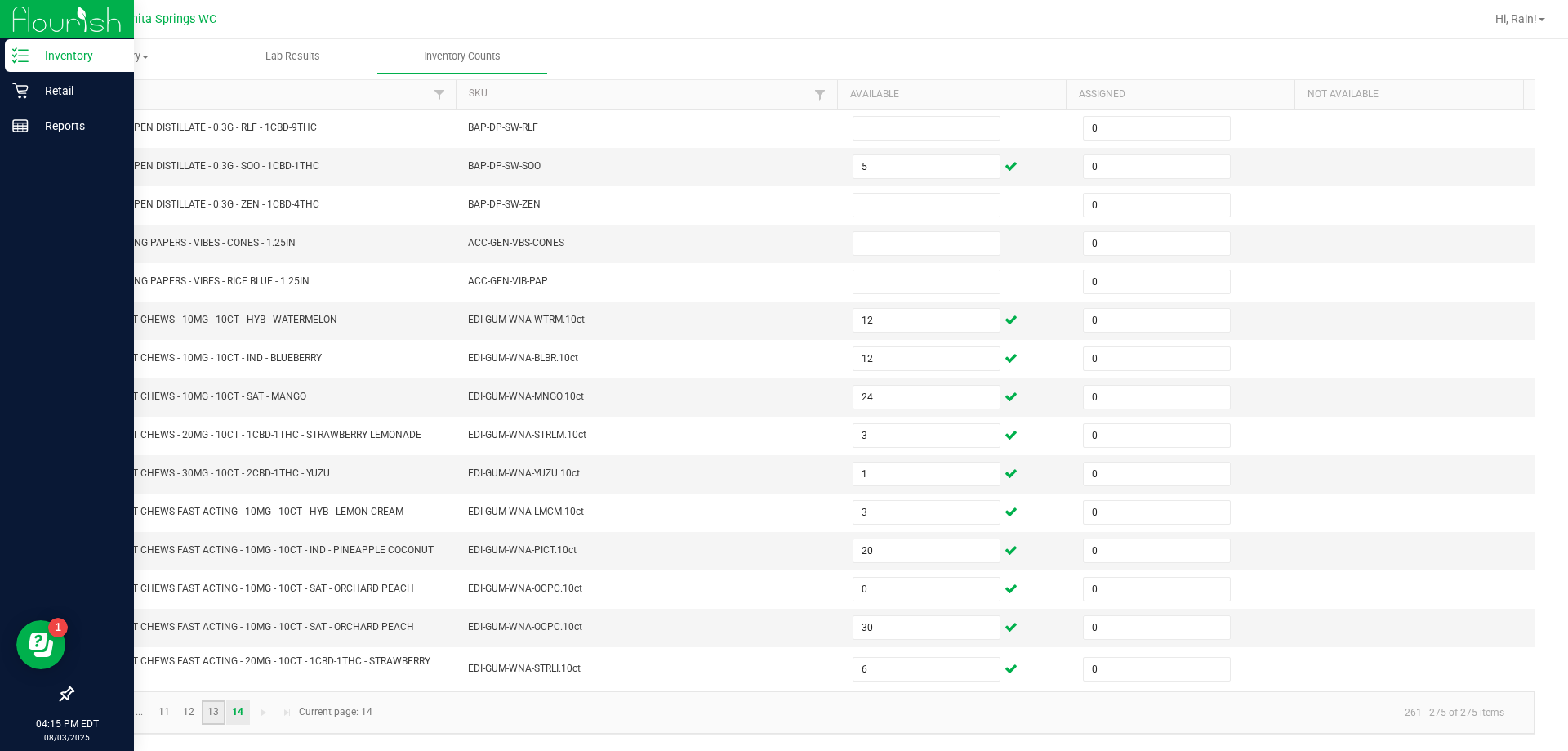 click on "13" 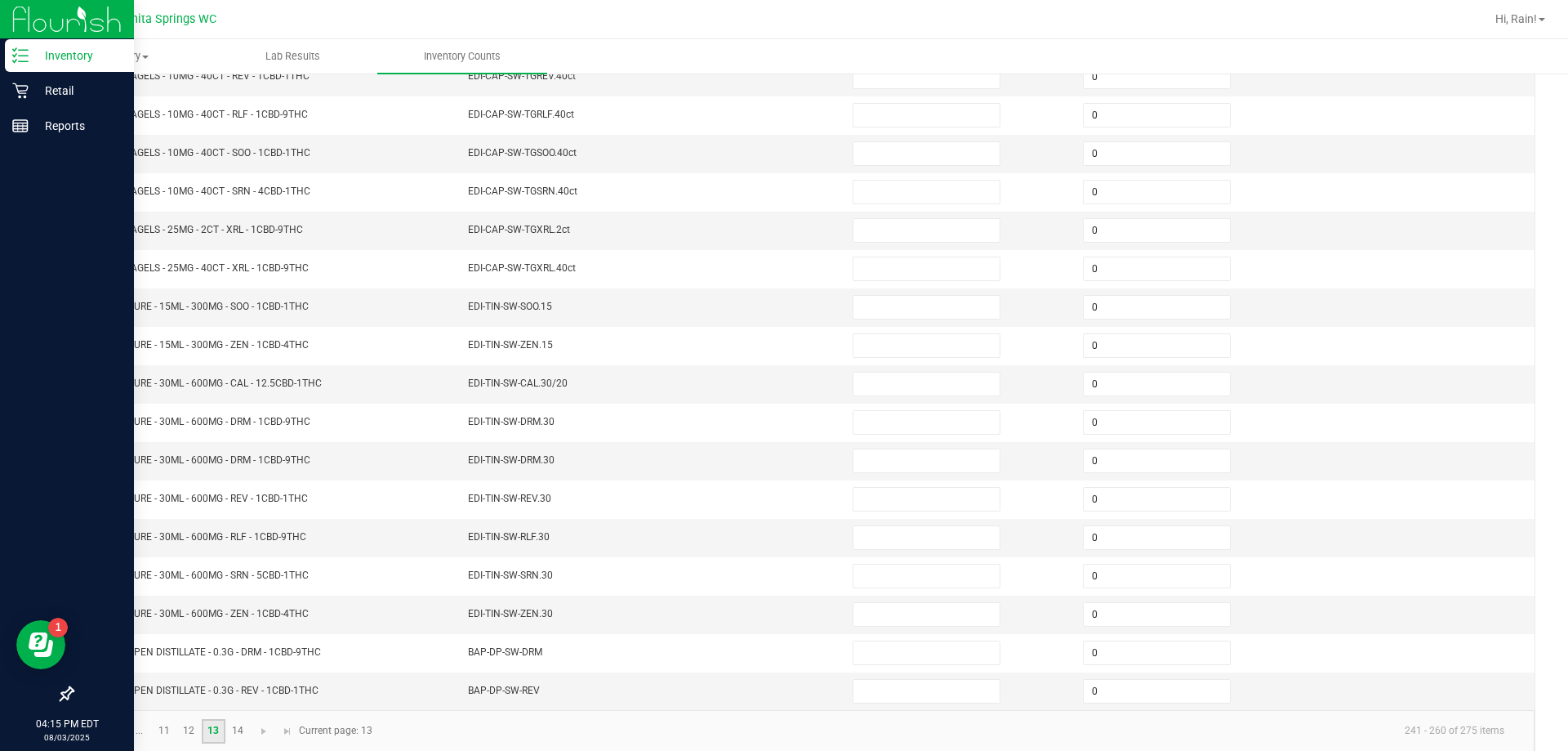 scroll, scrollTop: 339, scrollLeft: 0, axis: vertical 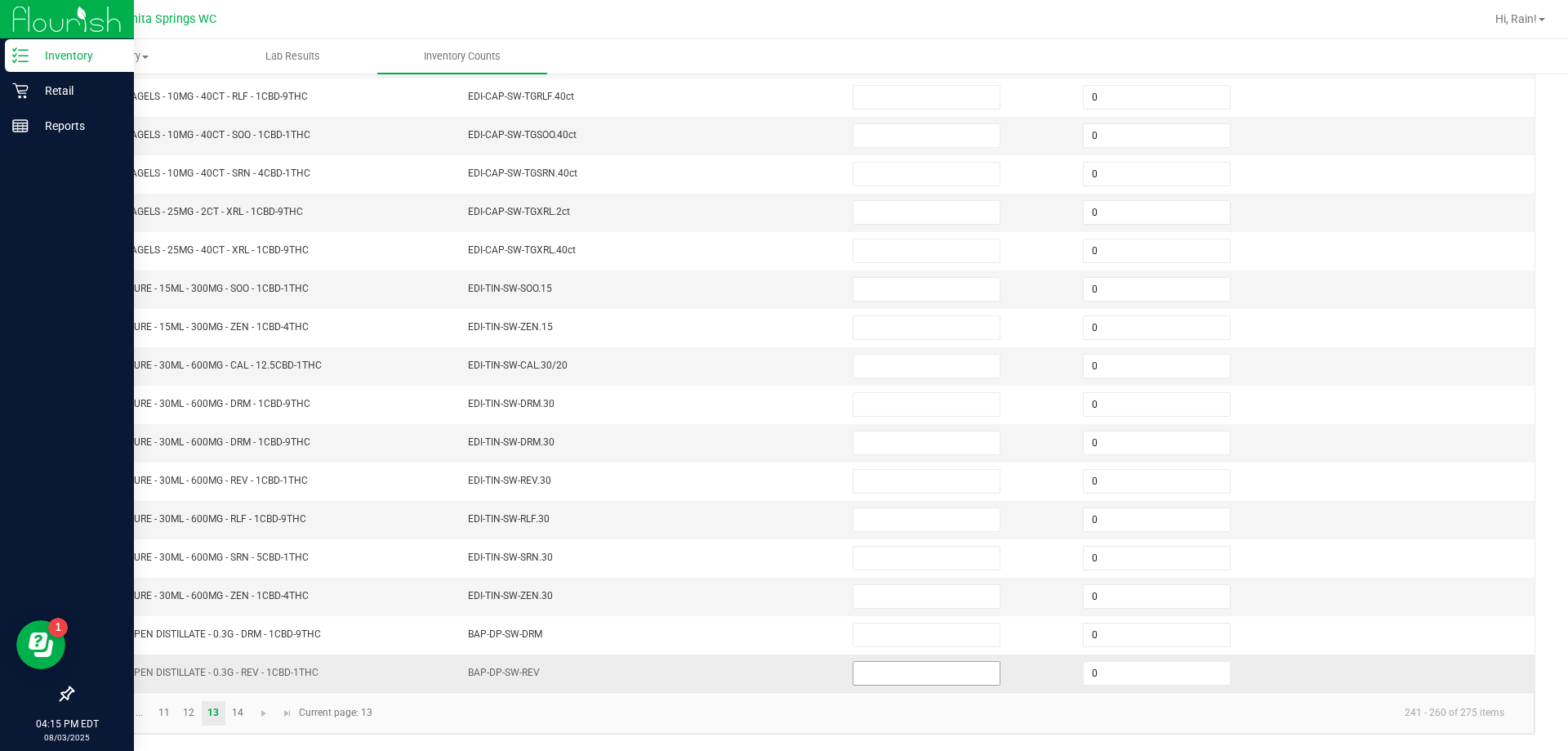 click at bounding box center (926, 673) 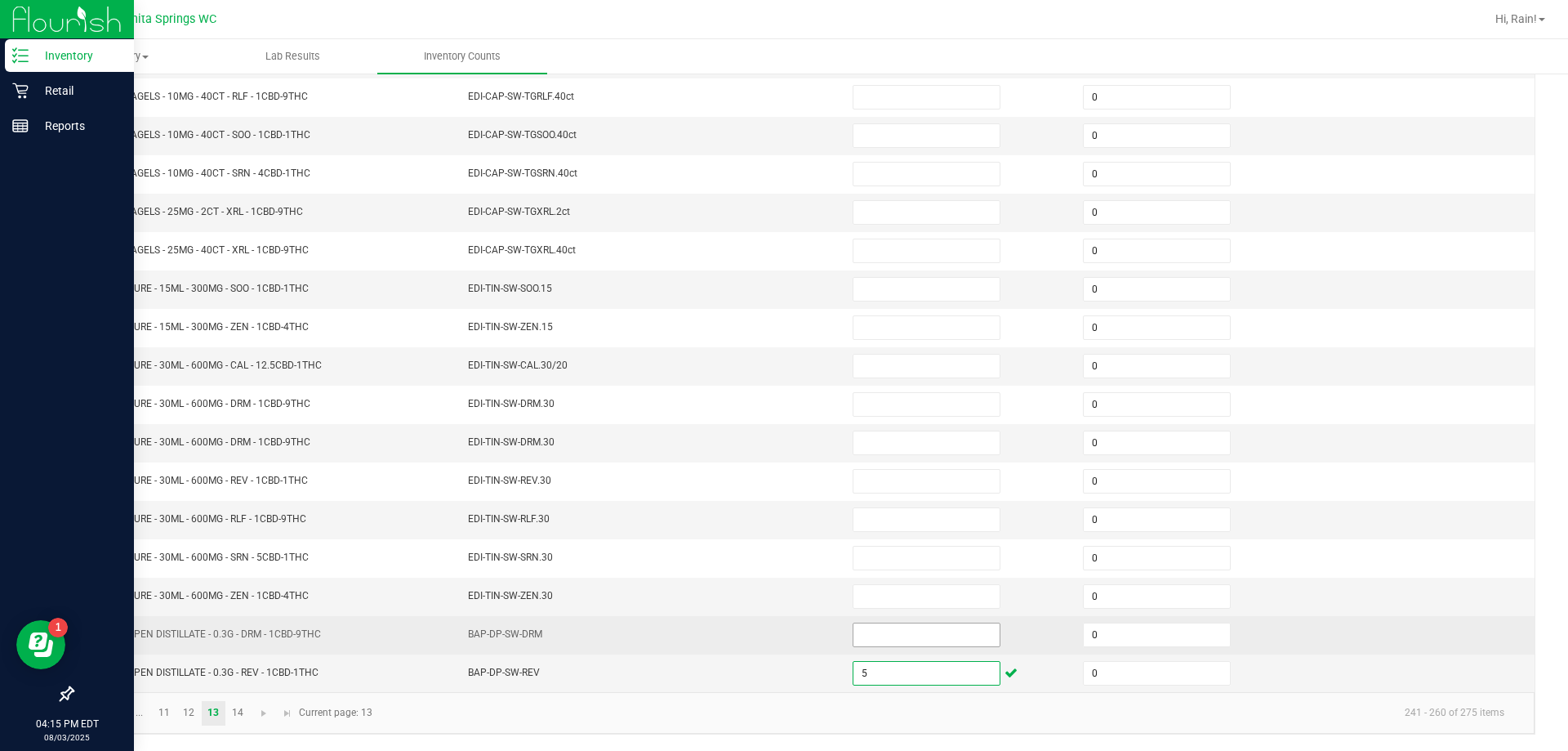 click at bounding box center (926, 635) 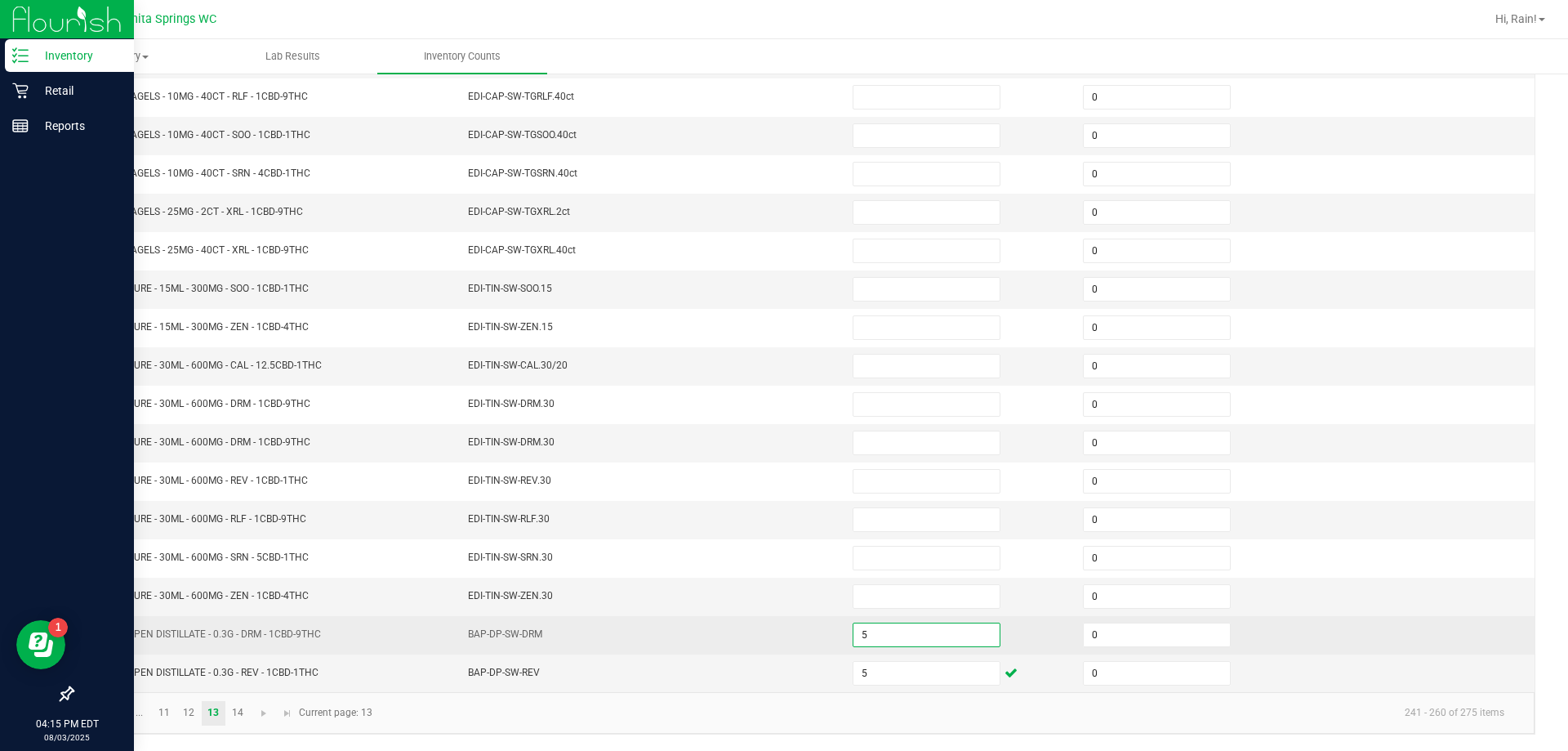 click on "BAP-DP-SW-DRM" at bounding box center [650, 635] 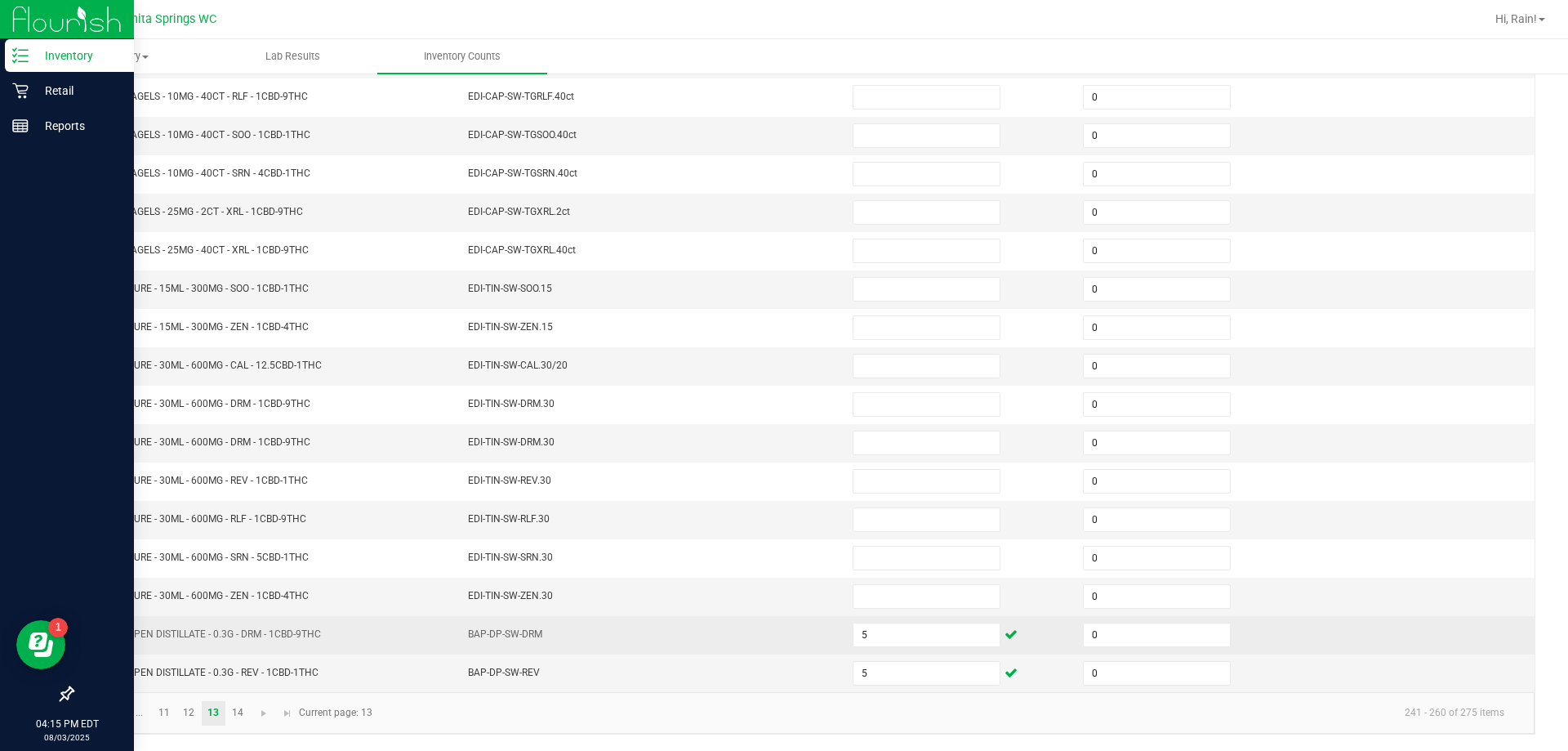 click on "BAP-DP-SW-DRM" at bounding box center [650, 635] 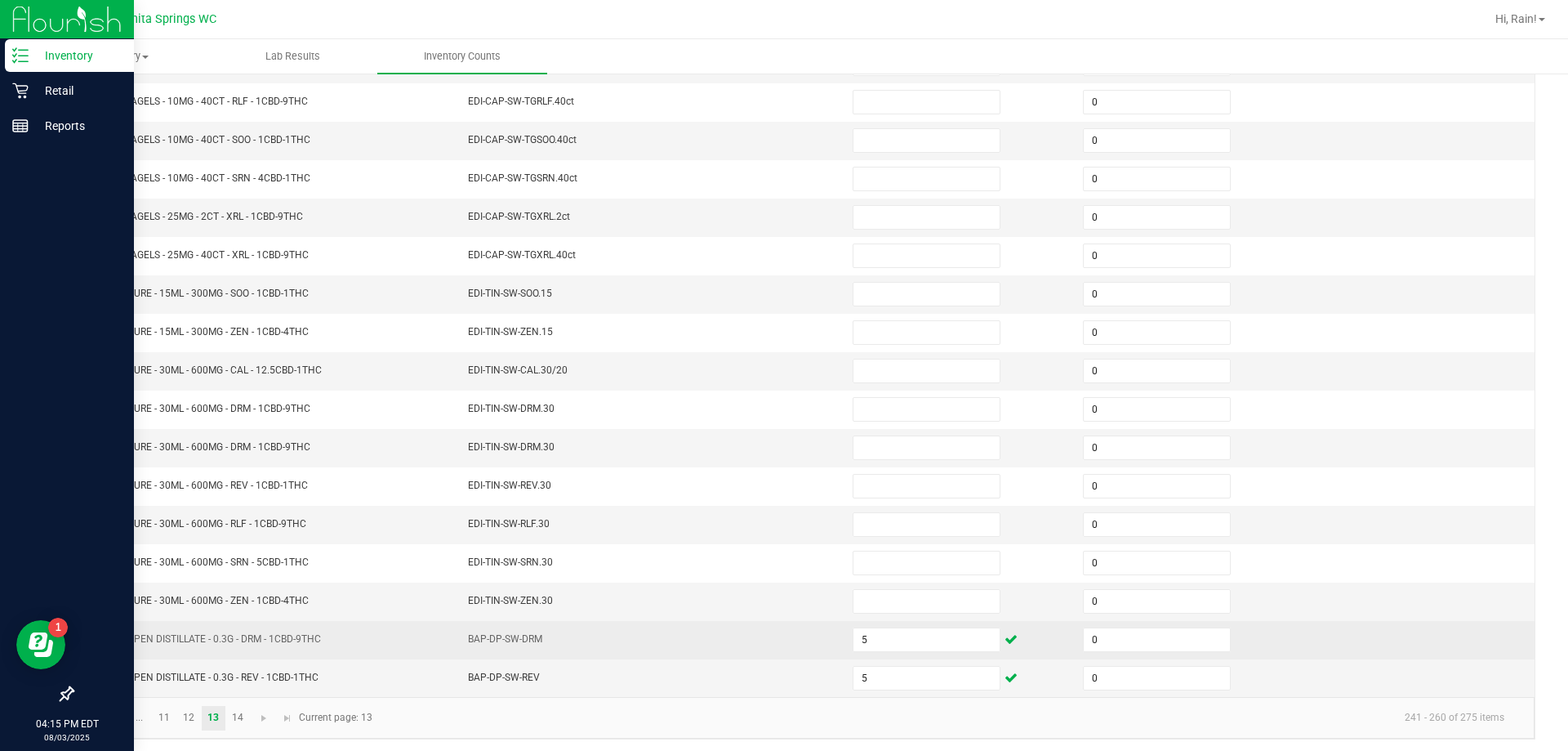 scroll, scrollTop: 339, scrollLeft: 0, axis: vertical 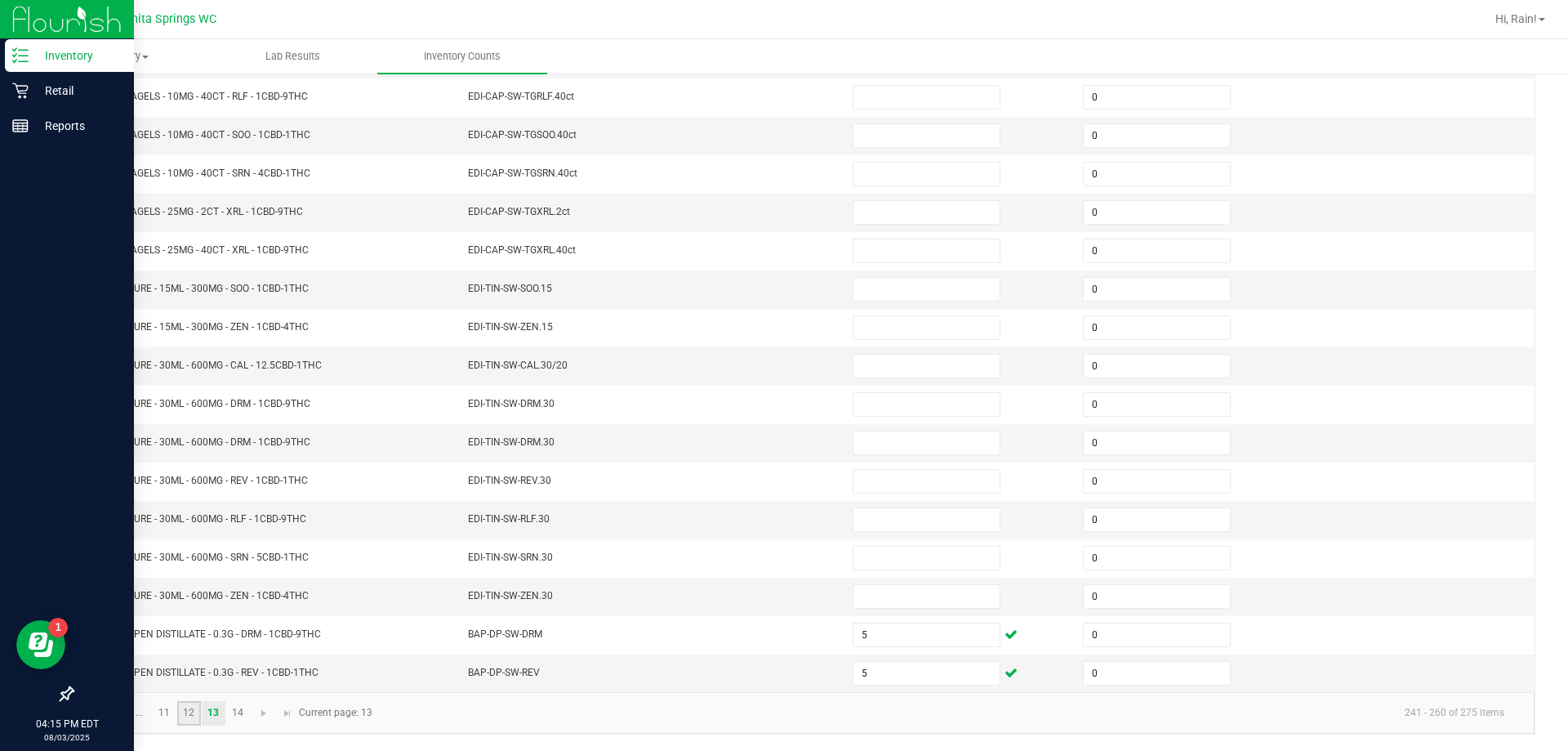 click on "12" 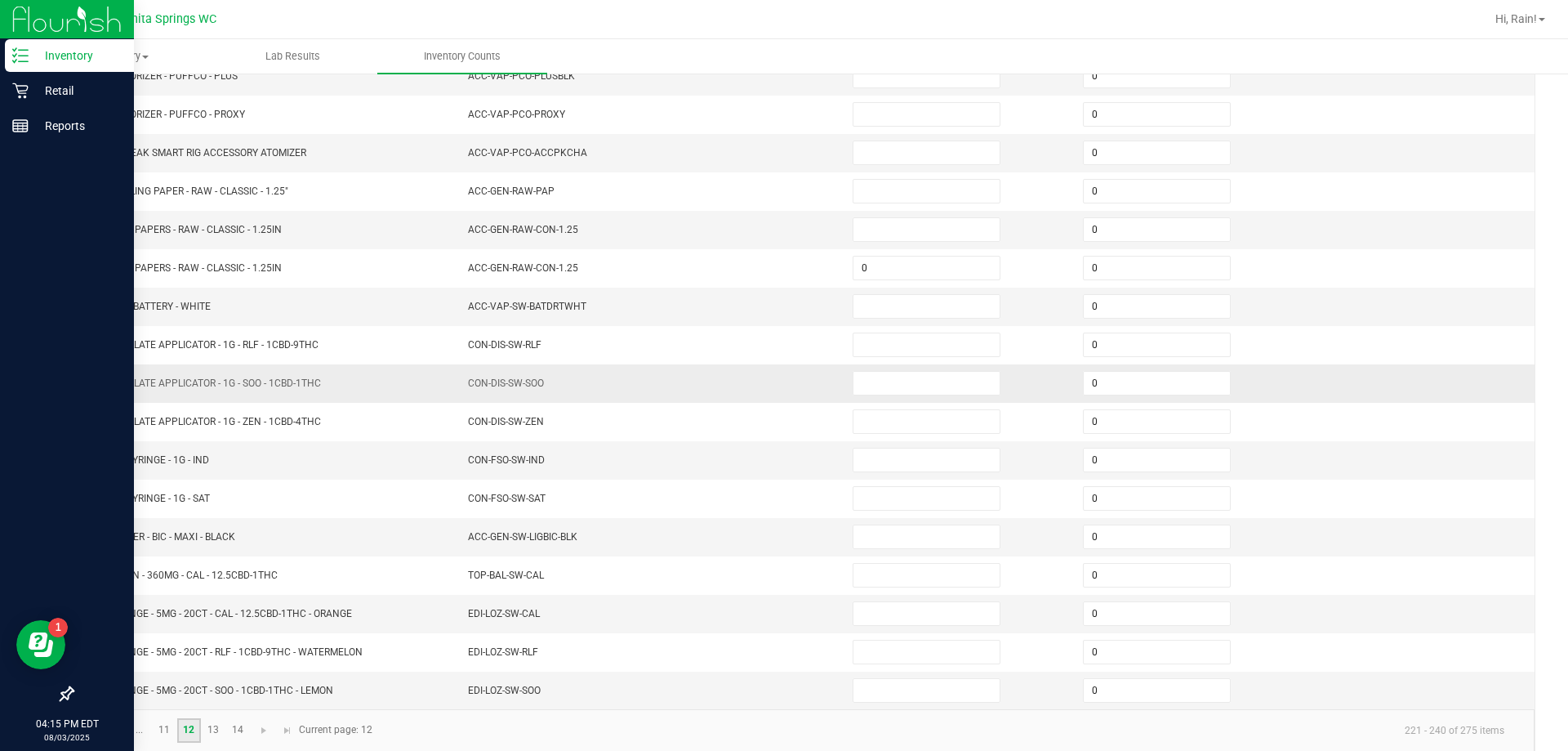 scroll, scrollTop: 339, scrollLeft: 0, axis: vertical 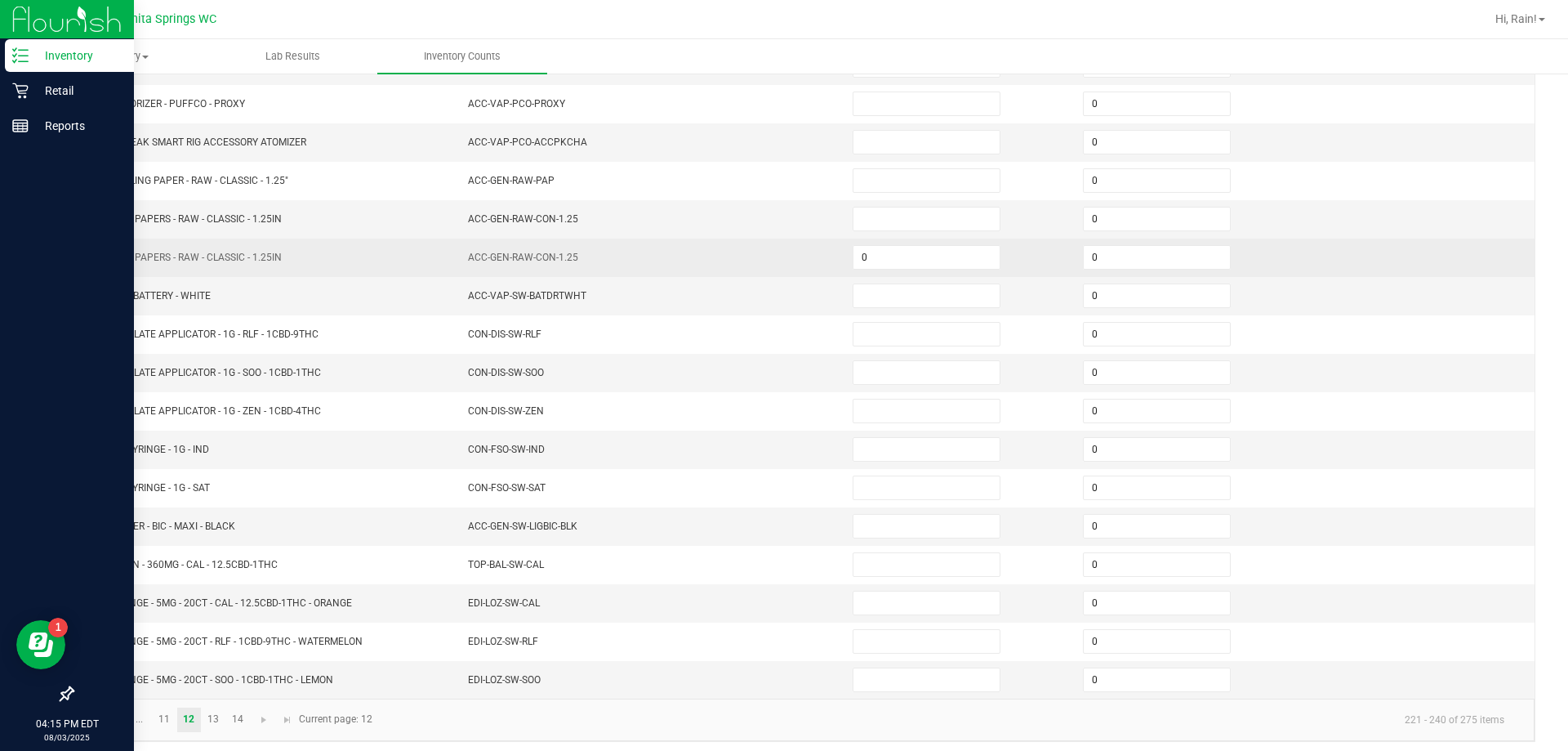 click on "0" at bounding box center [958, 257] 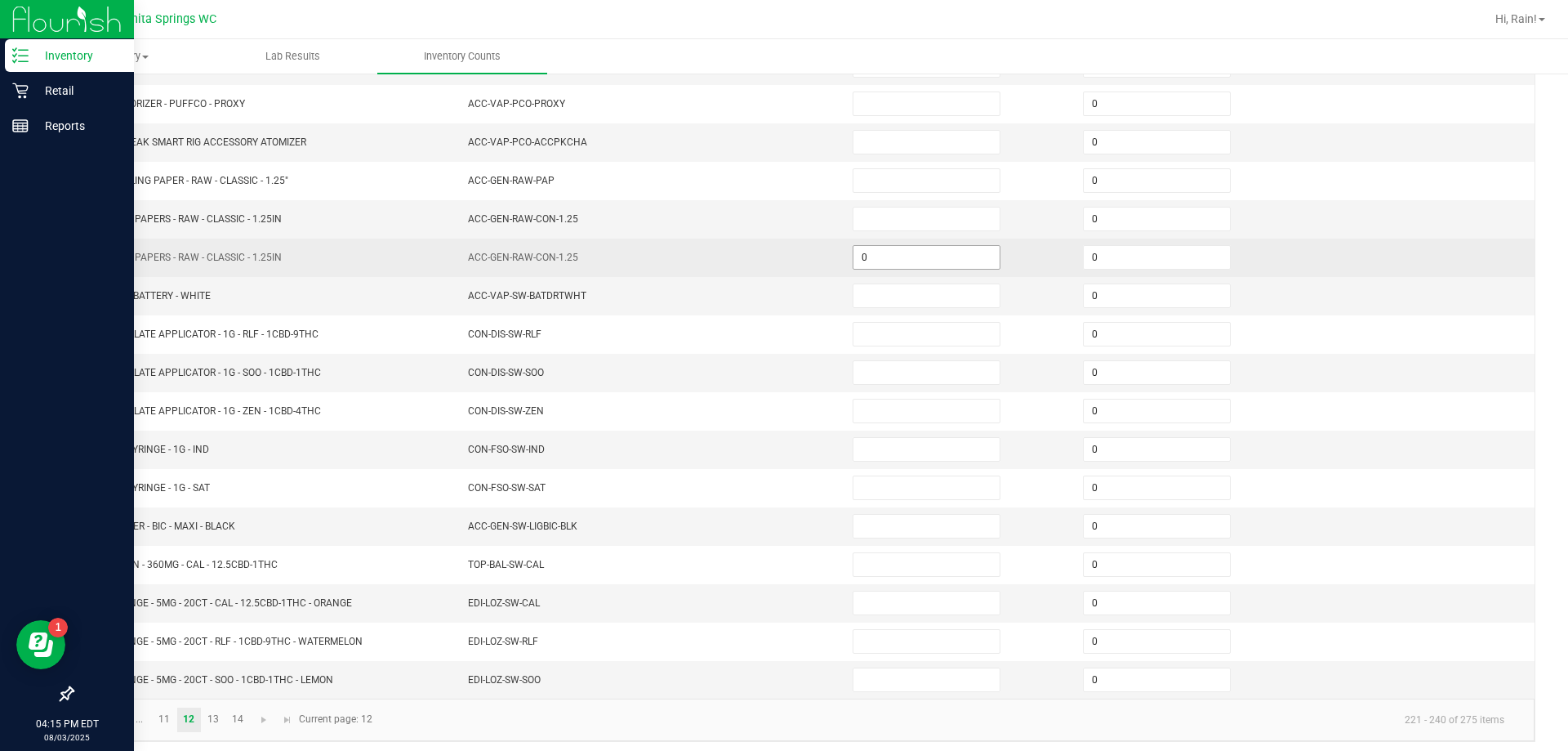 click on "0" at bounding box center [926, 257] 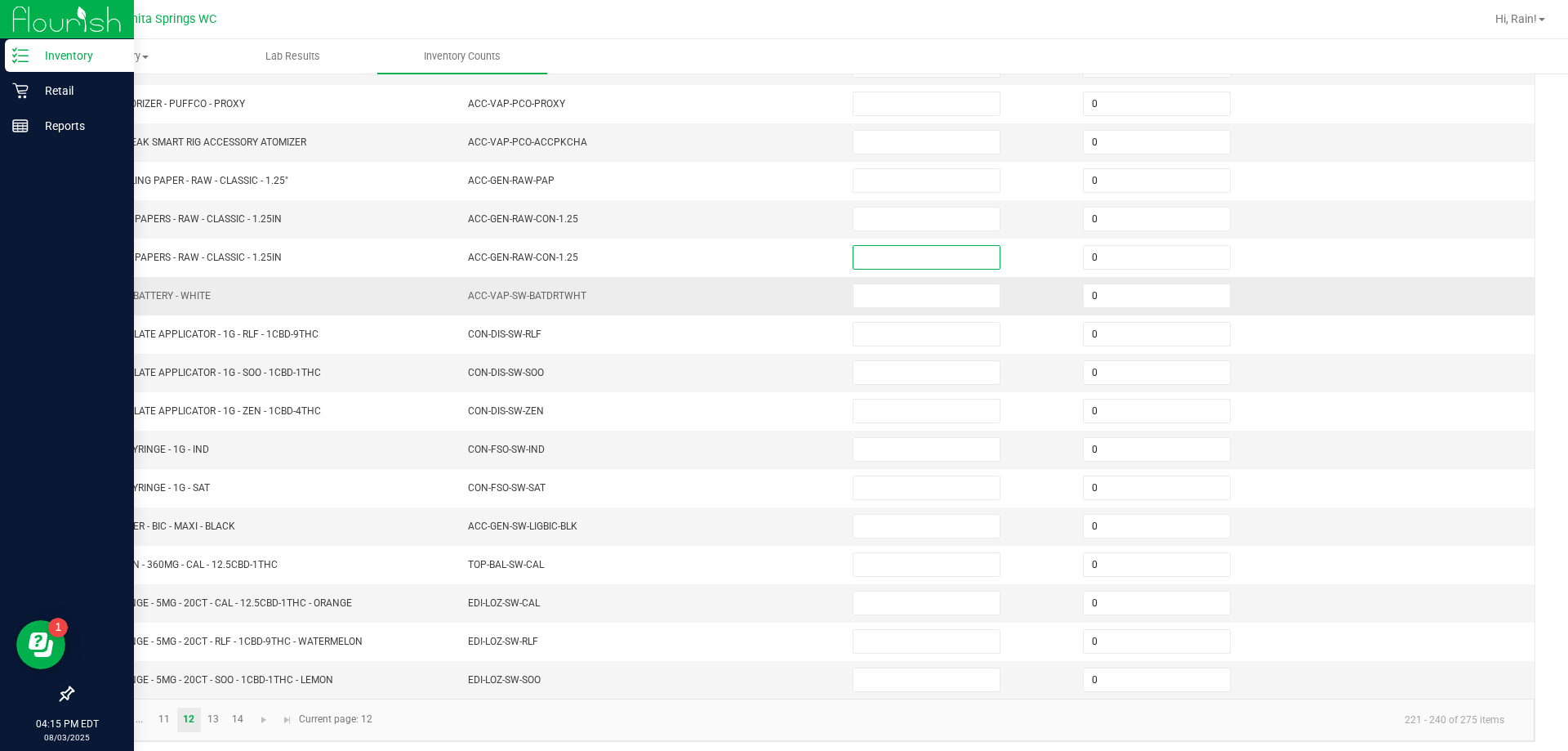 click on "ACC-VAP-SW-BATDRTWHT" at bounding box center (650, 296) 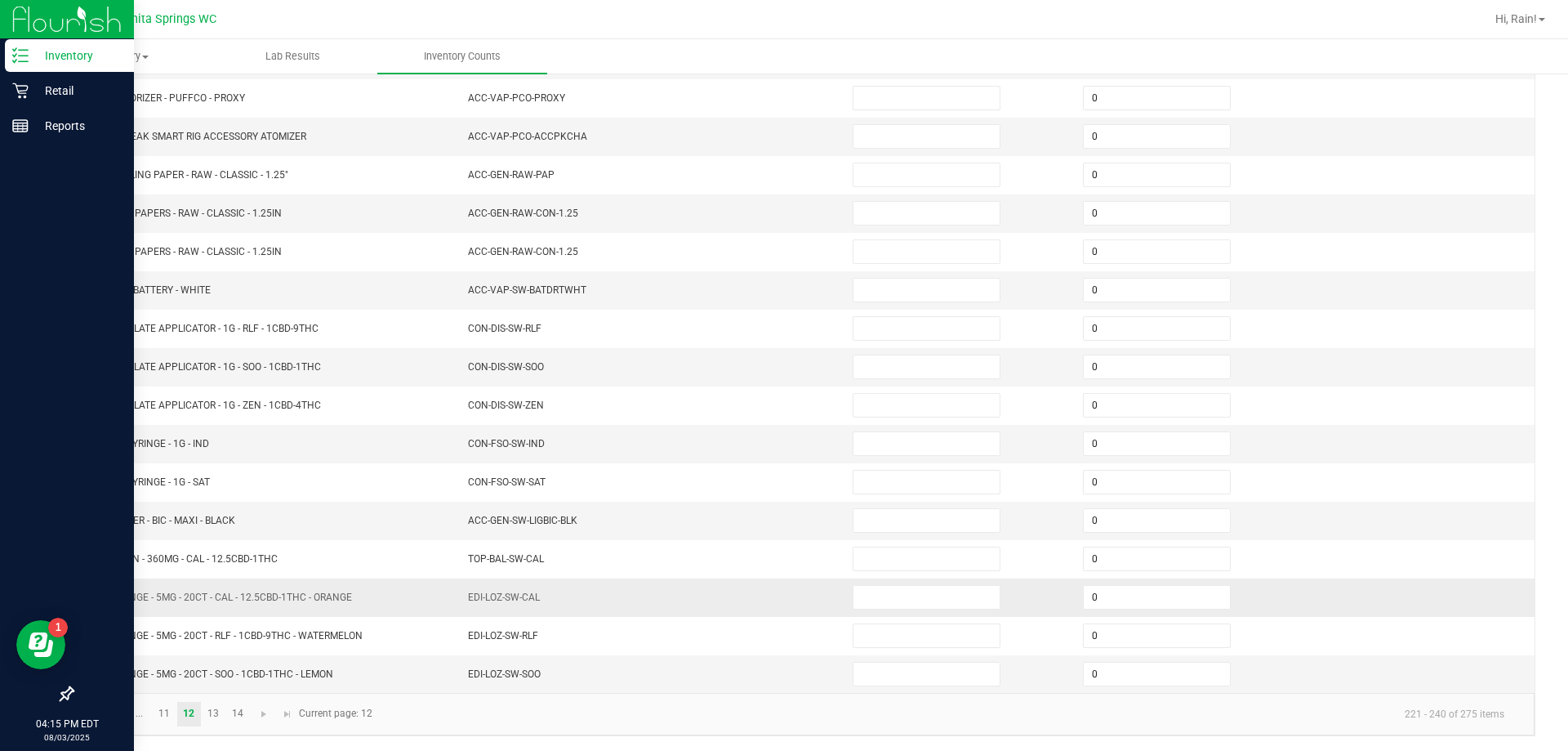 scroll, scrollTop: 346, scrollLeft: 0, axis: vertical 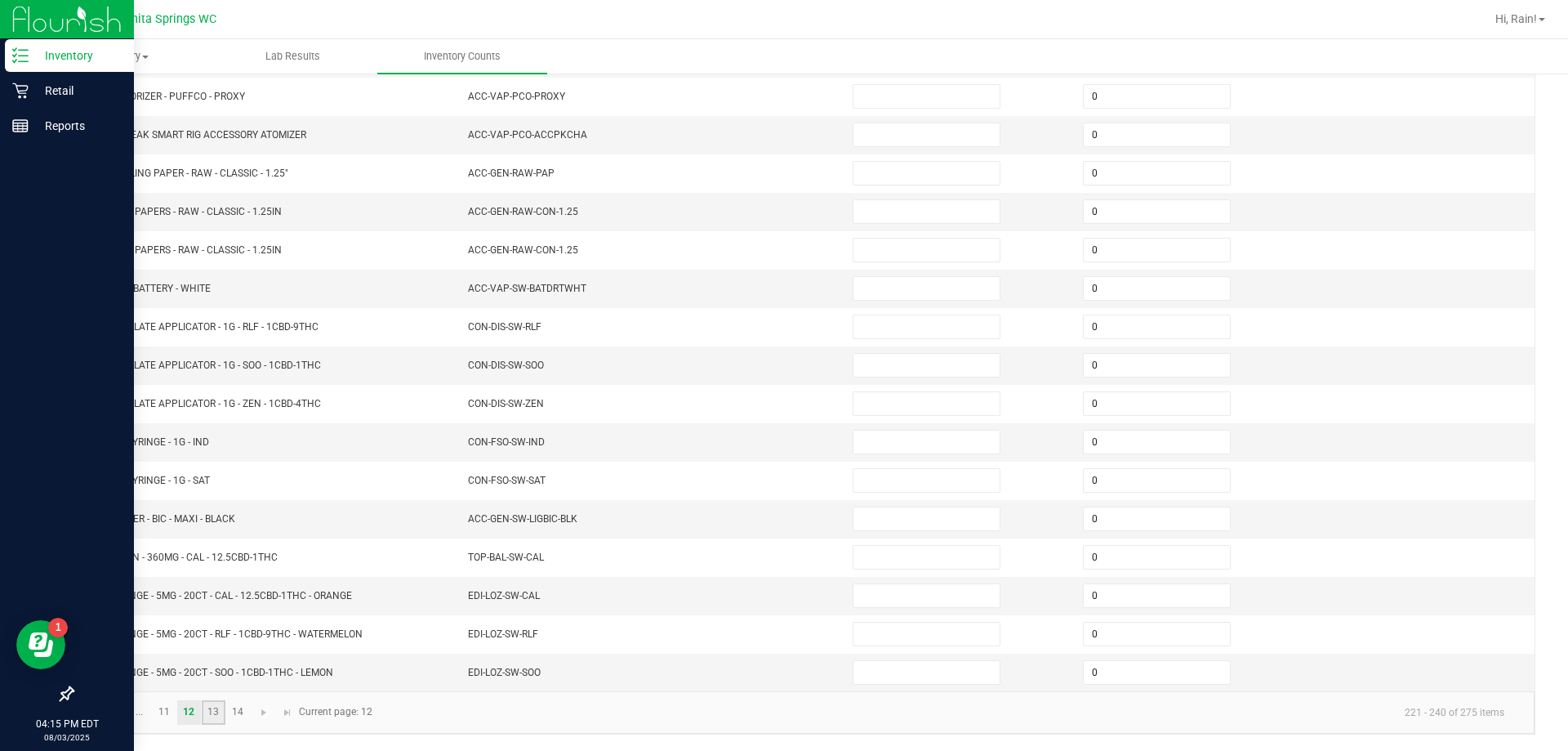 click on "13" 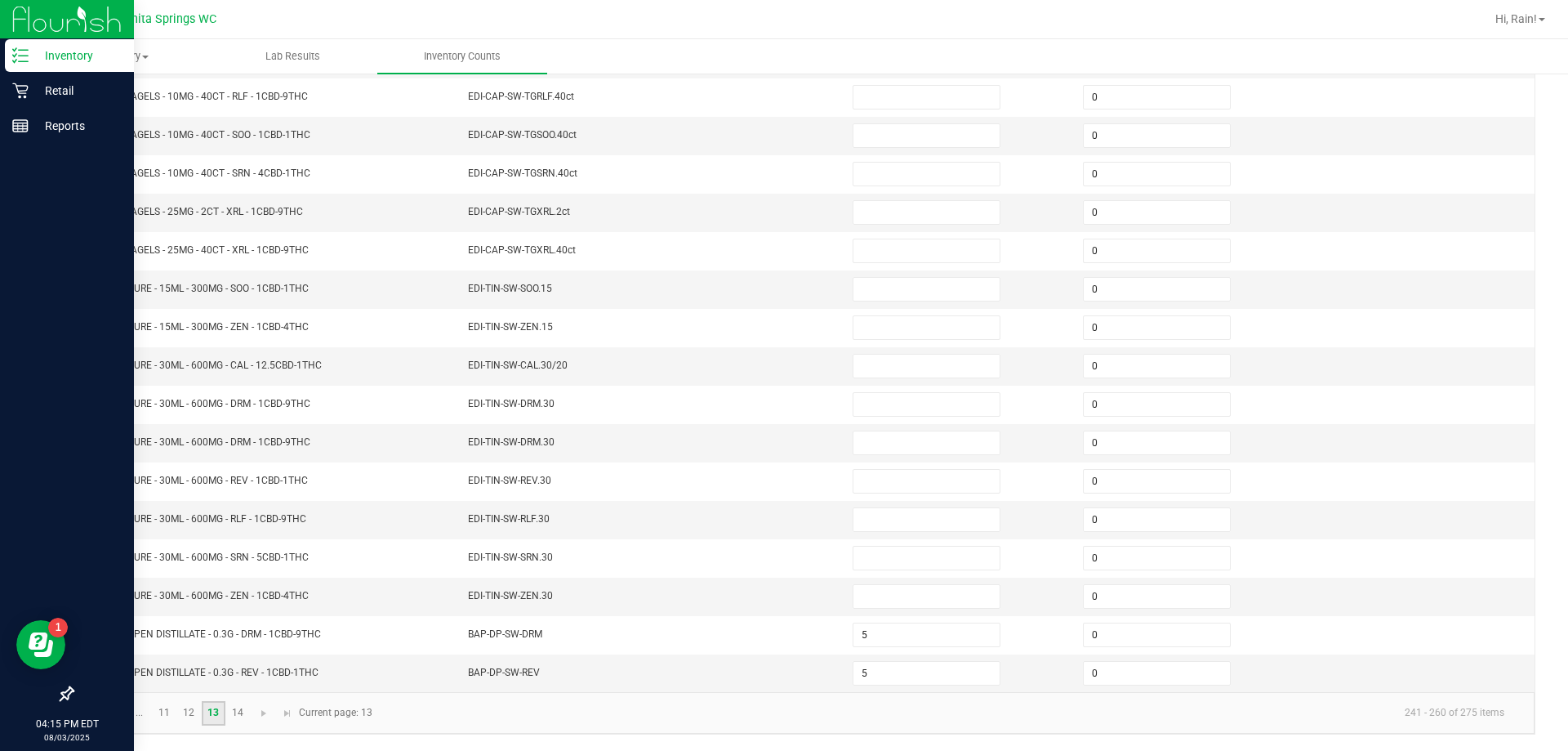 scroll, scrollTop: 339, scrollLeft: 0, axis: vertical 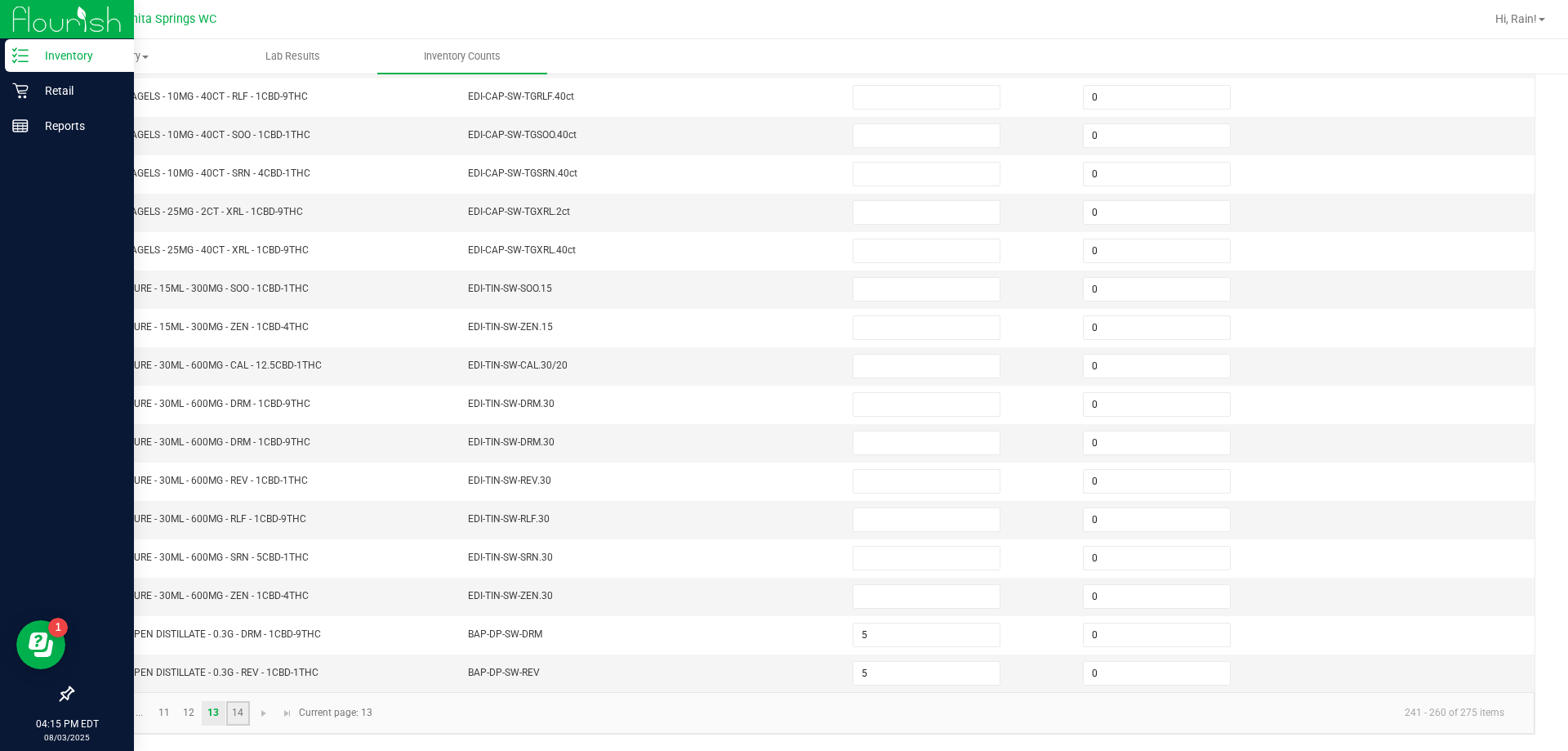 click on "14" 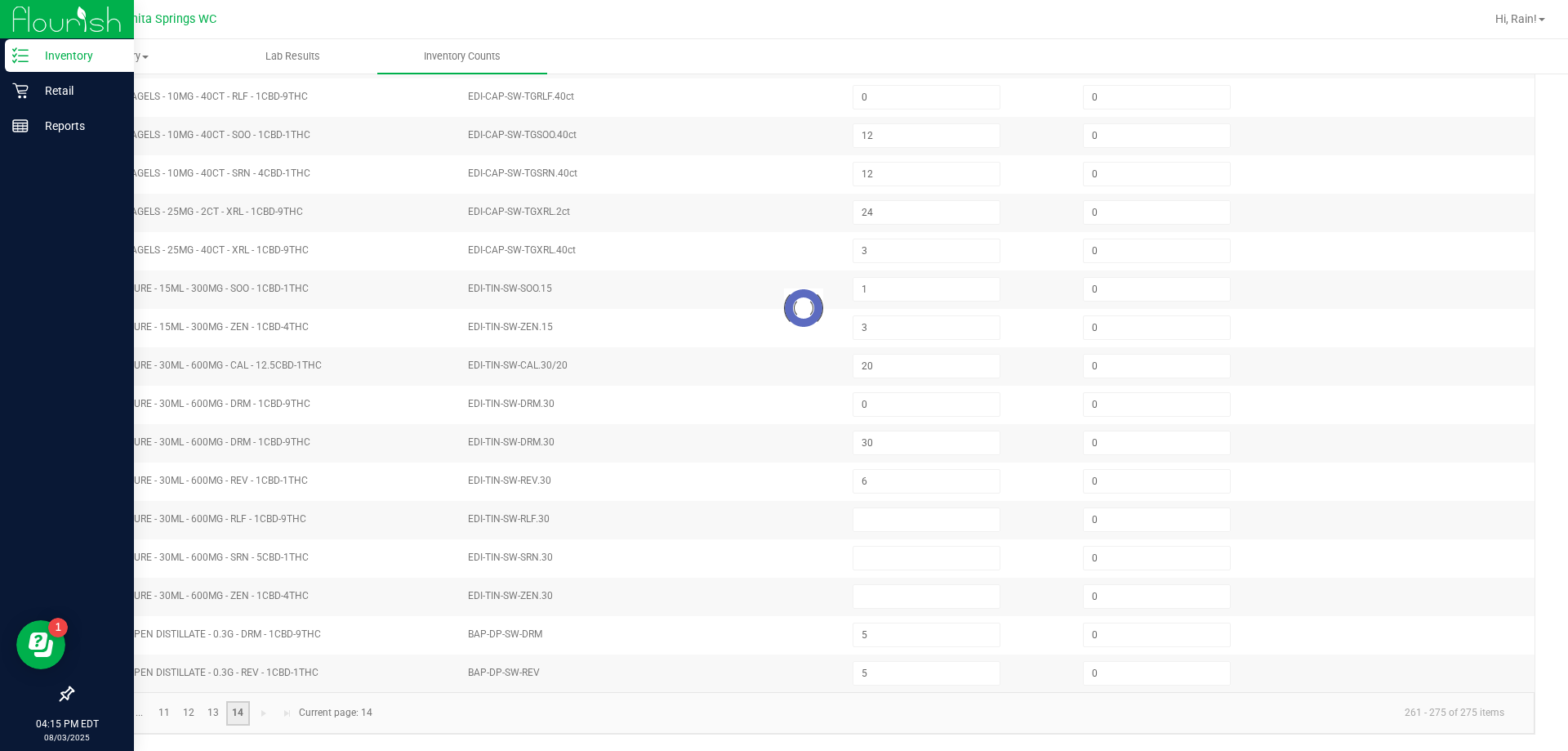 scroll, scrollTop: 154, scrollLeft: 0, axis: vertical 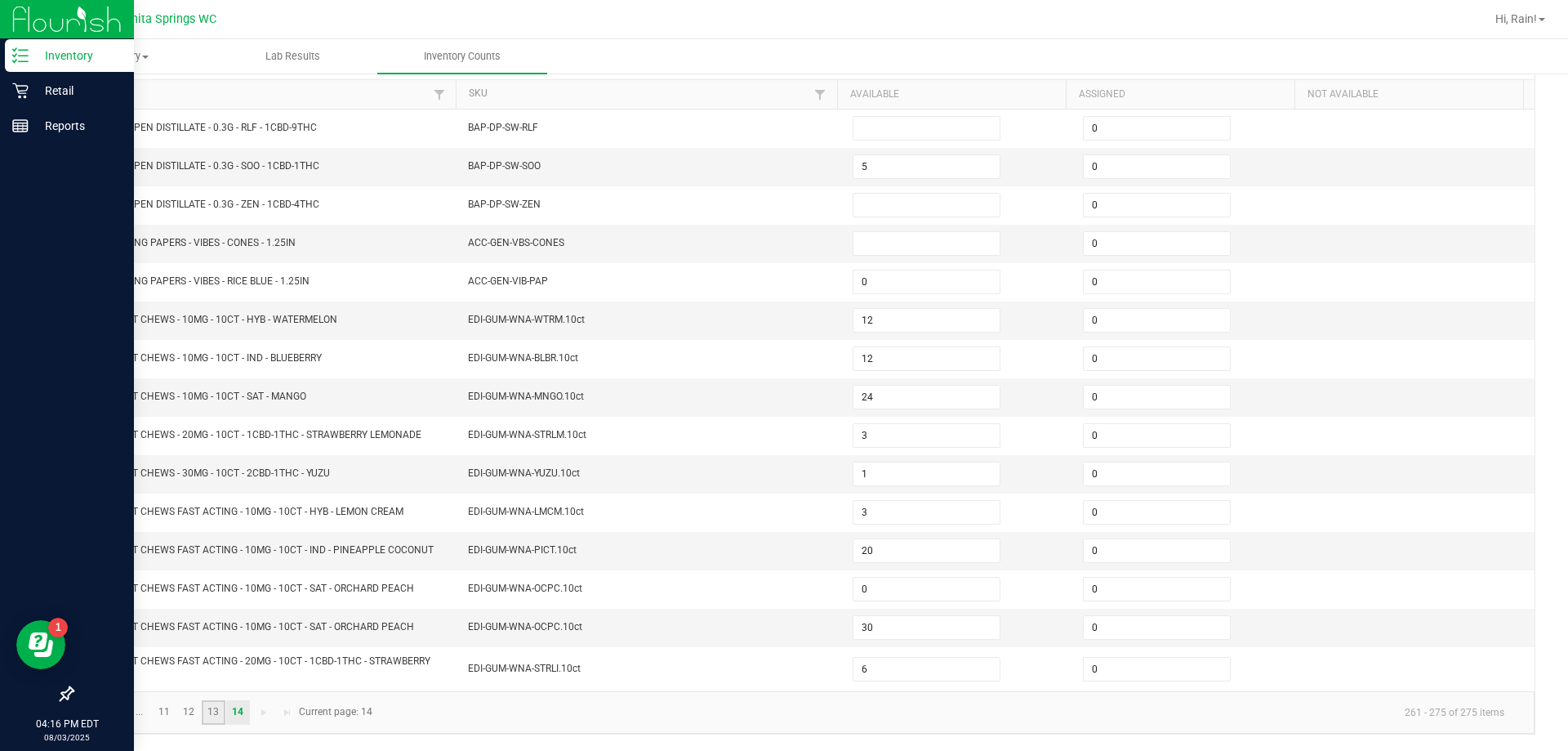 click on "13" 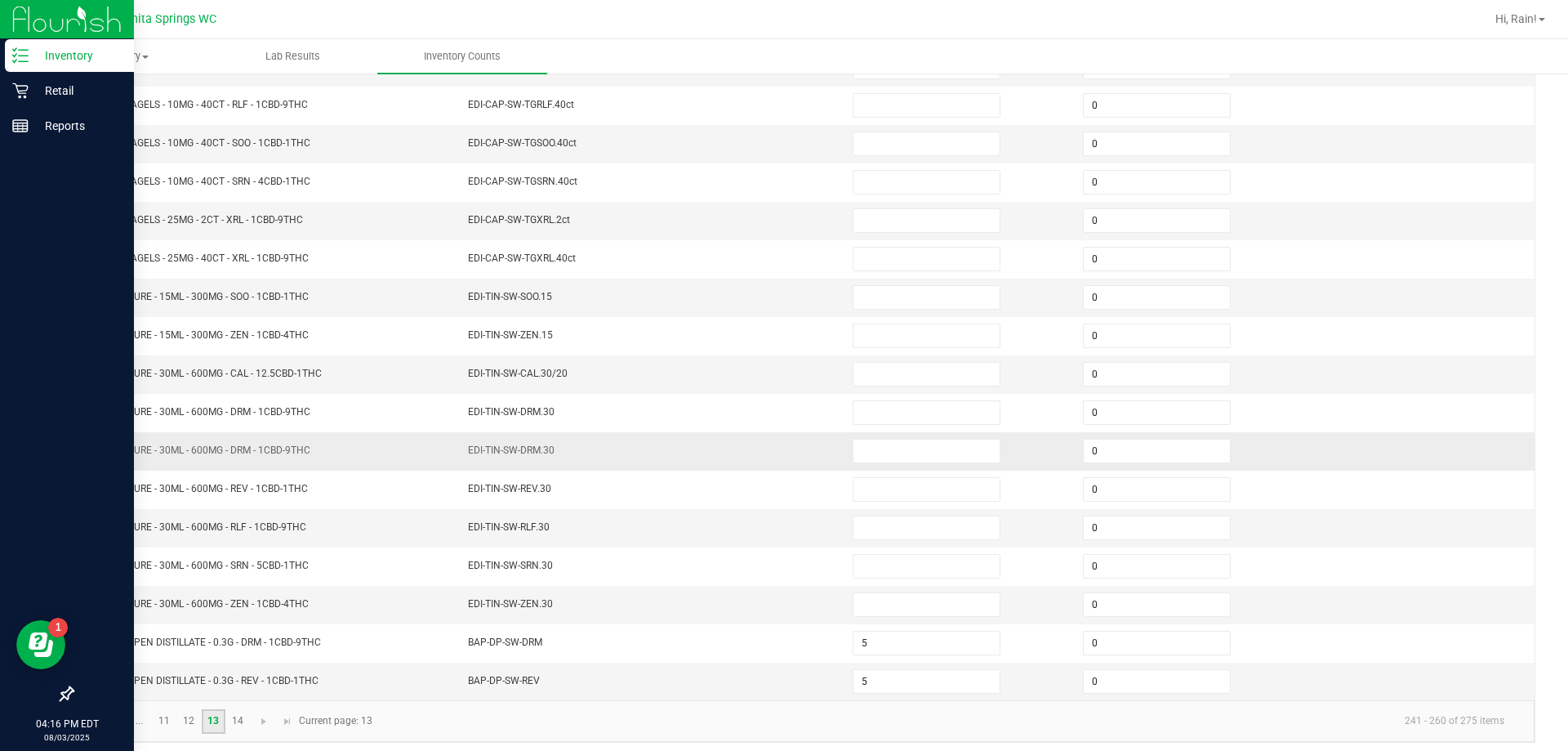 scroll, scrollTop: 339, scrollLeft: 0, axis: vertical 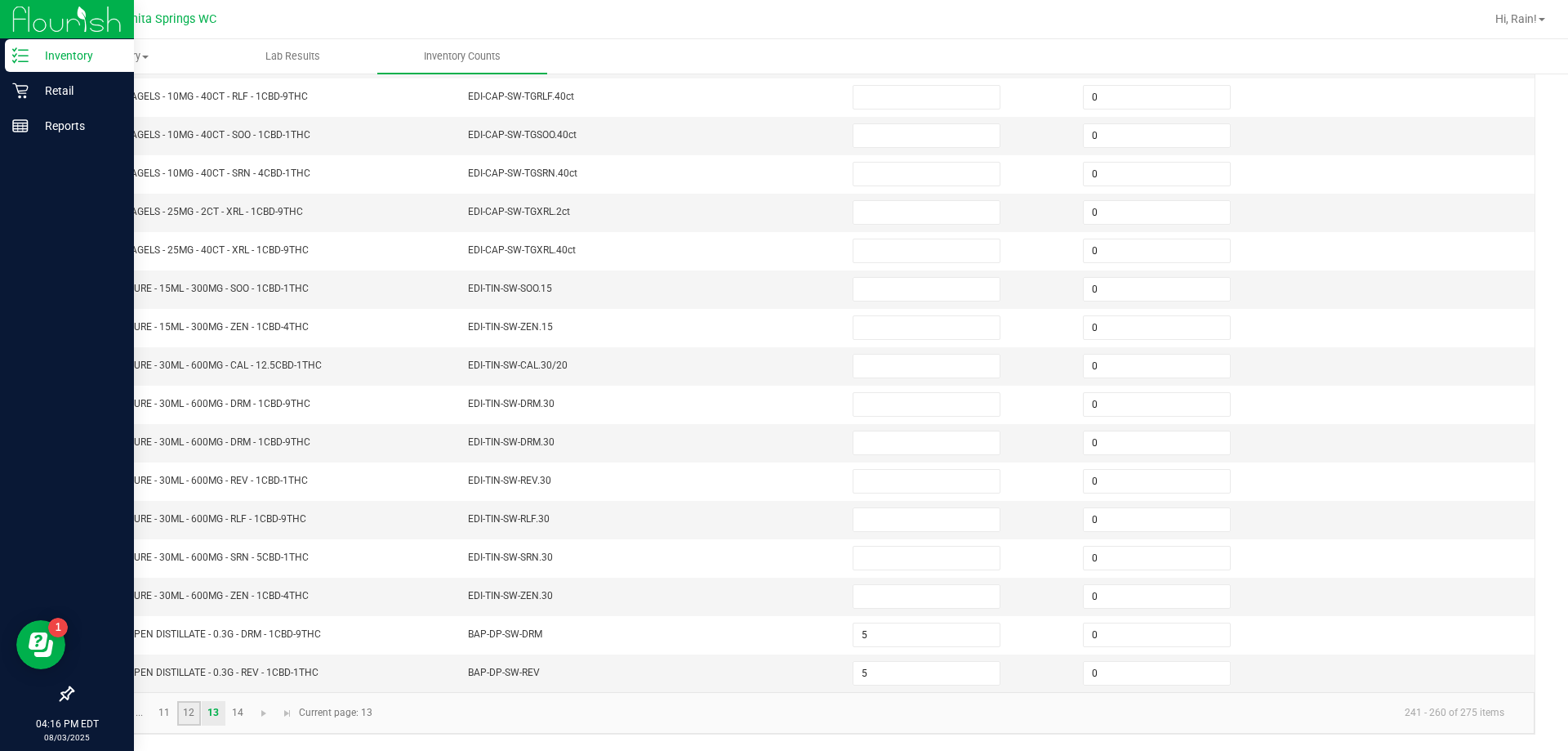 click on "12" 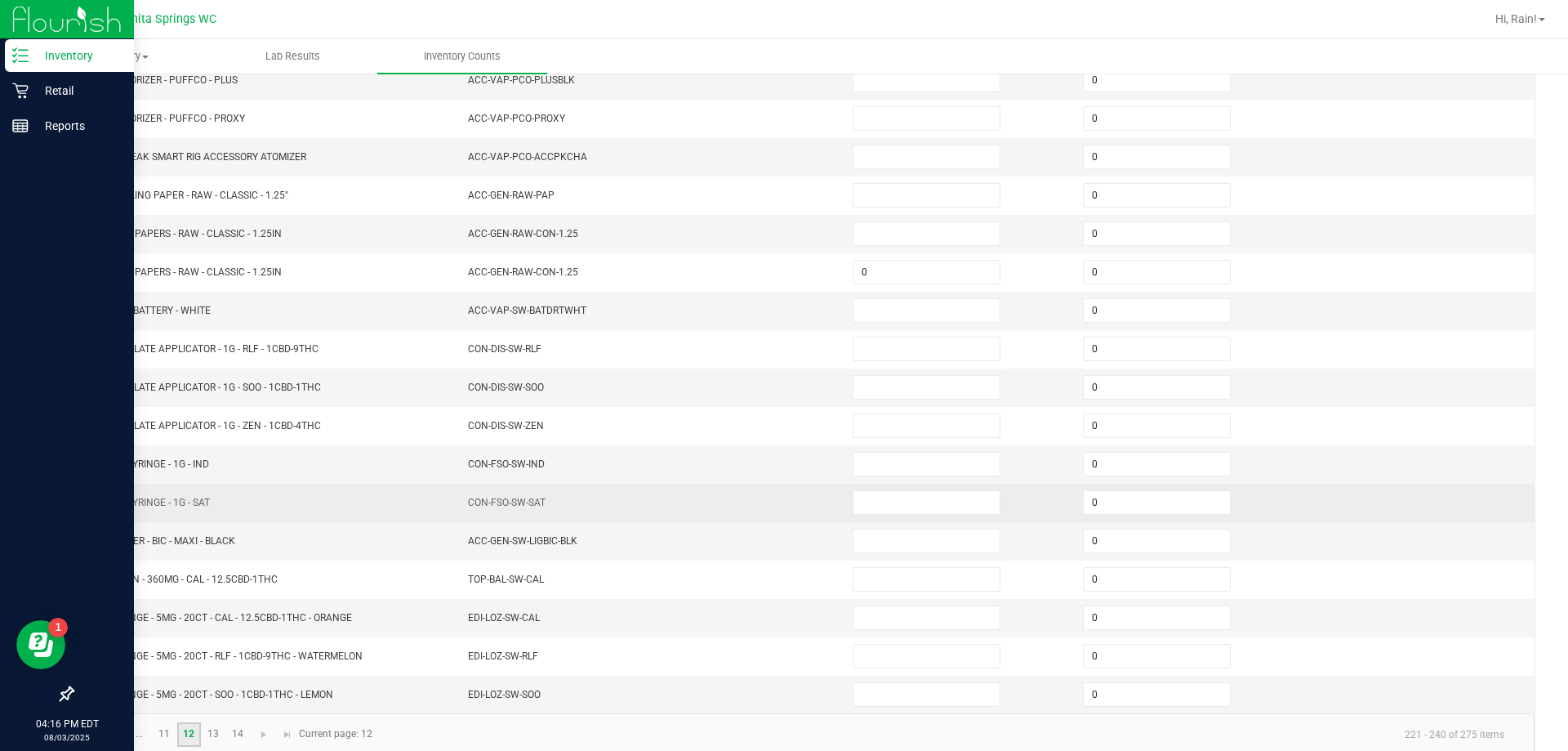 scroll, scrollTop: 346, scrollLeft: 0, axis: vertical 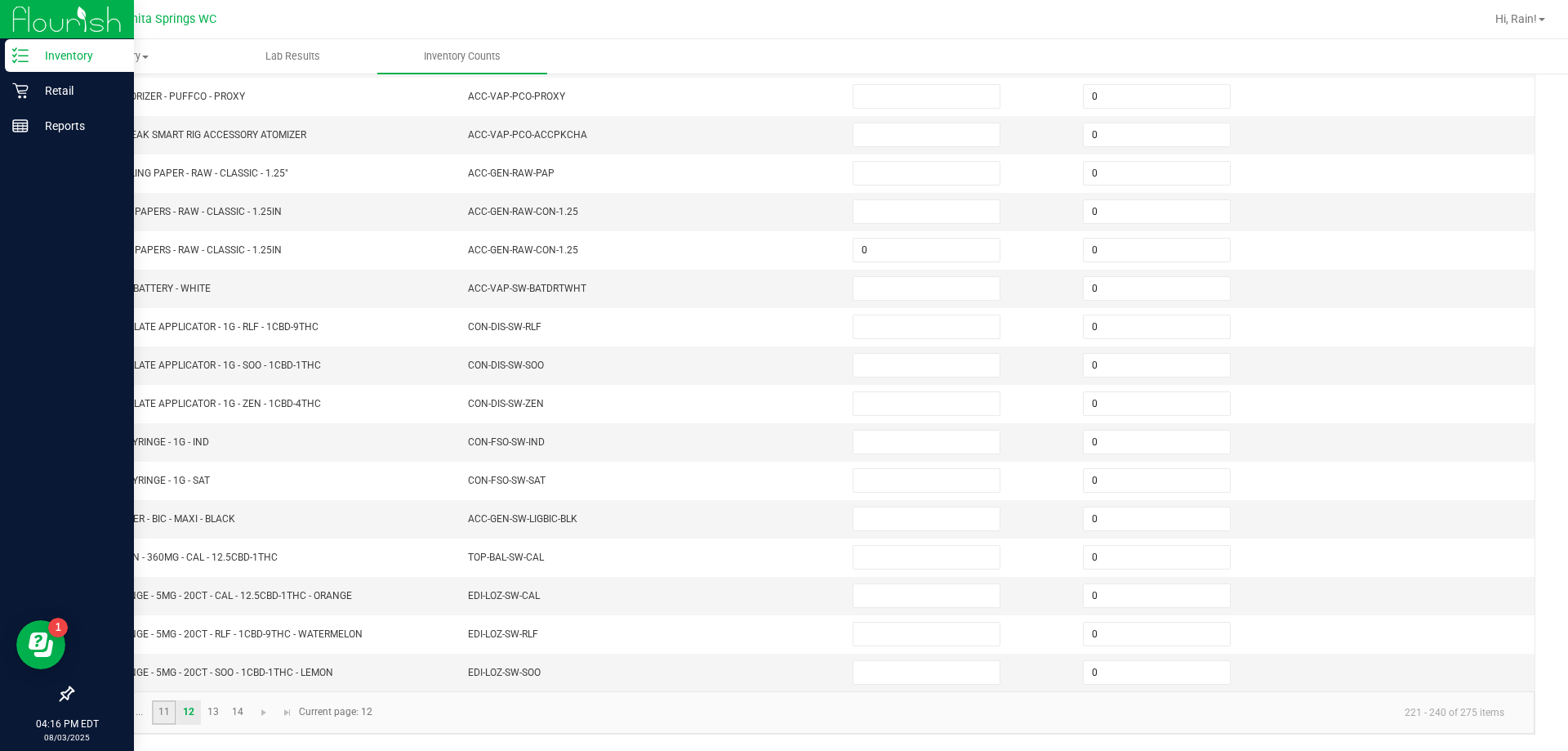 click on "11" 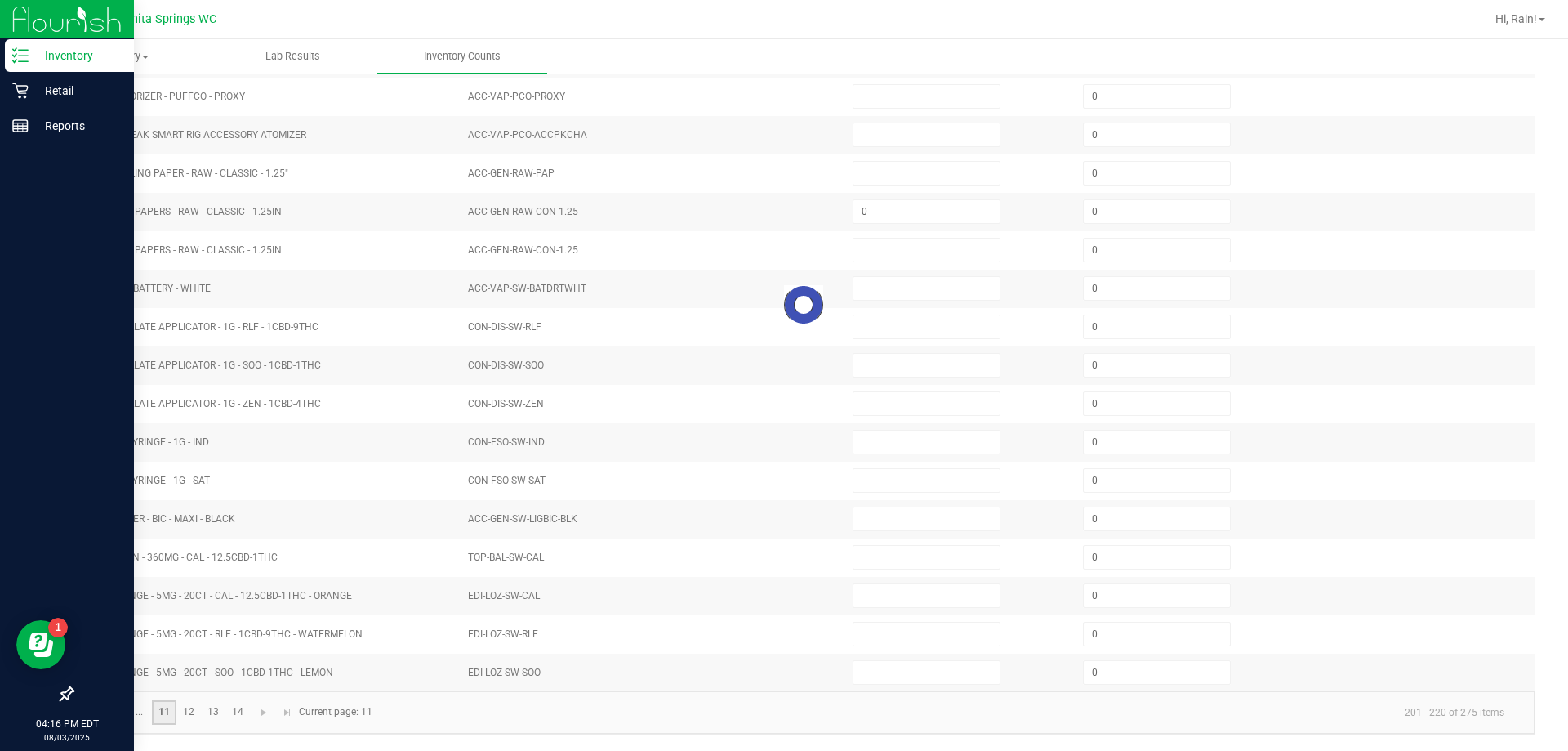 scroll, scrollTop: 339, scrollLeft: 0, axis: vertical 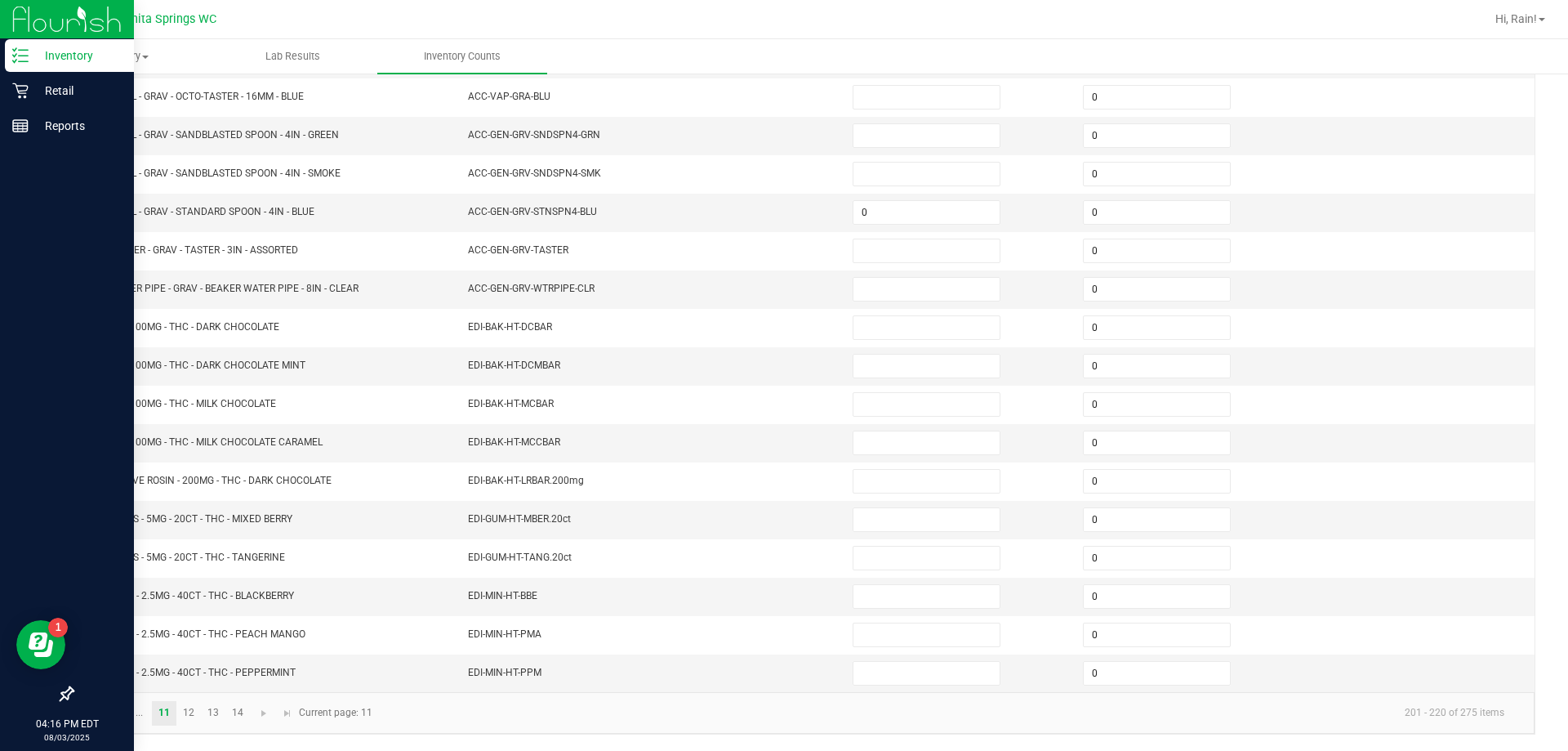 click 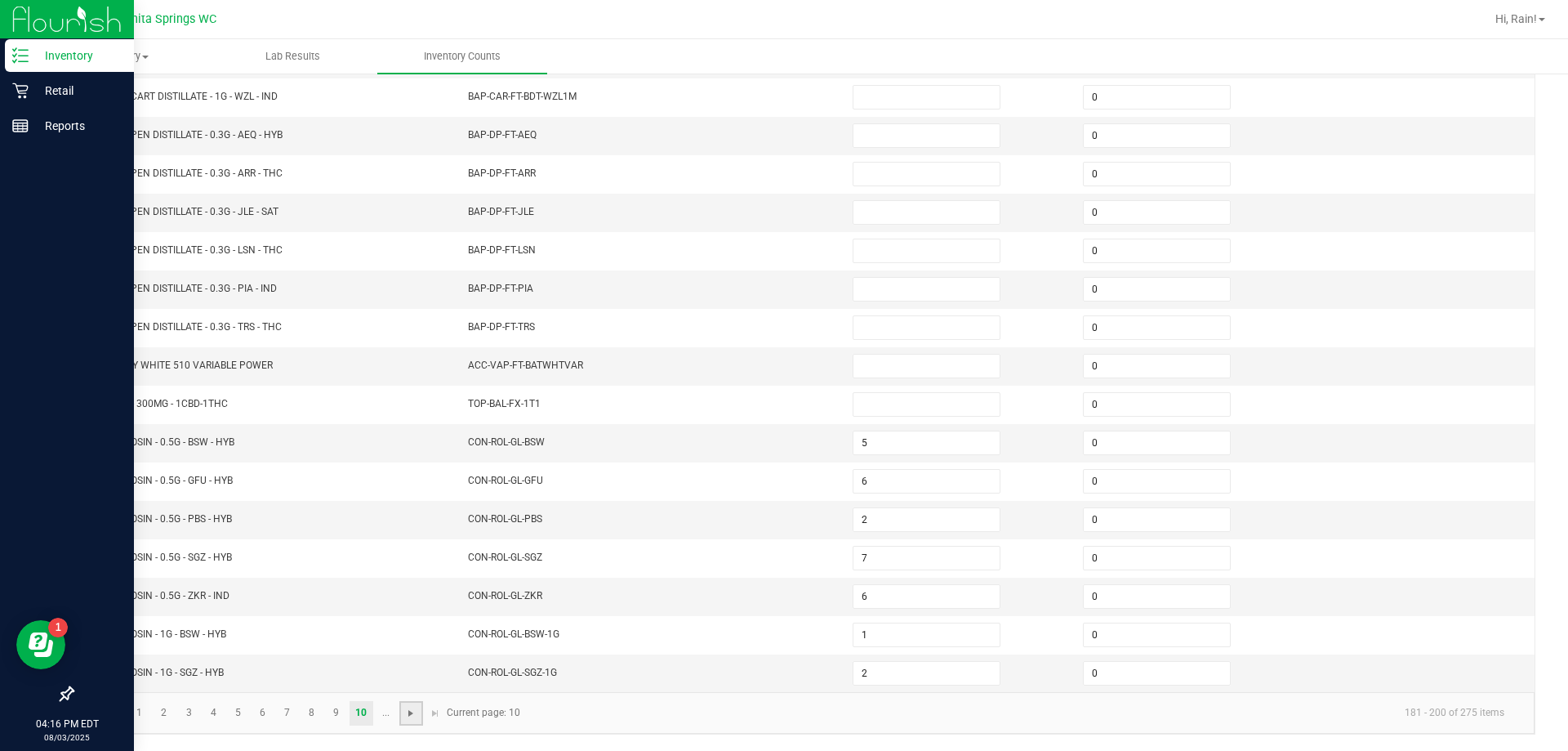 click 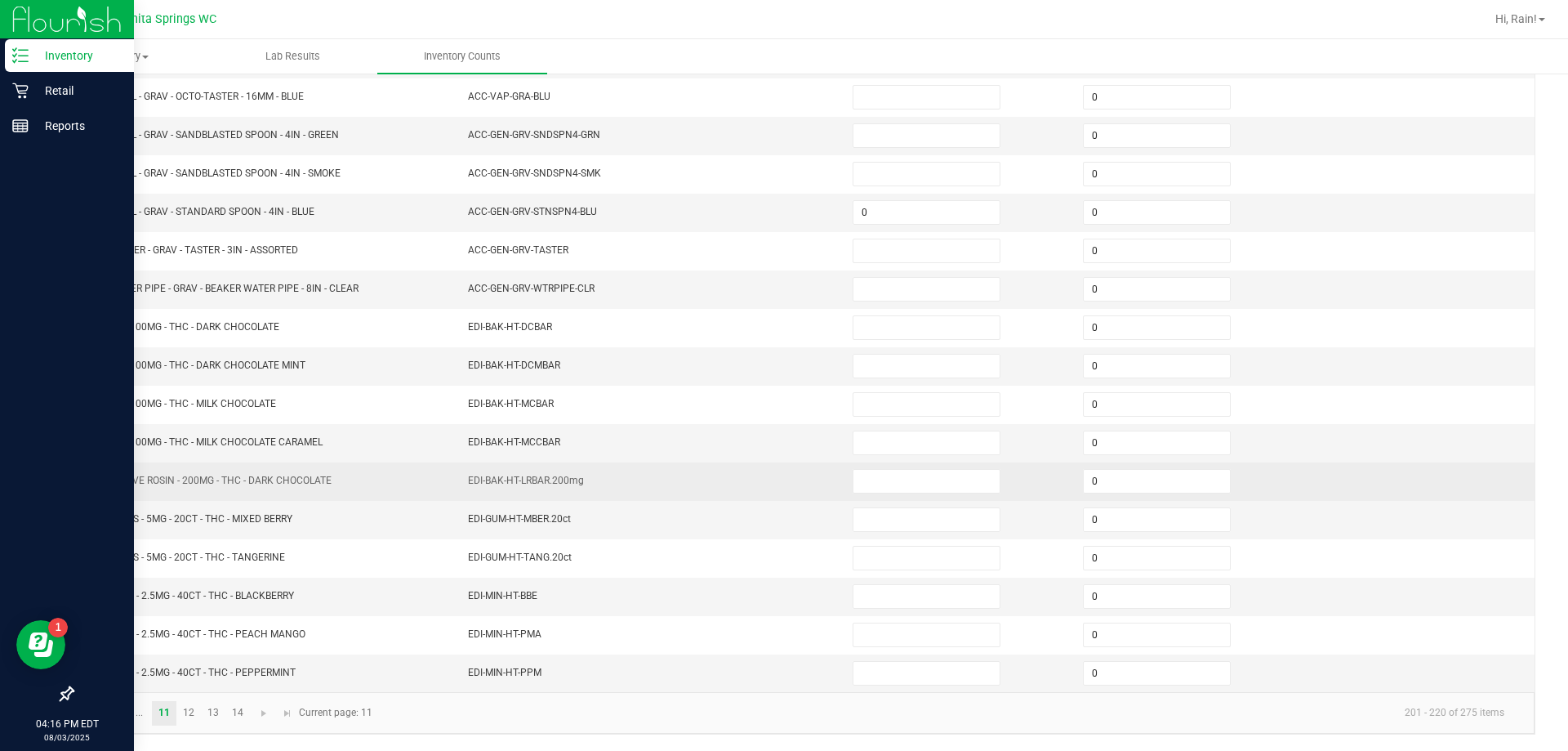click on "EDI-BAK-HT-LRBAR.200mg" at bounding box center (650, 481) 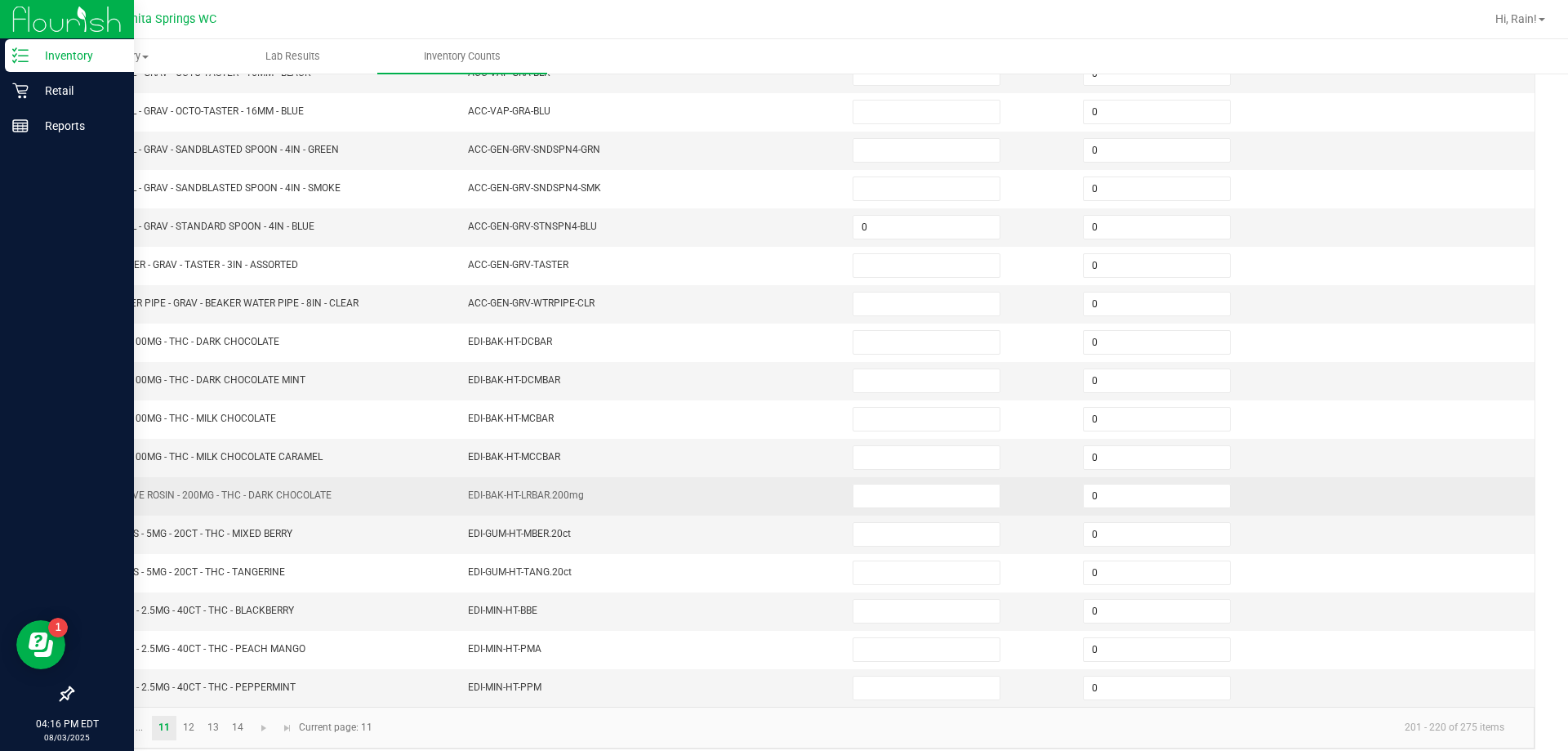 scroll, scrollTop: 339, scrollLeft: 0, axis: vertical 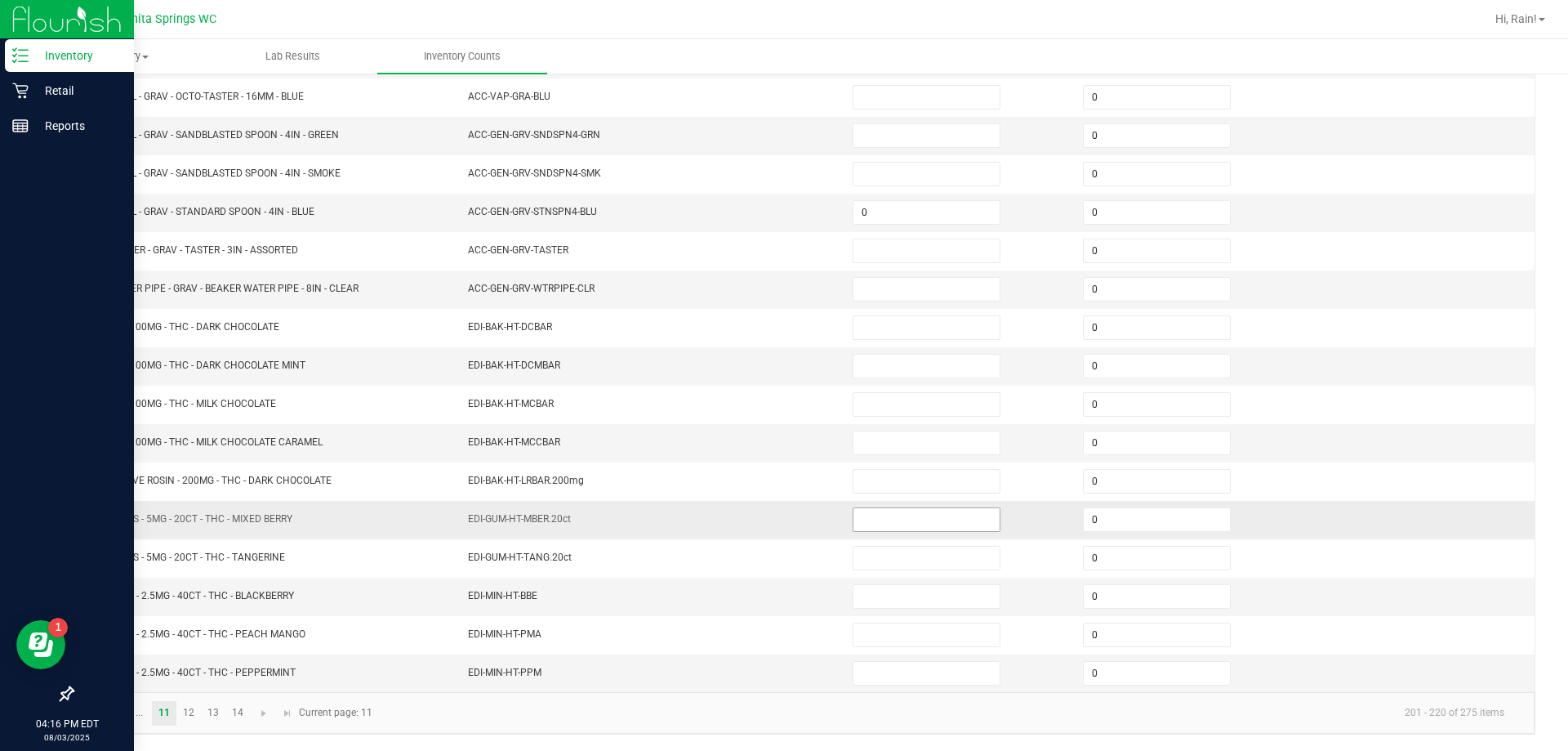 click at bounding box center (926, 520) 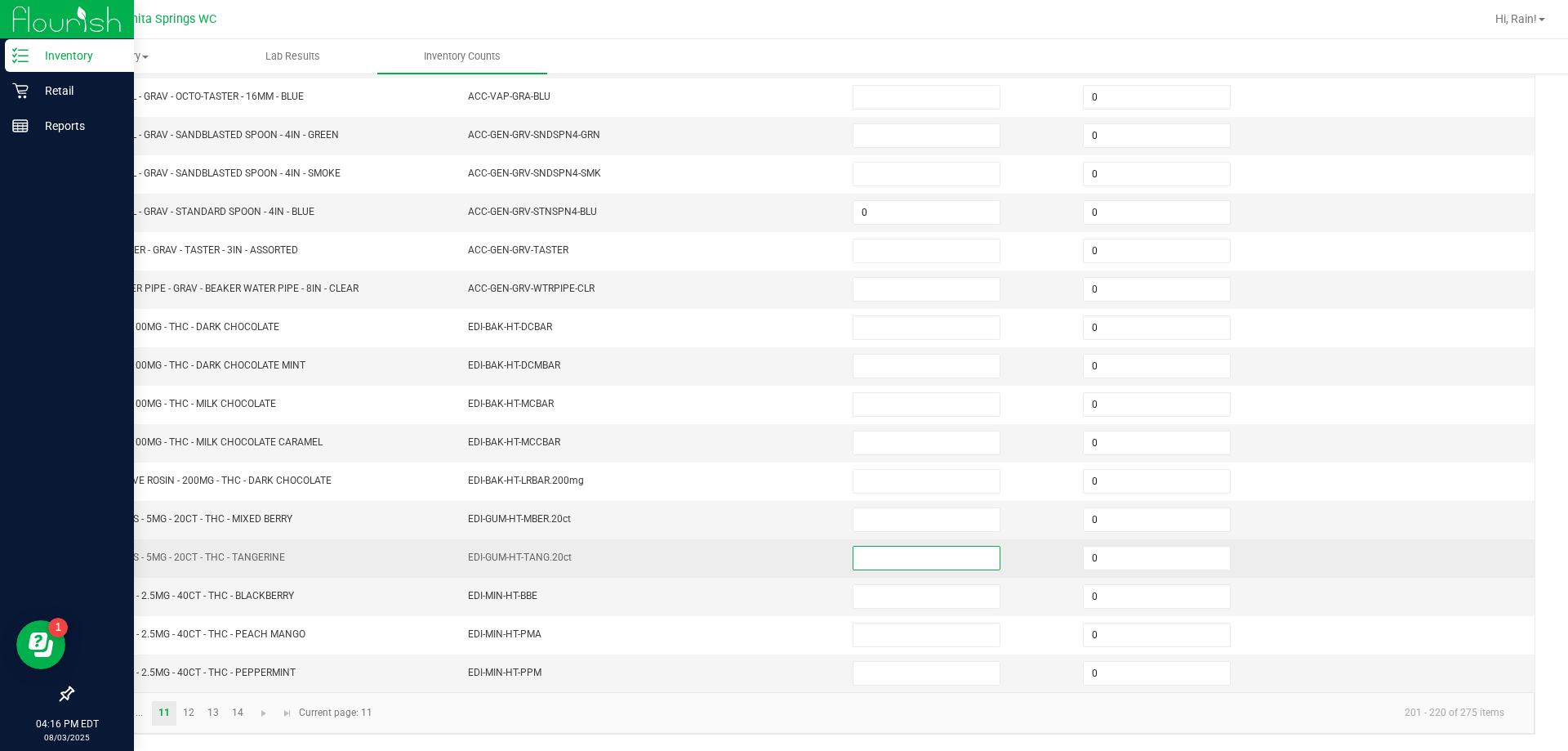 click at bounding box center [926, 558] 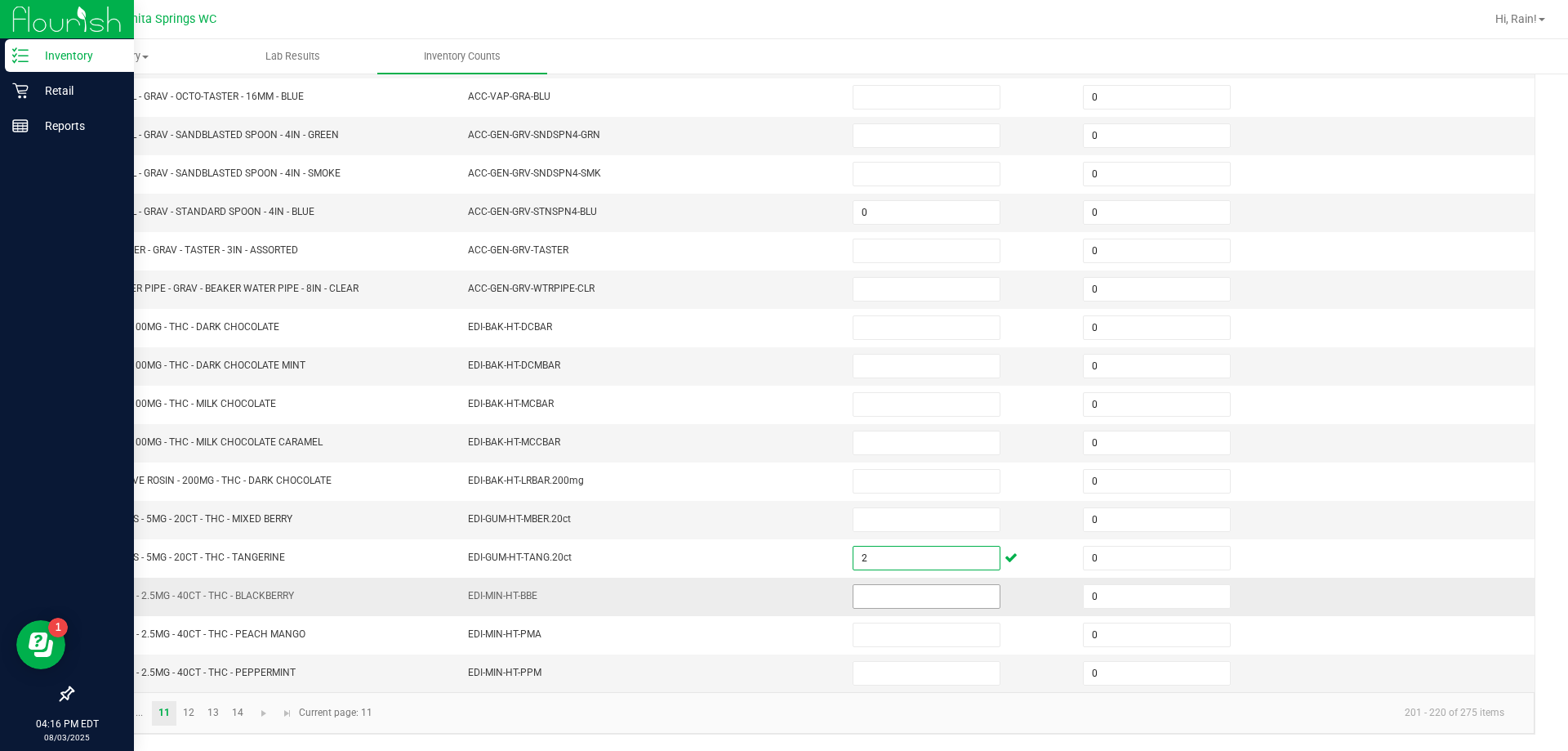 click at bounding box center [926, 597] 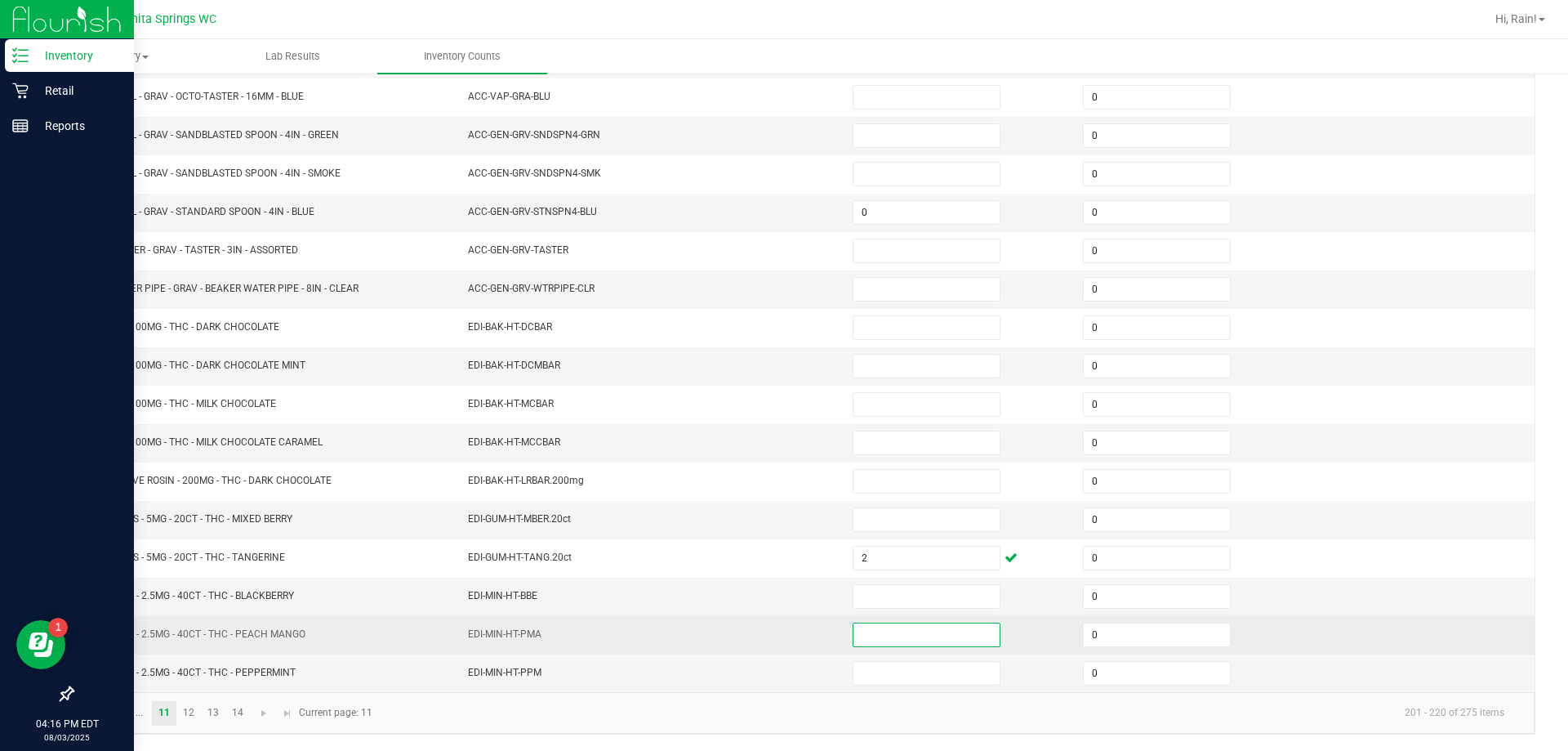 click at bounding box center [926, 635] 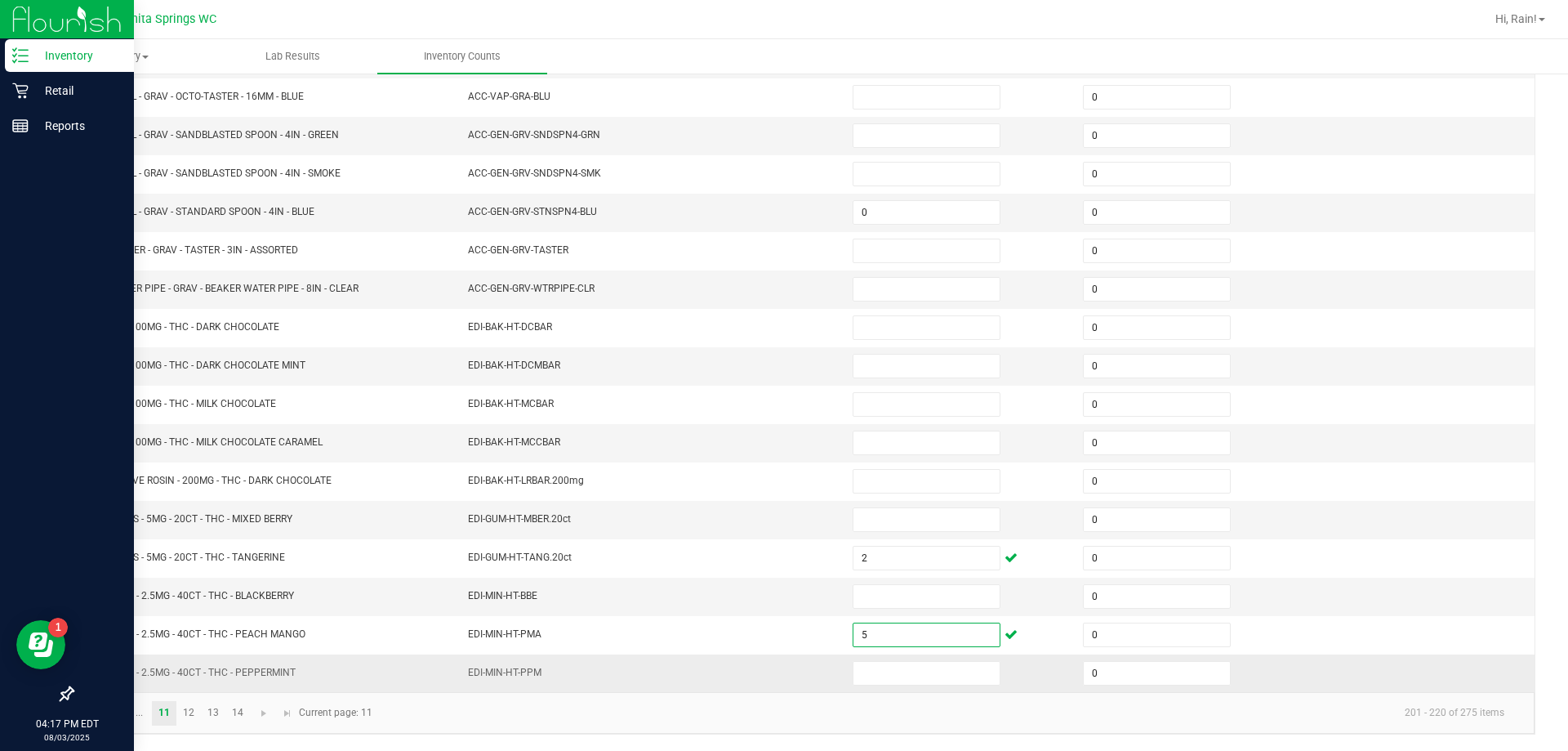 click on "EDI-MIN-HT-PPM" at bounding box center [650, 673] 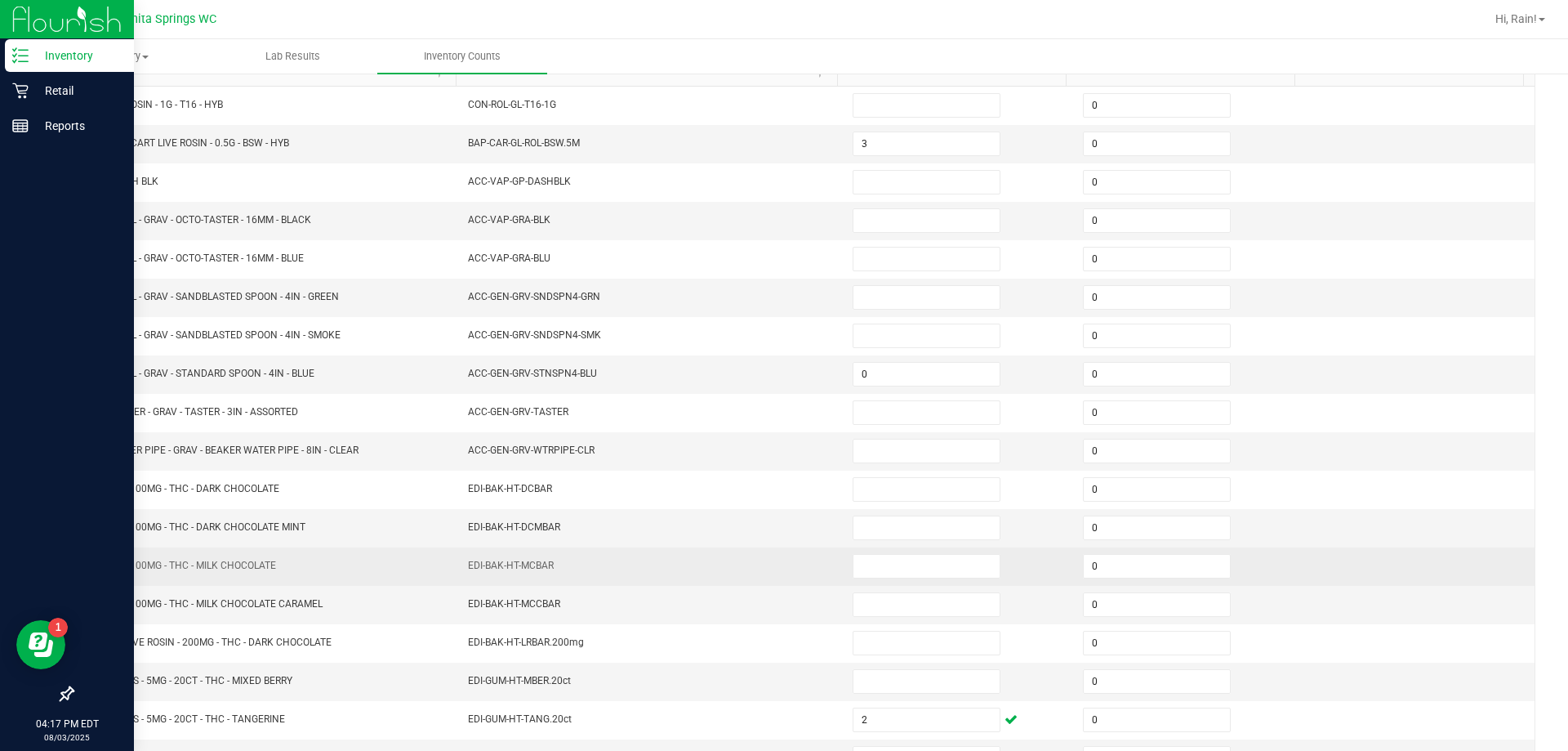 scroll, scrollTop: 176, scrollLeft: 0, axis: vertical 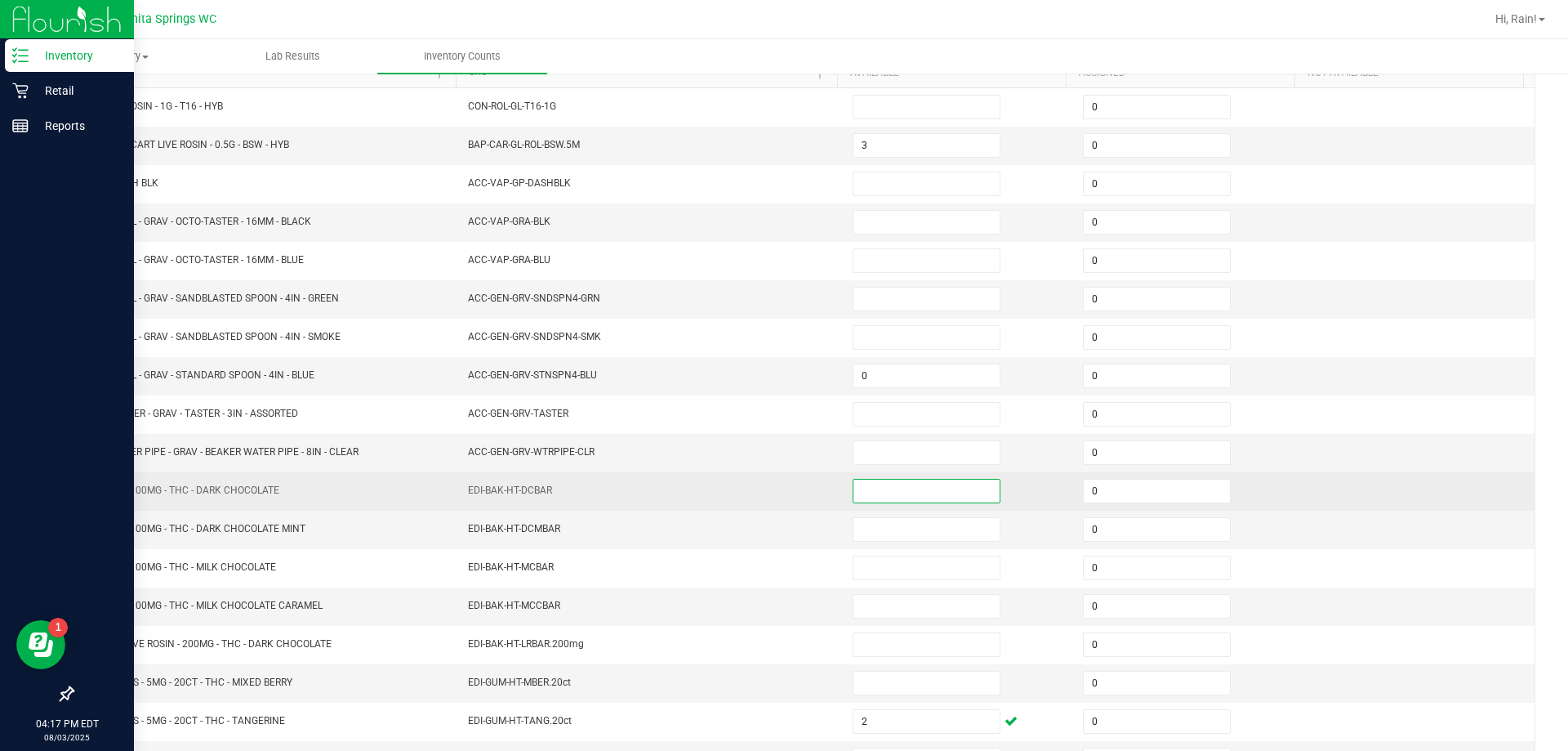 click at bounding box center [926, 491] 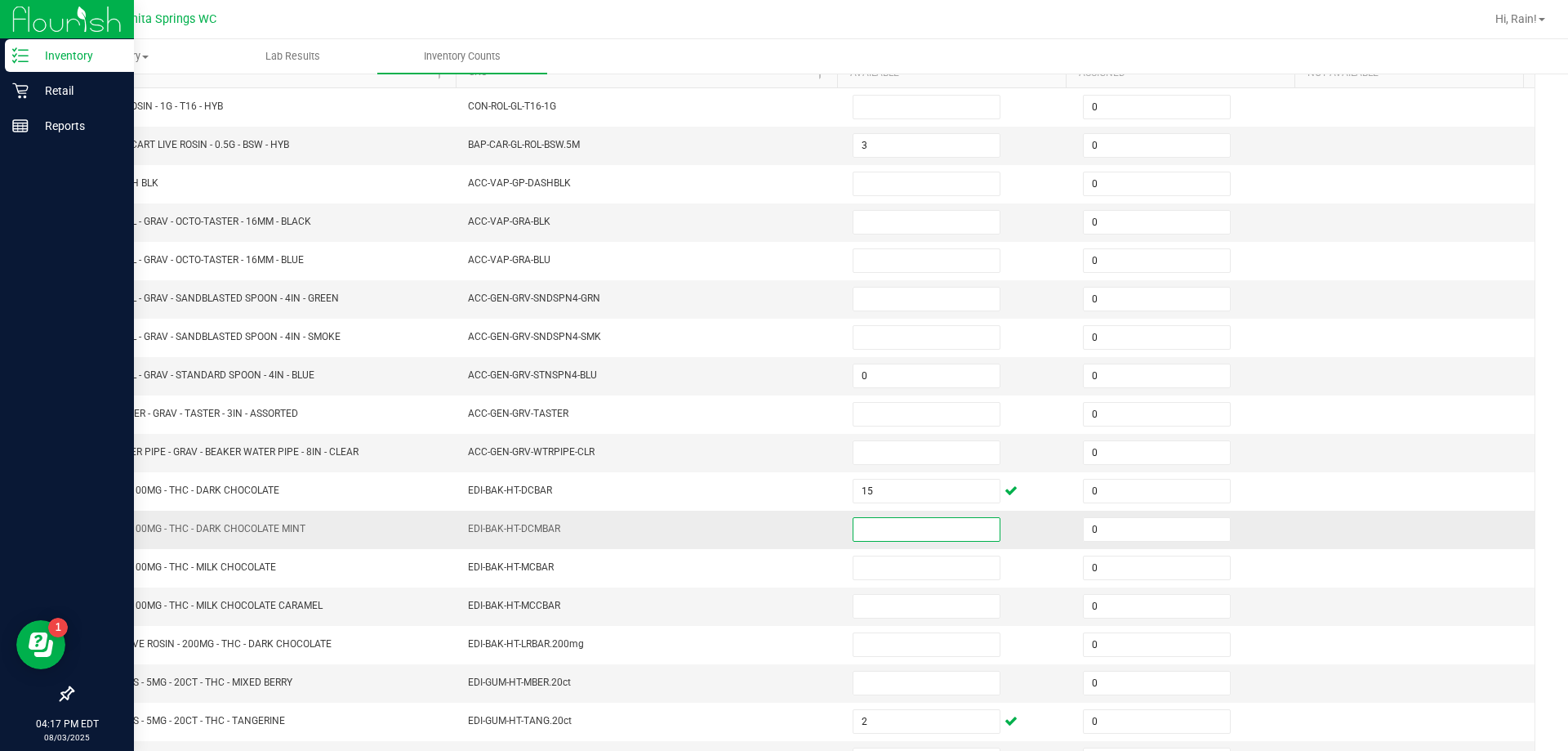 click at bounding box center (926, 530) 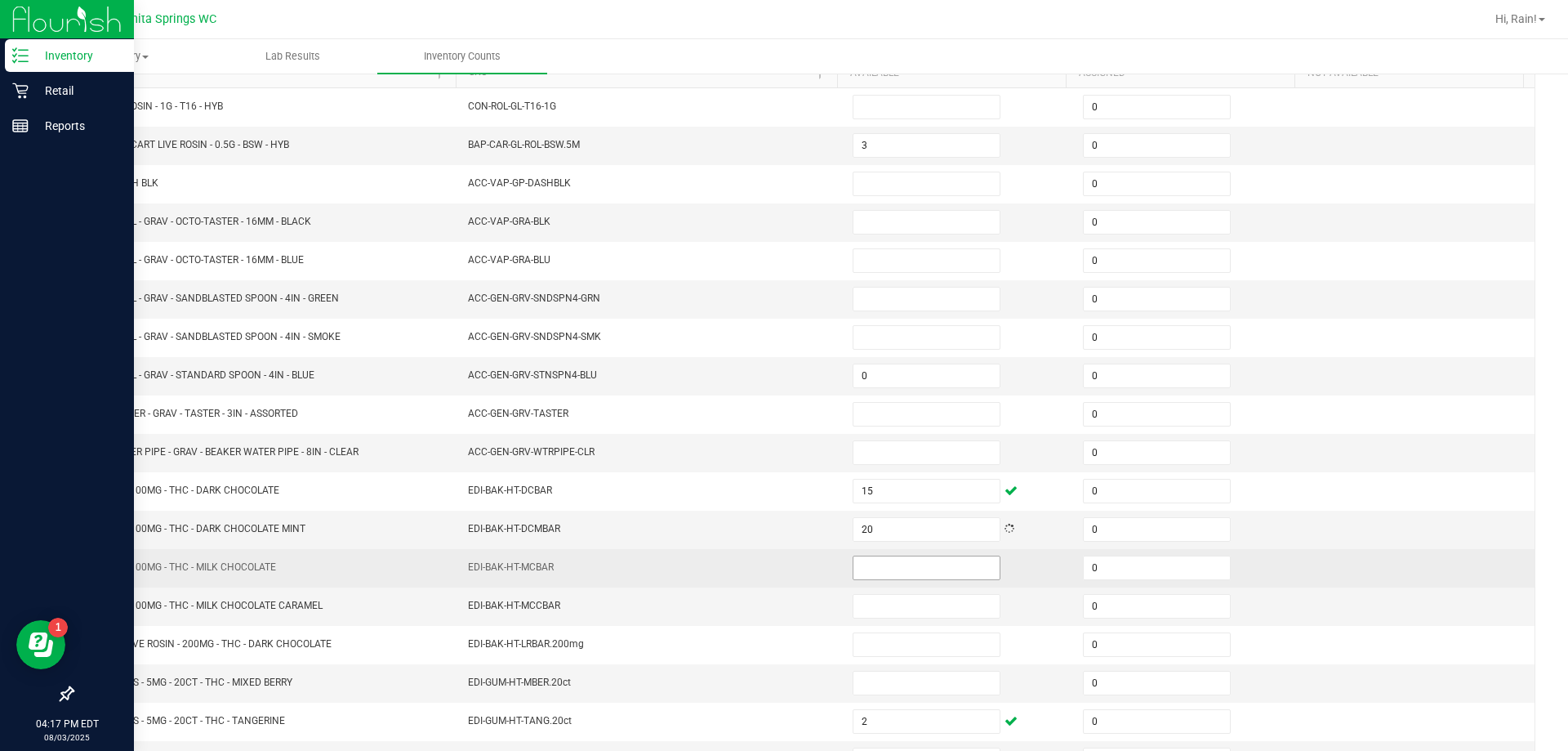 drag, startPoint x: 870, startPoint y: 555, endPoint x: 870, endPoint y: 568, distance: 13 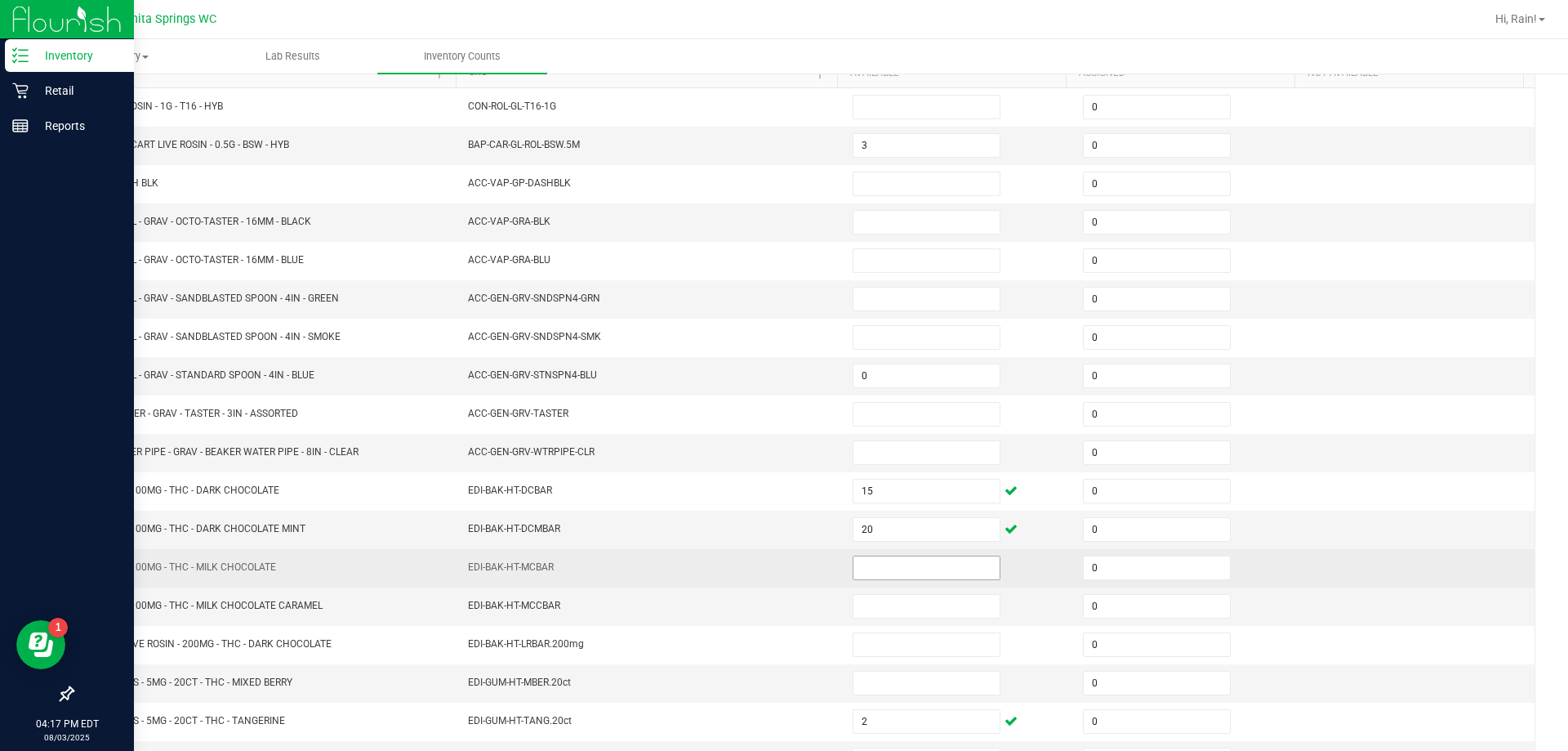 click at bounding box center [926, 568] 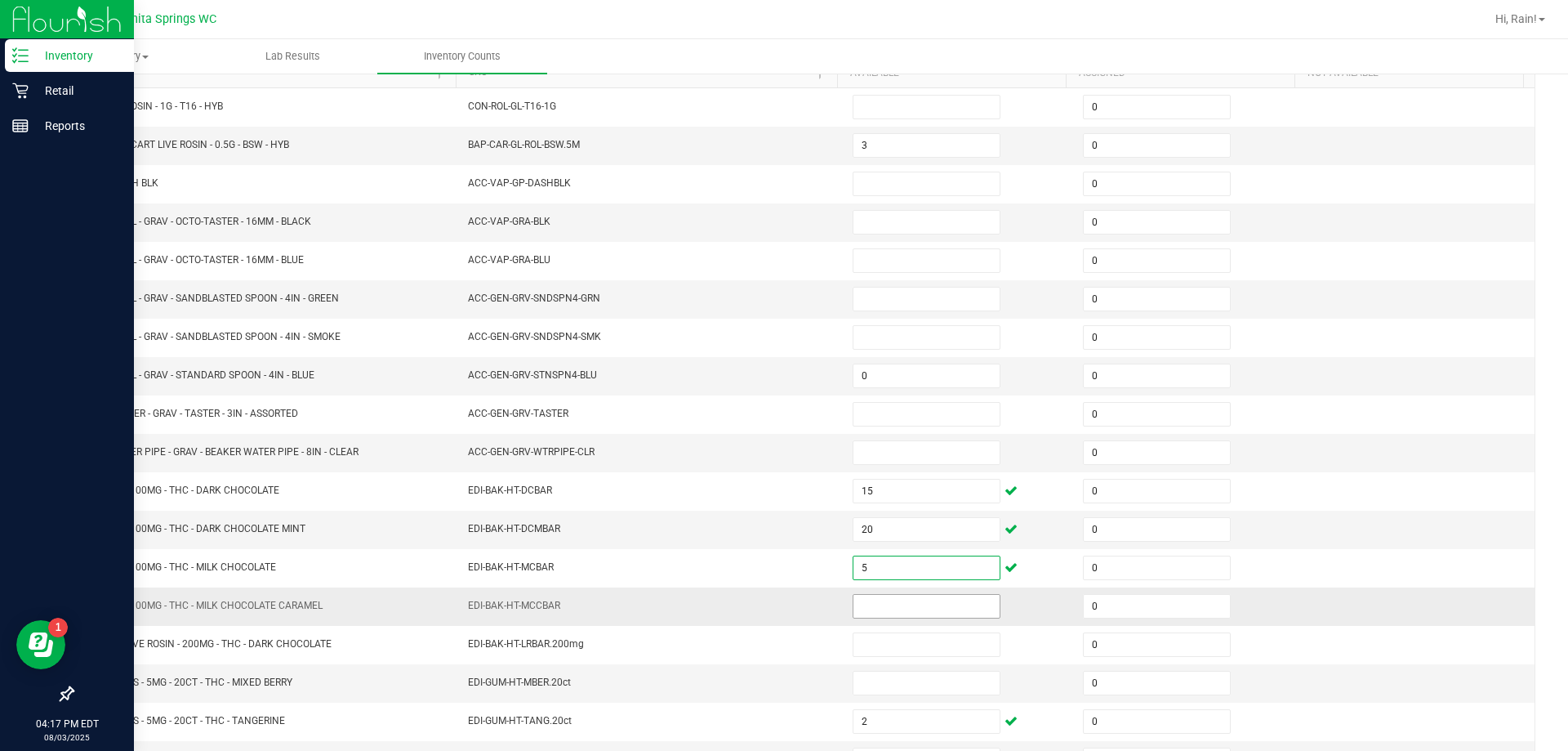 click at bounding box center (926, 606) 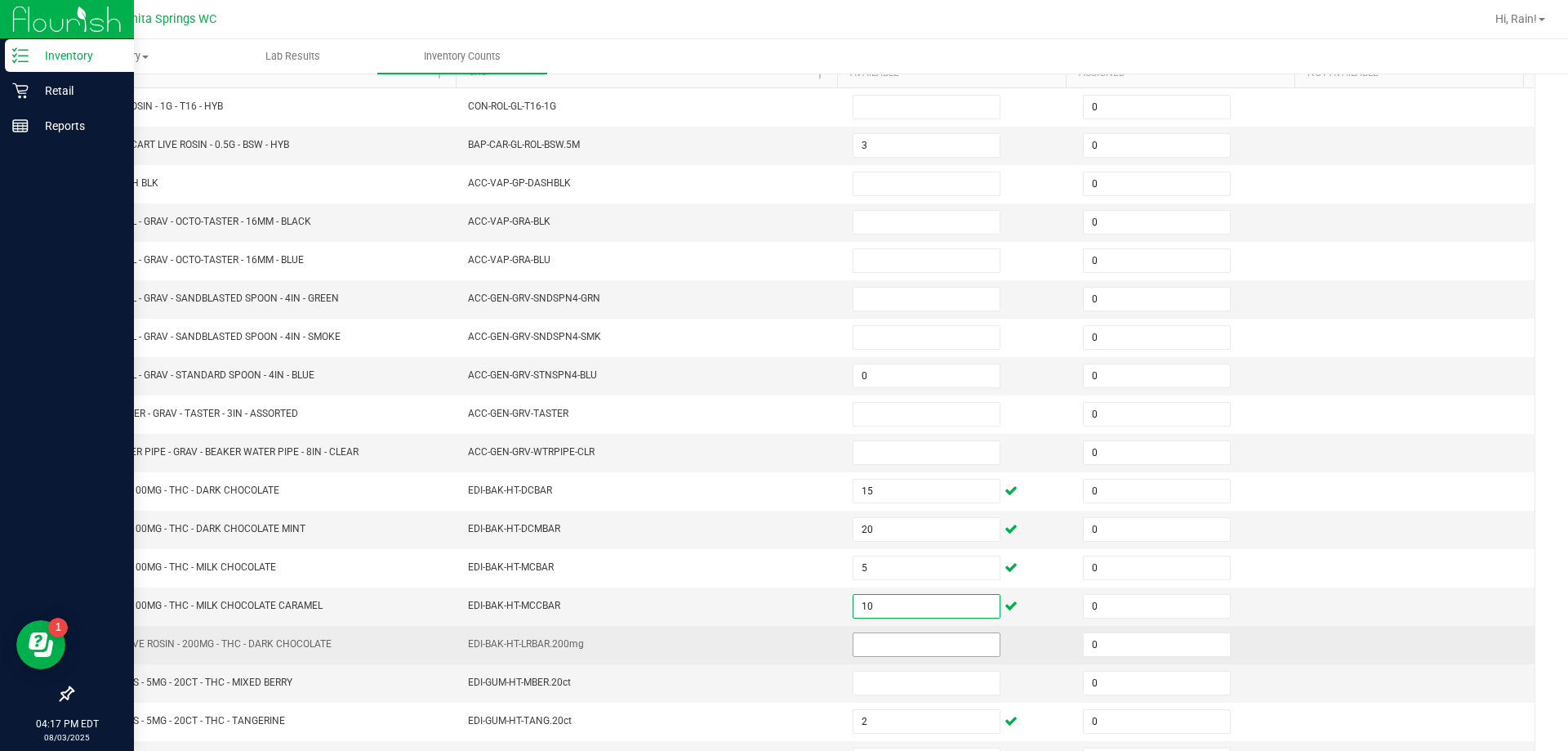 click at bounding box center [926, 645] 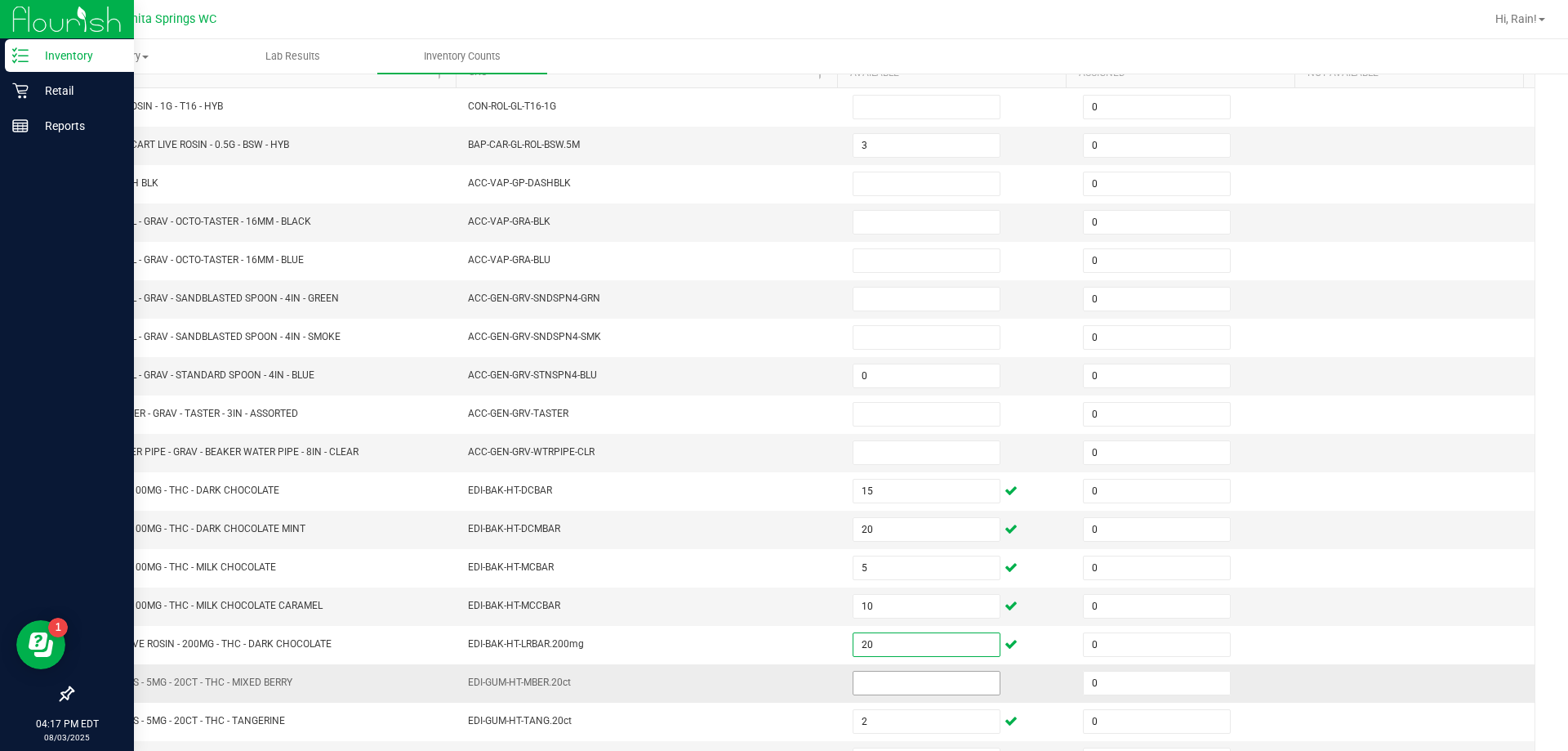 click at bounding box center (926, 683) 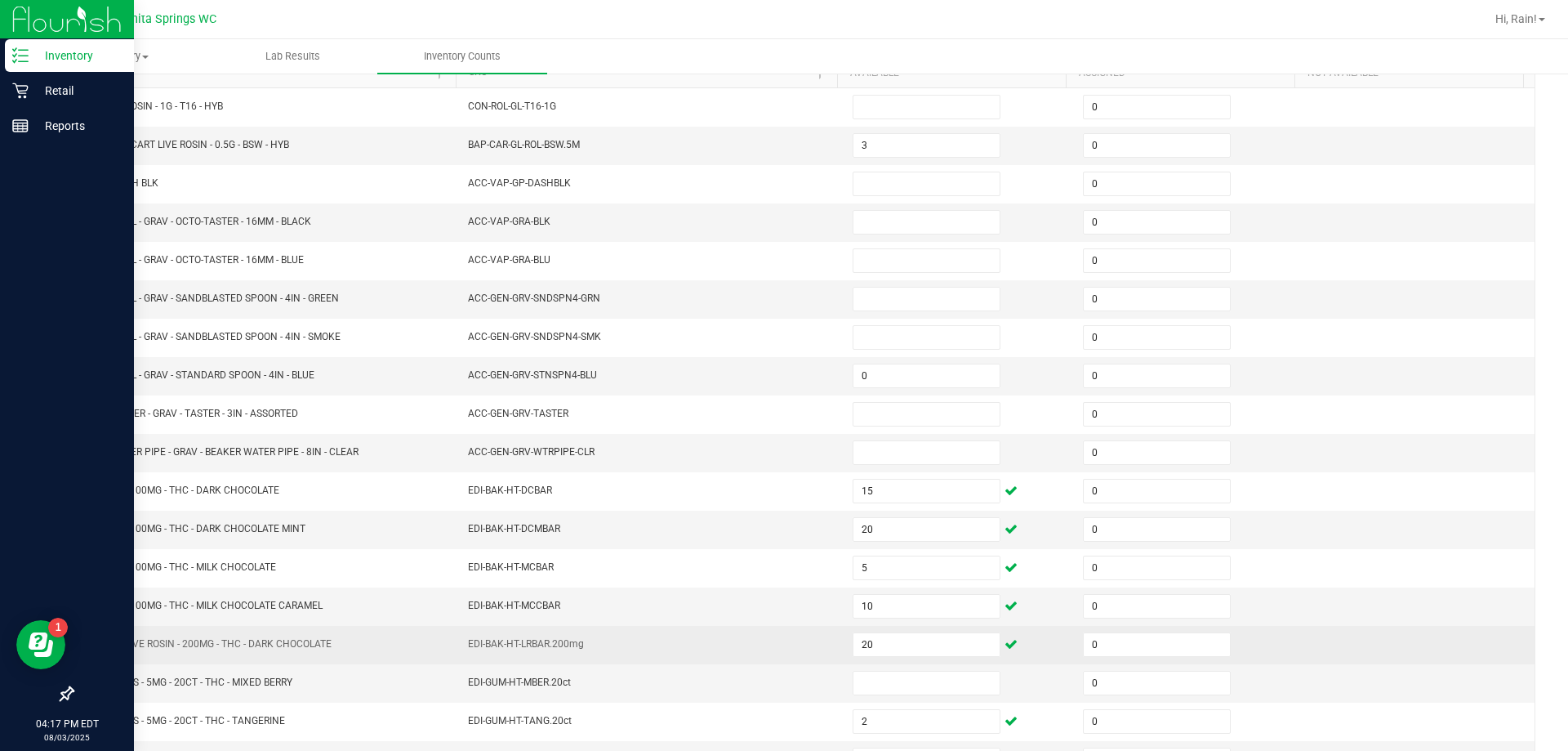 click on "EDI-BAK-HT-LRBAR.200mg" at bounding box center [650, 645] 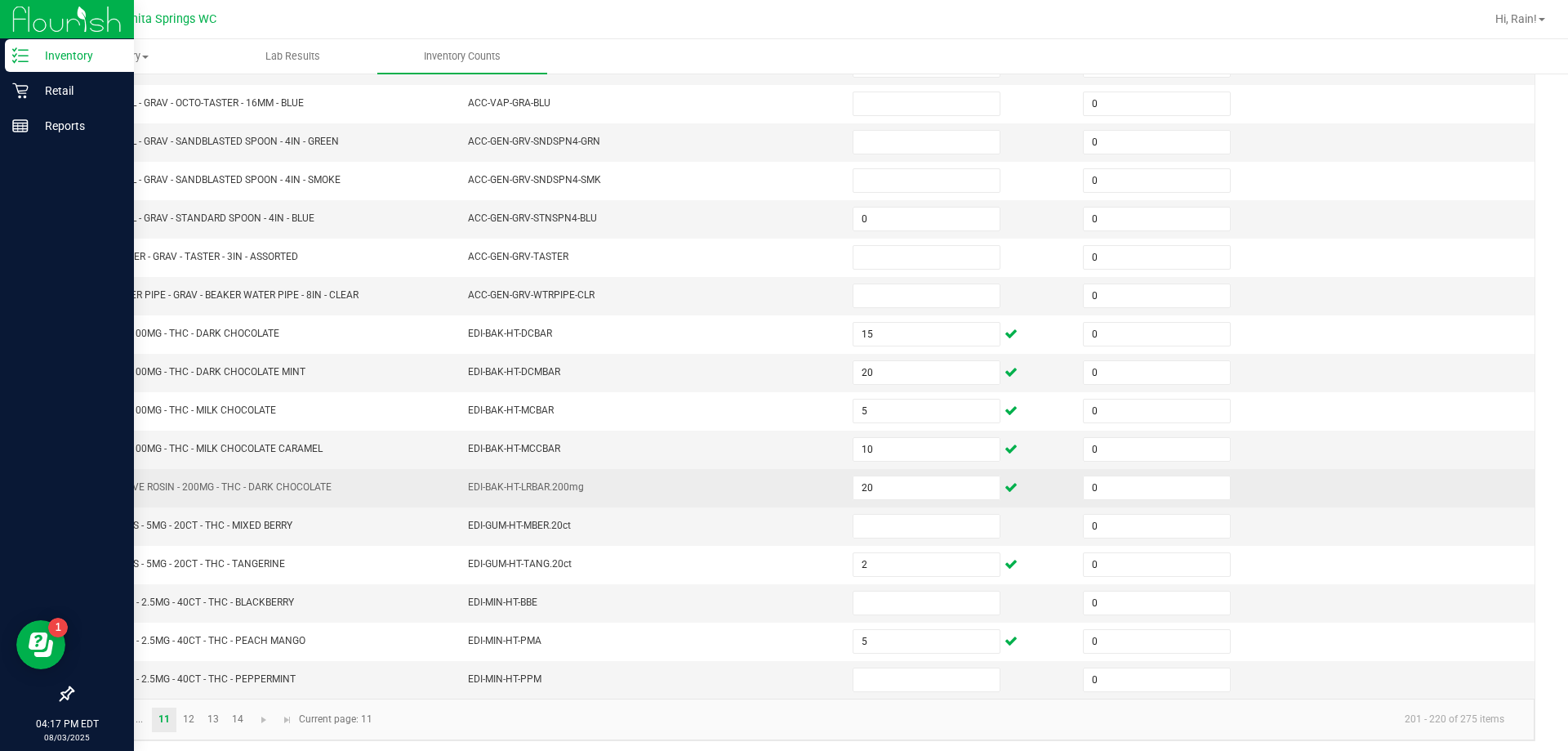 scroll, scrollTop: 339, scrollLeft: 0, axis: vertical 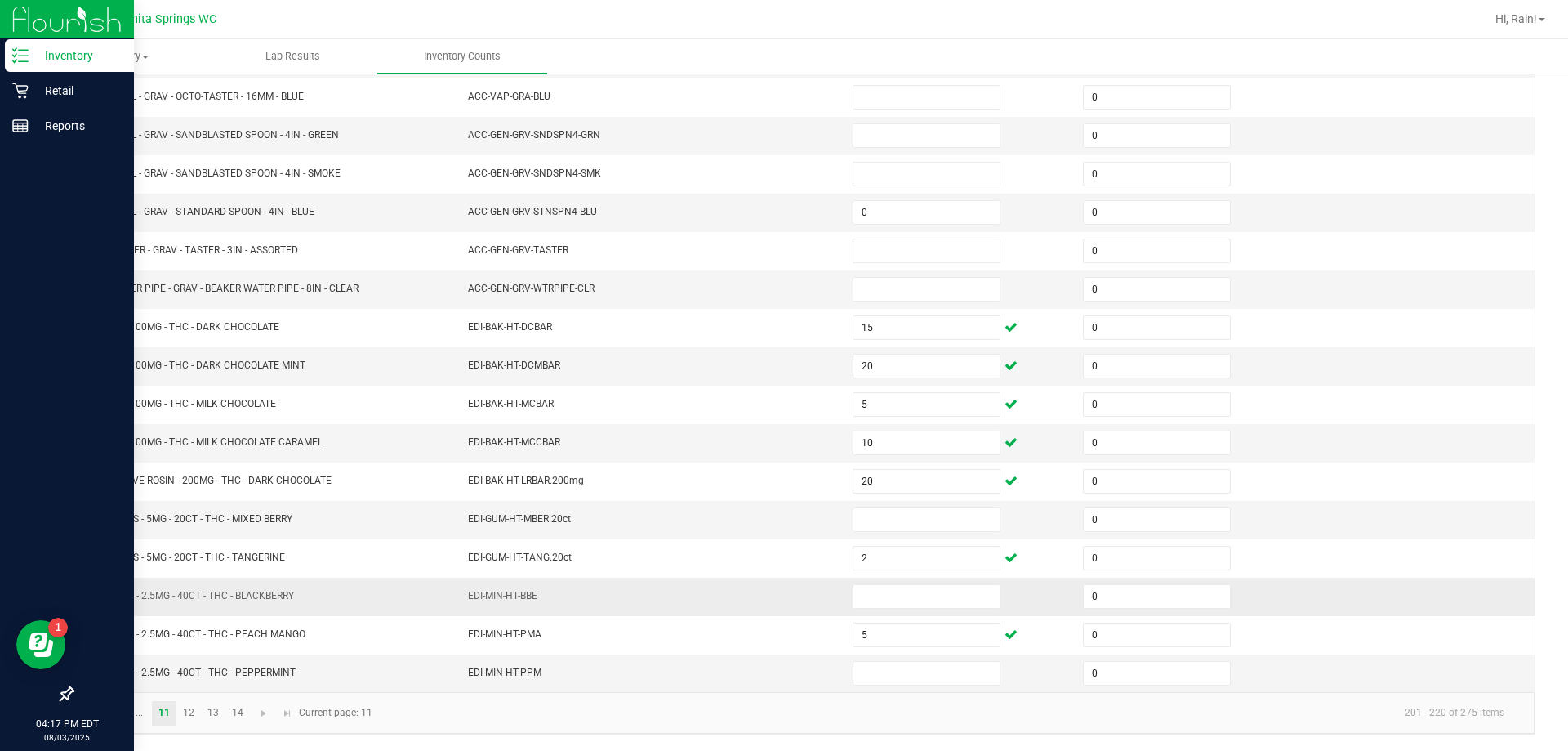 click on "EDI-MIN-HT-BBE" at bounding box center [650, 597] 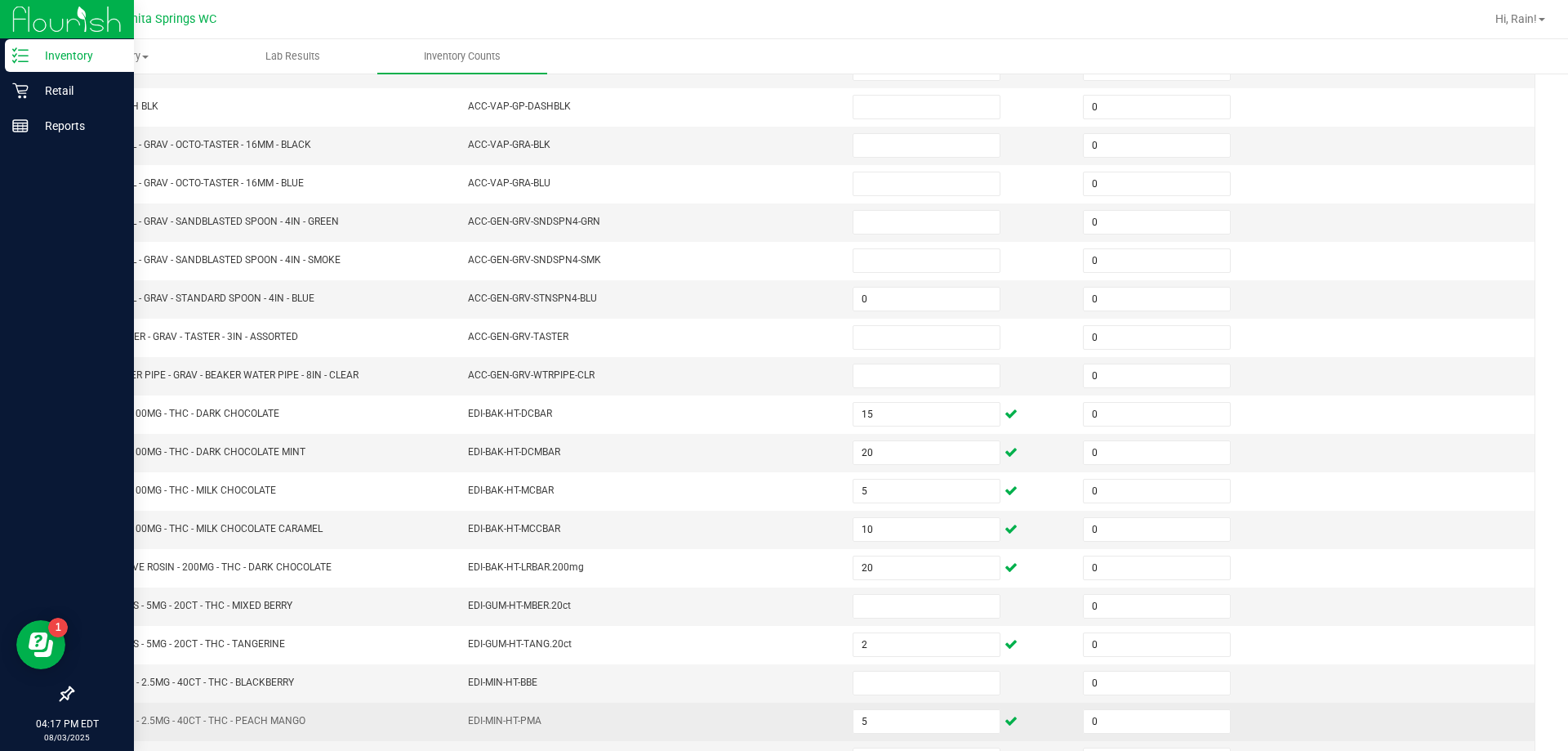 scroll, scrollTop: 339, scrollLeft: 0, axis: vertical 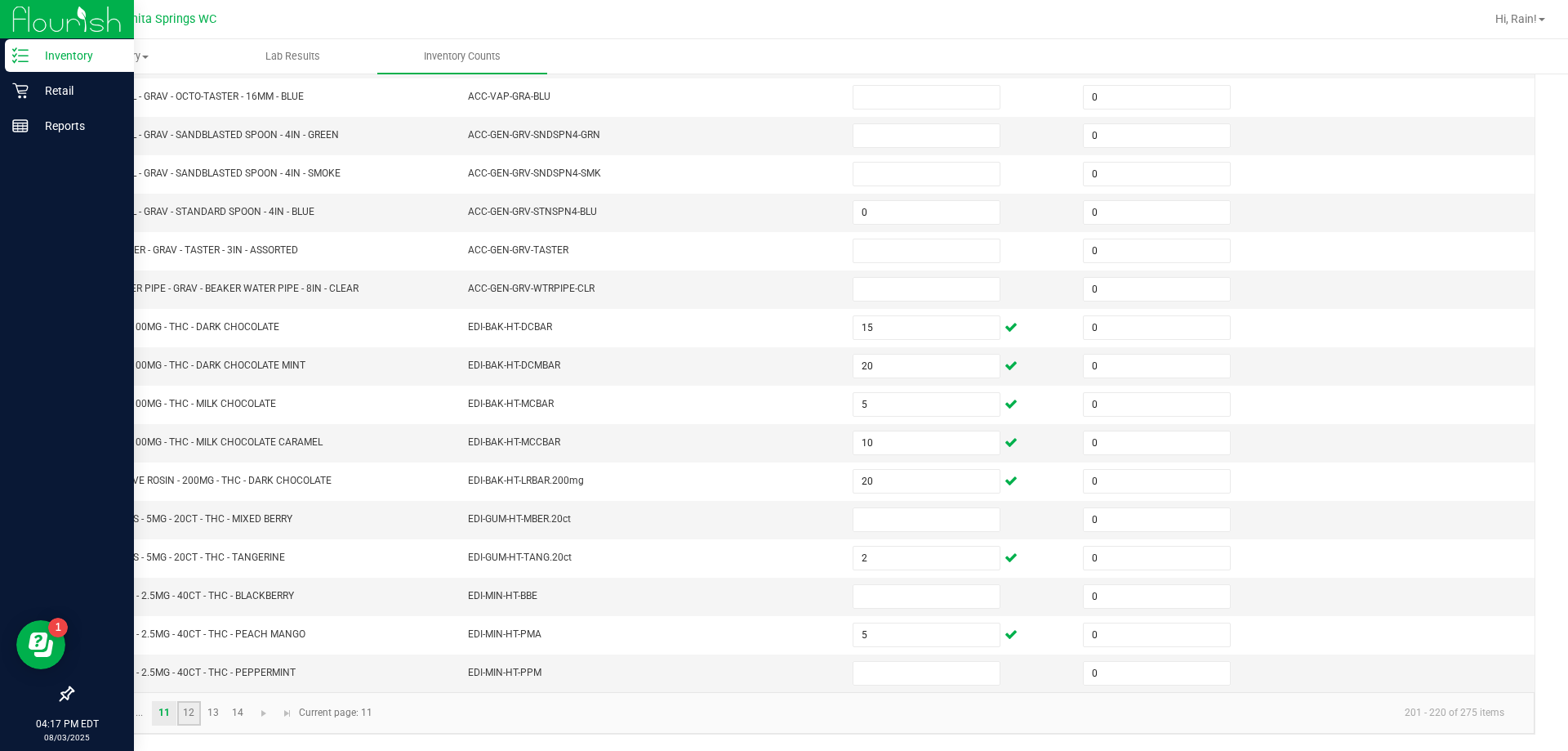 click on "12" 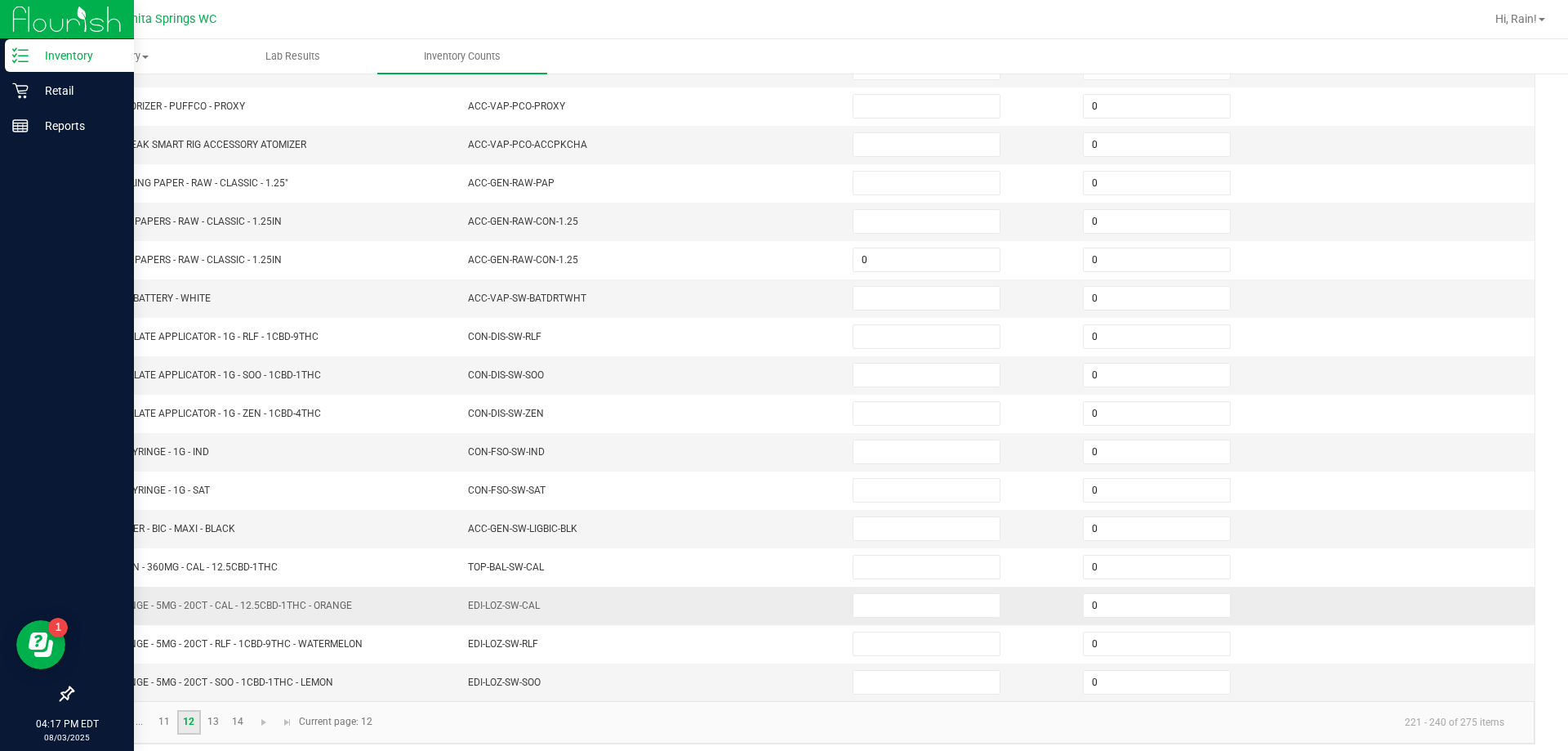scroll, scrollTop: 346, scrollLeft: 0, axis: vertical 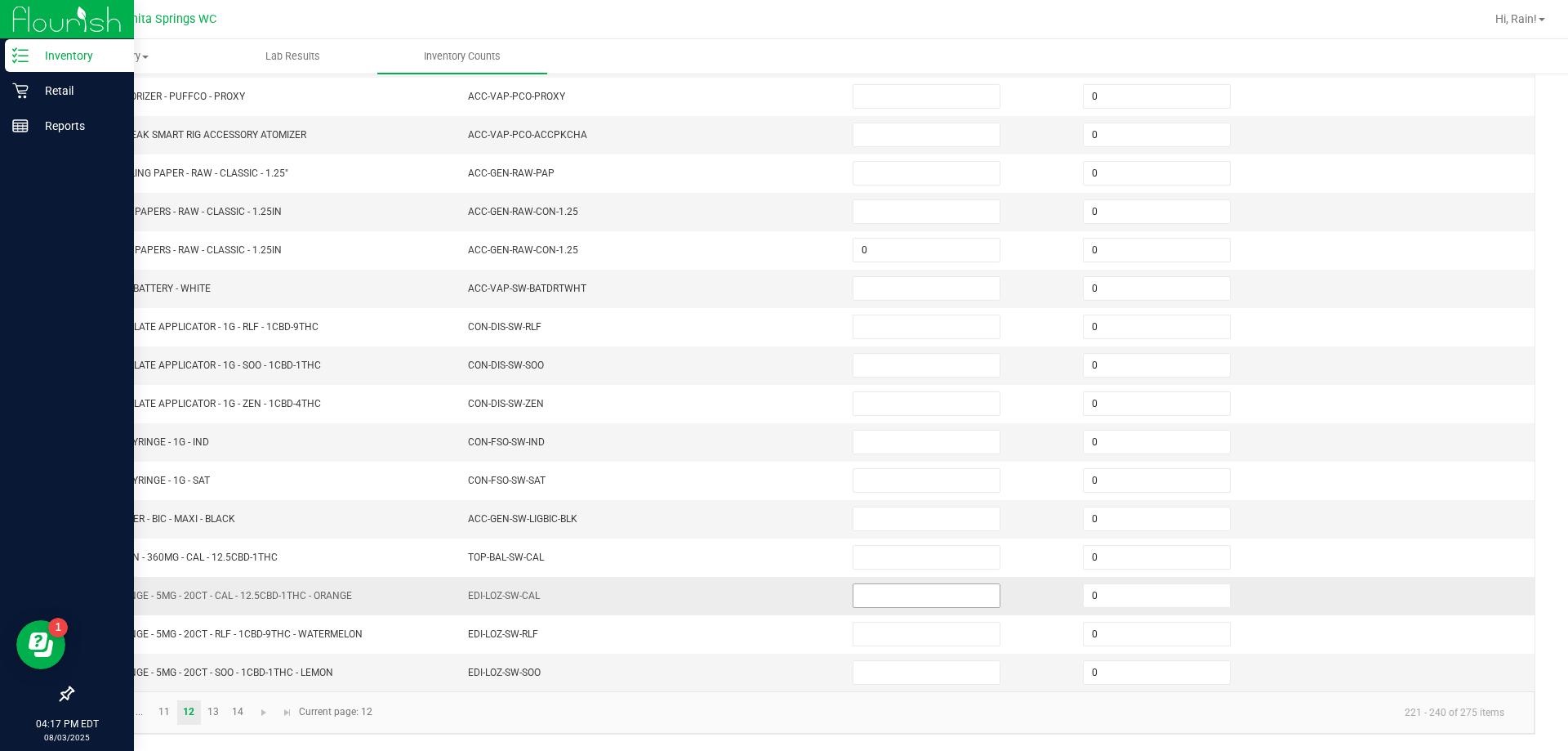 click at bounding box center [926, 596] 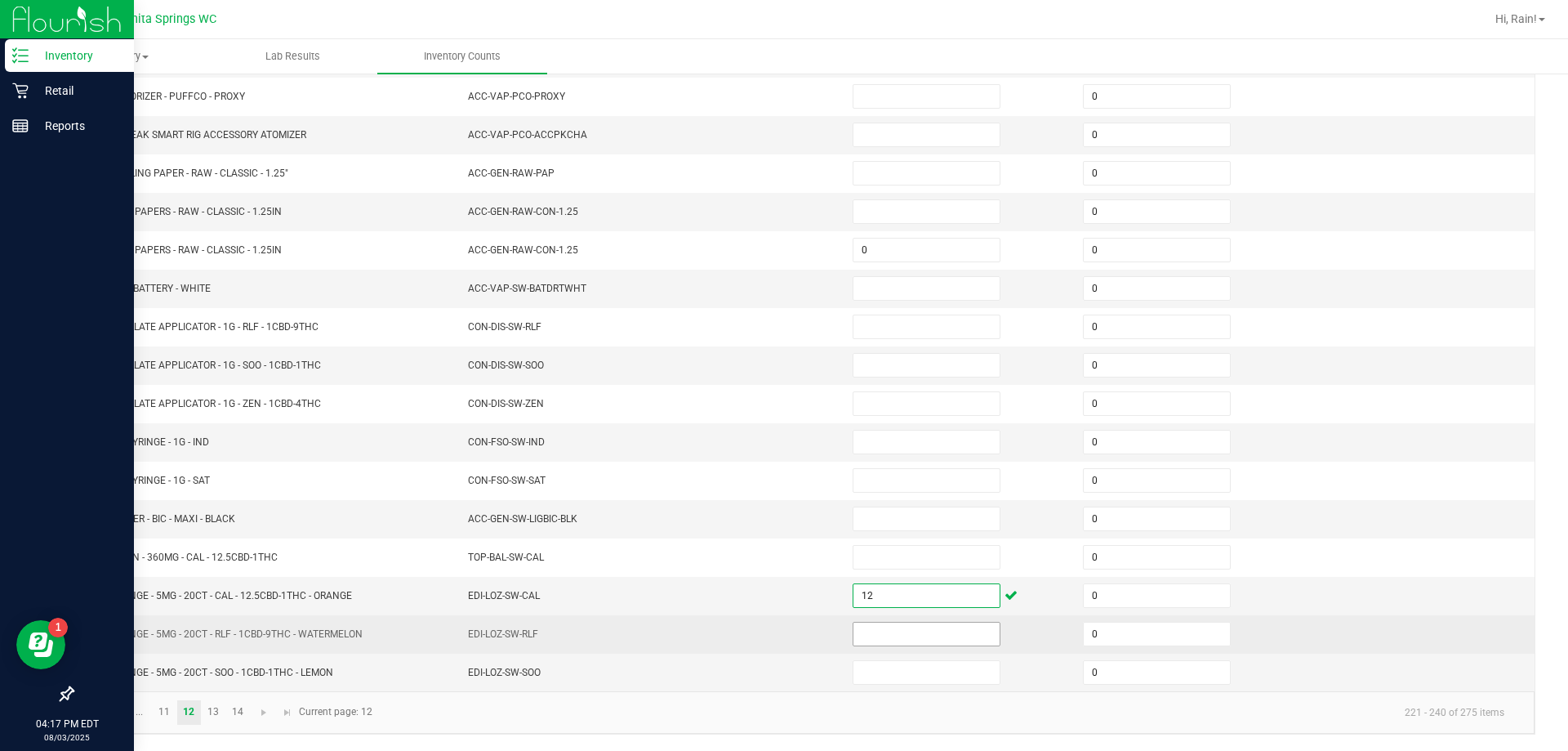 click at bounding box center (926, 634) 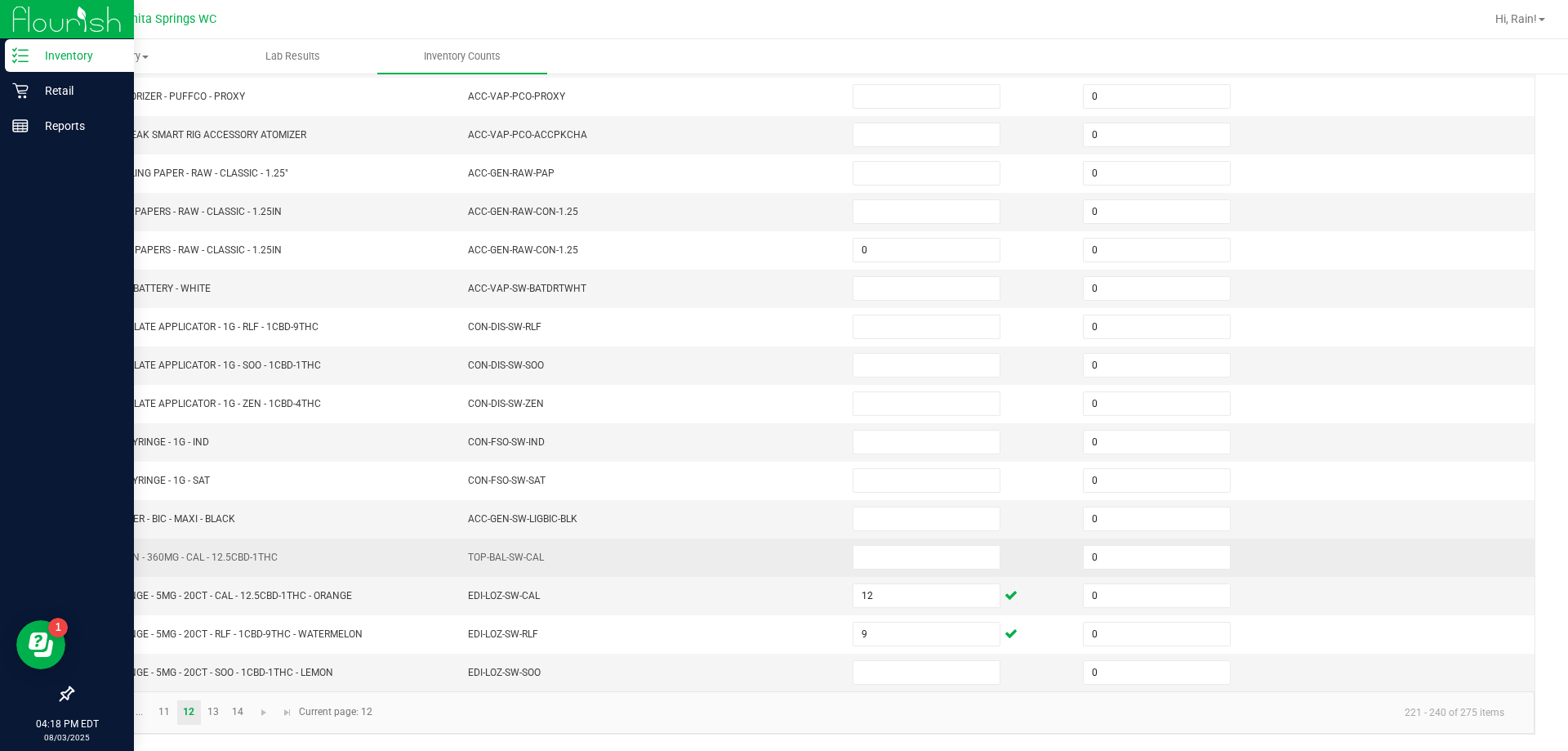 click on "TOP-BAL-SW-CAL" at bounding box center [650, 557] 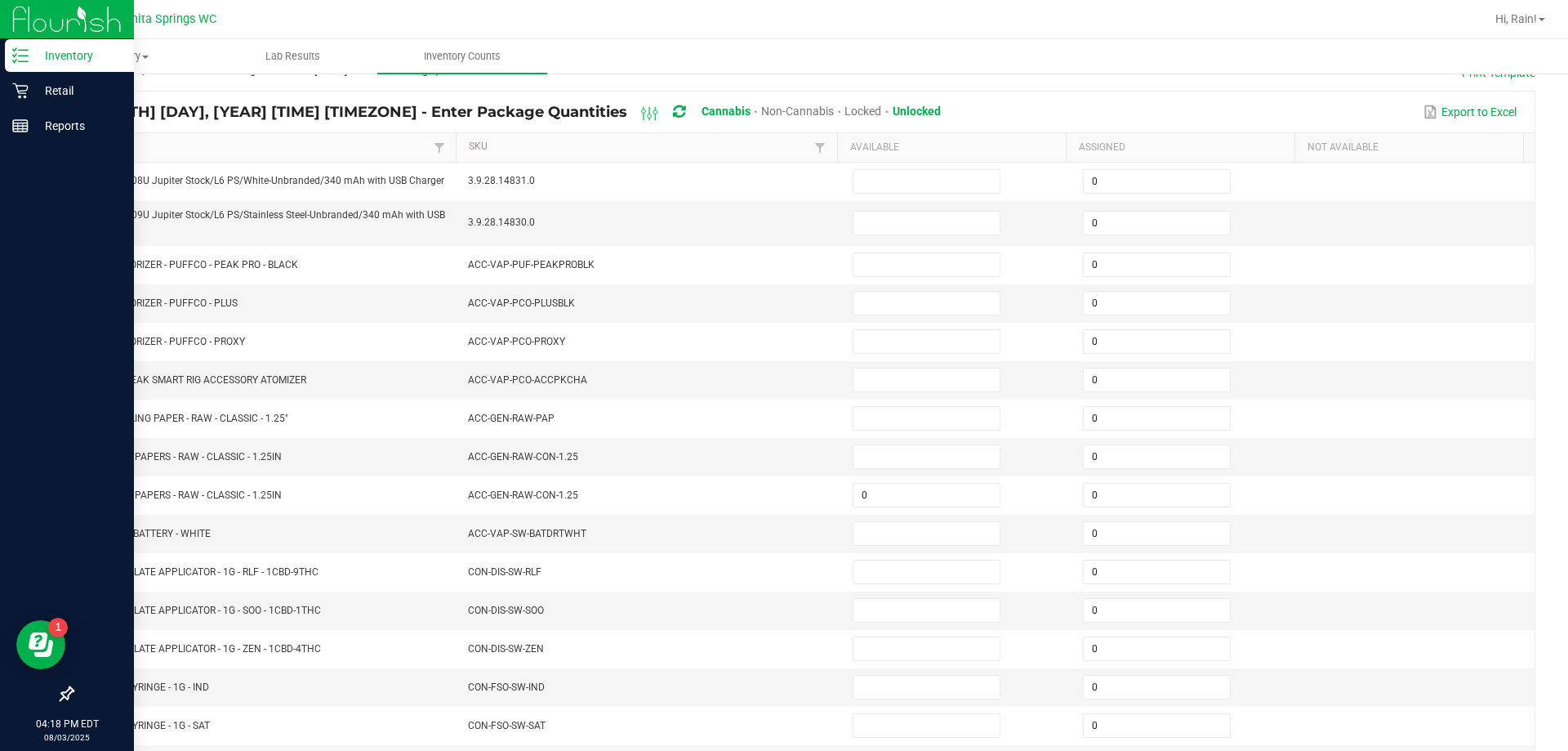 scroll, scrollTop: 346, scrollLeft: 0, axis: vertical 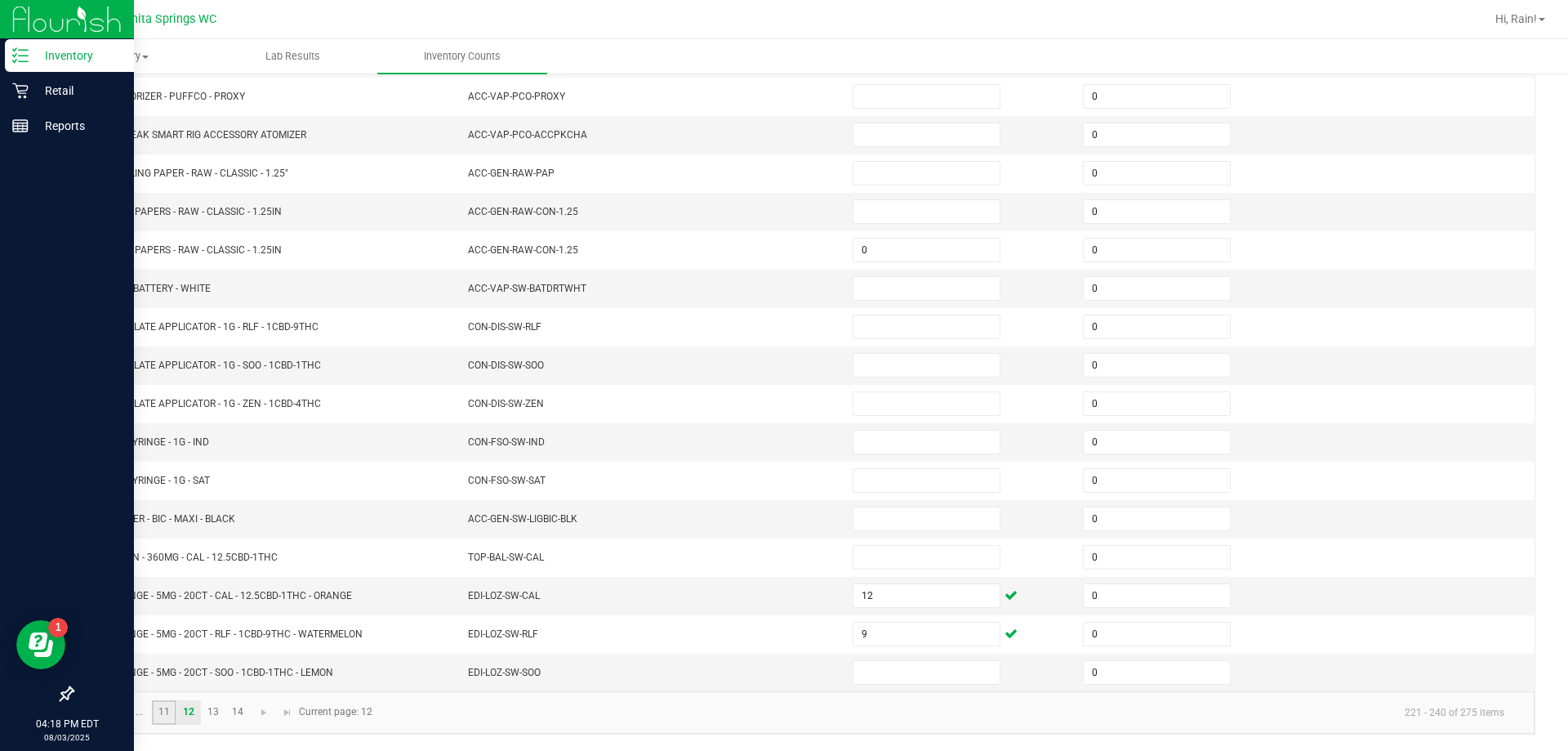 click on "11" 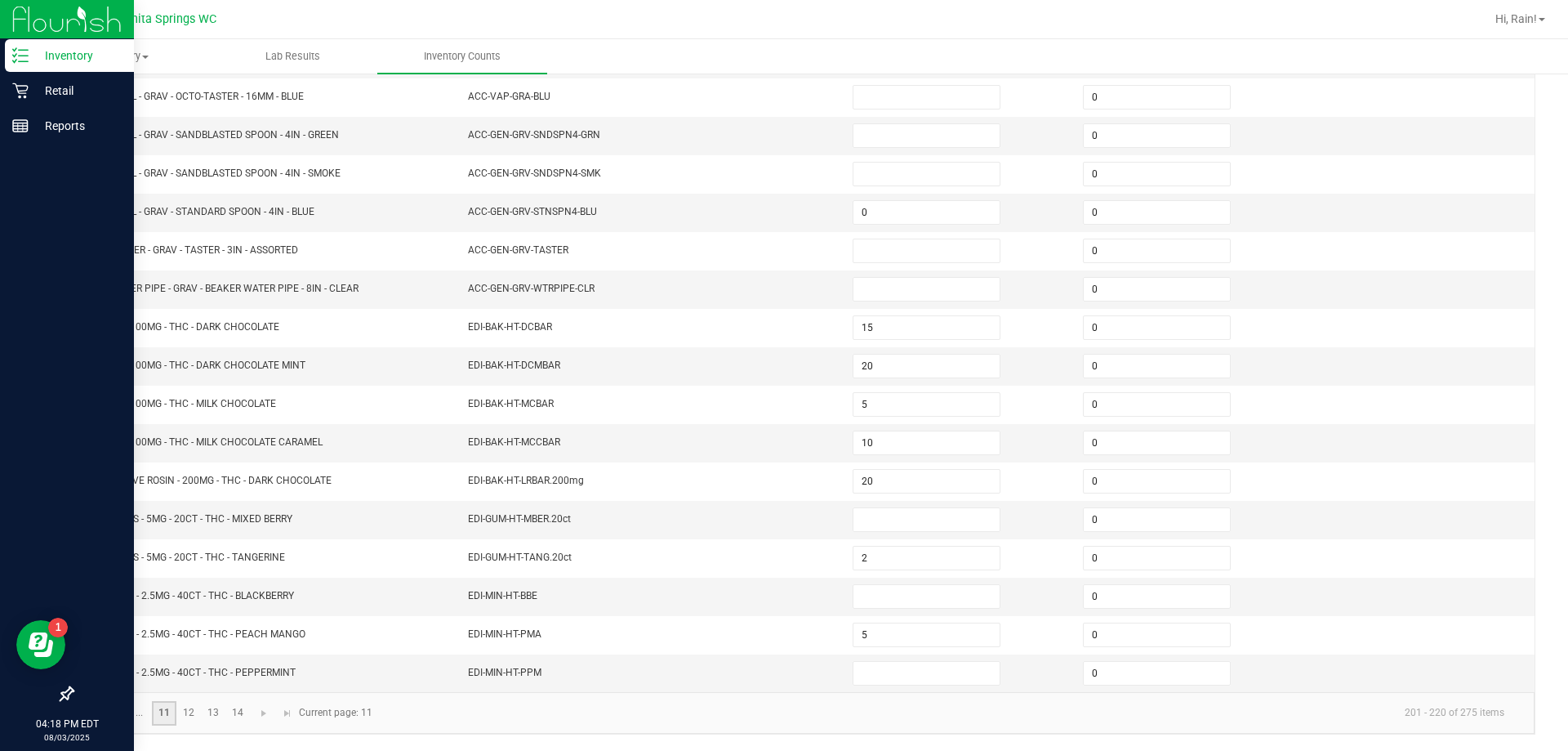 scroll, scrollTop: 339, scrollLeft: 0, axis: vertical 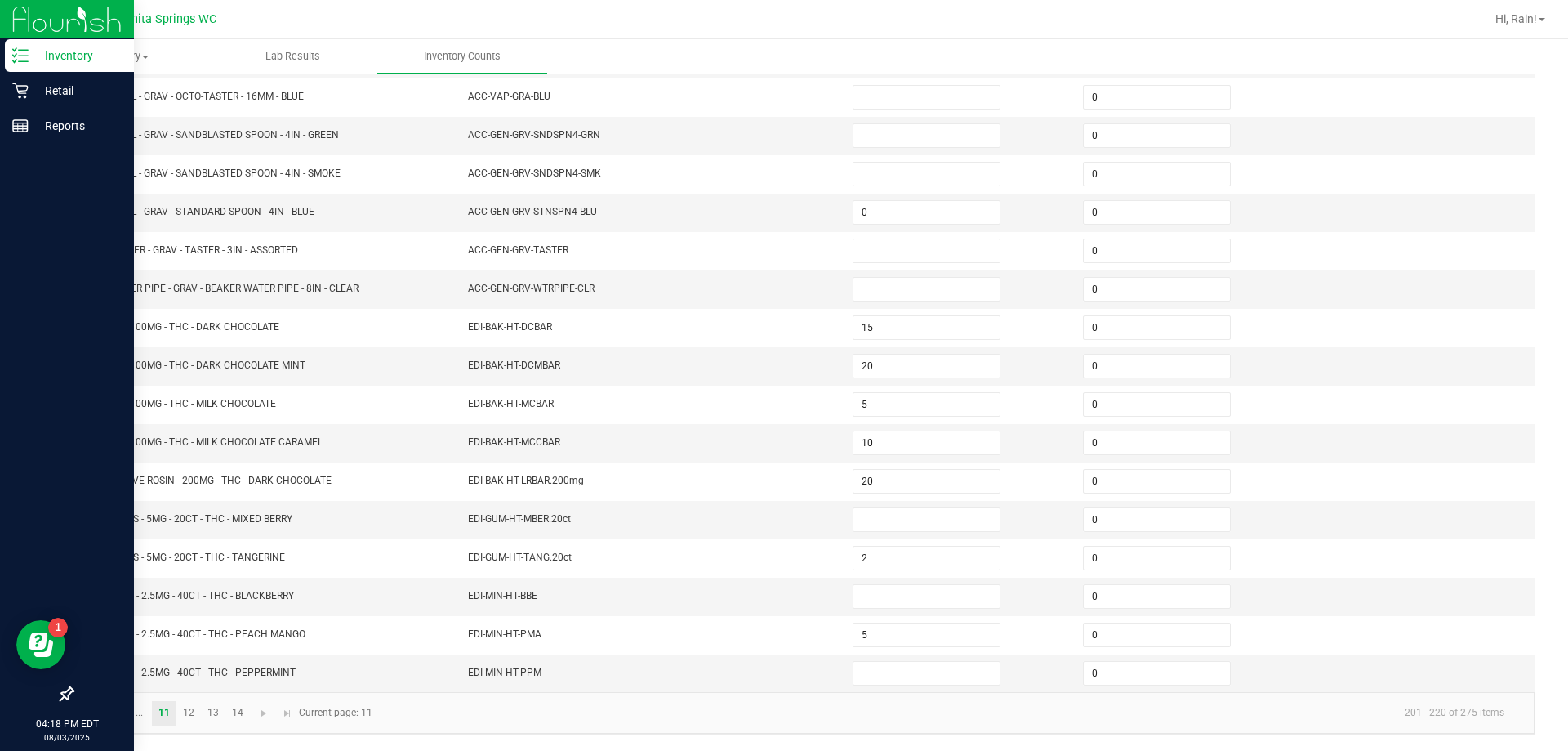 click 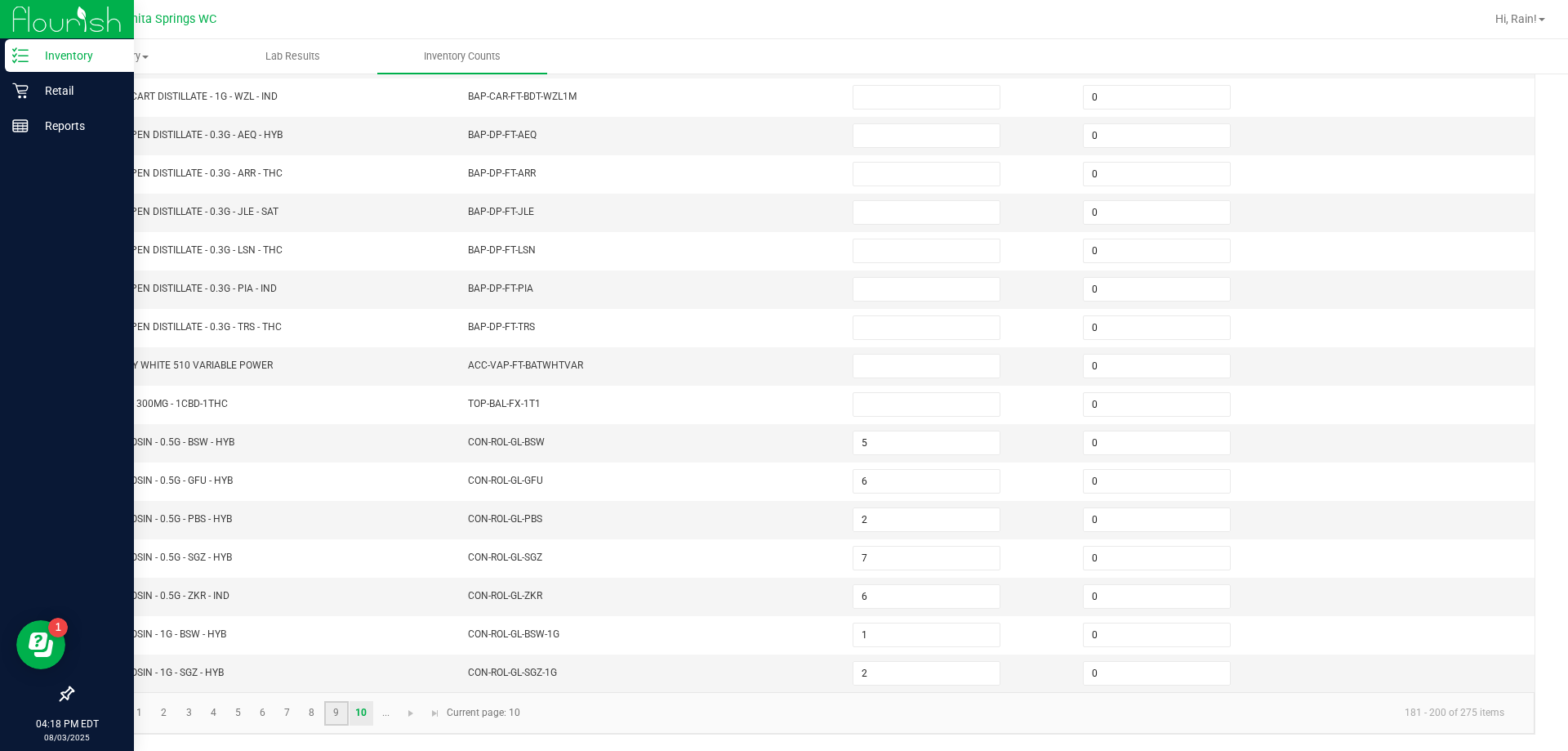 click on "9" 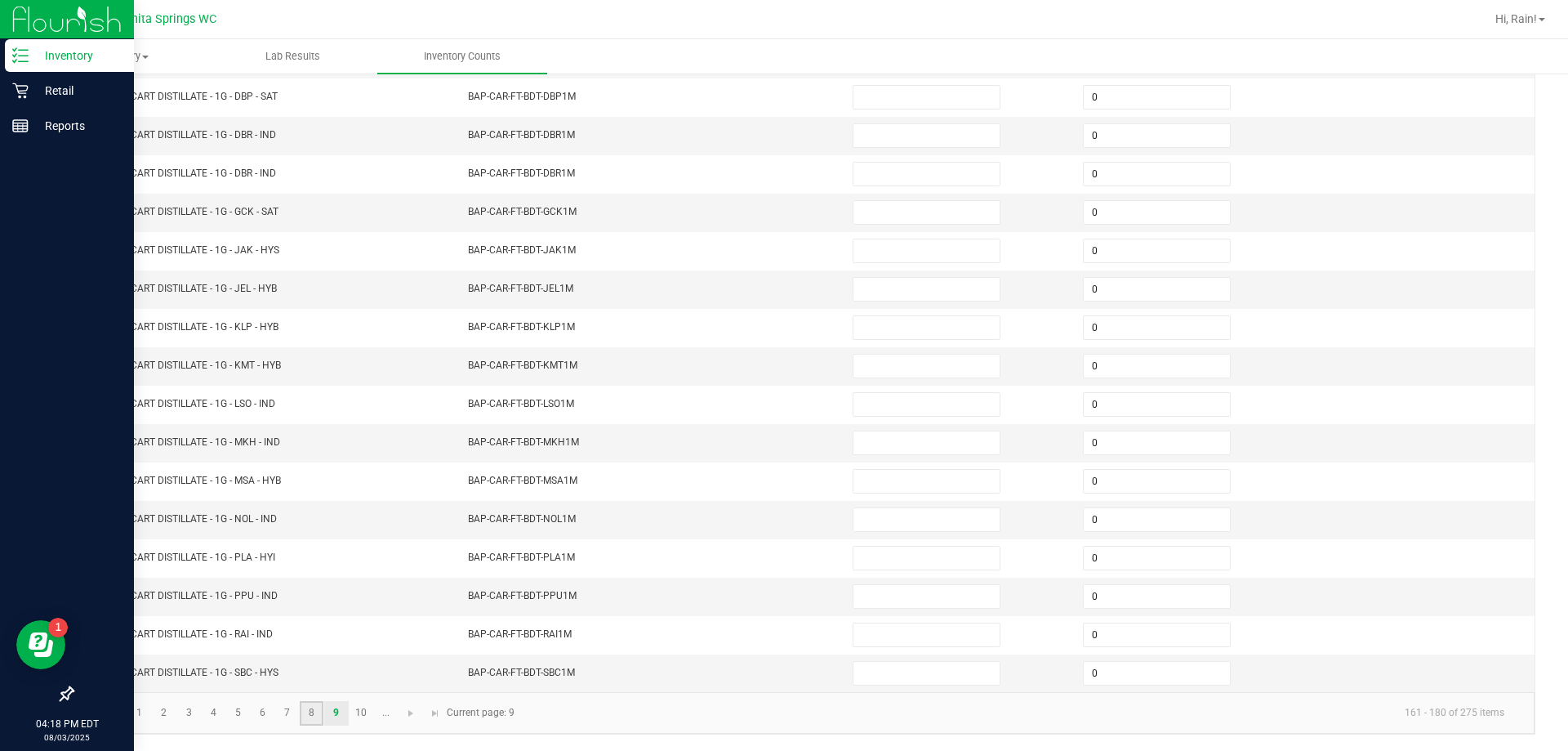 click on "8" 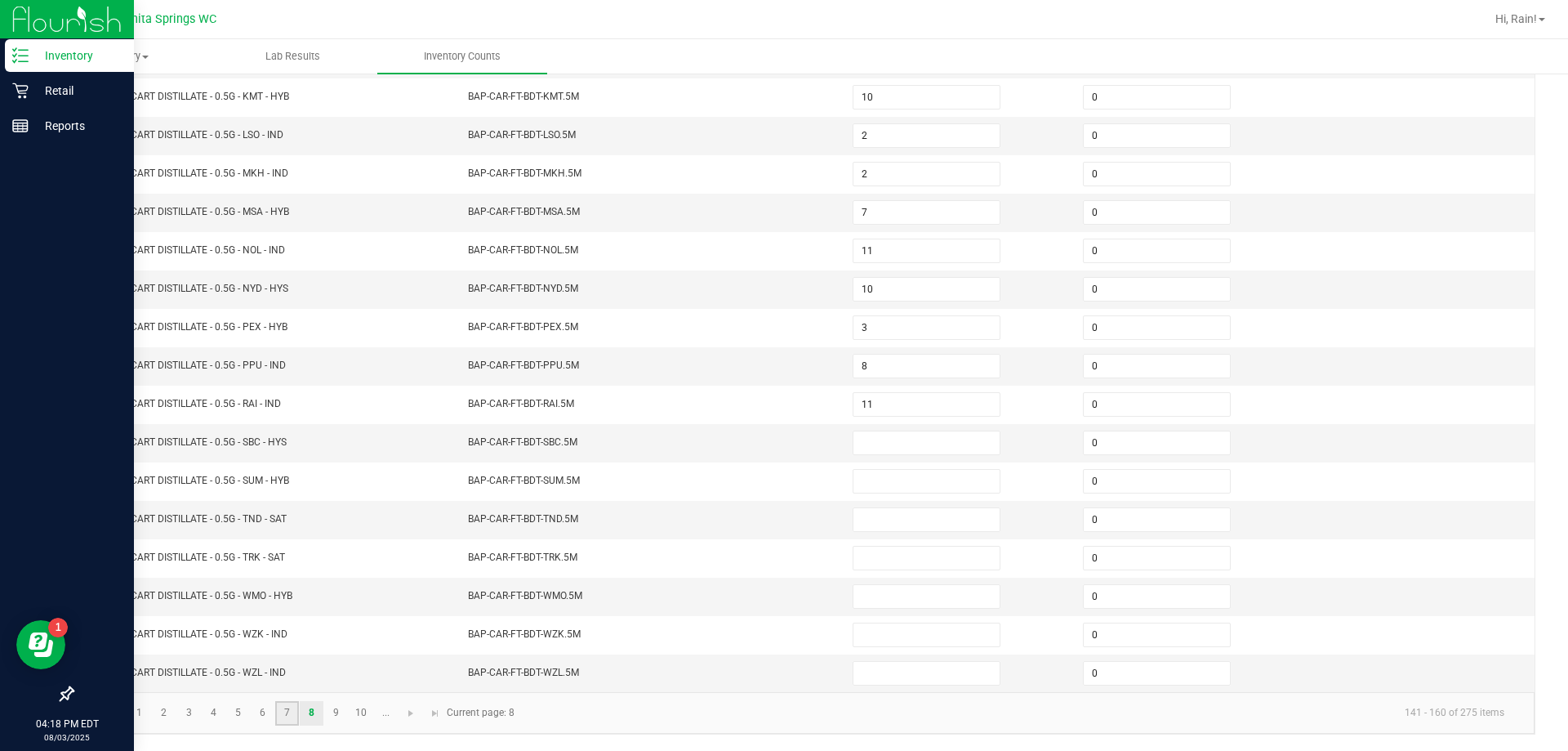 click on "7" 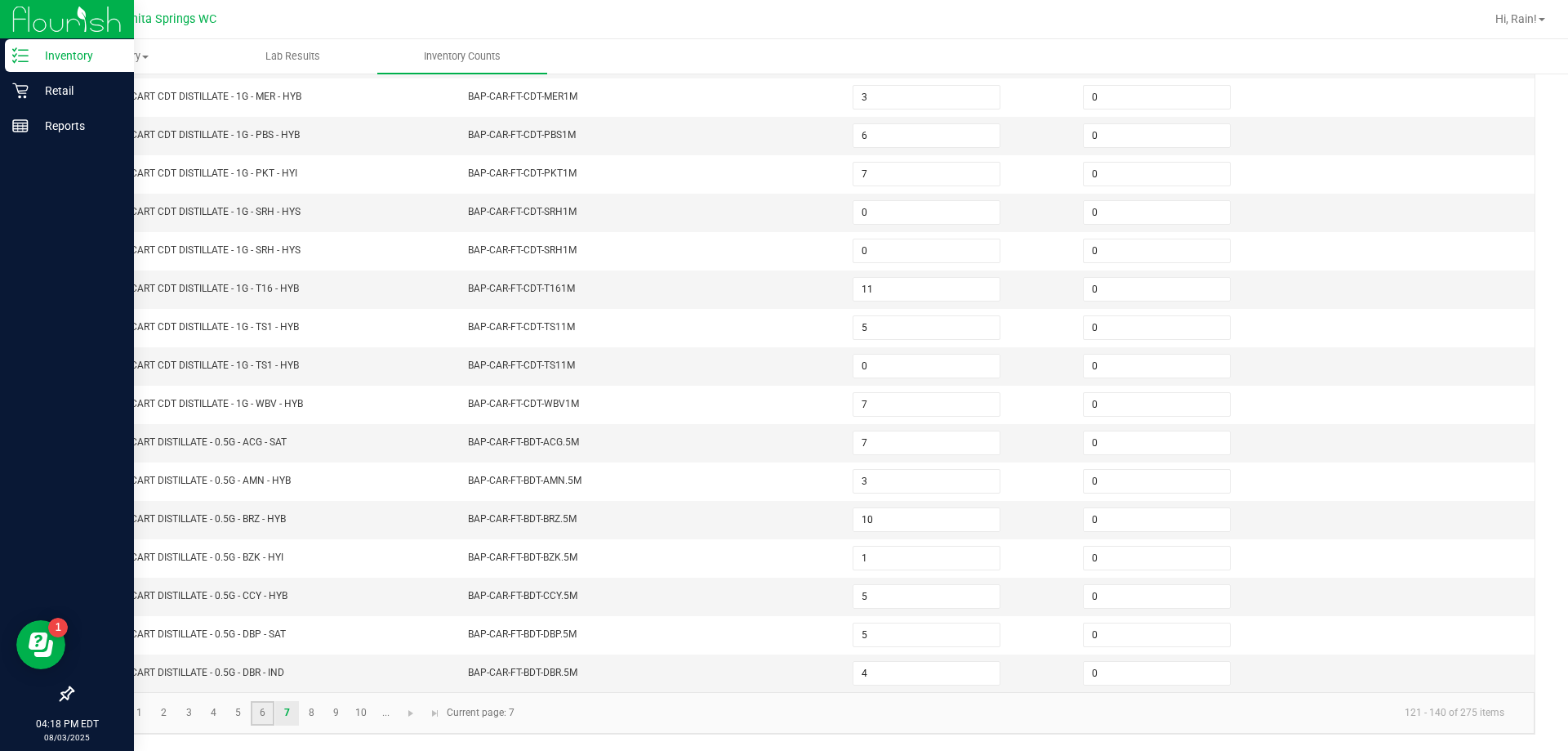 click on "6" 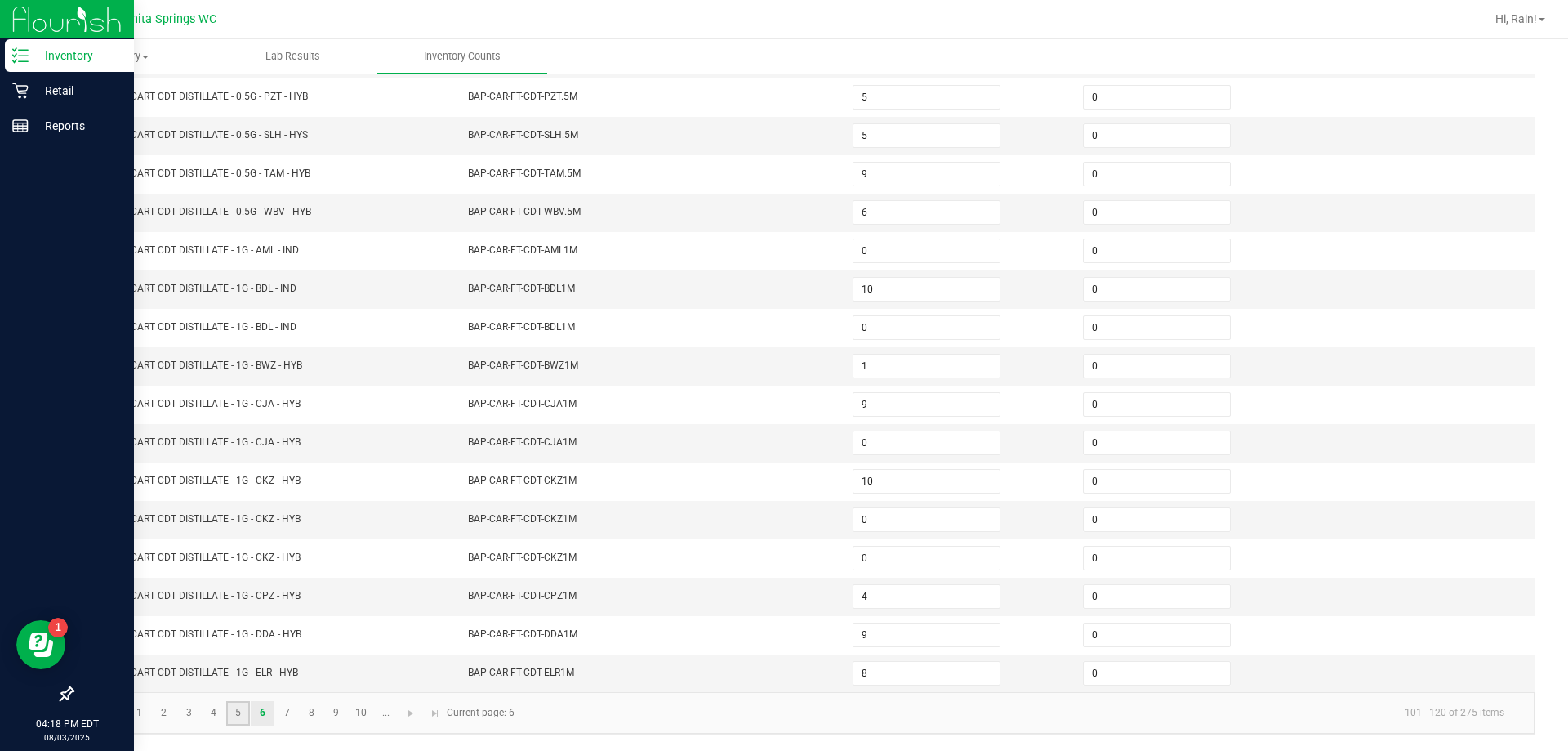 click on "5" 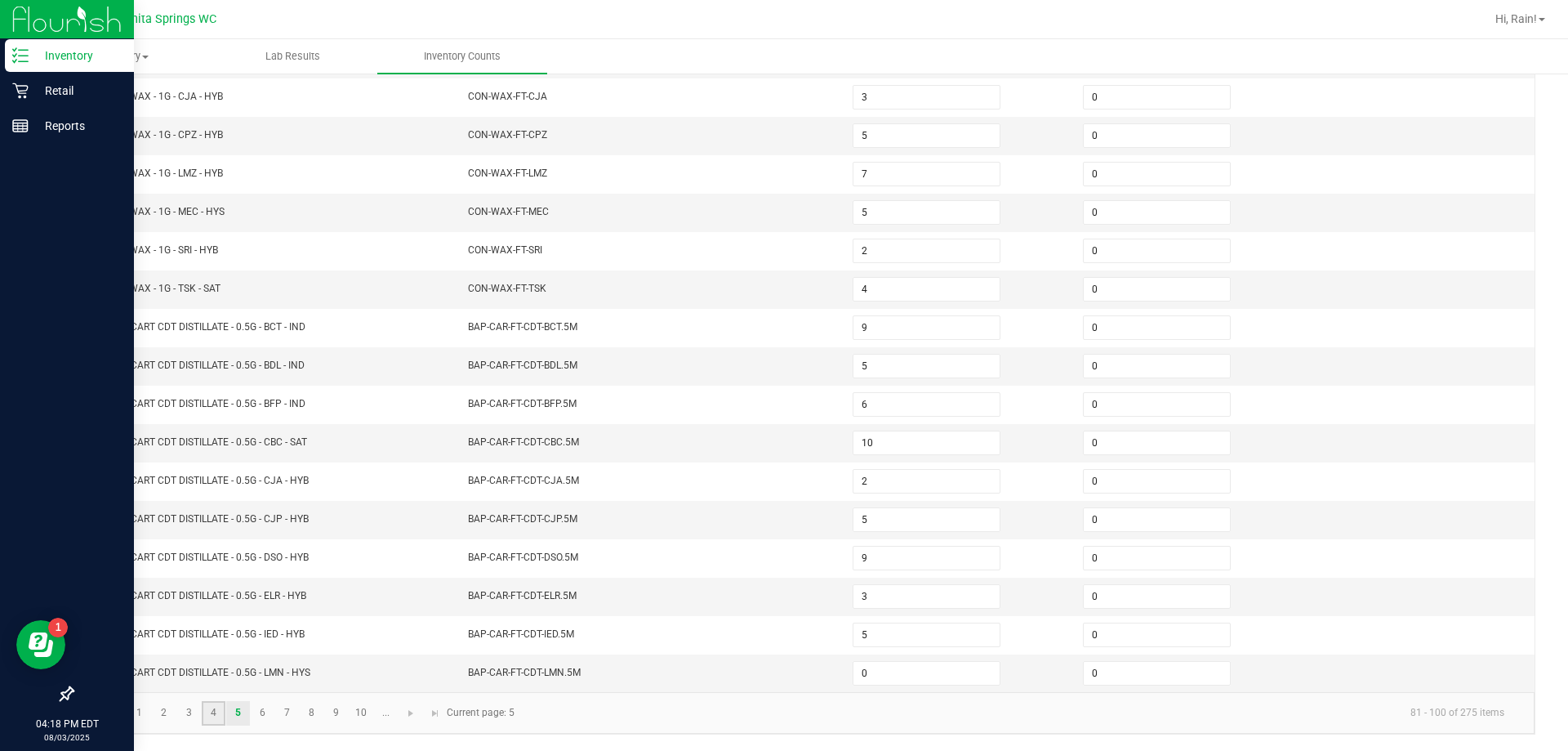 click on "4" 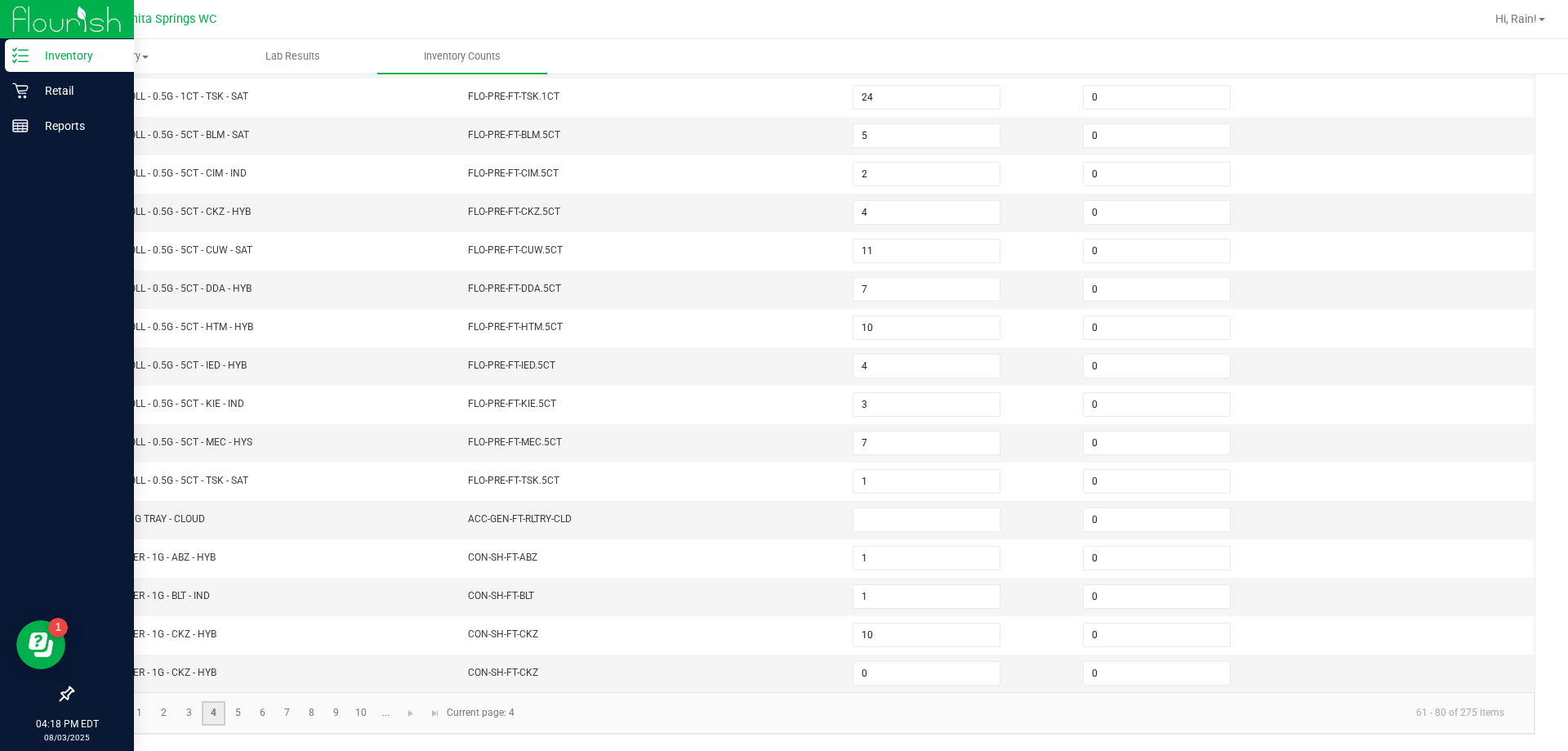 click on "4" 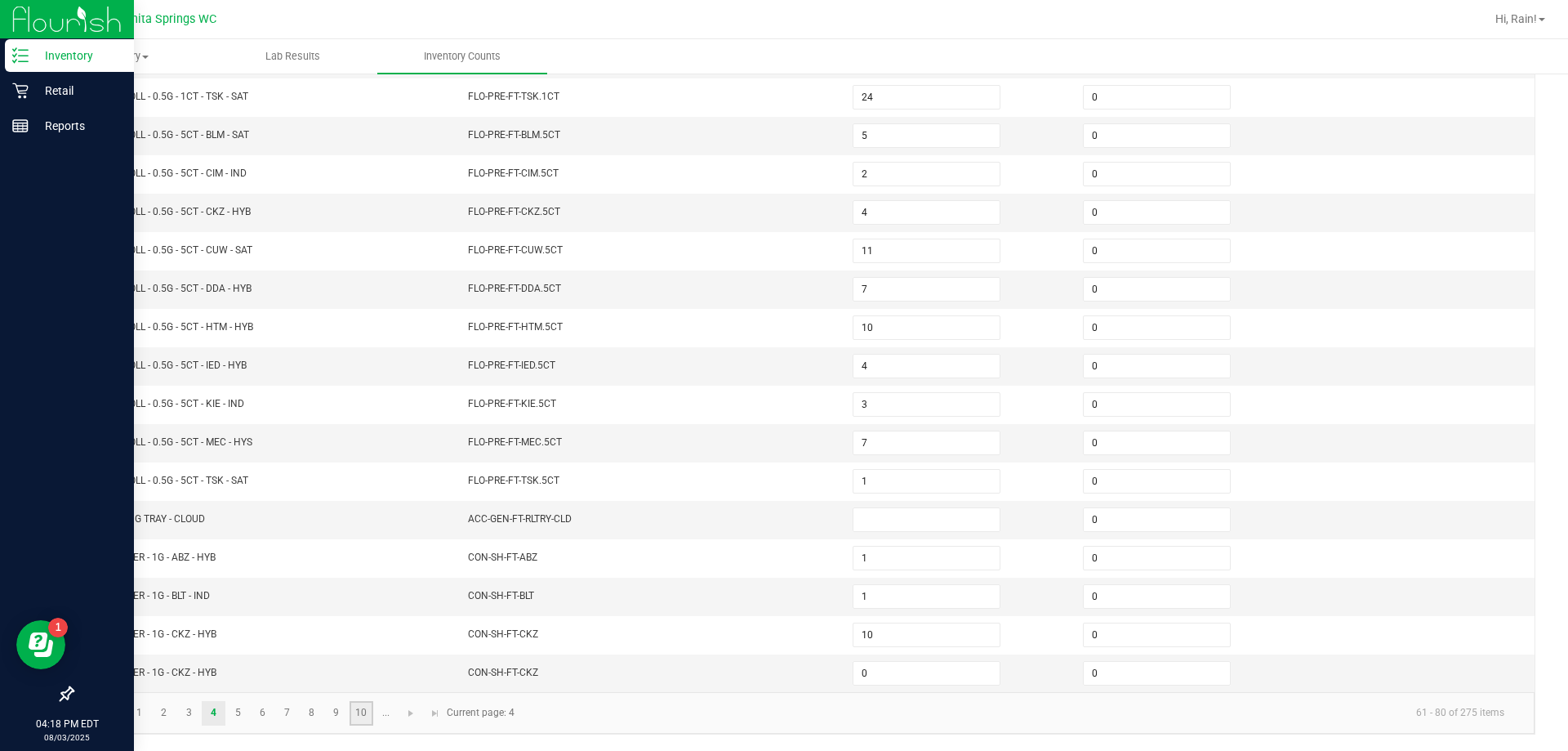 click on "10" 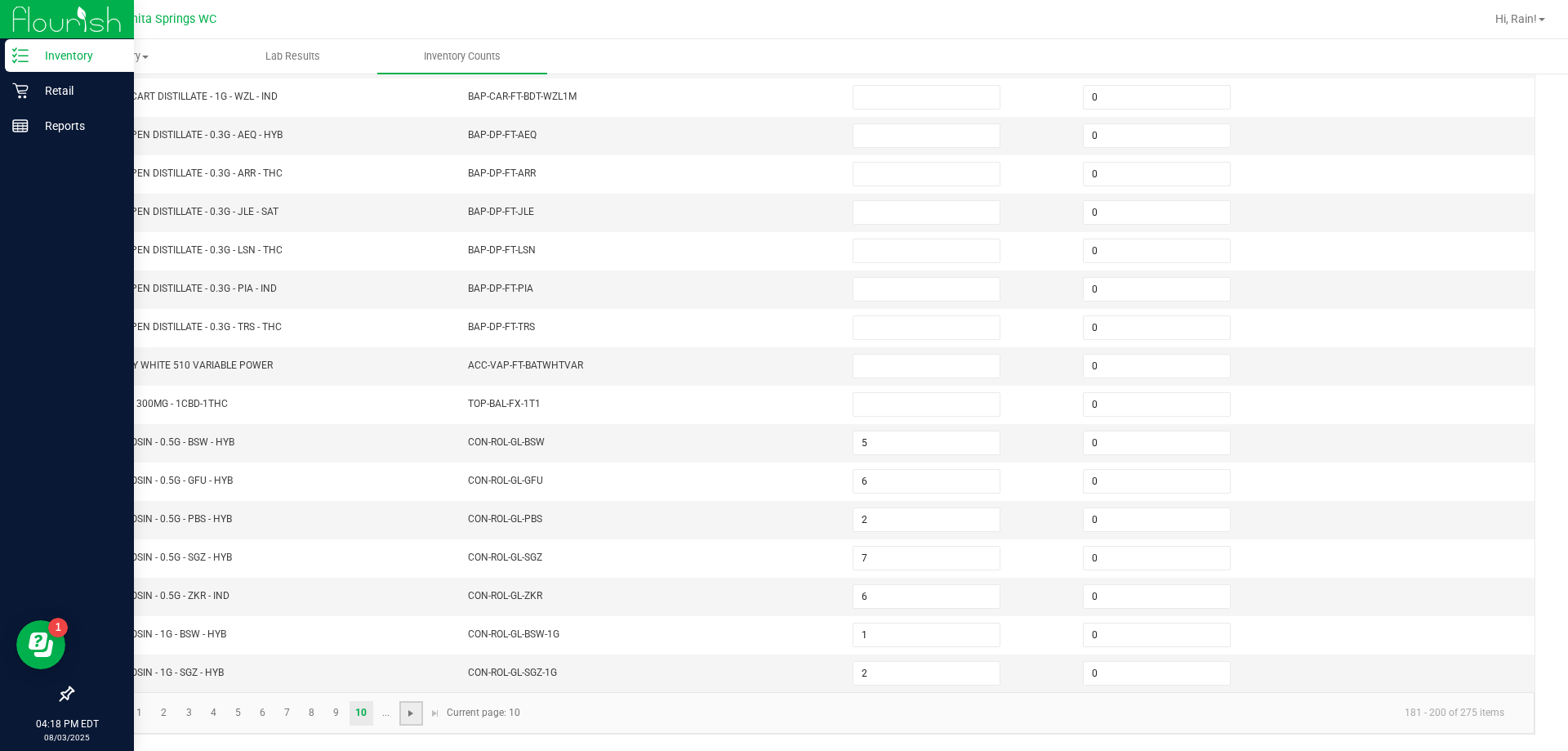 click 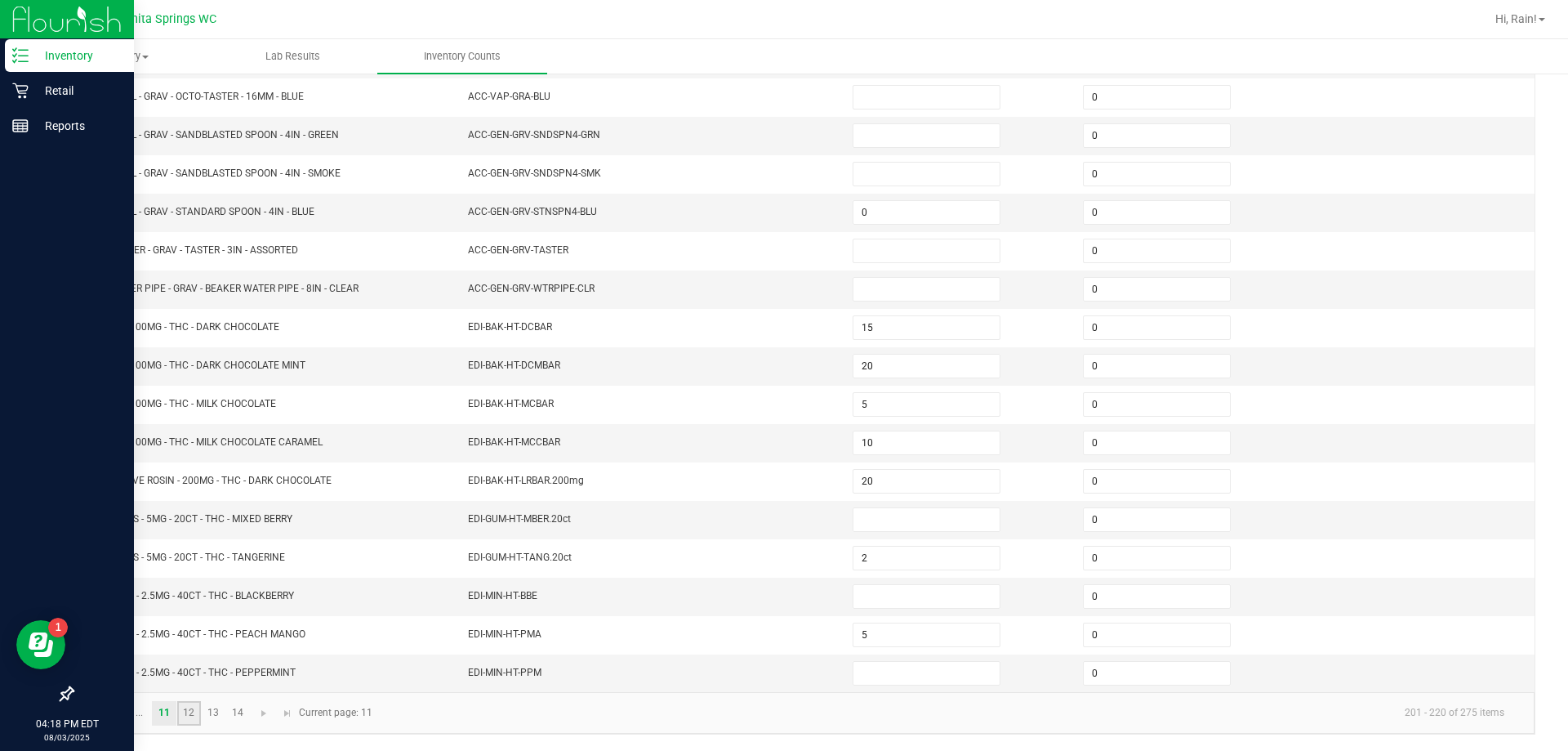click on "12" 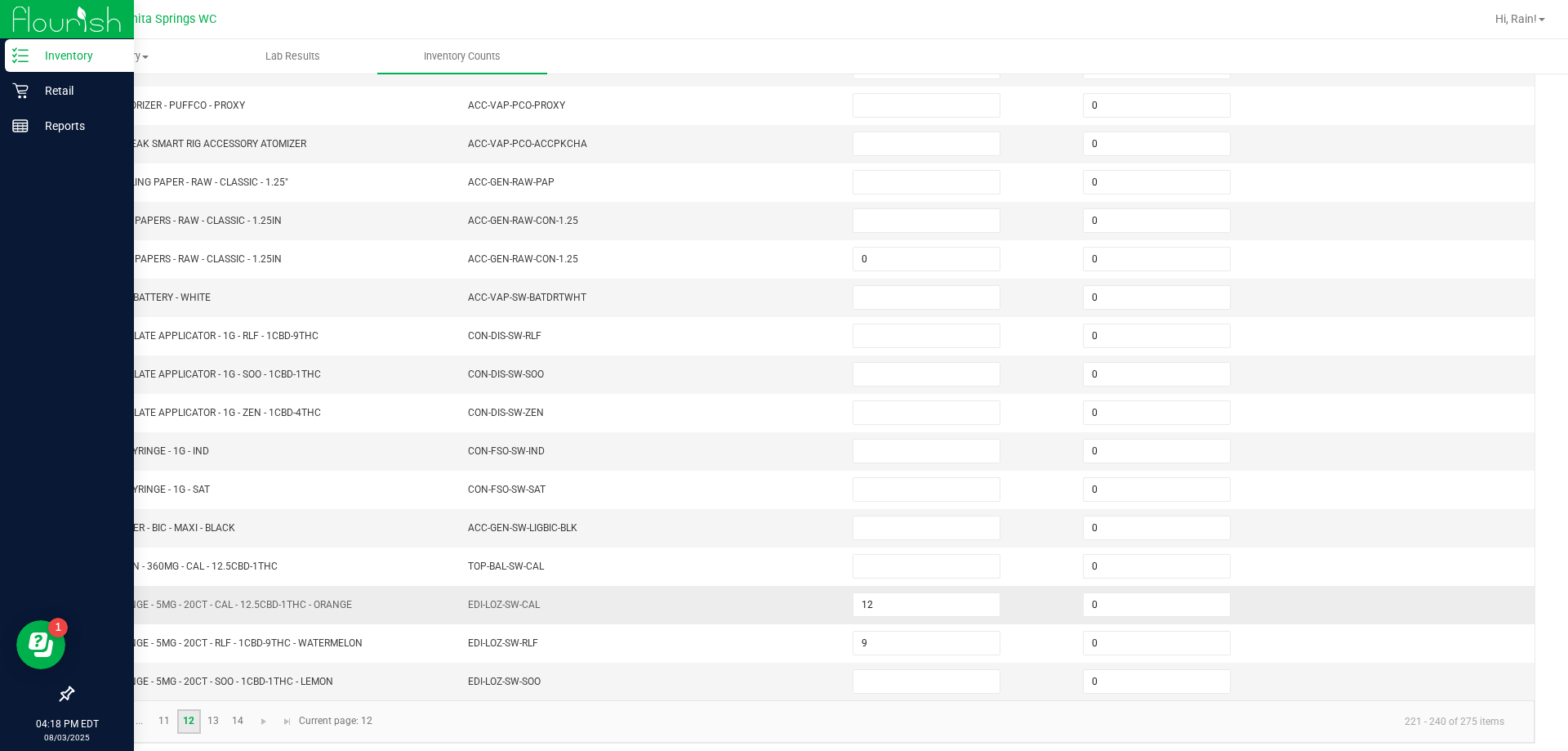scroll, scrollTop: 339, scrollLeft: 0, axis: vertical 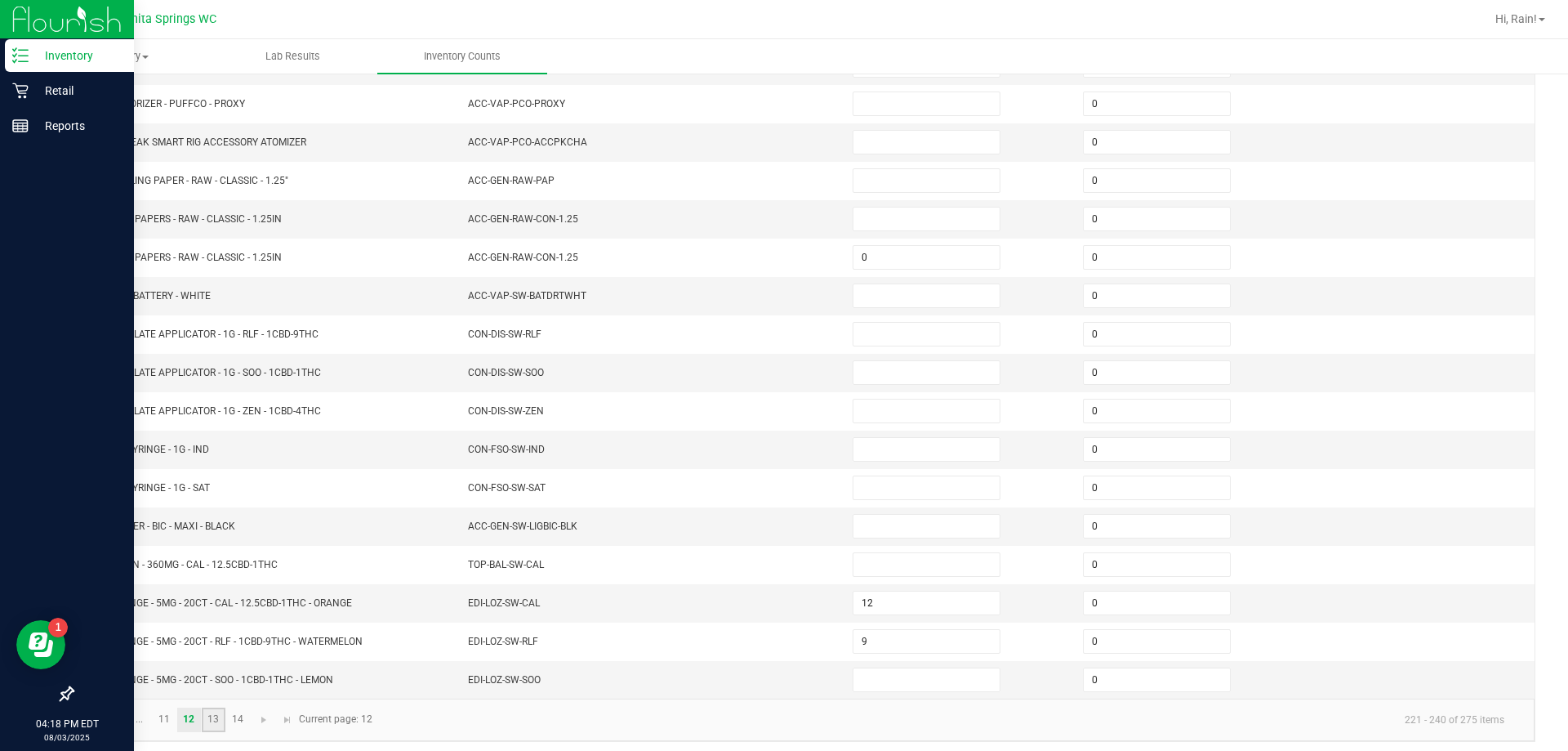 click on "13" 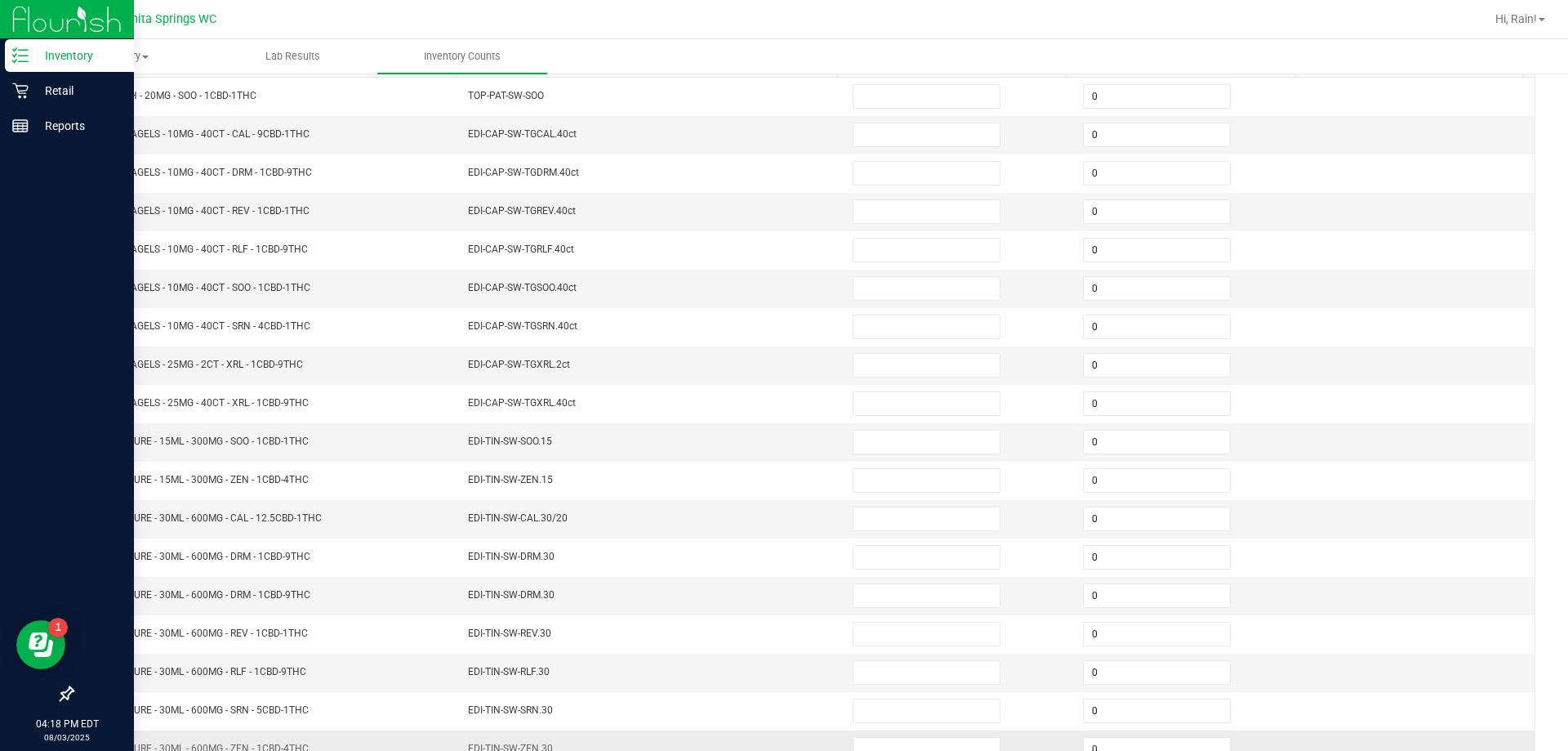 scroll, scrollTop: 176, scrollLeft: 0, axis: vertical 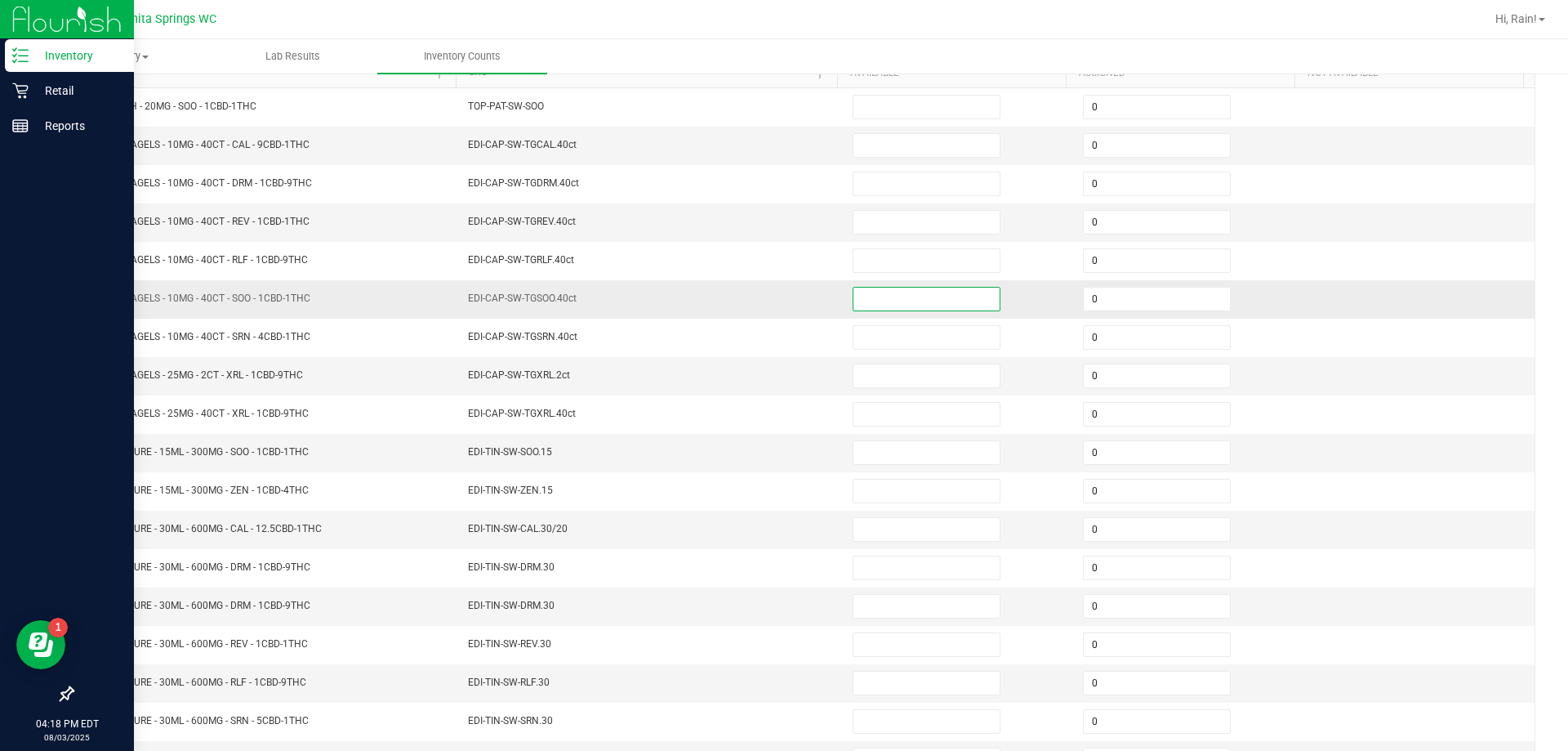 click at bounding box center [926, 299] 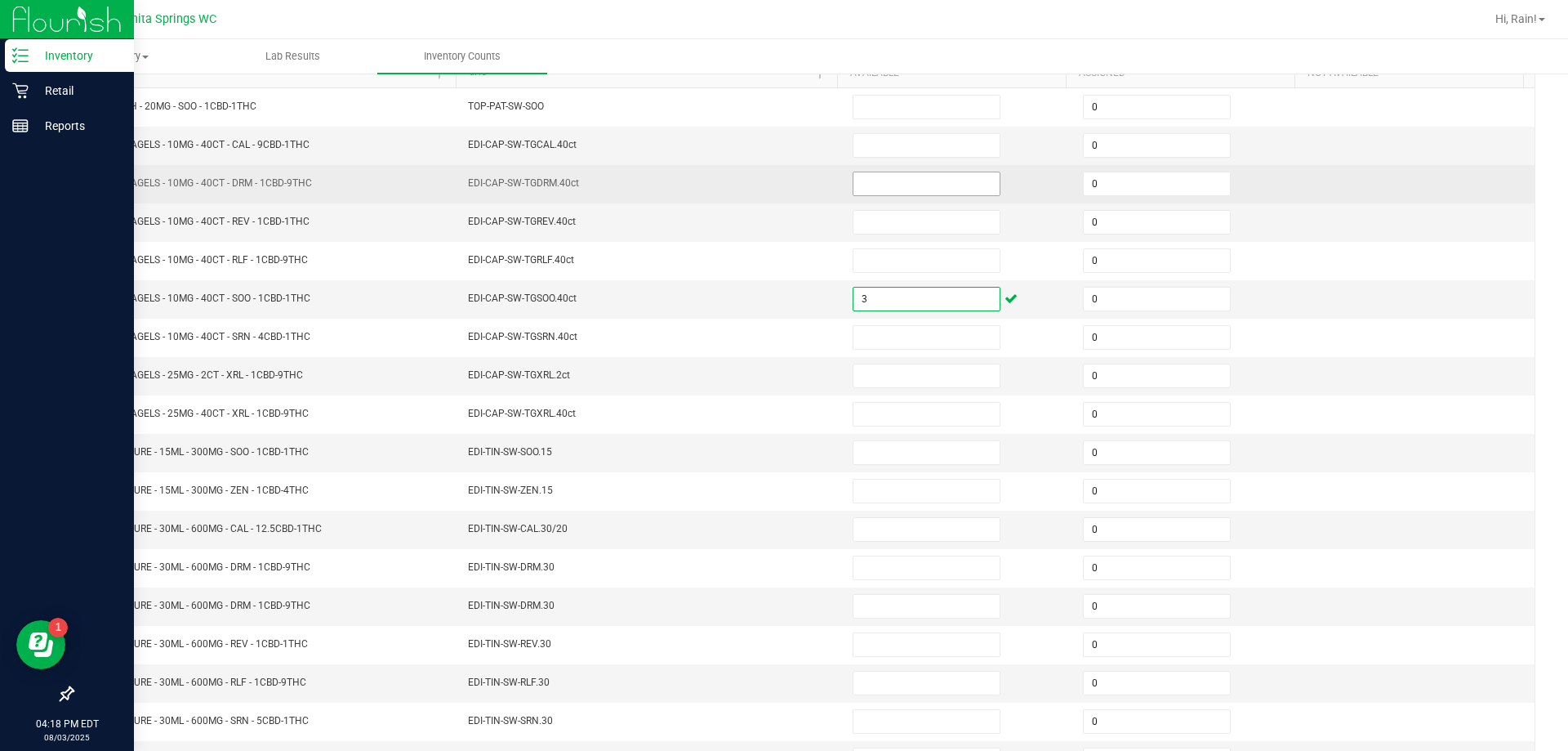 click at bounding box center [926, 184] 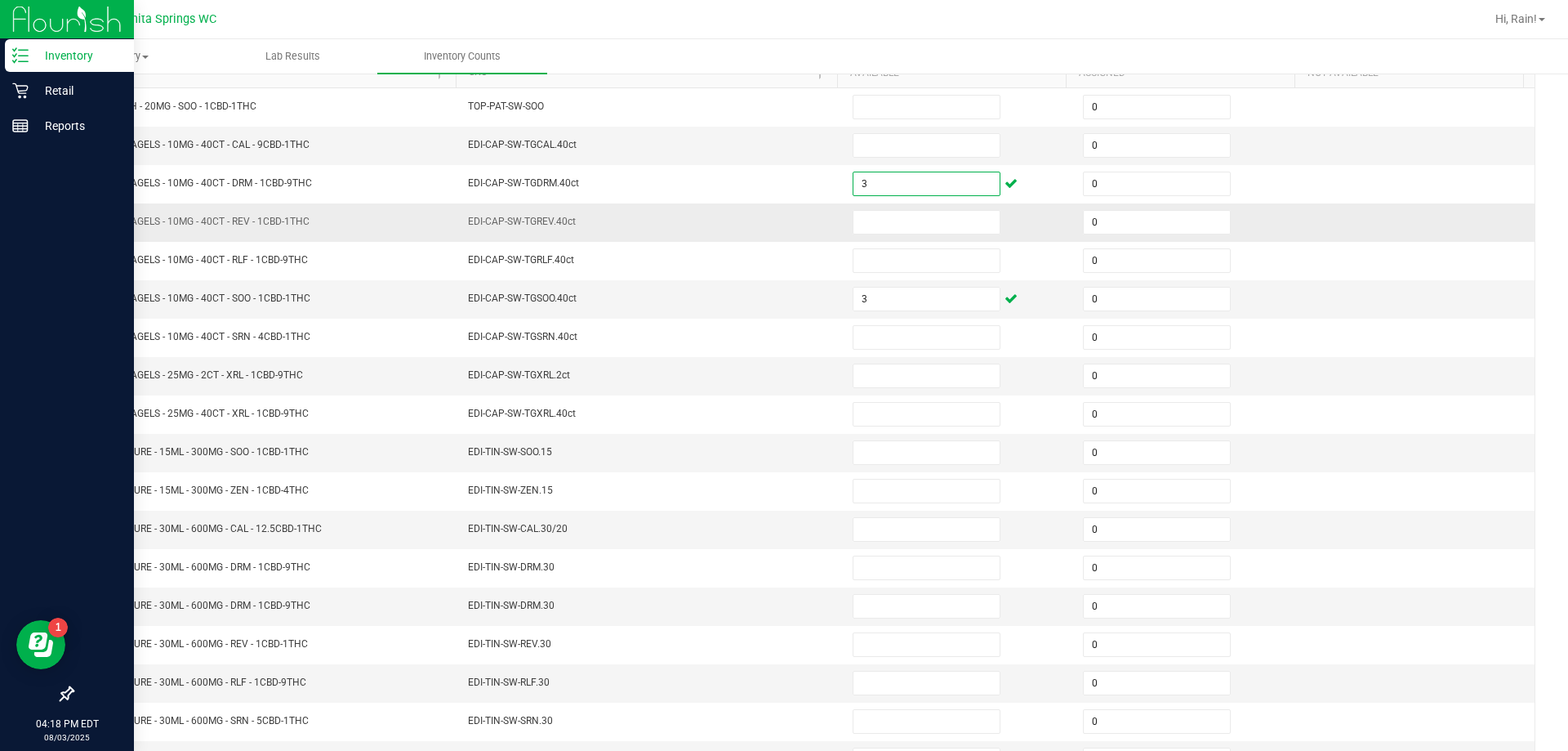 click on "EDI-CAP-SW-TGREV.40ct" at bounding box center [650, 222] 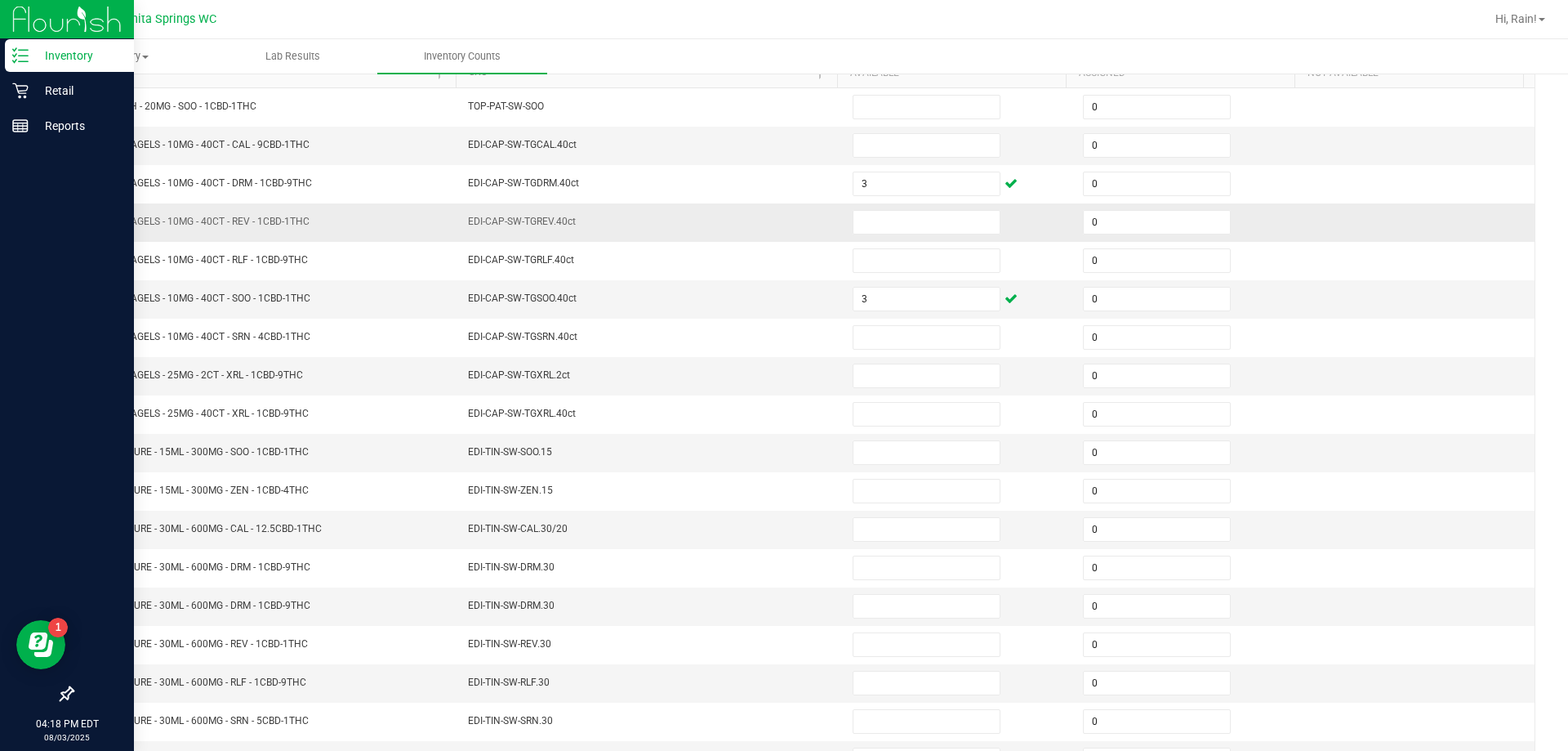 click on "EDI-CAP-SW-TGREV.40ct" at bounding box center (650, 222) 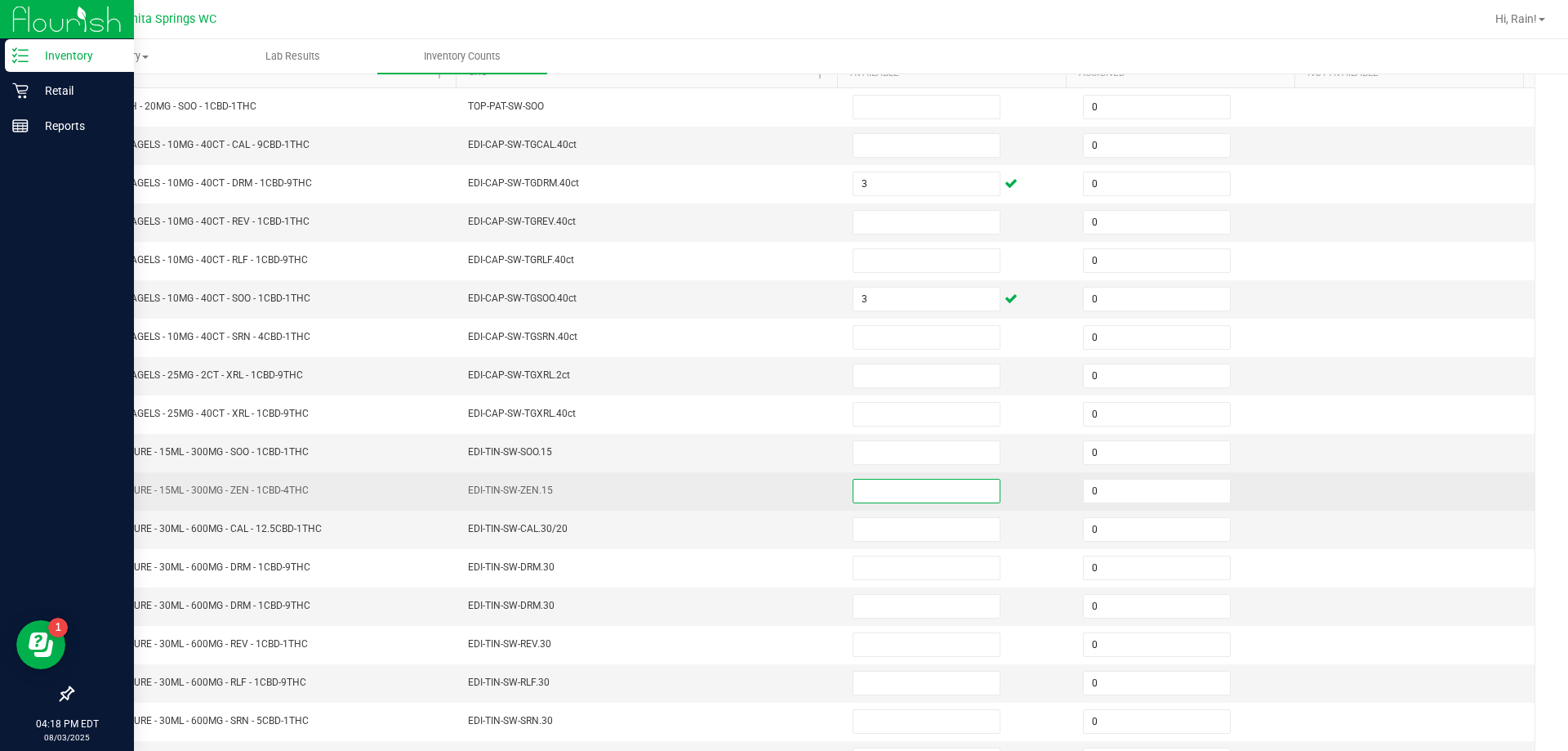 click at bounding box center [926, 491] 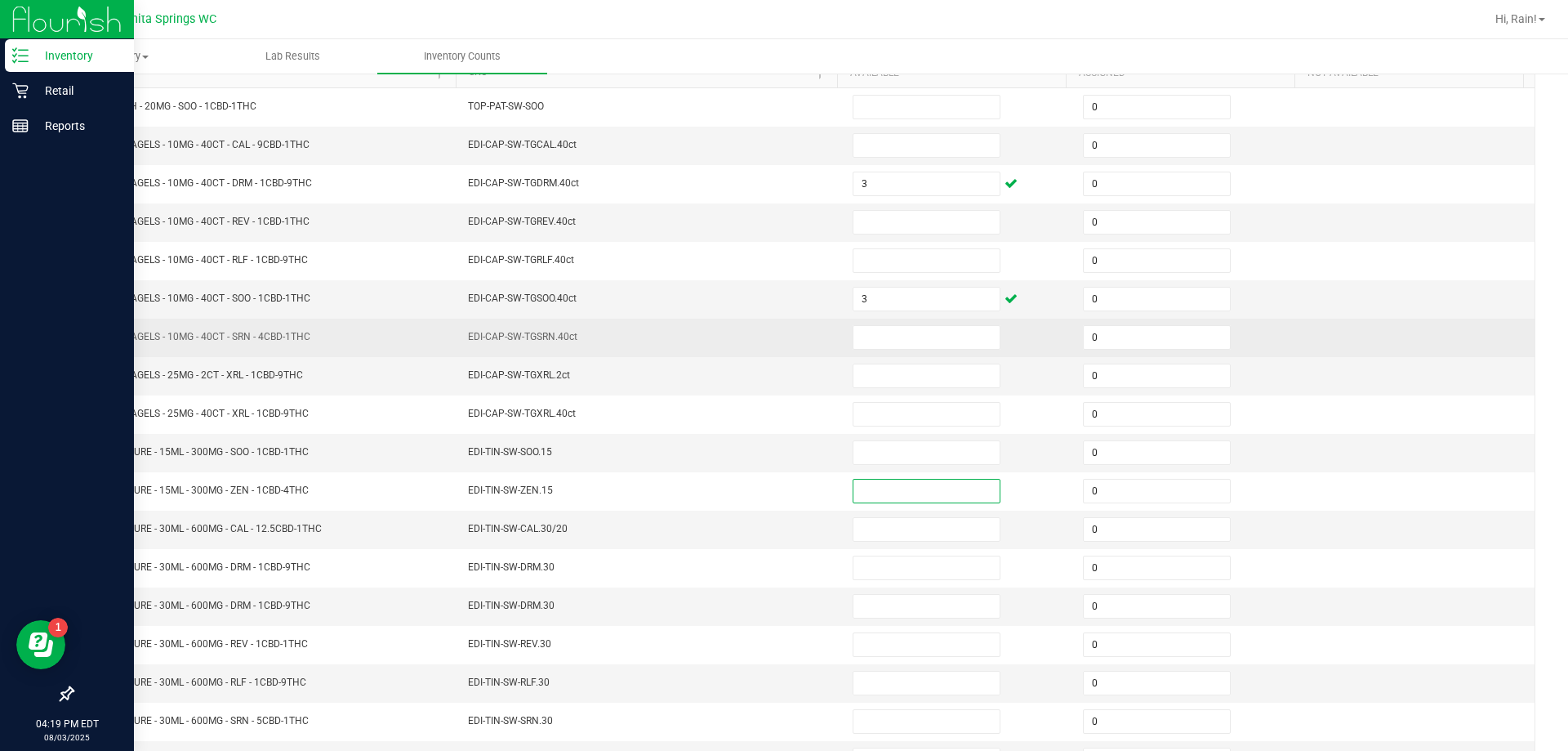 click on "EDI-CAP-SW-TGSRN.40ct" at bounding box center (650, 338) 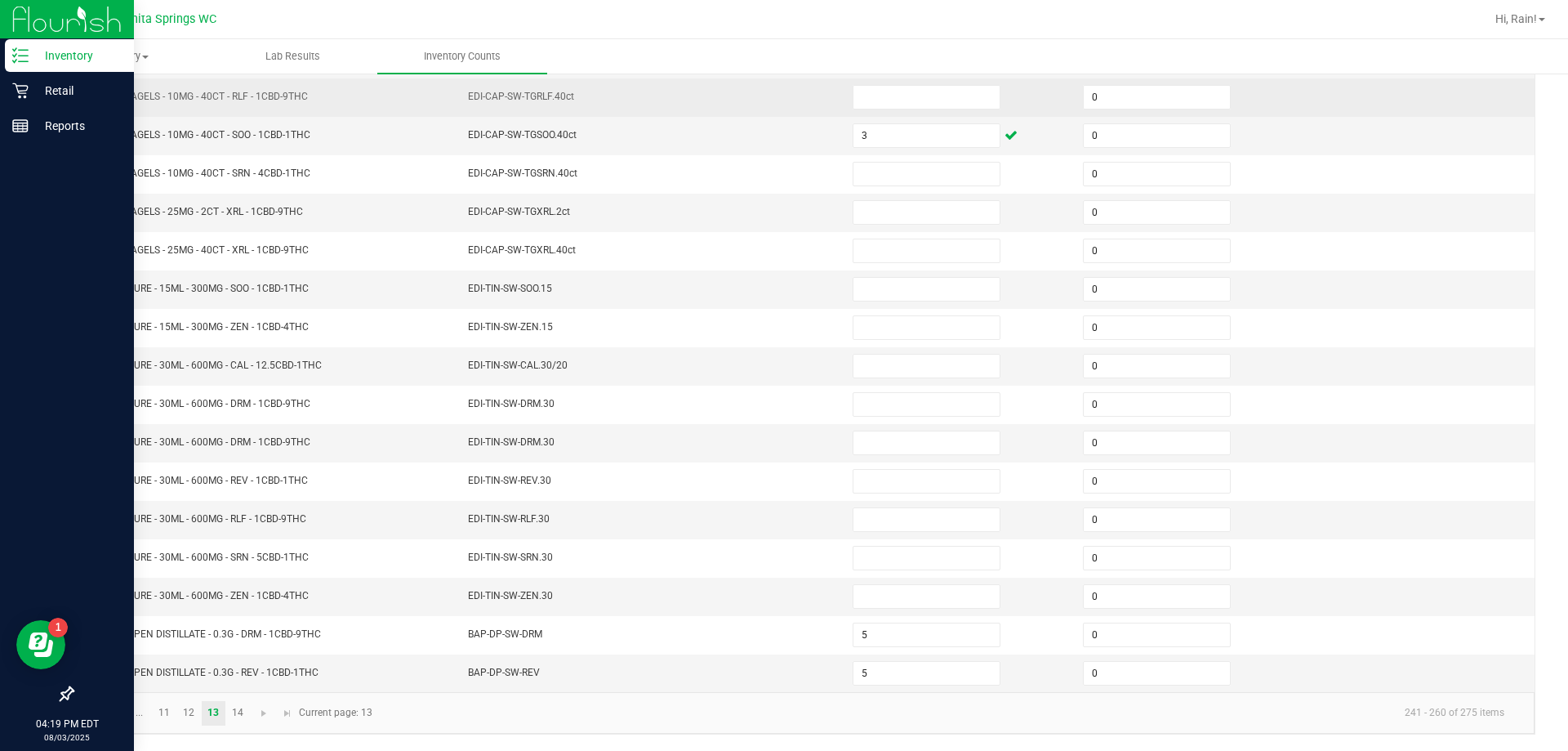 scroll, scrollTop: 257, scrollLeft: 0, axis: vertical 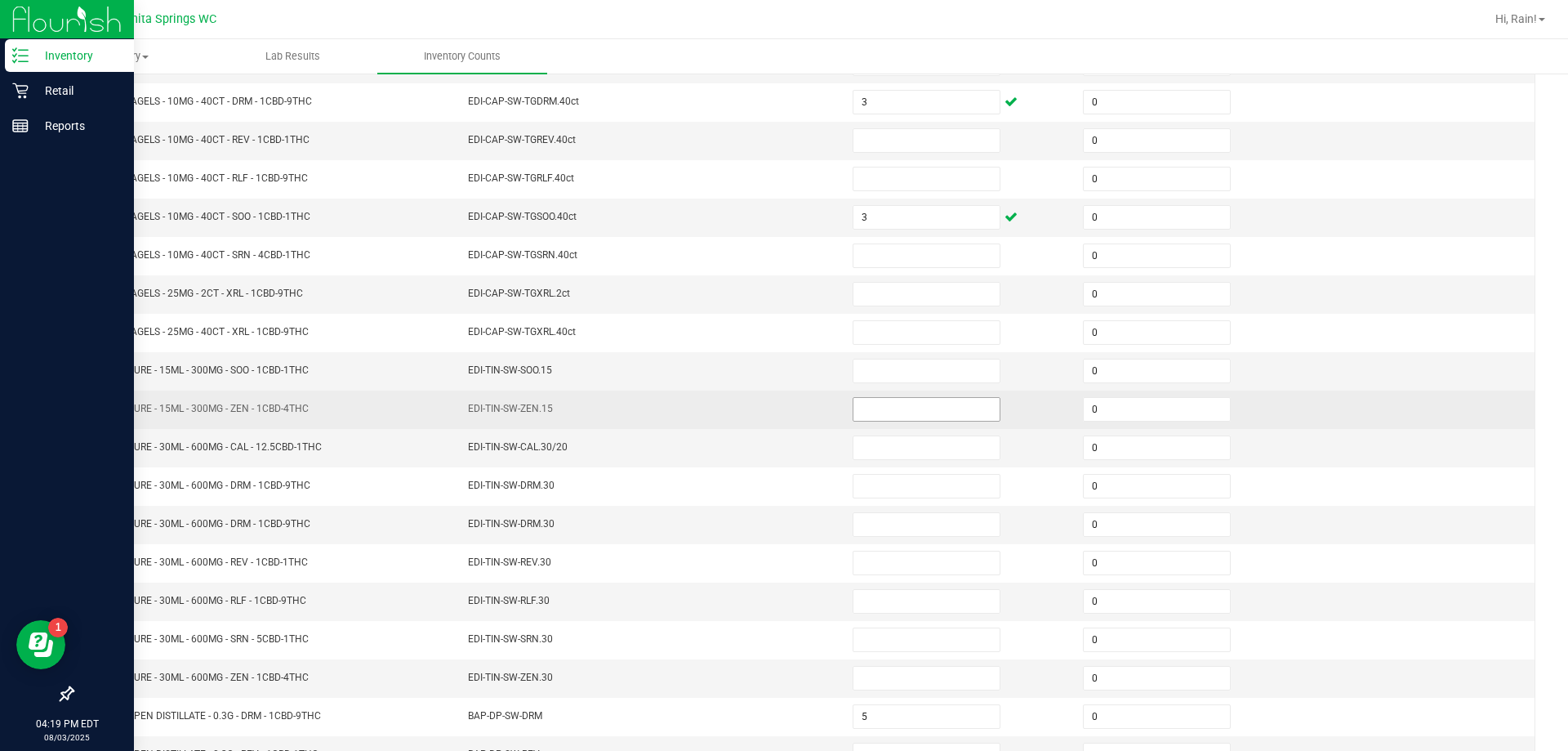 click at bounding box center (926, 409) 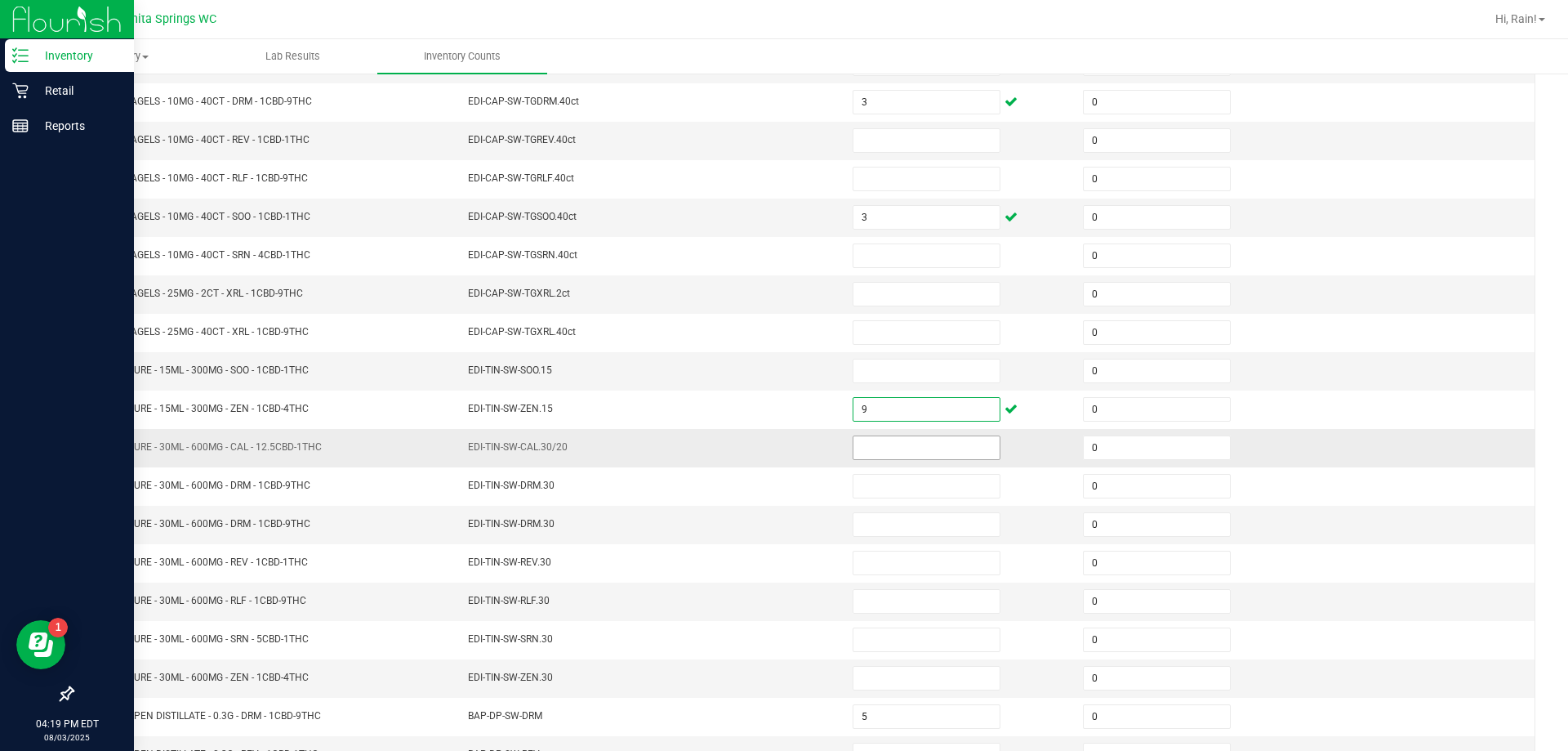 click at bounding box center [926, 448] 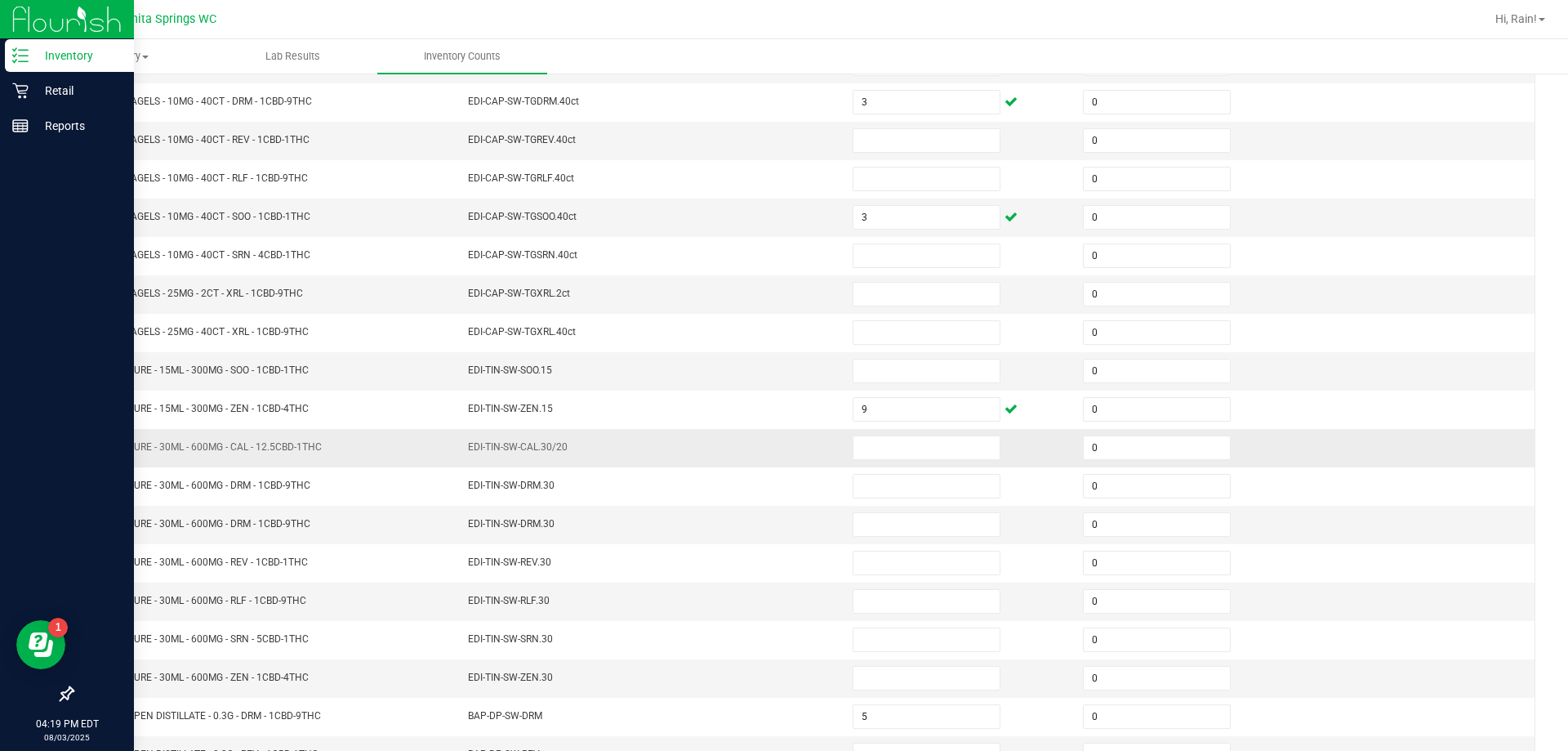 click on "EDI-TIN-SW-CAL.30/20" at bounding box center [650, 448] 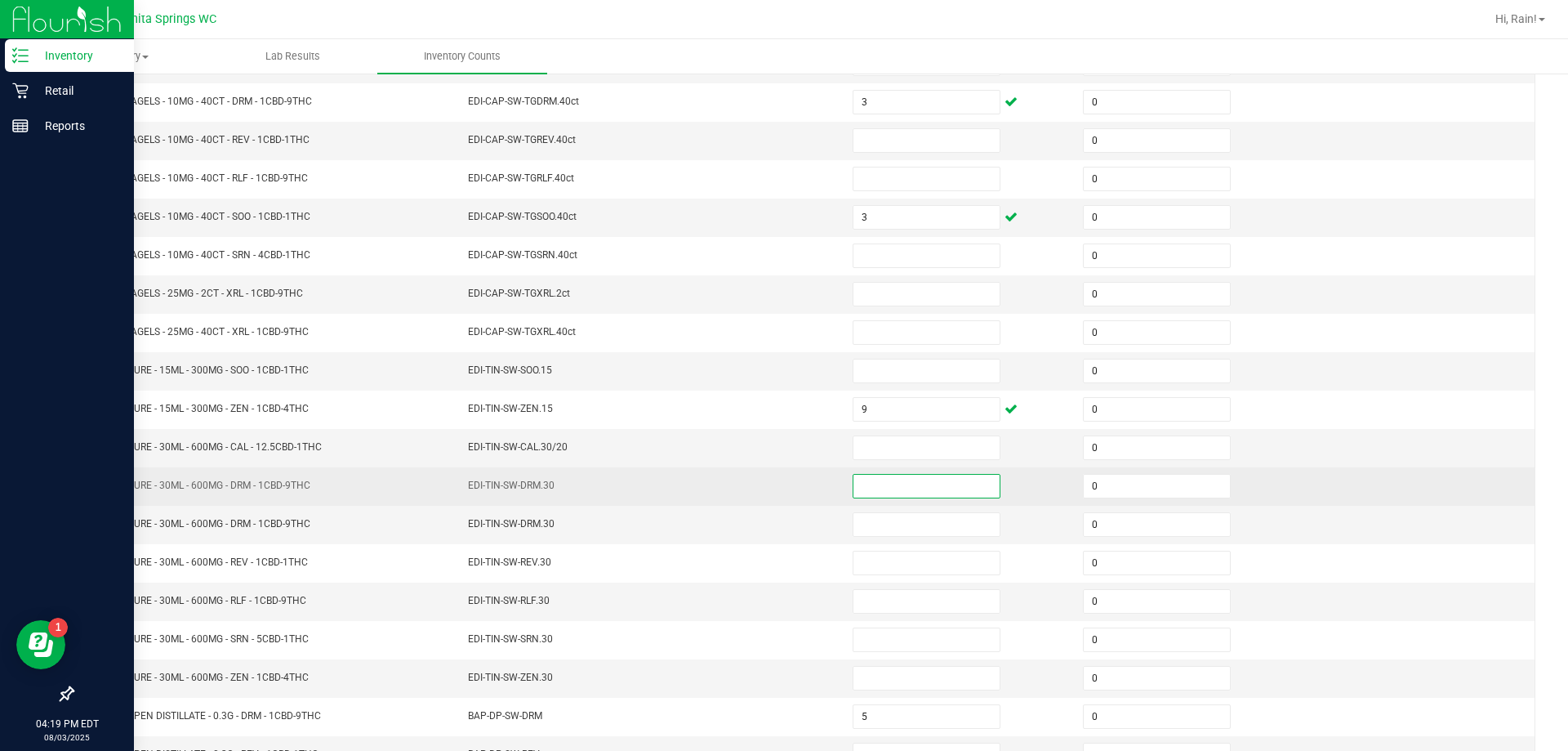 click at bounding box center (926, 486) 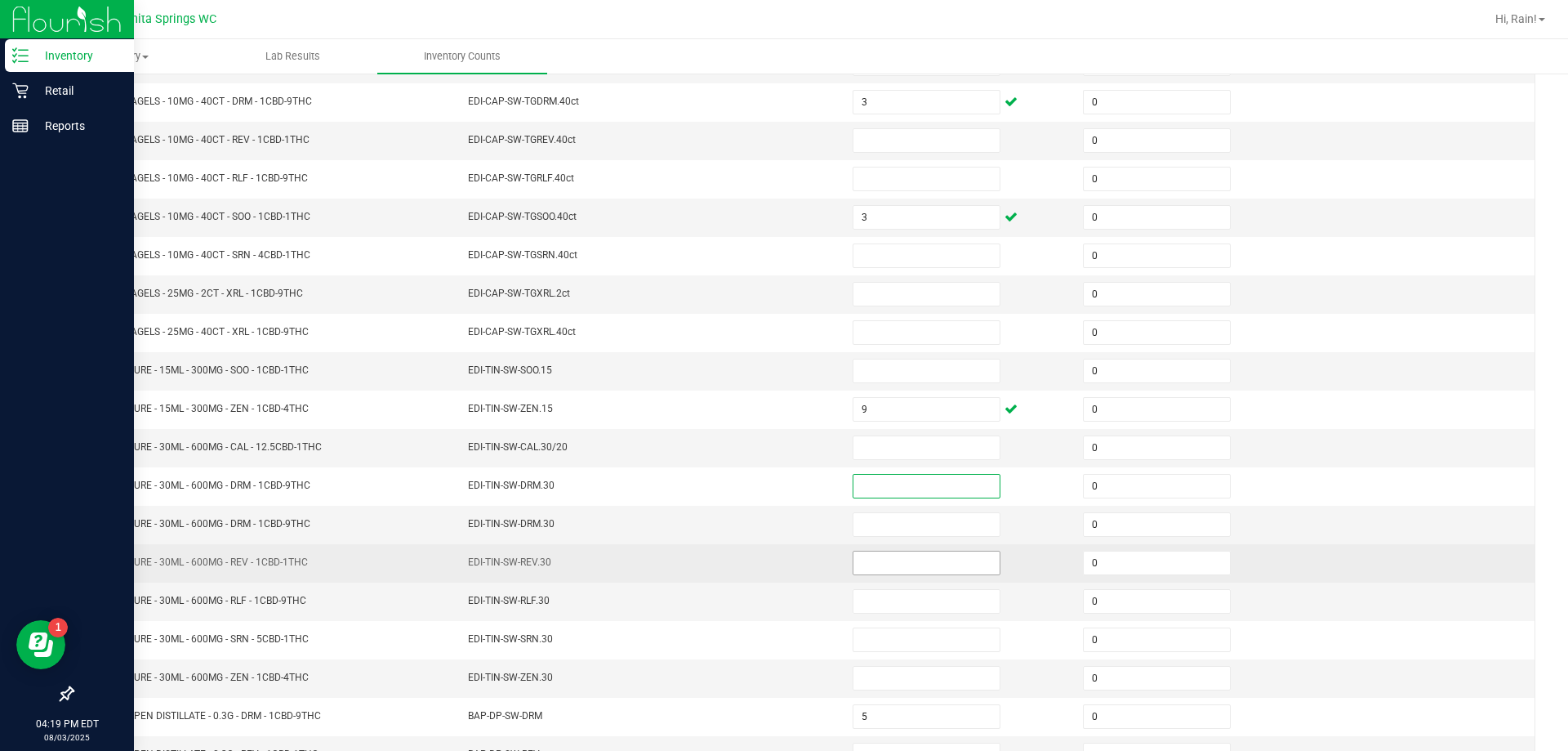 click at bounding box center (926, 563) 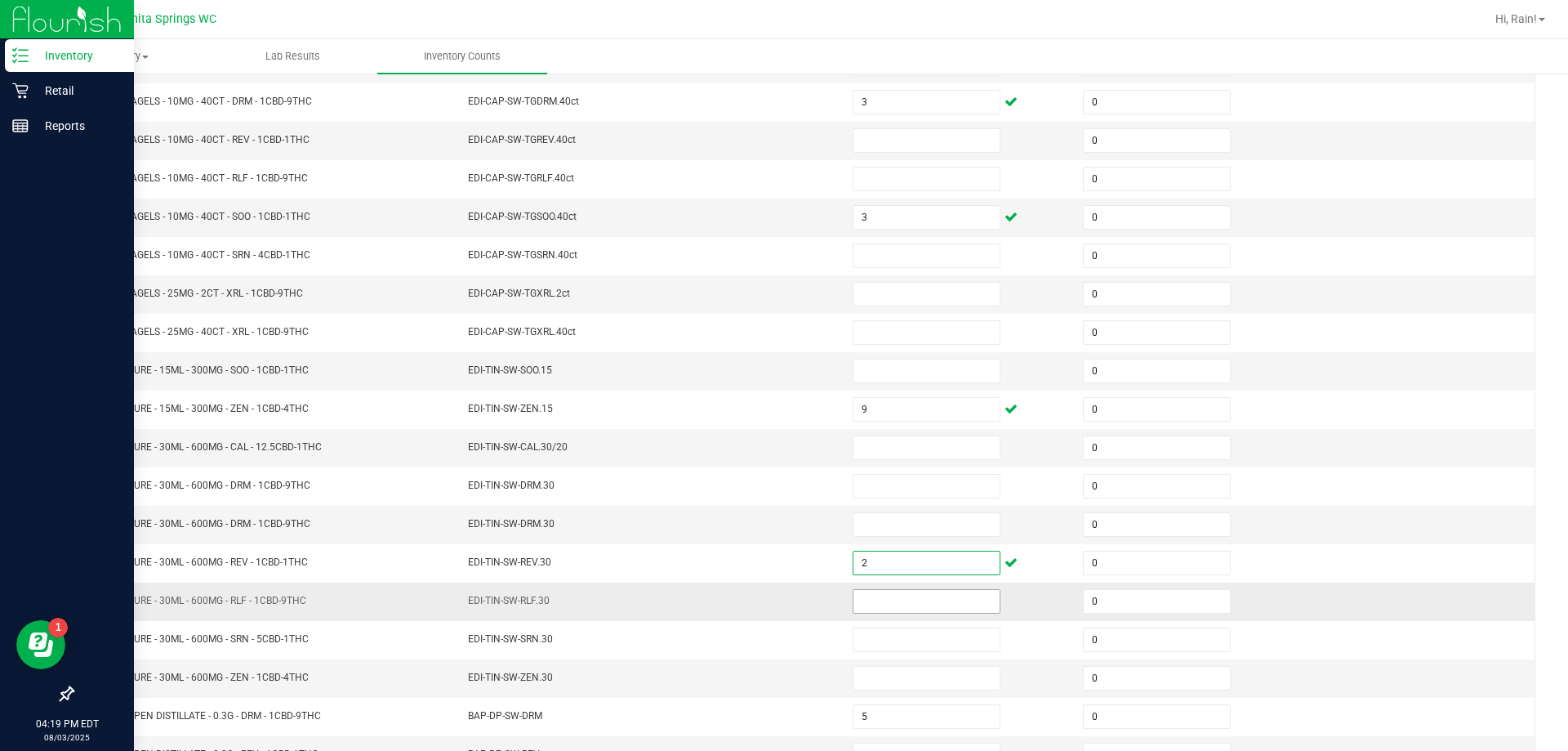 click at bounding box center [926, 601] 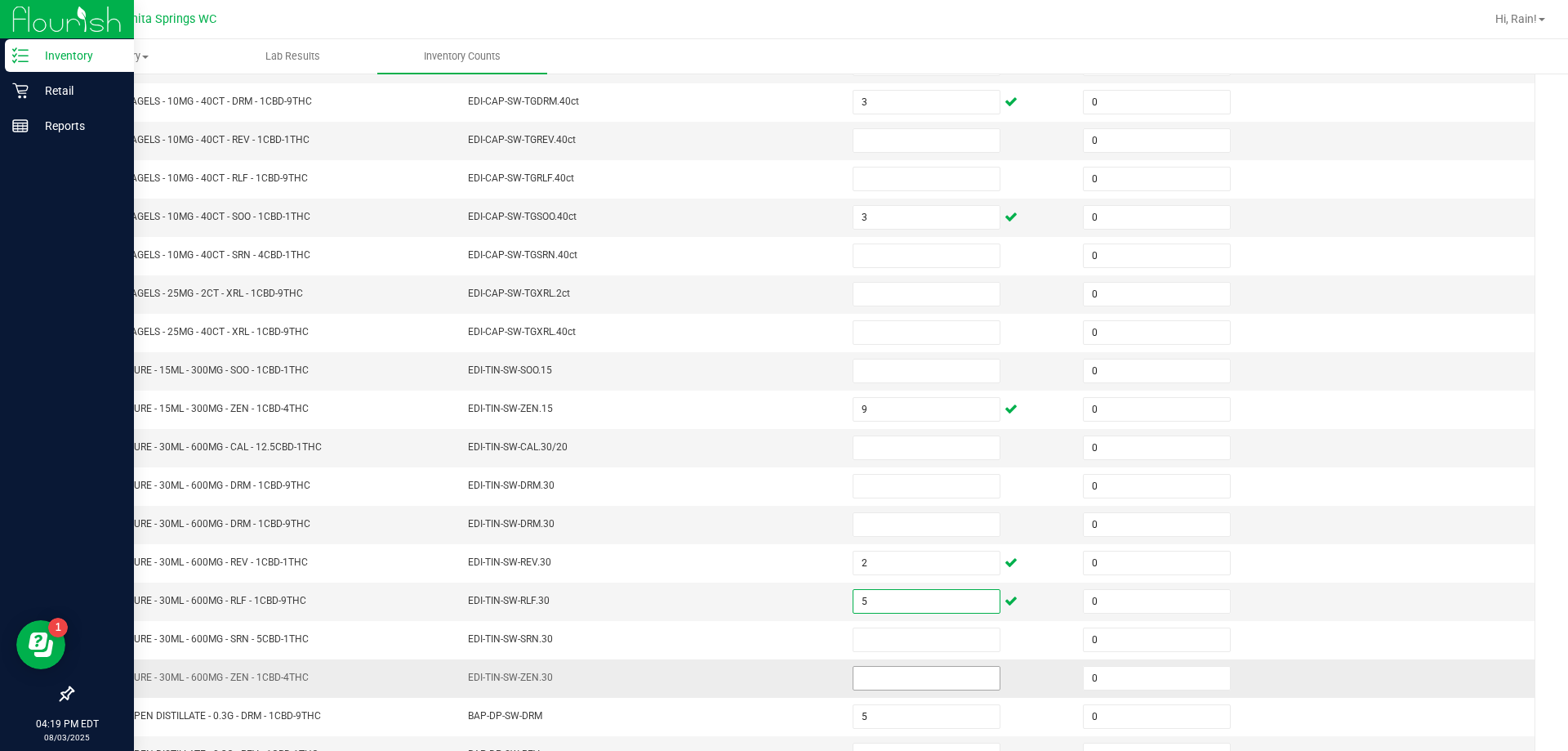 click at bounding box center [926, 678] 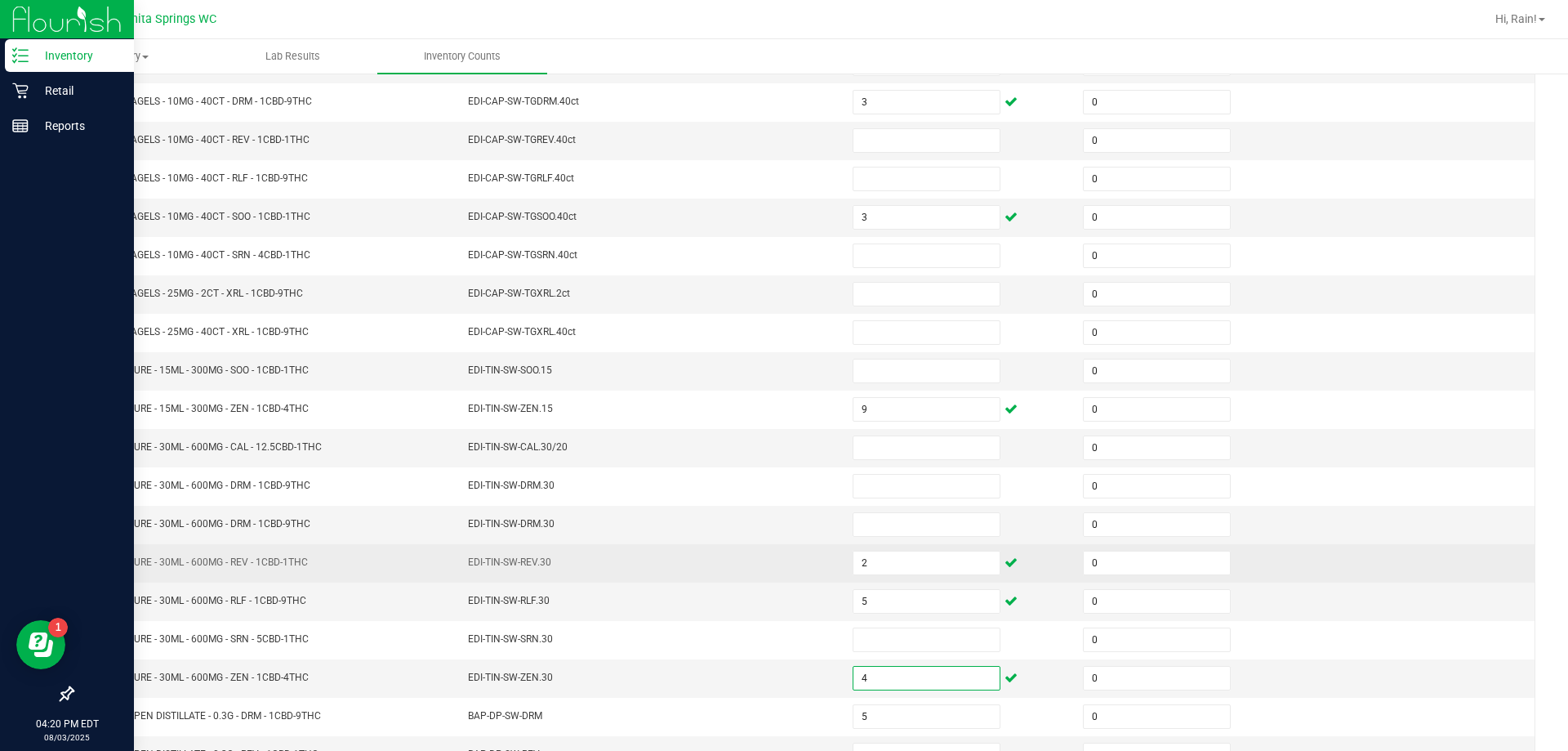 click on "EDI-TIN-SW-REV.30" at bounding box center (650, 563) 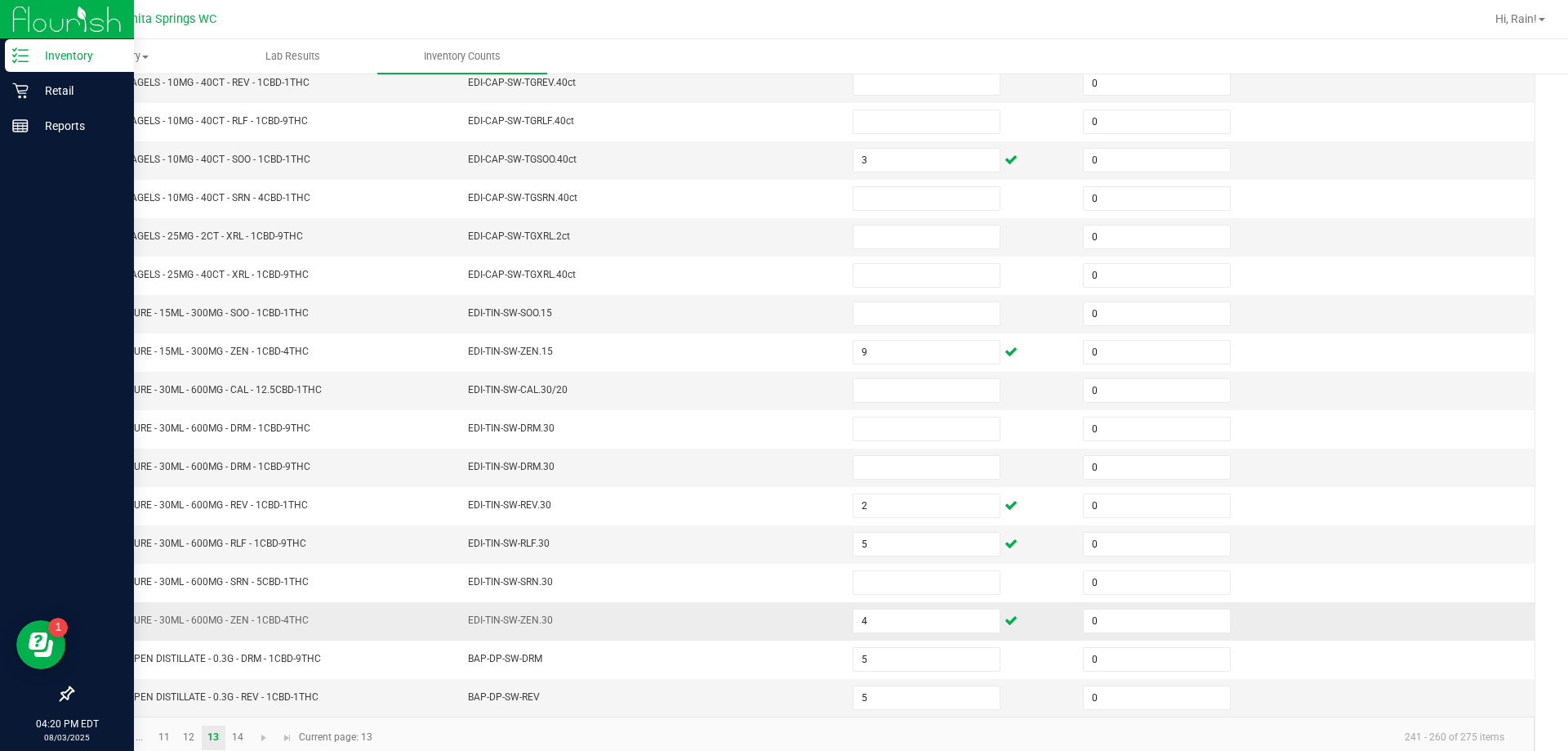 scroll, scrollTop: 339, scrollLeft: 0, axis: vertical 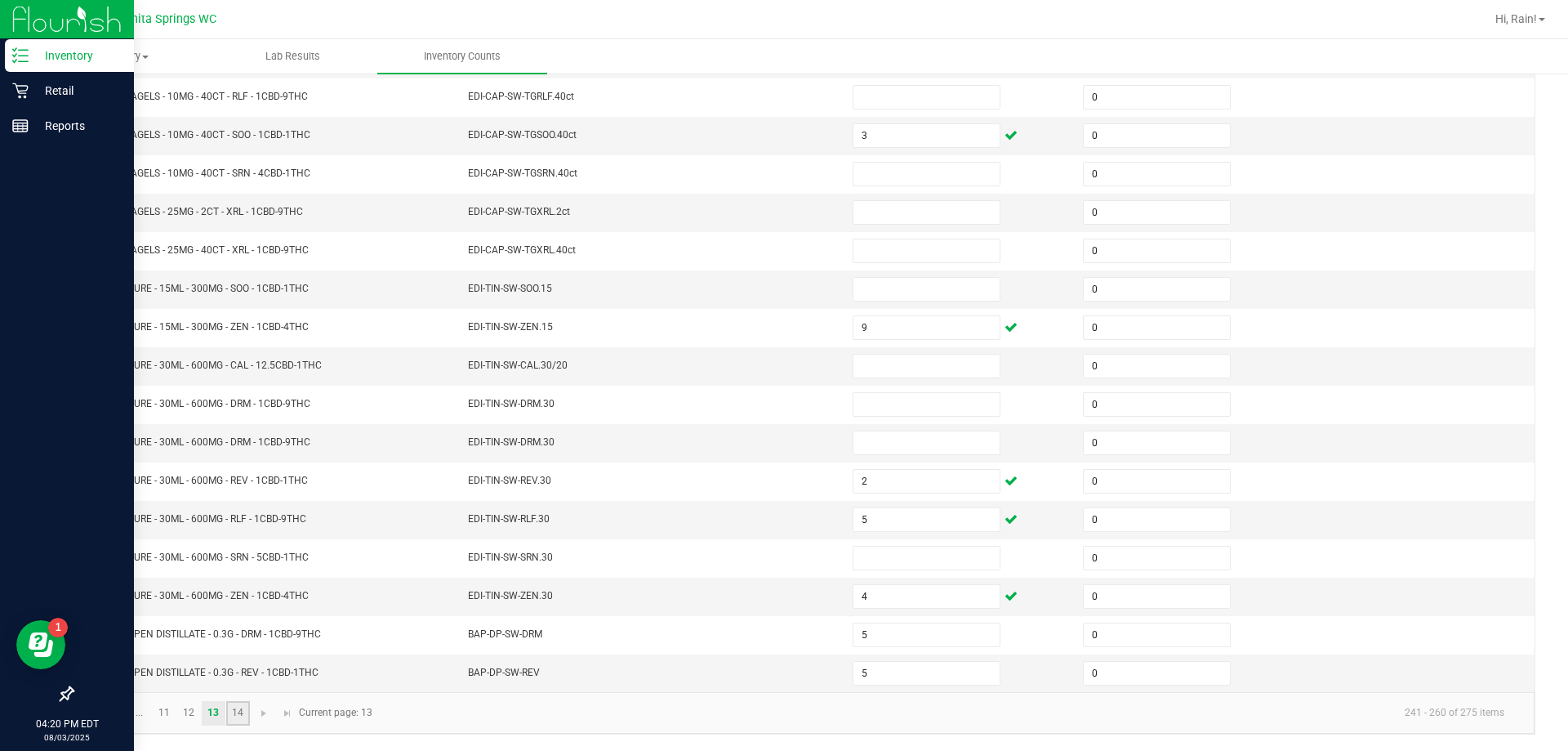 click on "14" 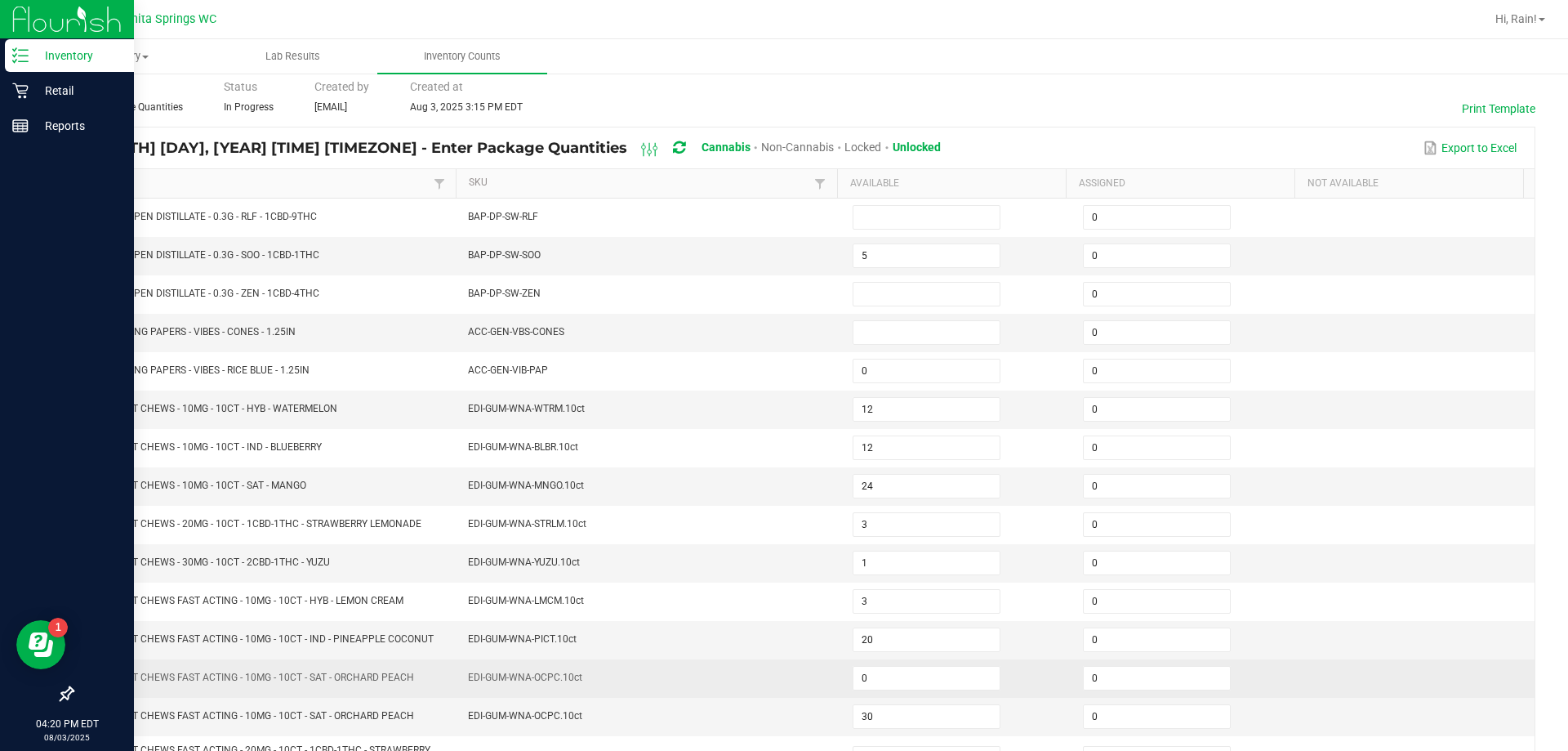 scroll, scrollTop: 154, scrollLeft: 0, axis: vertical 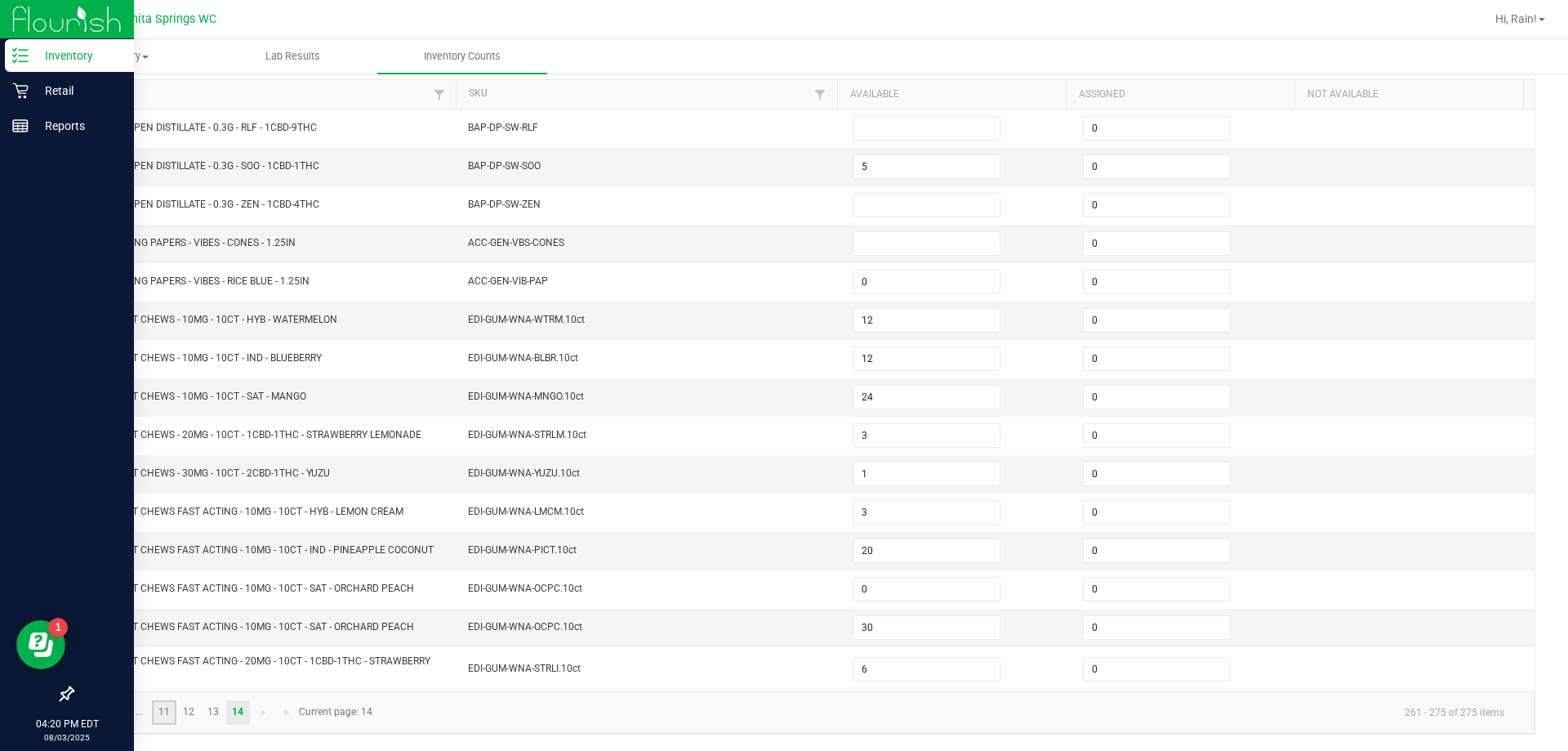 click on "11" 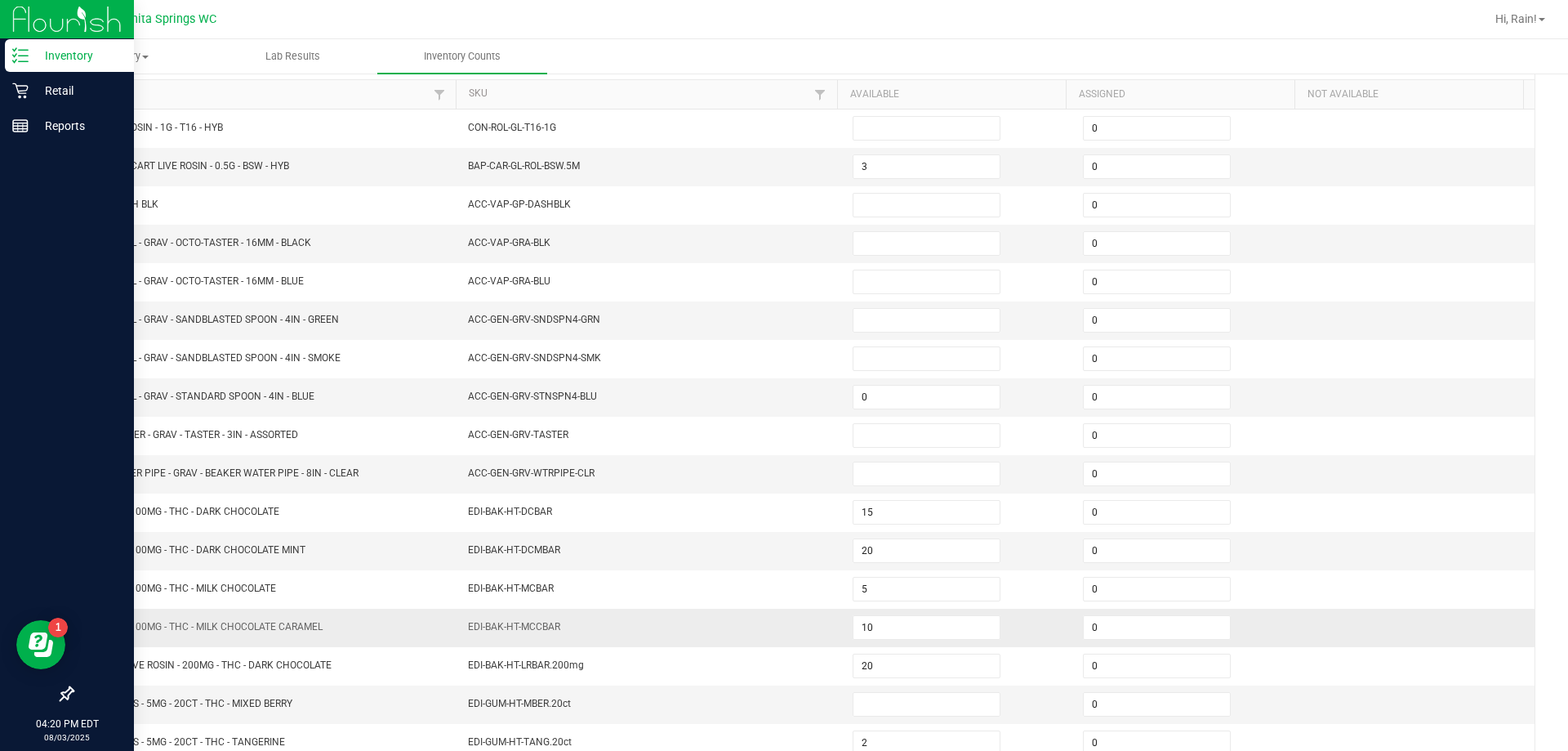 scroll, scrollTop: 318, scrollLeft: 0, axis: vertical 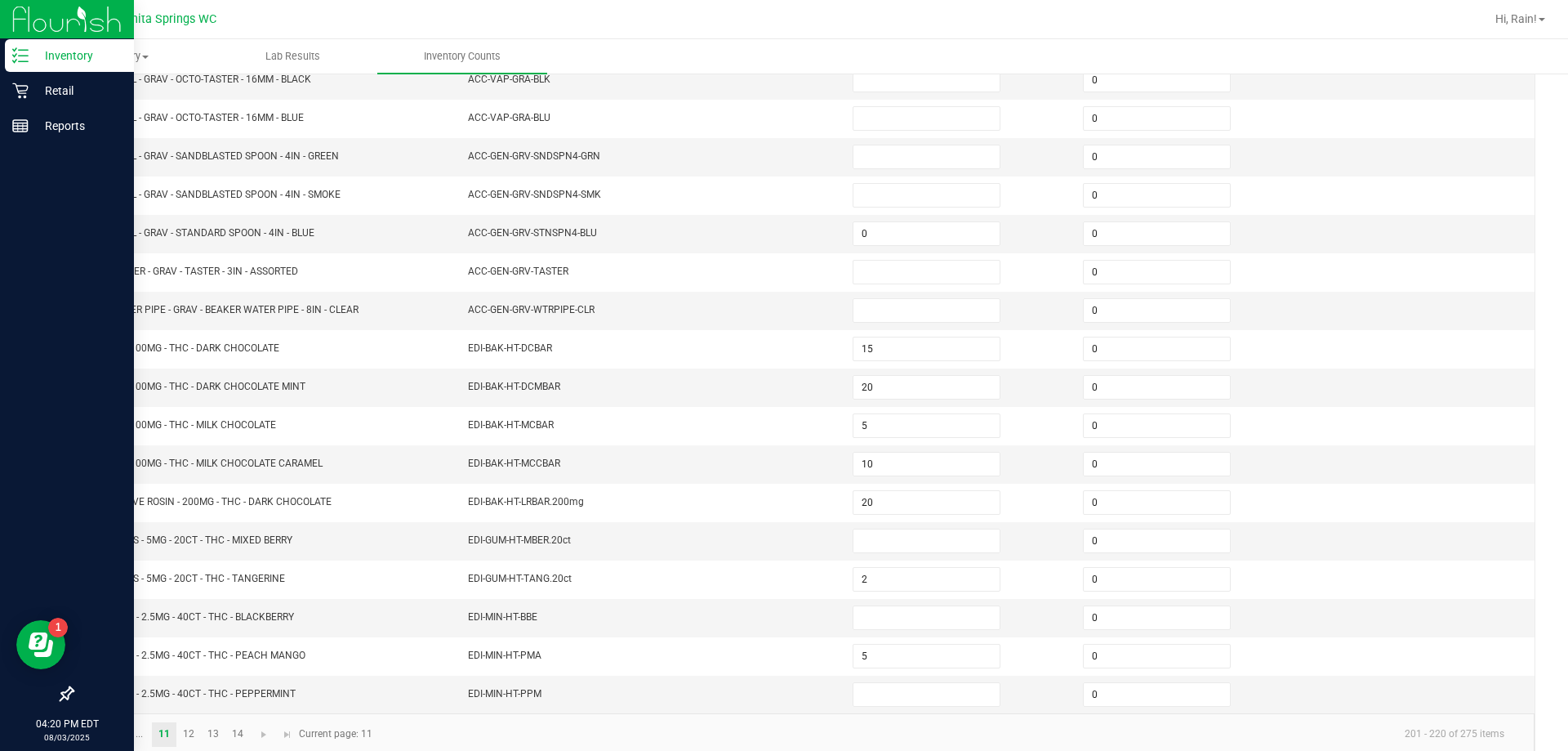 click 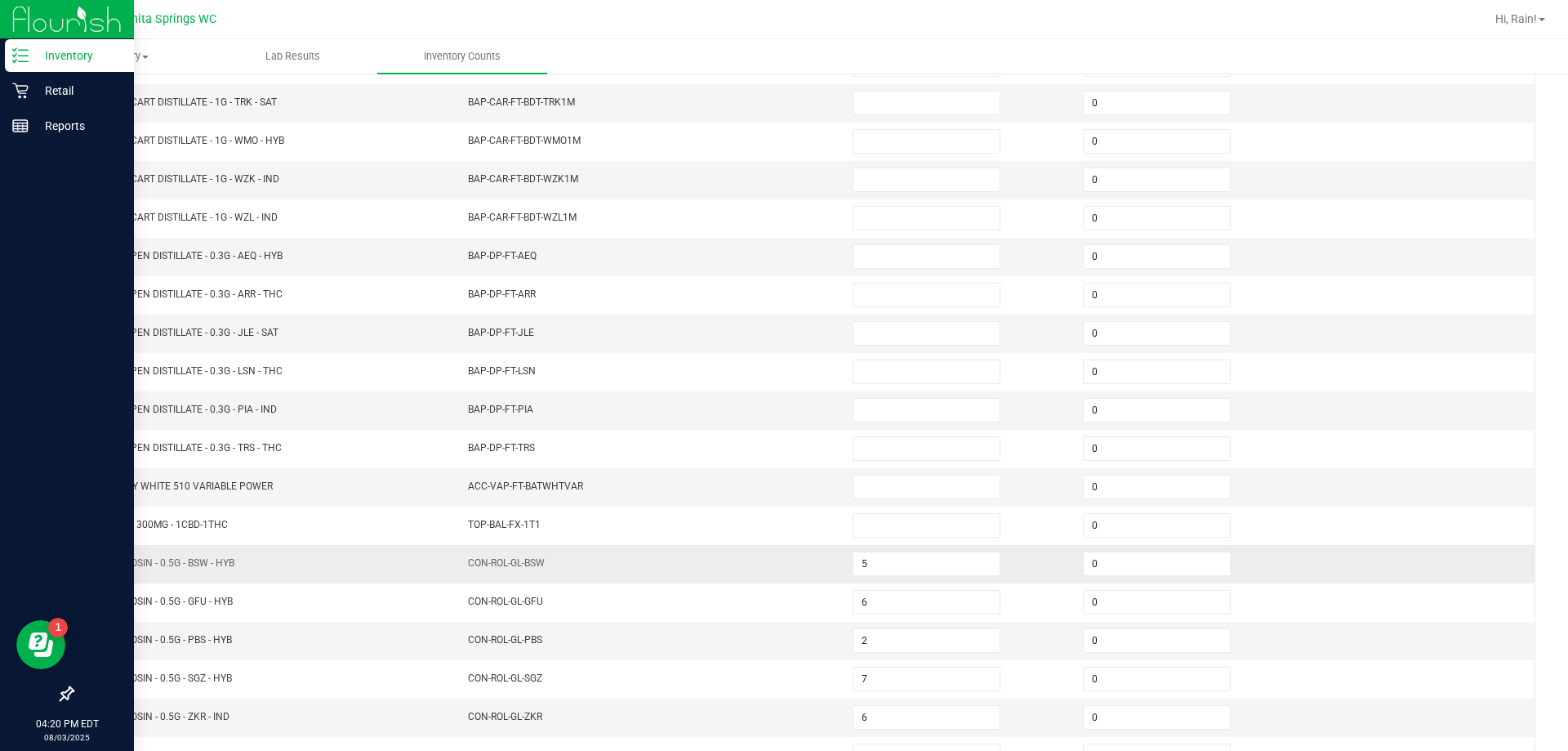 scroll, scrollTop: 339, scrollLeft: 0, axis: vertical 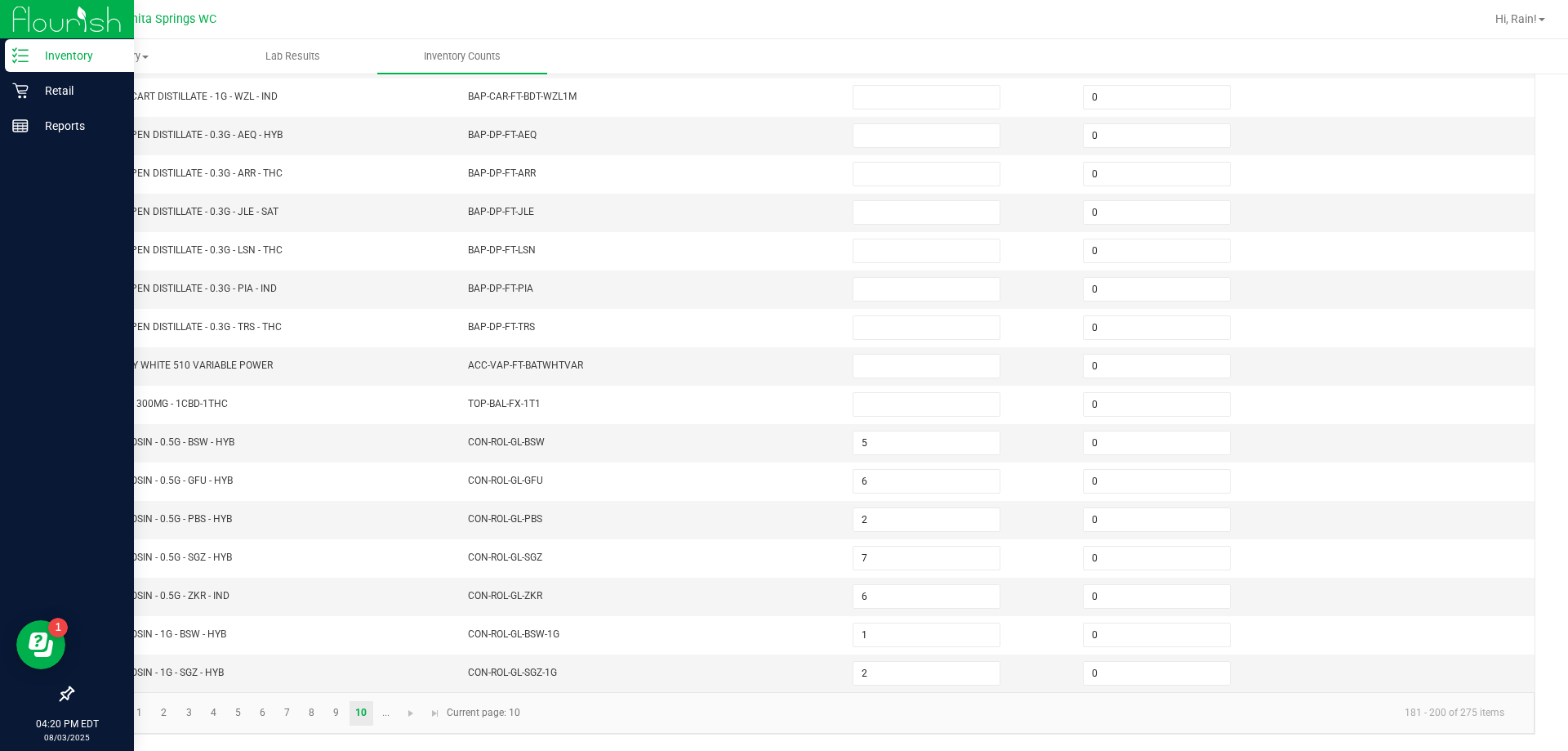 click 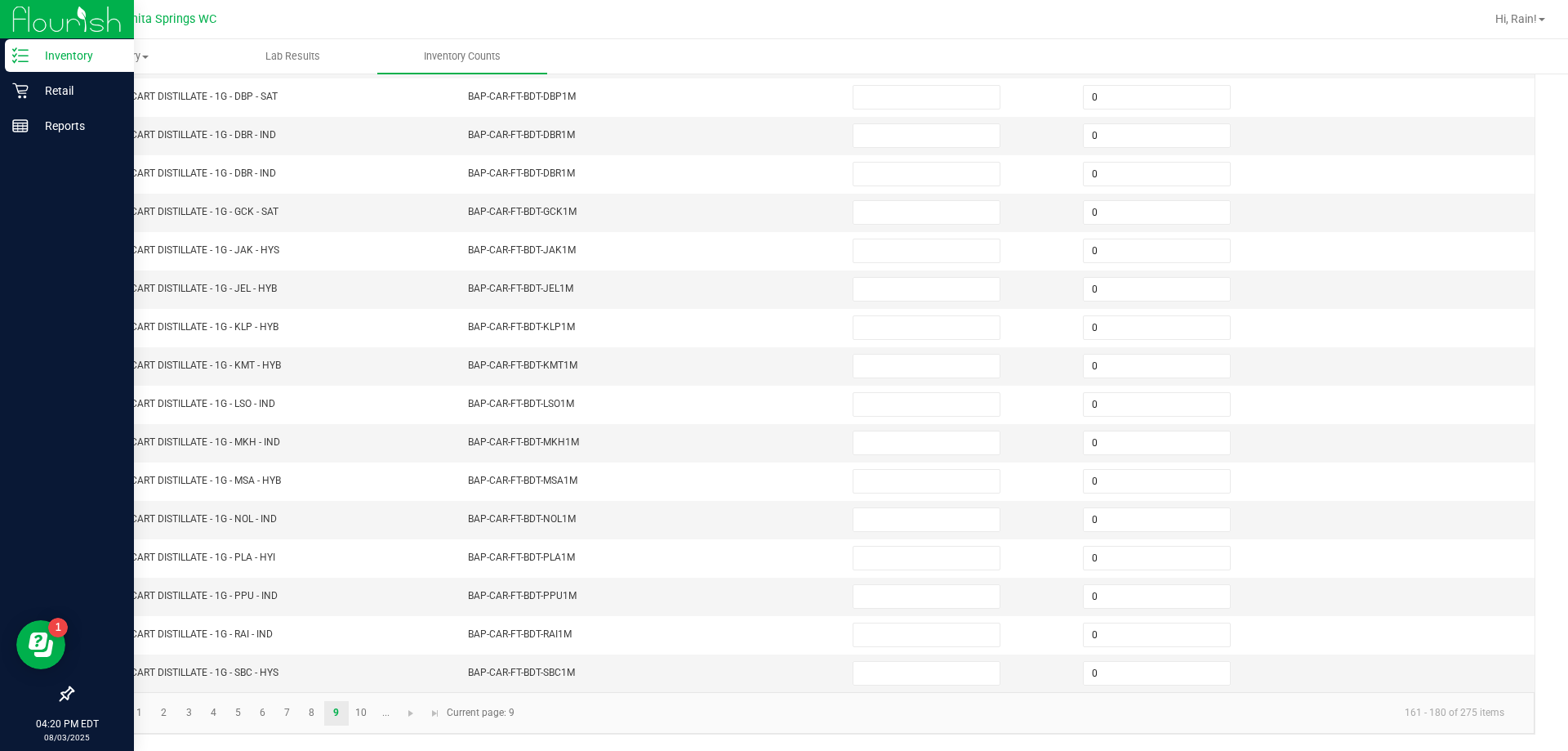 click 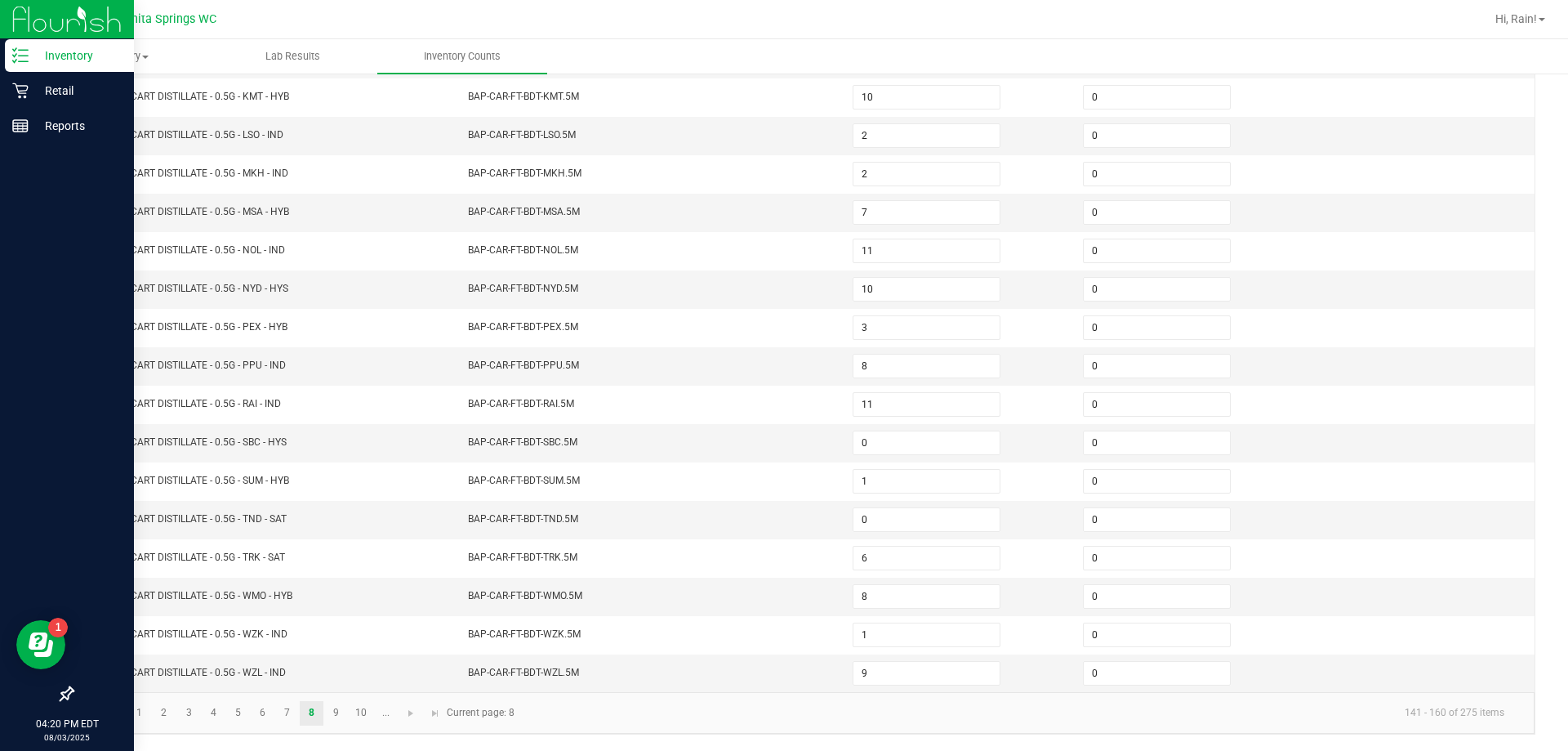 click 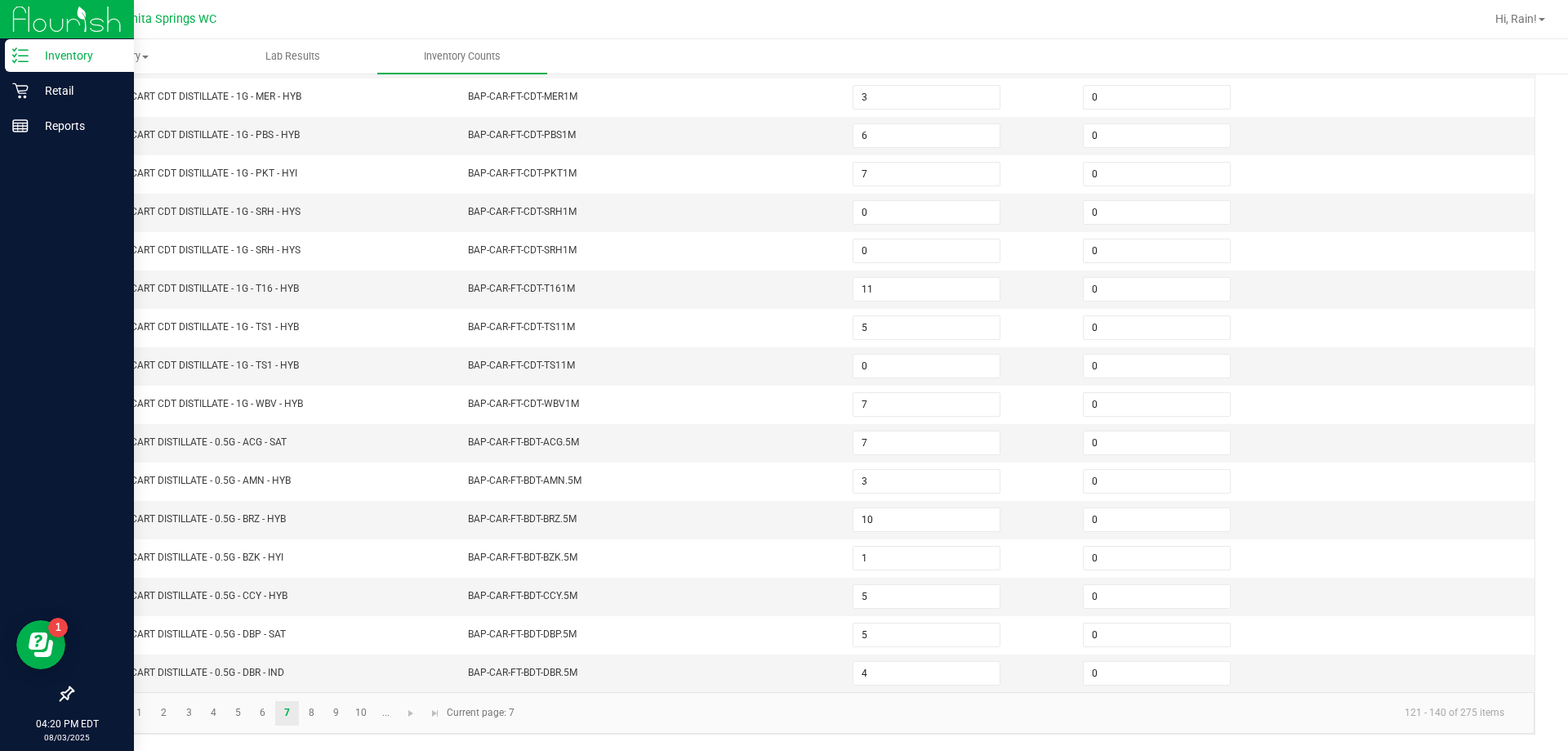 click 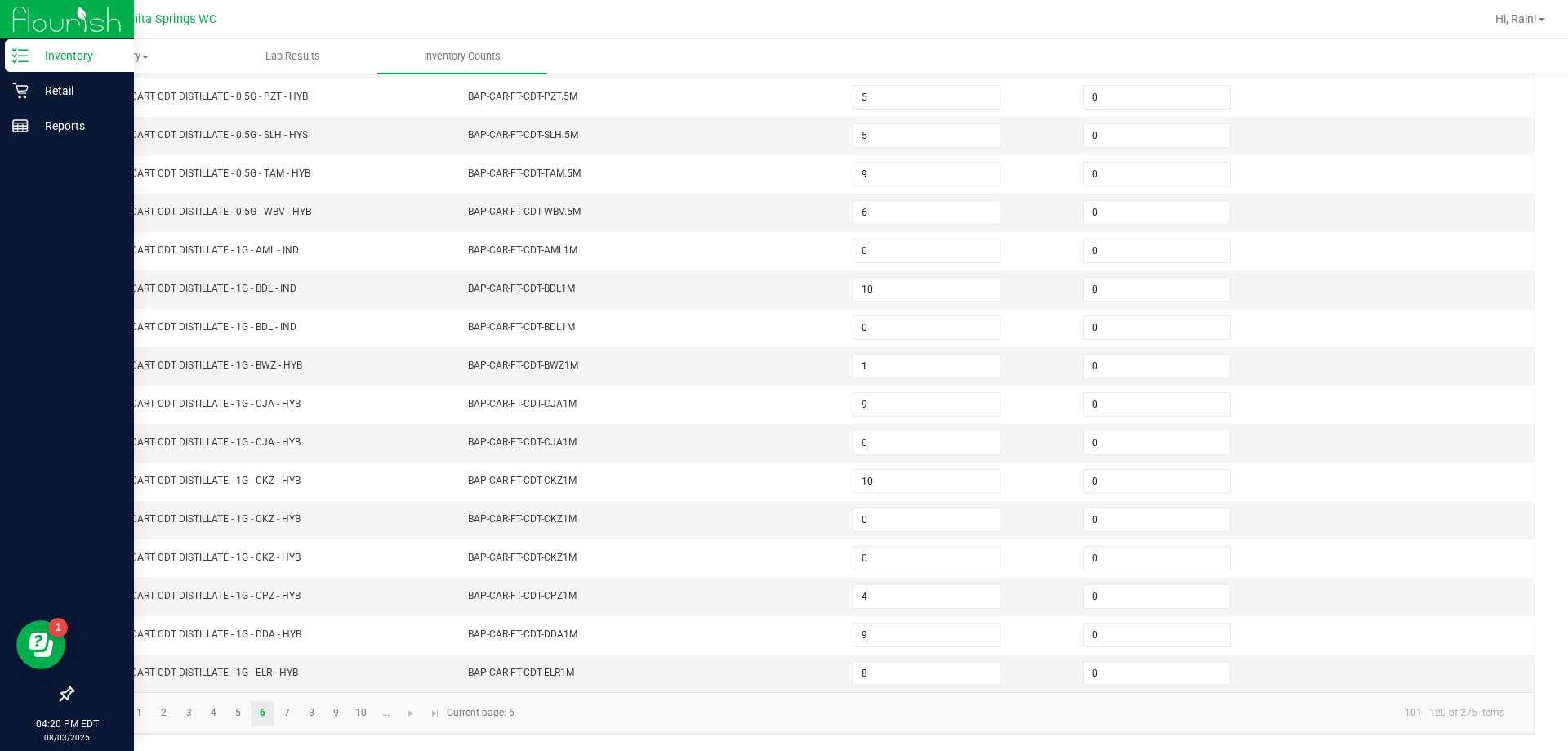 click 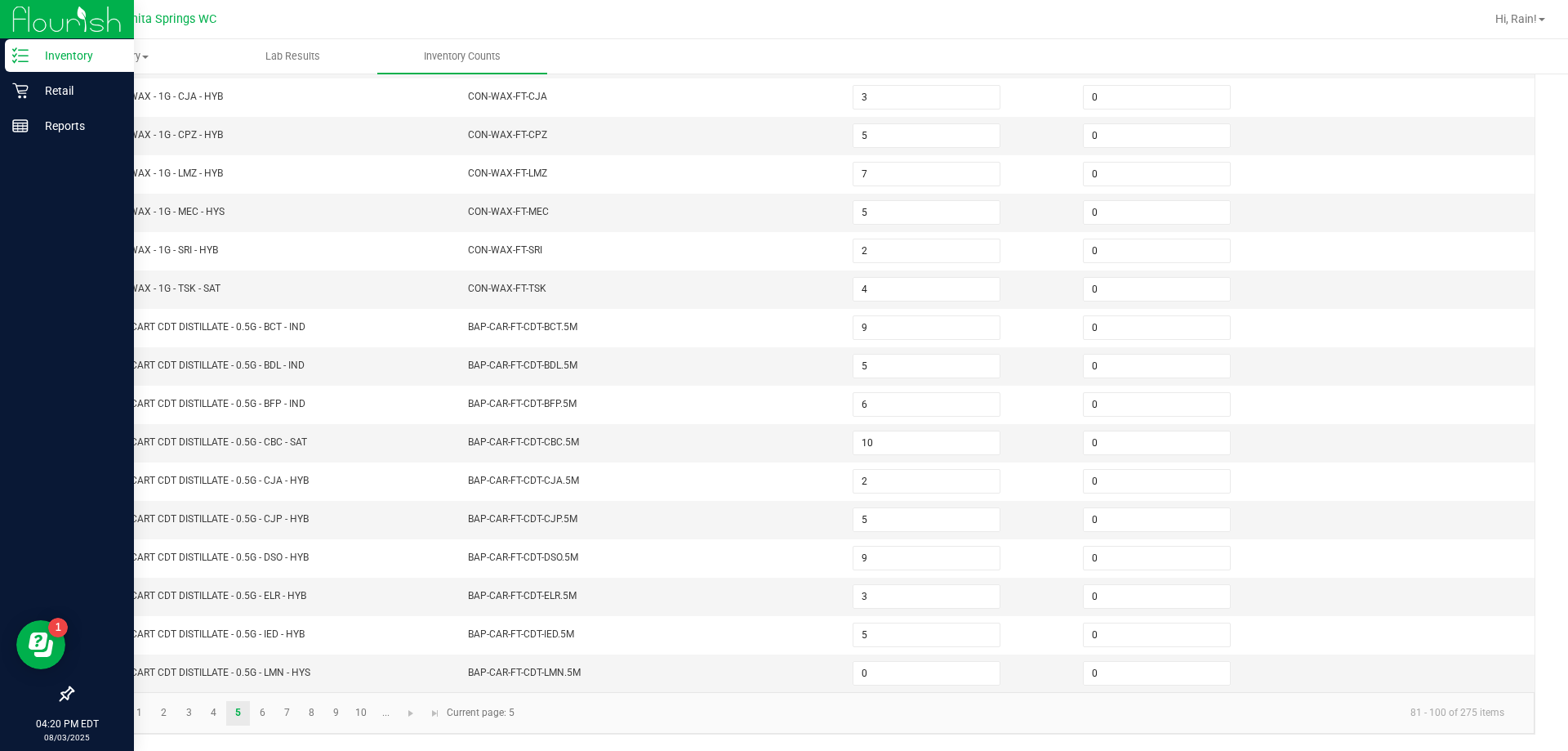 click 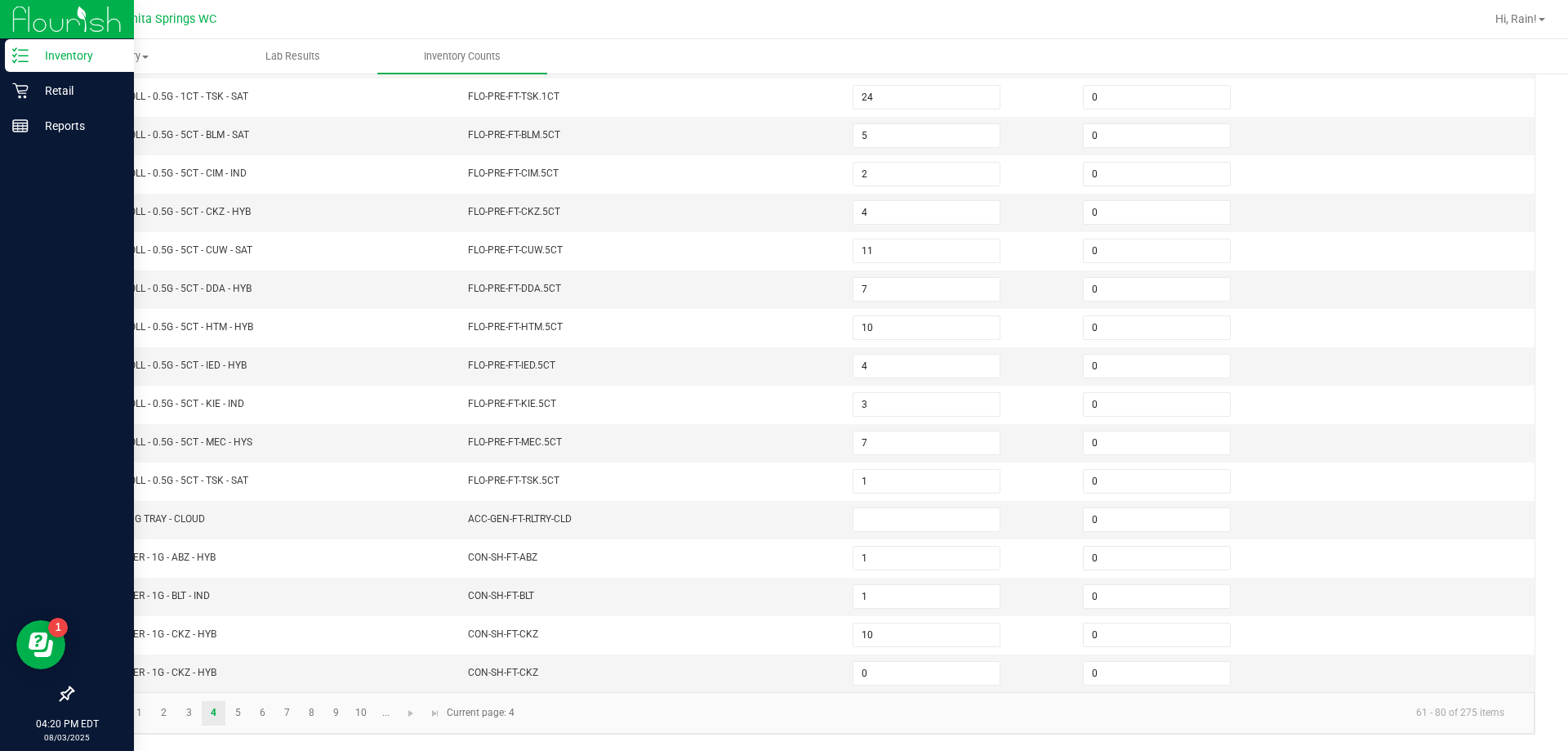 click 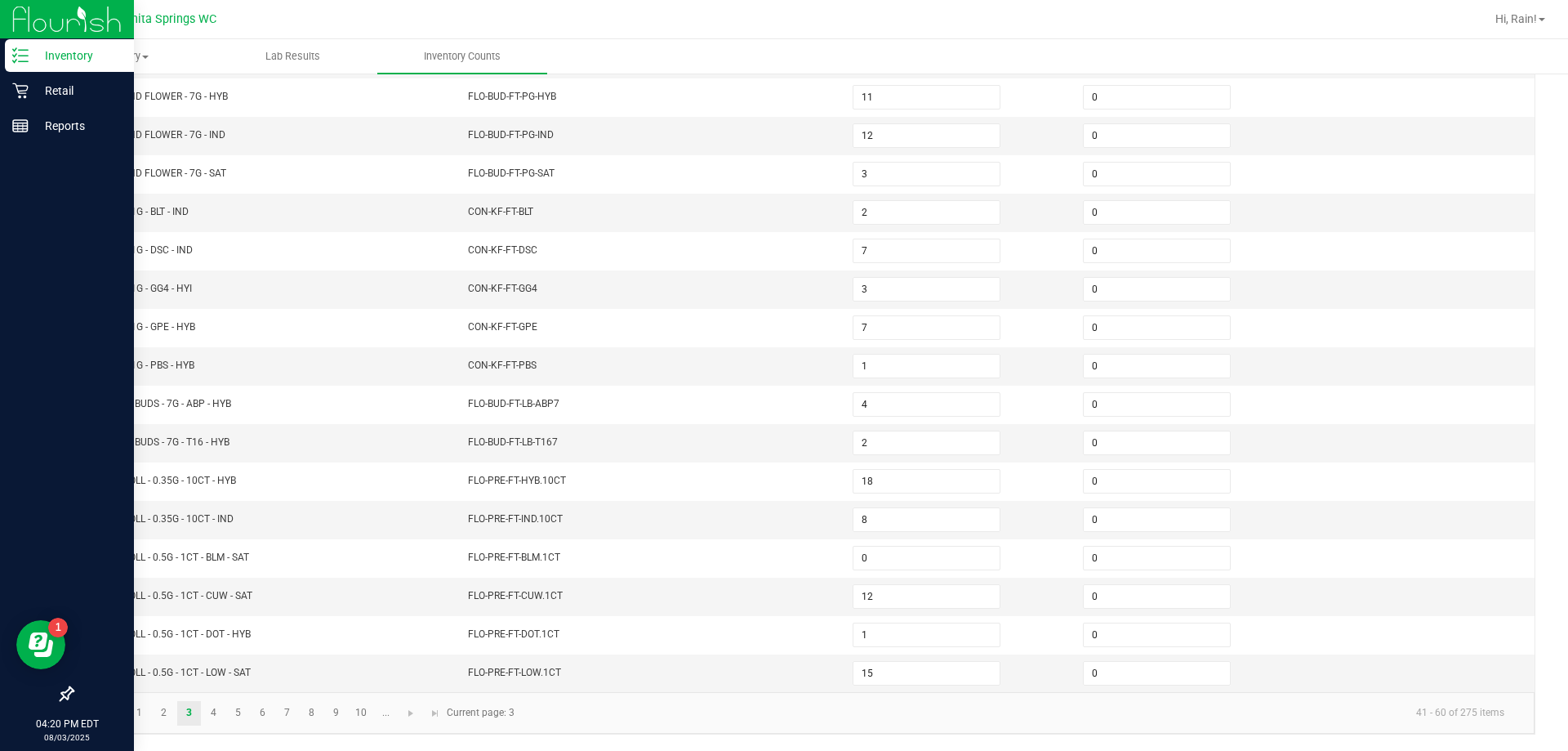 click 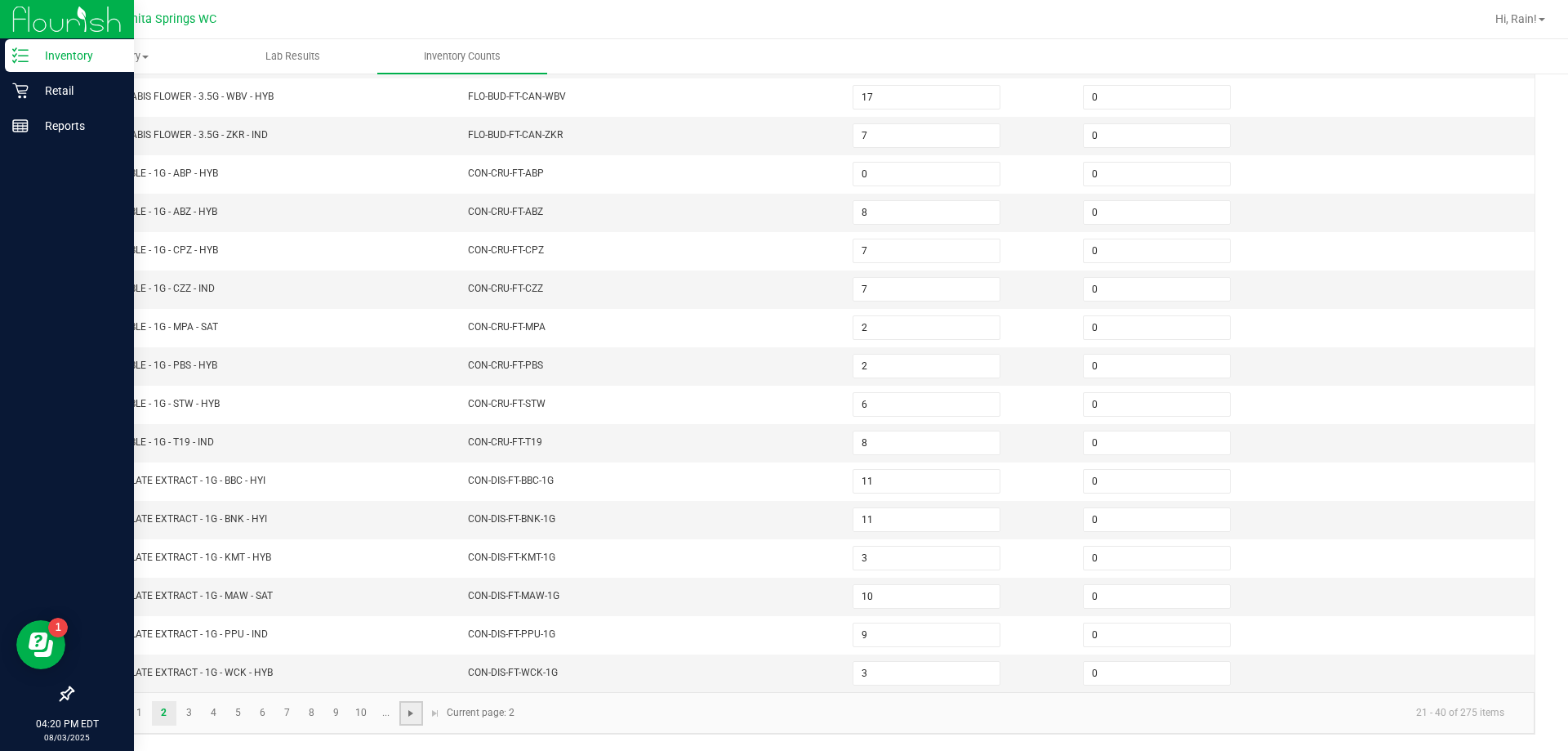 click 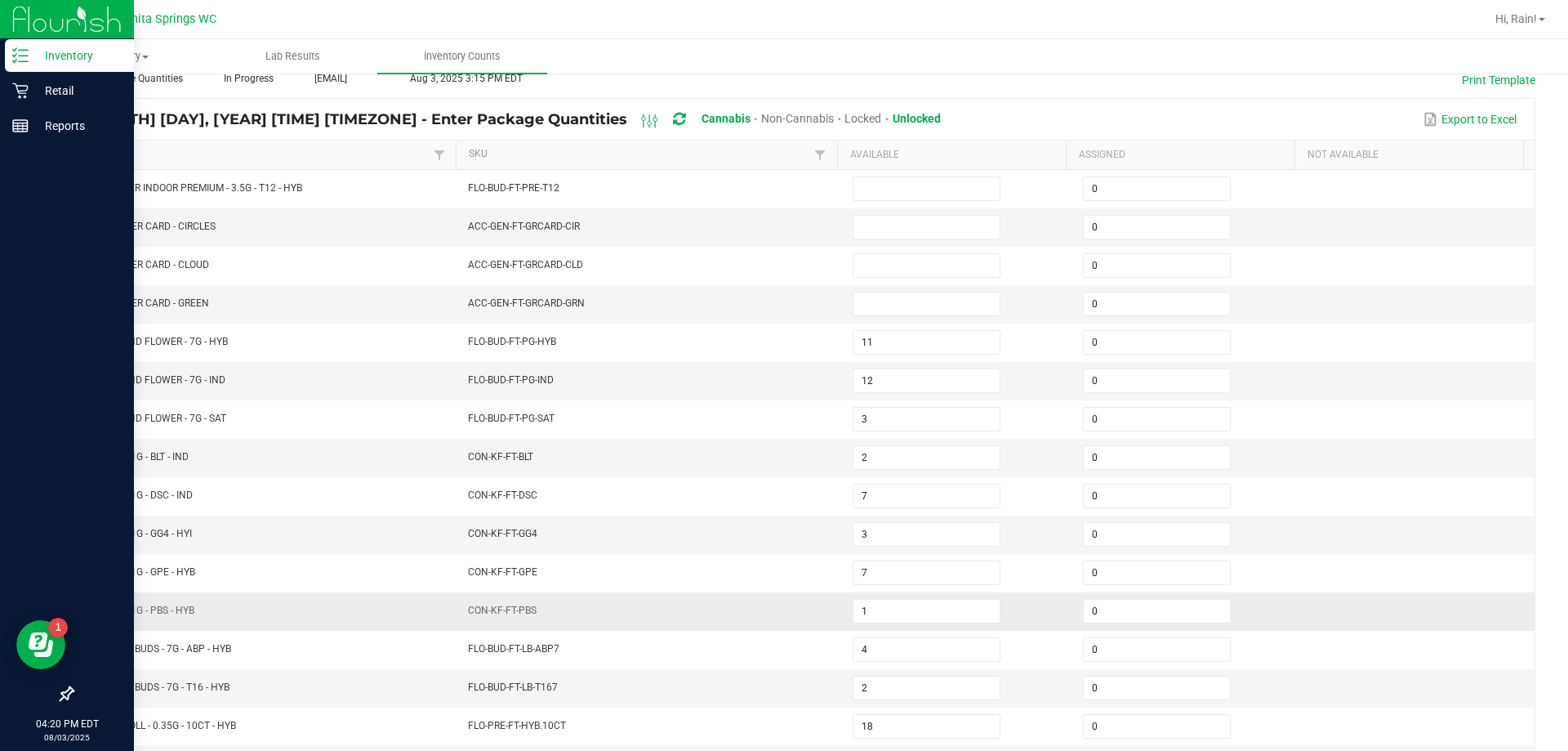 scroll, scrollTop: 339, scrollLeft: 0, axis: vertical 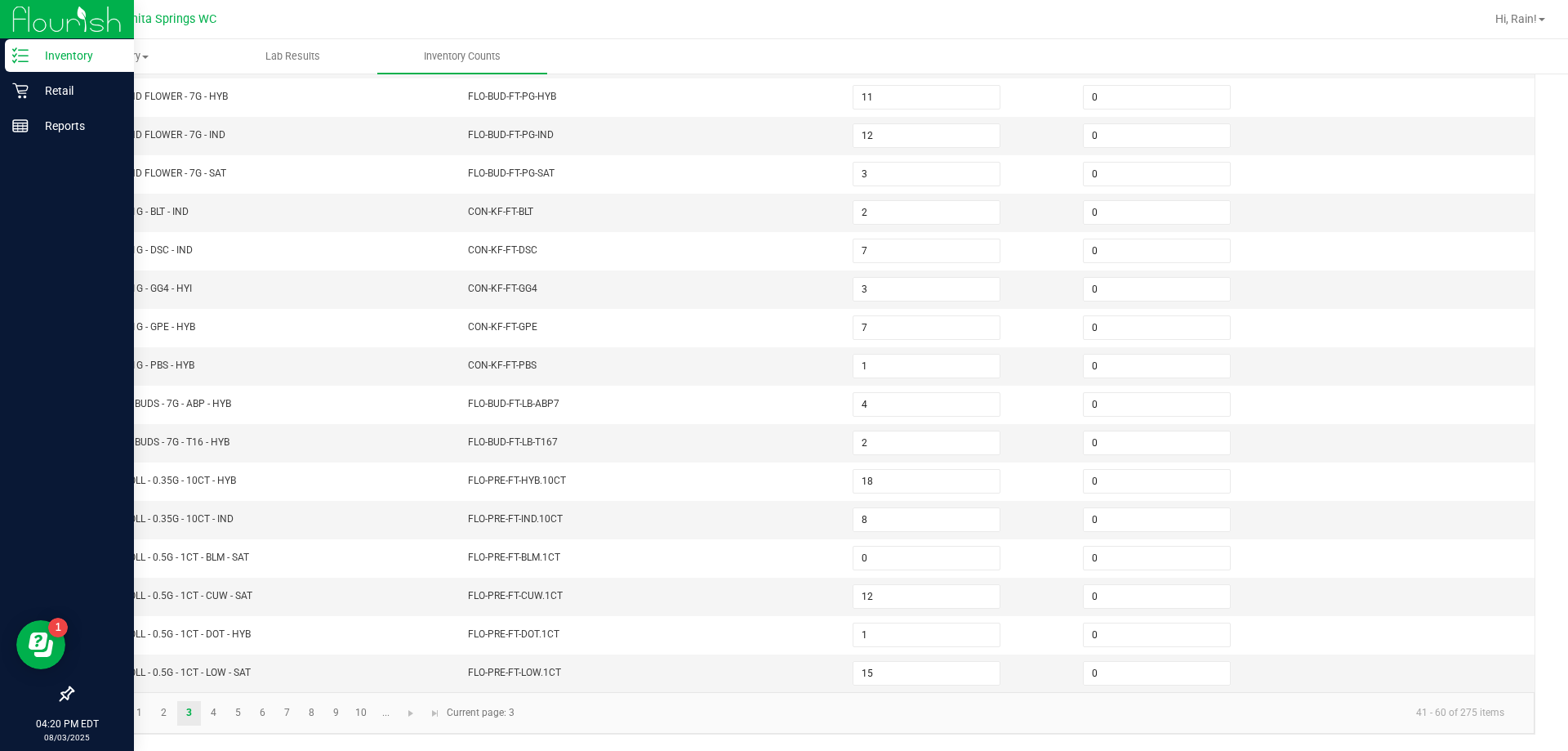 click 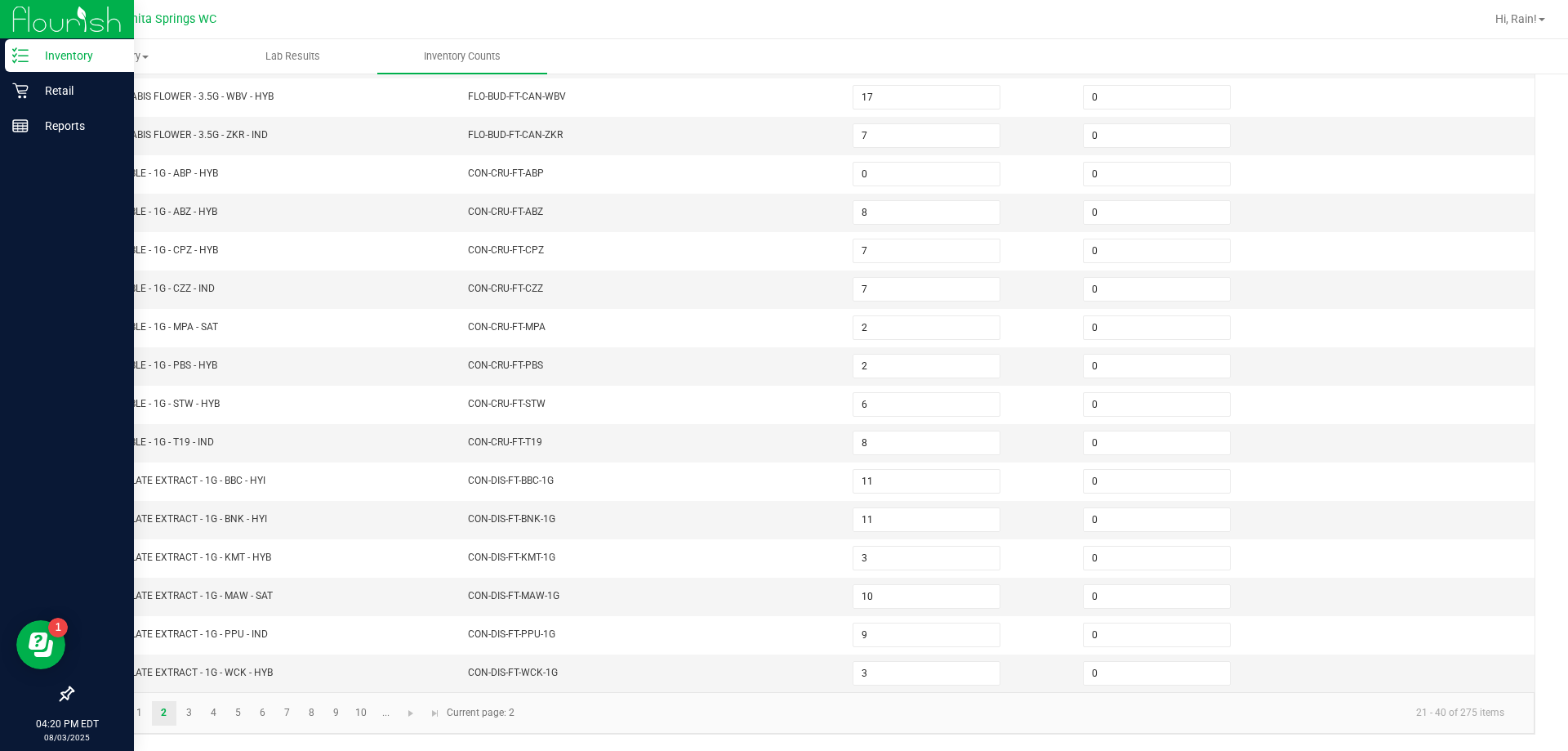 click 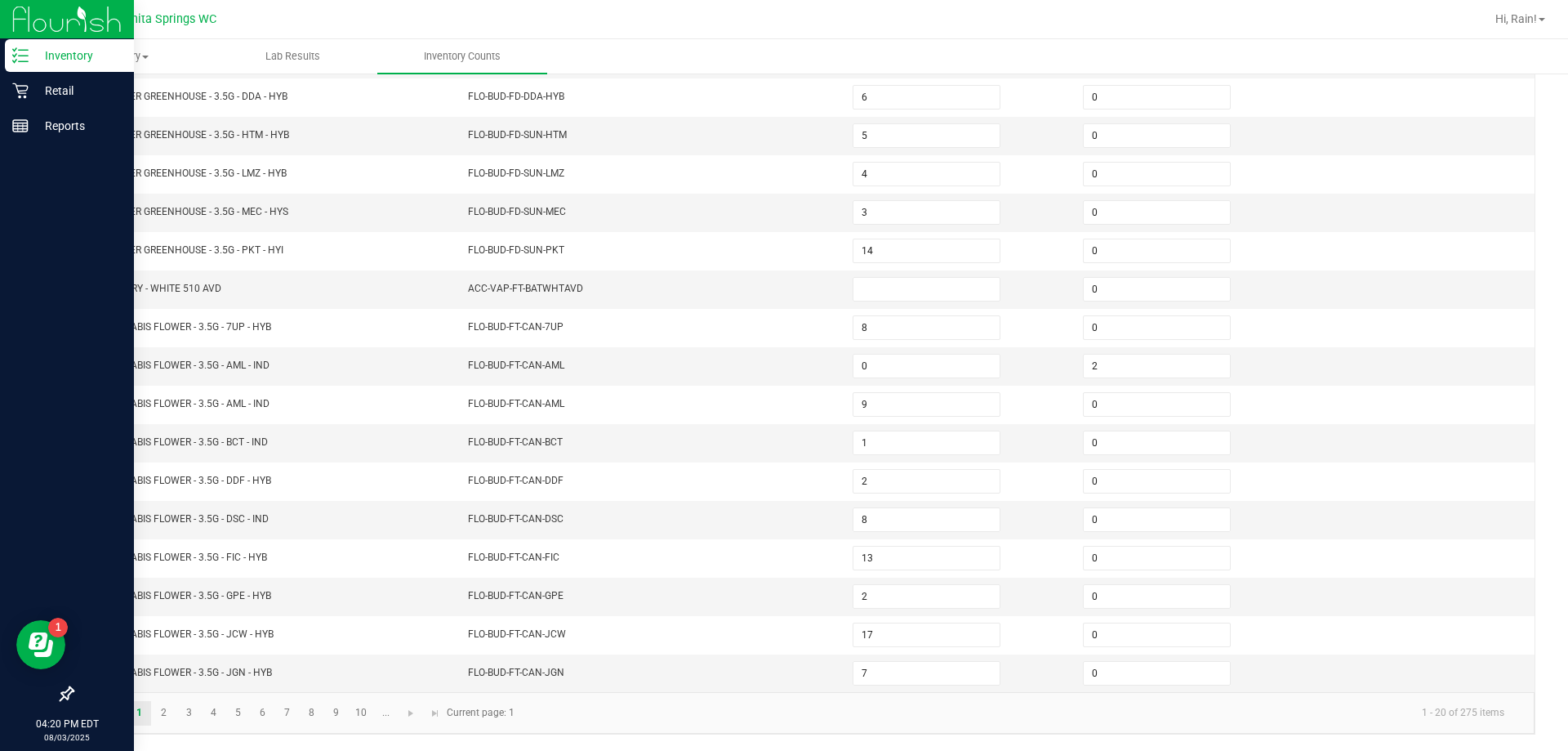 click 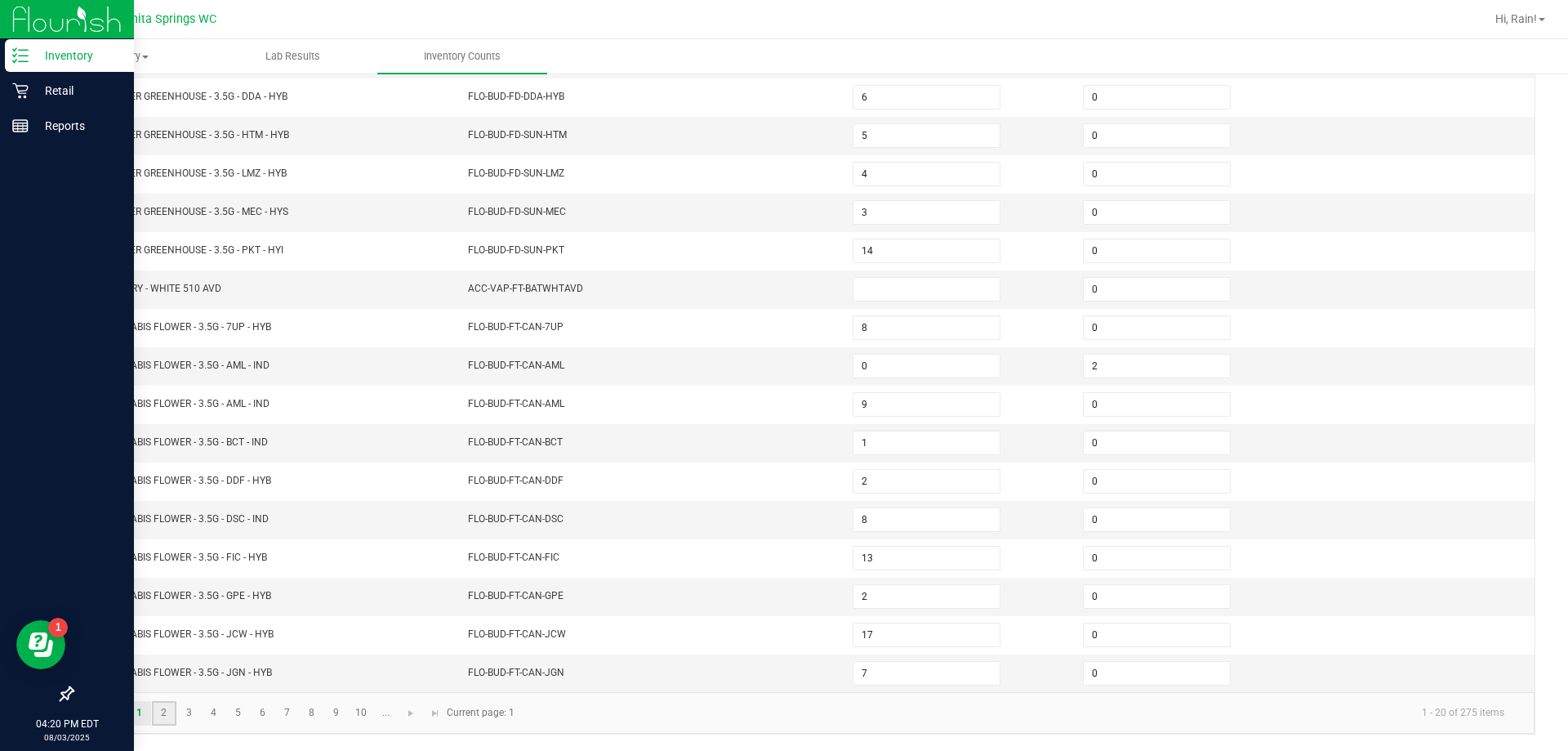 click on "2" 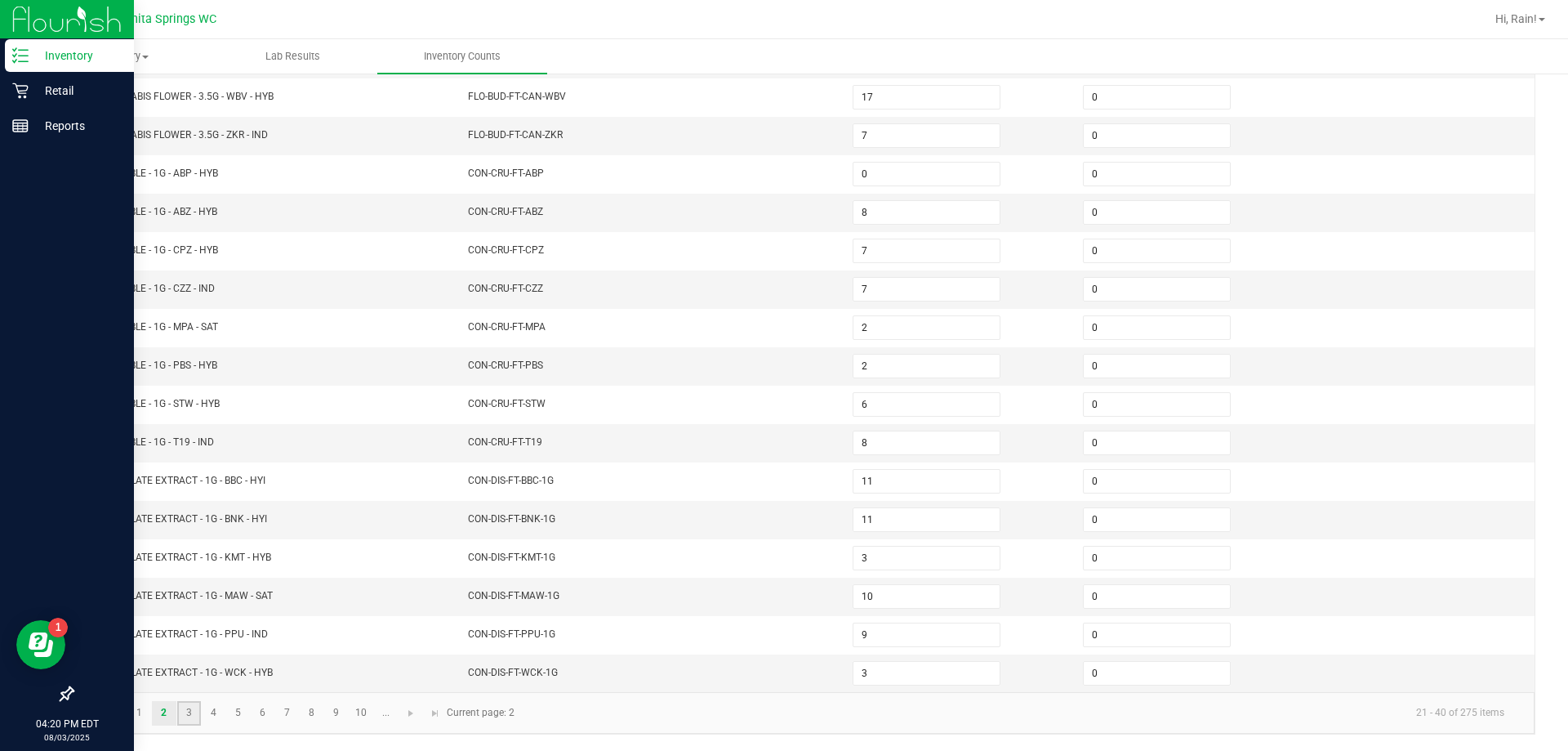 click on "3" 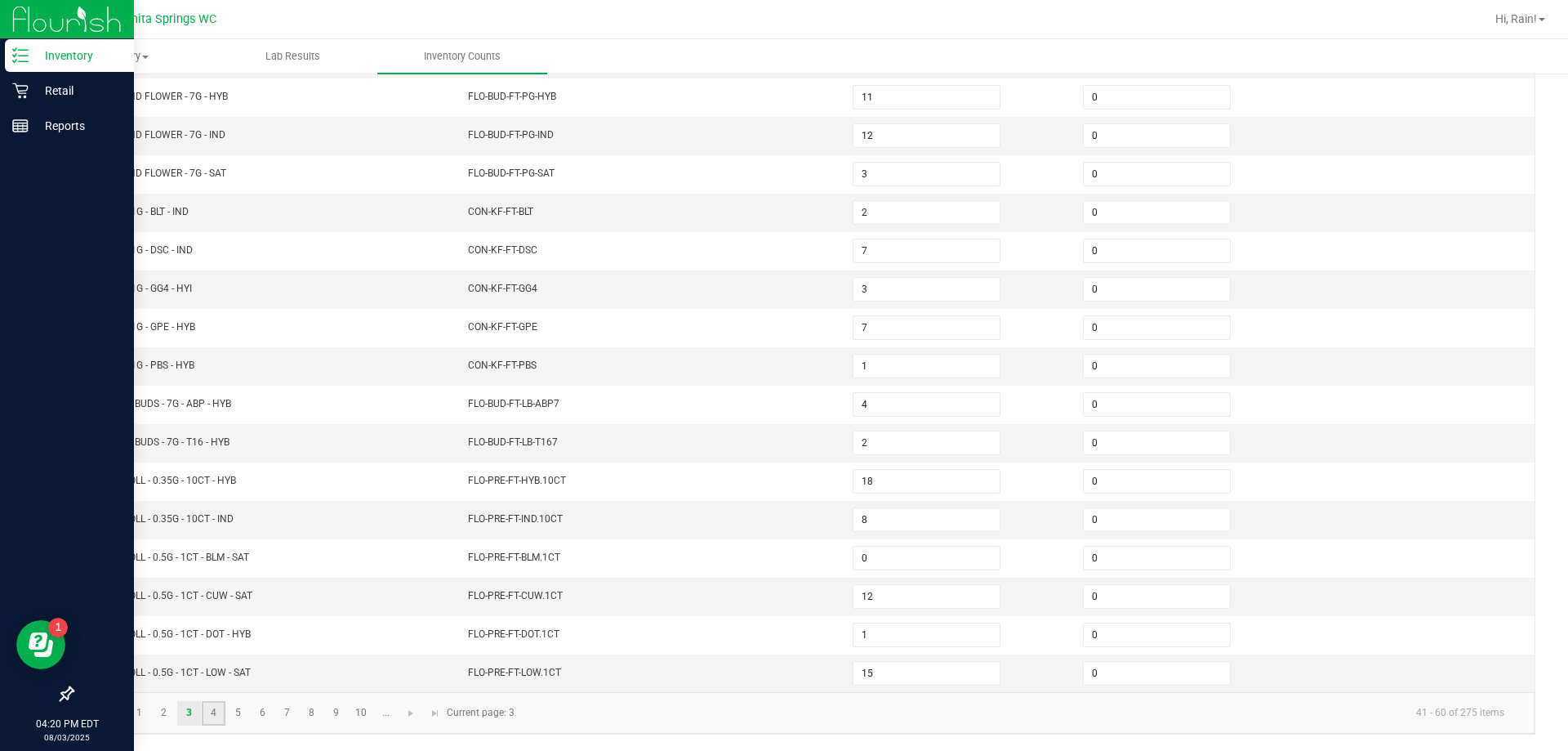 click on "4" 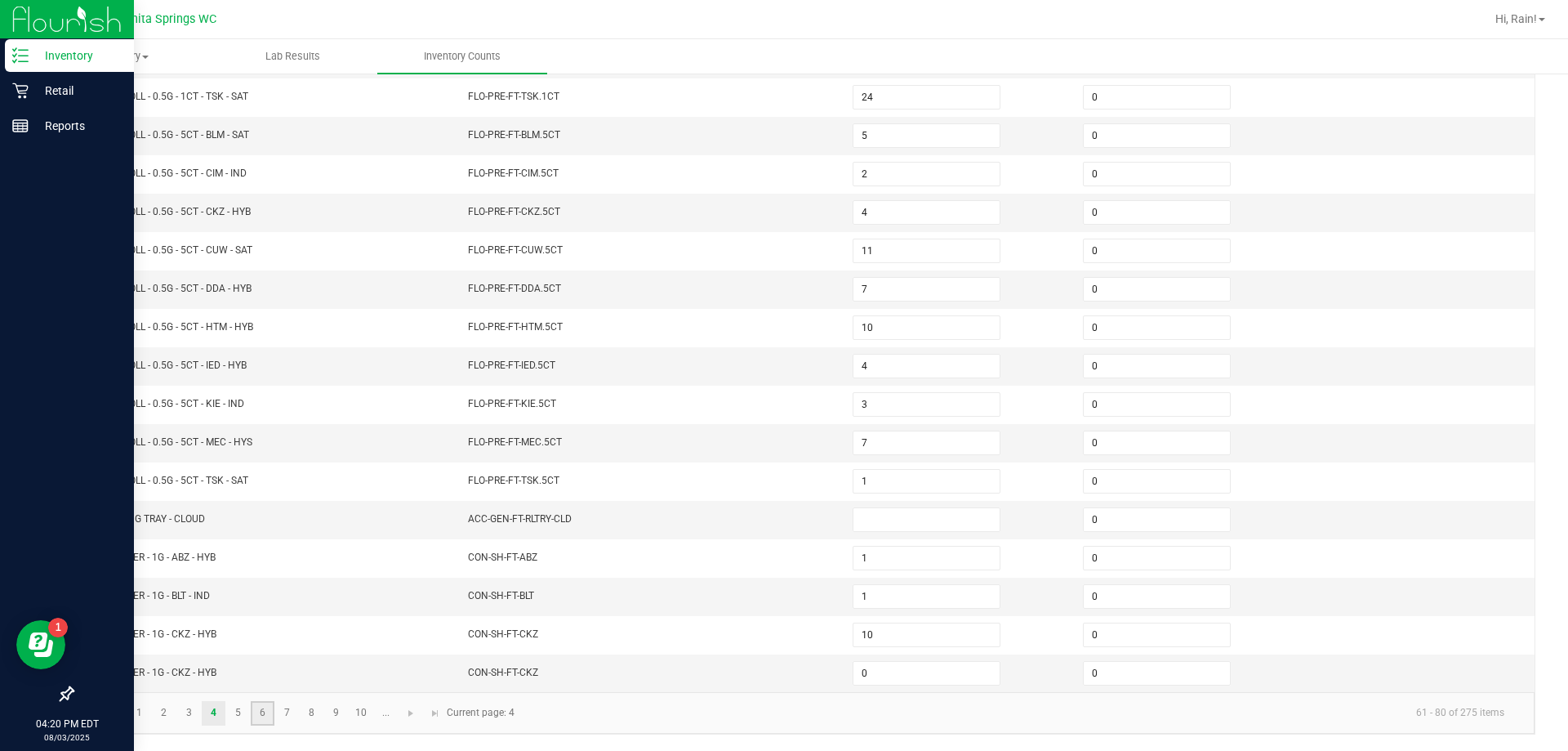 click on "6" 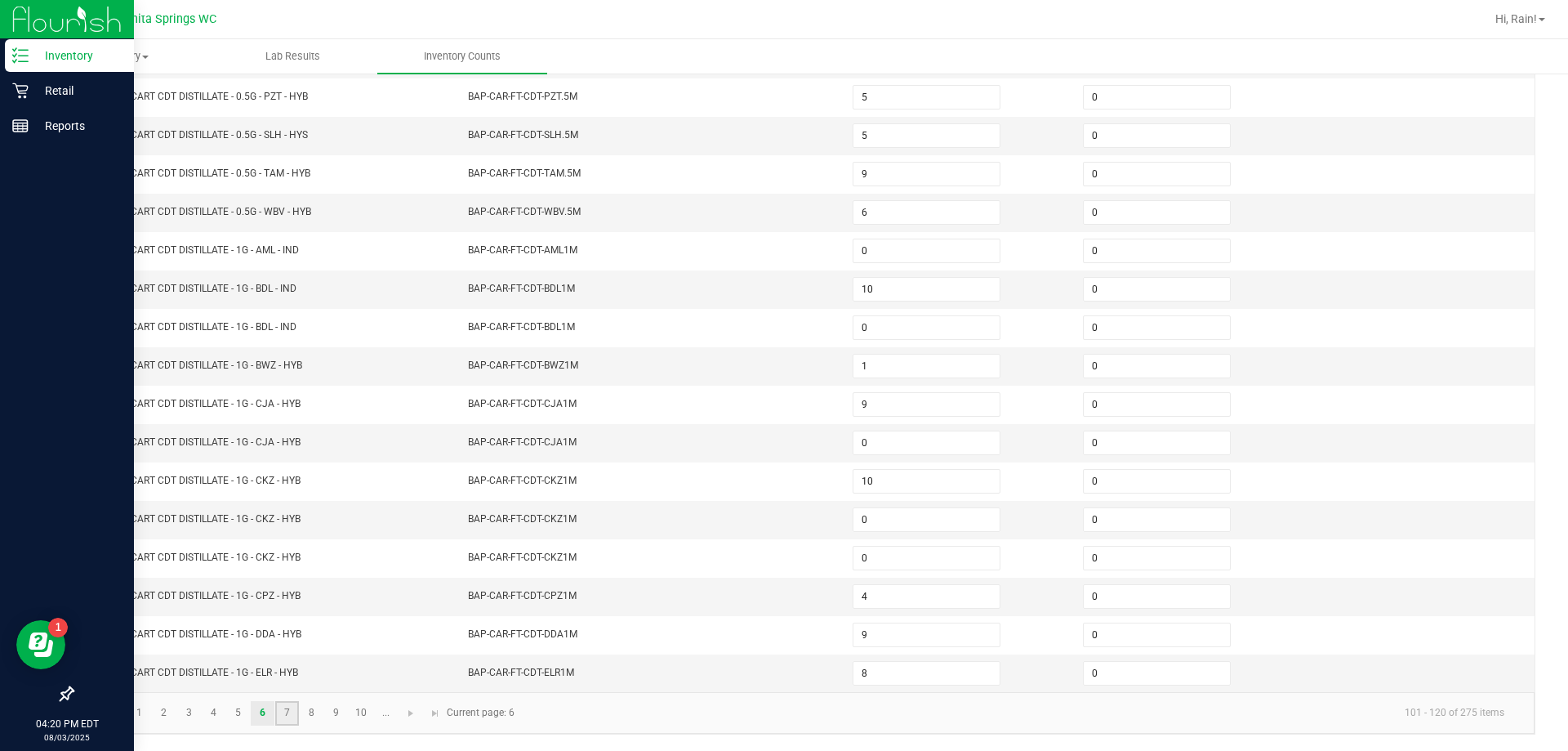 click on "7" 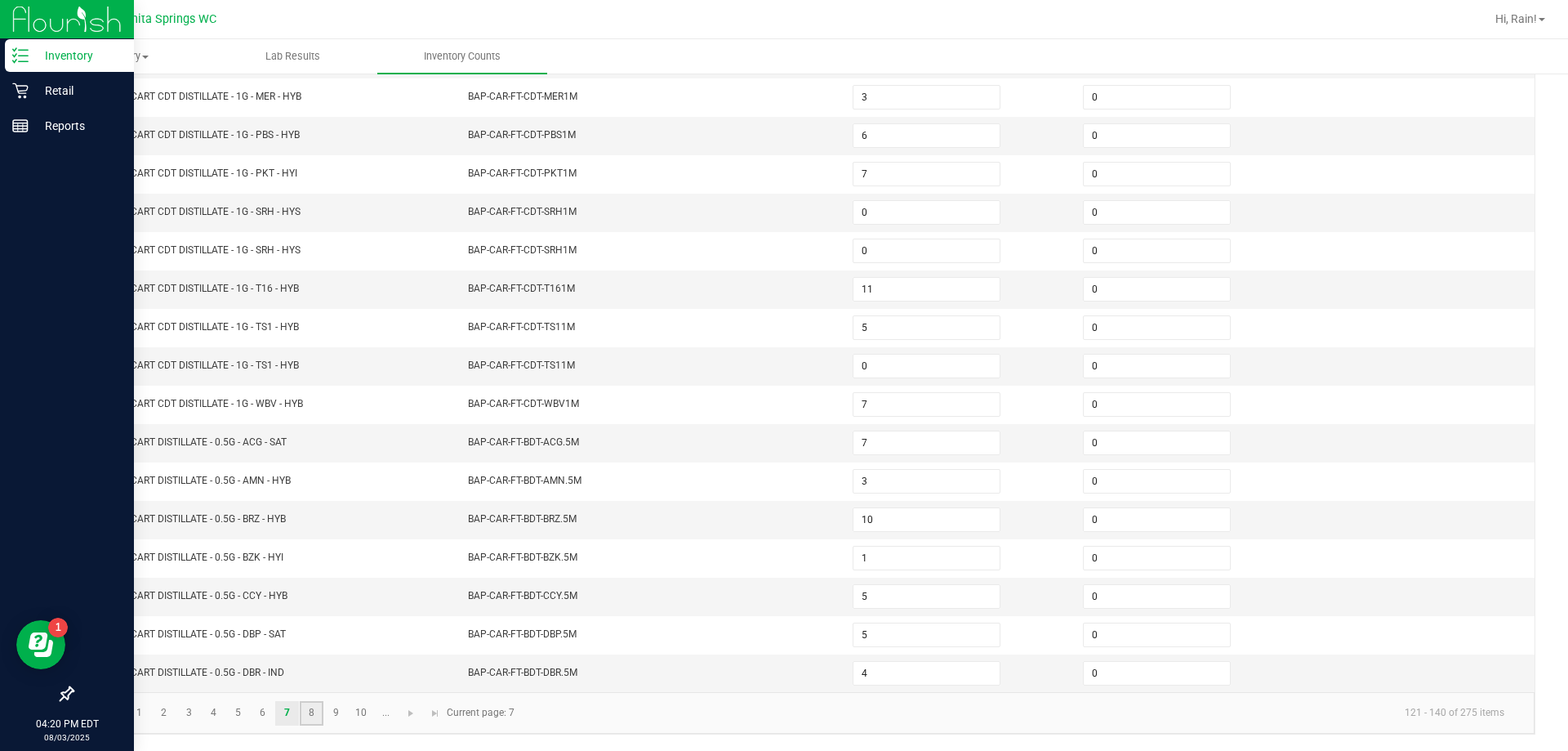 click on "8" 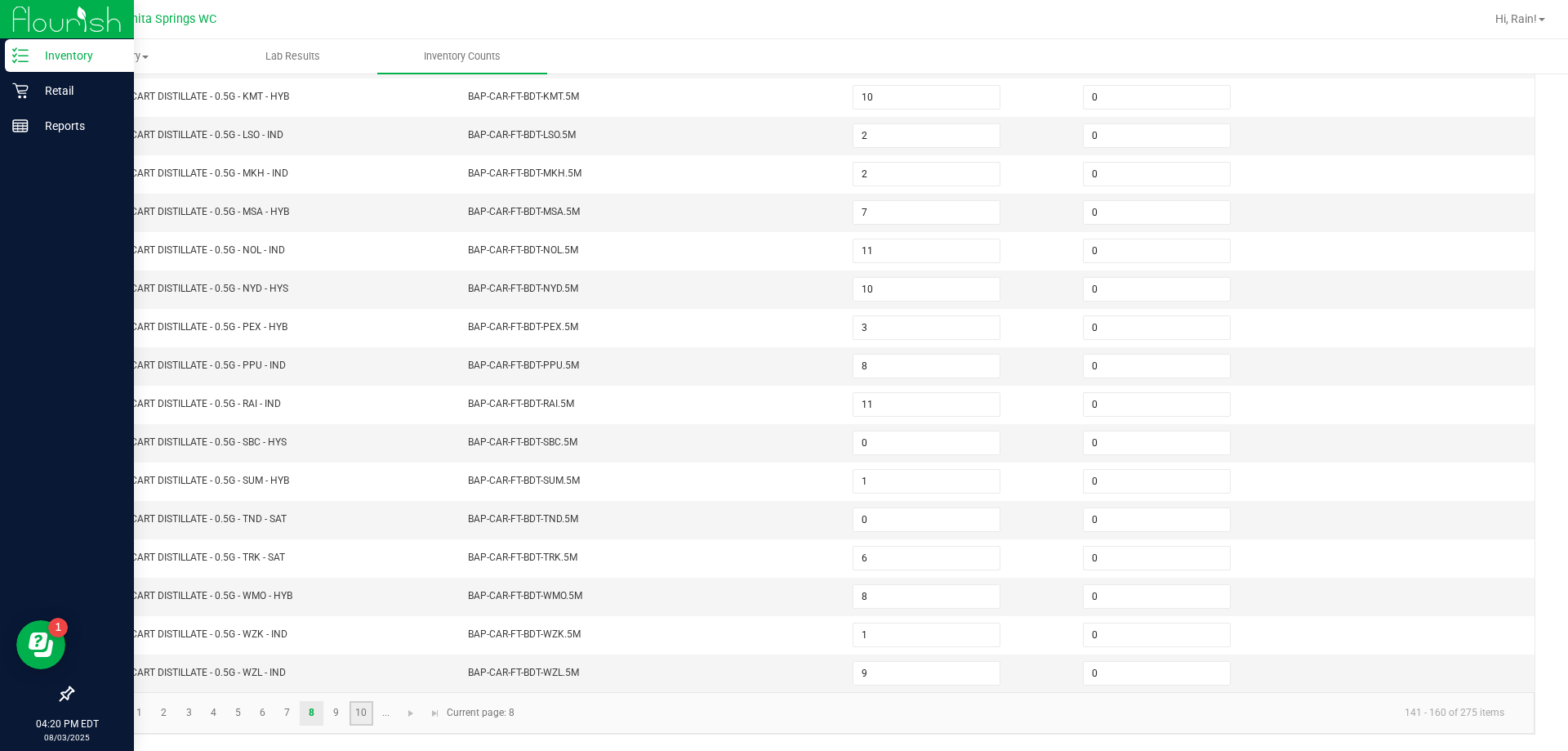 click on "10" 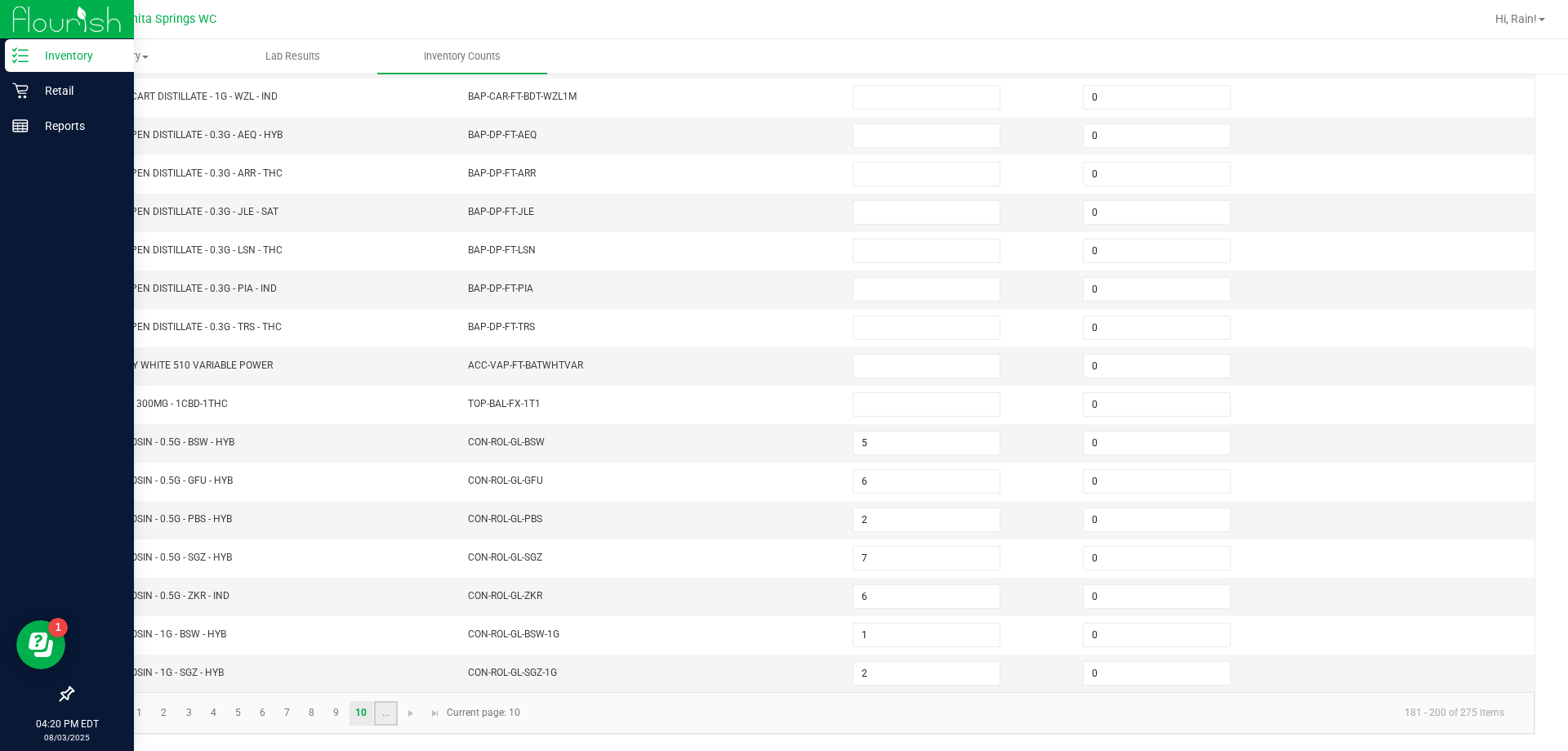click on "..." 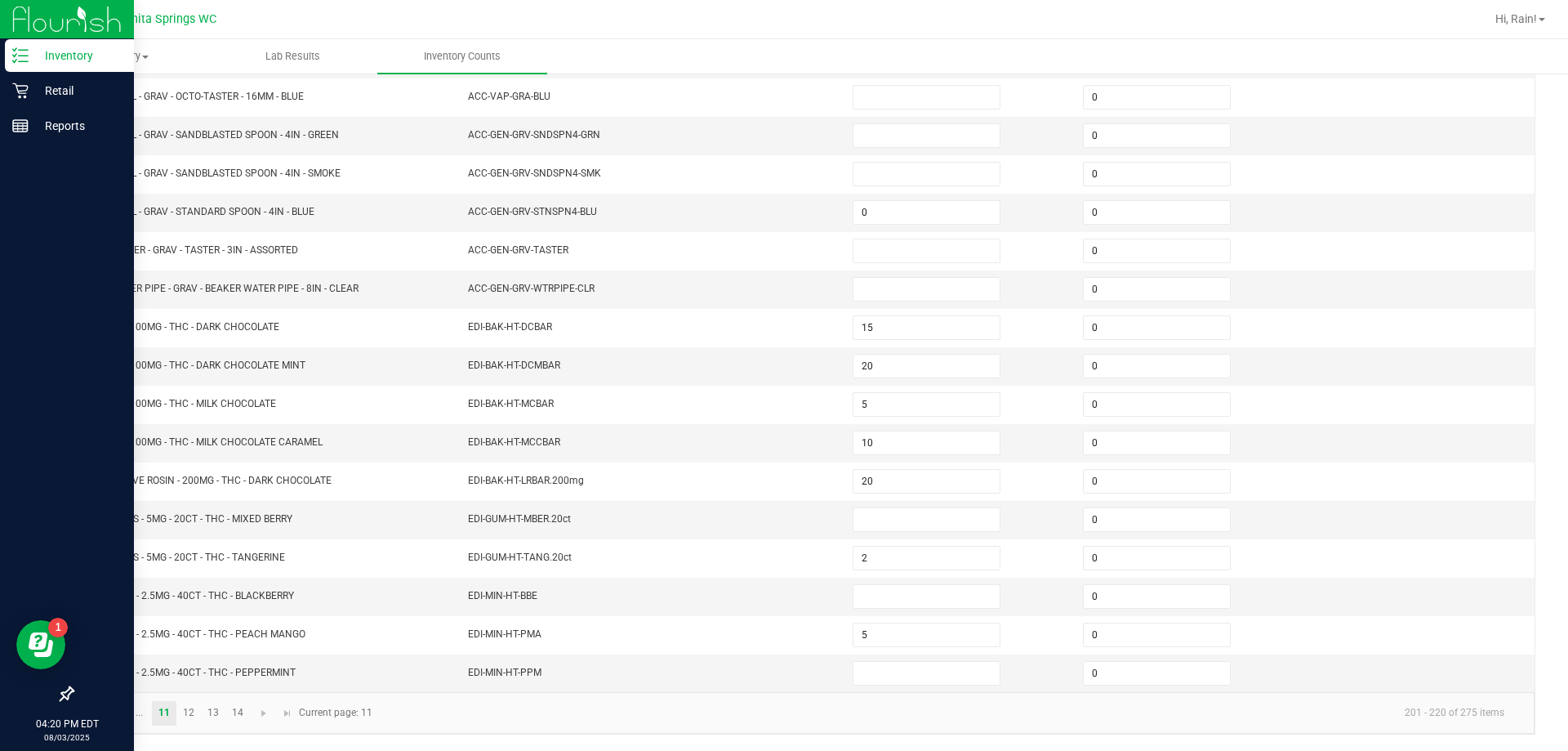 click on "...  11   12   13   14  201 - 220 of 275 items  Current page: 11" 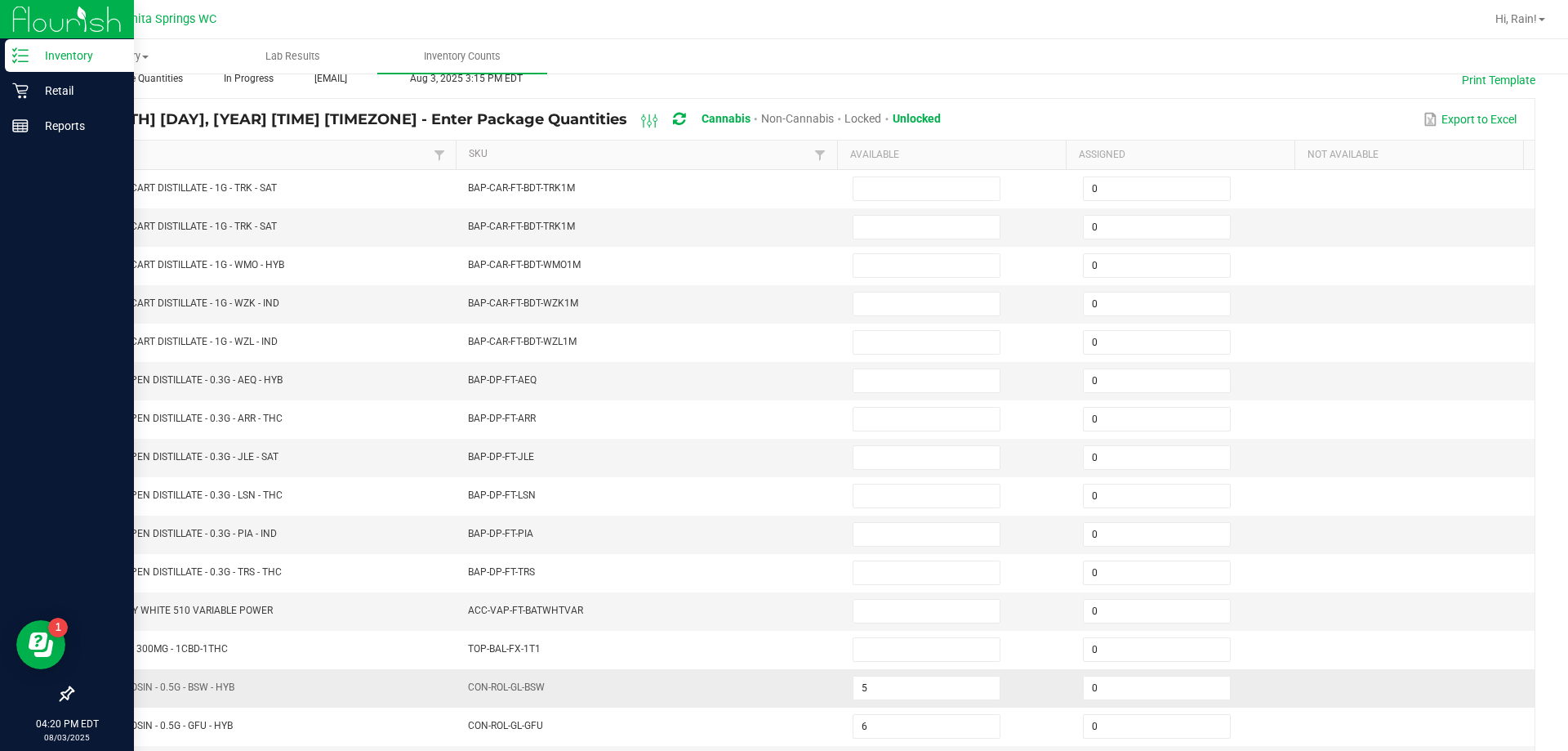 scroll, scrollTop: 339, scrollLeft: 0, axis: vertical 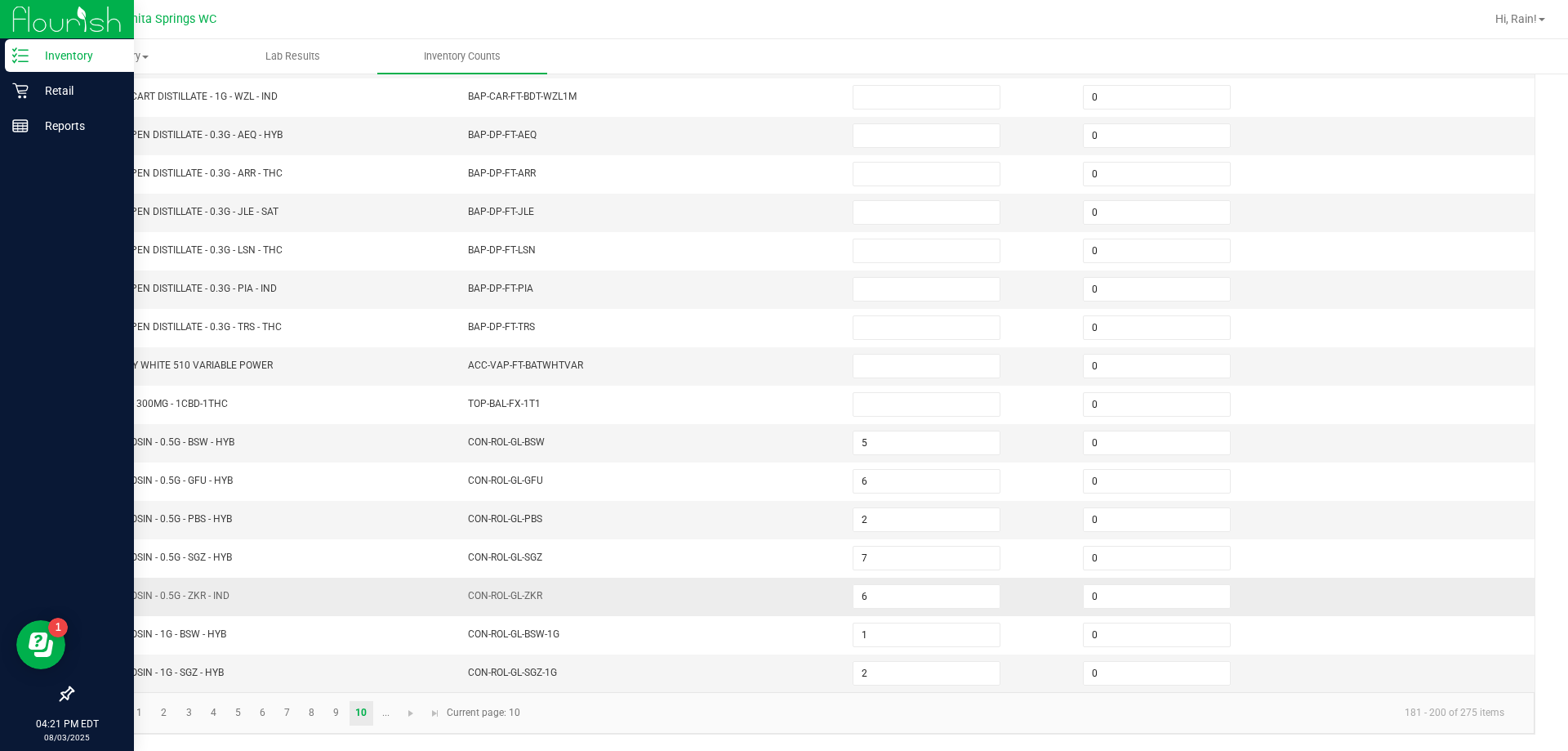 click on "CON-ROL-GL-ZKR" at bounding box center [650, 597] 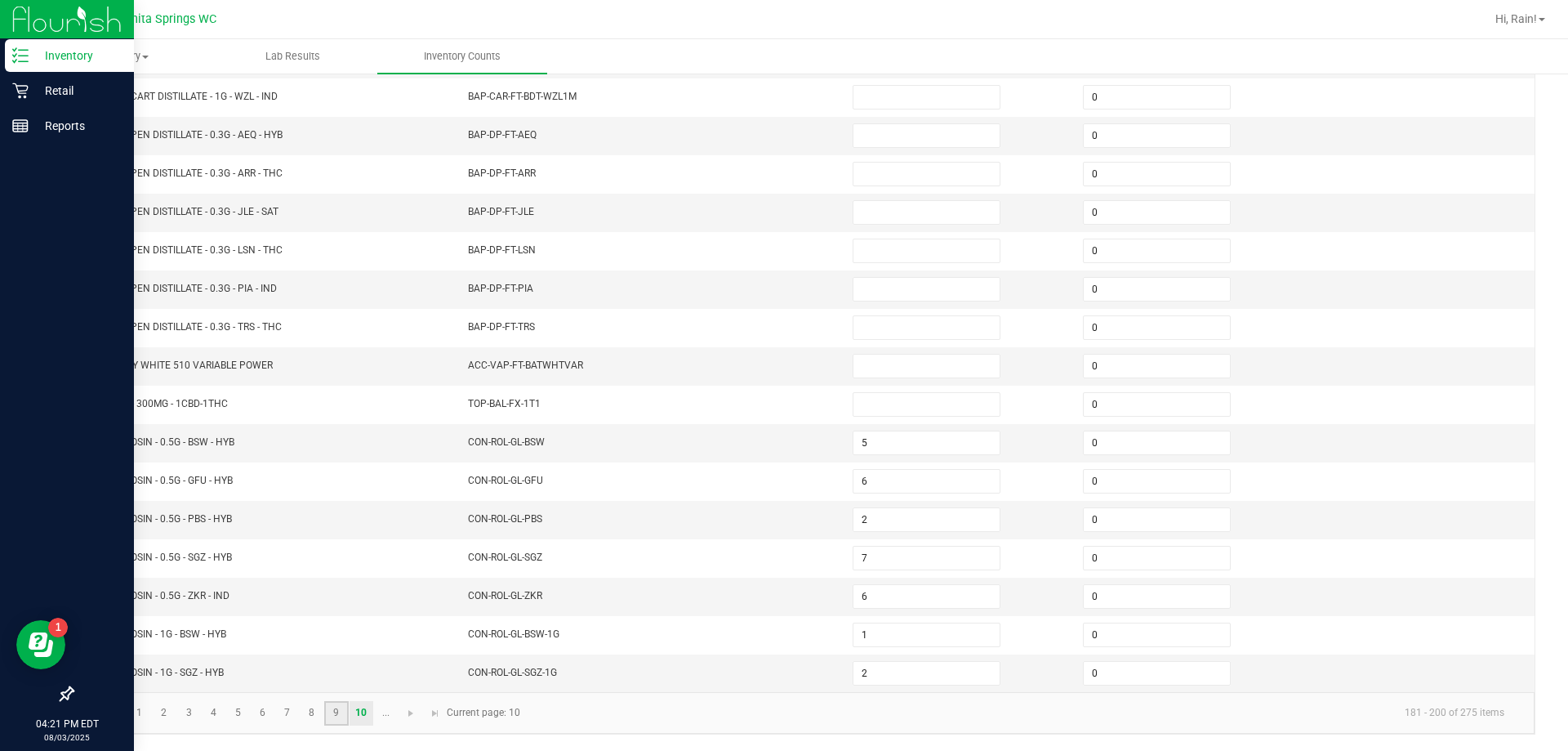 click on "9" 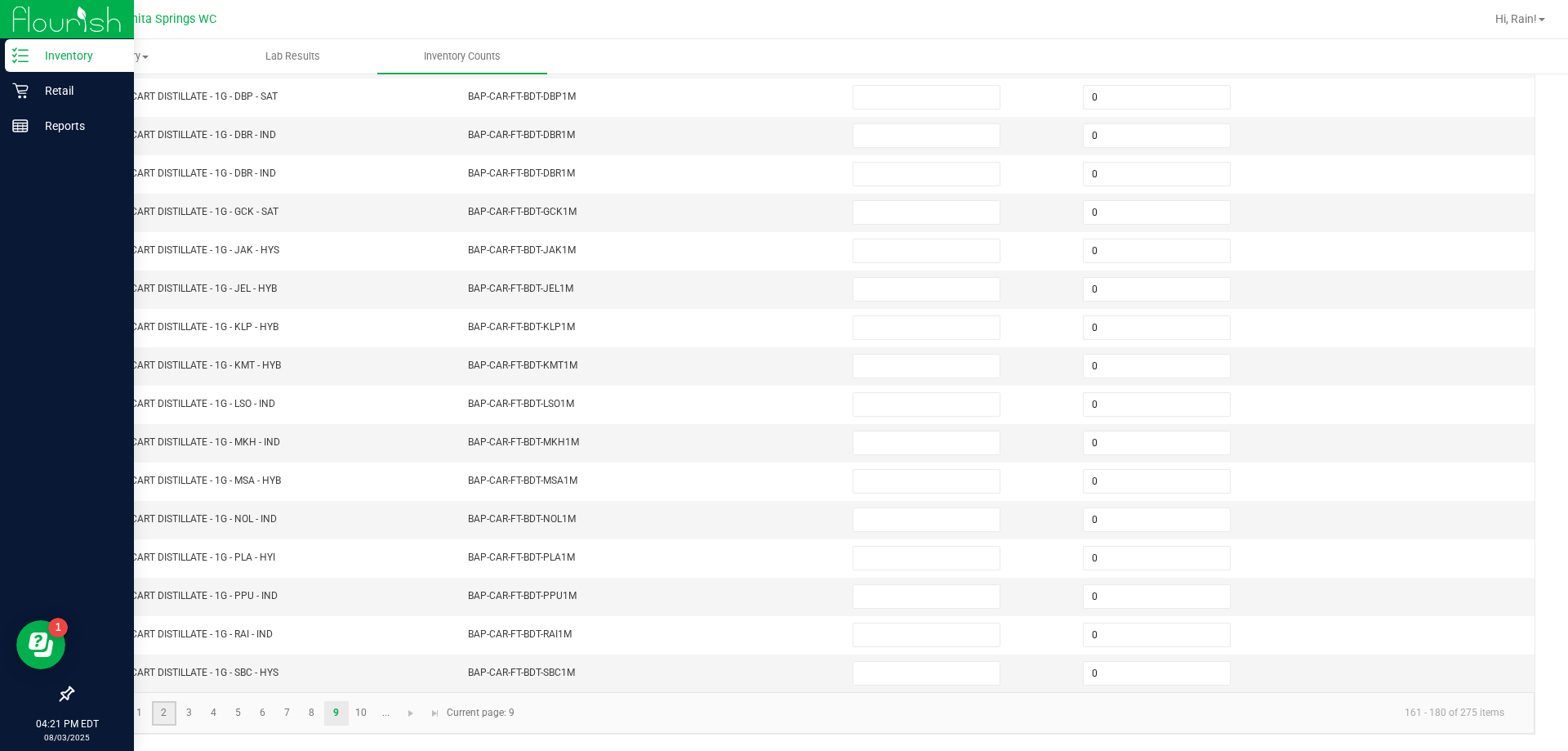 click on "2" 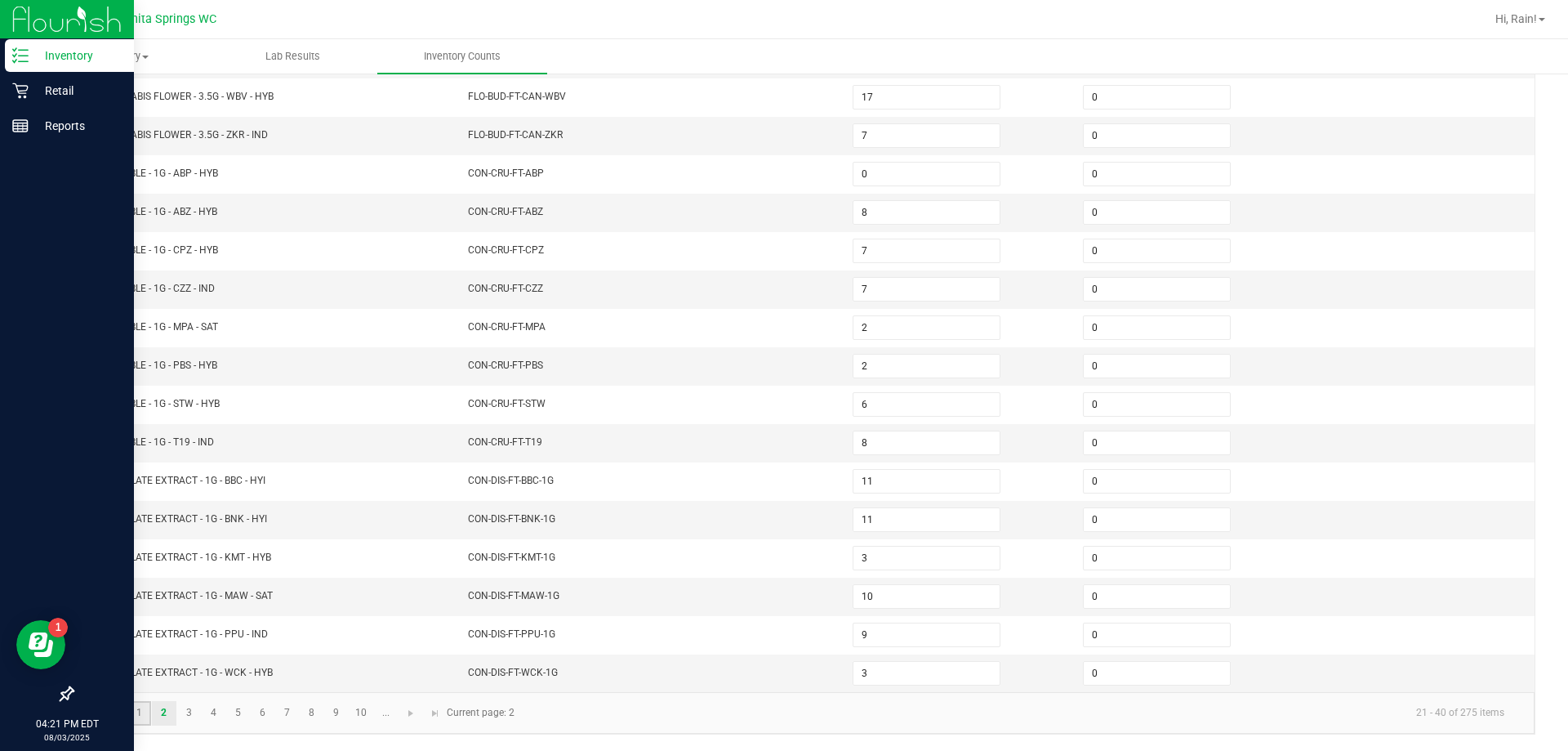 click on "1" 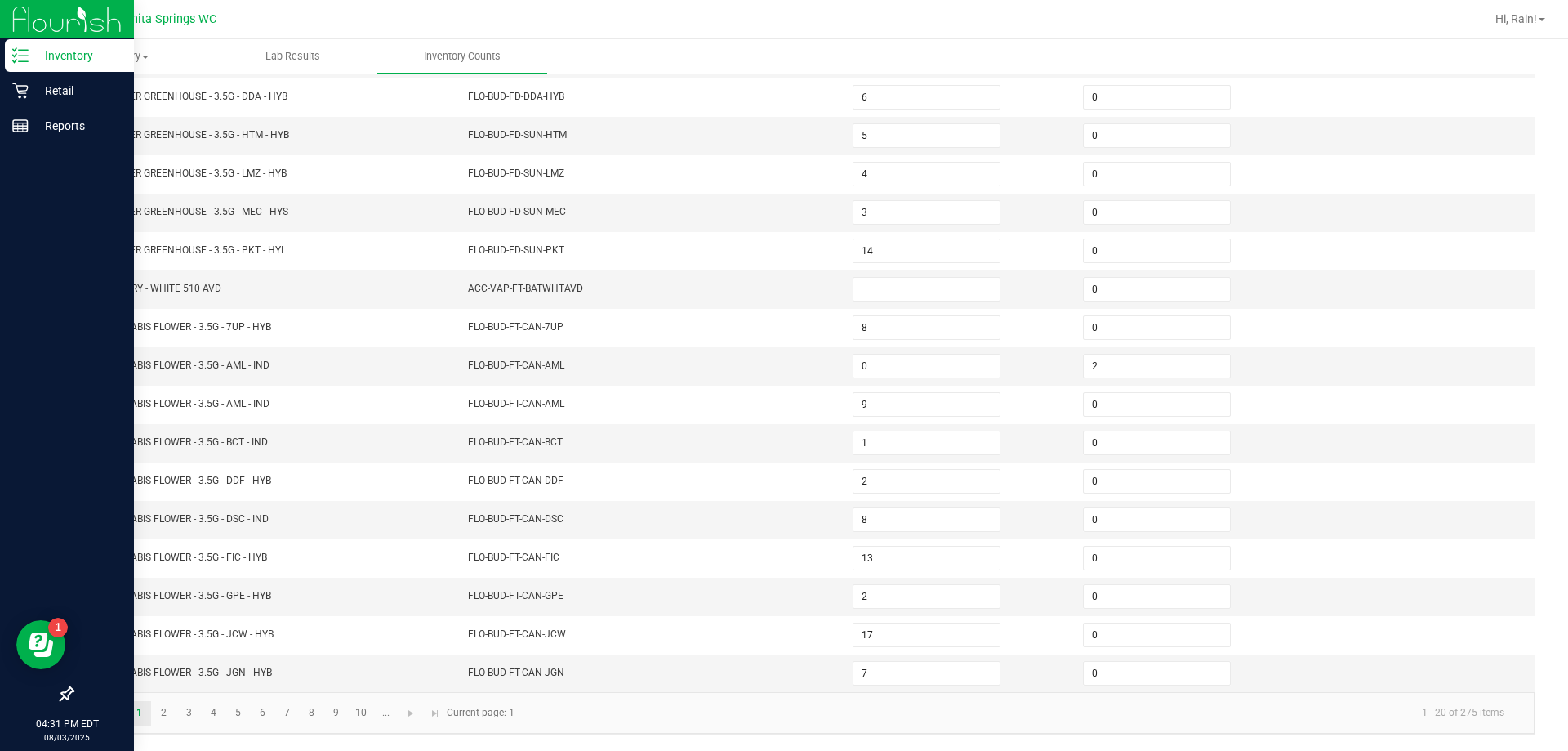 click on "< All Inventory Counts  Inventory Count    Submit for Review   Type   Enter Package Quantities   Status   In Progress   Created by   [EMAIL]   Created at   Aug 3, 2025 3:15 PM EDT   Print Template   Aug 3, 2025 3:15 PM EDT
- Enter Package Quantities   Cannabis   Non-Cannabis   Locked   Unlocked   Export to Excel  Item Sorted Ascending SKU Available Assigned Not Available  BDS - VAPORIZER - BOUNDLESS - TERP PEN - BLACK   ACC-VAP-BDS-TERPEN-BLK  0  CCELL SILO BATTERY BLK   ACC-VAP-CC-BATSIBLK  0  FD - FLOWER GREENHOUSE - 3.5G - BDL - IND   FLO-BUD-FD-SUN-BDL  12 0  FD - FLOWER GREENHOUSE - 3.5G - CKZ - HYB   FLO-BUD-FD-SUN-CKZ  6 0  FD - FLOWER GREENHOUSE - 3.5G - DDA - HYB   FLO-BUD-FD-DDA-HYB  6 0  FD - FLOWER GREENHOUSE - 3.5G - HTM - HYB   FLO-BUD-FD-SUN-HTM  5 0  FD - FLOWER GREENHOUSE - 3.5G - LMZ - HYB   FLO-BUD-FD-SUN-LMZ  4 0  FD - FLOWER GREENHOUSE - 3.5G - MEC - HYS   FLO-BUD-FD-SUN-MEC  3 0  FD - FLOWER GREENHOUSE - 3.5G - PKT - HYI  14 0 0 8 0 0 2 9" at bounding box center [804, 242] 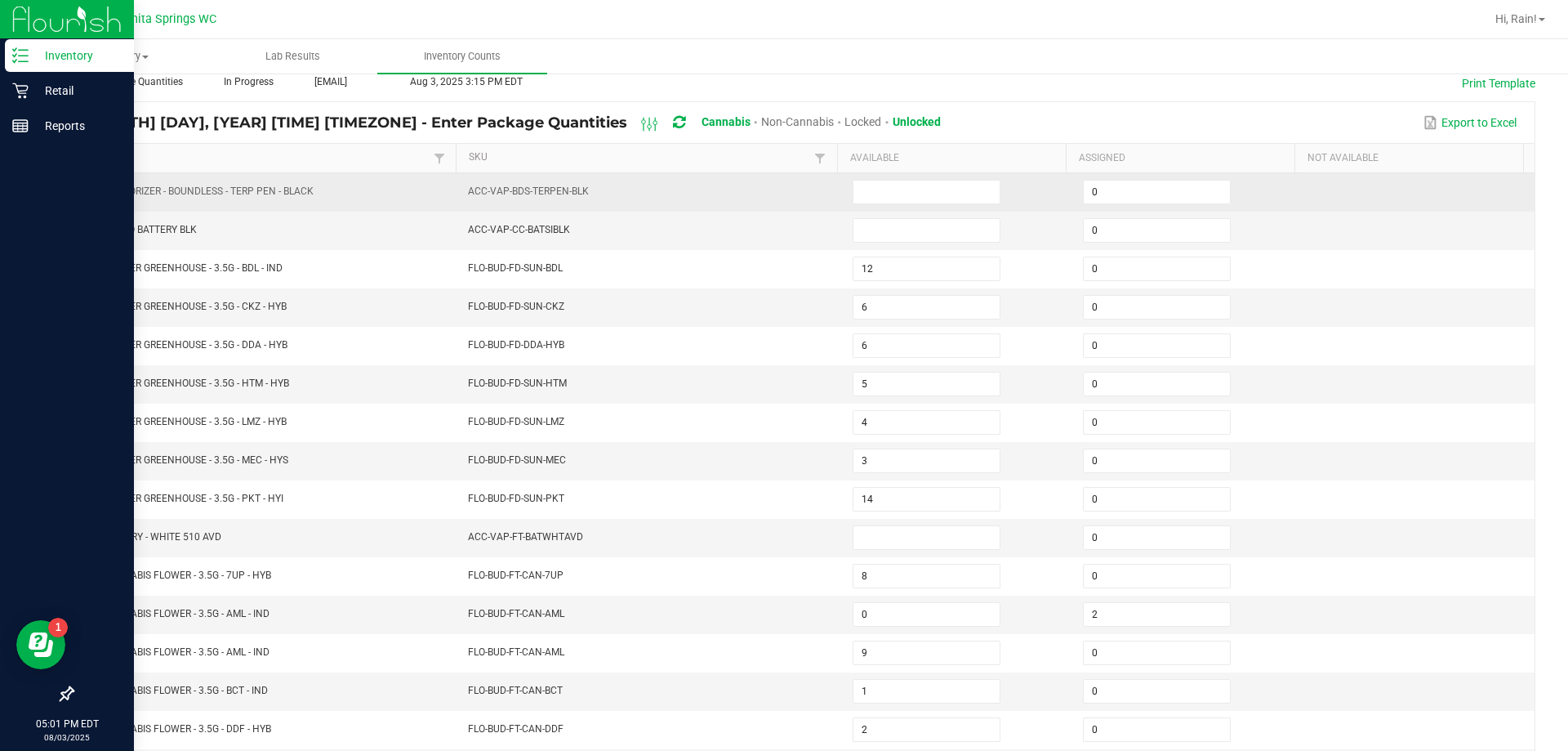scroll, scrollTop: 0, scrollLeft: 0, axis: both 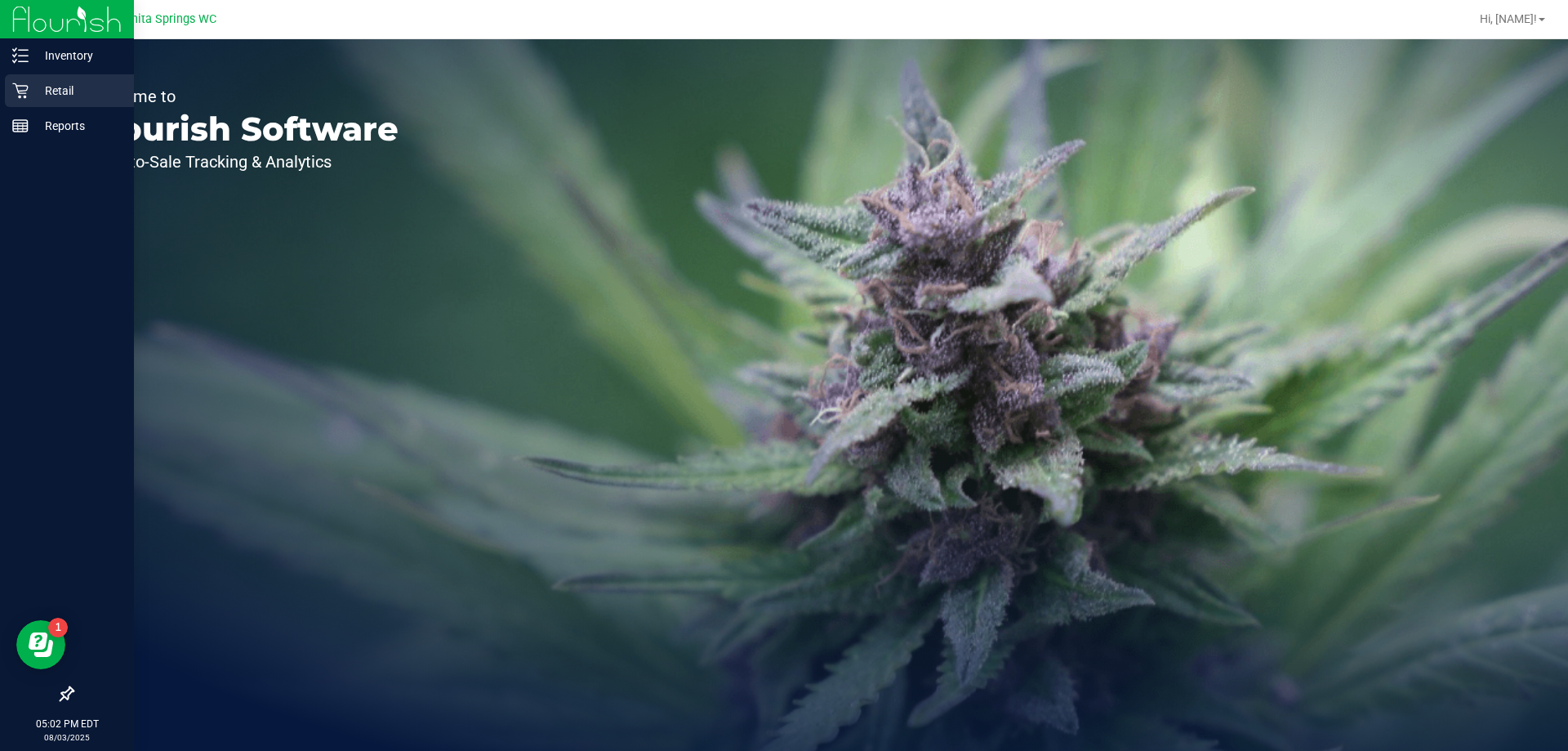 click 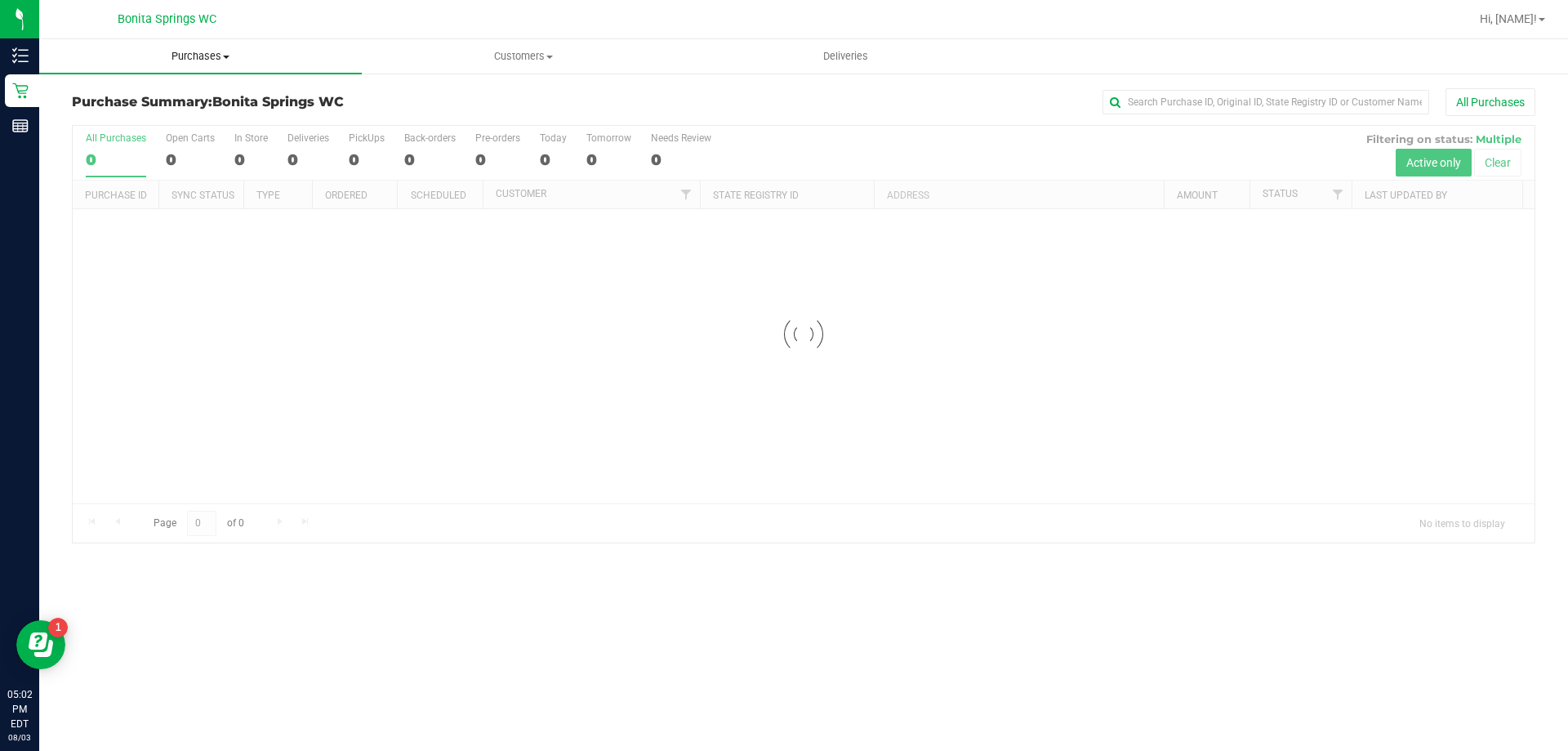 click on "Purchases" at bounding box center [200, 56] 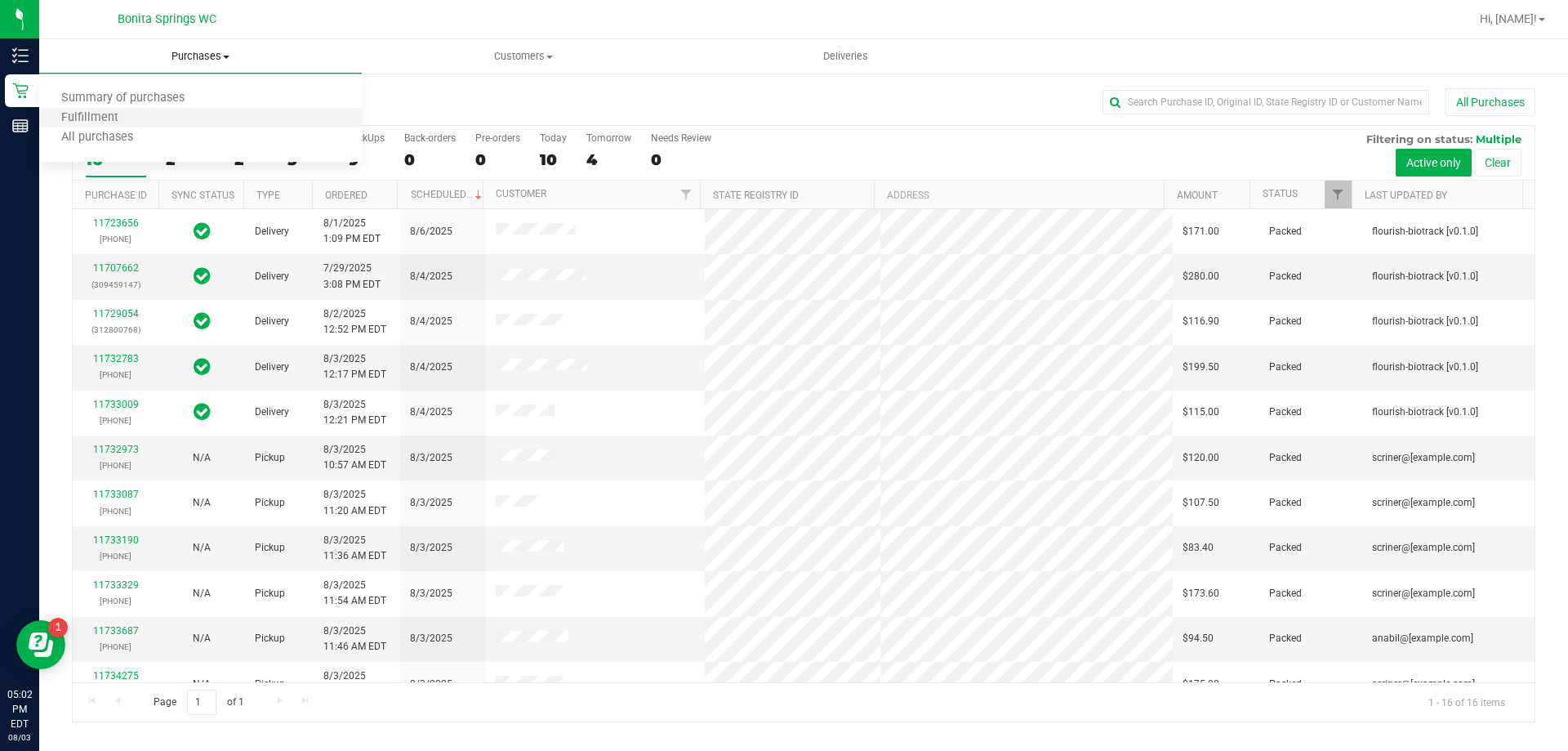 click on "Fulfillment" at bounding box center (200, 118) 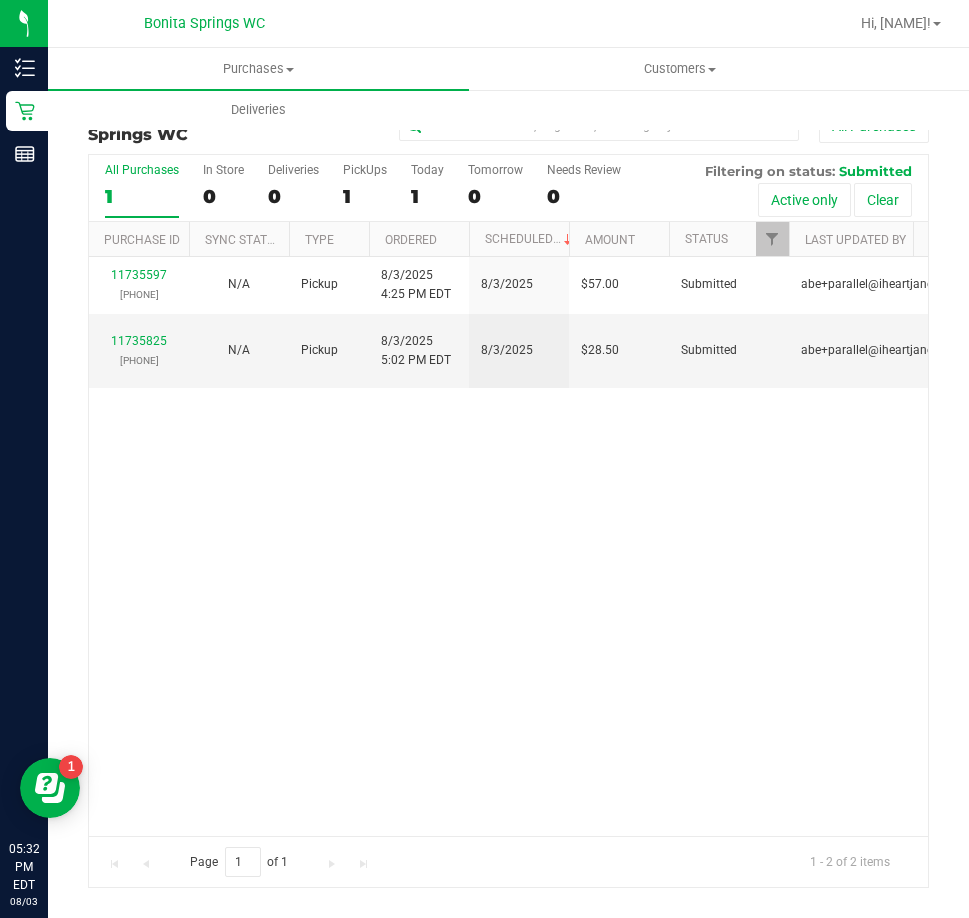 click on "11735597
(313035921)
N/A
Pickup 8/3/2025 4:25 PM EDT 8/3/2025
$57.00
Submitted abe+parallel@iheartjane.com
11735825
(313043394)
N/A
Pickup 8/3/2025 5:02 PM EDT 8/3/2025
$28.50
Submitted abe+parallel@iheartjane.com" at bounding box center (508, 546) 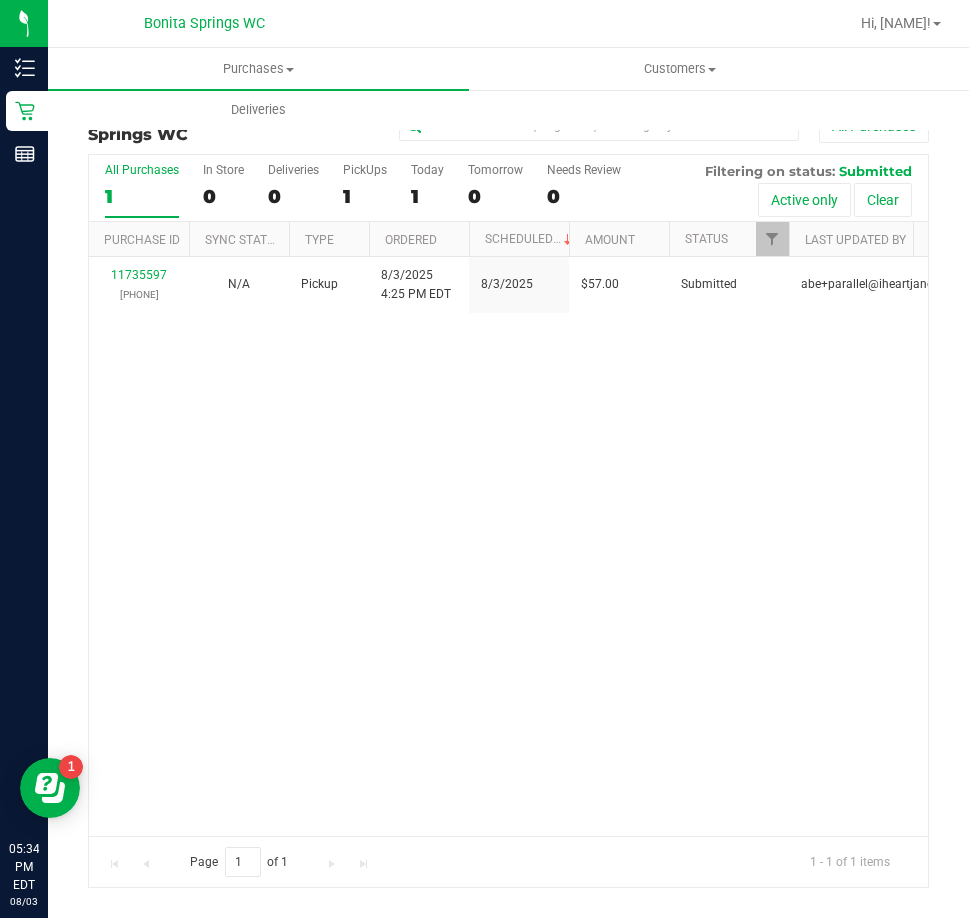 click on "11735597
(313035921)
N/A
Pickup 8/3/2025 4:25 PM EDT 8/3/2025
$57.00
Submitted abe+parallel@iheartjane.com" at bounding box center [508, 546] 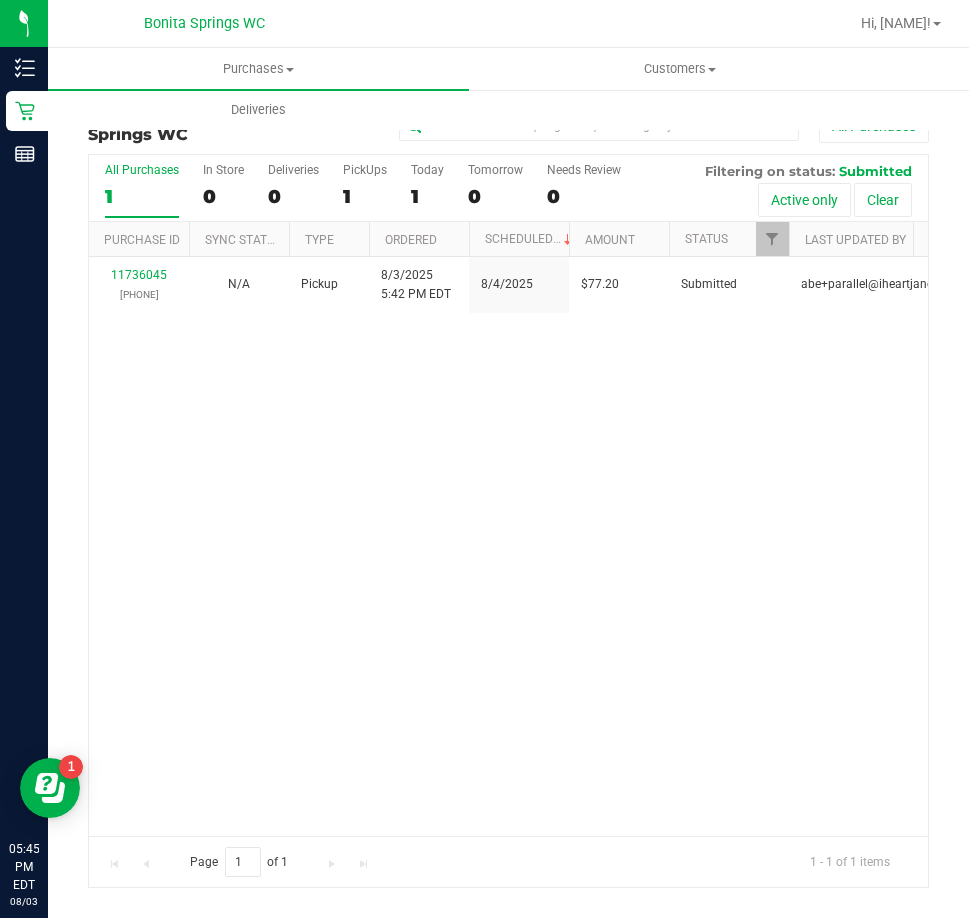 drag, startPoint x: 611, startPoint y: 523, endPoint x: 890, endPoint y: 523, distance: 279 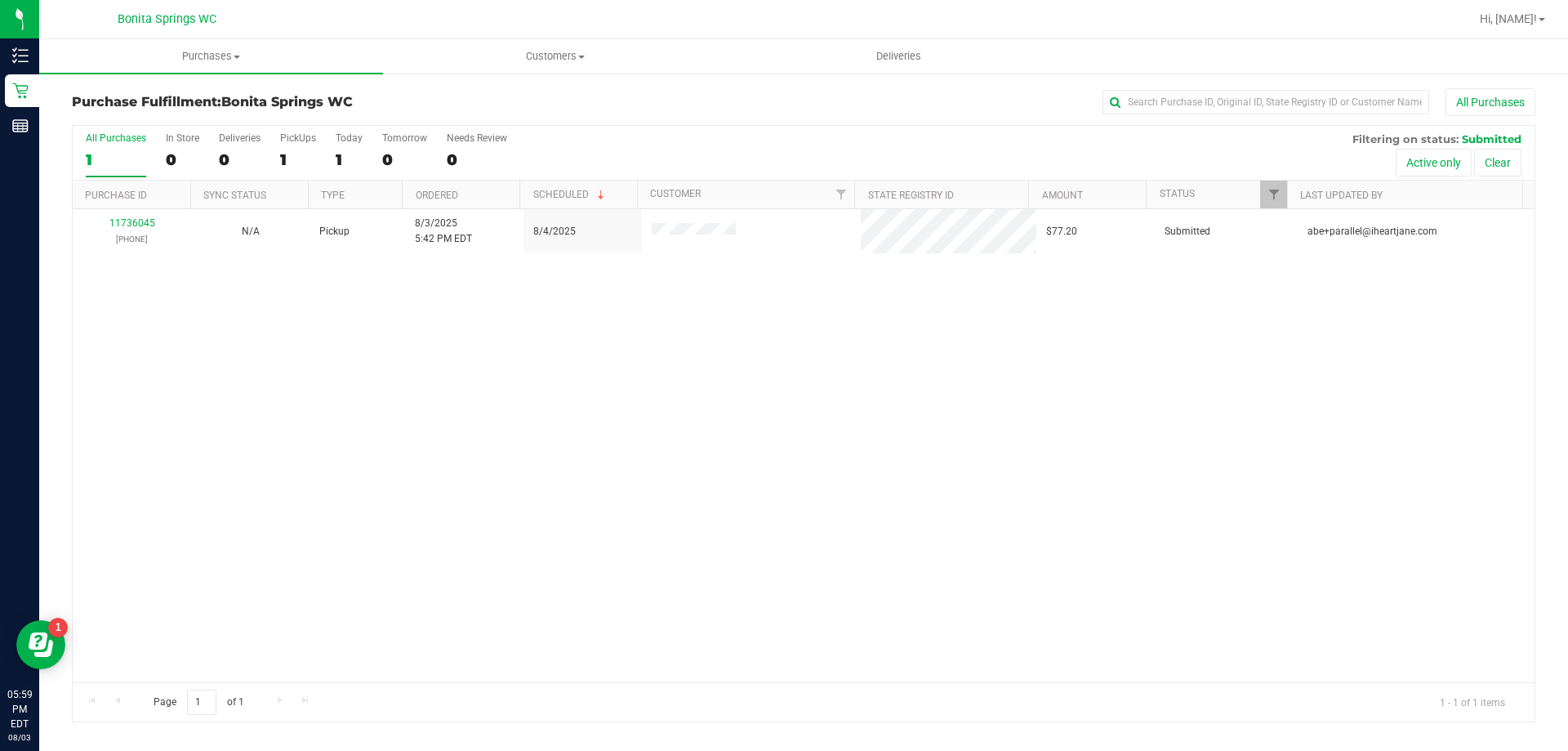 click on "11736045
(313047834)
N/A
Pickup 8/3/2025 5:42 PM EDT 8/4/2025
$77.20
Submitted abe+parallel@iheartjane.com" at bounding box center (804, 445) 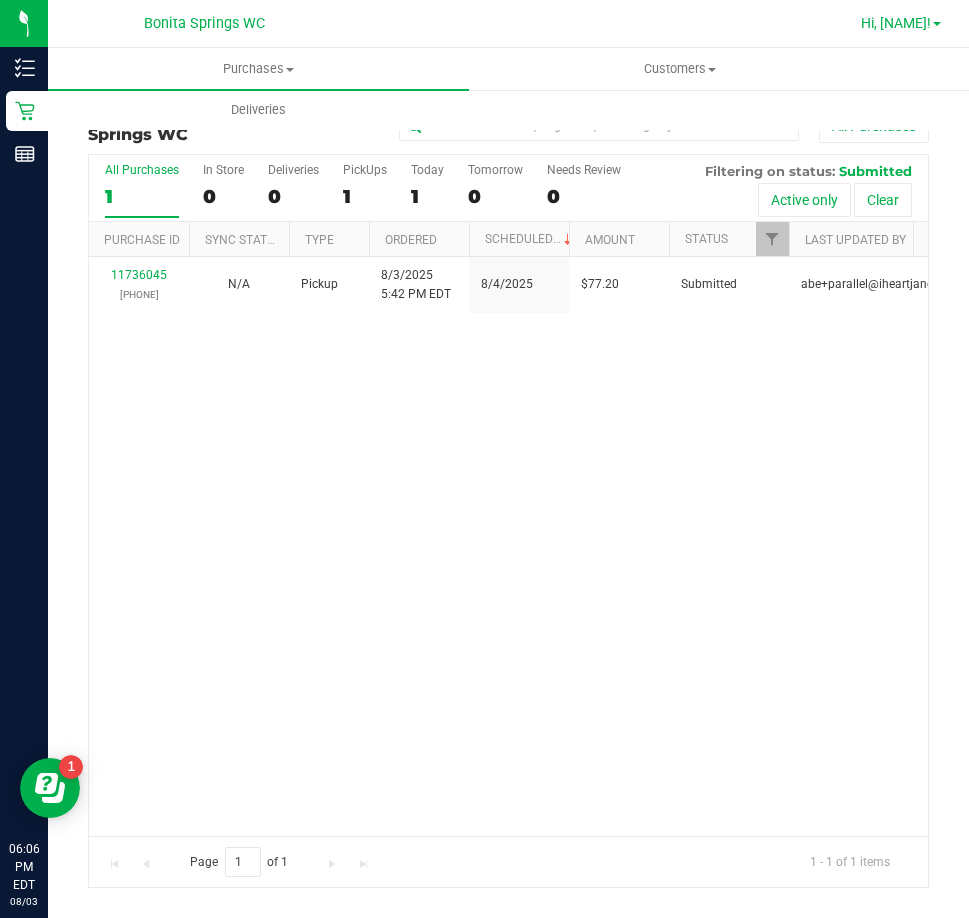 click on "Hi, [FIRST]!" at bounding box center [896, 23] 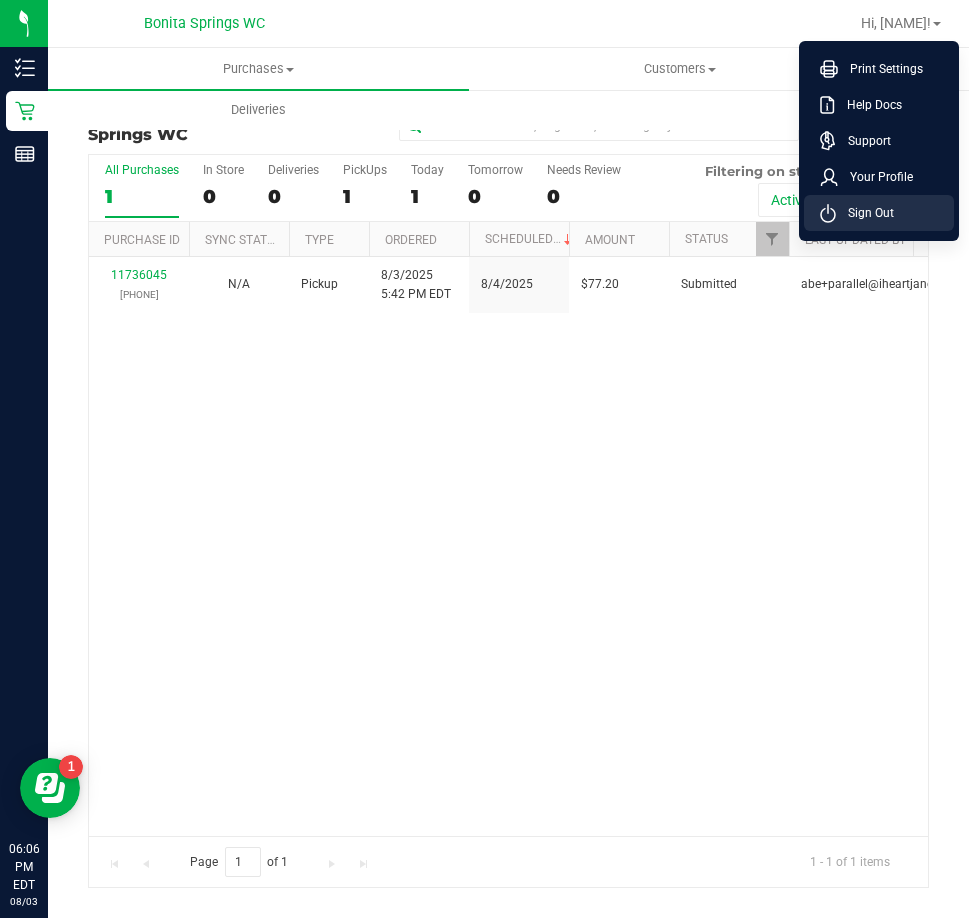 click on "Sign Out" at bounding box center [865, 213] 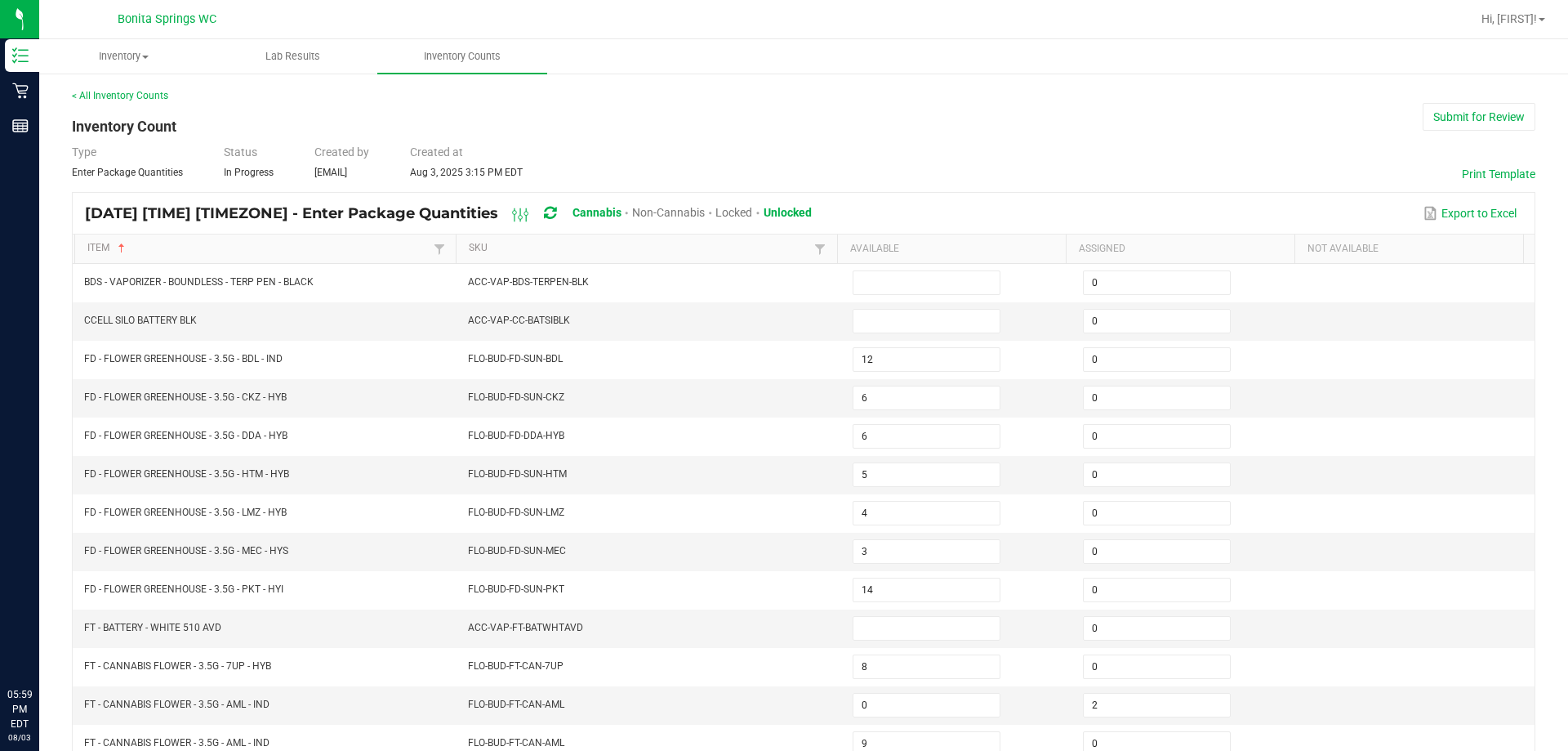 scroll, scrollTop: 0, scrollLeft: 0, axis: both 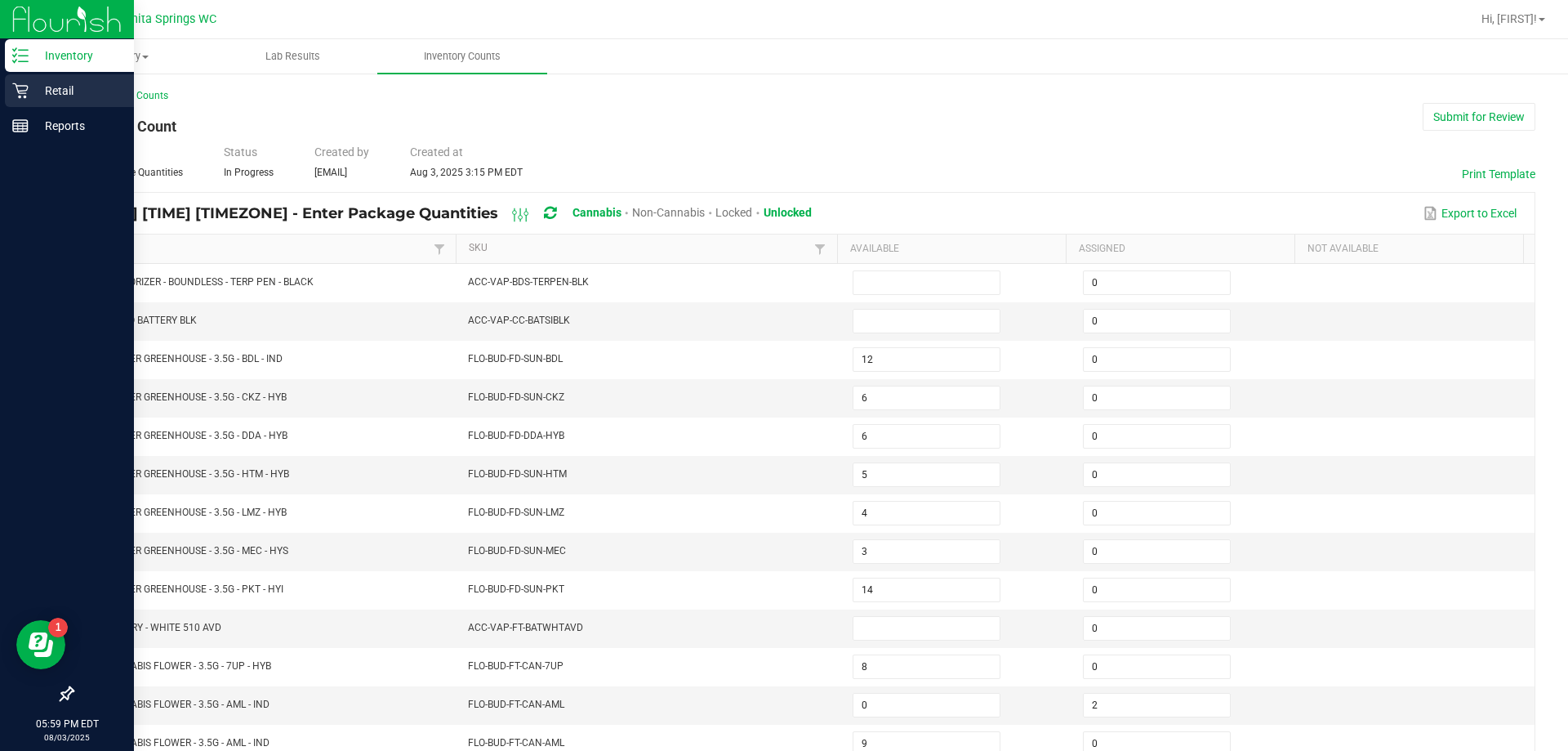 click on "Retail" at bounding box center (78, 91) 